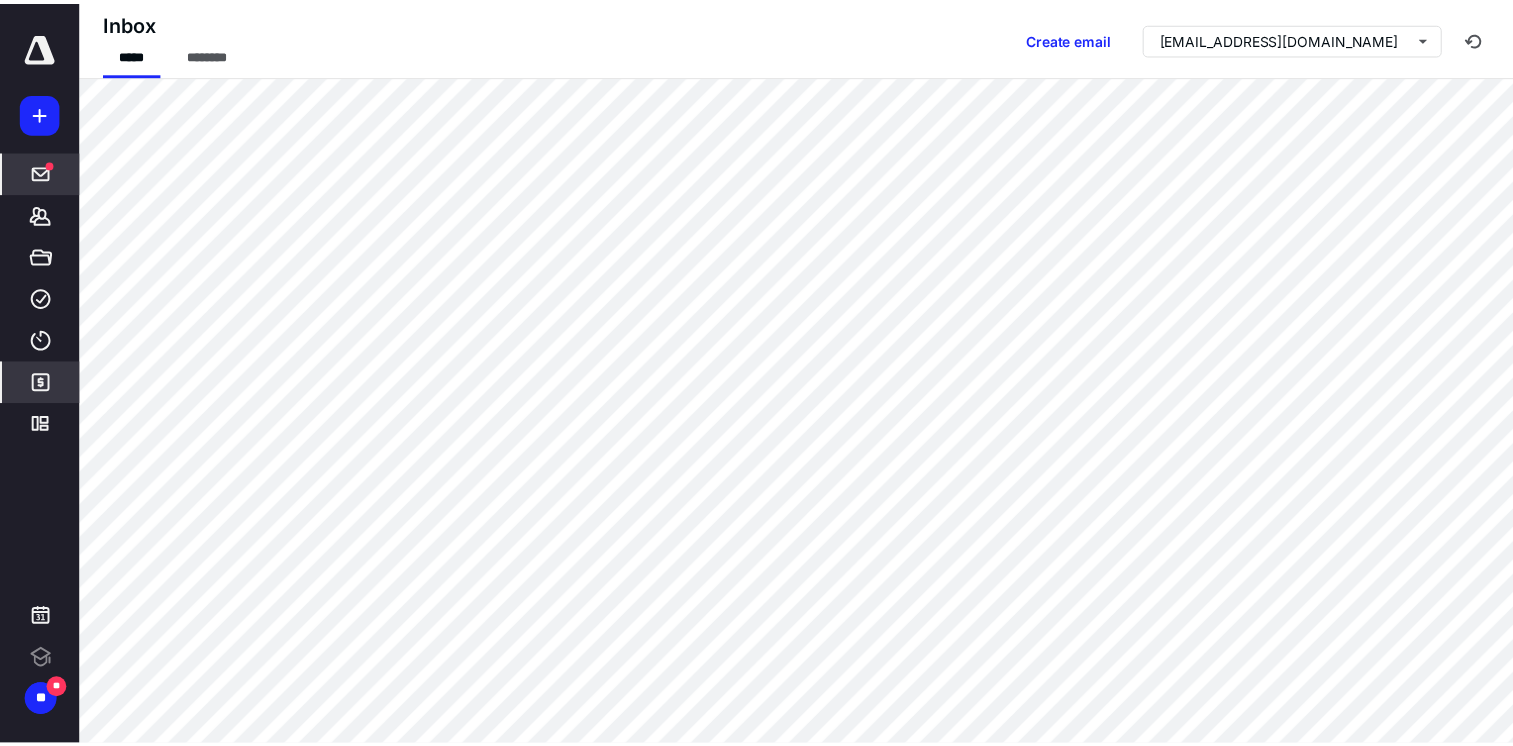 scroll, scrollTop: 0, scrollLeft: 0, axis: both 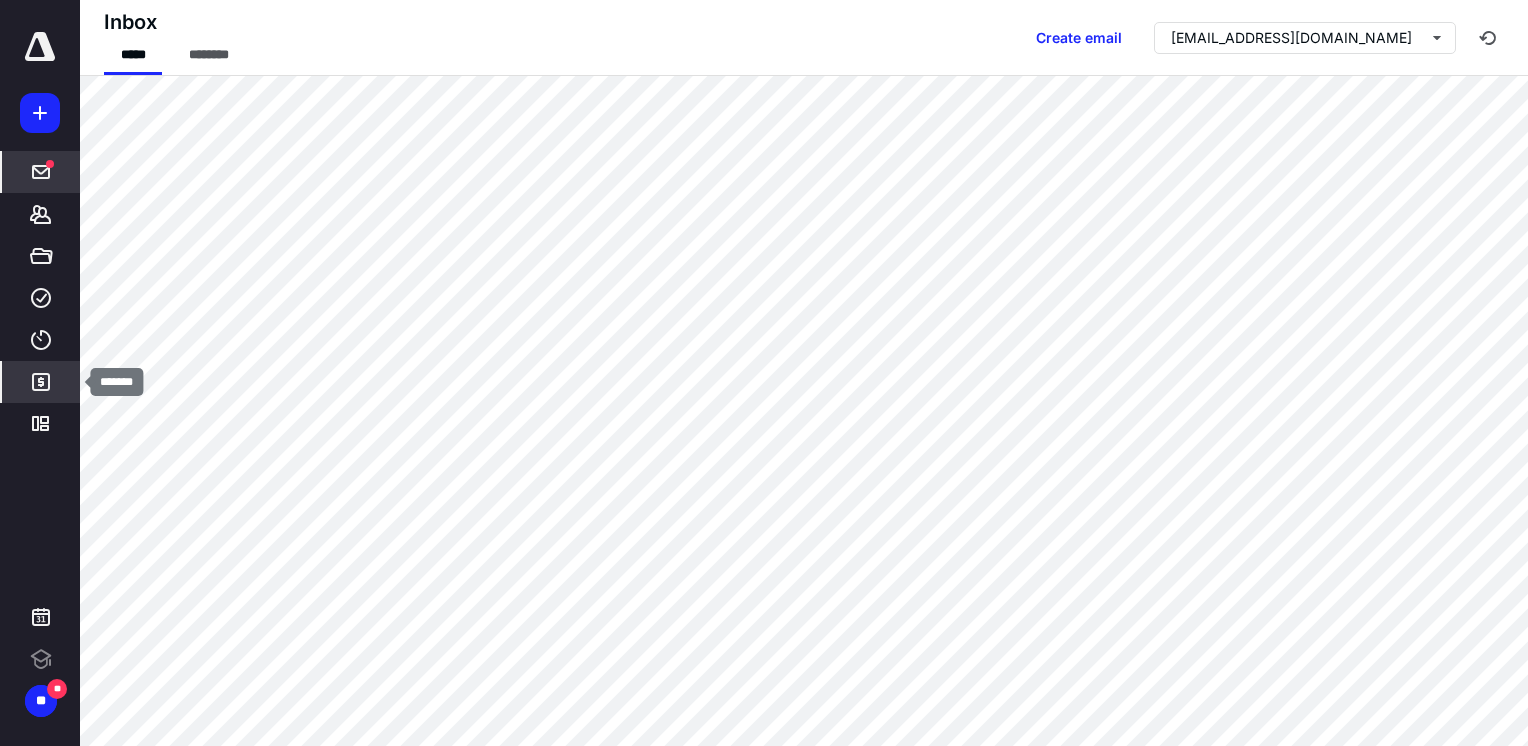click 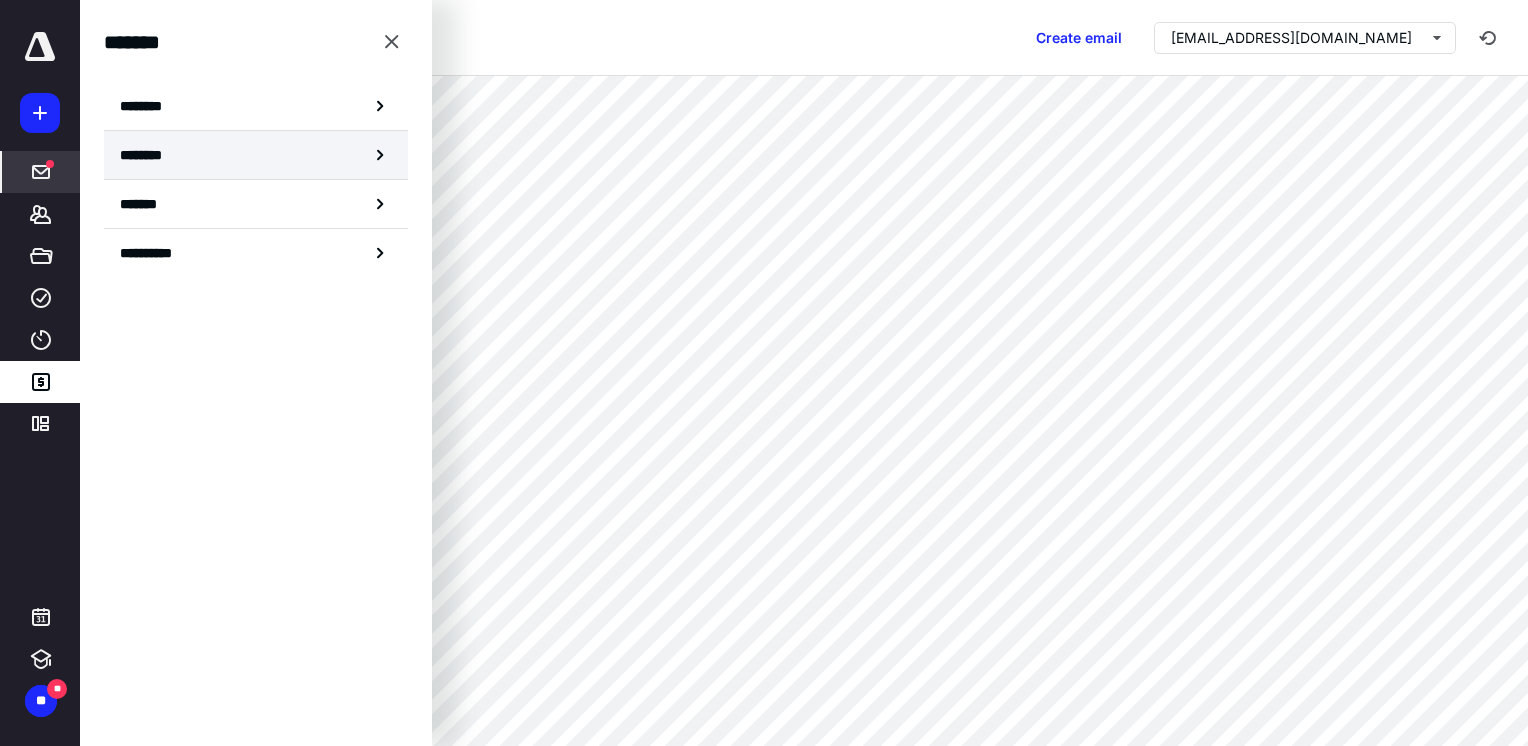 click on "********" at bounding box center (256, 155) 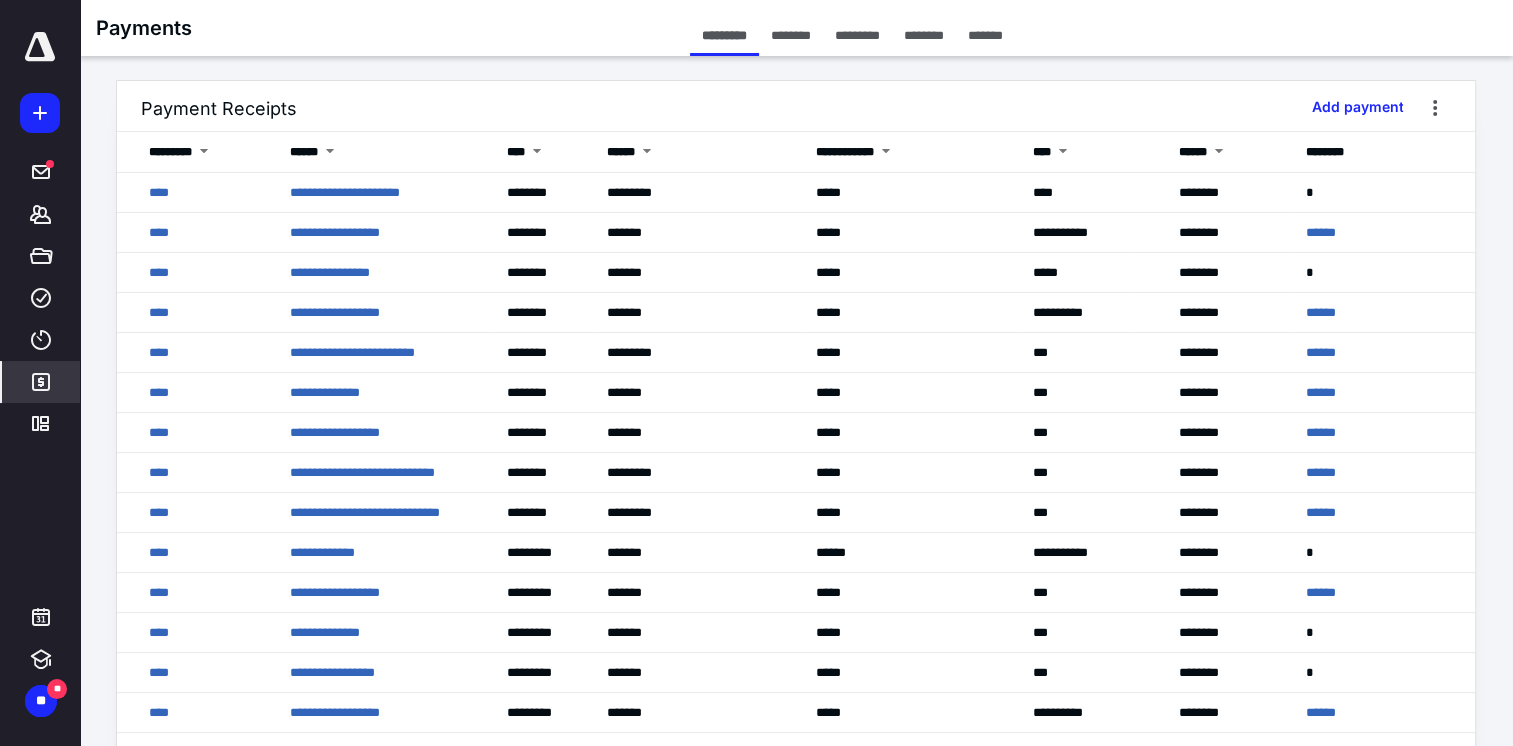 click on "********" at bounding box center [924, 35] 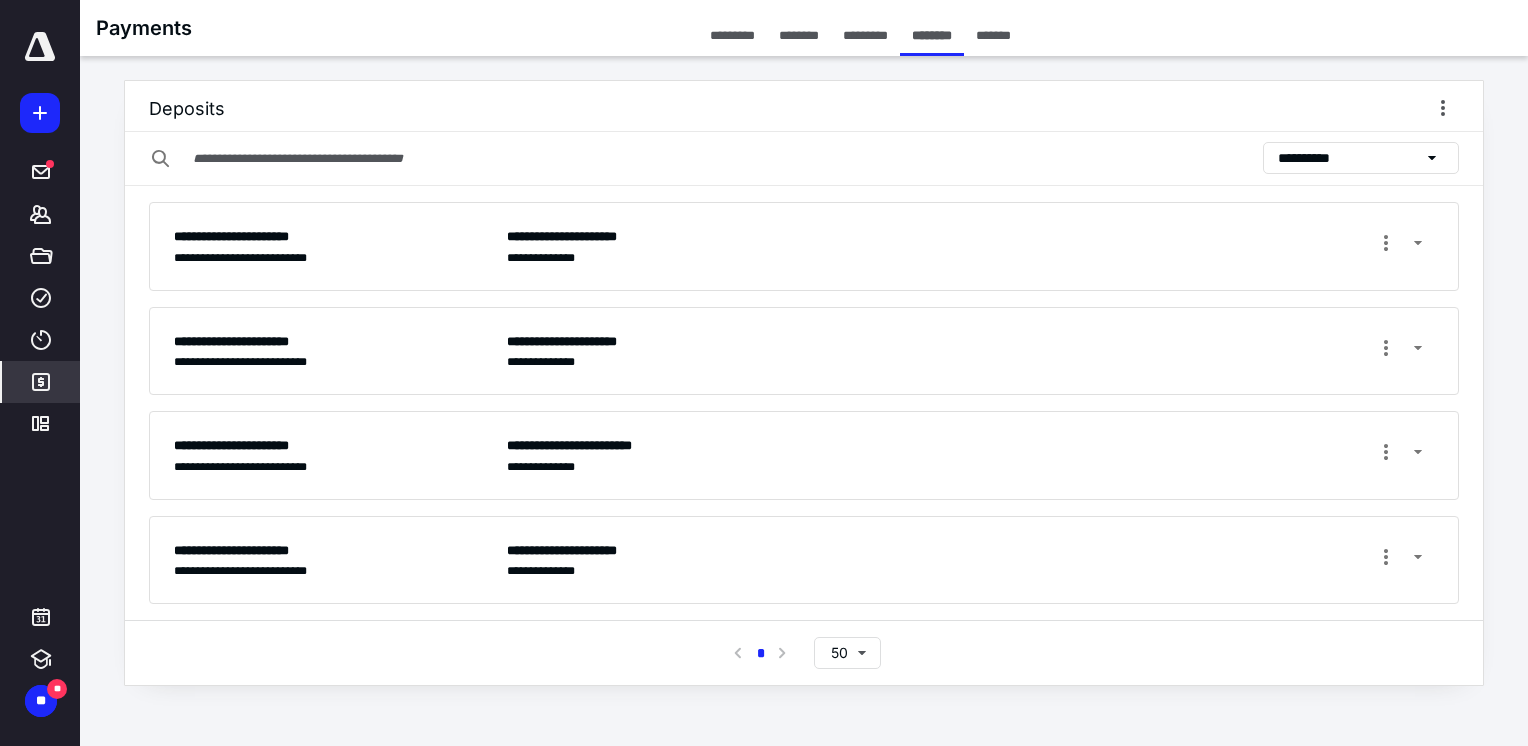 click on "**********" at bounding box center (1315, 158) 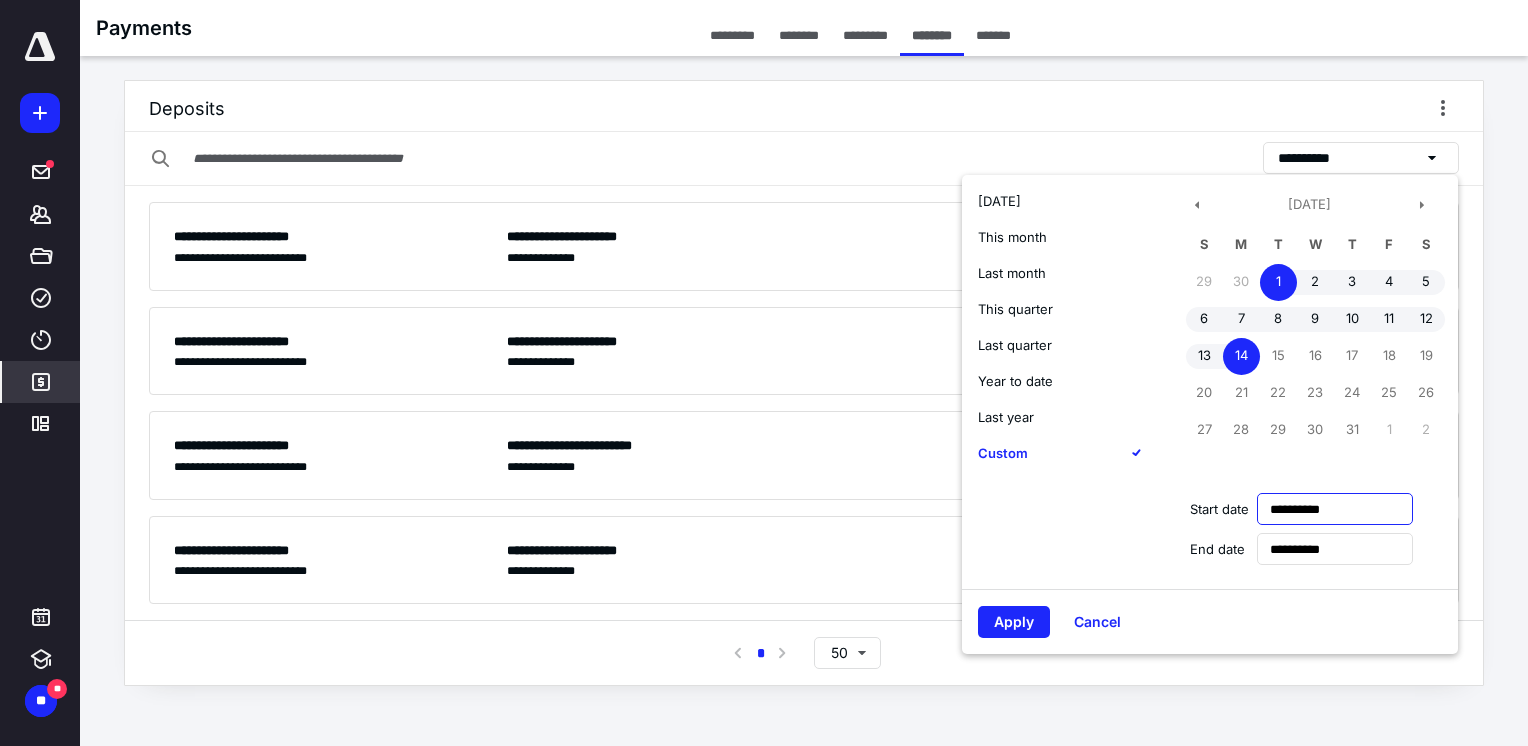 click on "**********" at bounding box center (1335, 509) 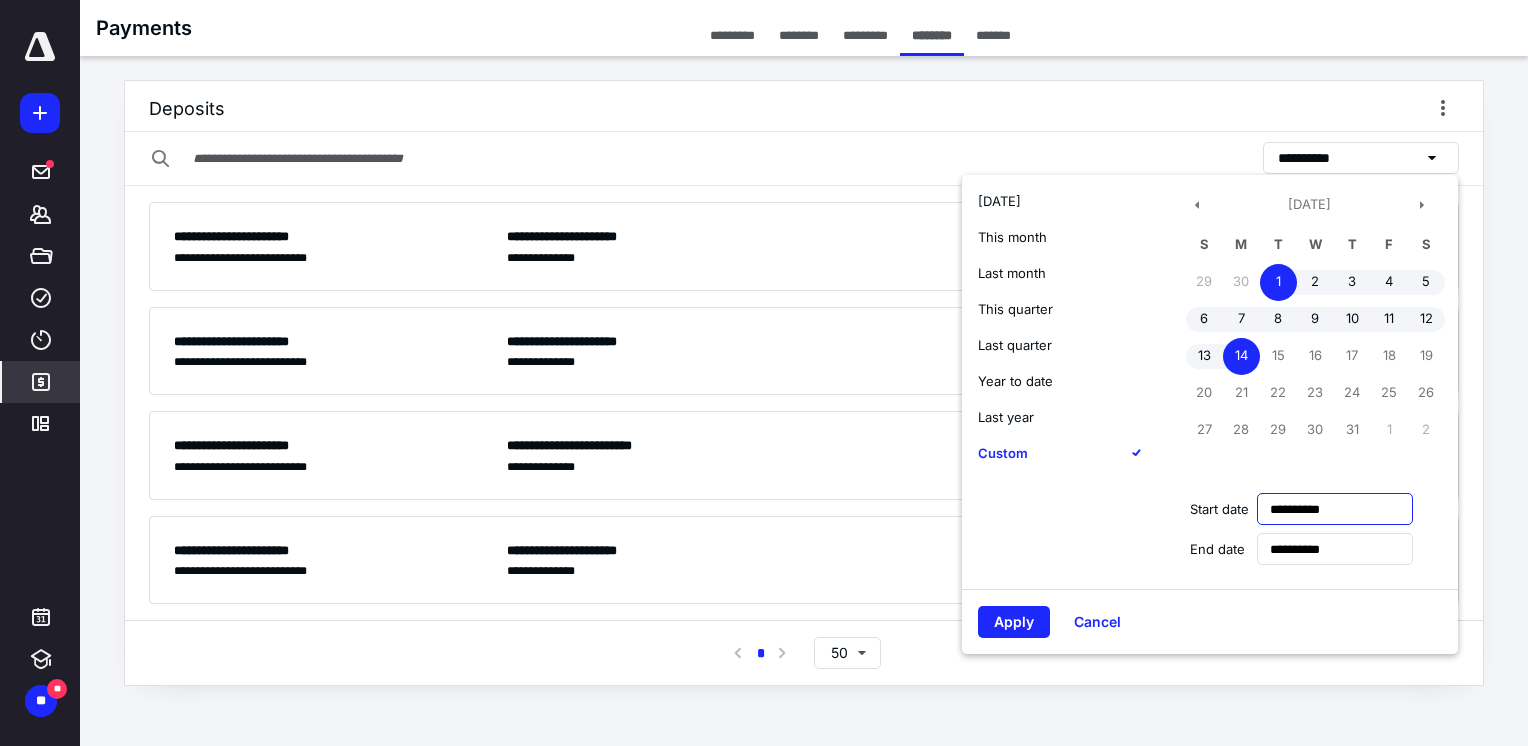 type on "**********" 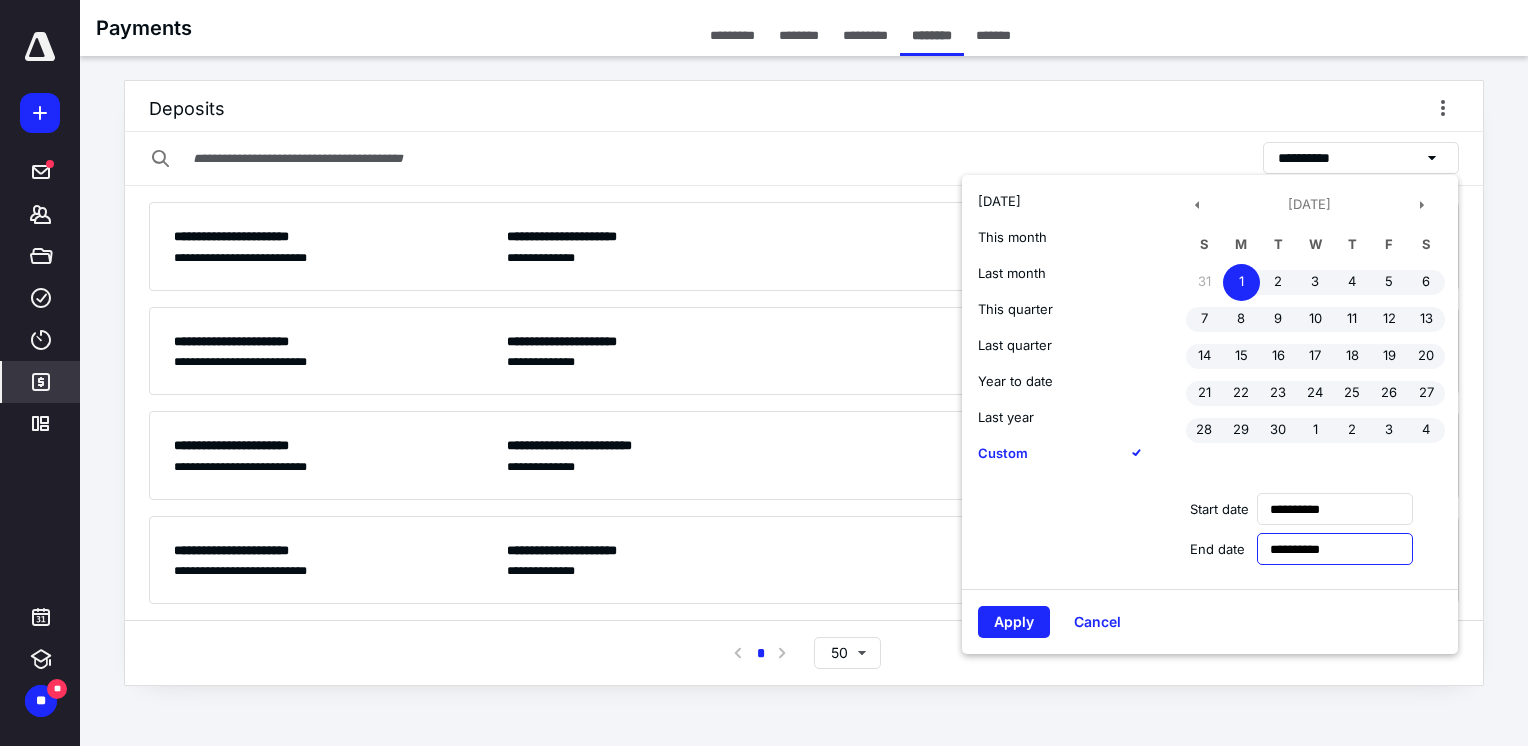 type on "**********" 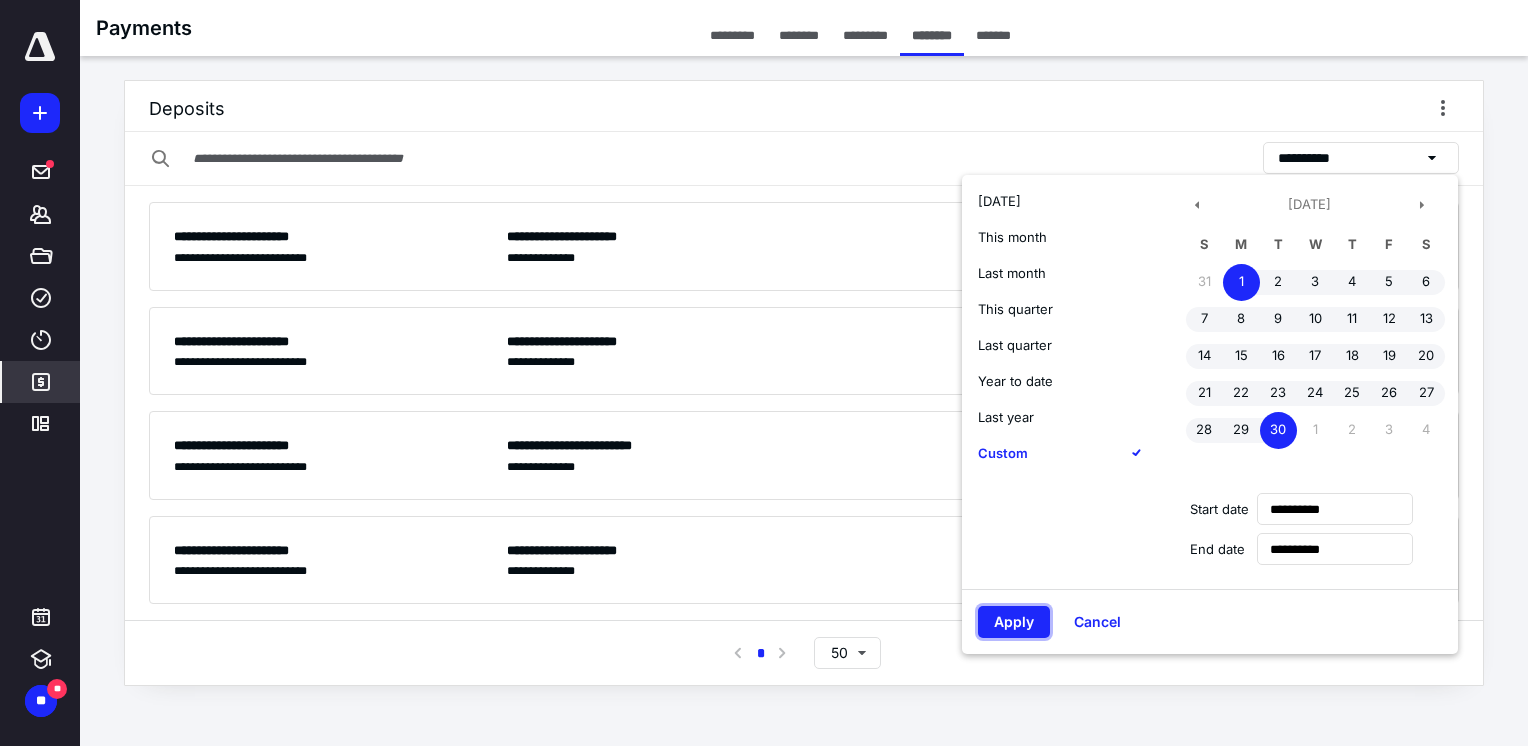 type 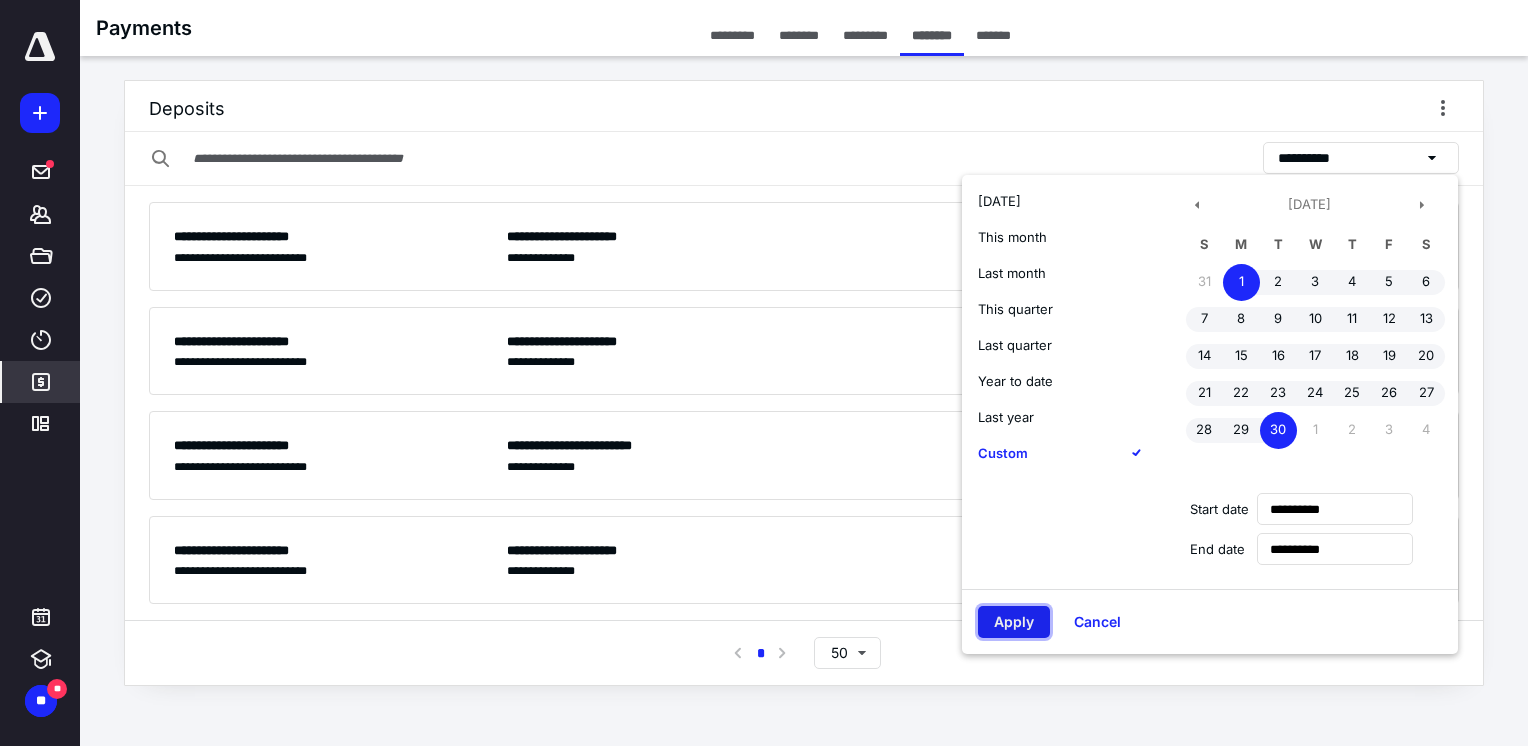 click on "Apply" at bounding box center [1014, 622] 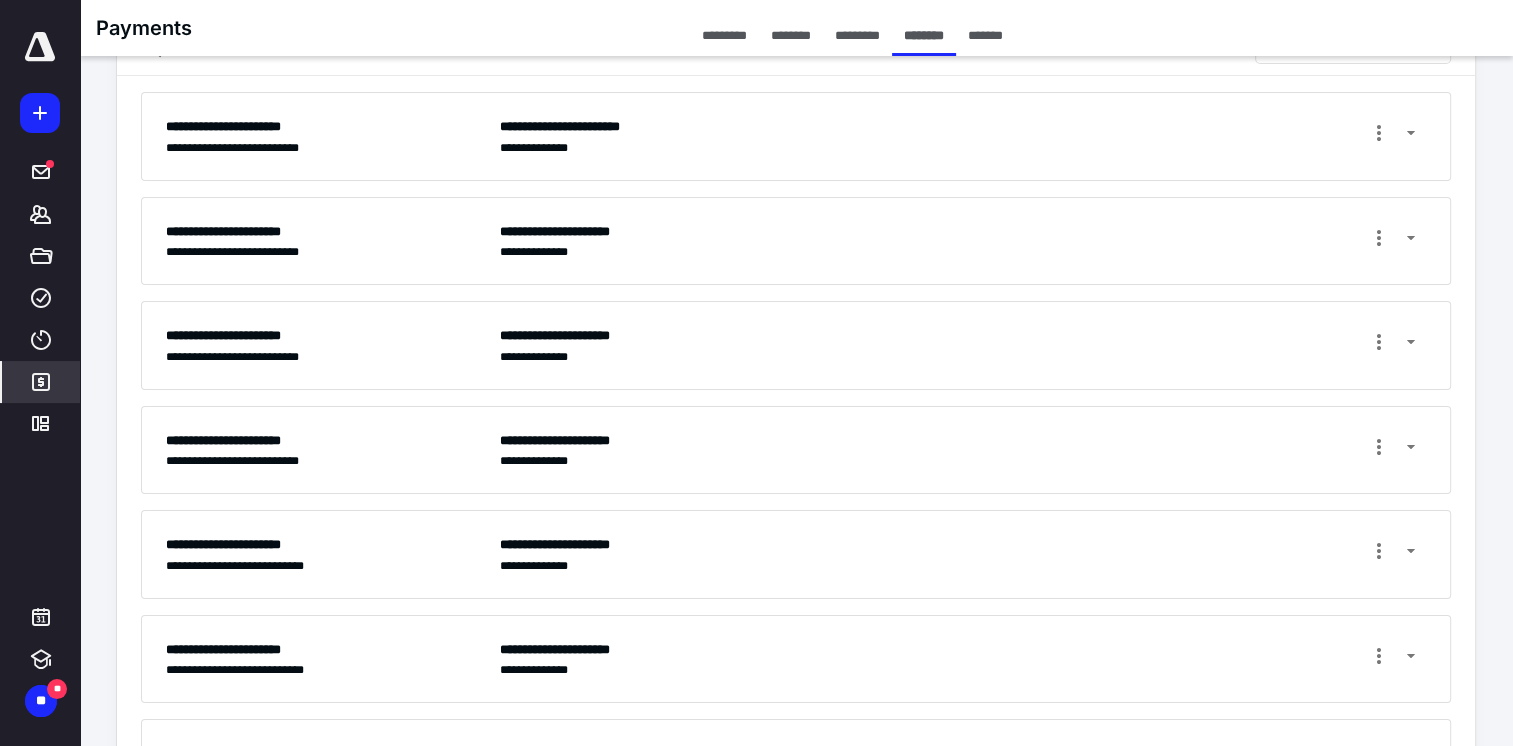 scroll, scrollTop: 0, scrollLeft: 0, axis: both 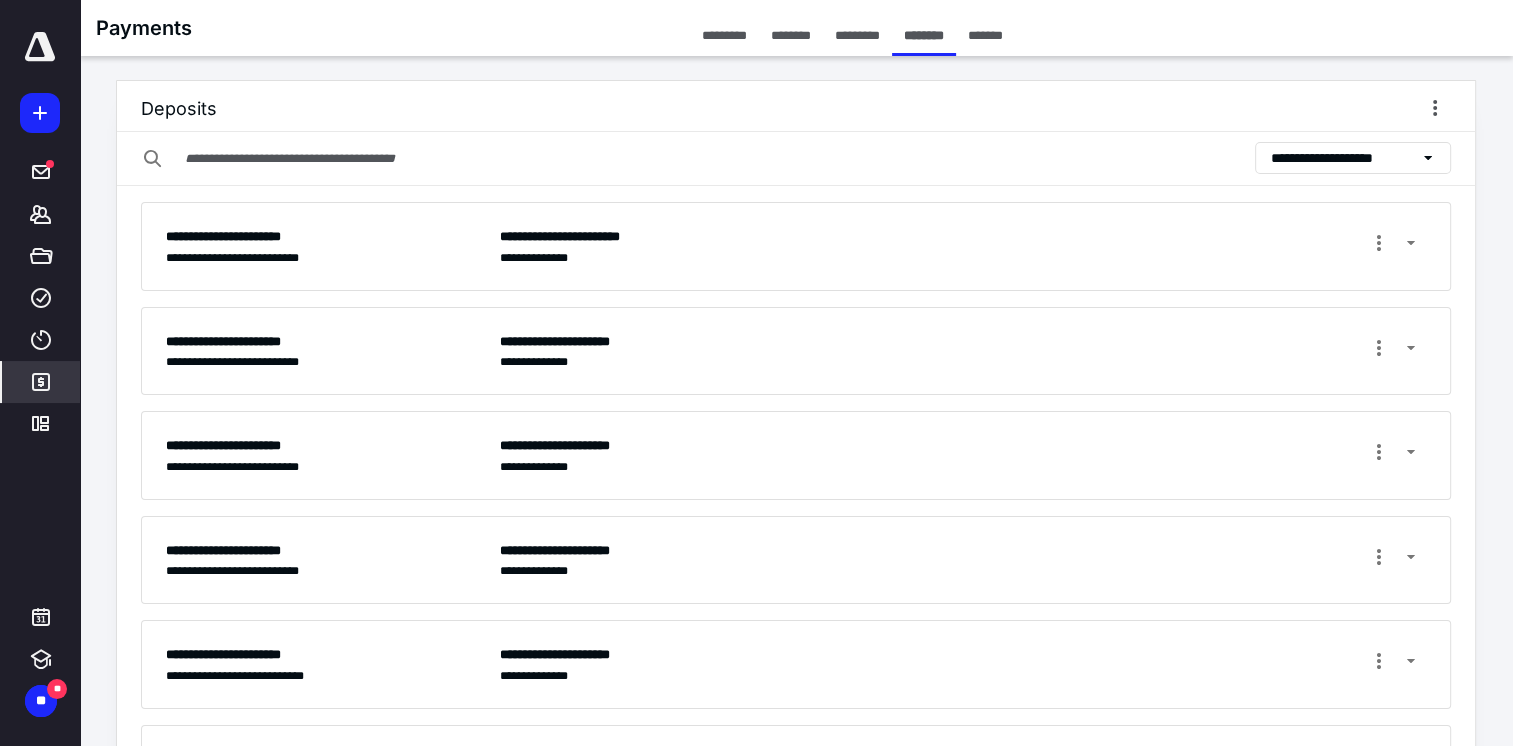 click on "**********" at bounding box center [1342, 158] 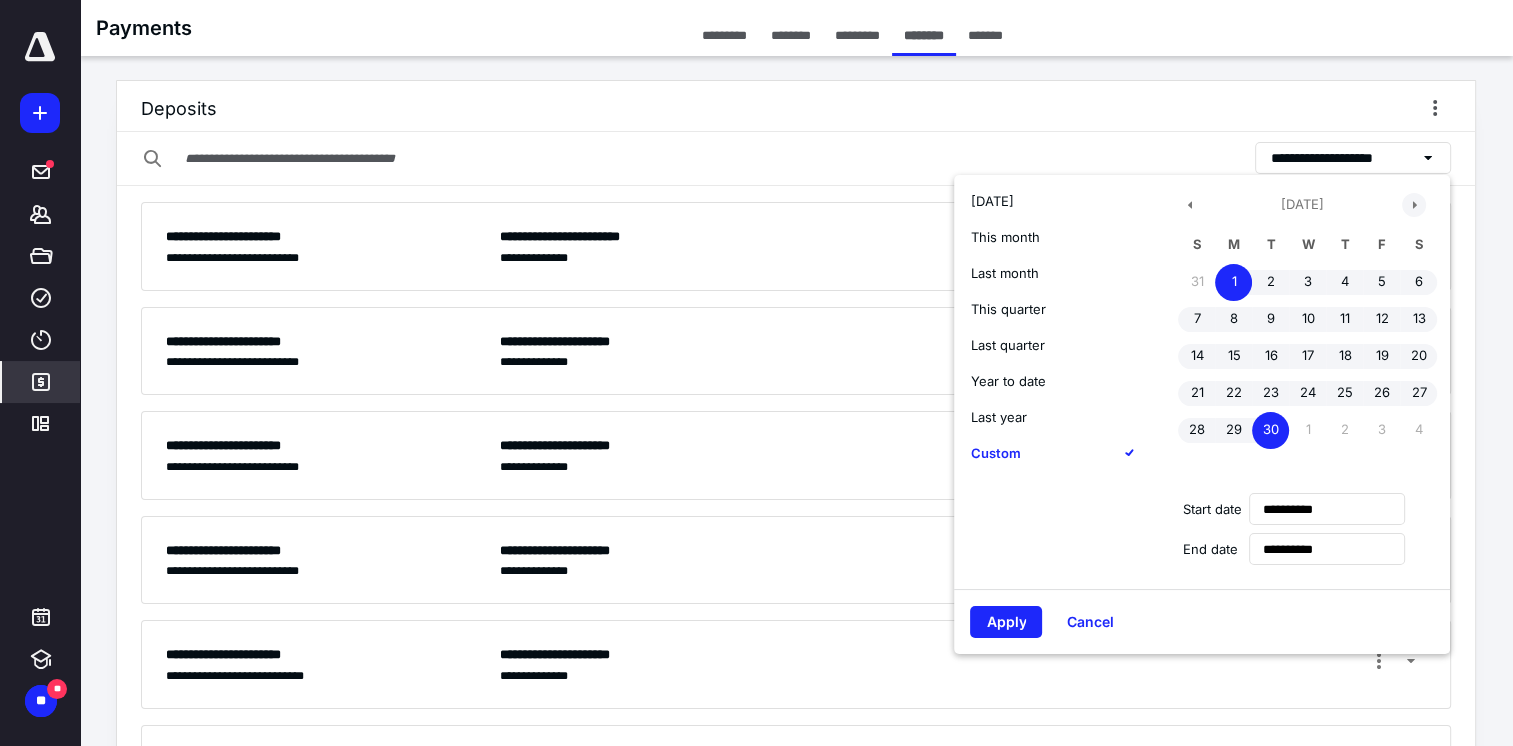 click at bounding box center [1414, 205] 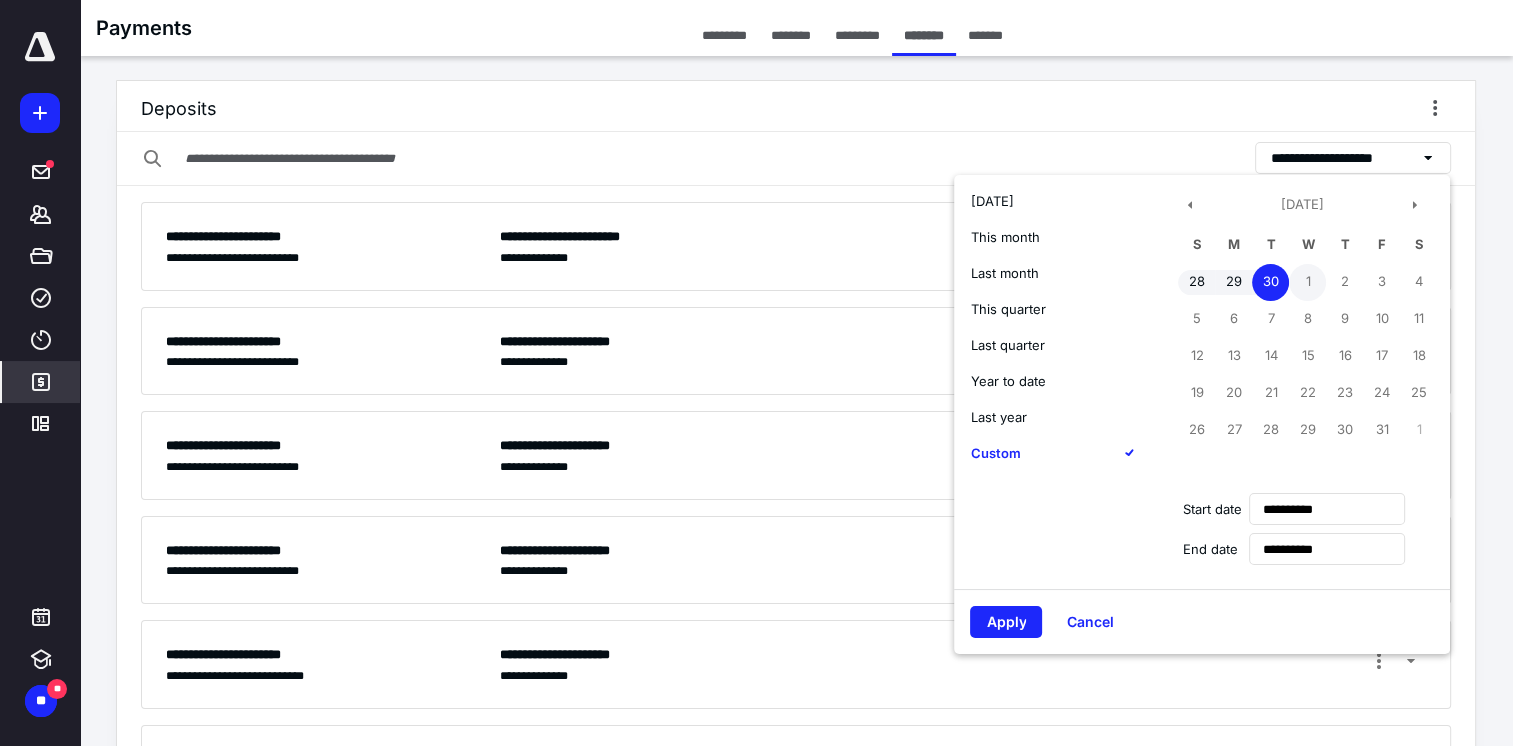 click on "1" at bounding box center (1307, 282) 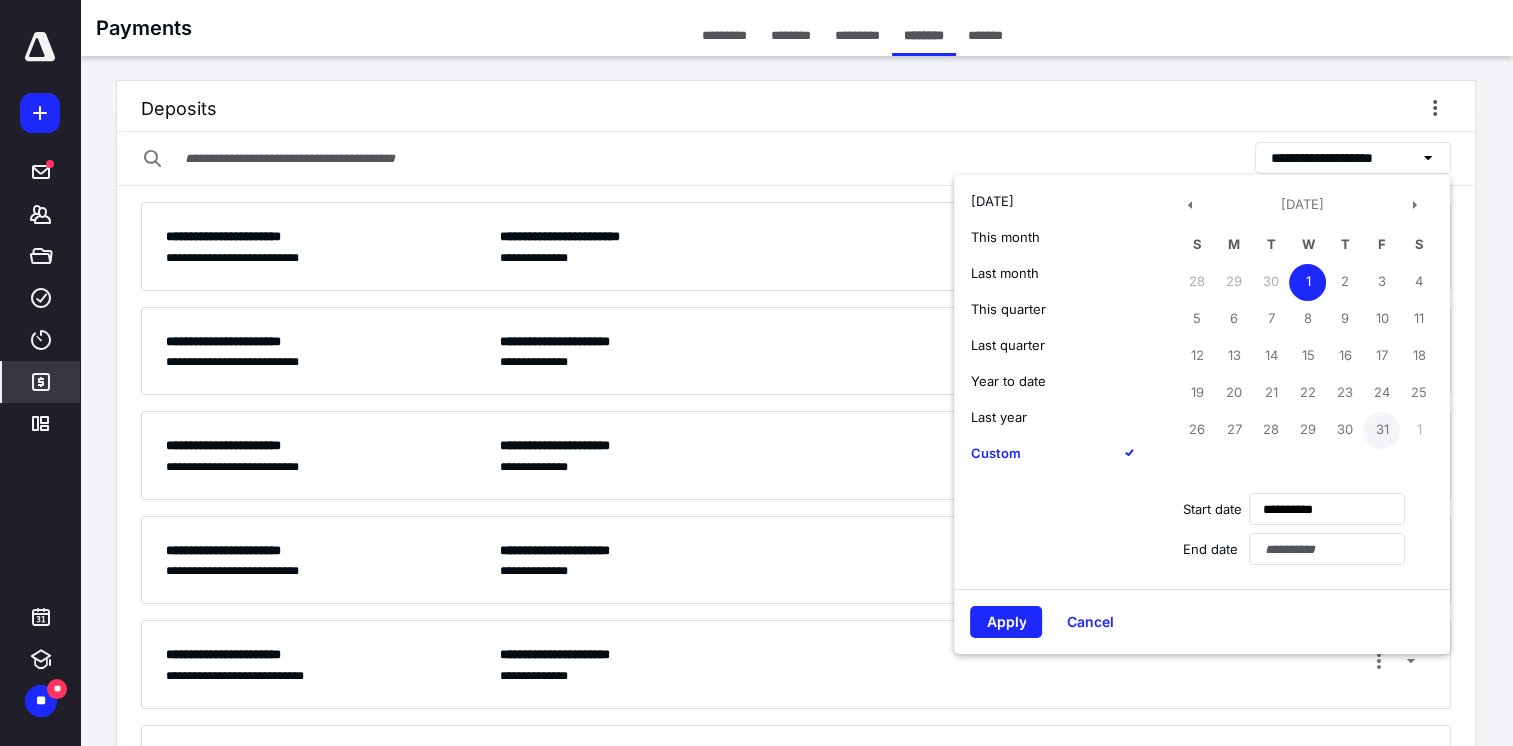 click on "31" at bounding box center [1381, 430] 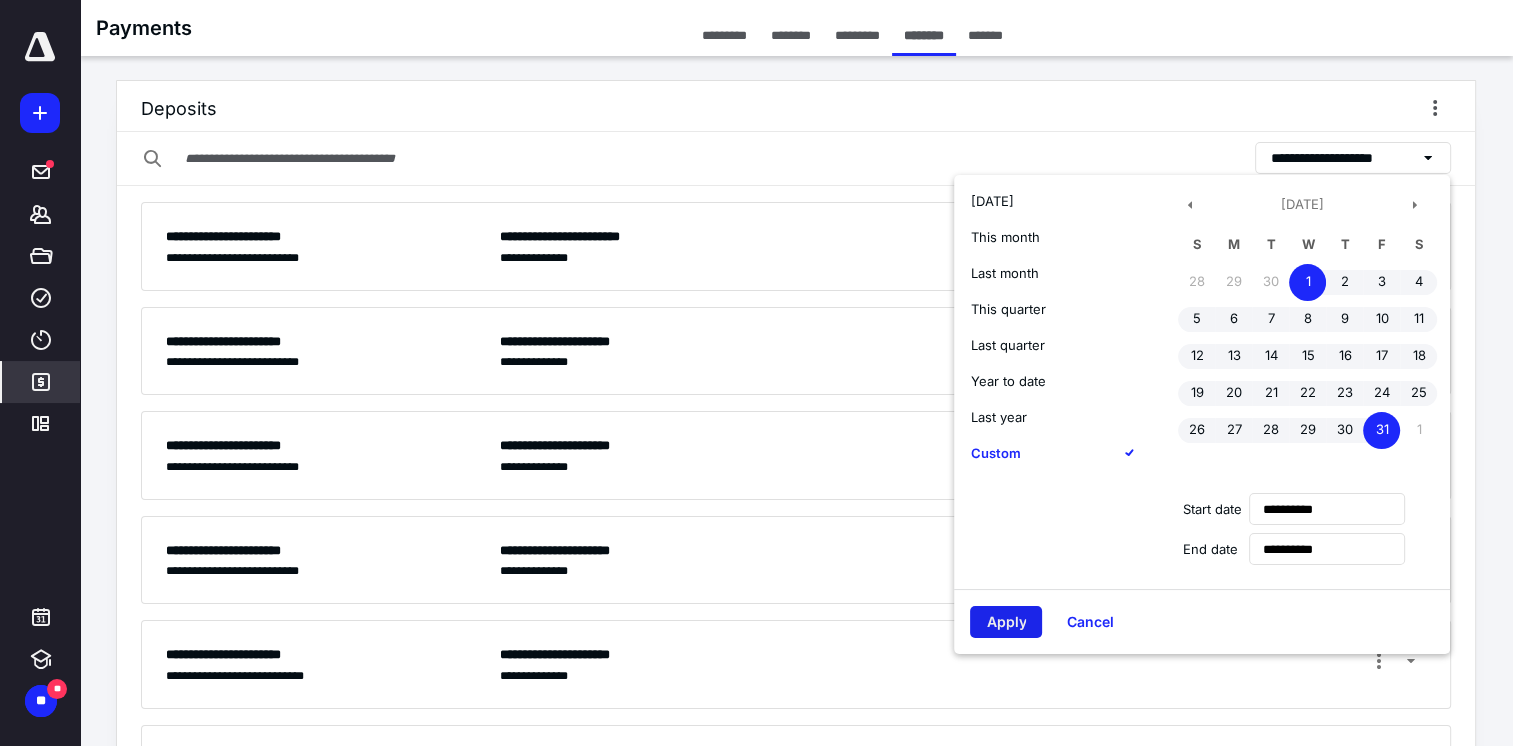 click on "Apply" at bounding box center [1006, 622] 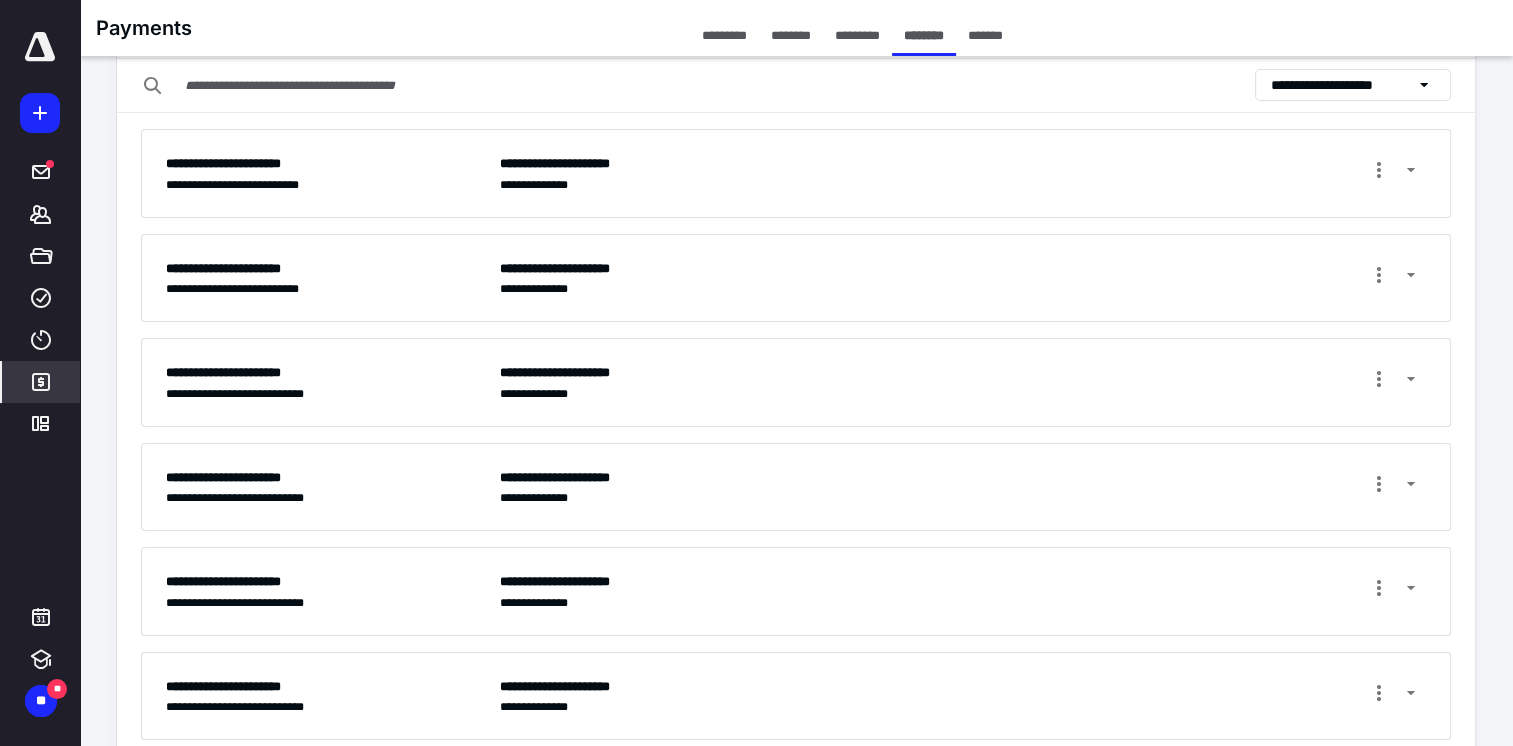 scroll, scrollTop: 0, scrollLeft: 0, axis: both 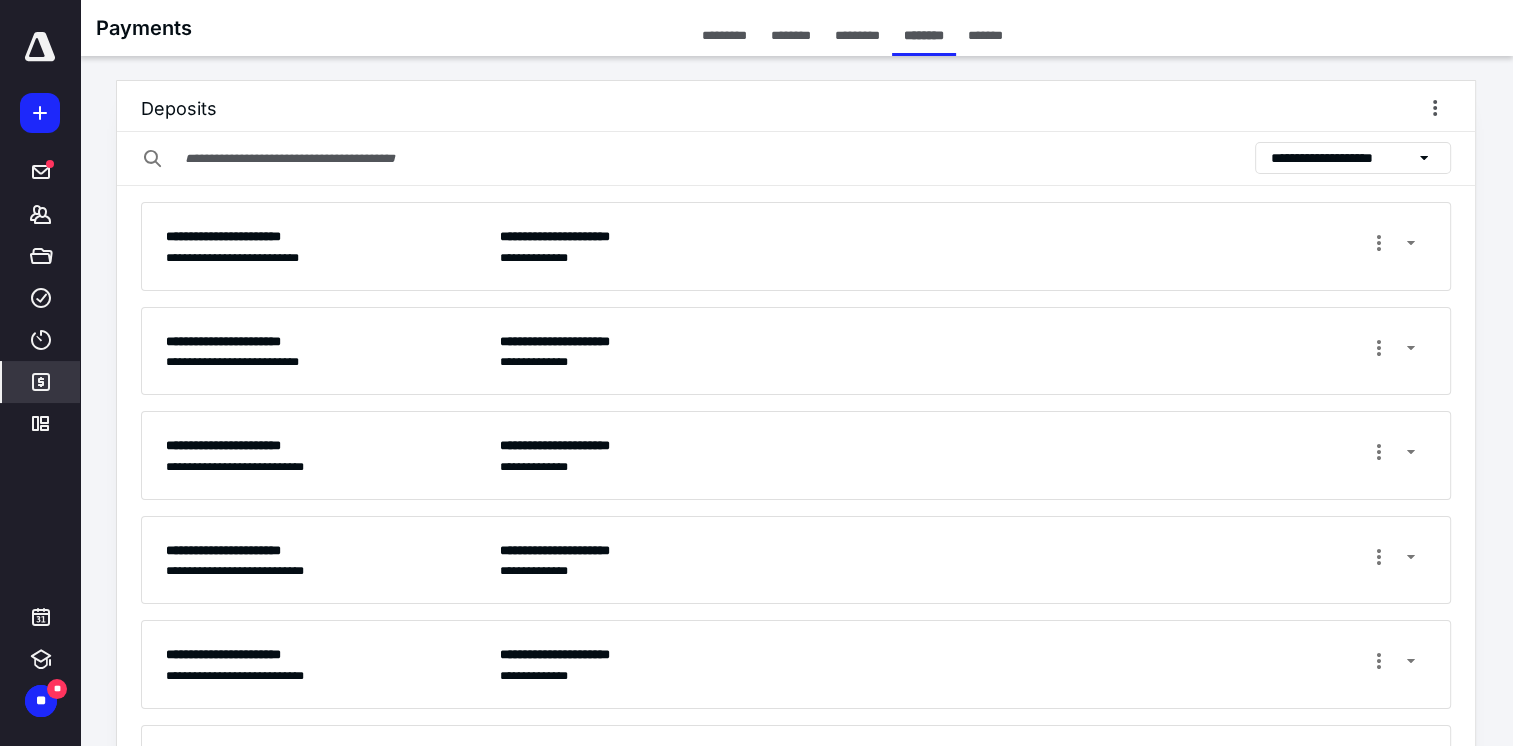 click on "**********" at bounding box center [1340, 158] 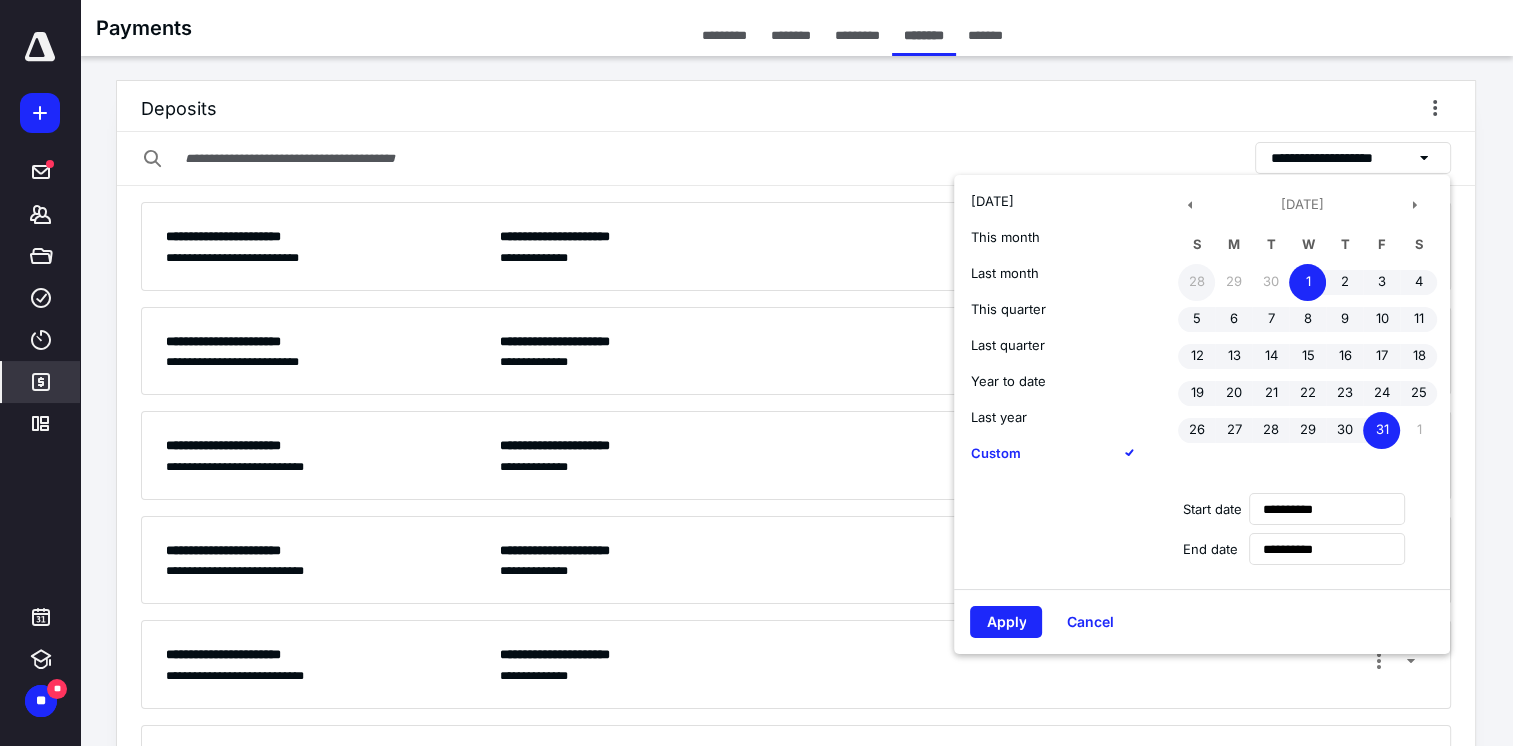 click on "28" at bounding box center [1196, 282] 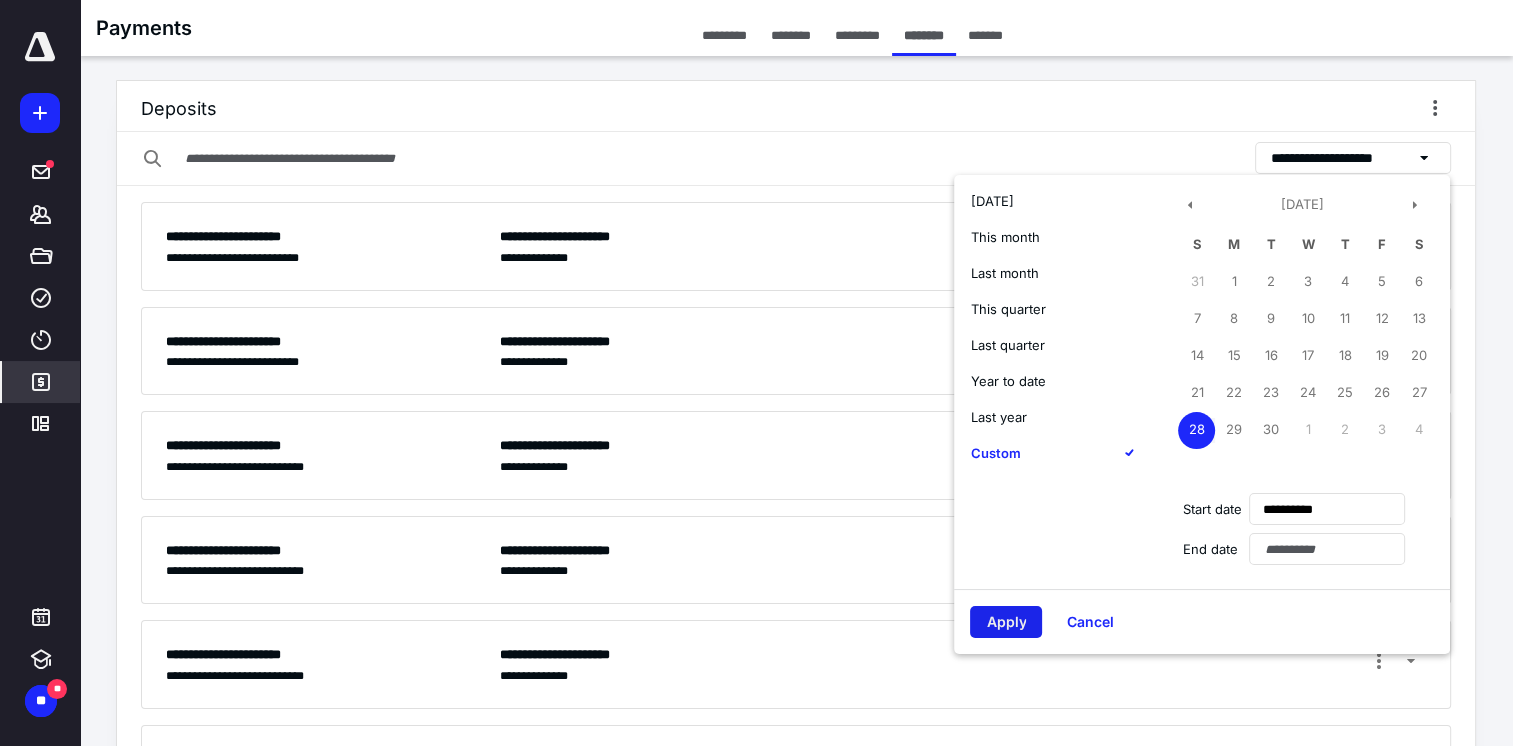 click on "Apply" at bounding box center [1006, 622] 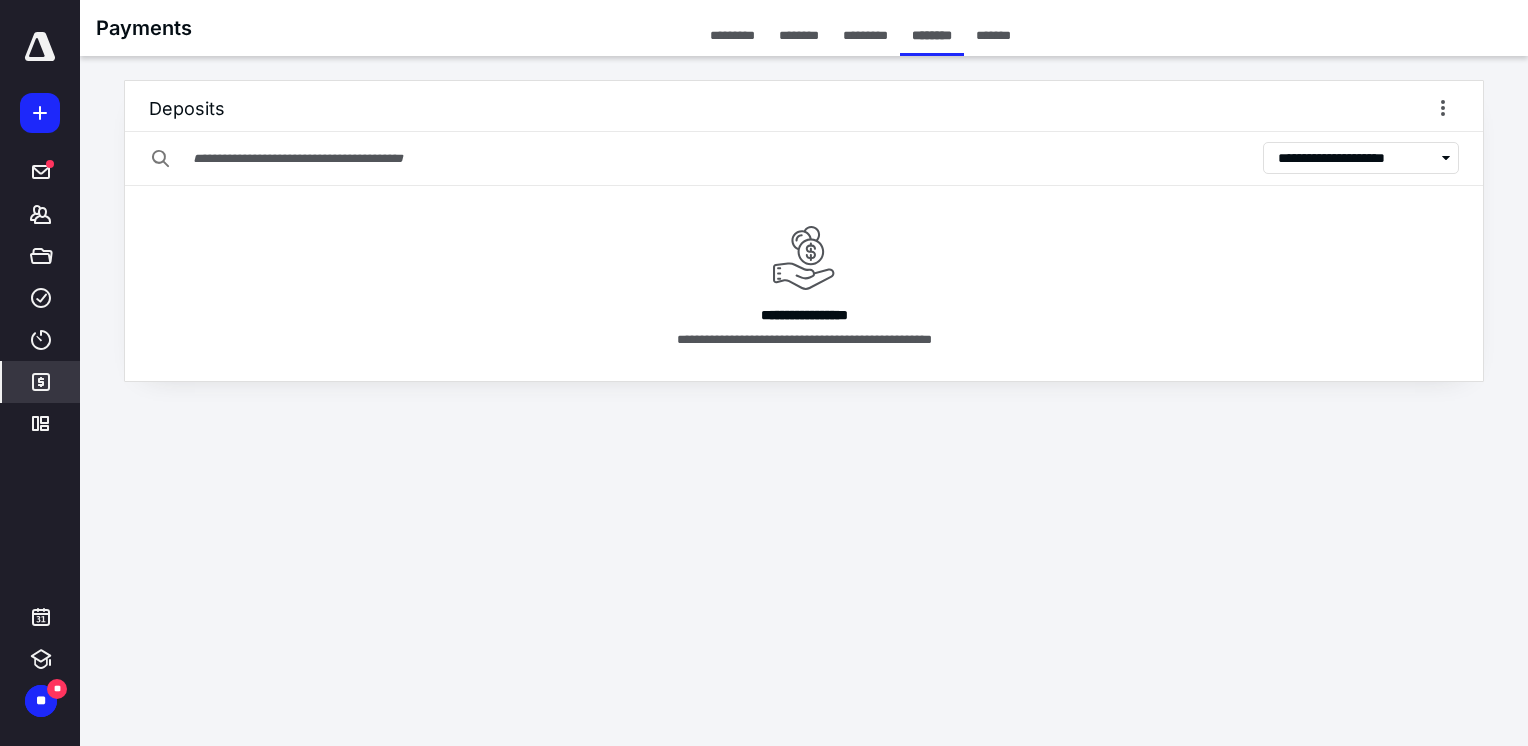 click on "**********" at bounding box center [1356, 158] 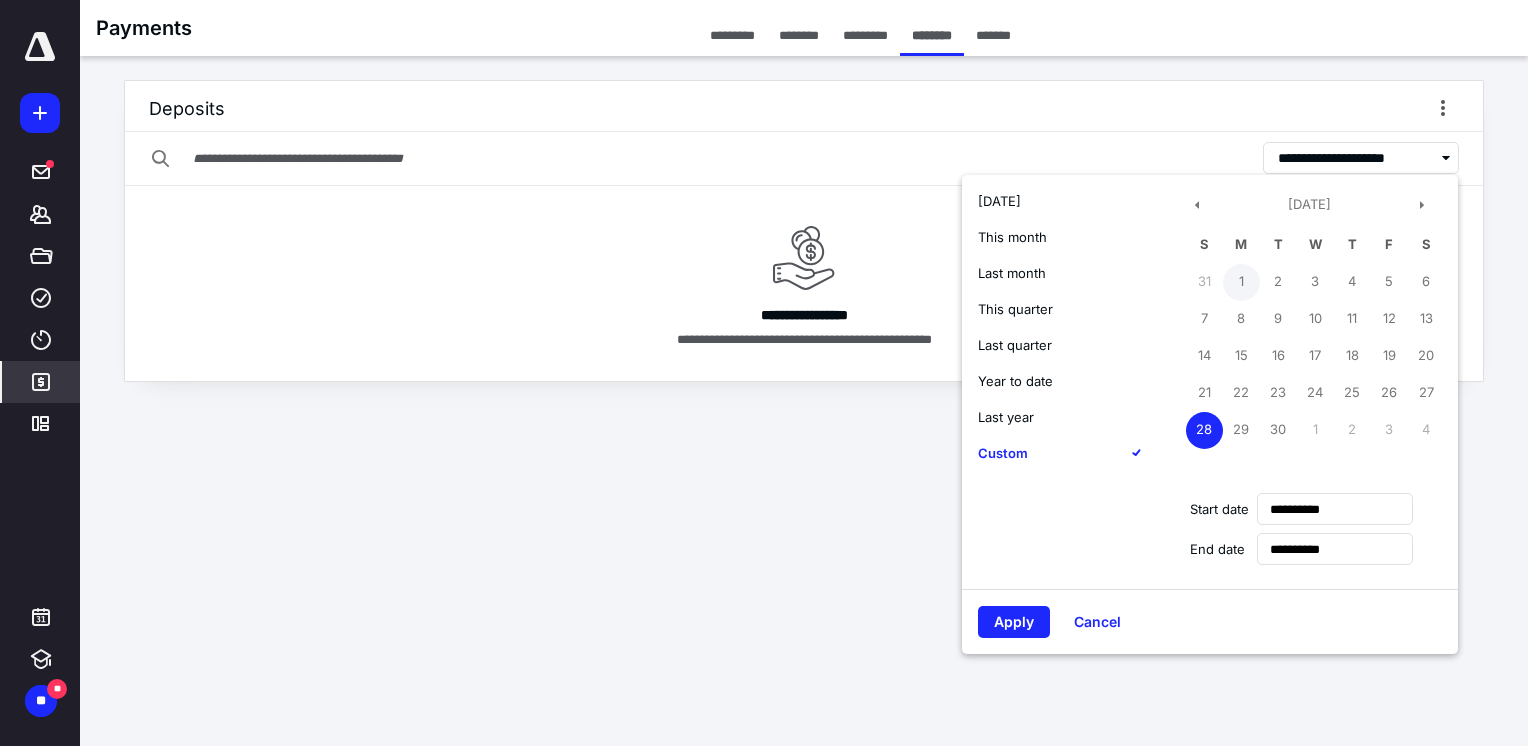 click on "1" at bounding box center [1241, 282] 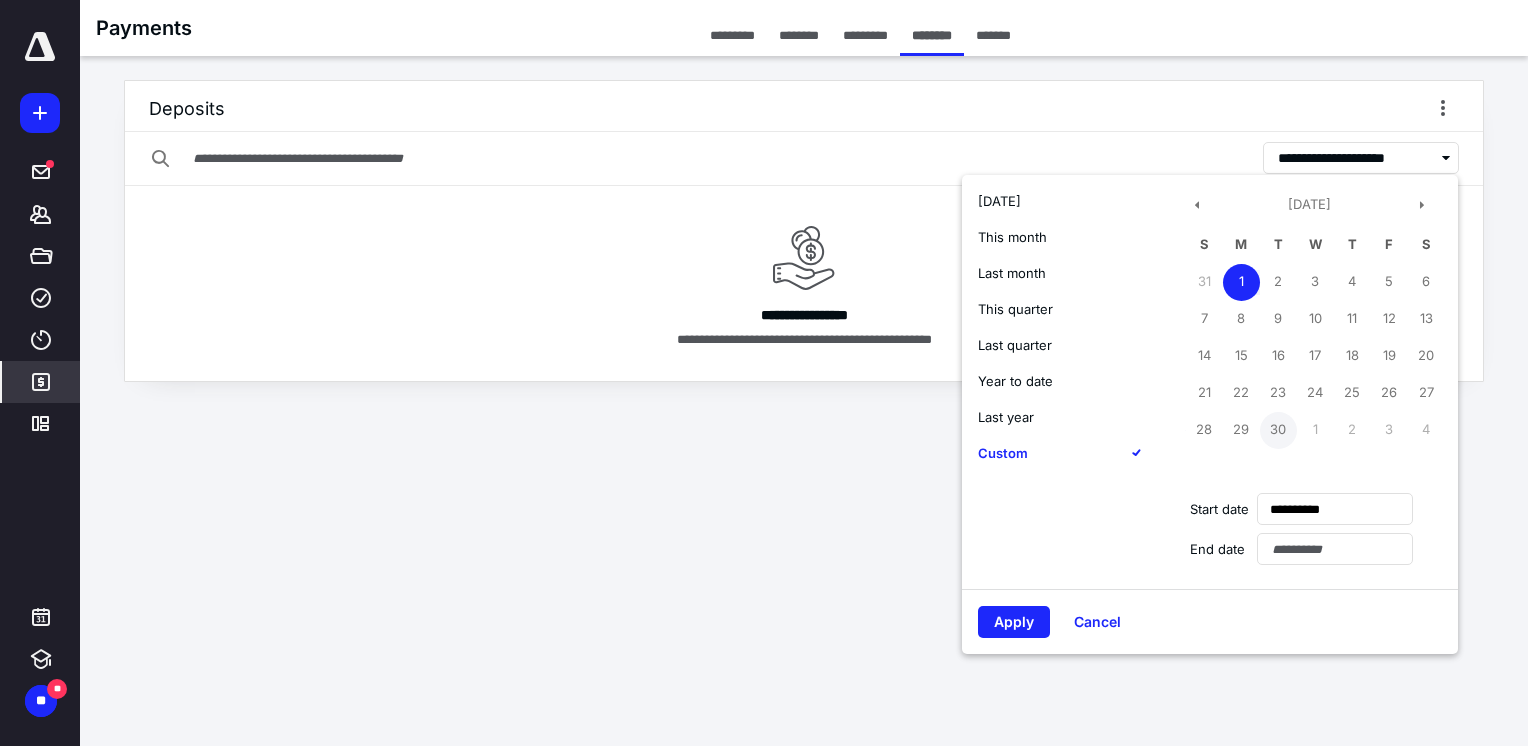 click on "30" at bounding box center [1278, 430] 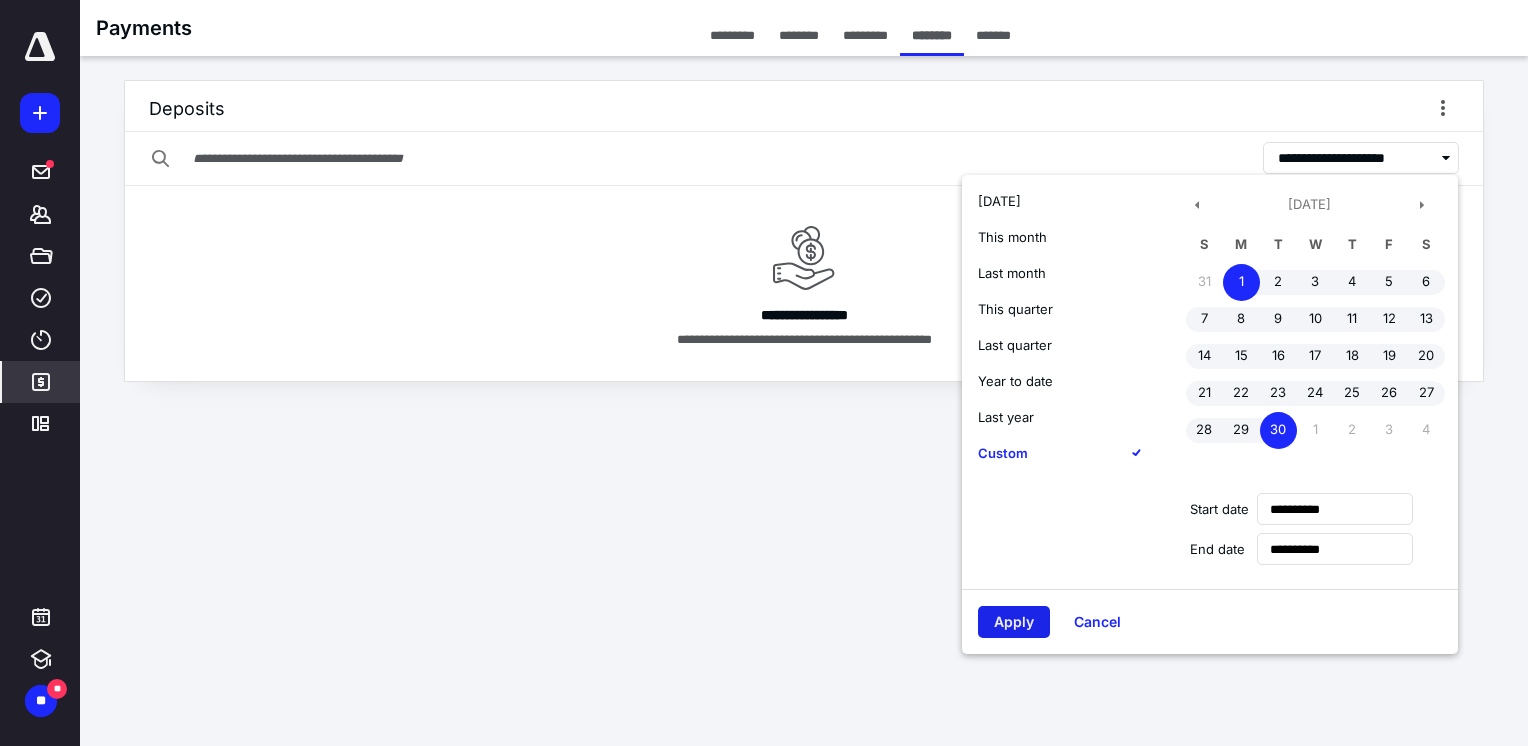 click on "Apply" at bounding box center [1014, 622] 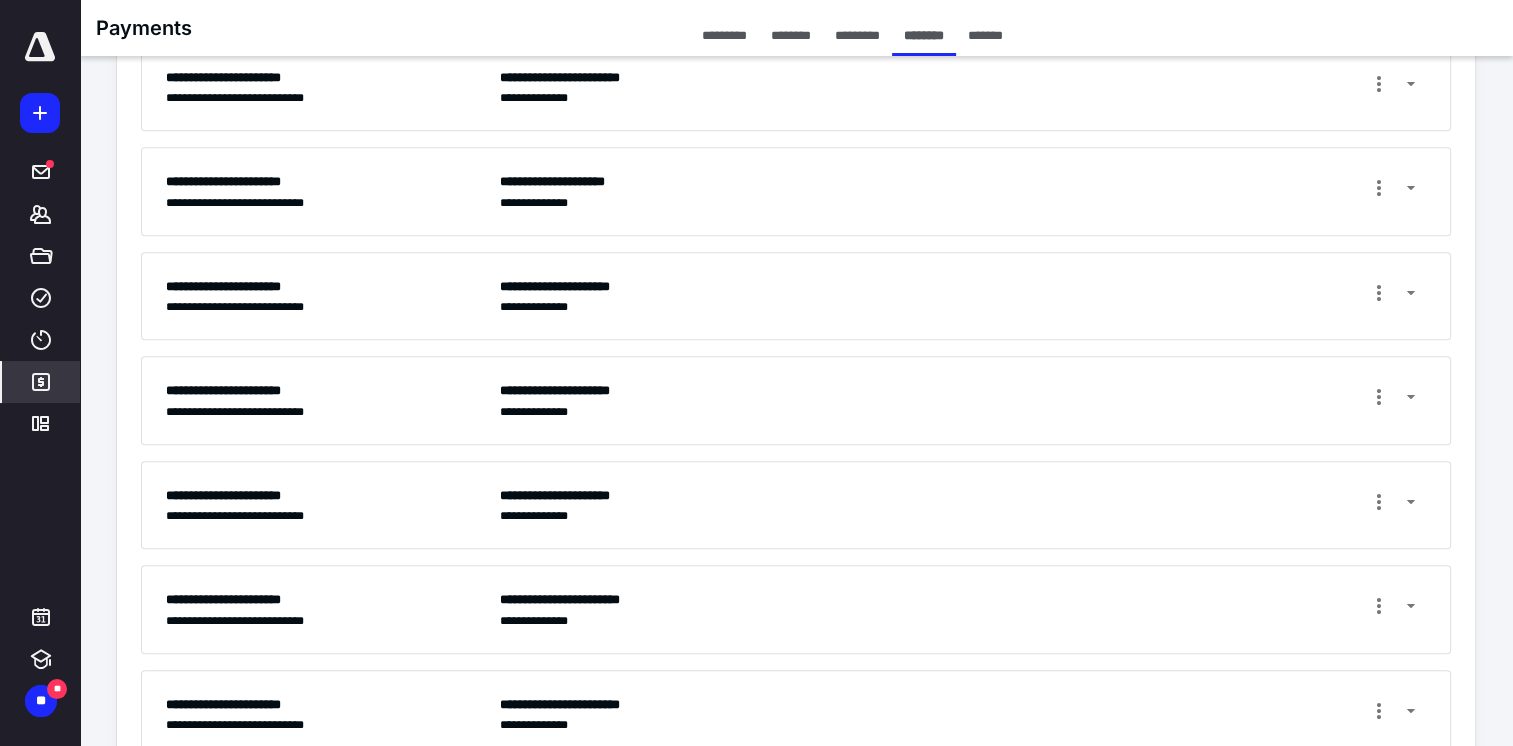 scroll, scrollTop: 1210, scrollLeft: 0, axis: vertical 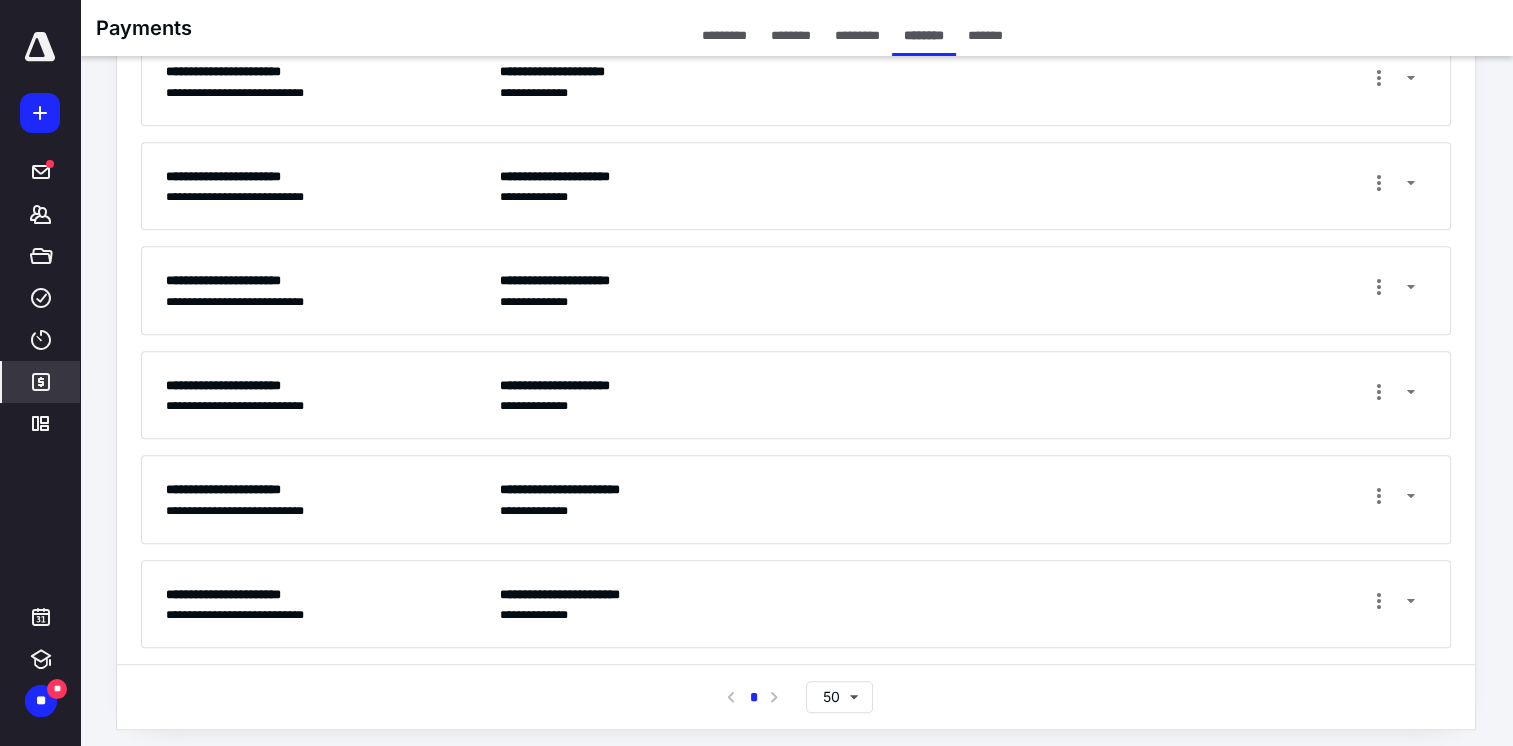 drag, startPoint x: 713, startPoint y: 588, endPoint x: 747, endPoint y: 566, distance: 40.496914 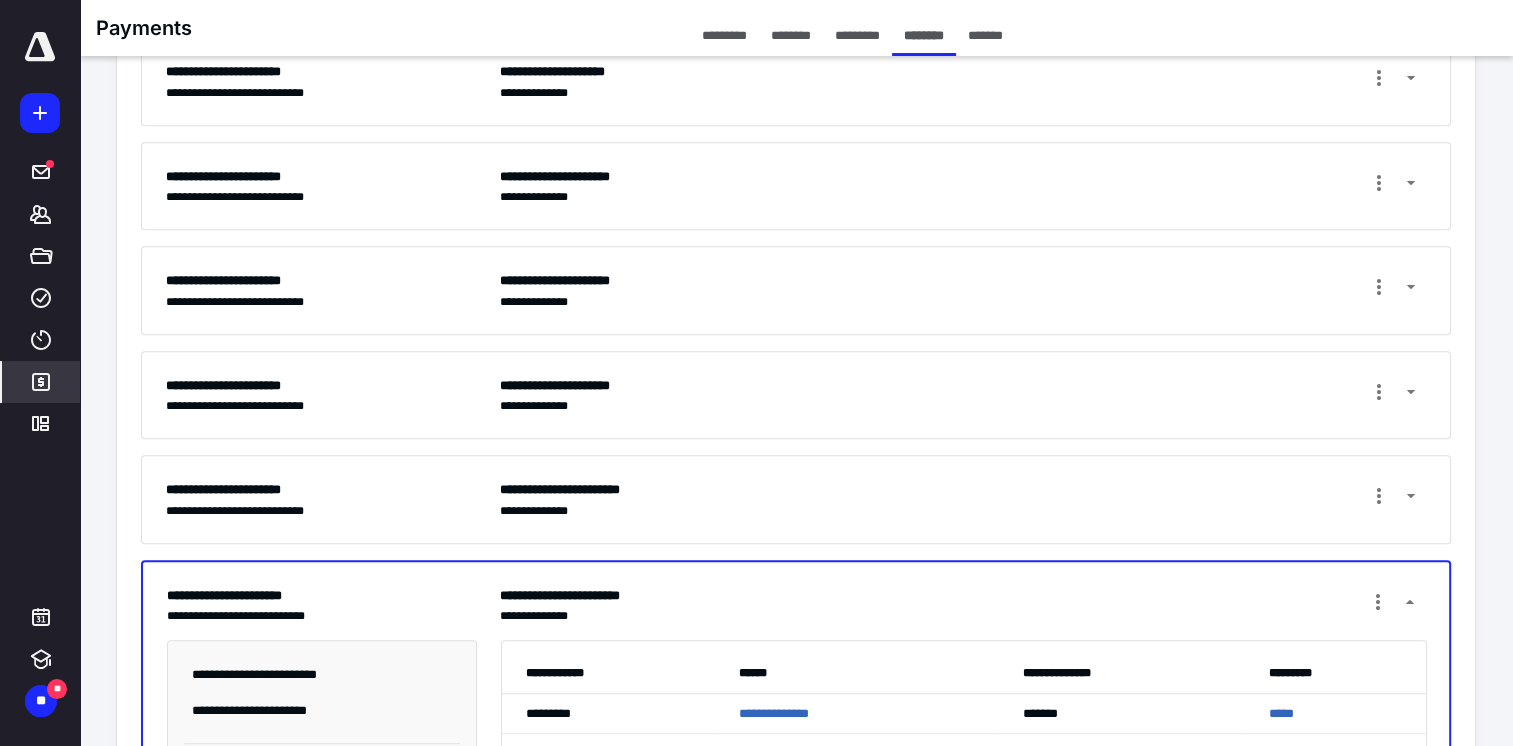 scroll, scrollTop: 1402, scrollLeft: 0, axis: vertical 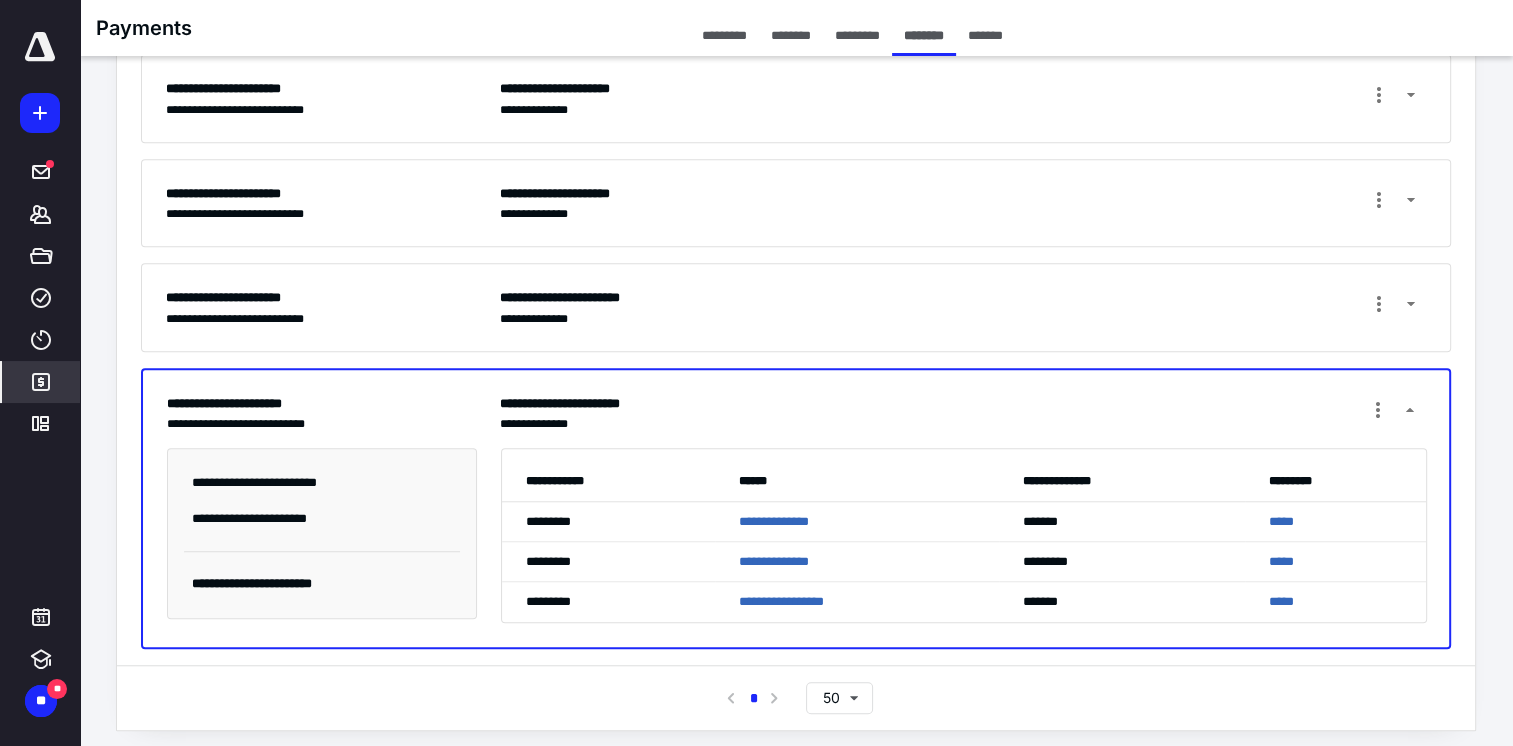 click on "**********" at bounding box center [963, 307] 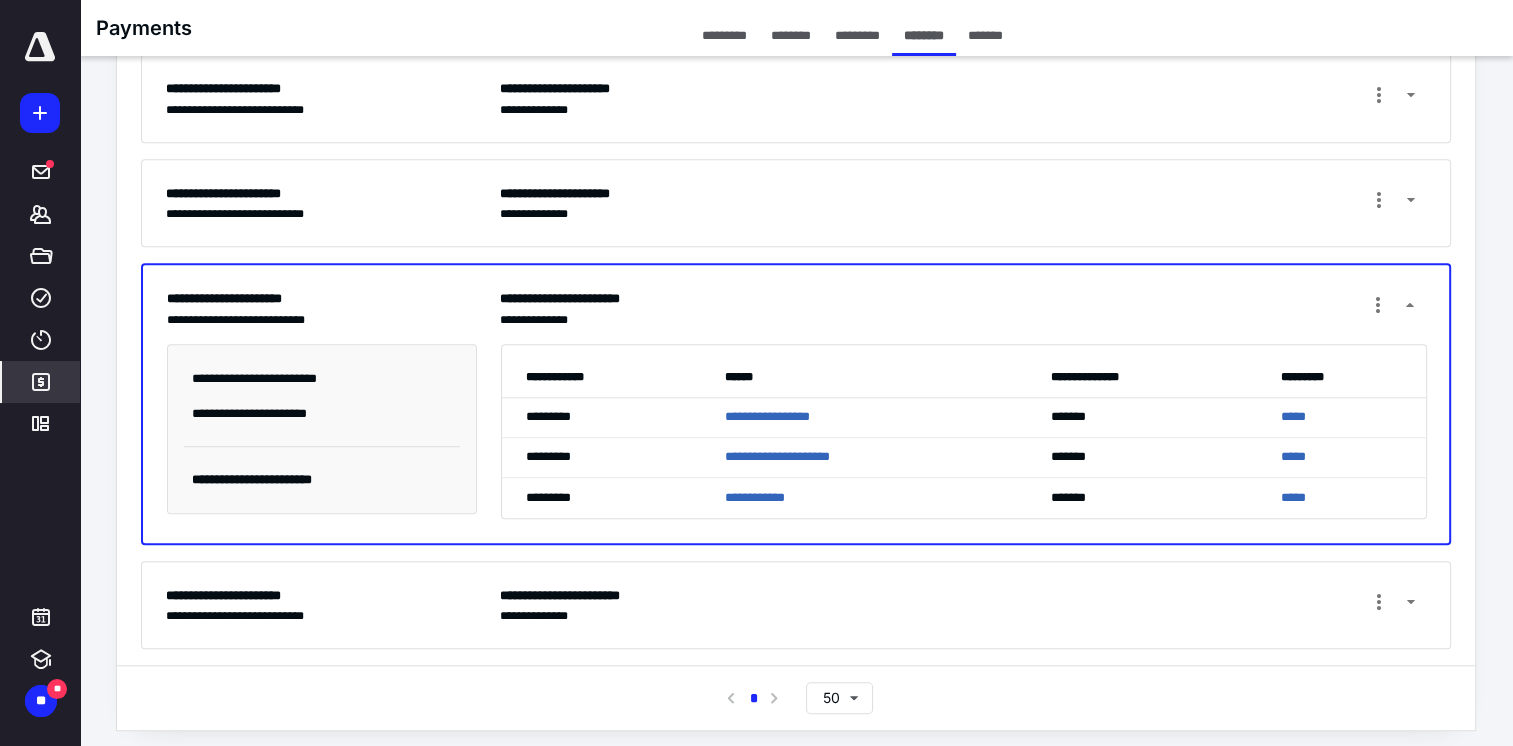 click on "**********" at bounding box center (963, 203) 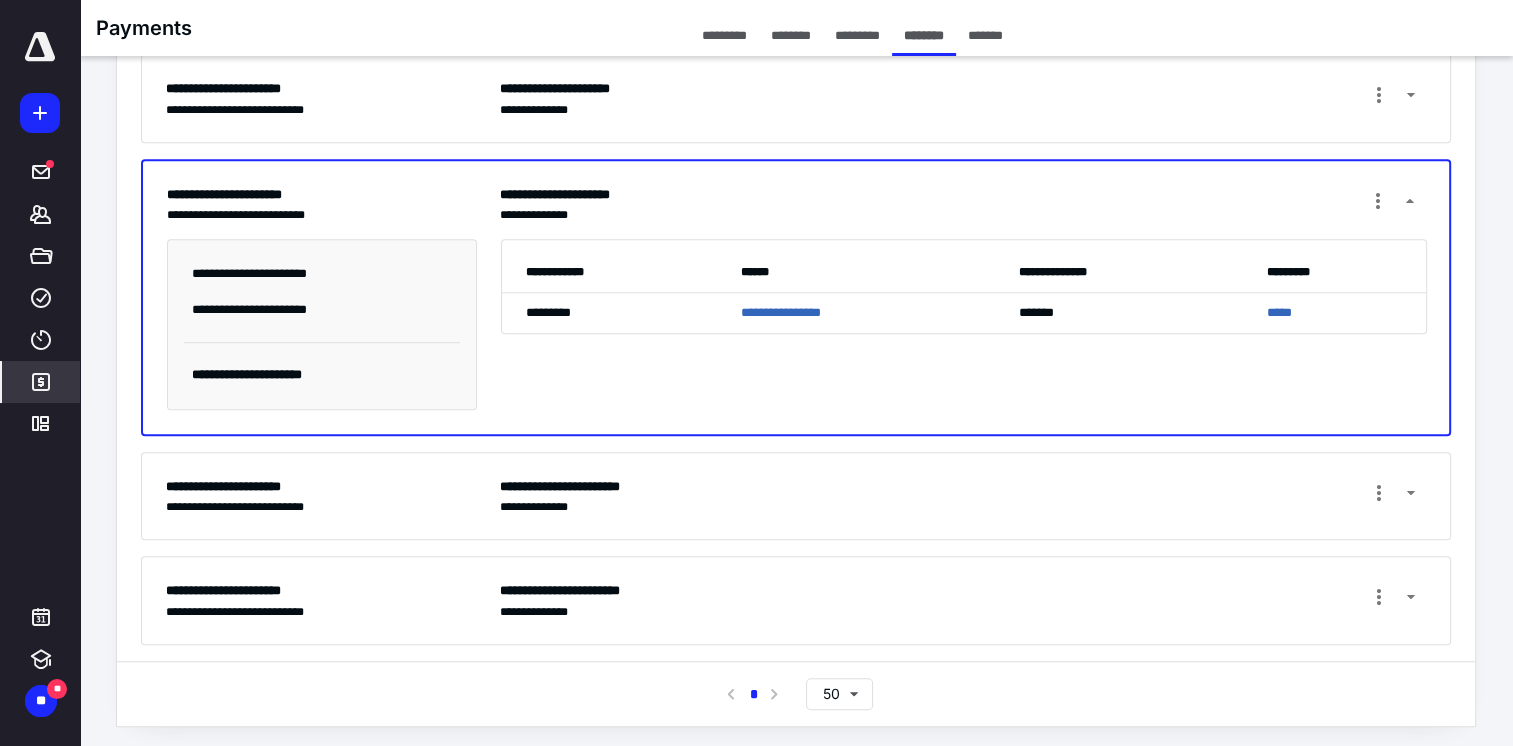 scroll, scrollTop: 1398, scrollLeft: 0, axis: vertical 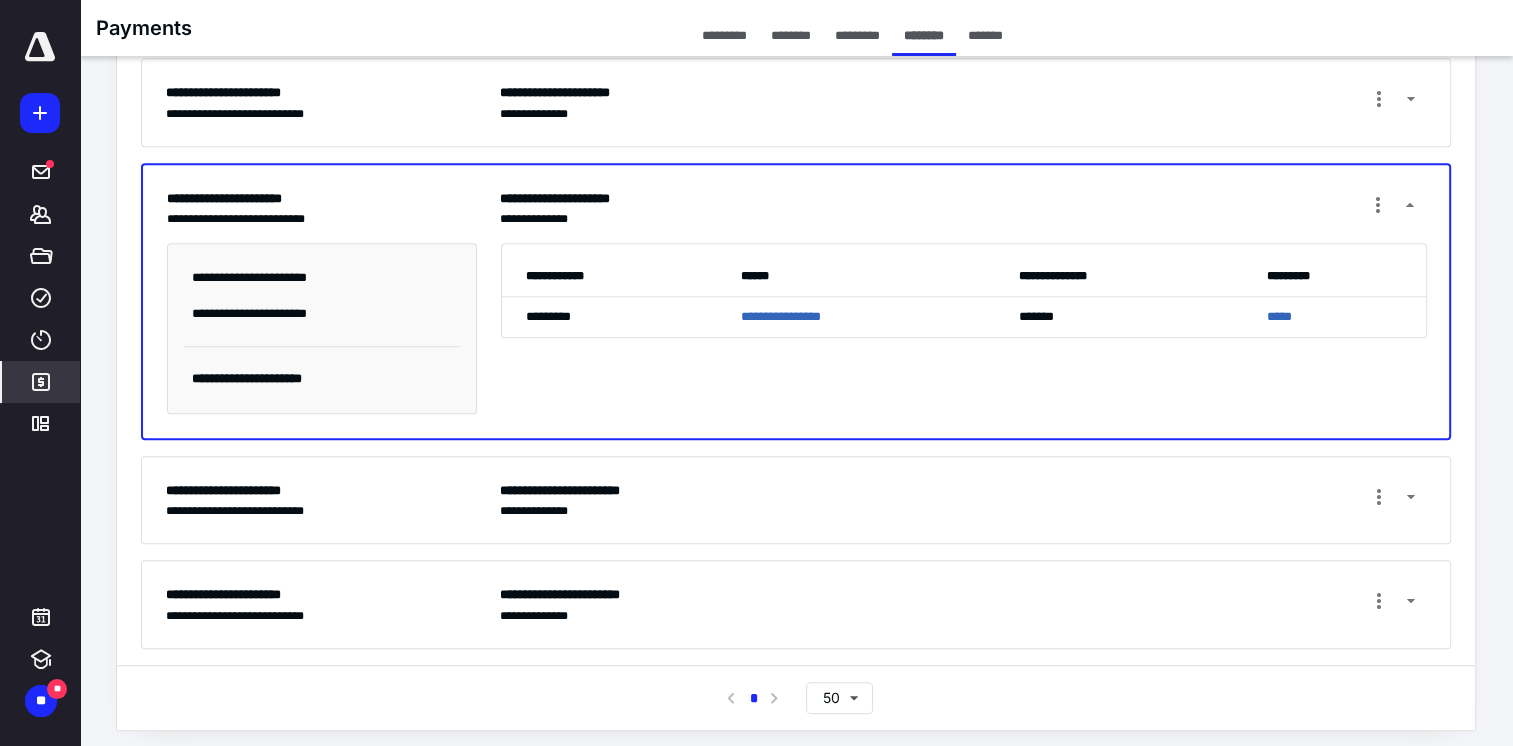 click on "**********" at bounding box center [963, 500] 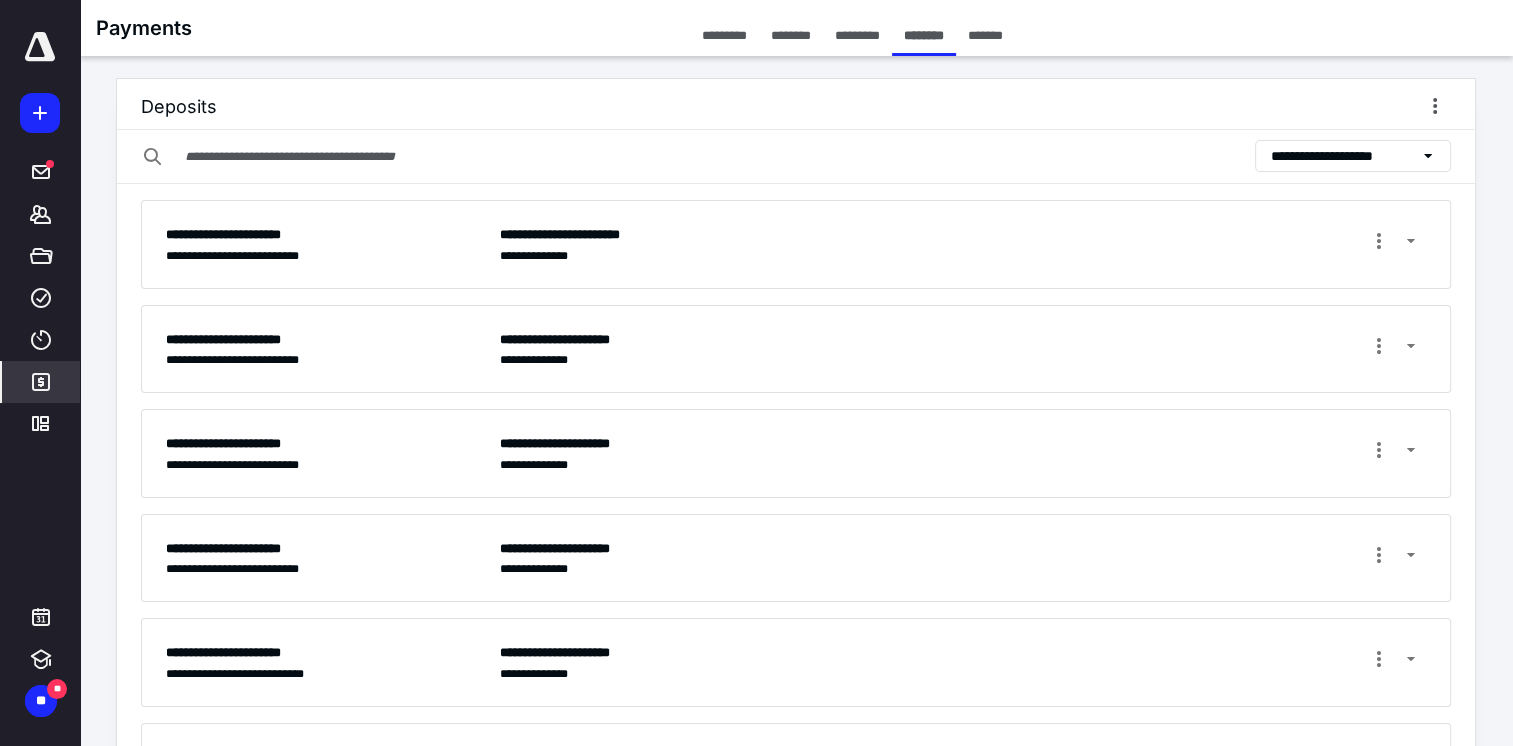 scroll, scrollTop: 0, scrollLeft: 0, axis: both 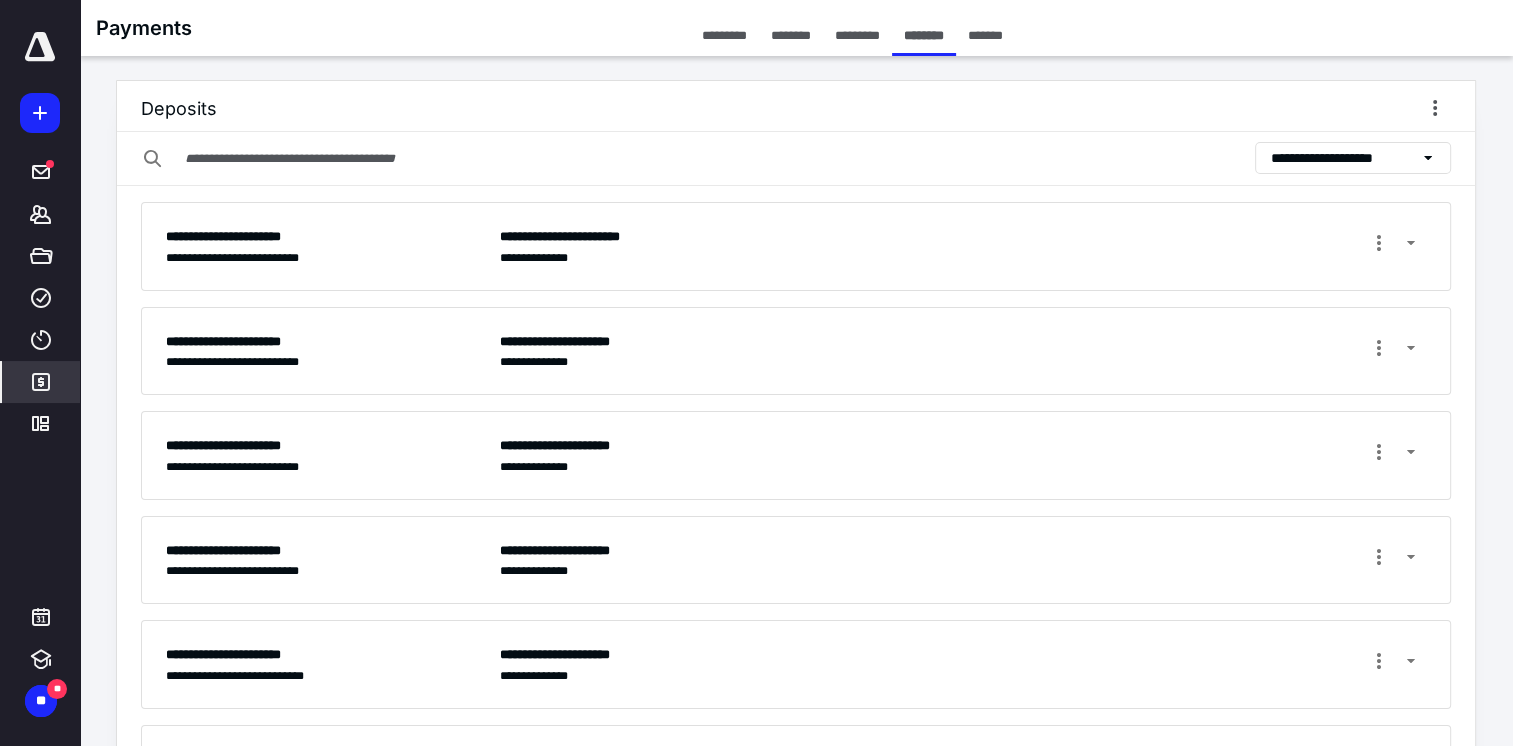 click 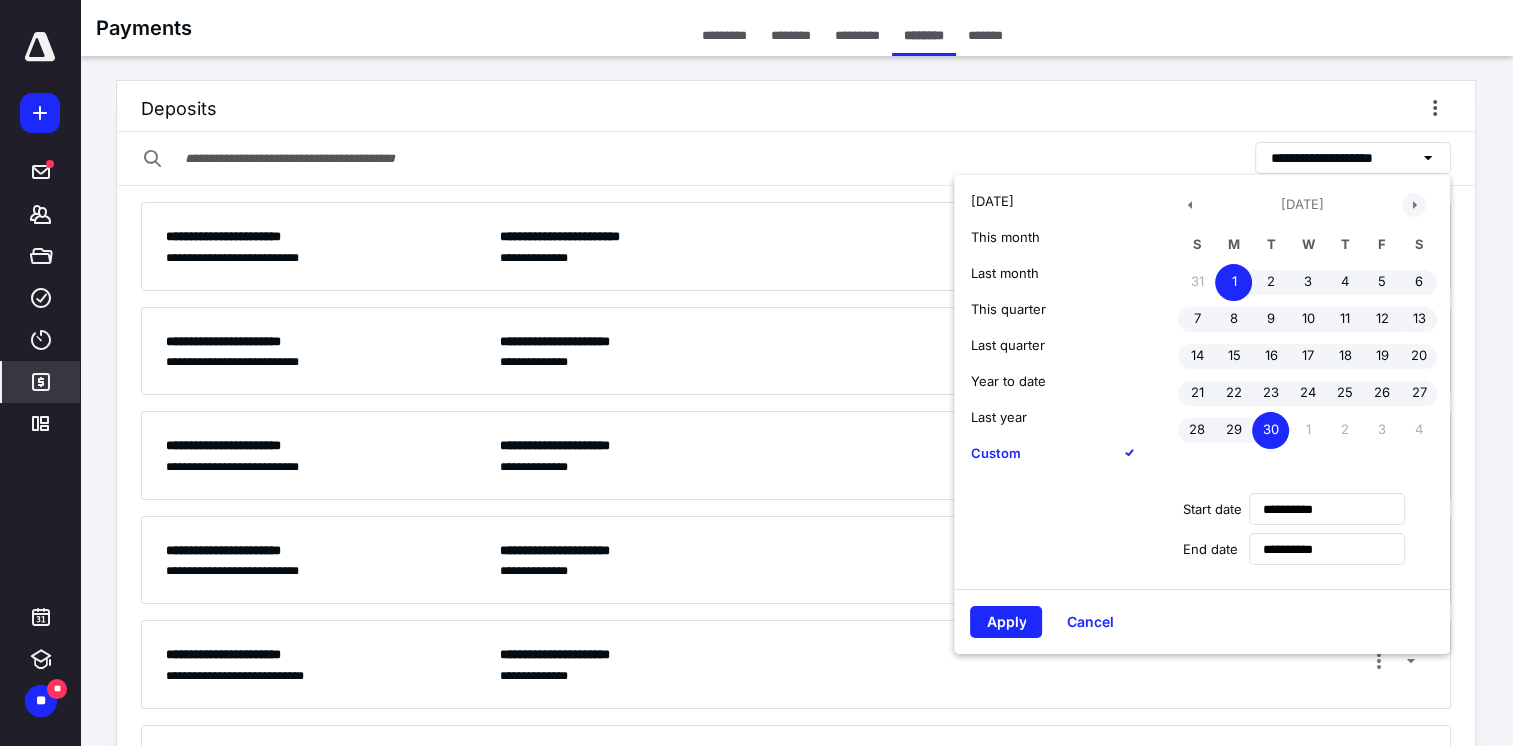 click at bounding box center (1414, 205) 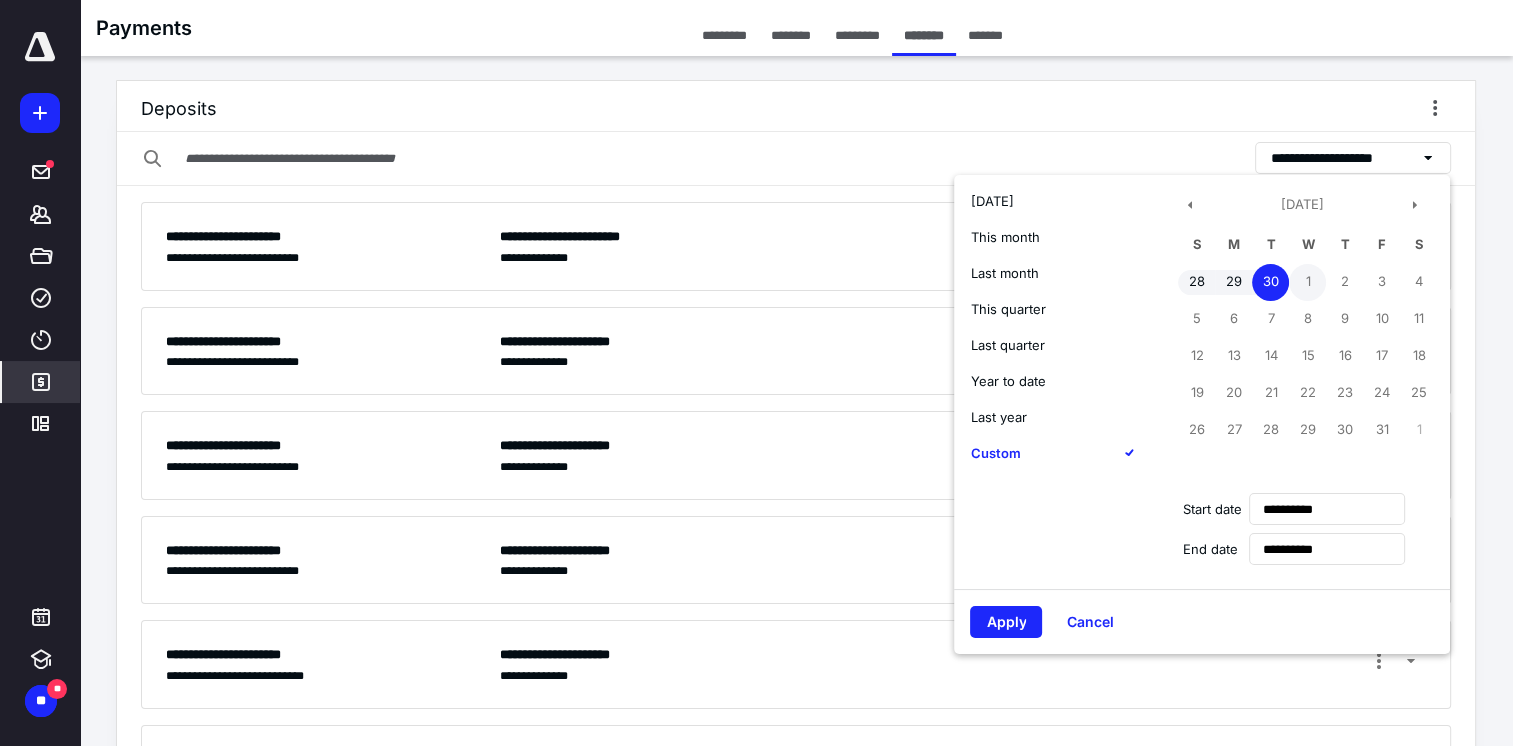 click on "1" at bounding box center (1307, 282) 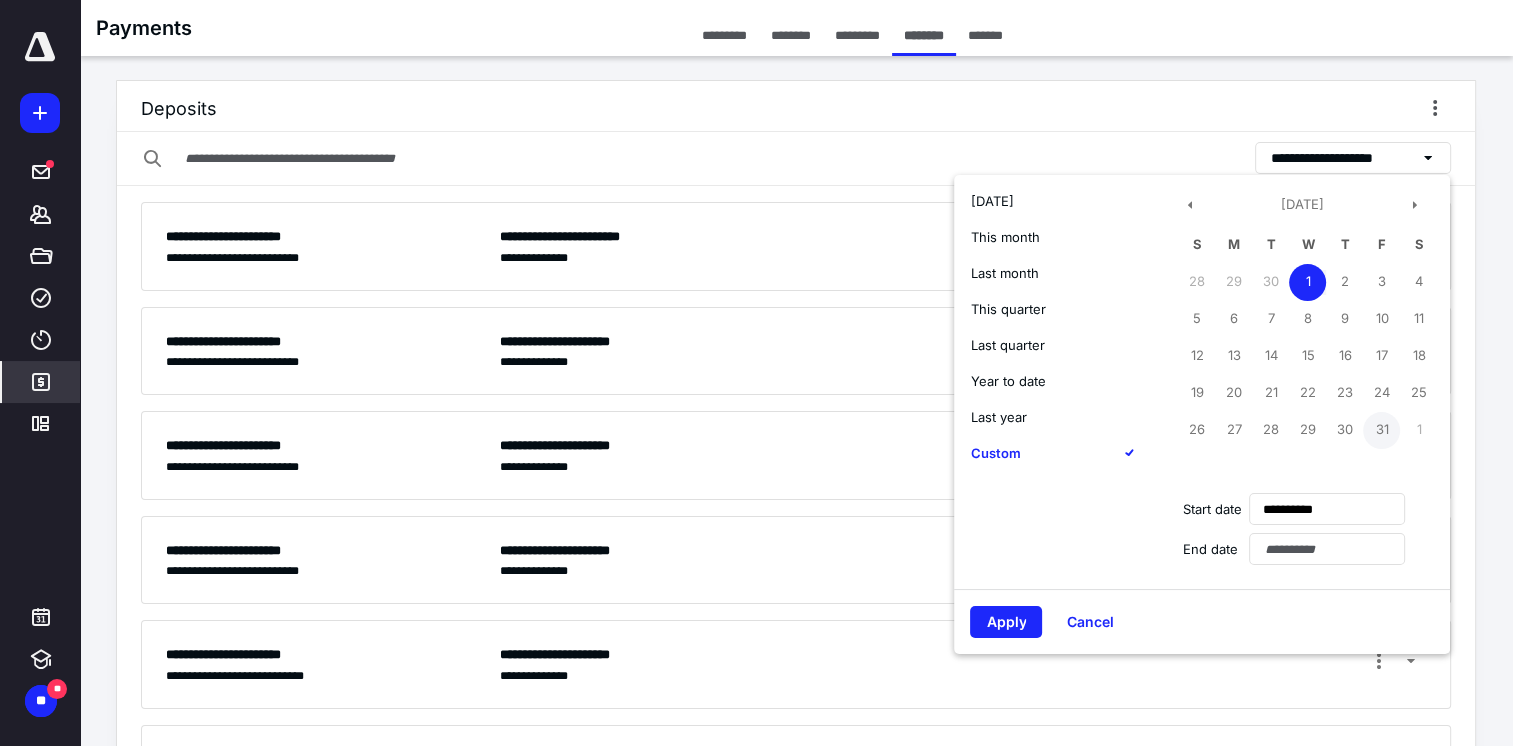 click on "31" at bounding box center [1381, 430] 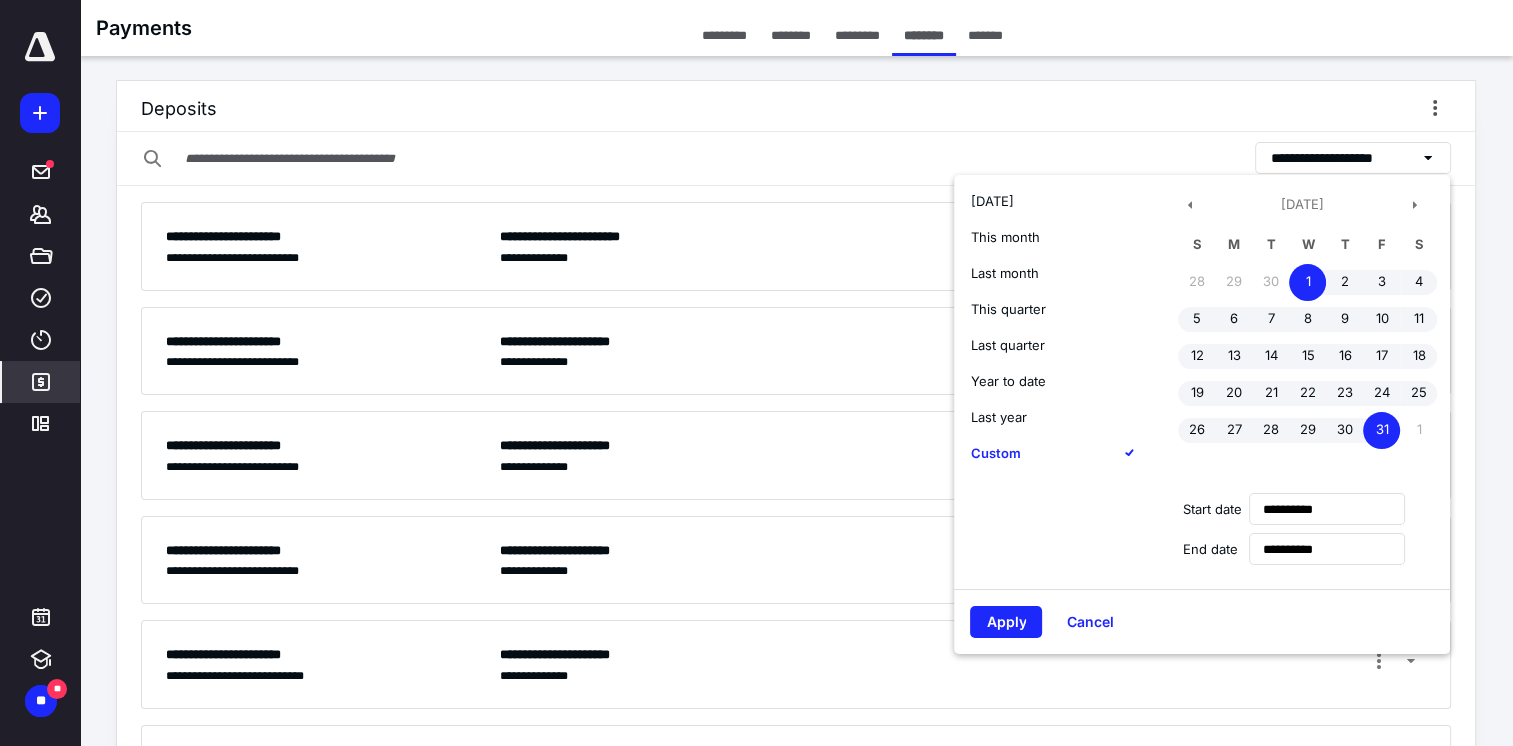 drag, startPoint x: 989, startPoint y: 628, endPoint x: 1006, endPoint y: 621, distance: 18.384777 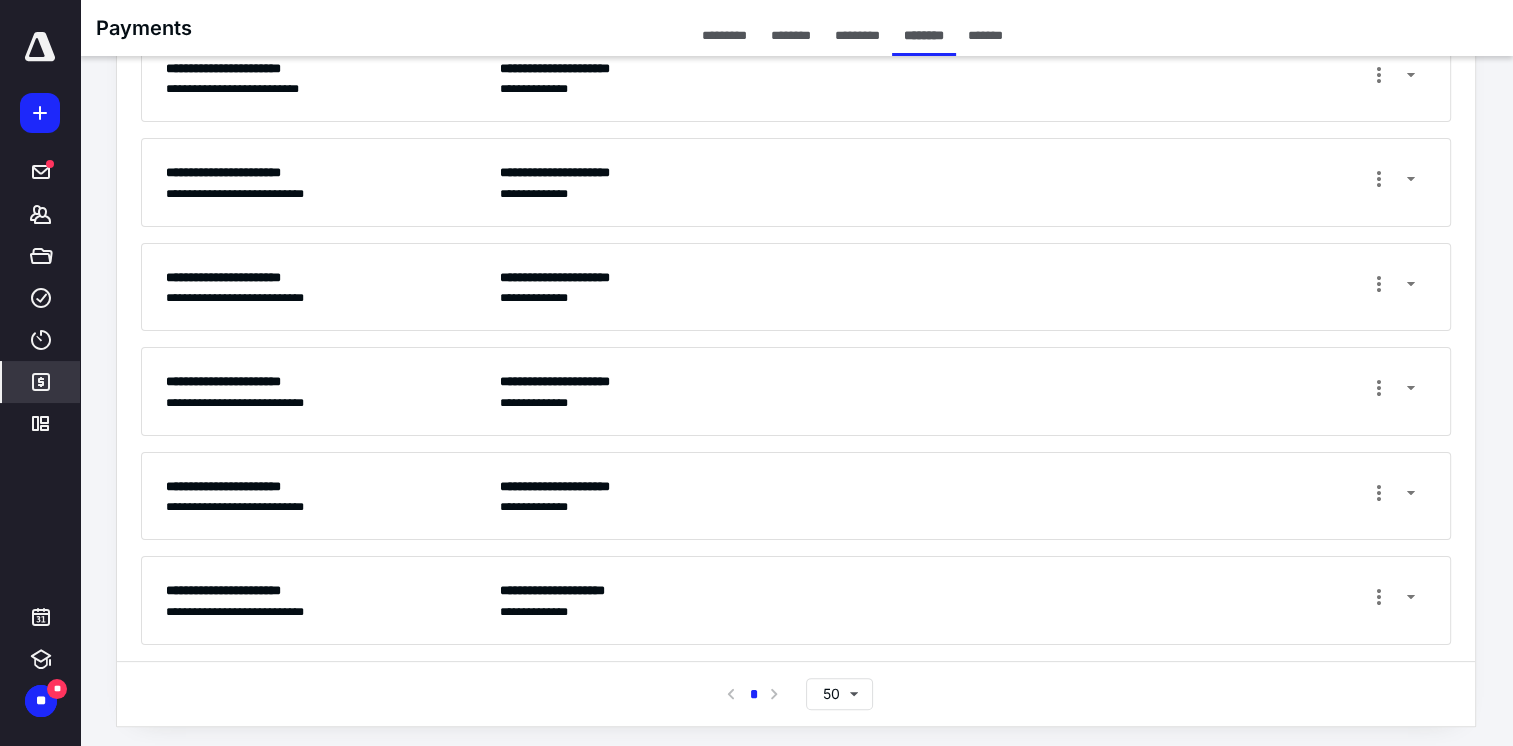 scroll, scrollTop: 0, scrollLeft: 0, axis: both 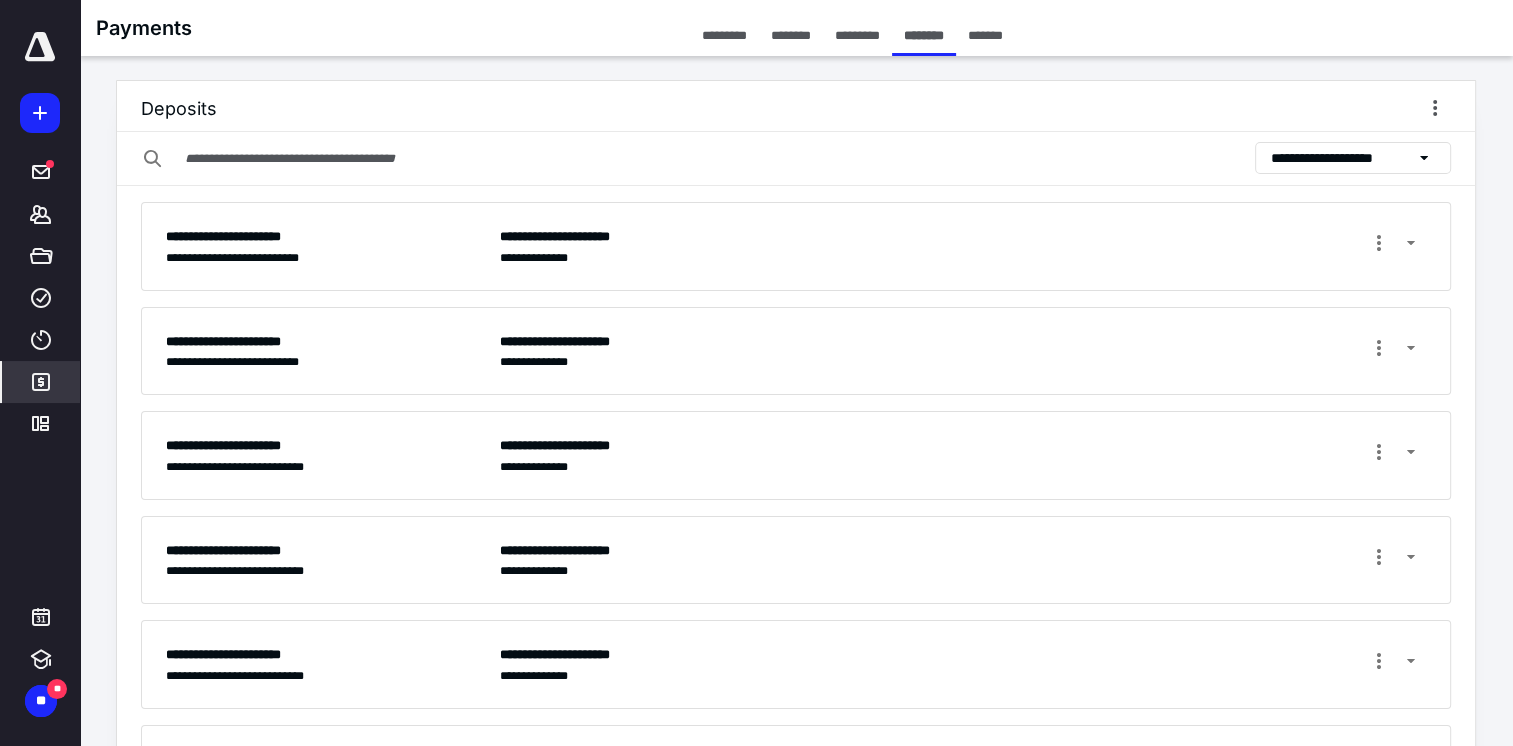click on "**********" at bounding box center [963, 246] 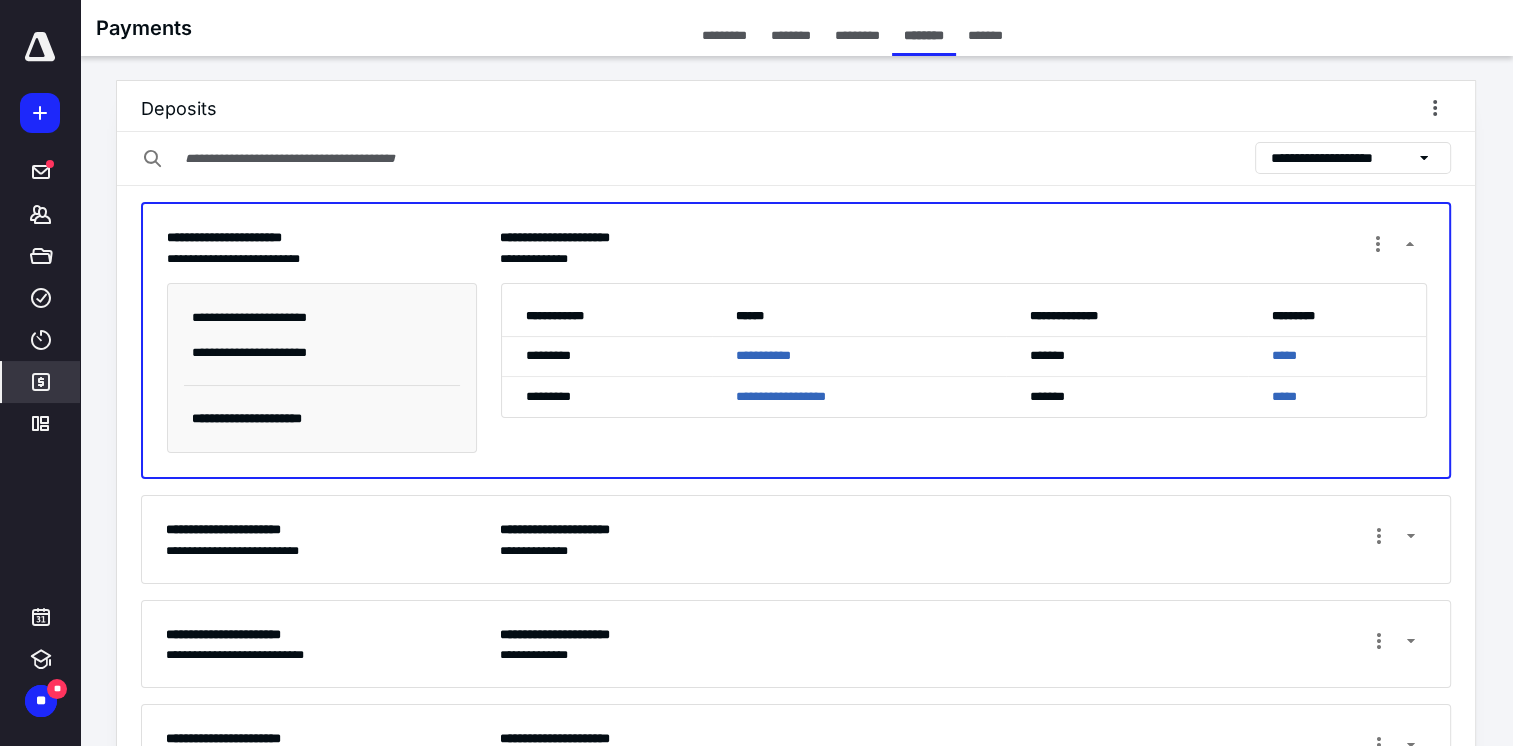 click on "**********" at bounding box center (963, 539) 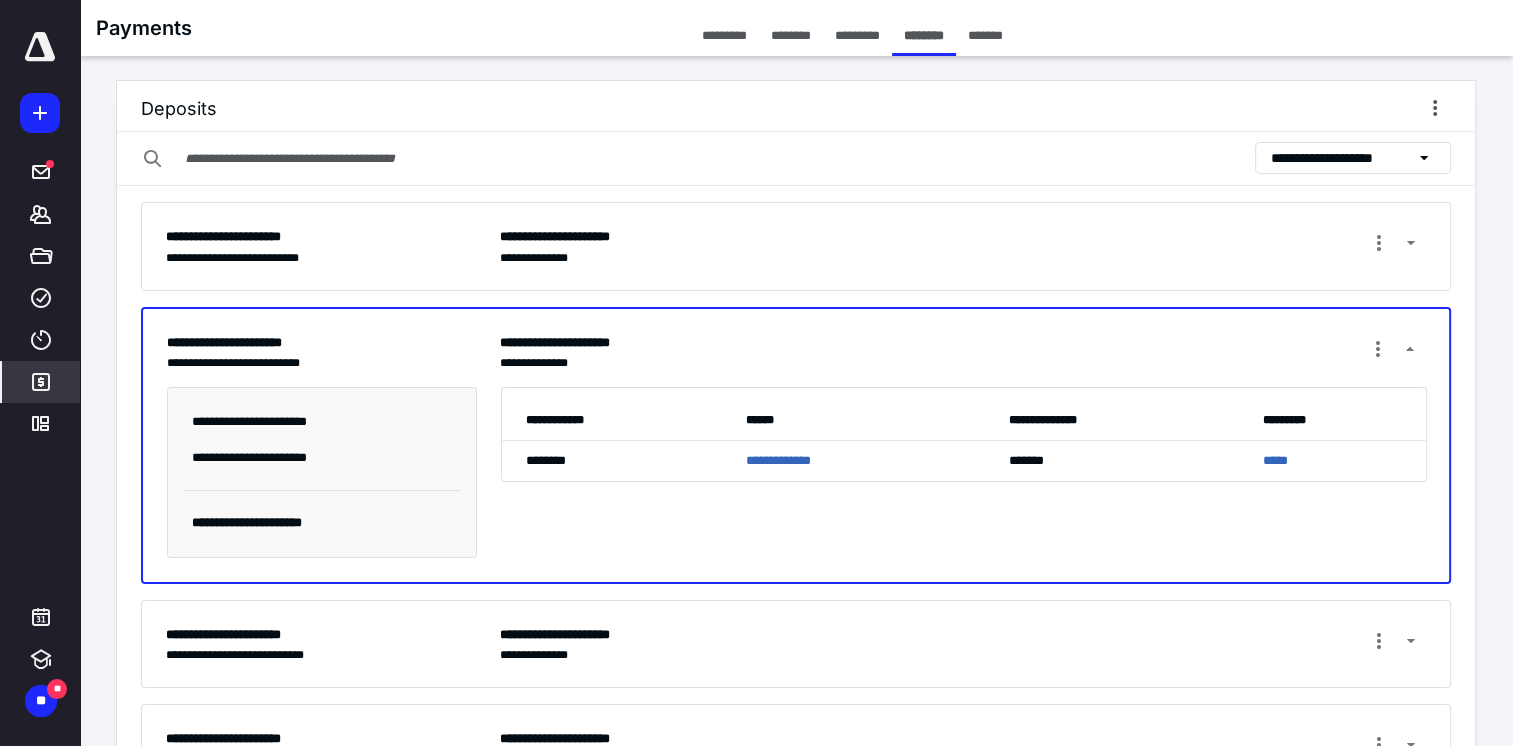 scroll, scrollTop: 100, scrollLeft: 0, axis: vertical 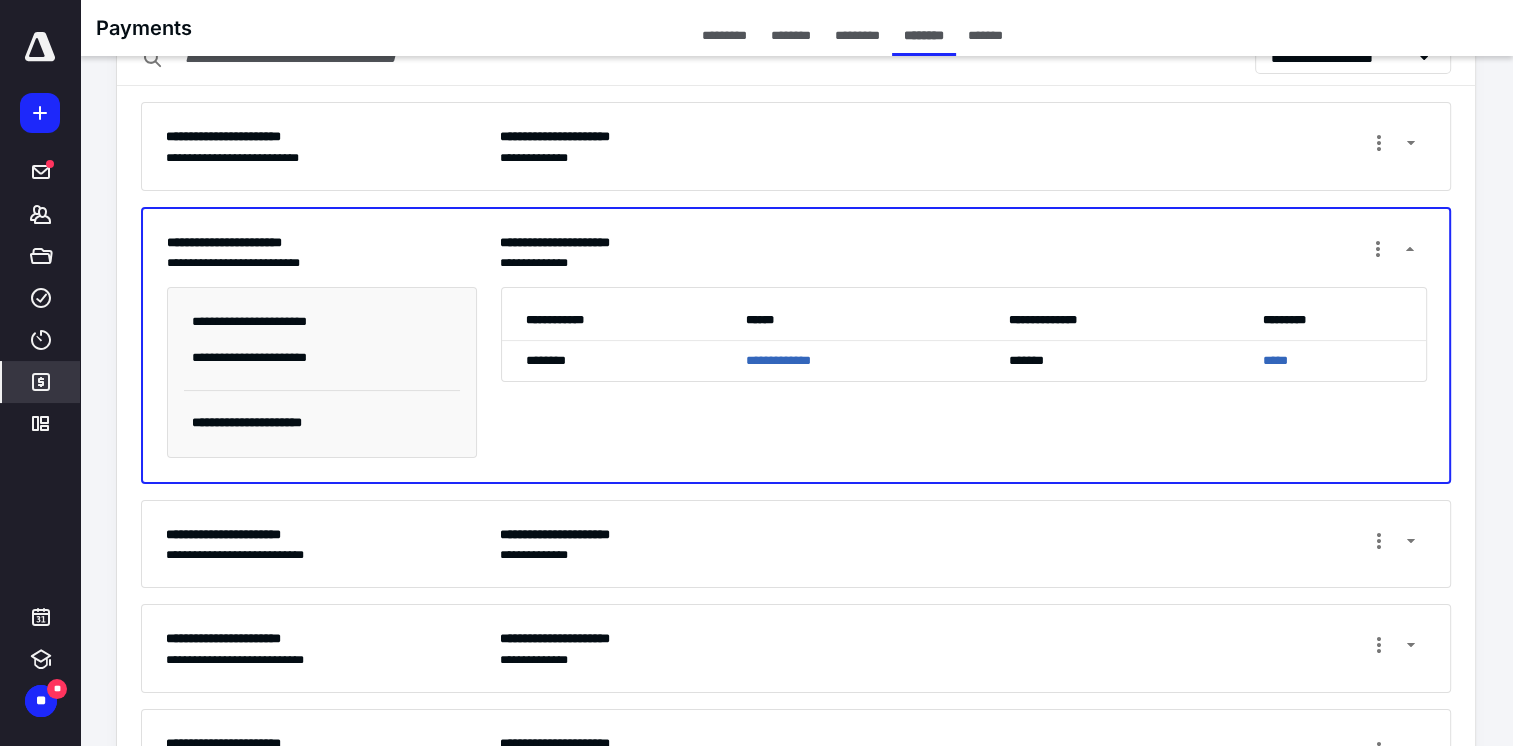 click on "*******" at bounding box center (592, 534) 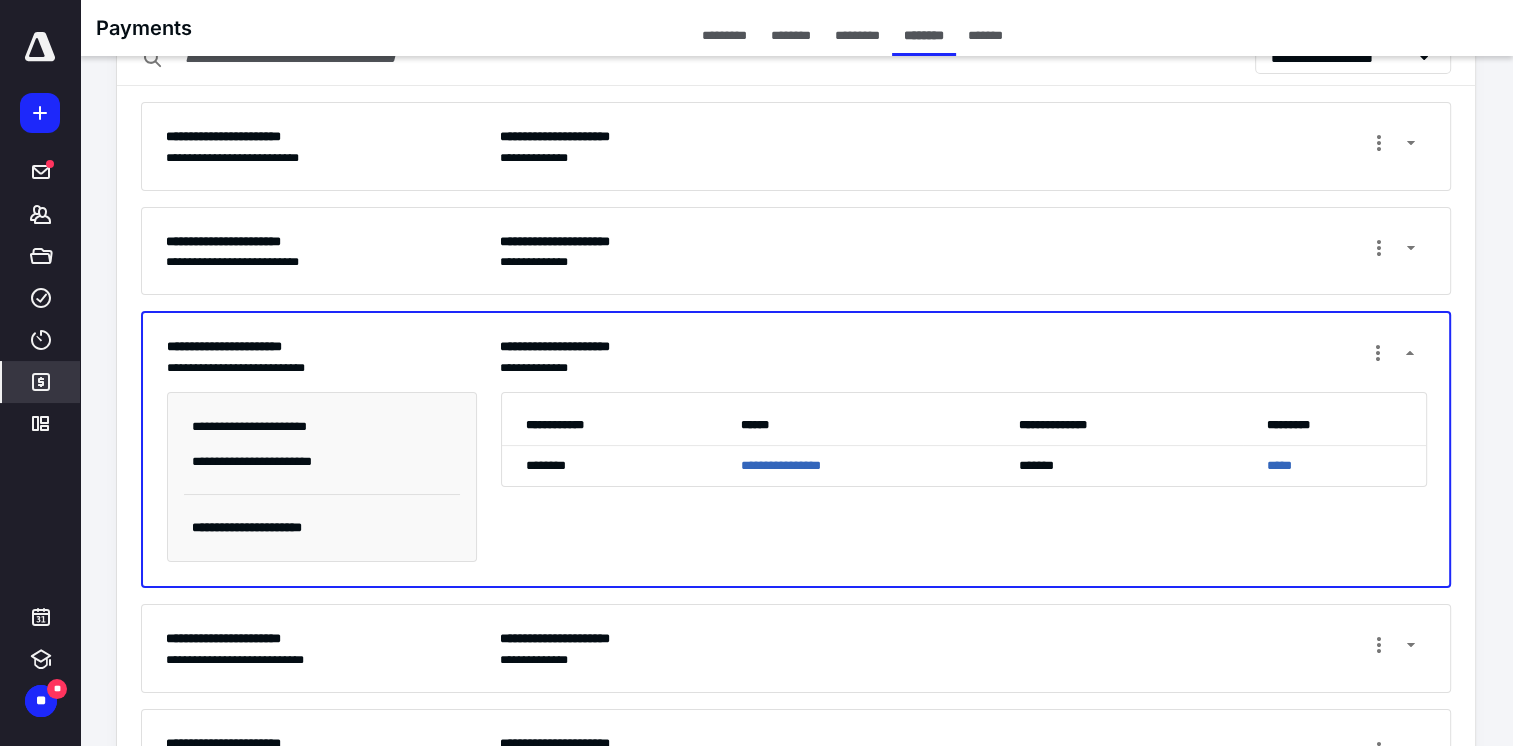 drag, startPoint x: 624, startPoint y: 536, endPoint x: 615, endPoint y: 615, distance: 79.51101 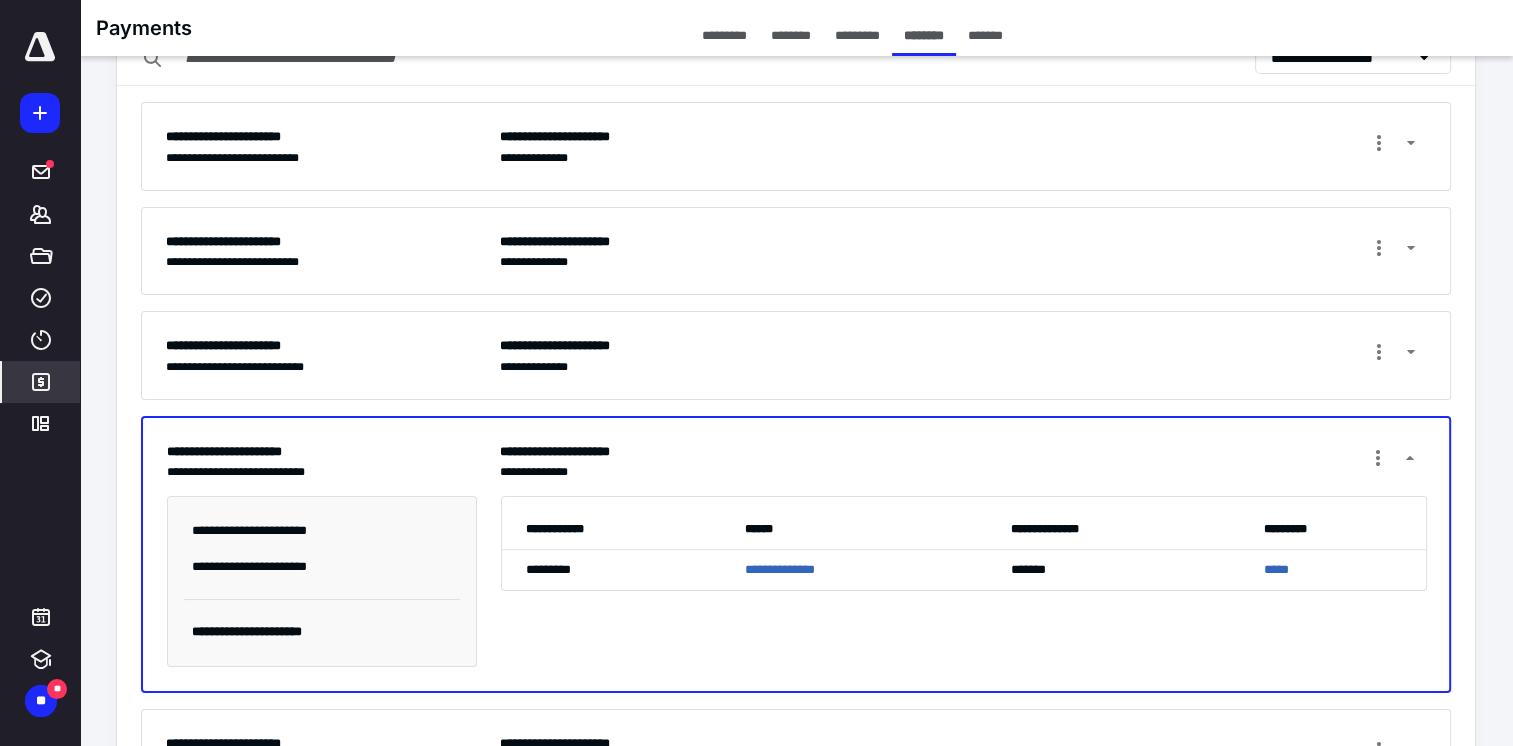 click on "**********" at bounding box center (796, 554) 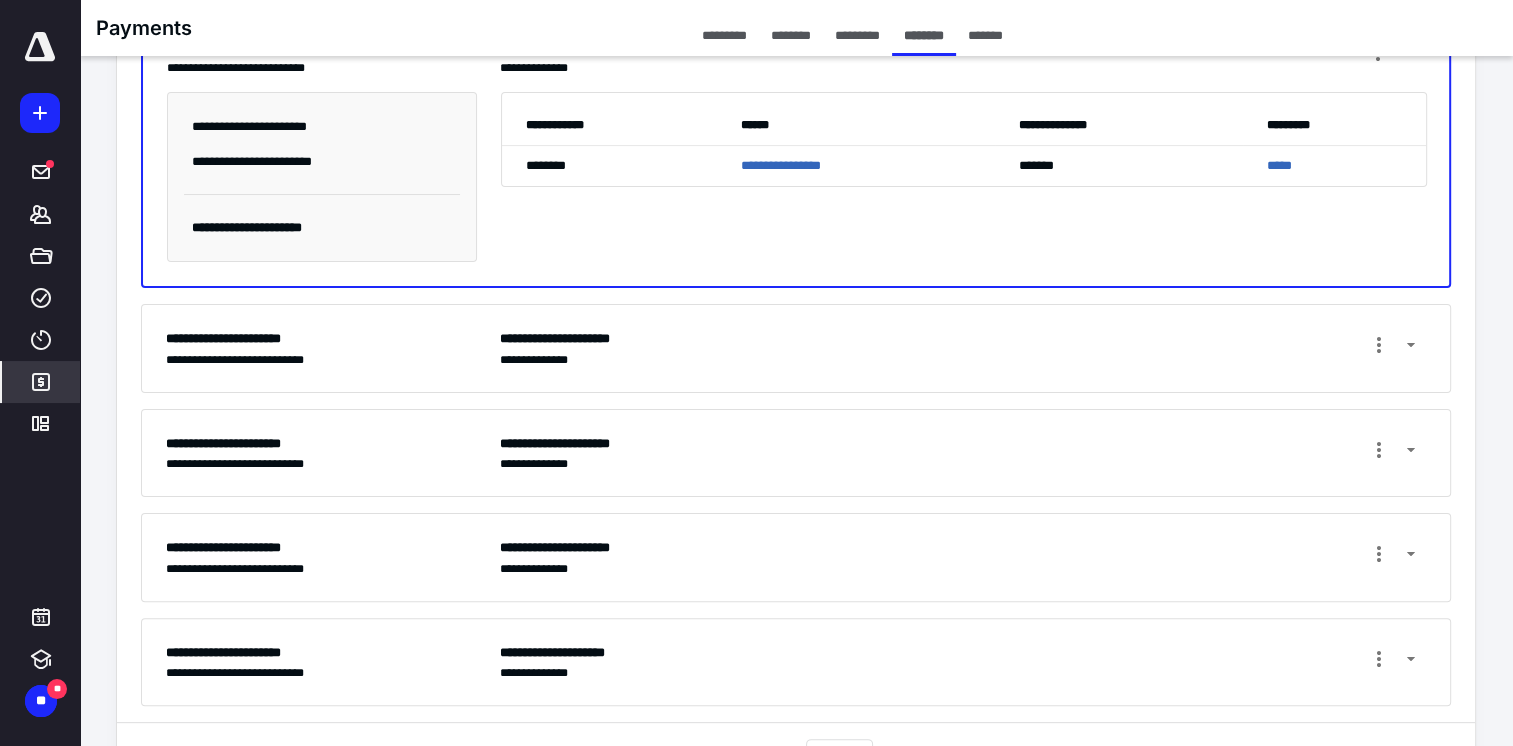 scroll, scrollTop: 461, scrollLeft: 0, axis: vertical 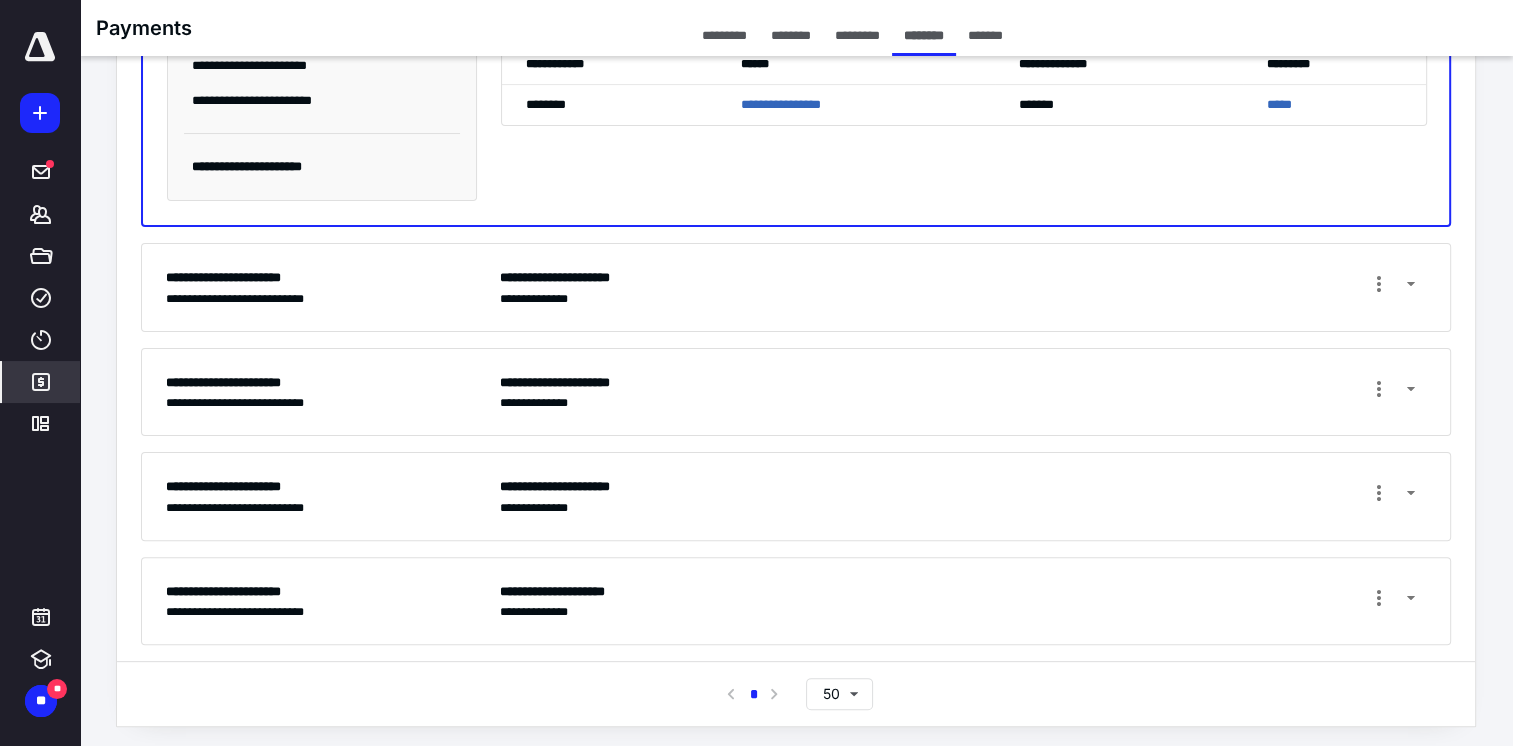 click on "**********" at bounding box center [963, 287] 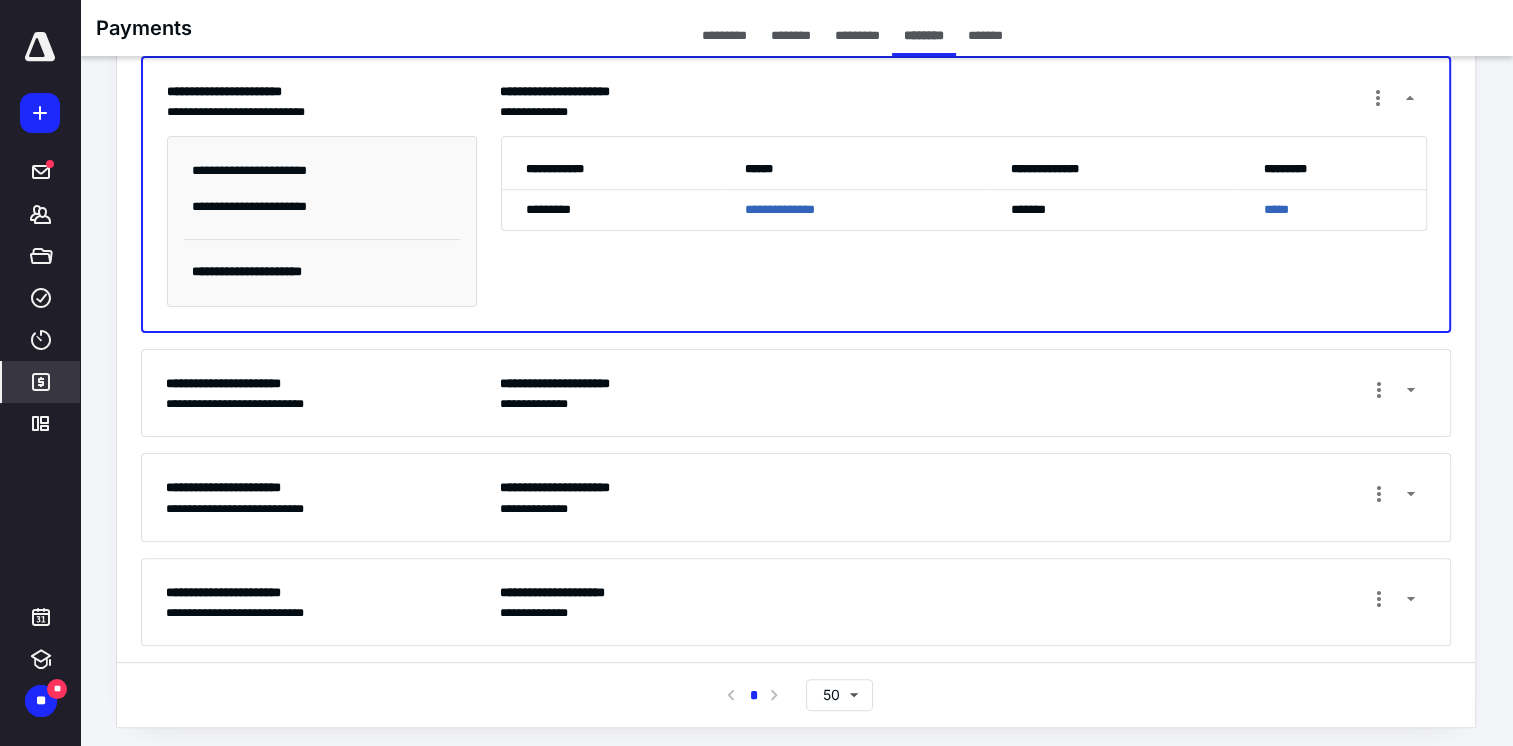 click on "**********" at bounding box center (963, 393) 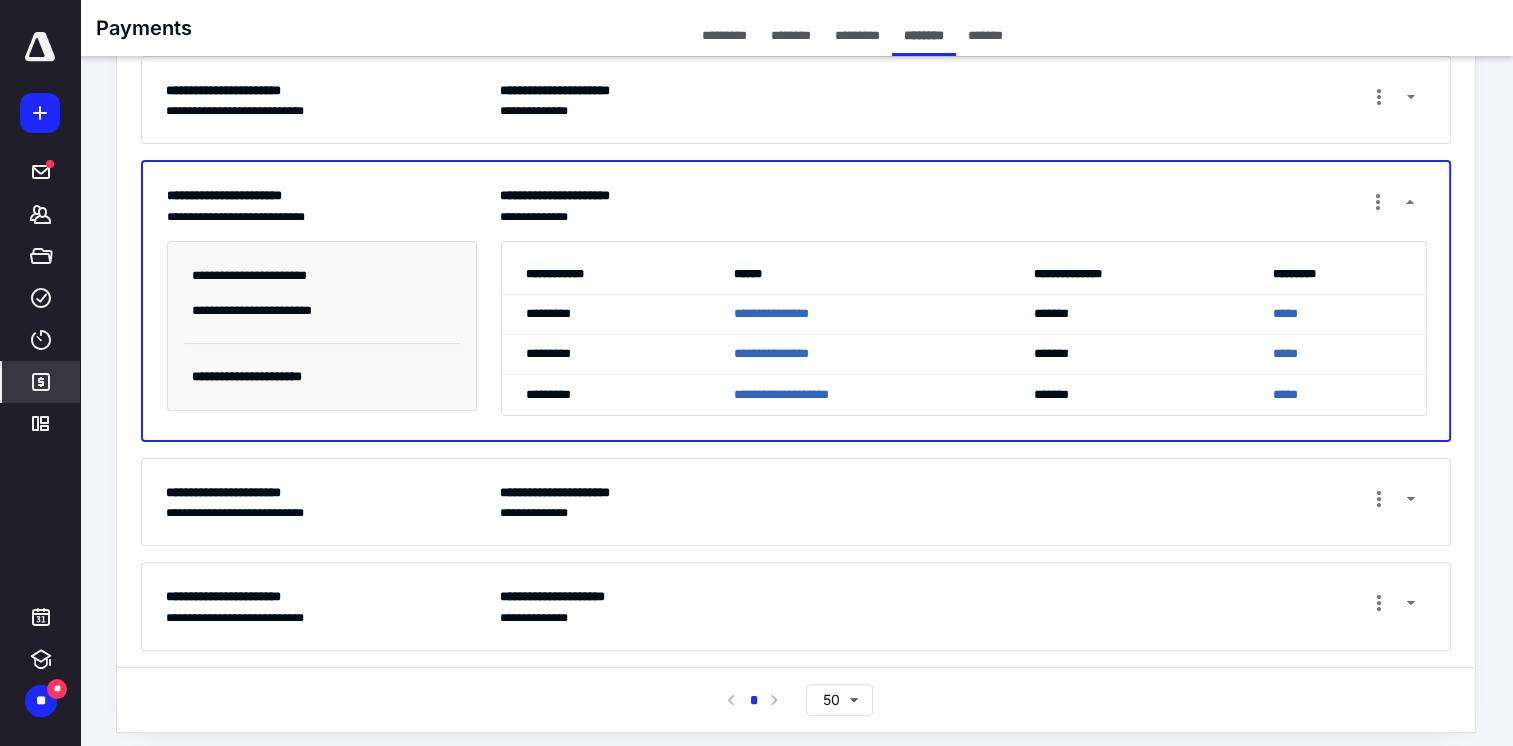 click on "**********" at bounding box center [796, 502] 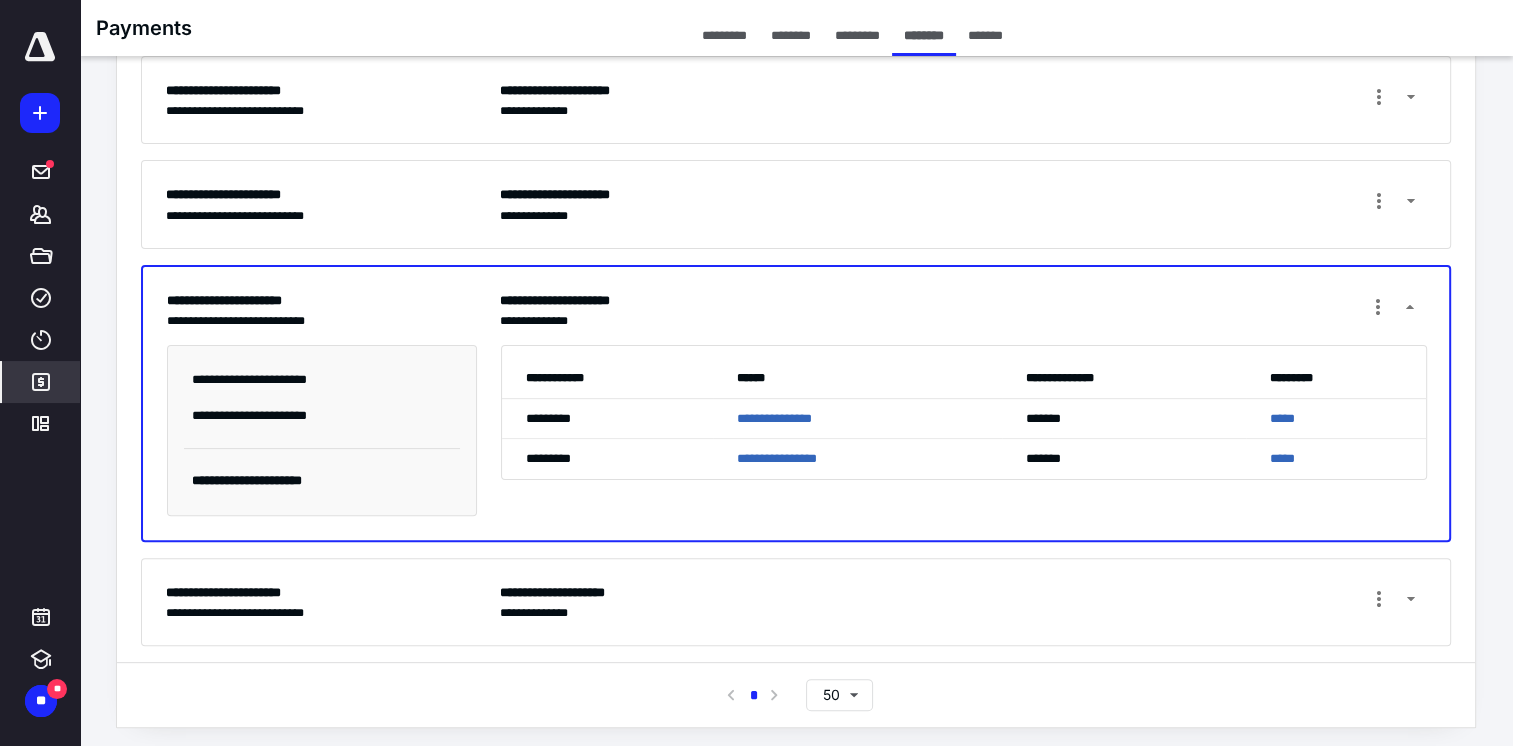click on "**********" at bounding box center (963, 602) 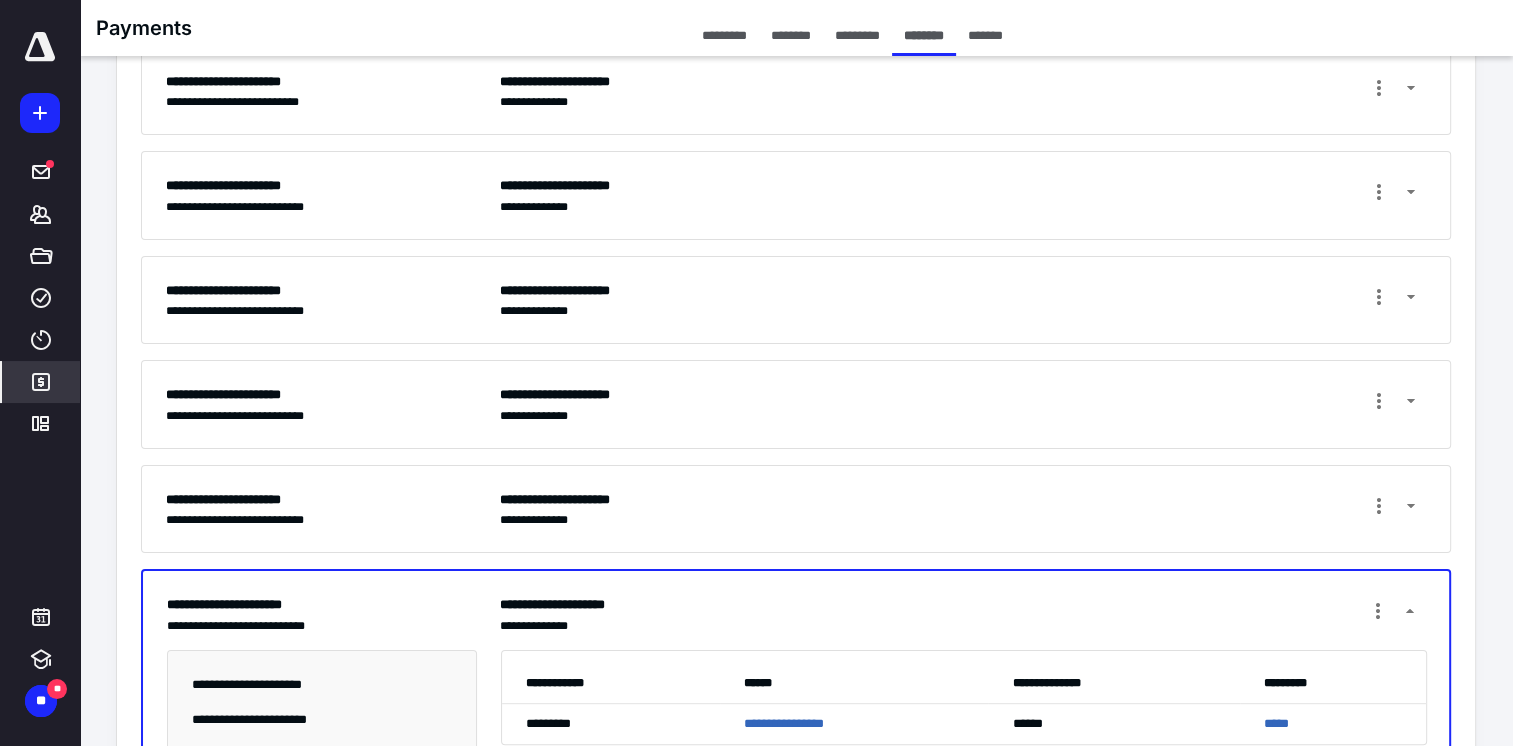 scroll, scrollTop: 0, scrollLeft: 0, axis: both 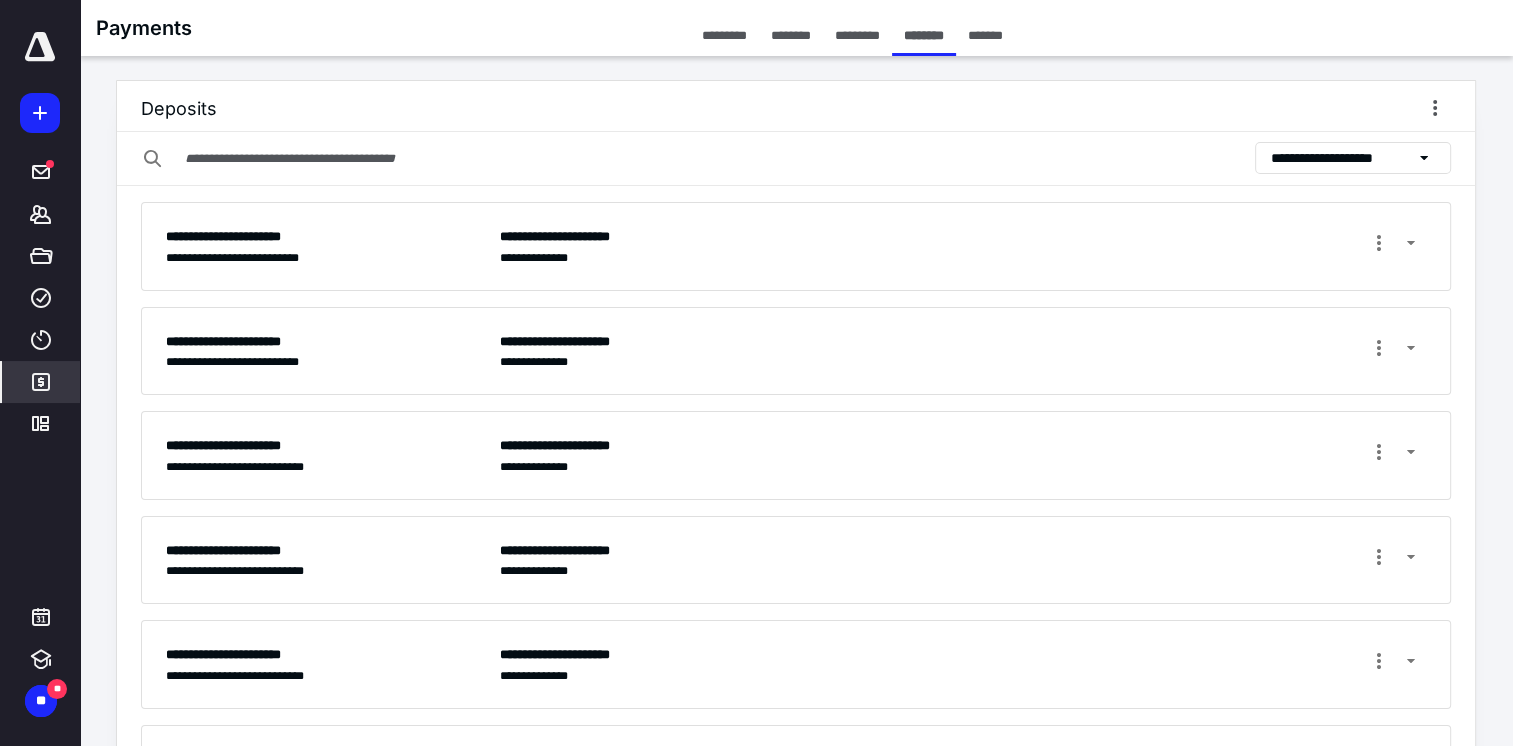 click on "**********" at bounding box center [1340, 158] 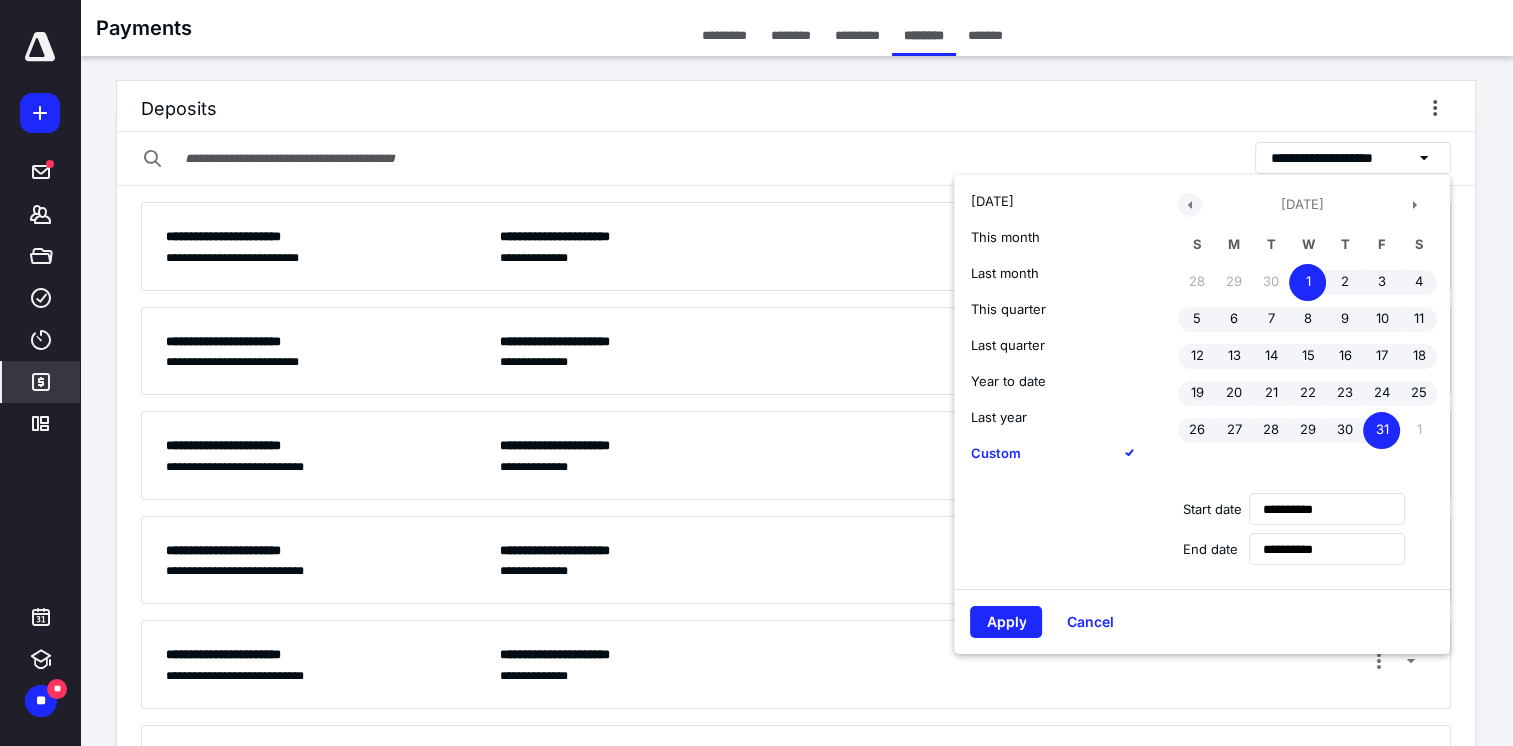 click at bounding box center [1190, 205] 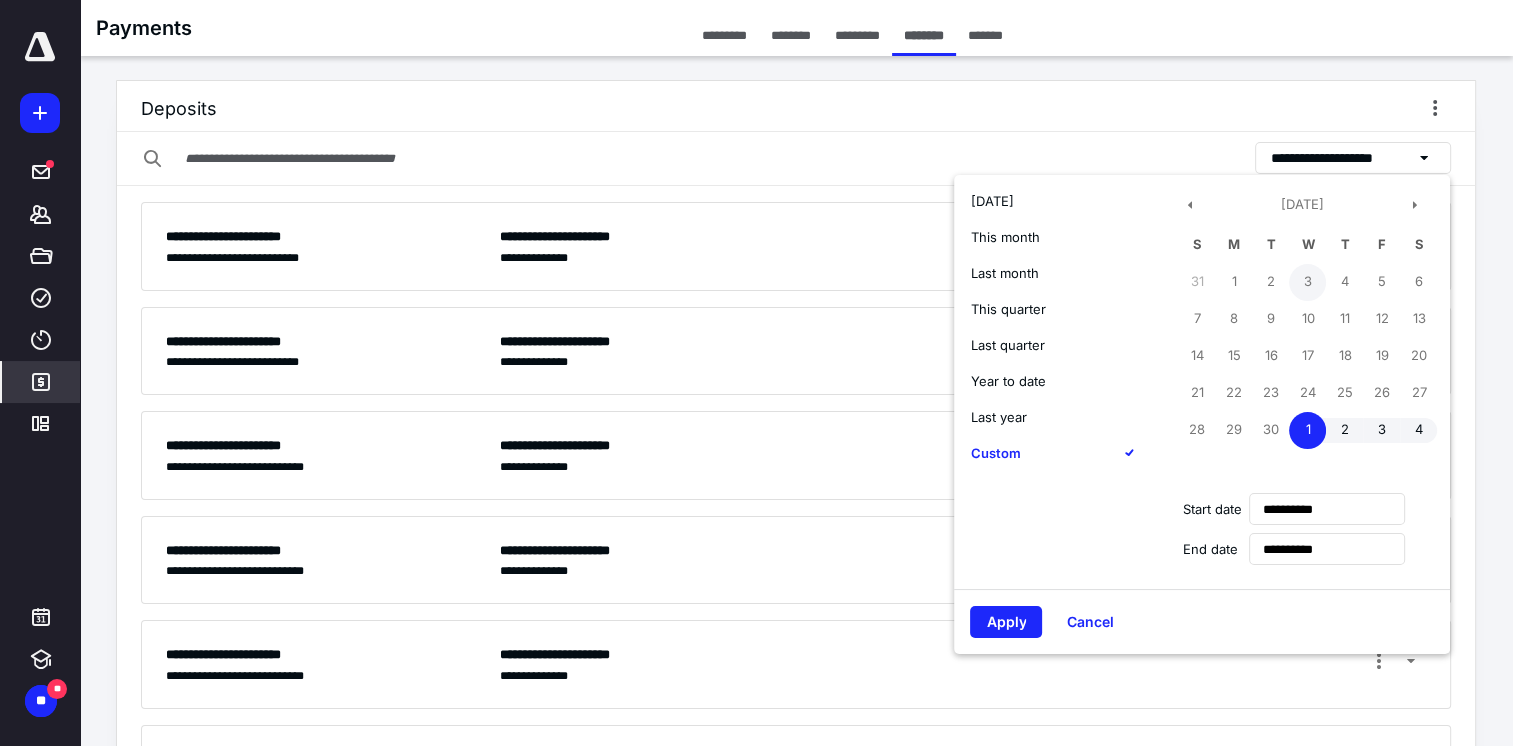 click on "3" at bounding box center [1307, 282] 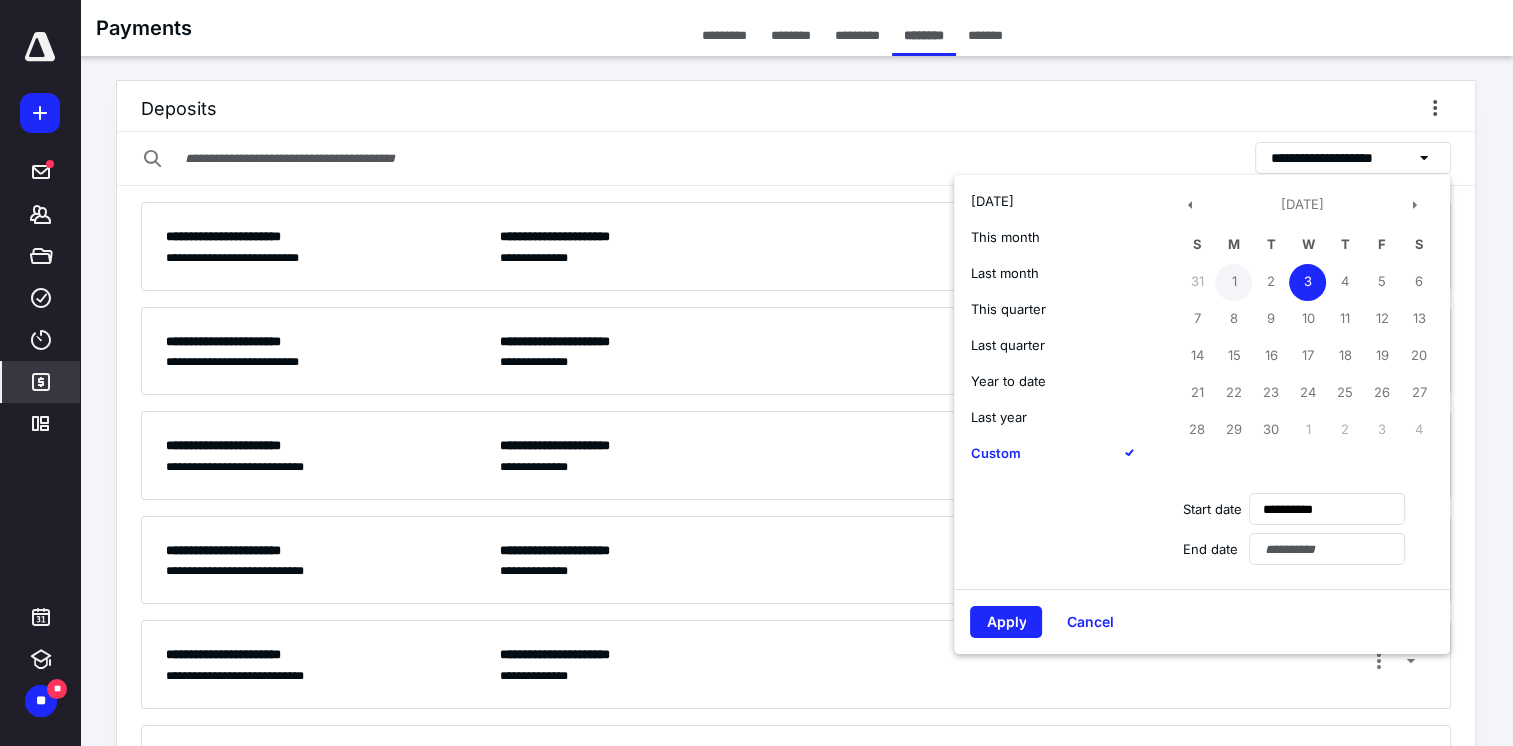 click on "1" at bounding box center (1233, 282) 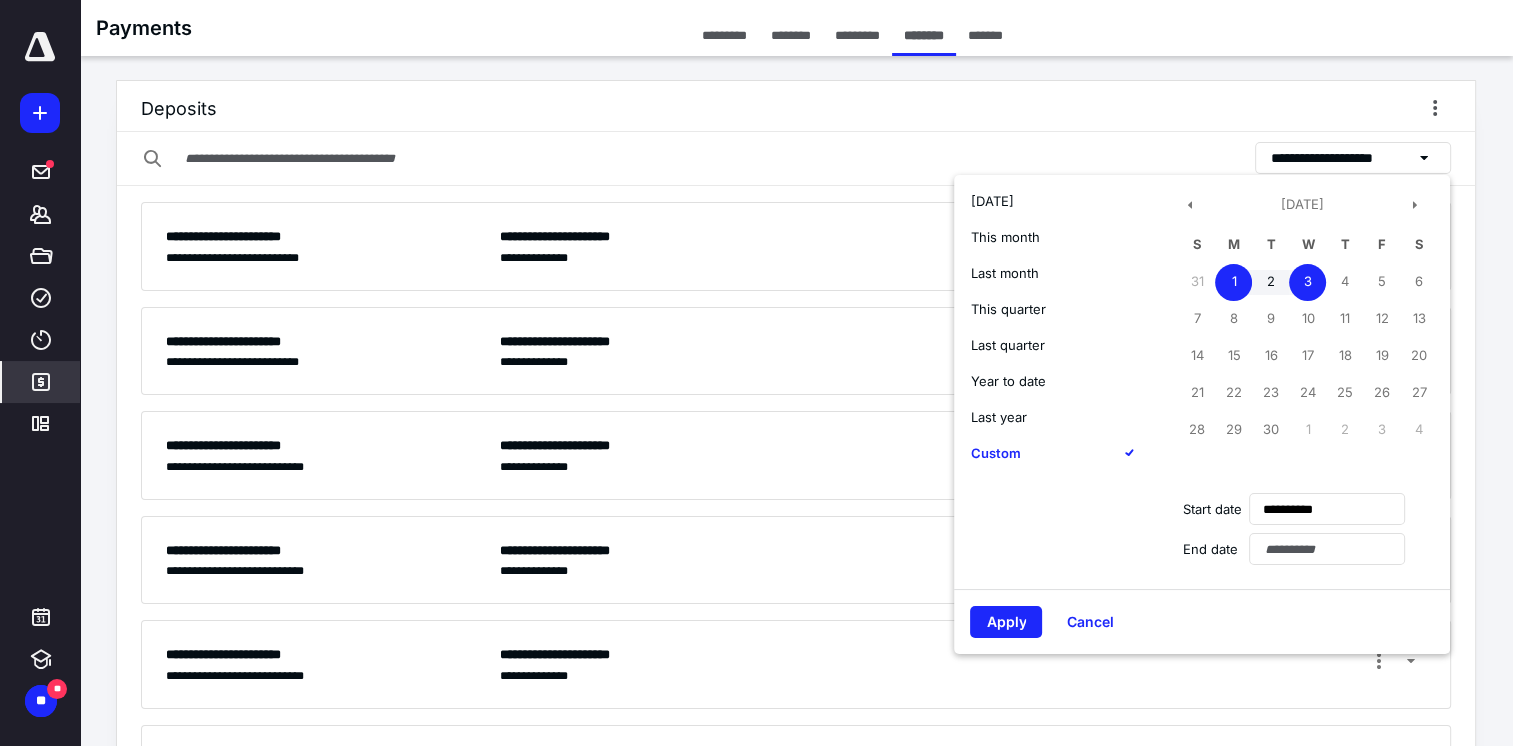 type on "**********" 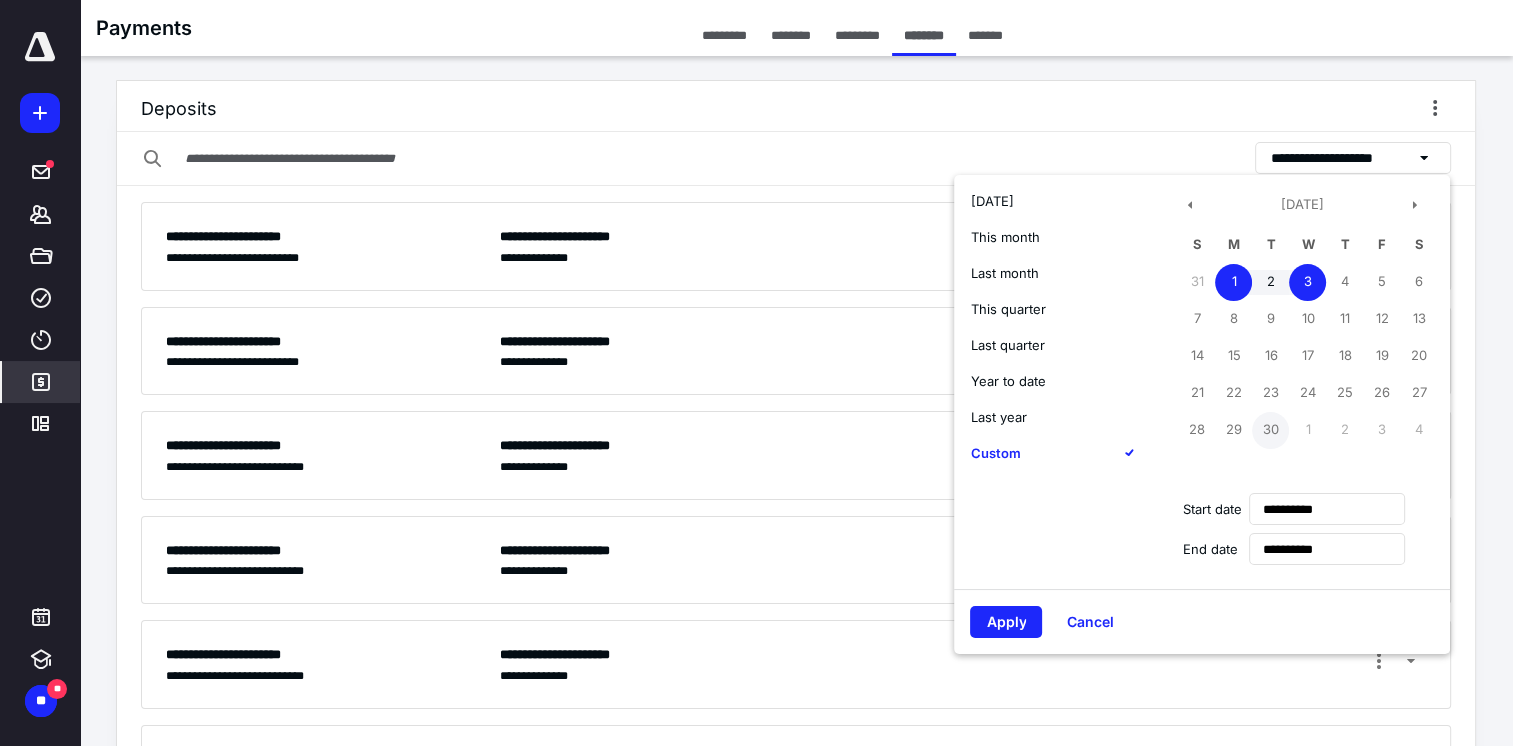 click on "30" at bounding box center [1270, 430] 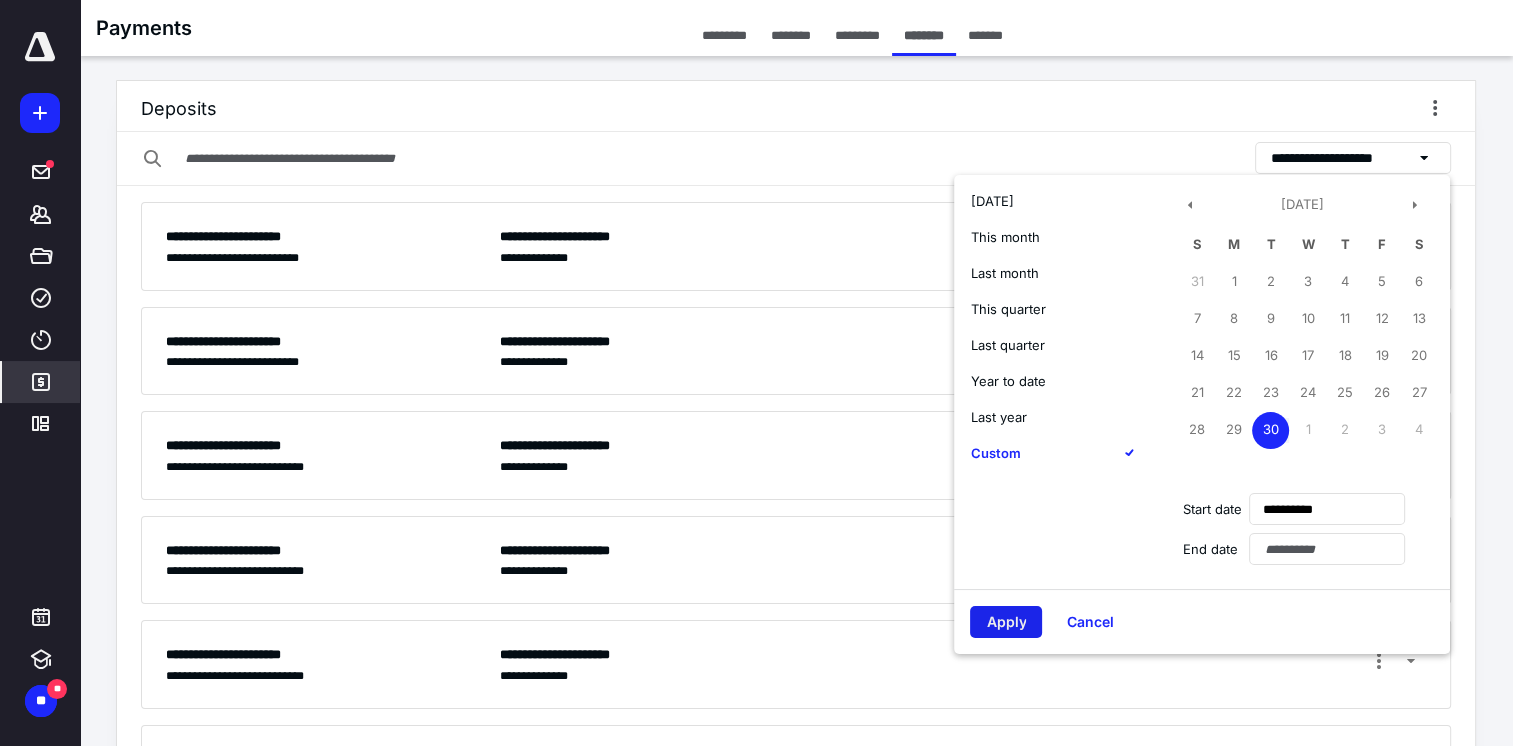 click on "Apply" at bounding box center (1006, 622) 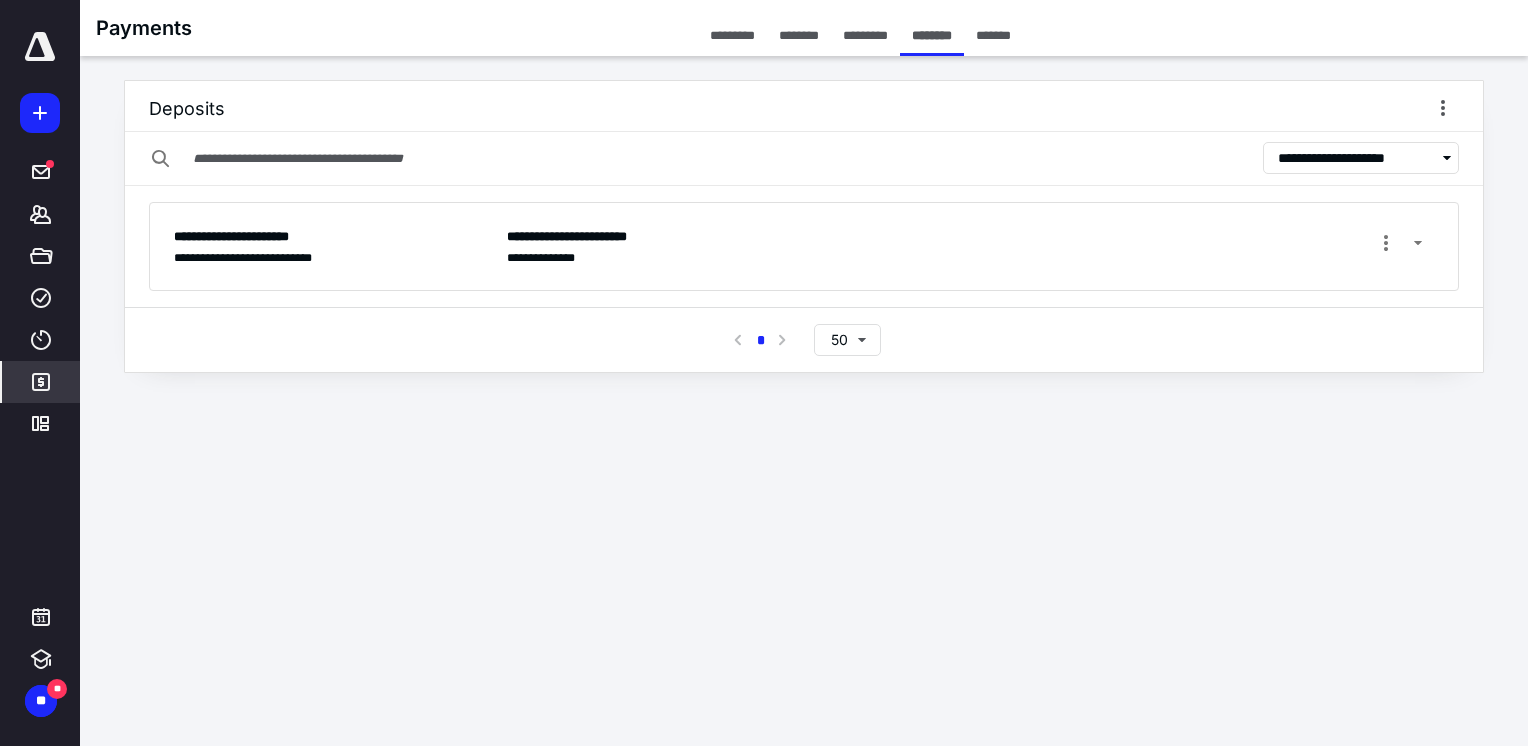 click on "**********" at bounding box center [1356, 158] 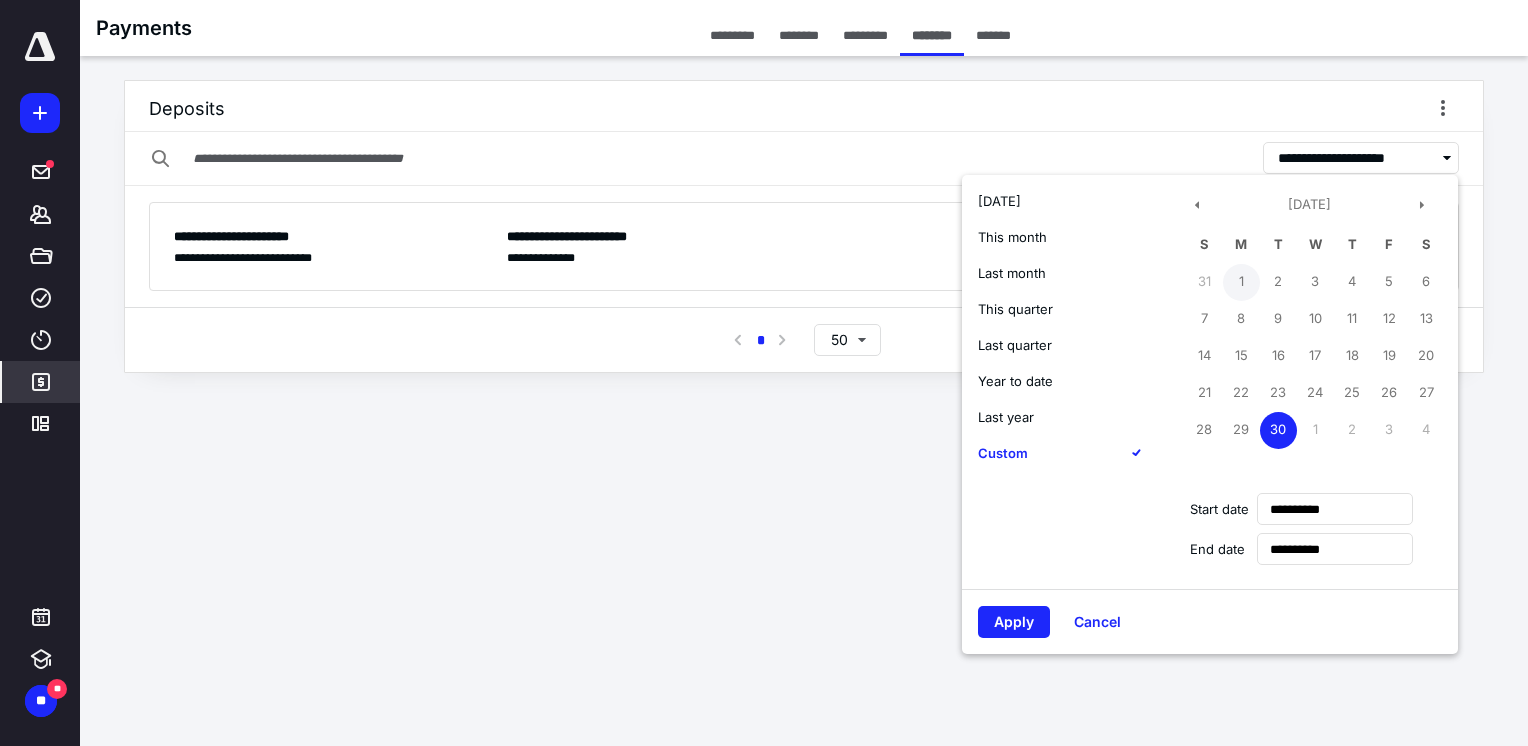 click on "1" at bounding box center [1241, 282] 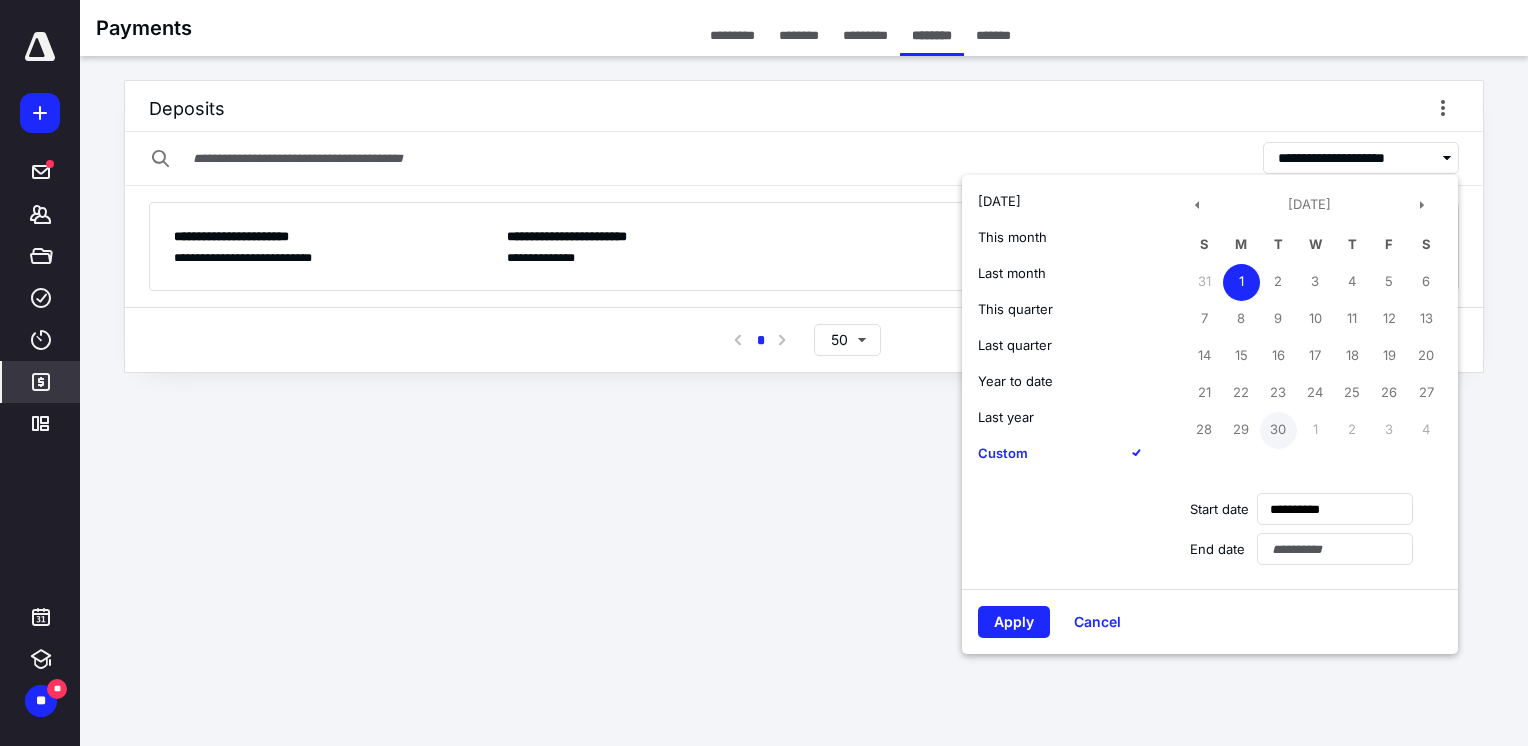 click on "30" at bounding box center [1278, 430] 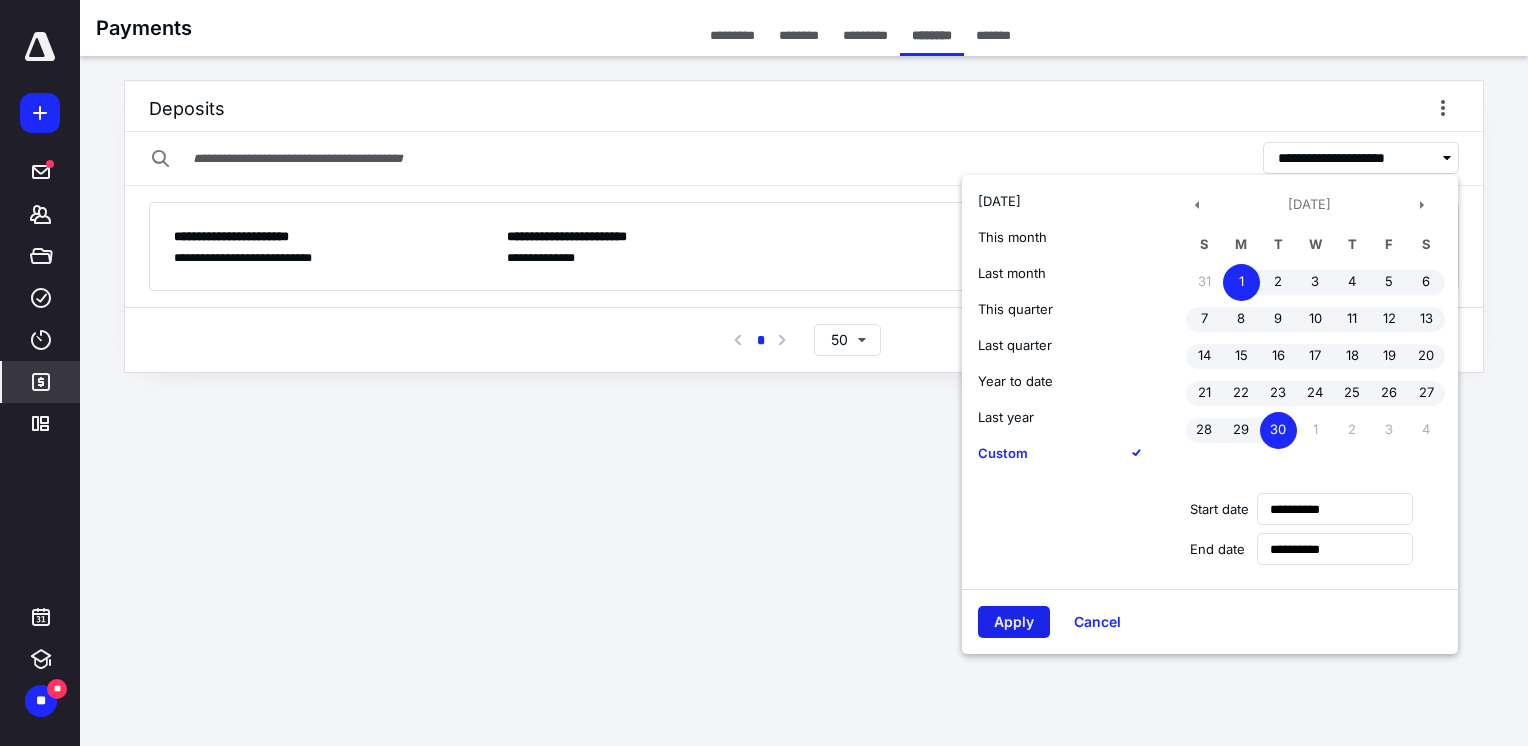 click on "Apply" at bounding box center [1014, 622] 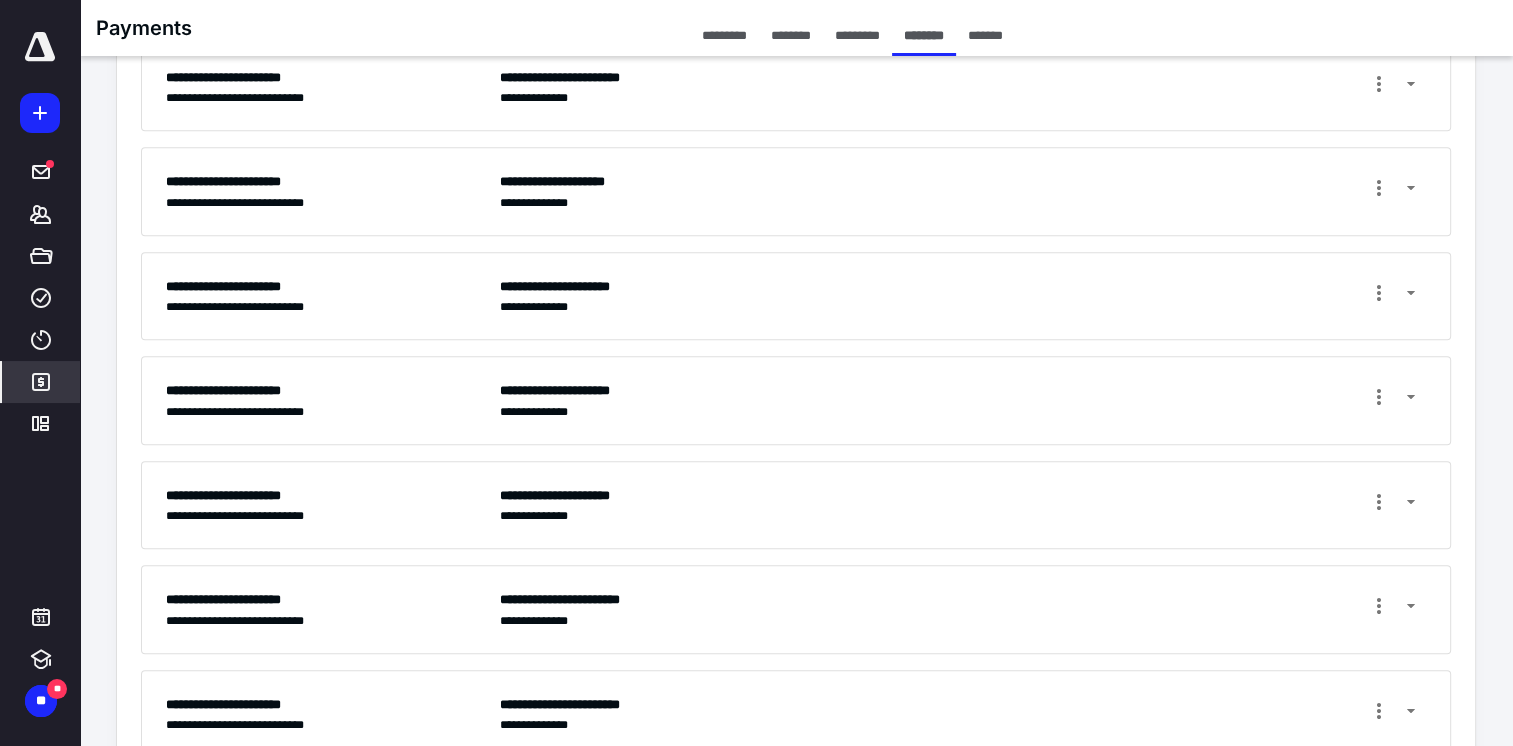 scroll, scrollTop: 1200, scrollLeft: 0, axis: vertical 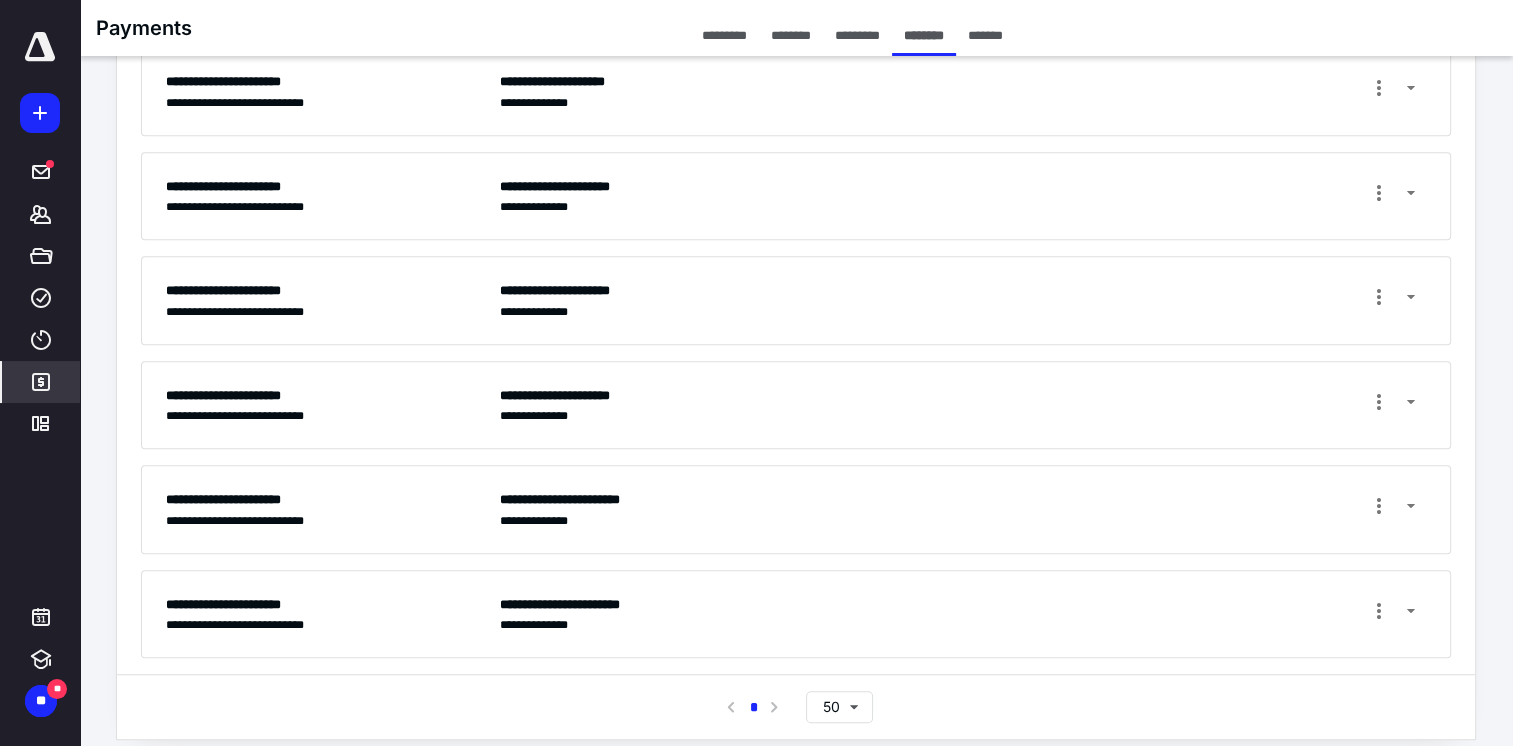 click on "**********" at bounding box center (963, 614) 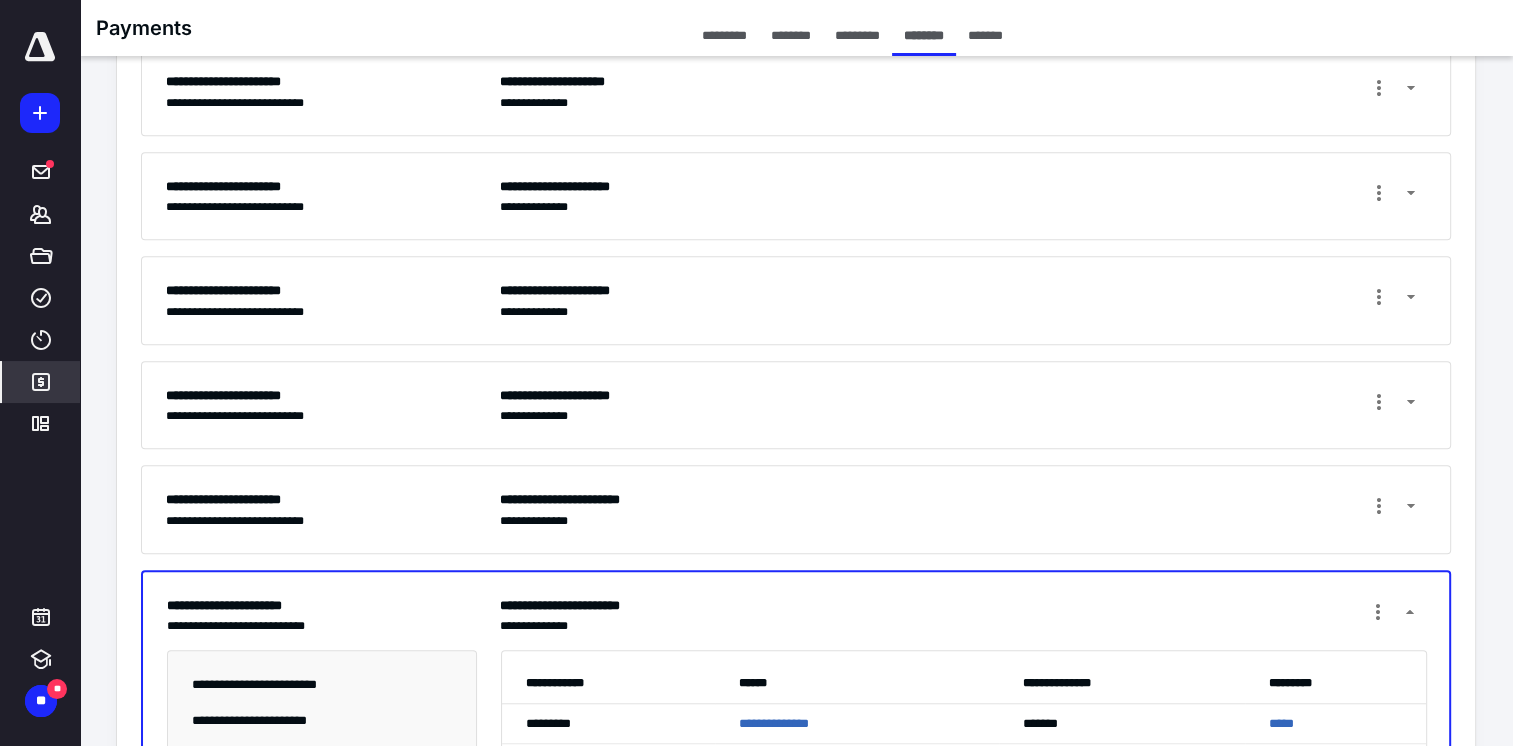 click on "**********" at bounding box center [796, 509] 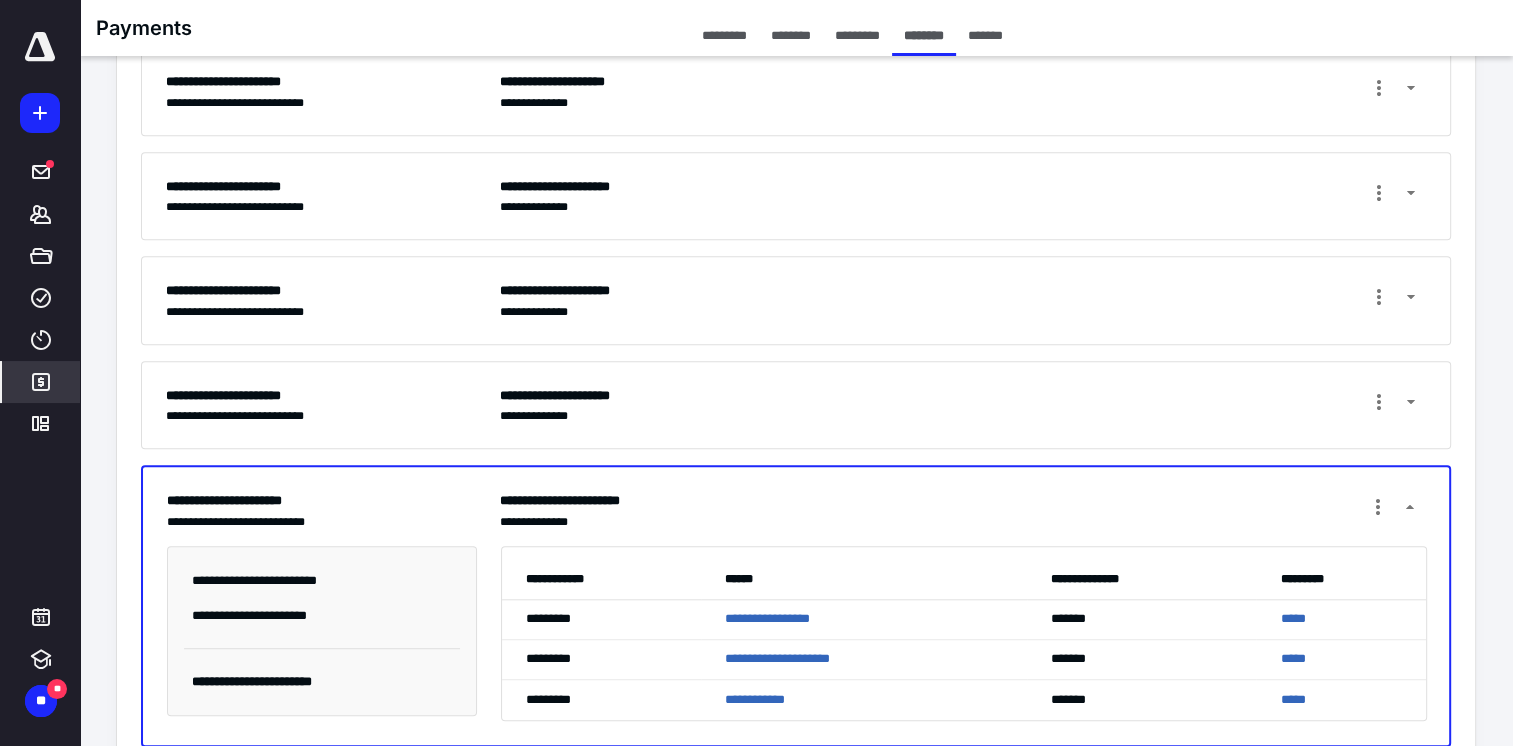 click on "**********" at bounding box center [963, 405] 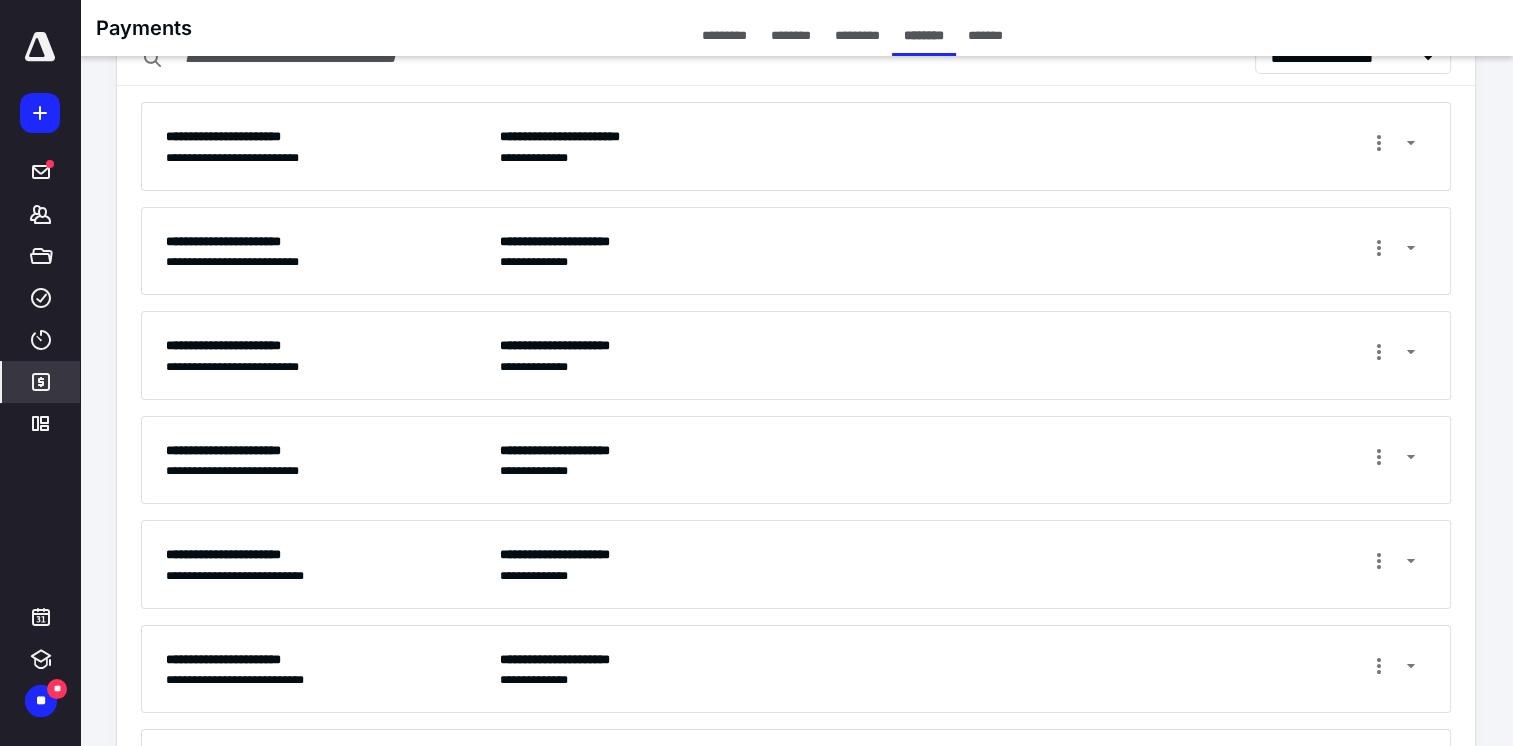 scroll, scrollTop: 0, scrollLeft: 0, axis: both 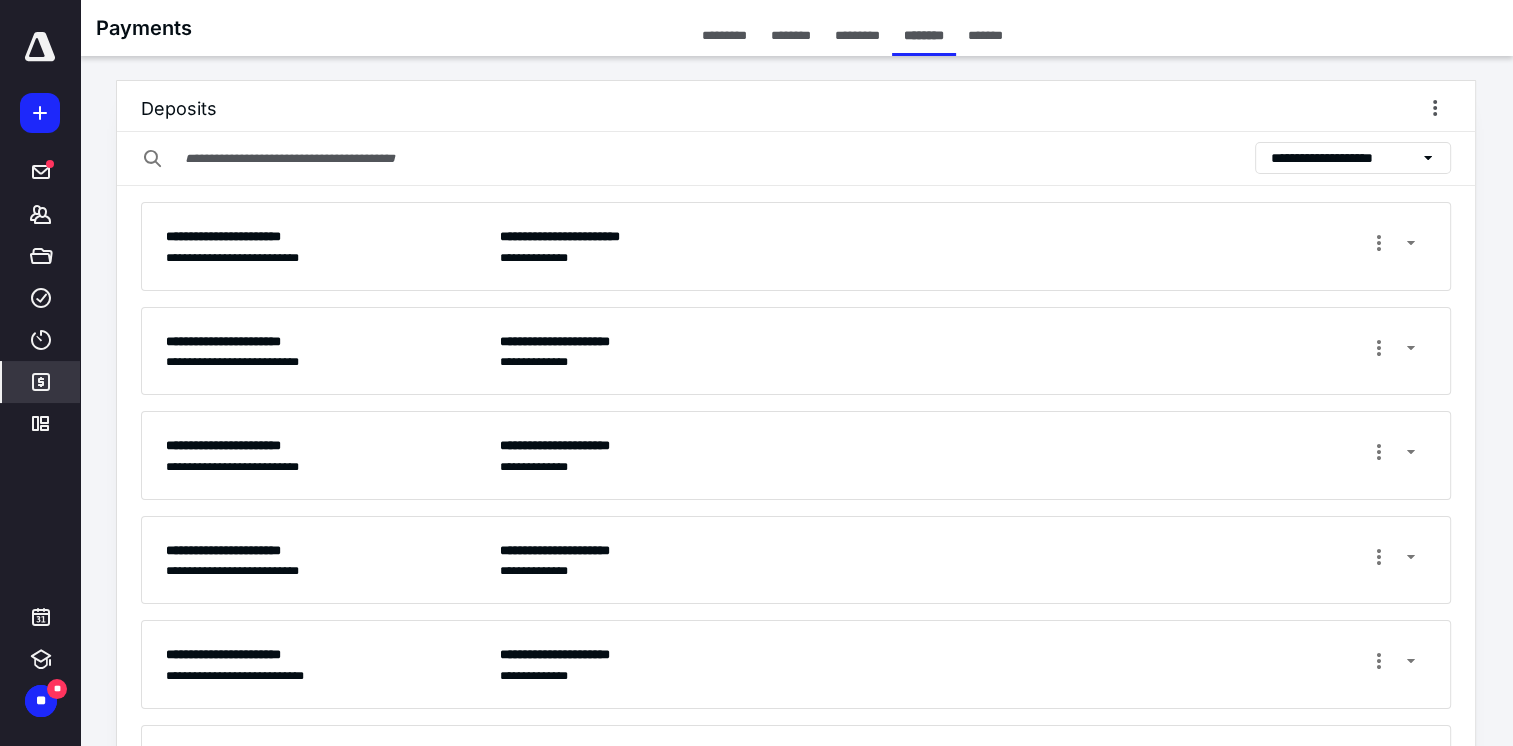 click on "**********" at bounding box center [1342, 158] 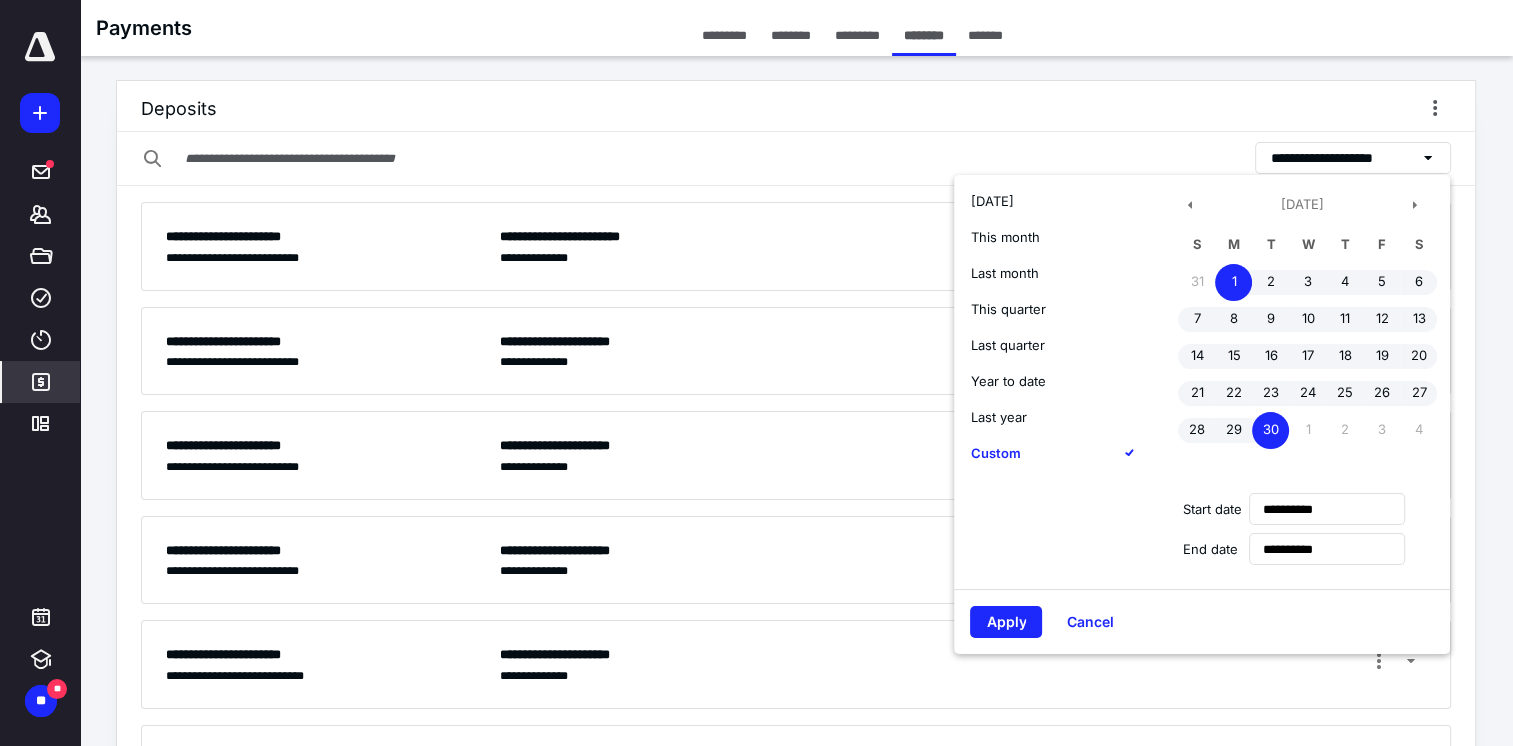 click at bounding box center (1414, 205) 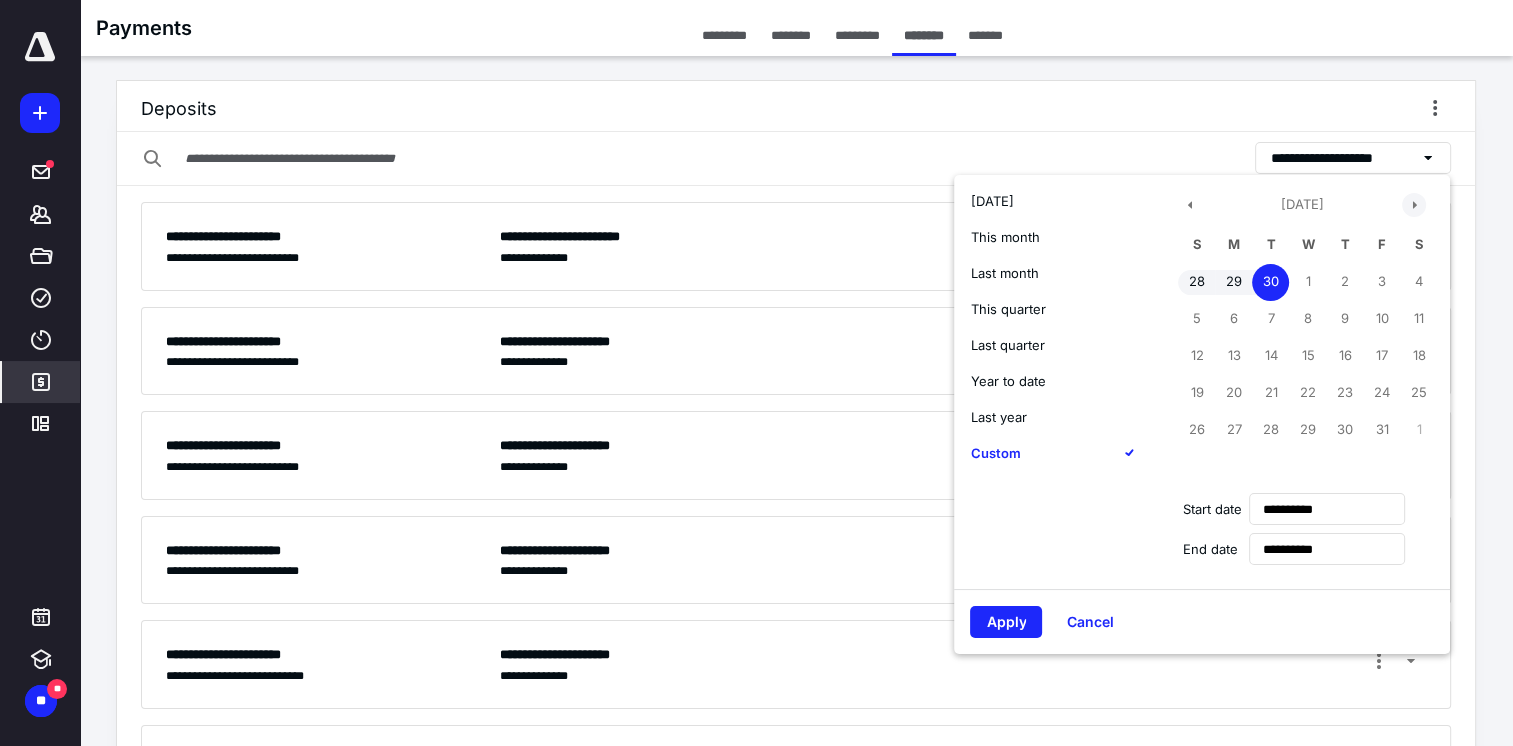 click at bounding box center [1414, 205] 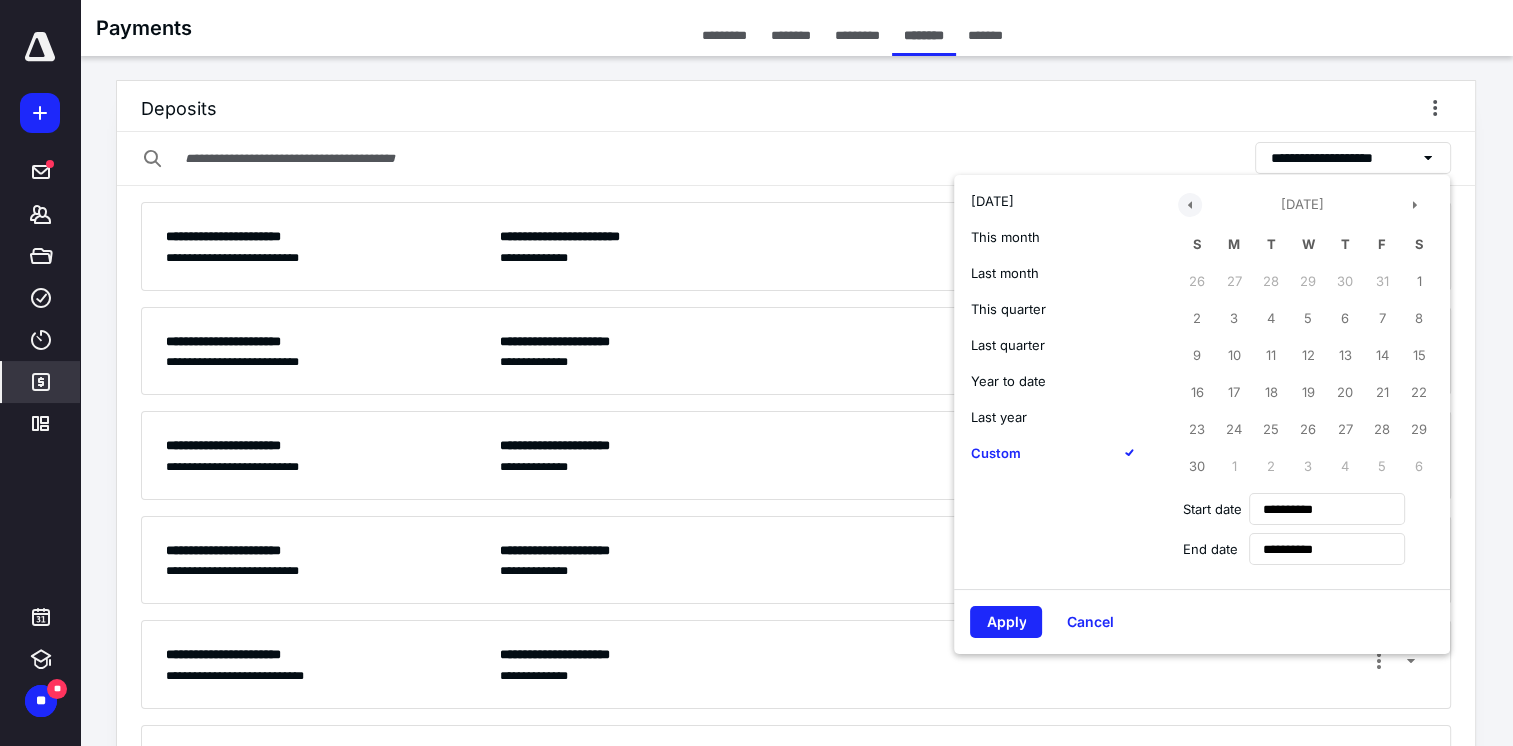 click at bounding box center [1190, 205] 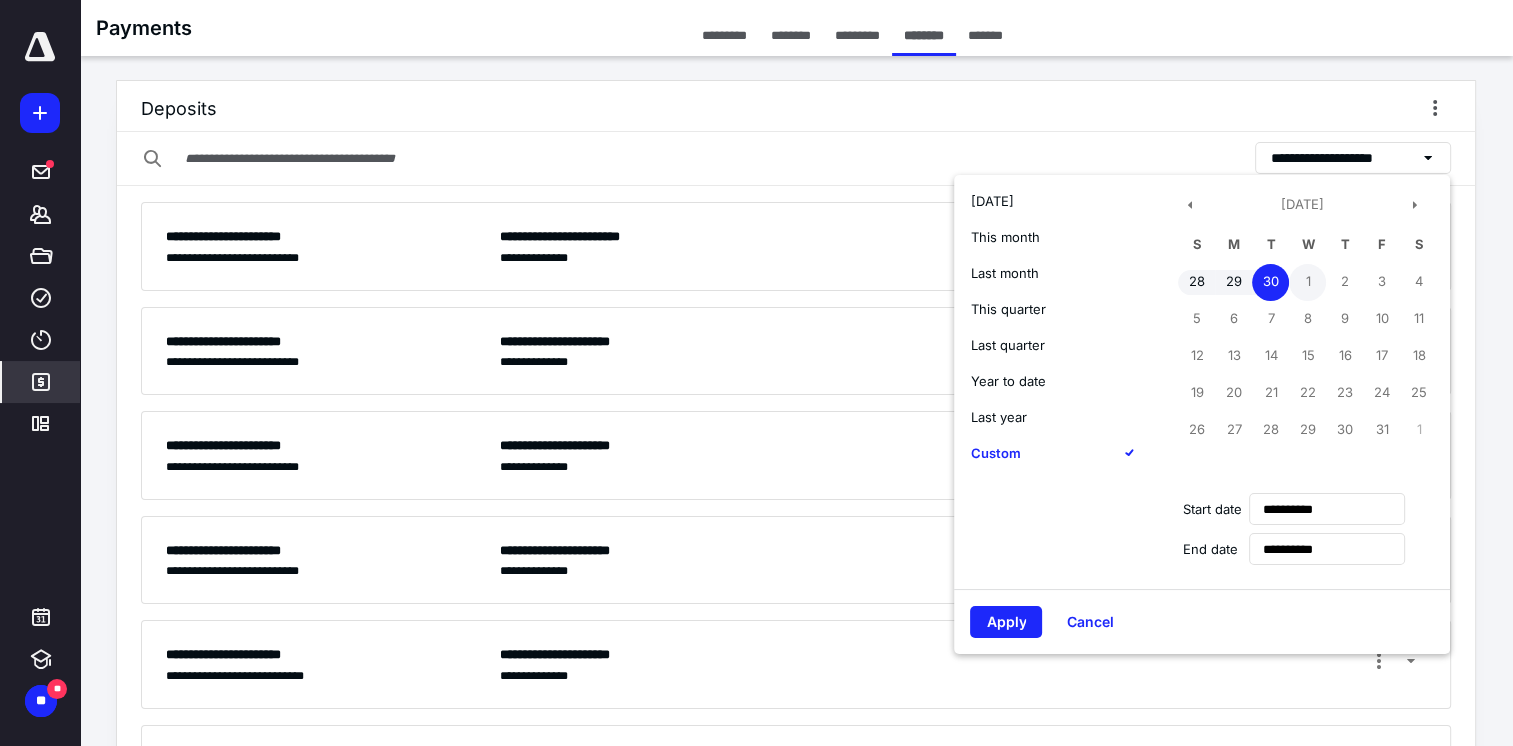 click on "1" at bounding box center (1307, 282) 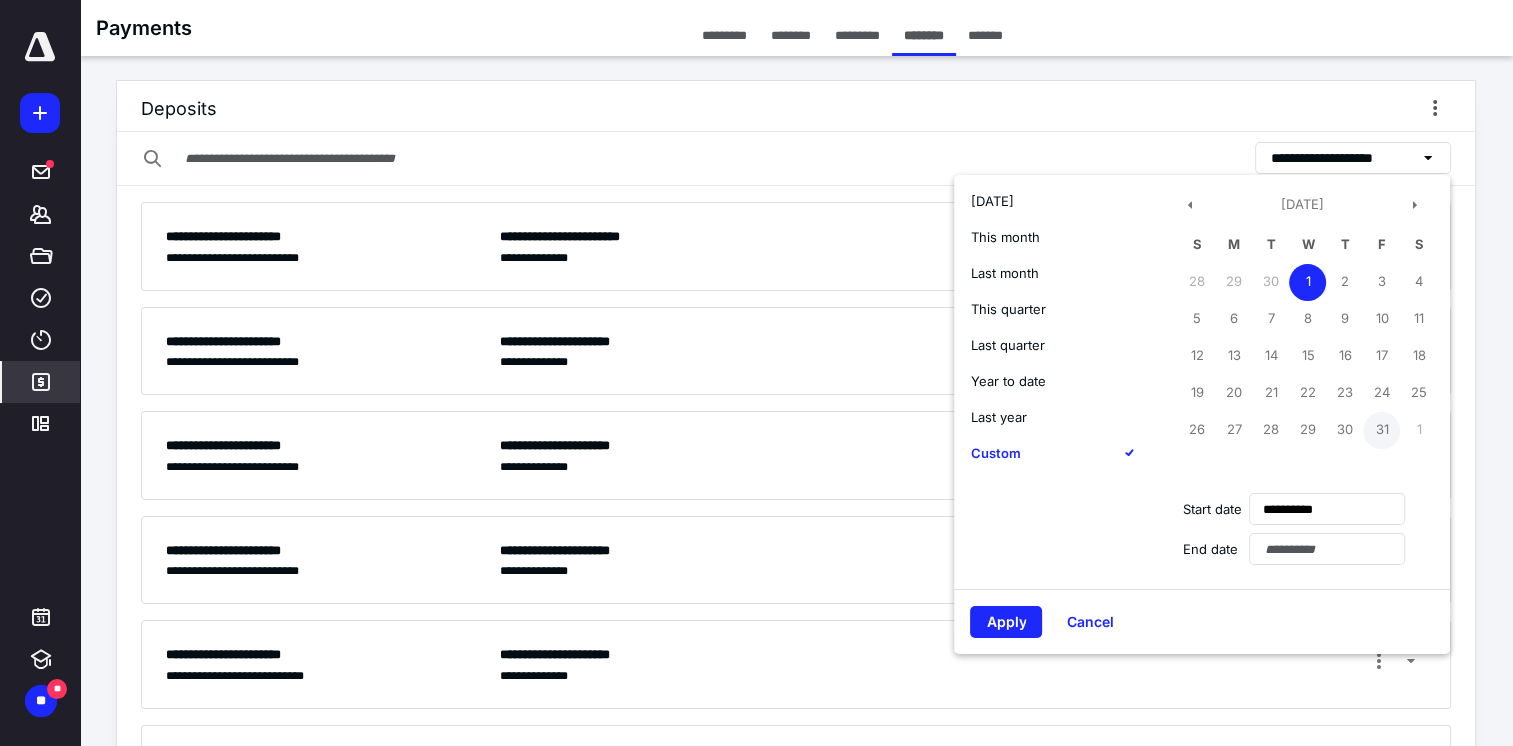 click on "31" at bounding box center [1381, 430] 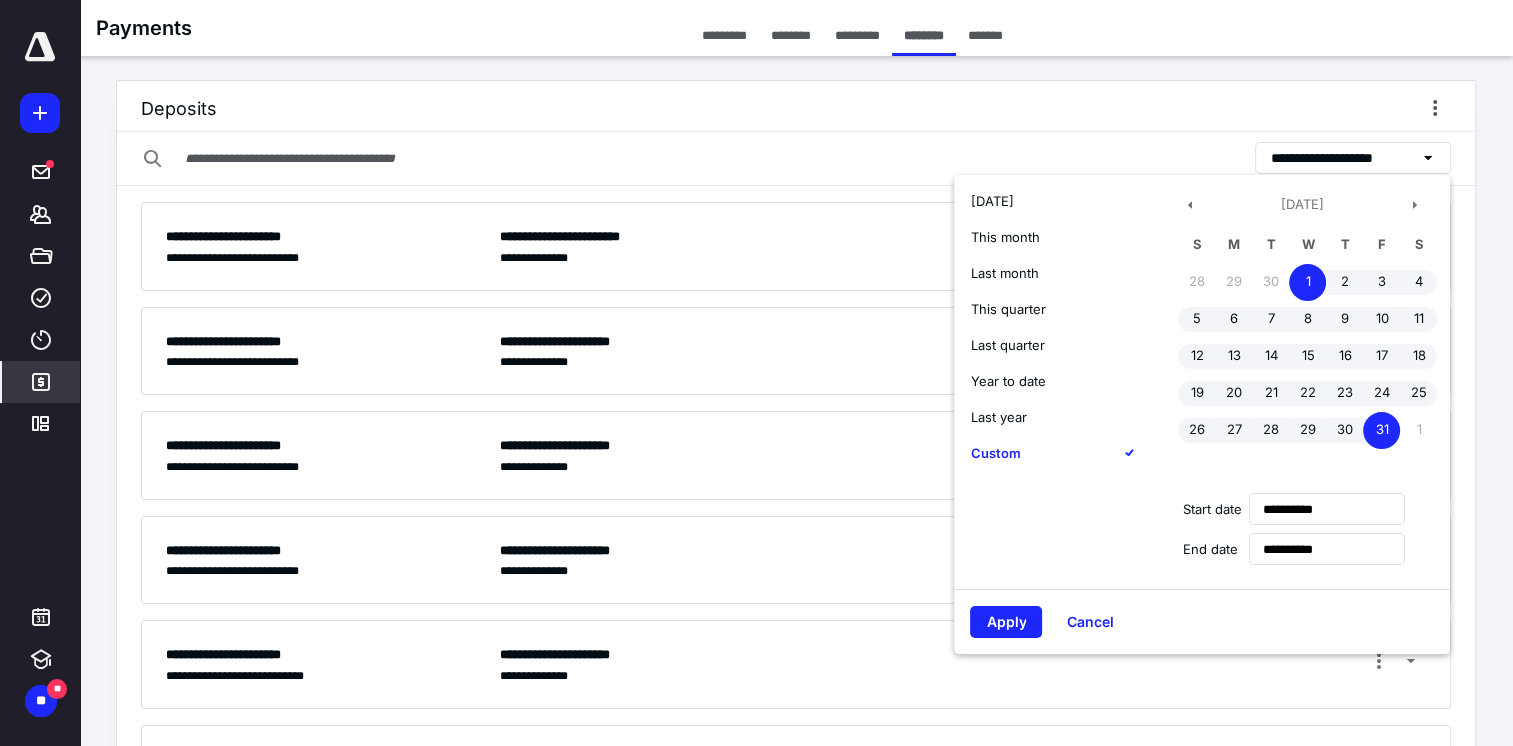 click on "Apply" at bounding box center (1006, 622) 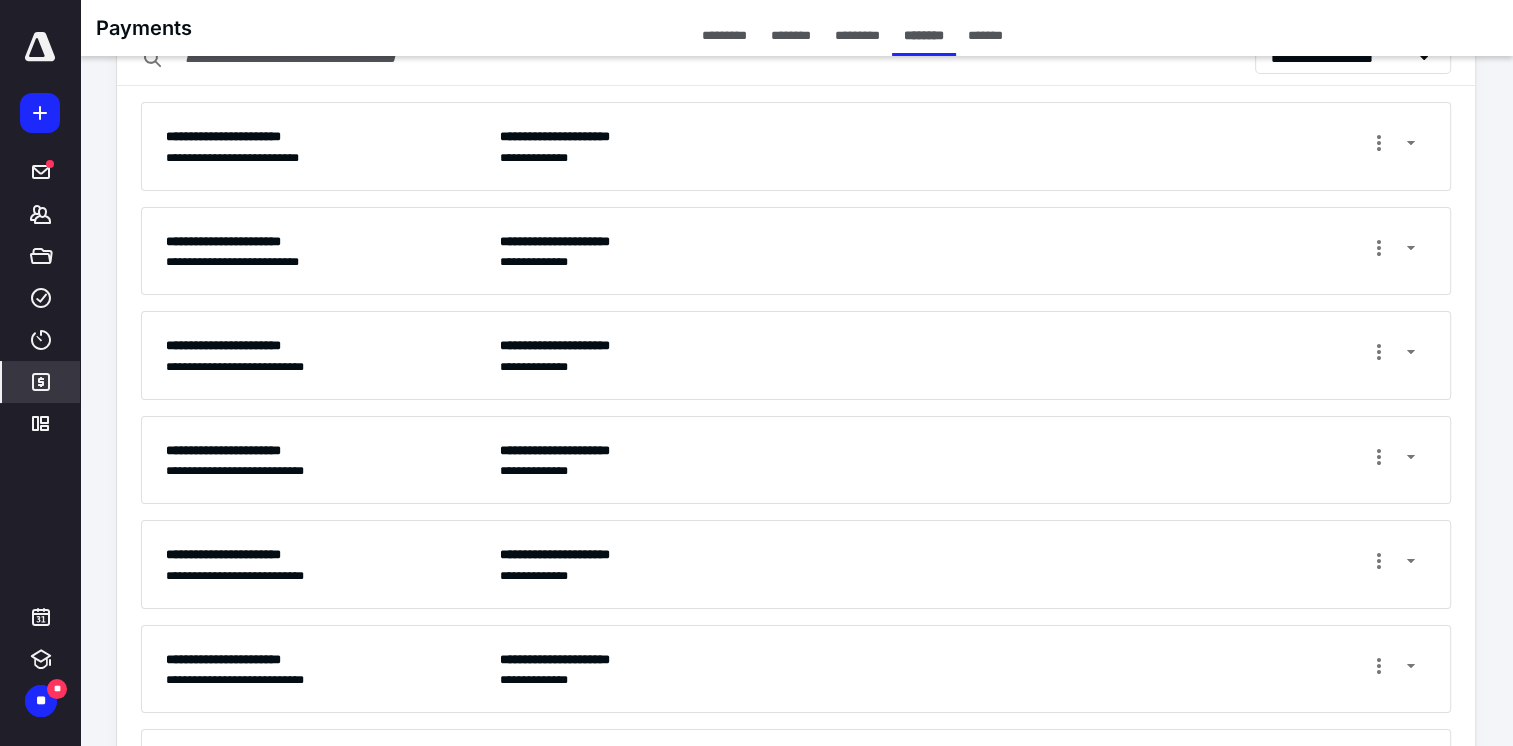 scroll, scrollTop: 0, scrollLeft: 0, axis: both 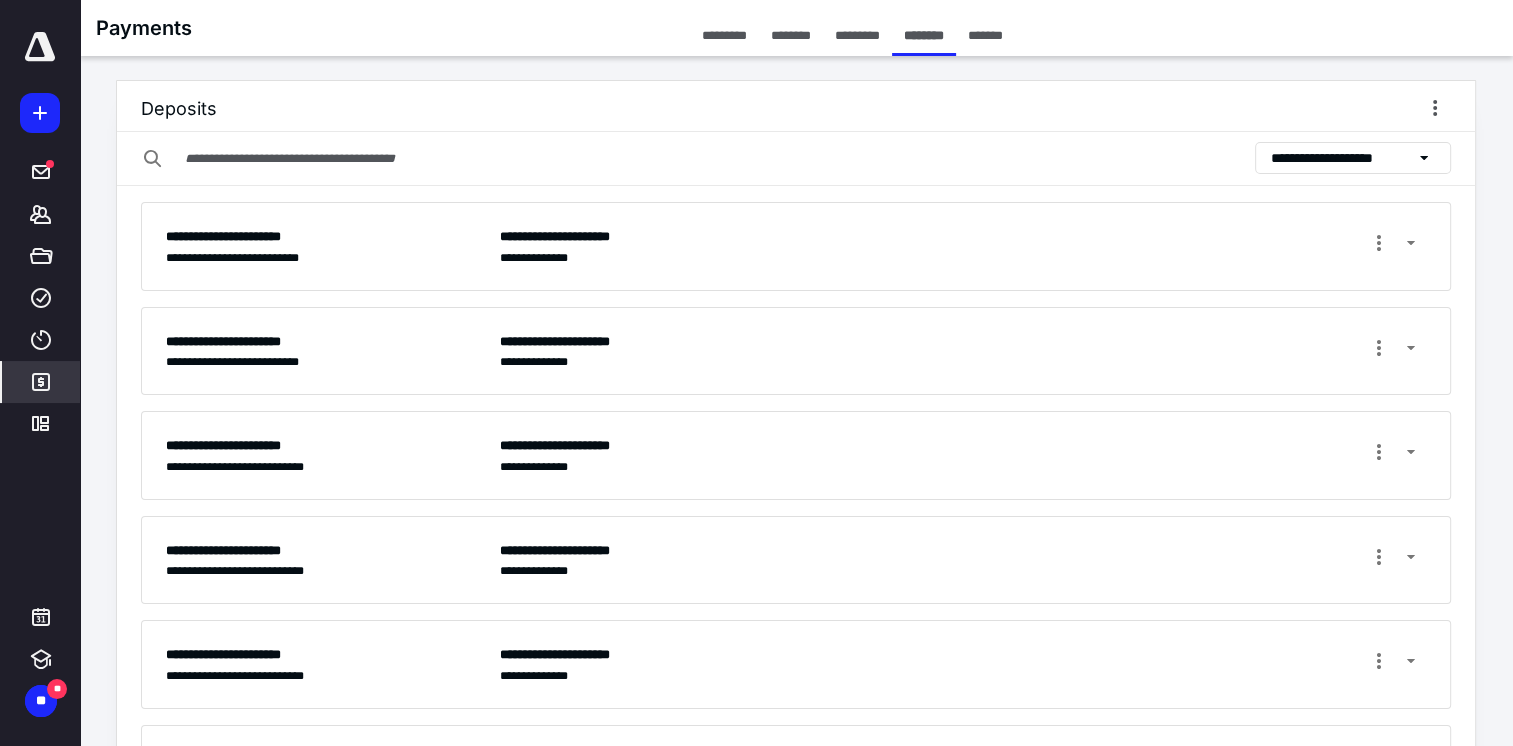 click on "**********" at bounding box center [963, 246] 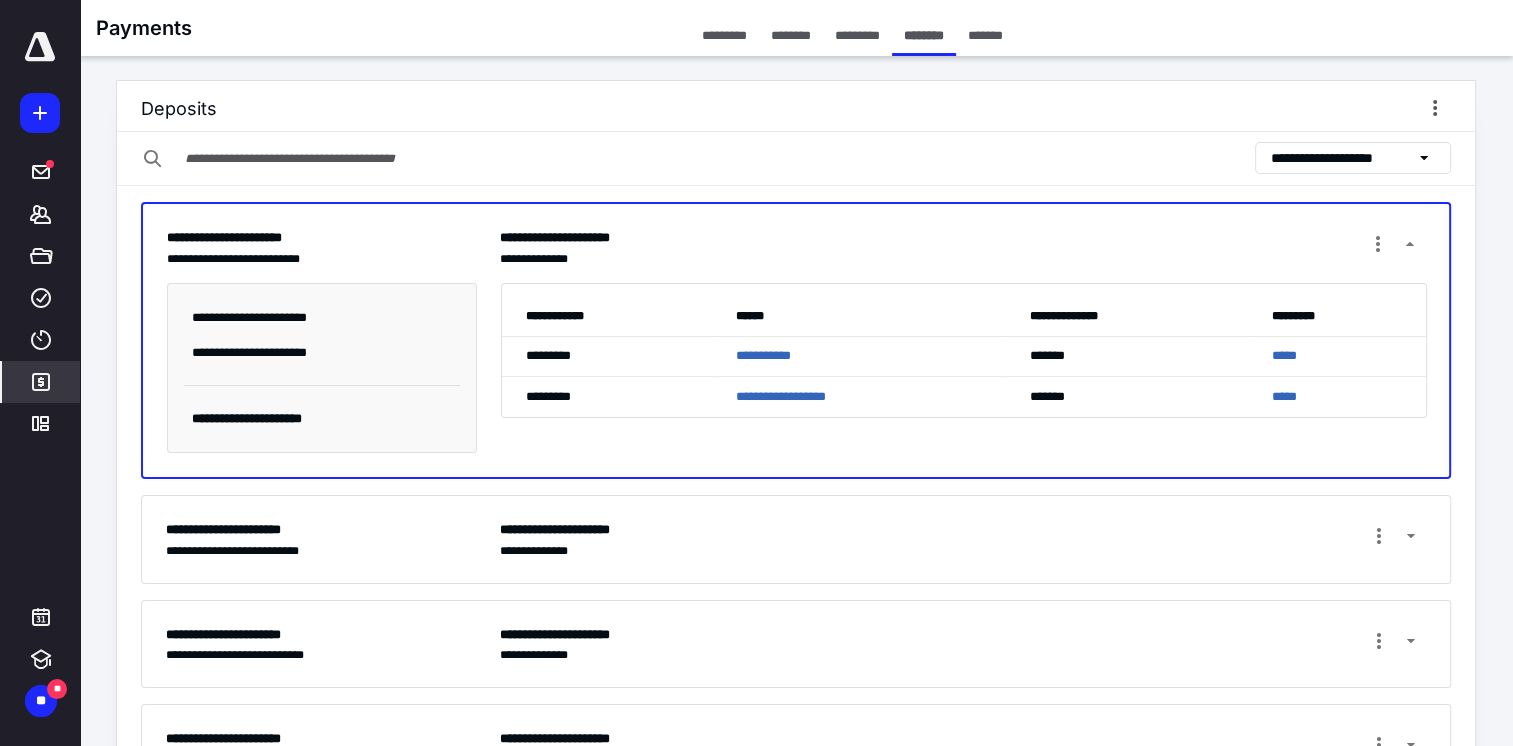 click on "**********" at bounding box center (963, 539) 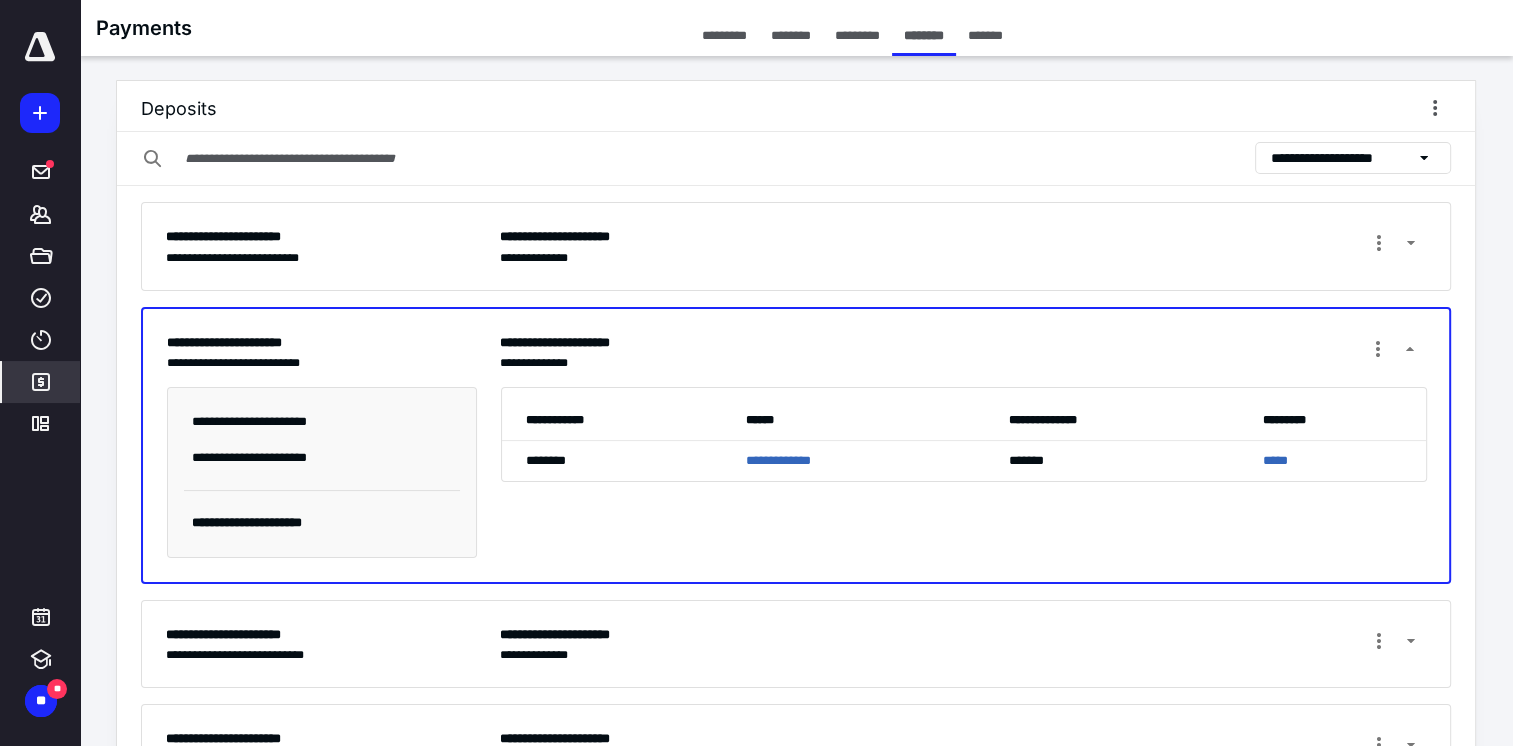 click on "**********" at bounding box center (963, 246) 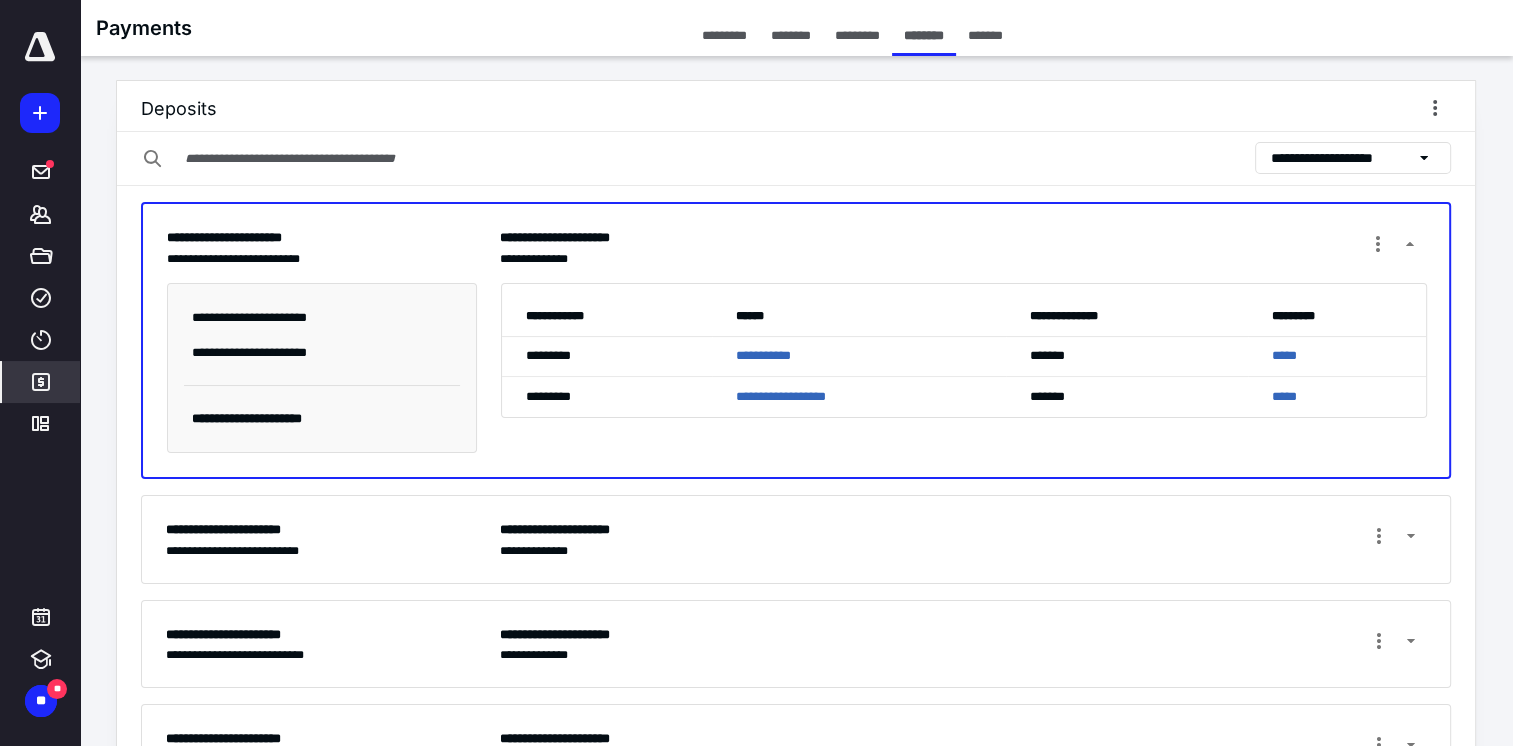 scroll, scrollTop: 100, scrollLeft: 0, axis: vertical 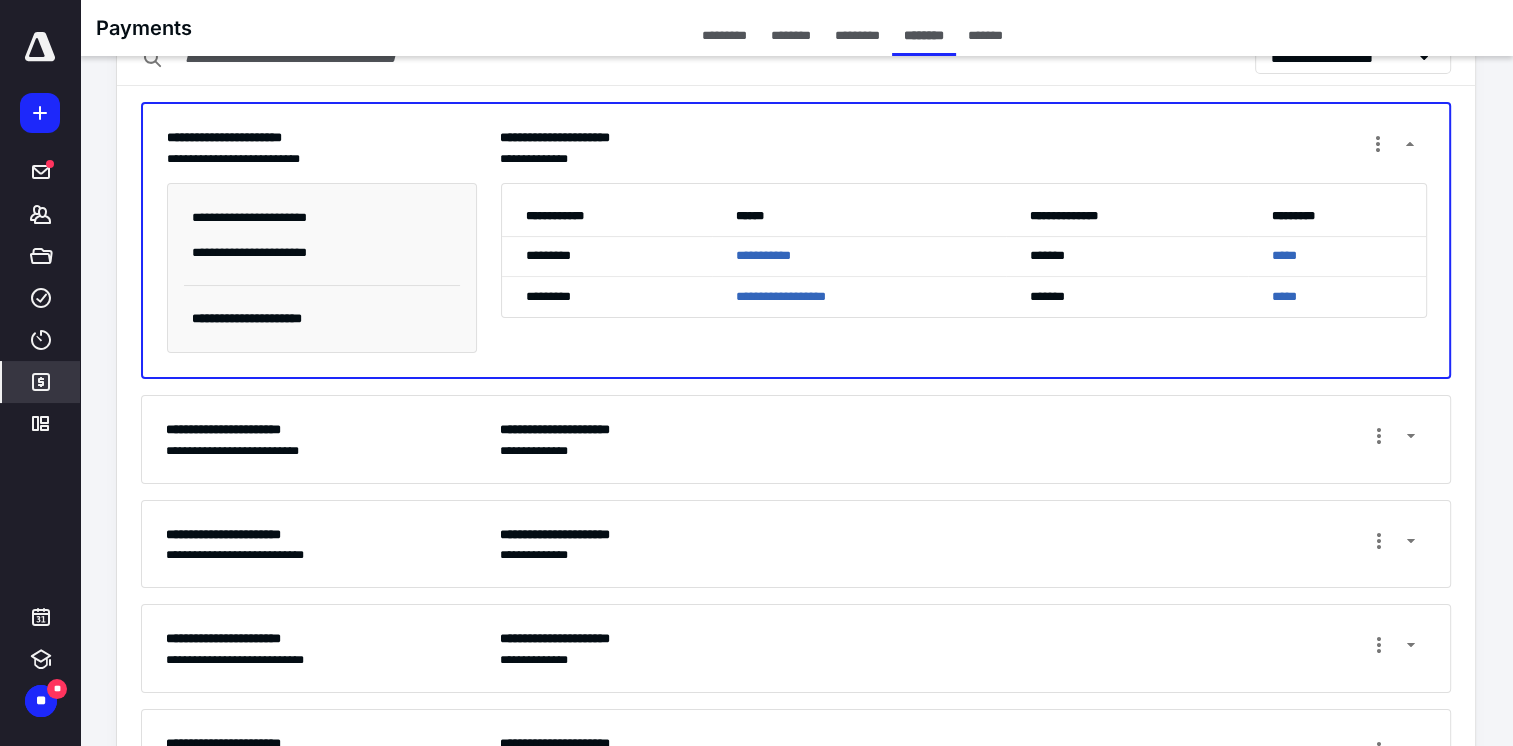 click on "**********" at bounding box center [796, 544] 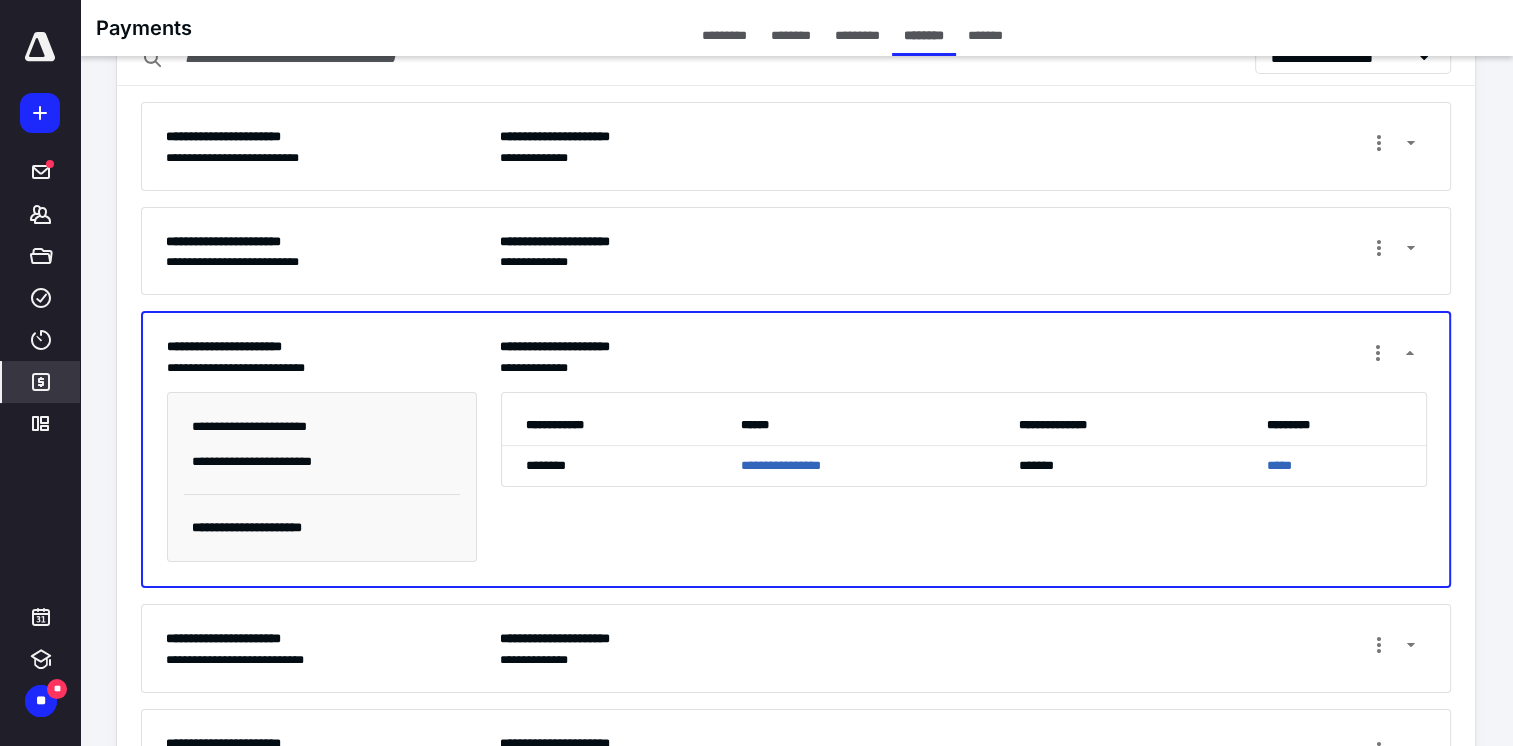 click on "**********" at bounding box center [962, 356] 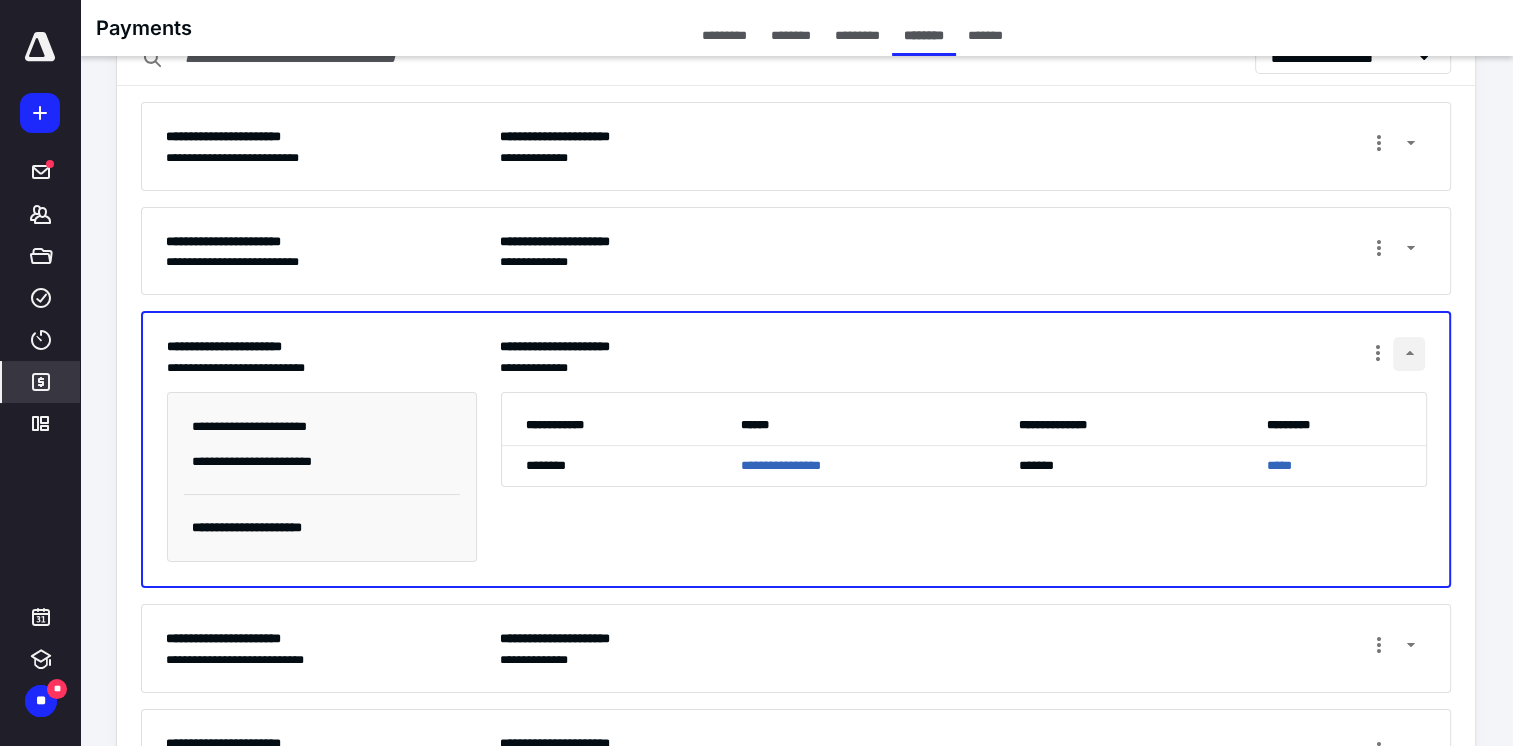 click at bounding box center (1409, 354) 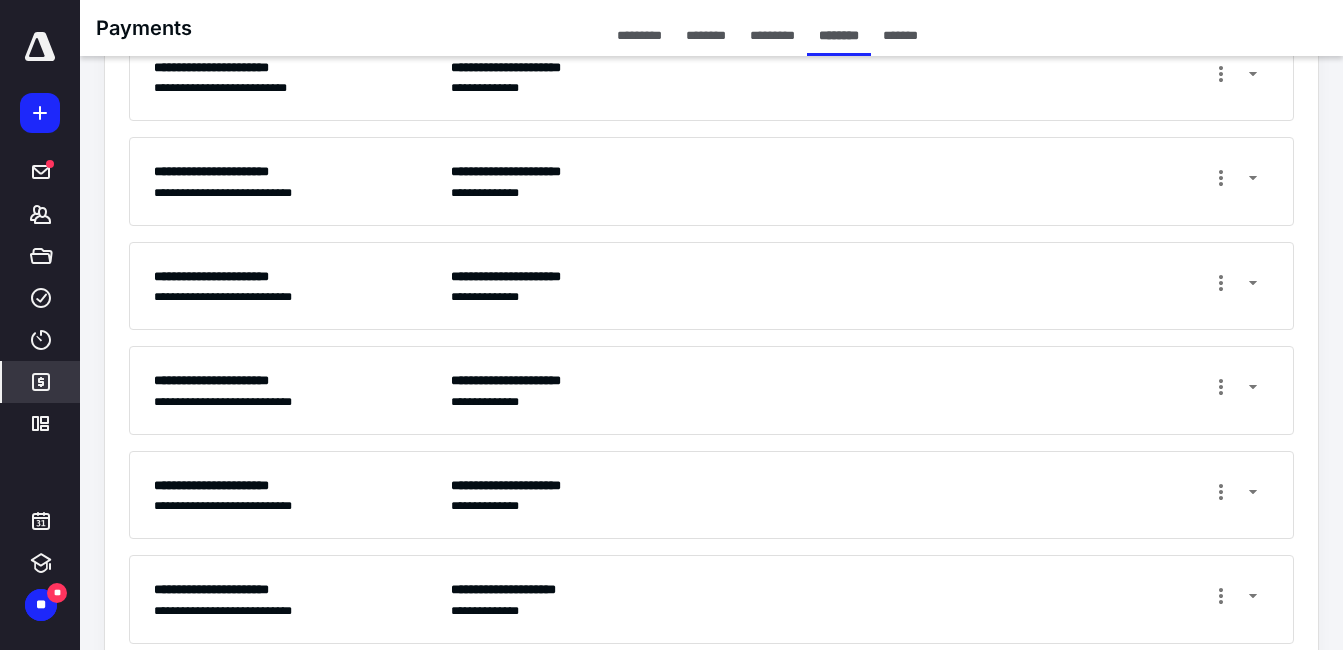 scroll, scrollTop: 0, scrollLeft: 0, axis: both 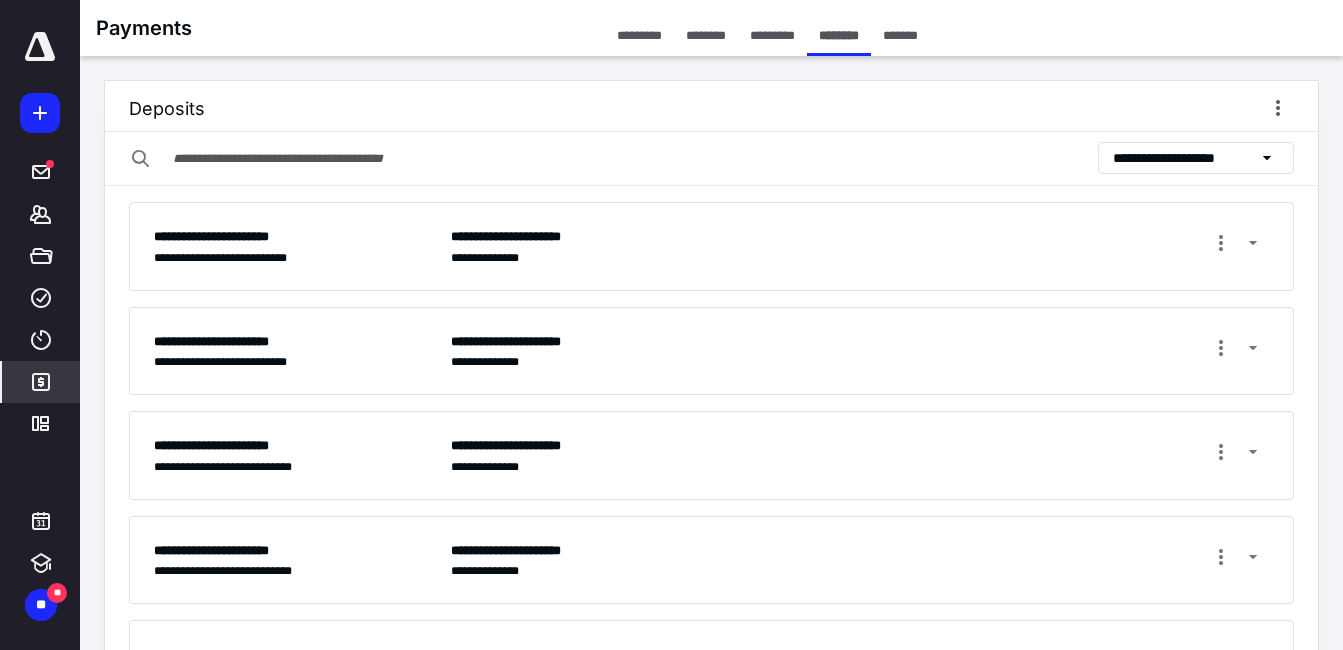 click on "**********" at bounding box center (1183, 158) 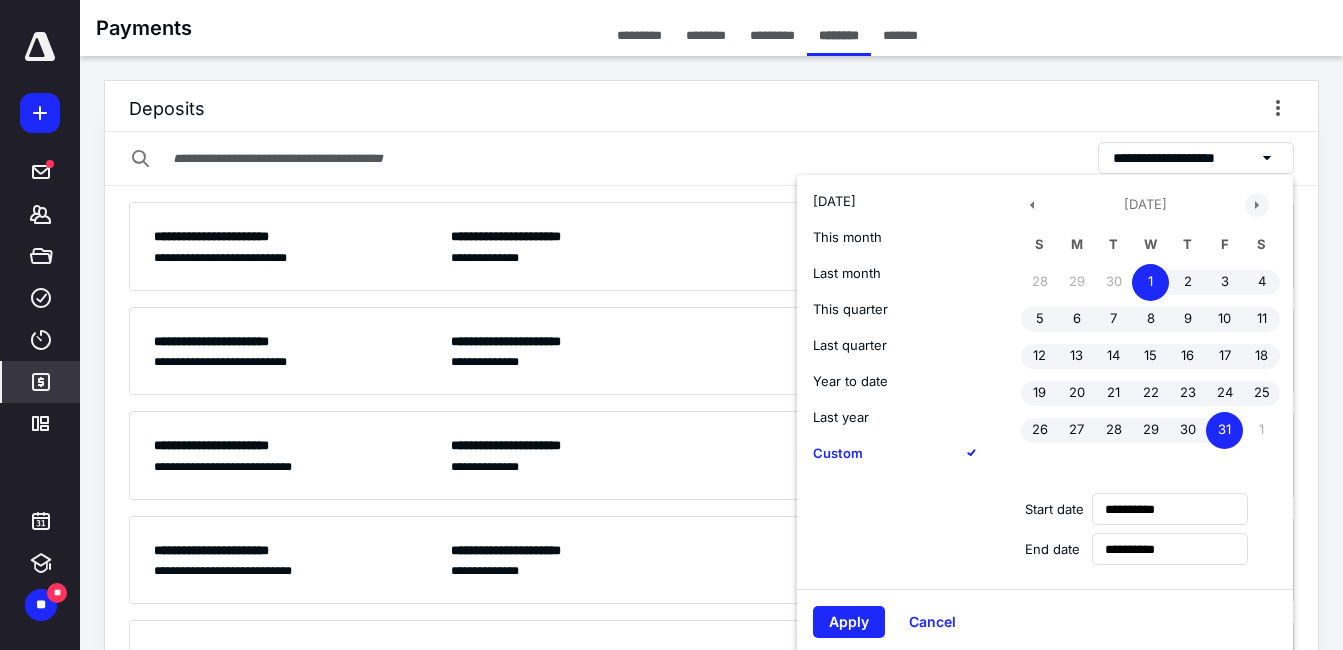 click at bounding box center (1257, 205) 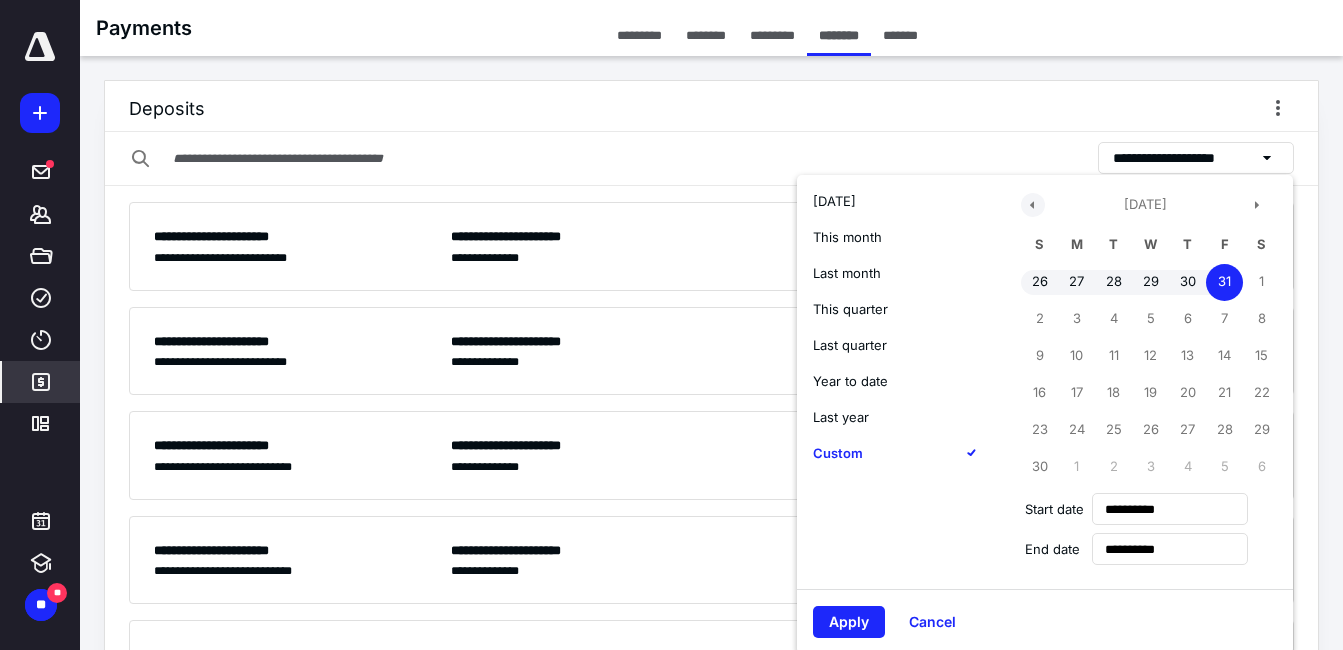 click at bounding box center (1033, 205) 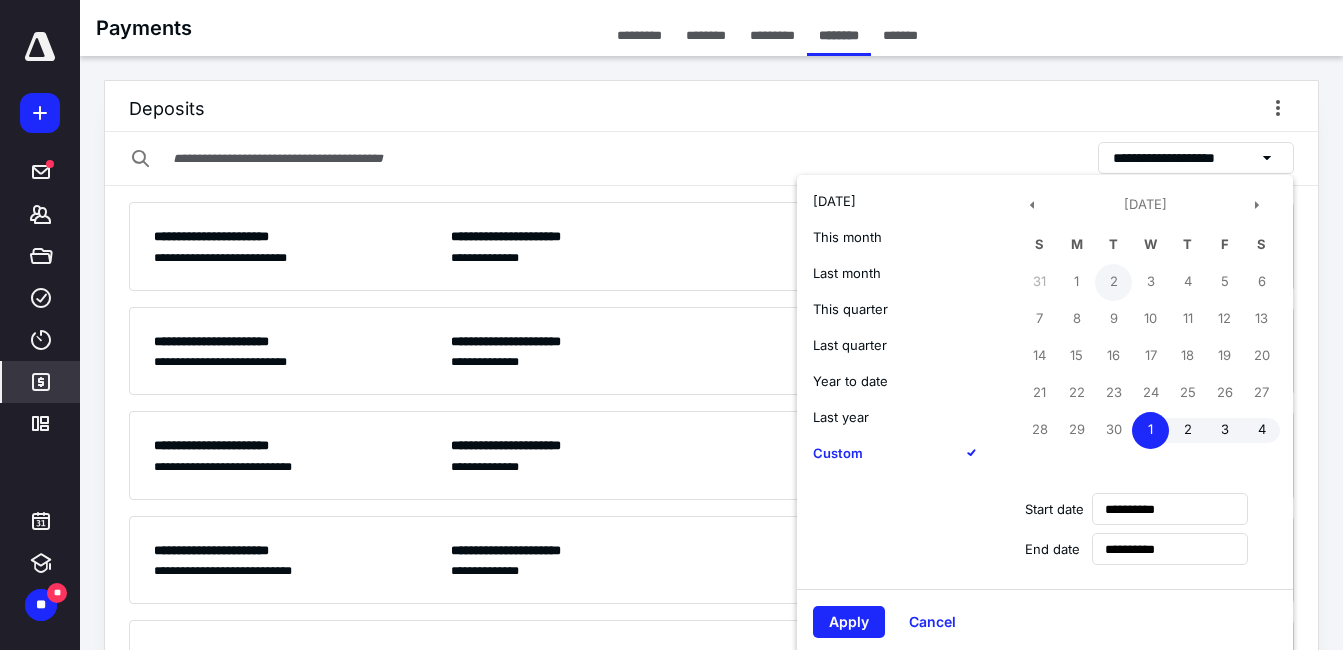 click on "2" at bounding box center [1113, 282] 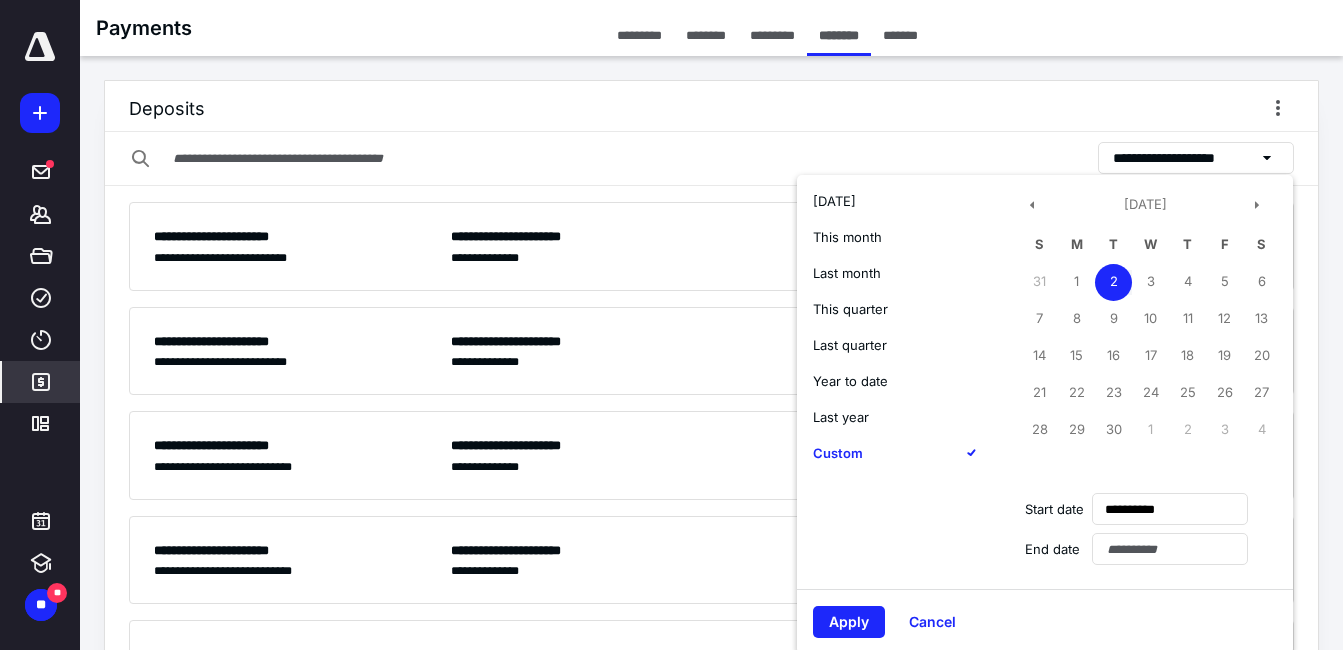 click on "2" at bounding box center [1113, 282] 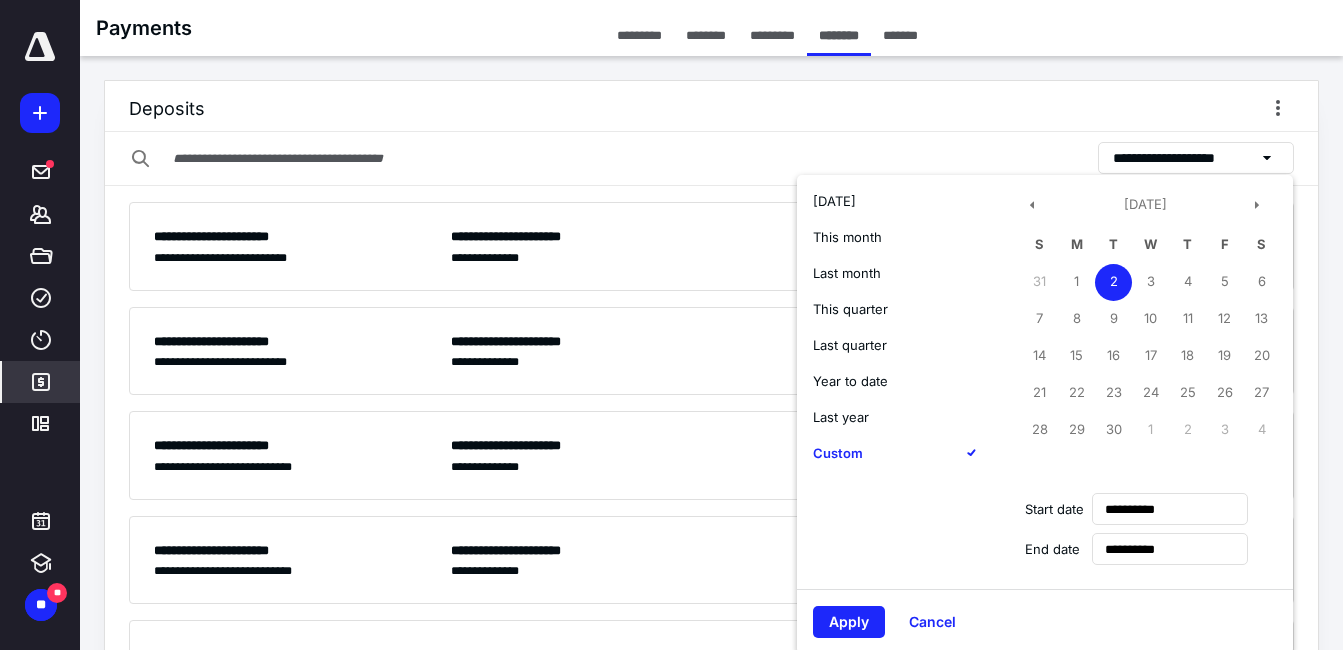 click on "Deposits" at bounding box center [711, 106] 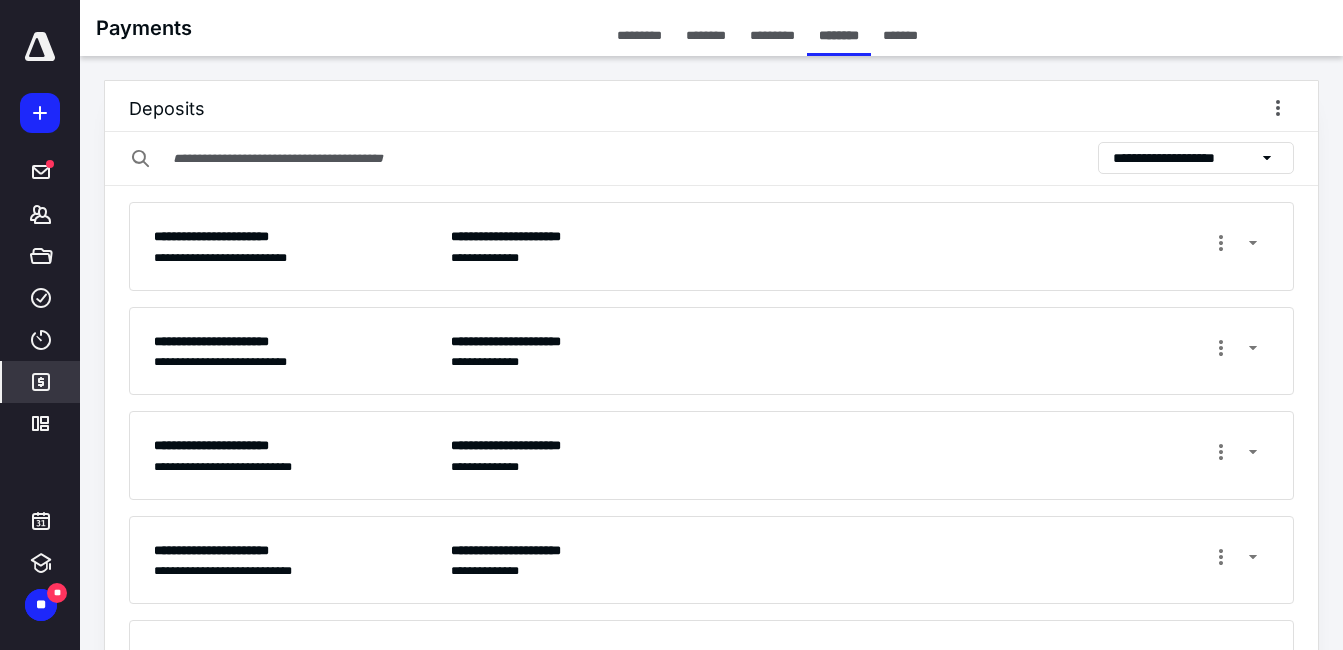 click on "**********" at bounding box center (1183, 158) 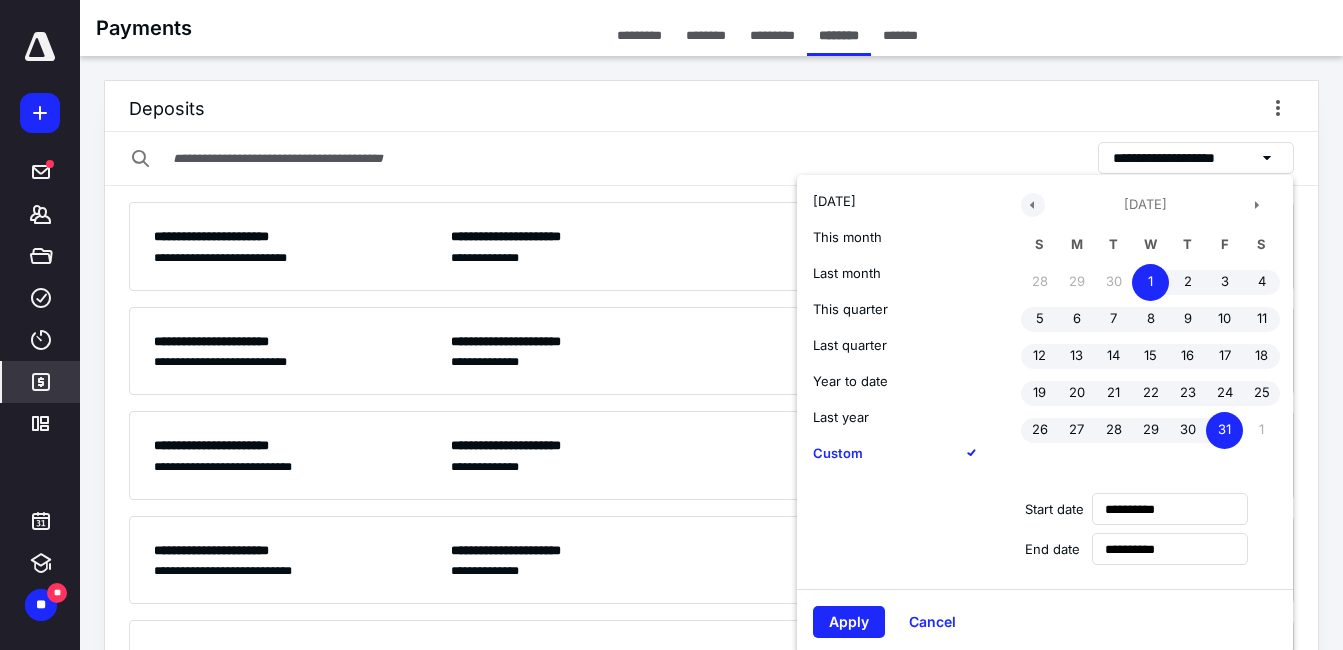 click at bounding box center [1033, 205] 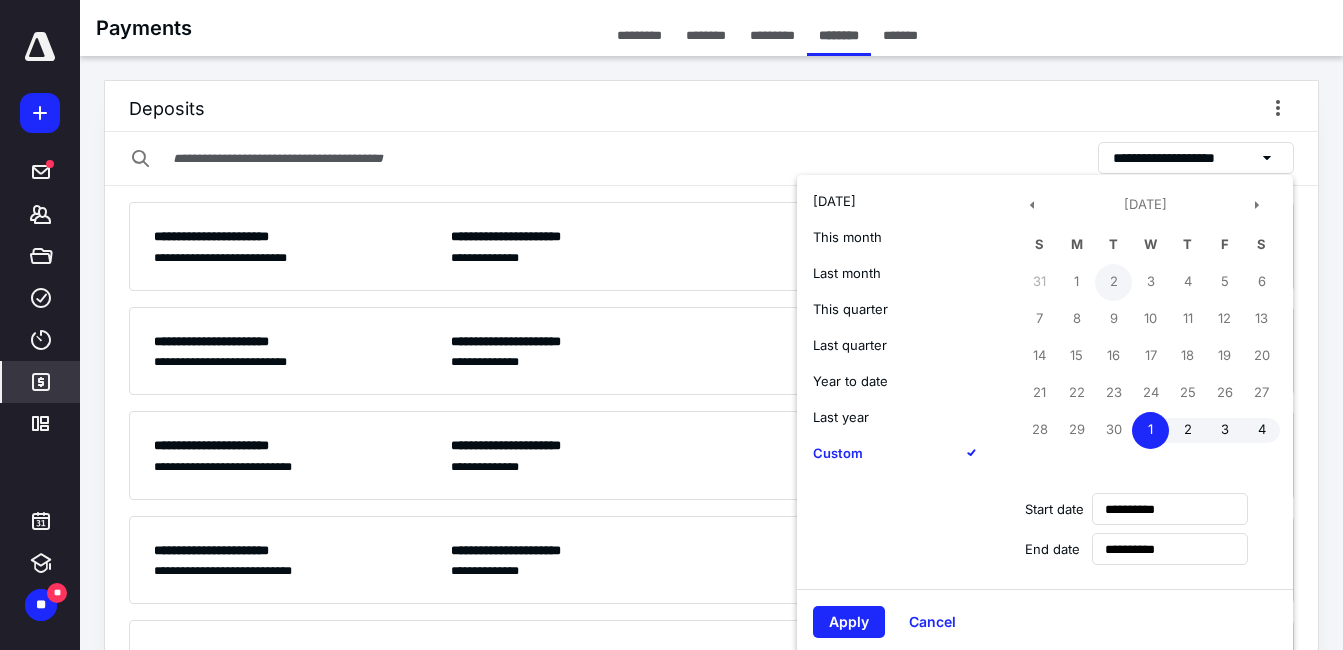 click on "2" at bounding box center (1113, 282) 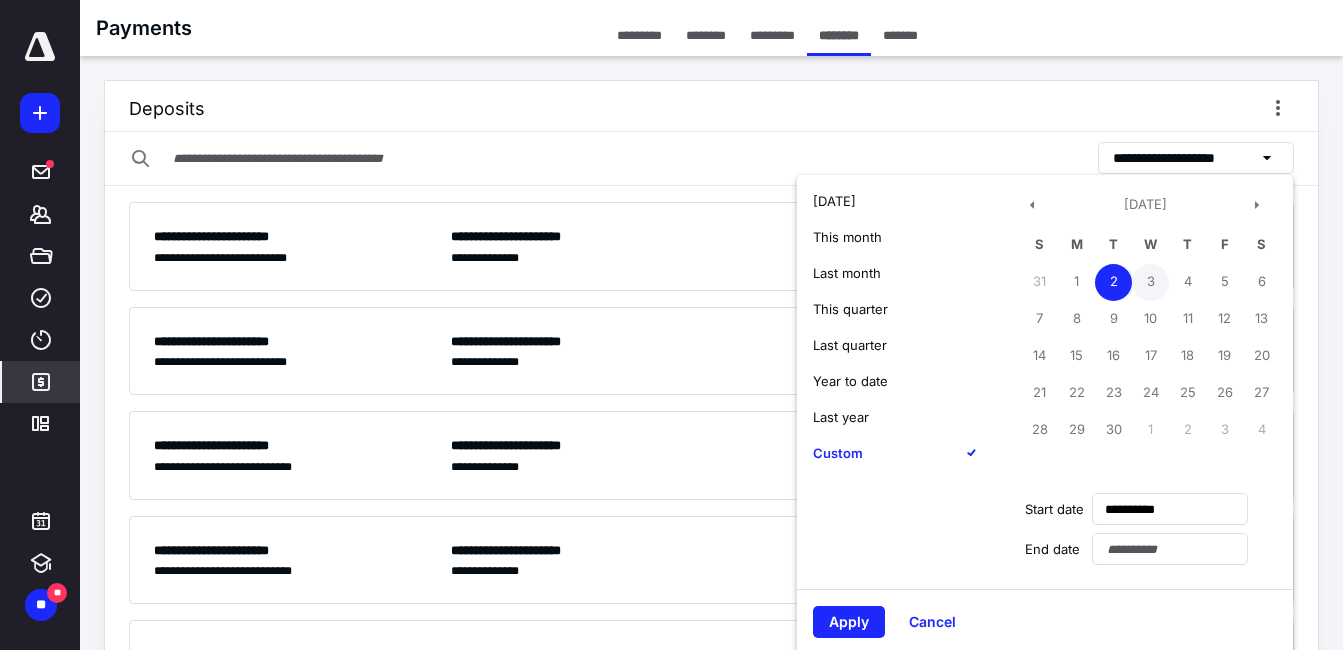 click on "3" at bounding box center (1150, 282) 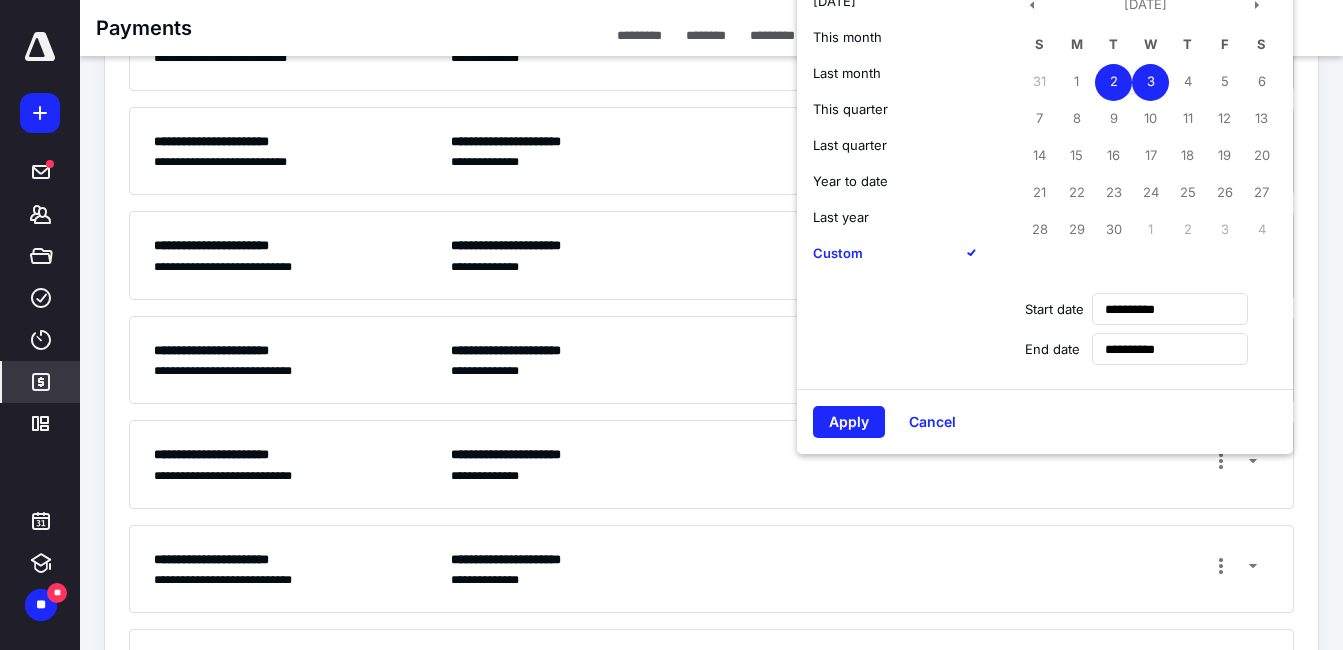 scroll, scrollTop: 374, scrollLeft: 0, axis: vertical 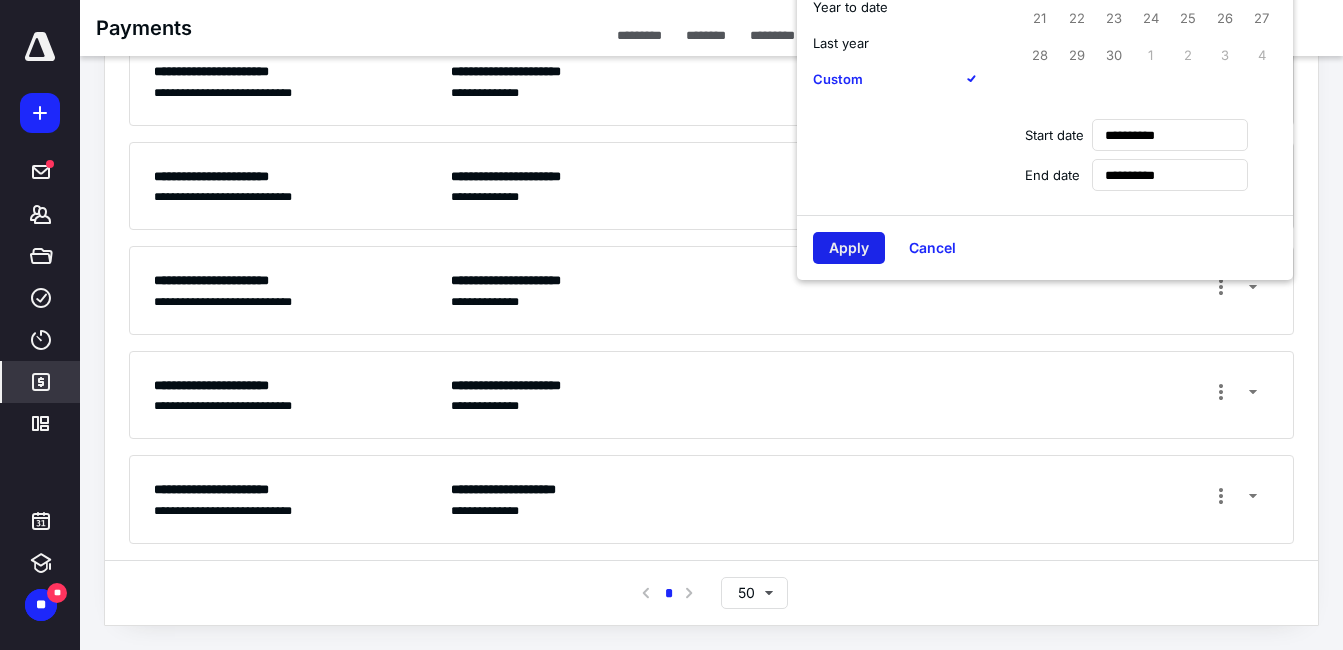 click on "Apply" at bounding box center (849, 248) 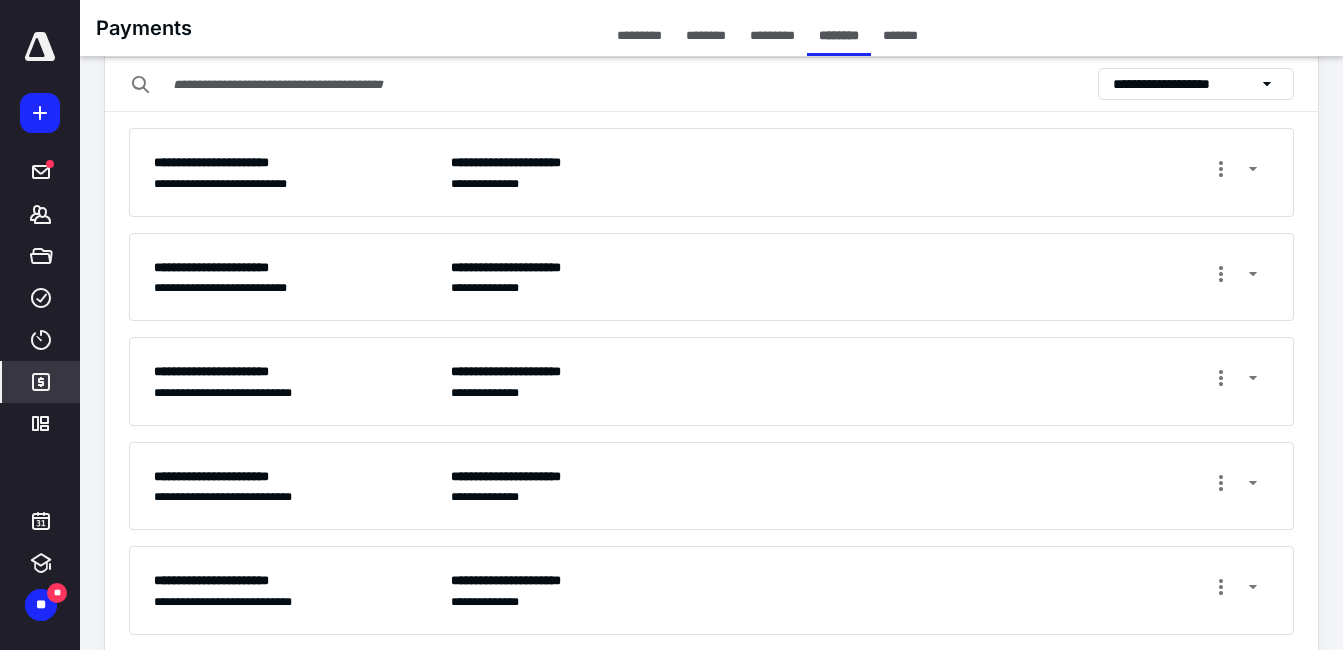 scroll, scrollTop: 0, scrollLeft: 0, axis: both 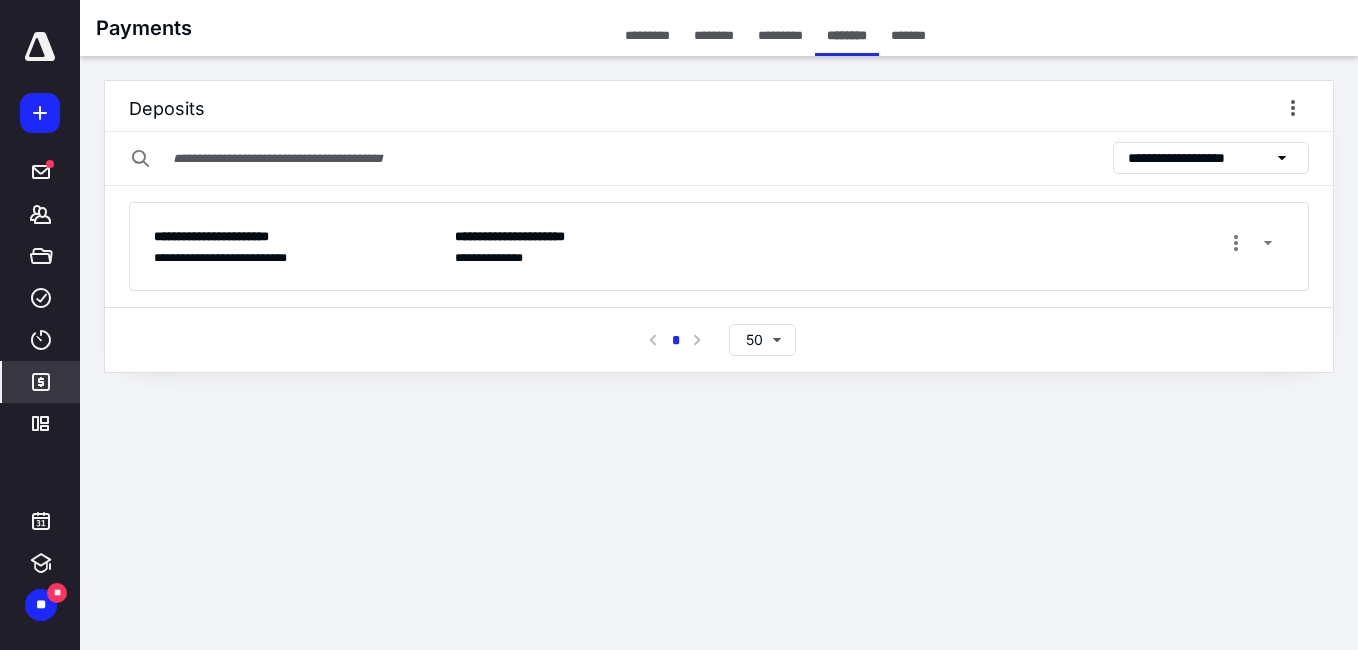 click on "**********" at bounding box center [1197, 158] 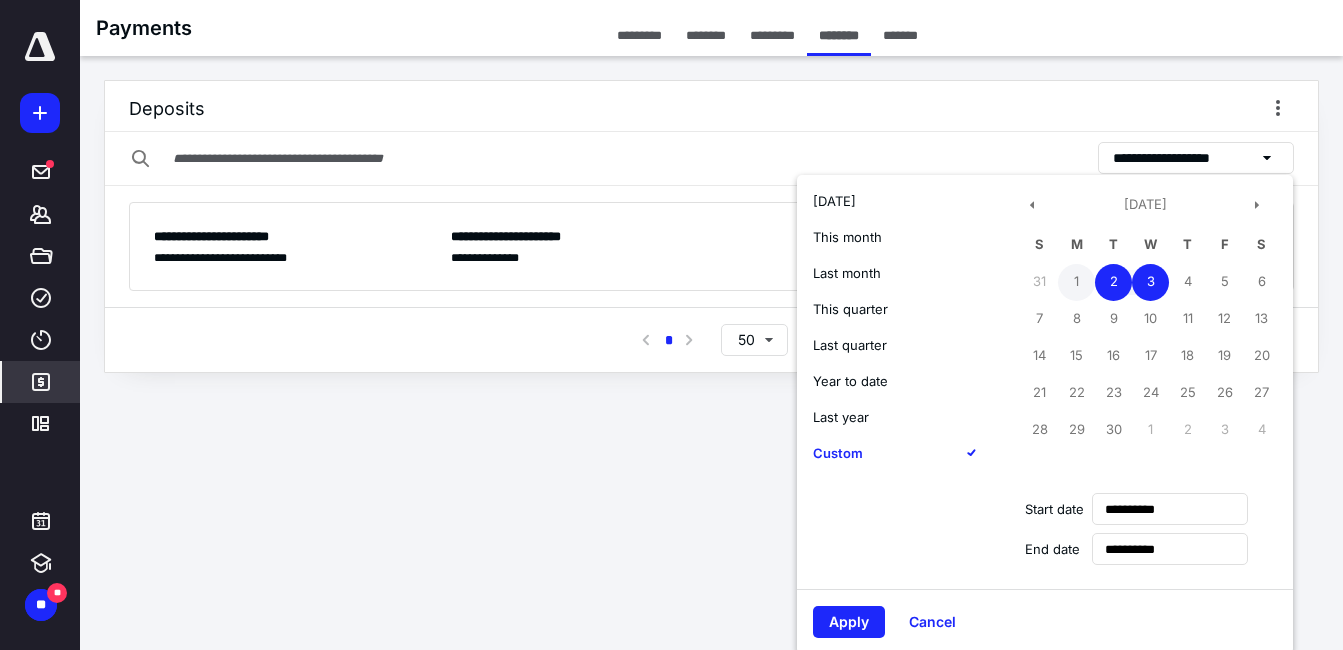 click on "1" at bounding box center (1076, 282) 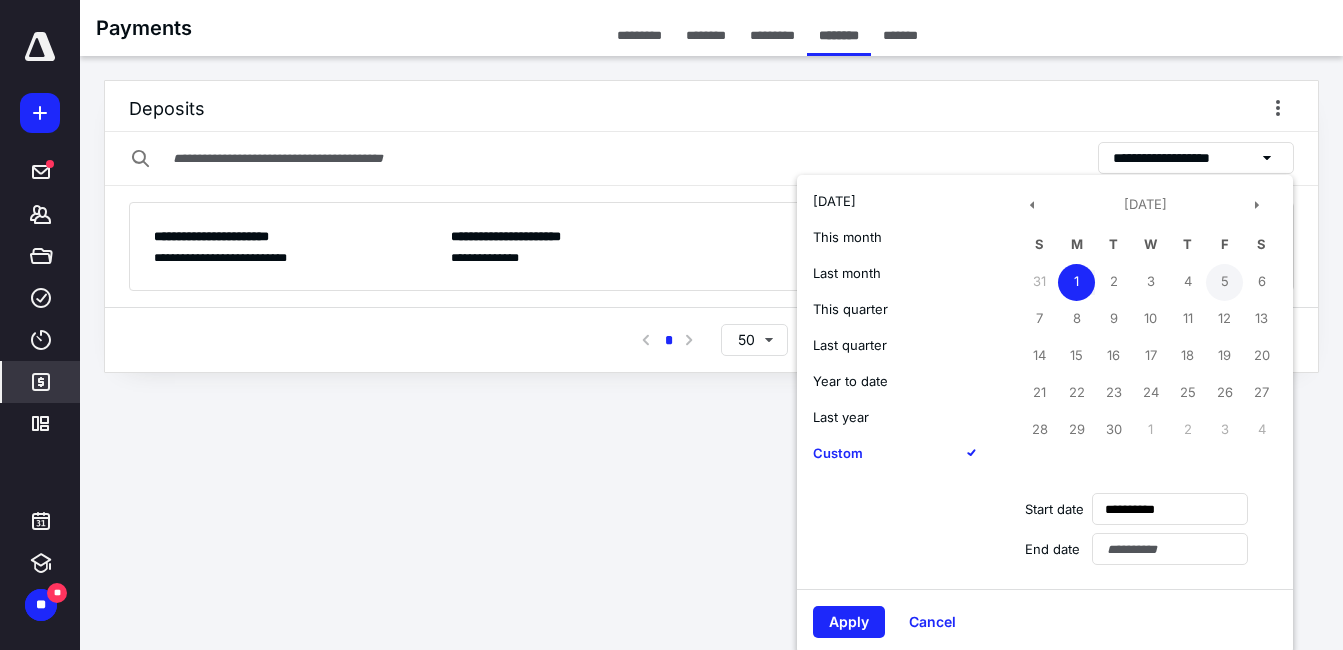 click on "5" at bounding box center (1224, 282) 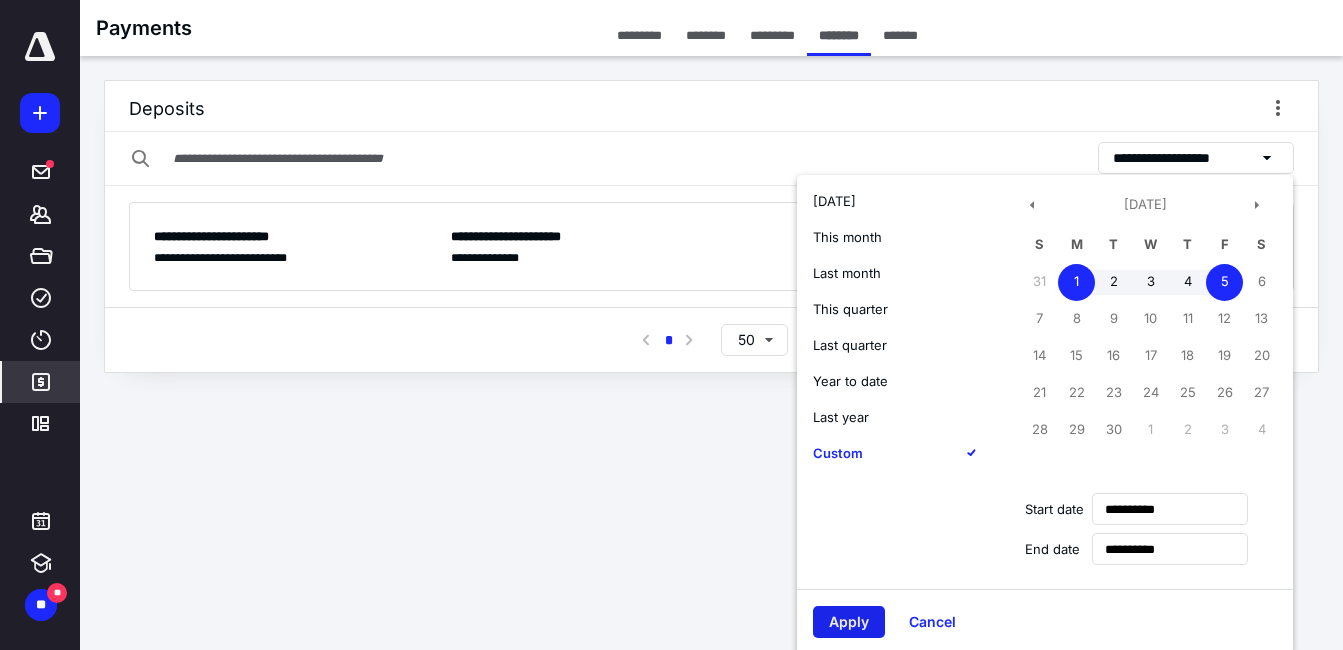 click on "Apply" at bounding box center [849, 622] 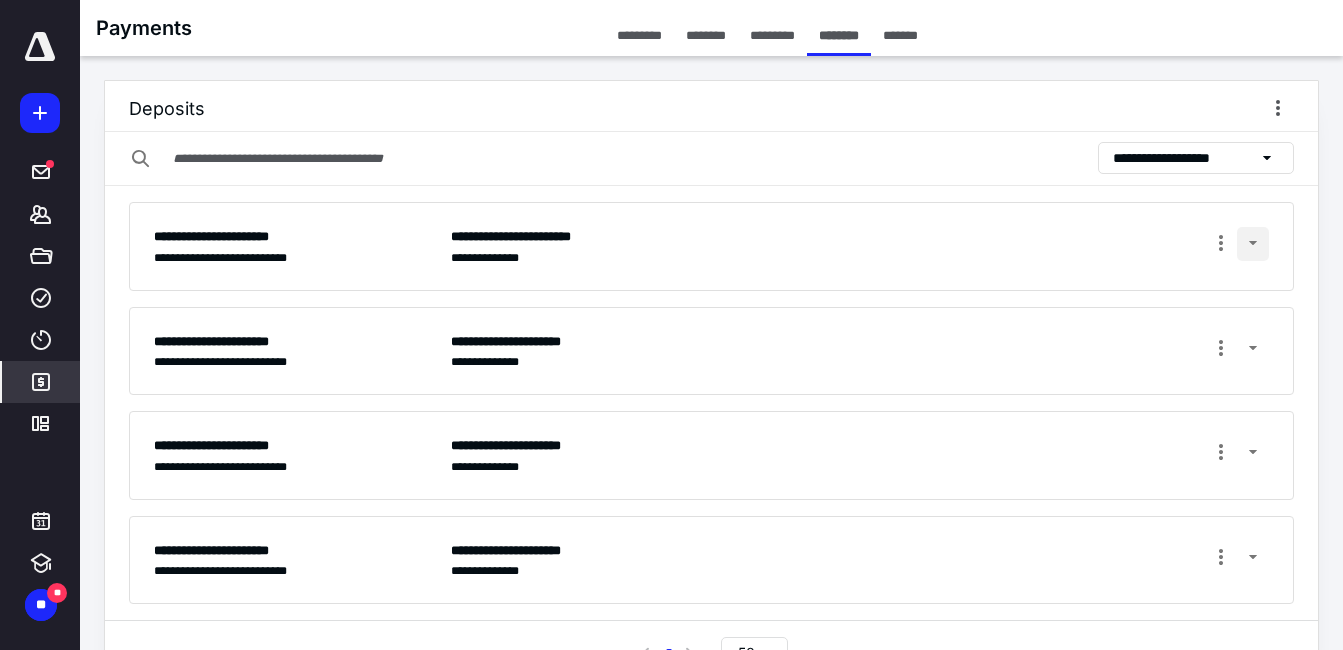 click at bounding box center (1253, 244) 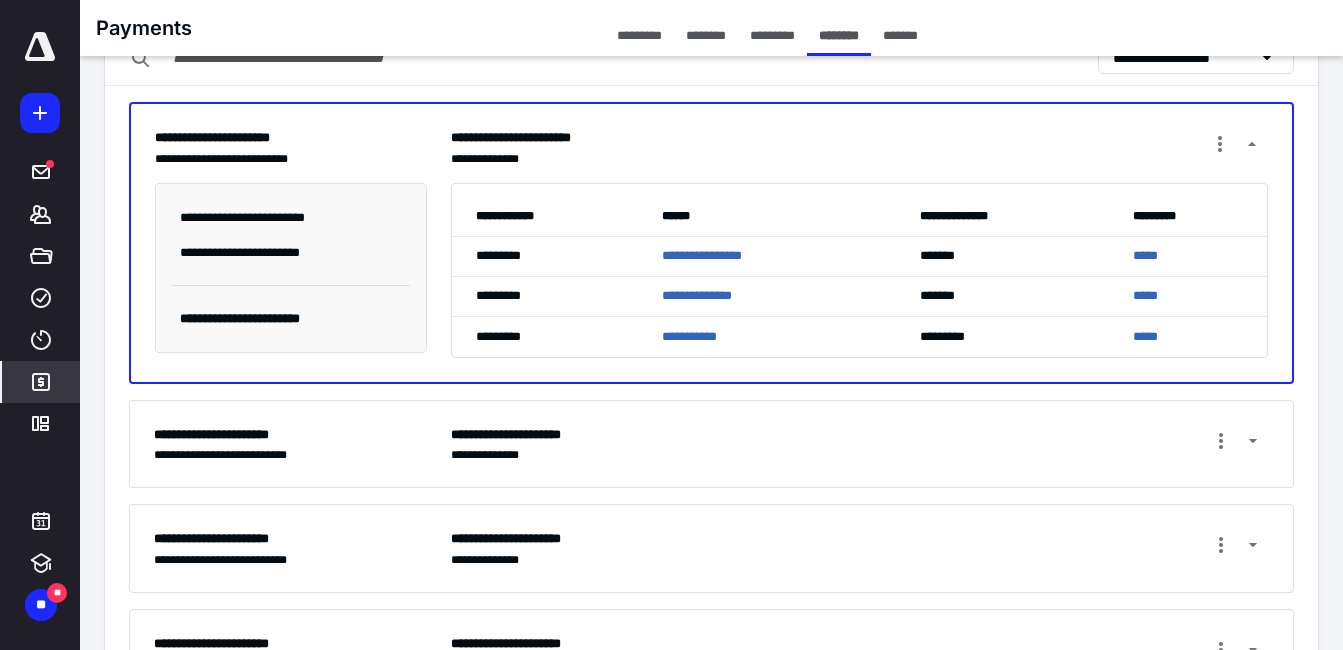 scroll, scrollTop: 200, scrollLeft: 0, axis: vertical 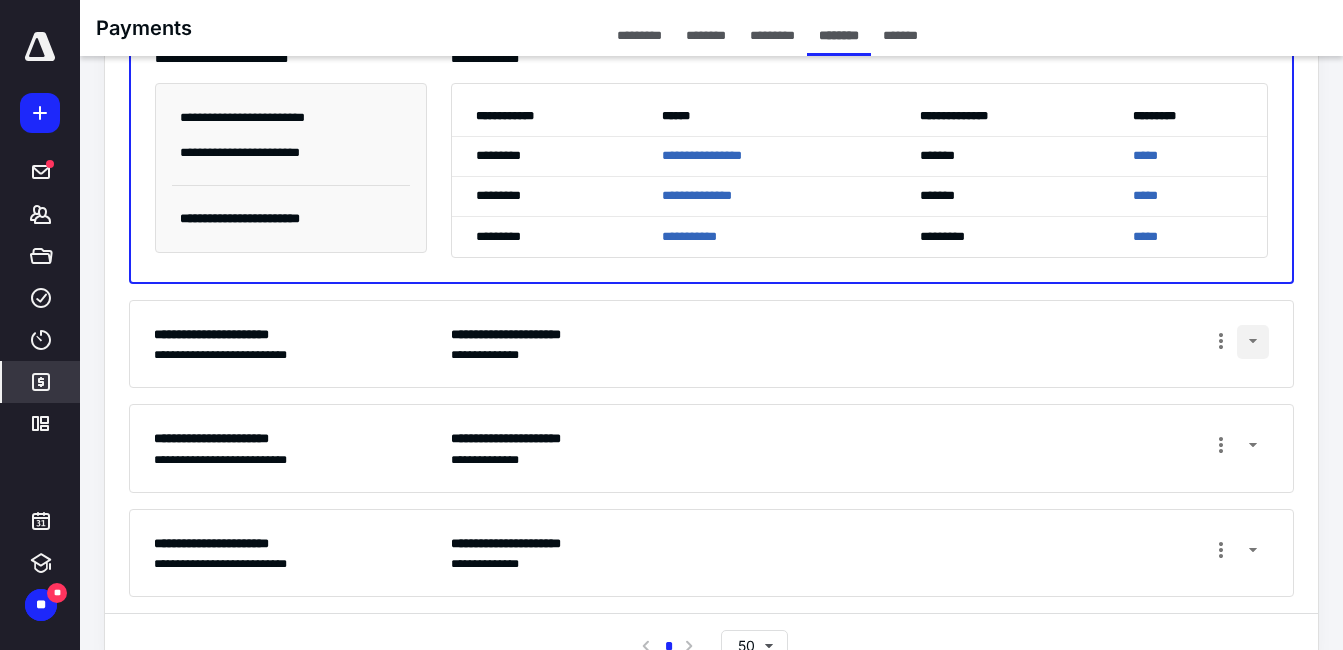 click at bounding box center [1253, 342] 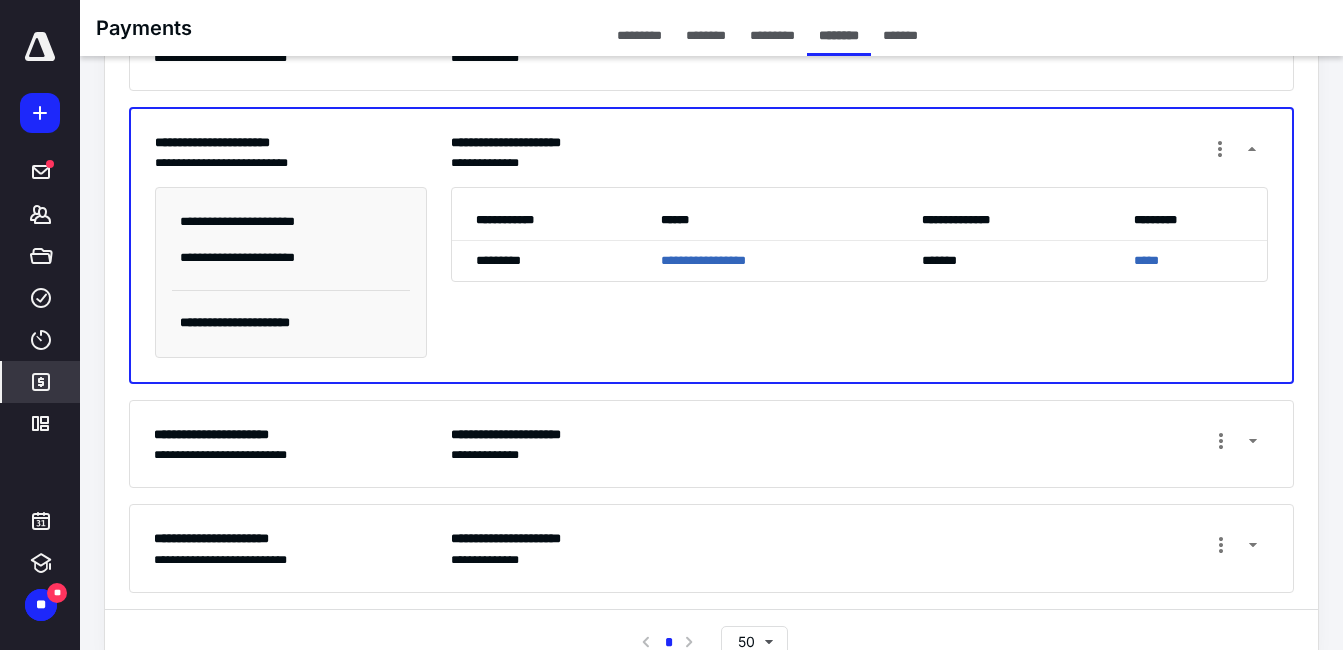 click at bounding box center [1252, 150] 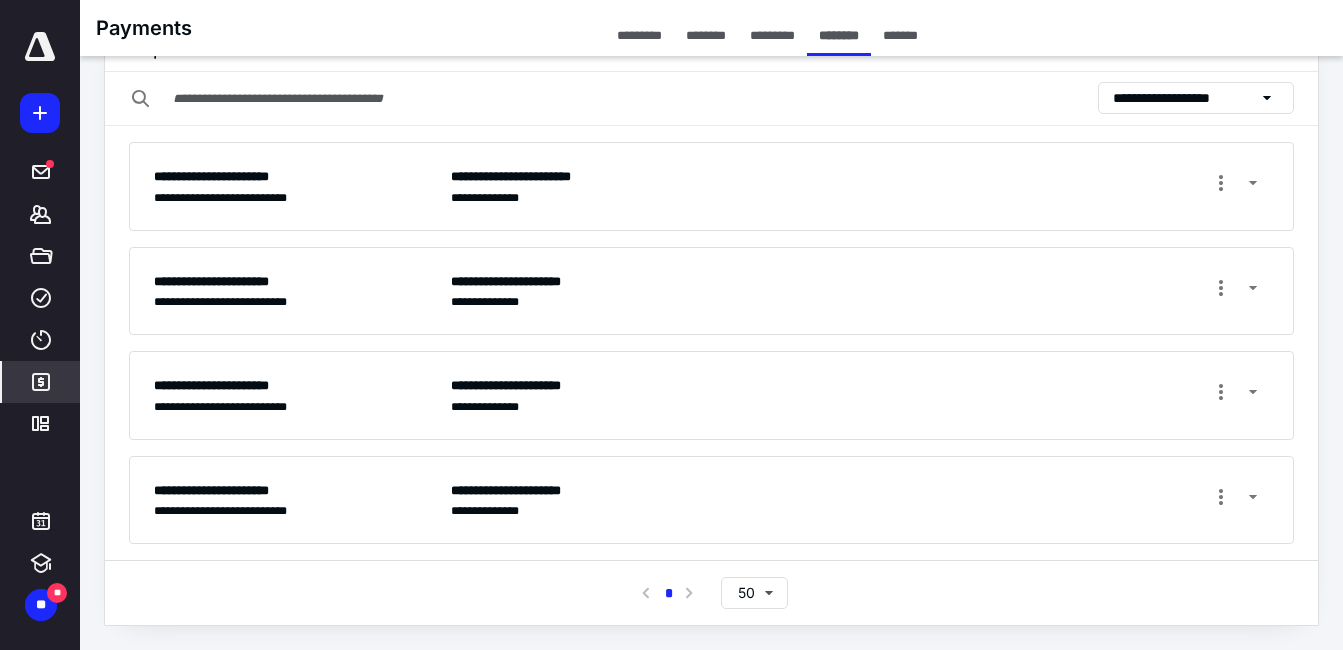 scroll, scrollTop: 60, scrollLeft: 0, axis: vertical 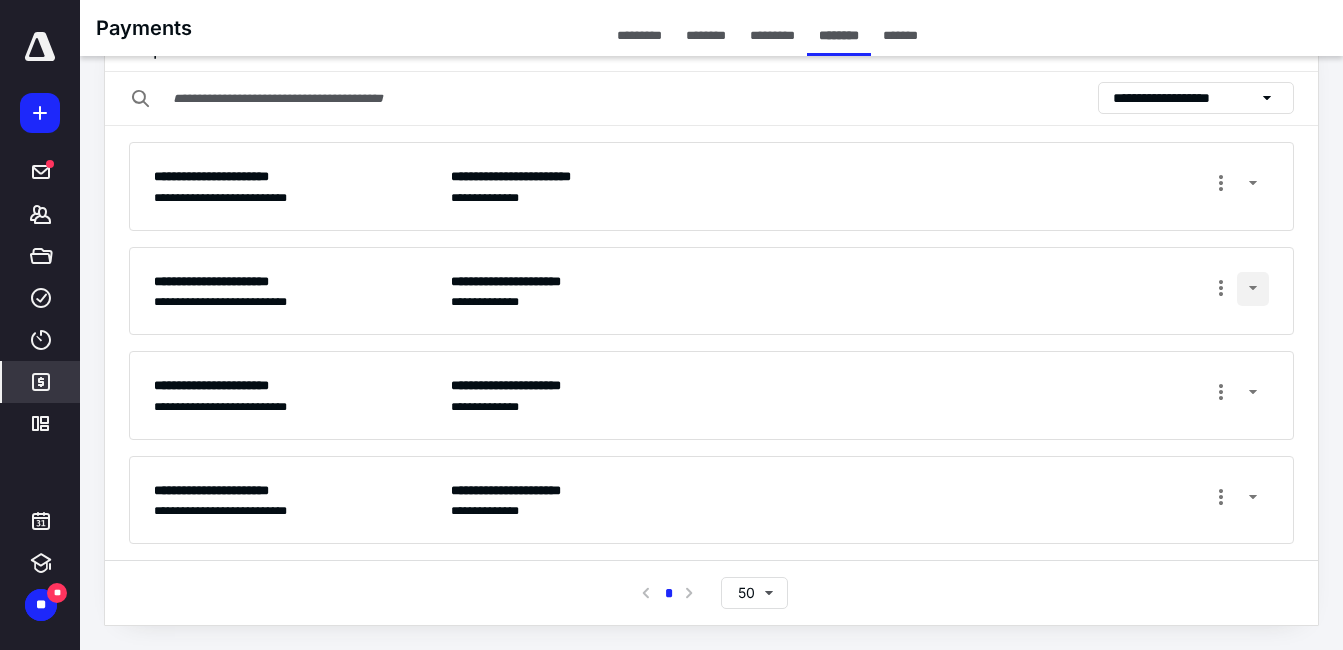 click at bounding box center [1253, 289] 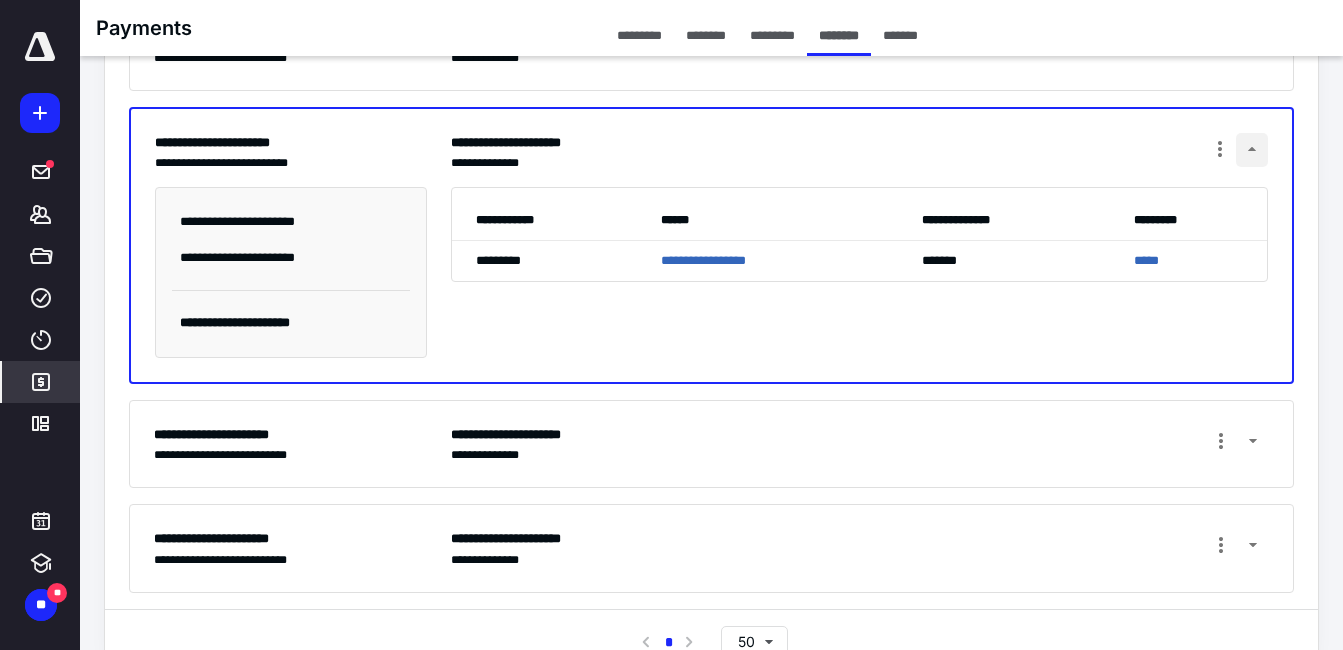 click at bounding box center [1252, 150] 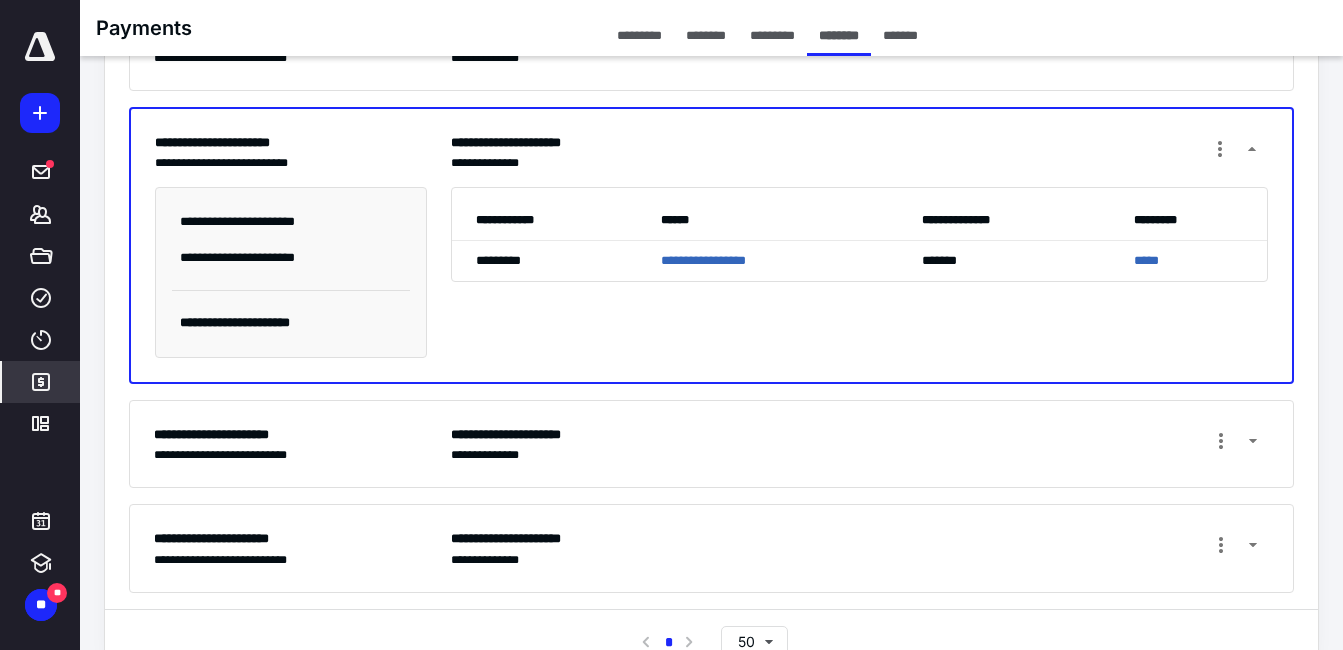 scroll, scrollTop: 60, scrollLeft: 0, axis: vertical 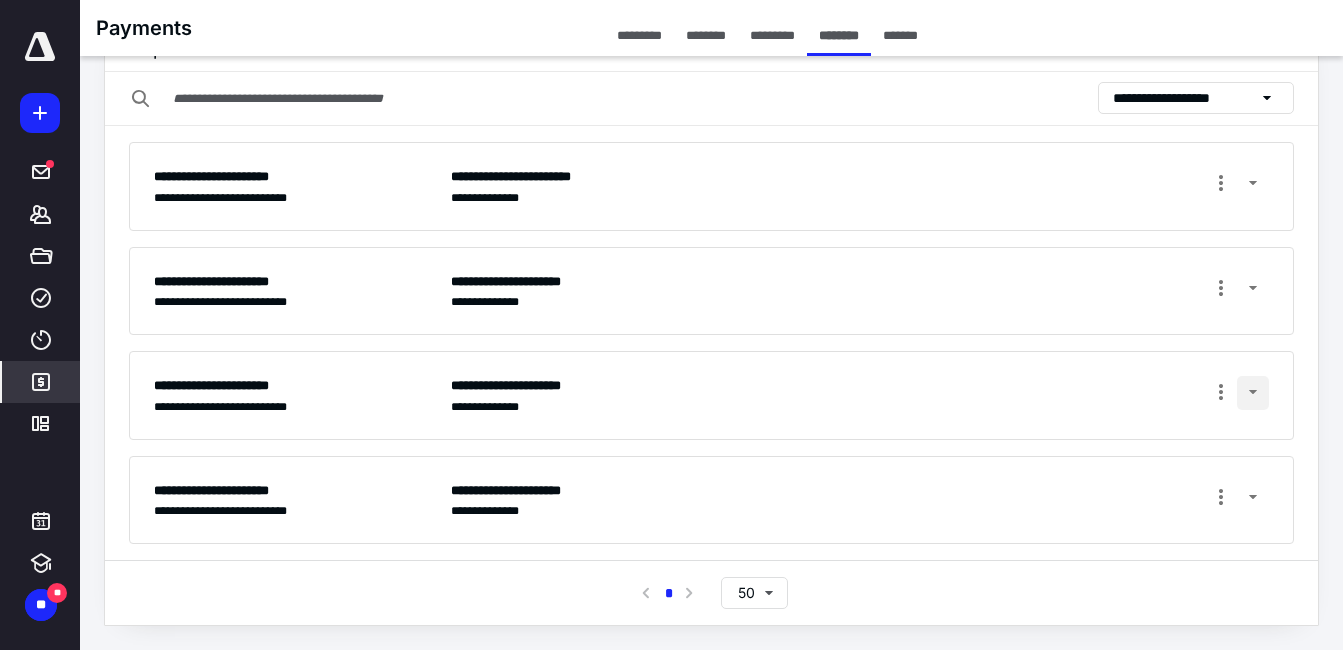 click at bounding box center [1253, 393] 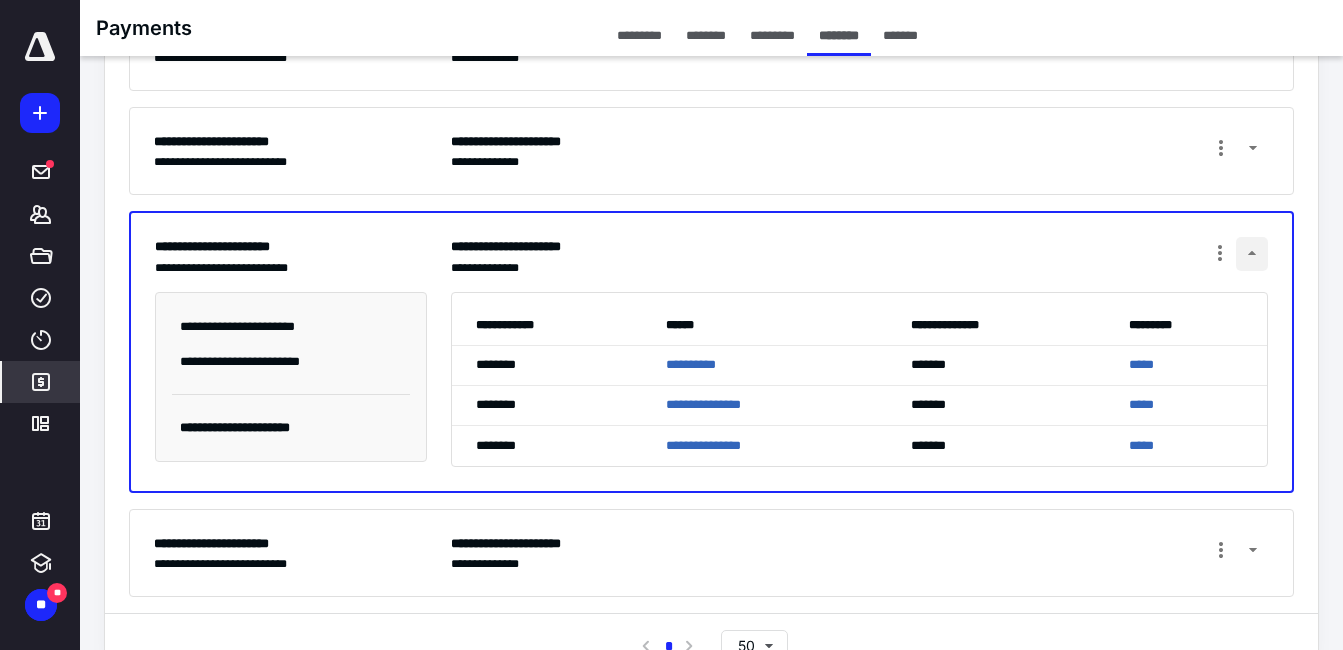 click at bounding box center [1252, 254] 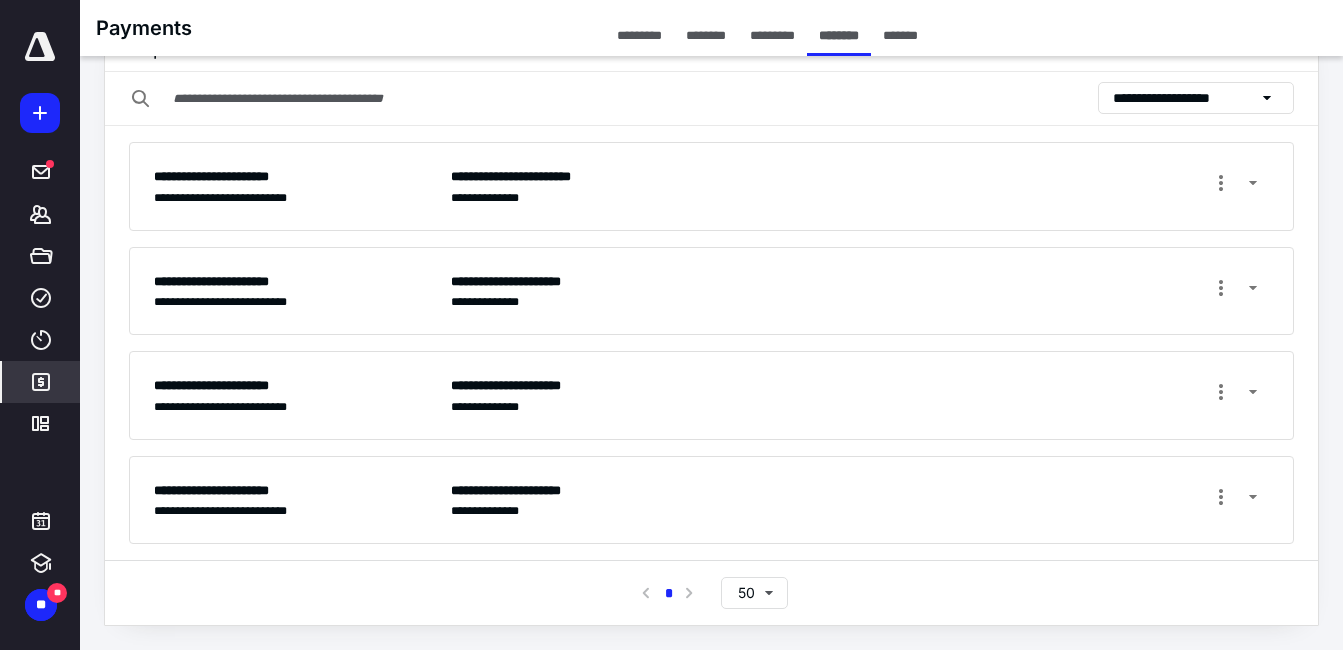 scroll, scrollTop: 0, scrollLeft: 0, axis: both 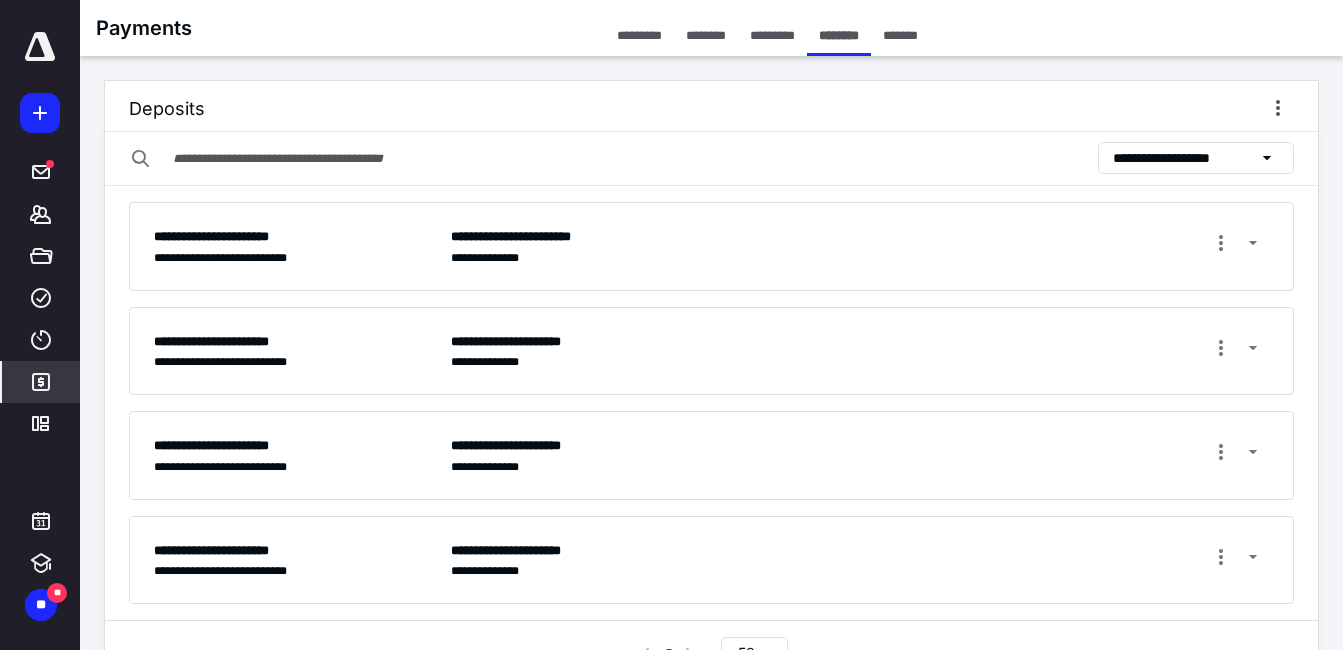 click on "**********" at bounding box center (1181, 158) 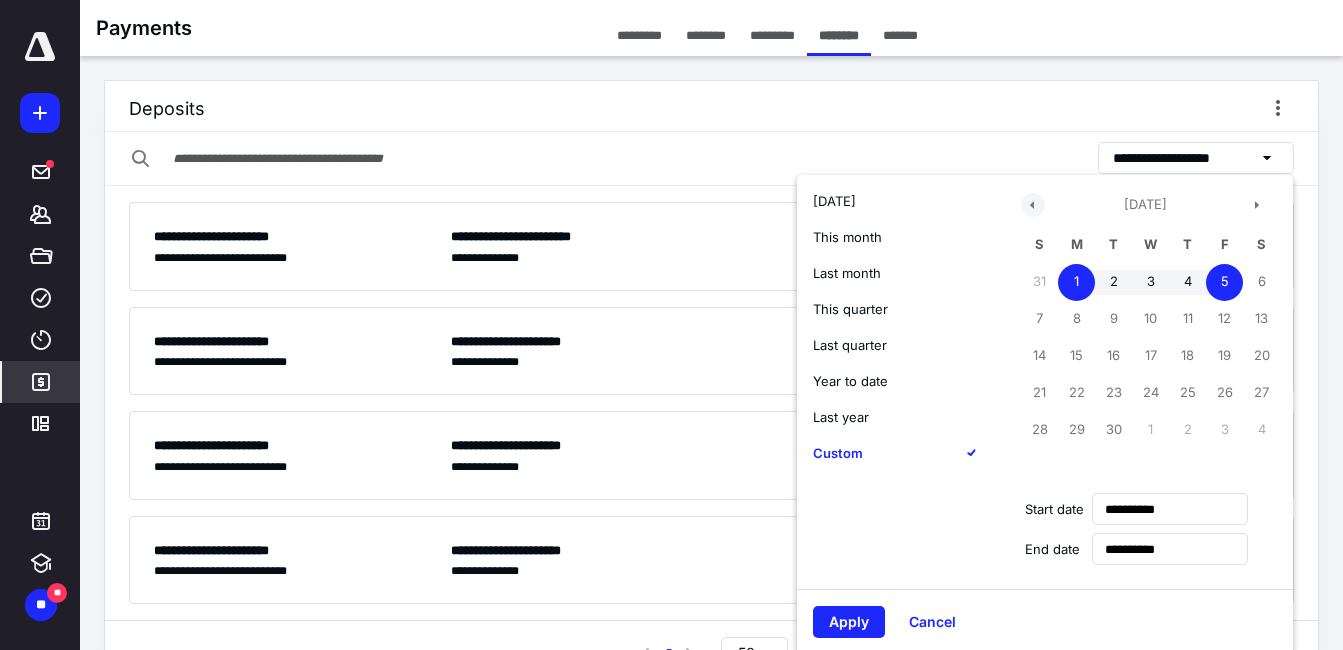 click at bounding box center (1033, 205) 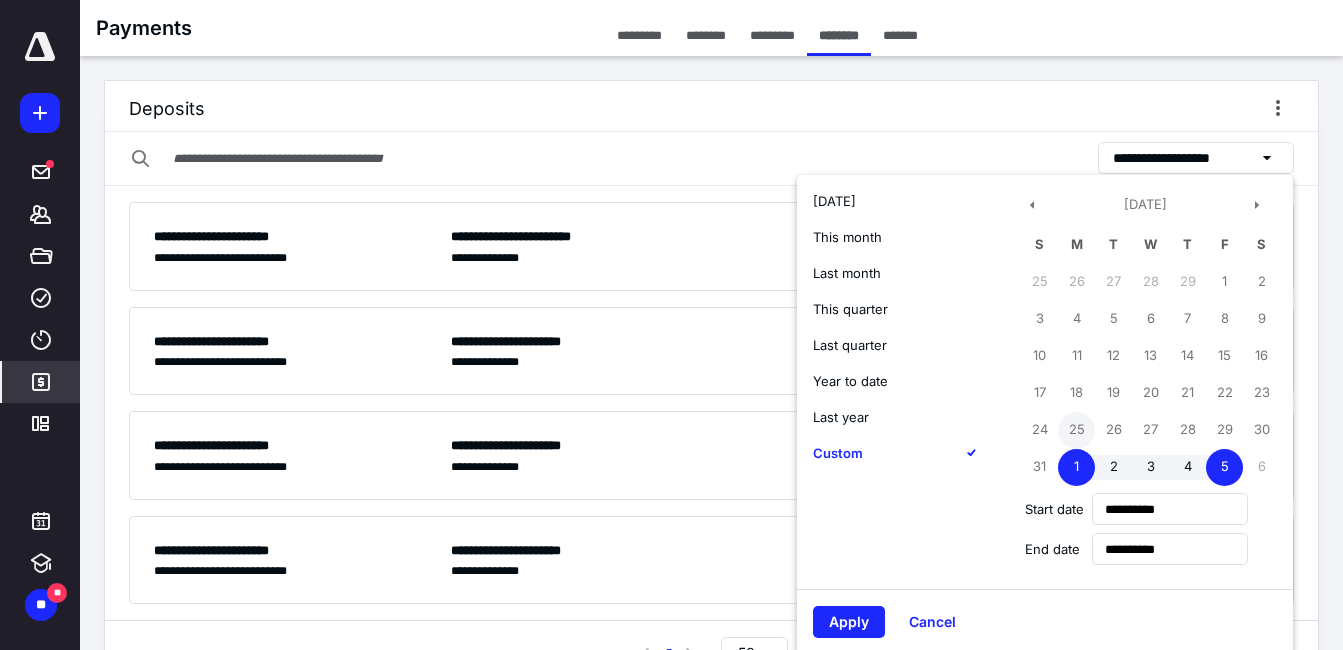 click on "25" at bounding box center [1076, 430] 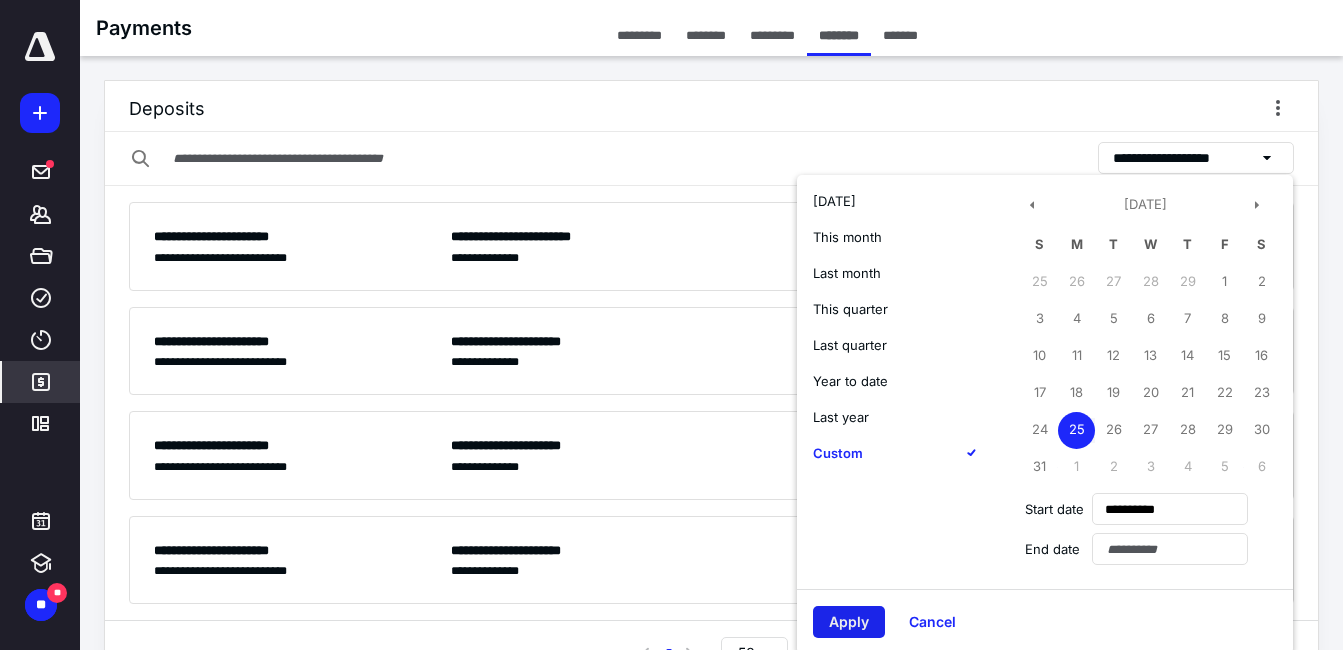 click on "Apply" at bounding box center (849, 622) 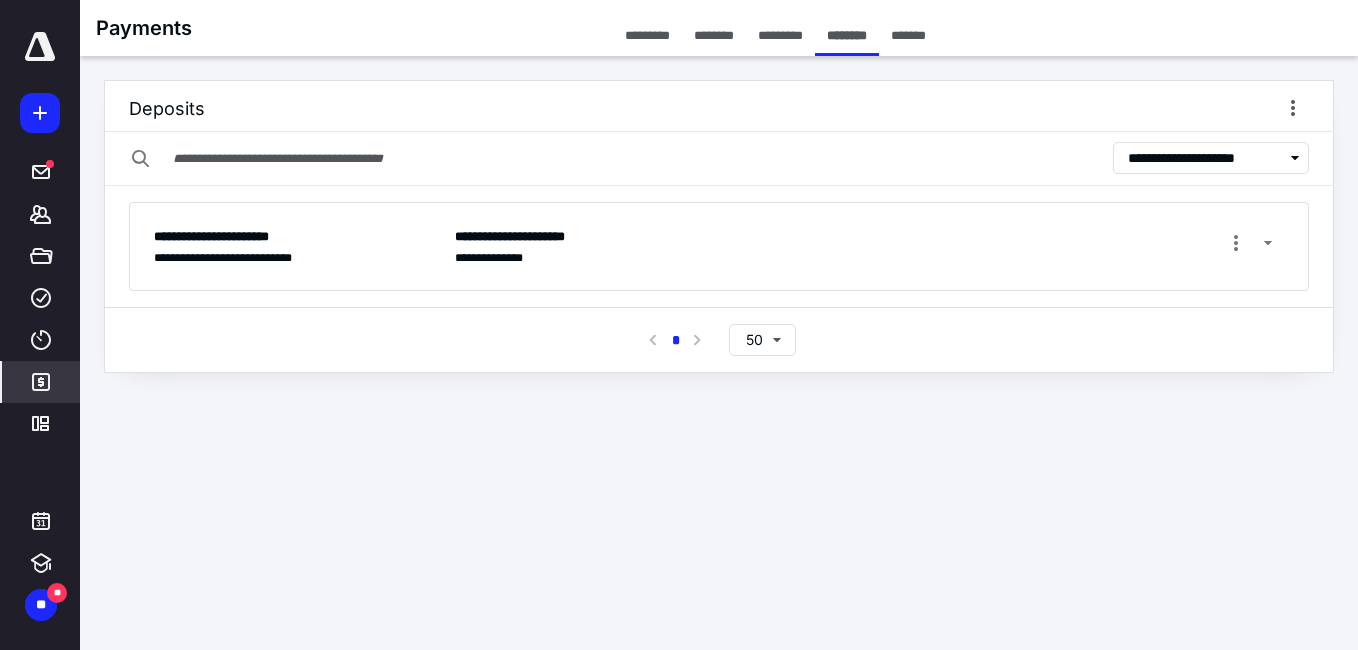 click on "**********" at bounding box center (1205, 158) 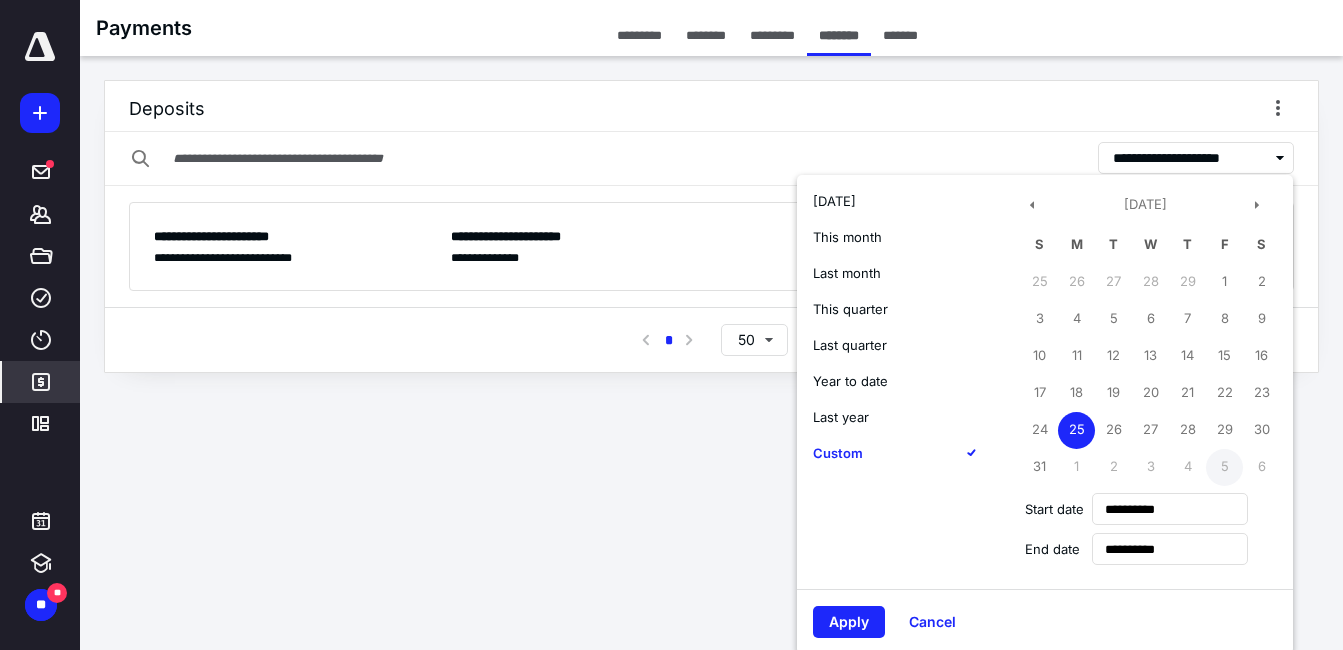 click on "5" at bounding box center (1224, 467) 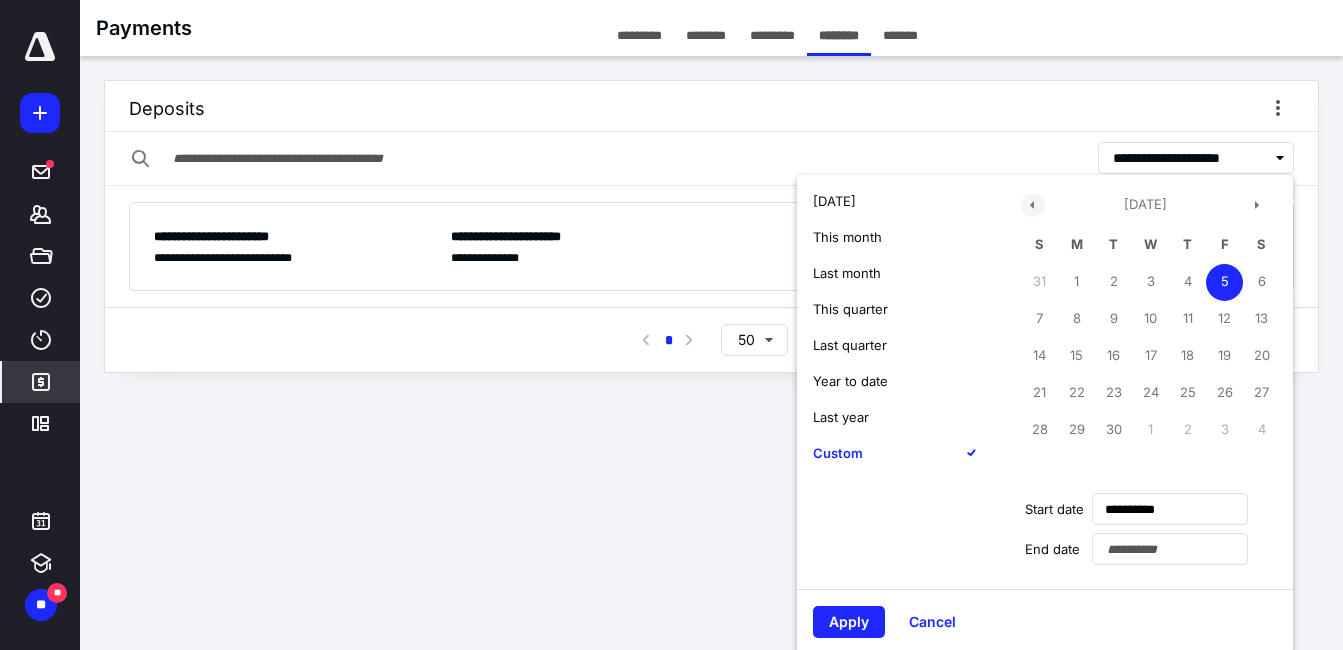 click at bounding box center (1033, 205) 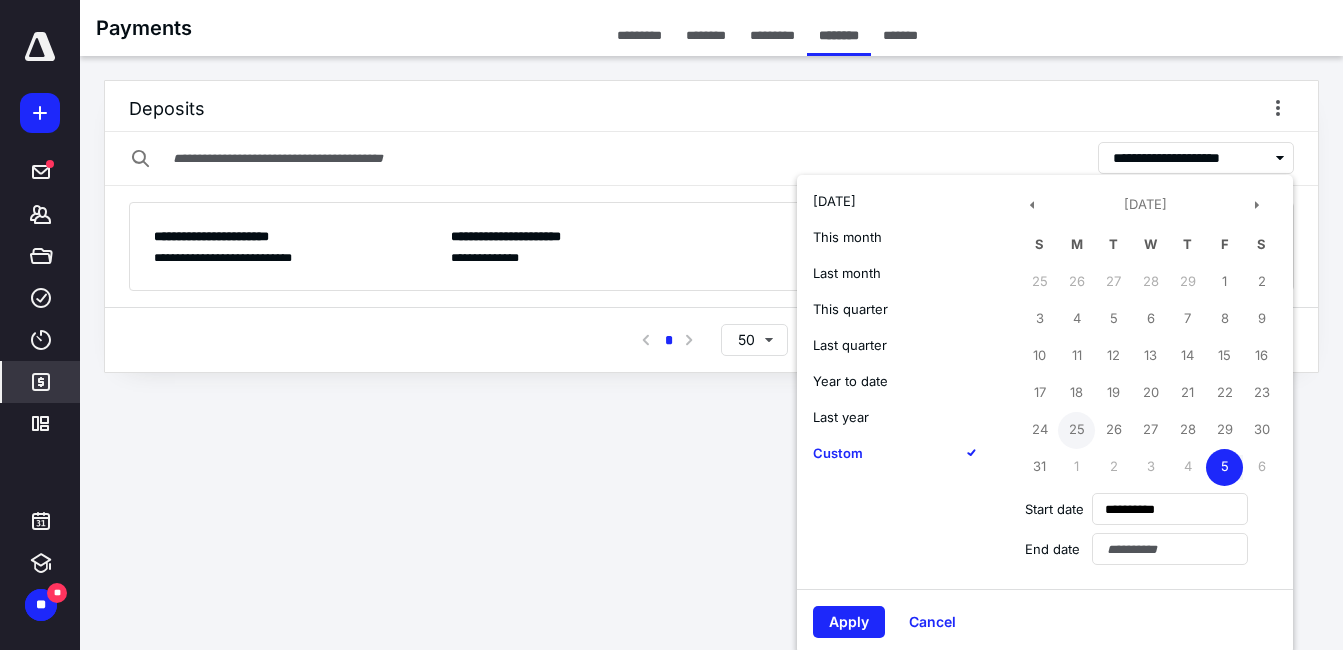 click on "25" at bounding box center (1076, 430) 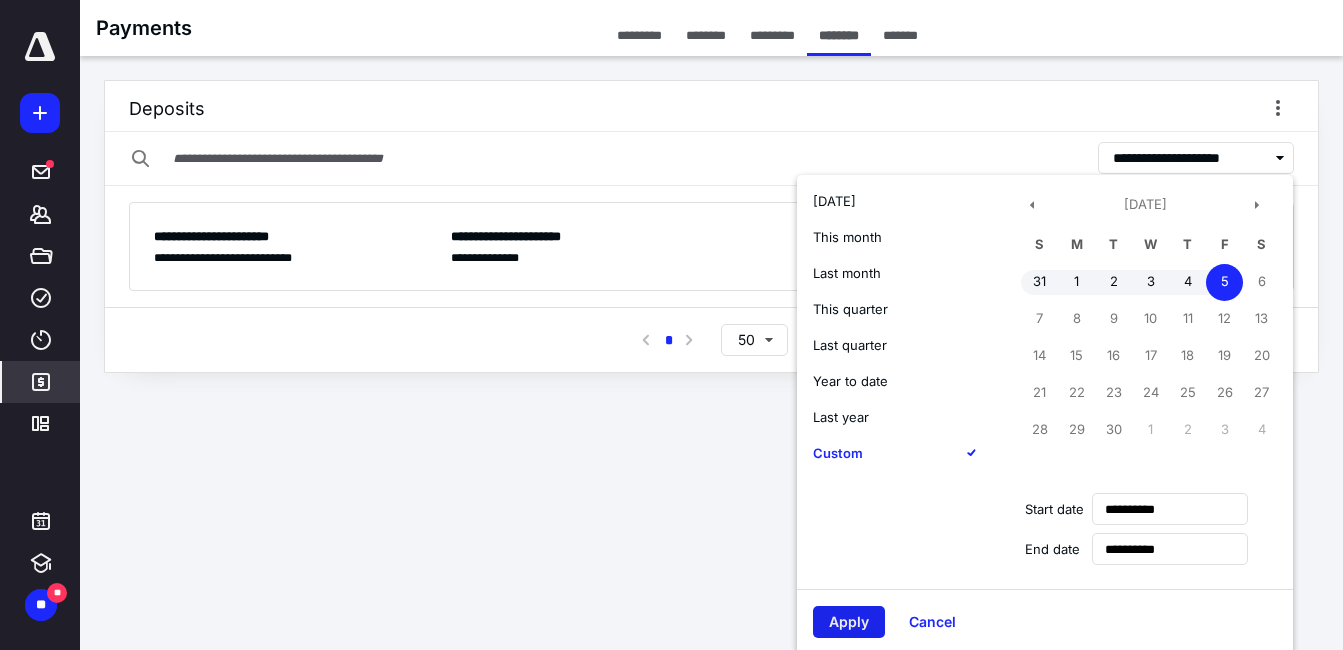 click on "Apply" at bounding box center [849, 622] 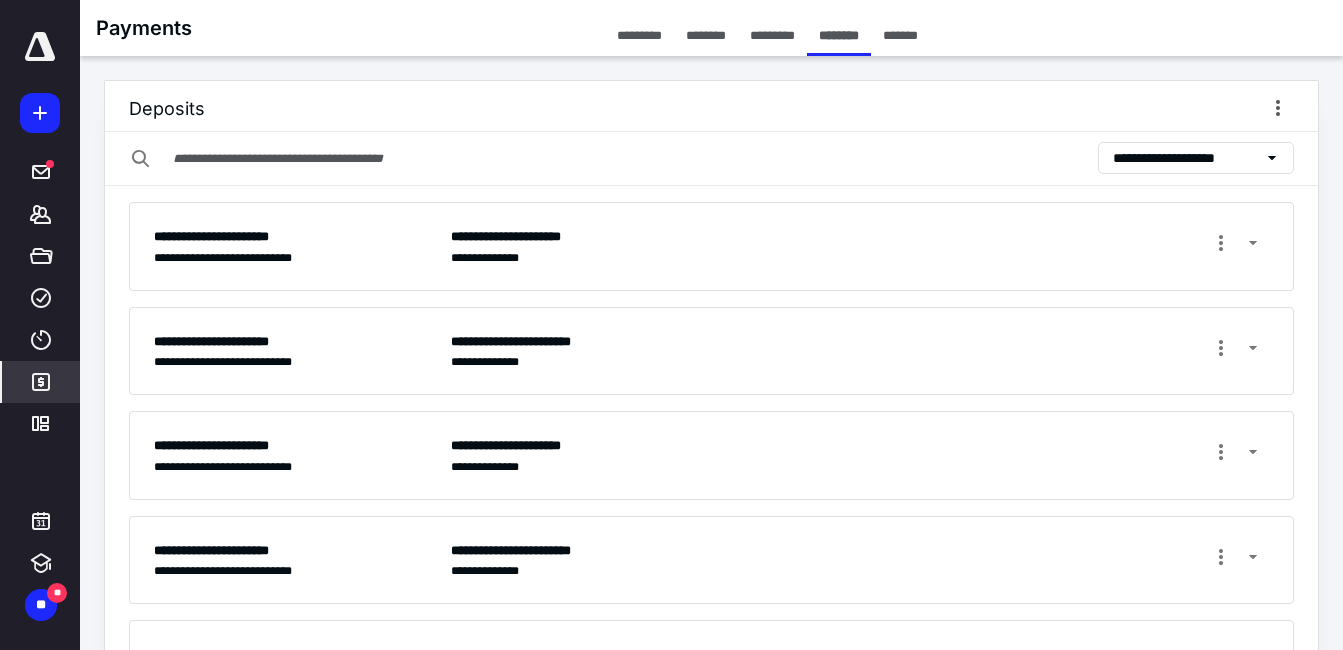 scroll, scrollTop: 200, scrollLeft: 0, axis: vertical 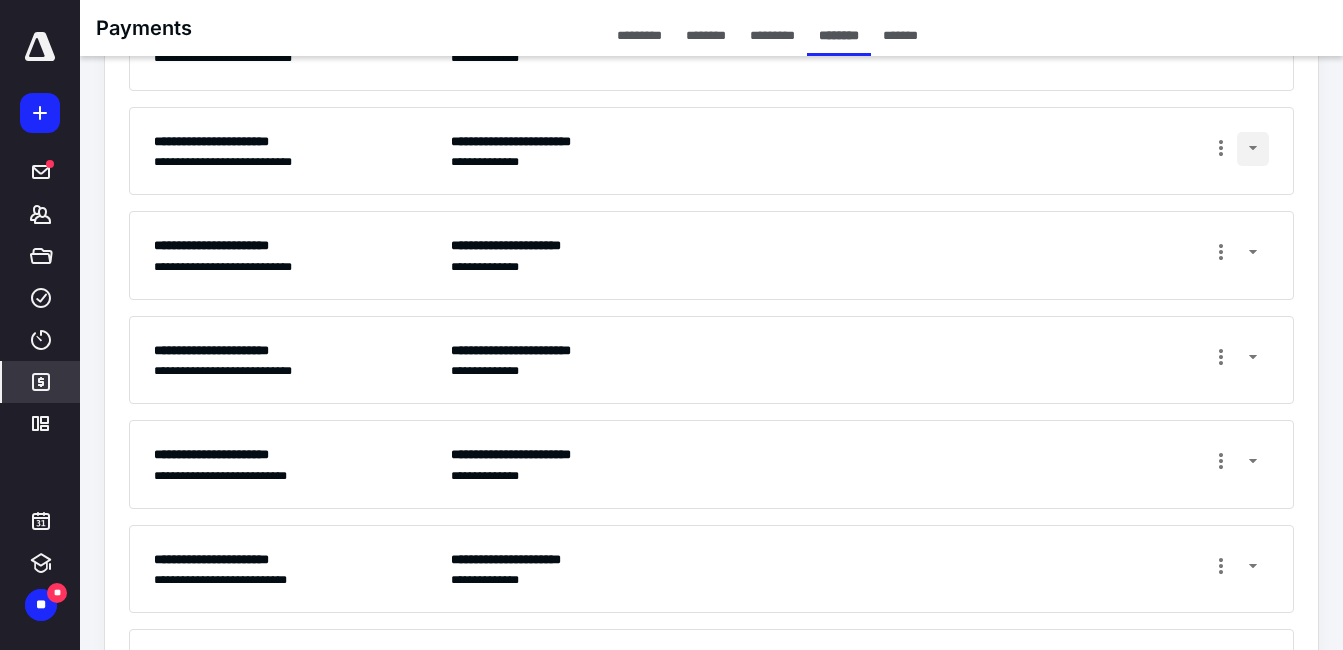 click at bounding box center [1253, 149] 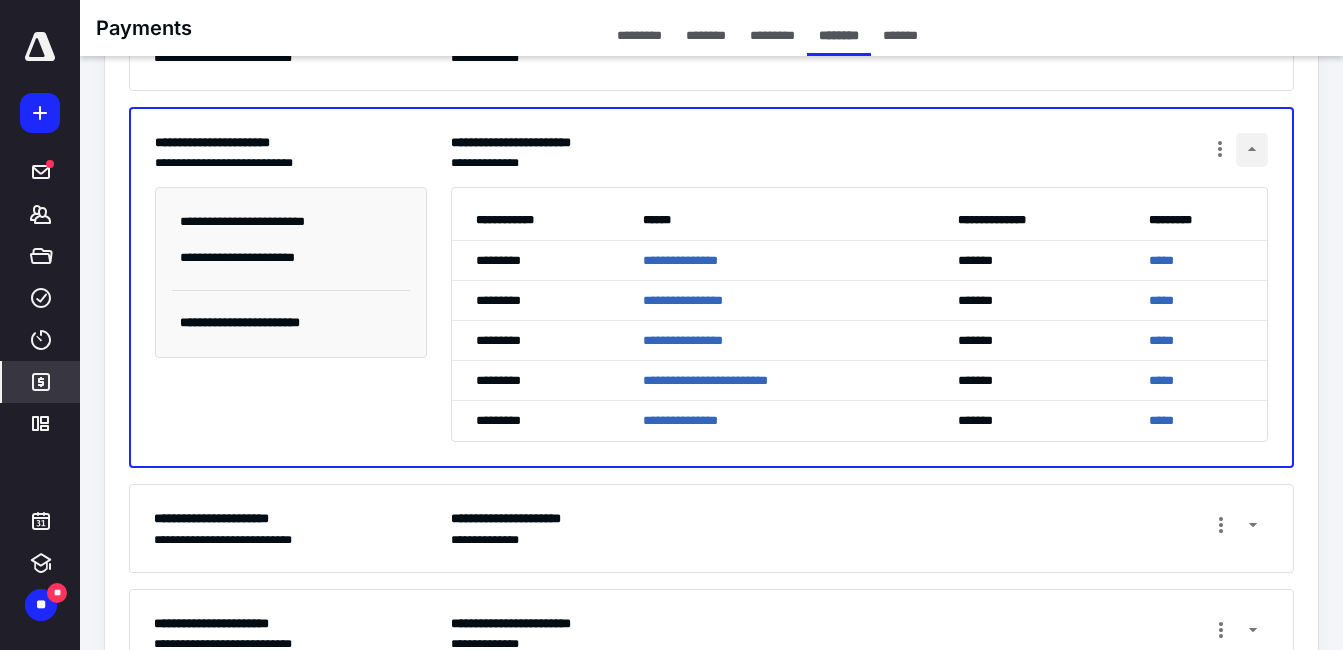 click at bounding box center (1252, 150) 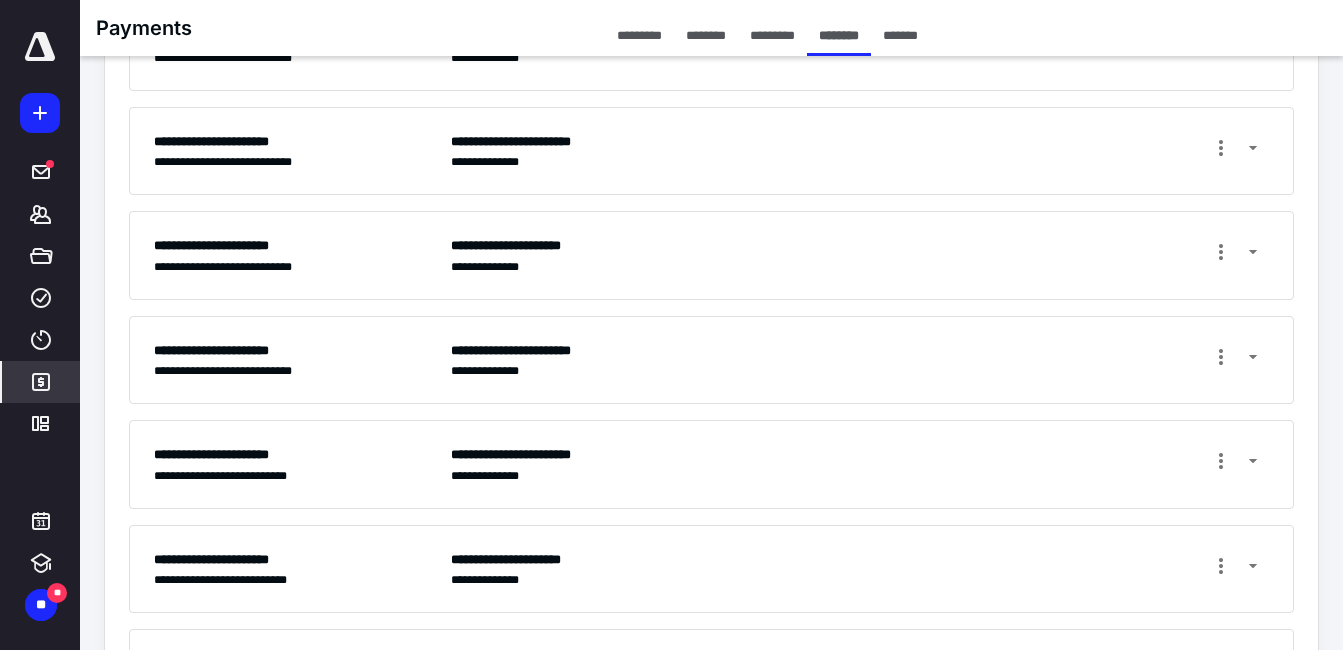 scroll, scrollTop: 300, scrollLeft: 0, axis: vertical 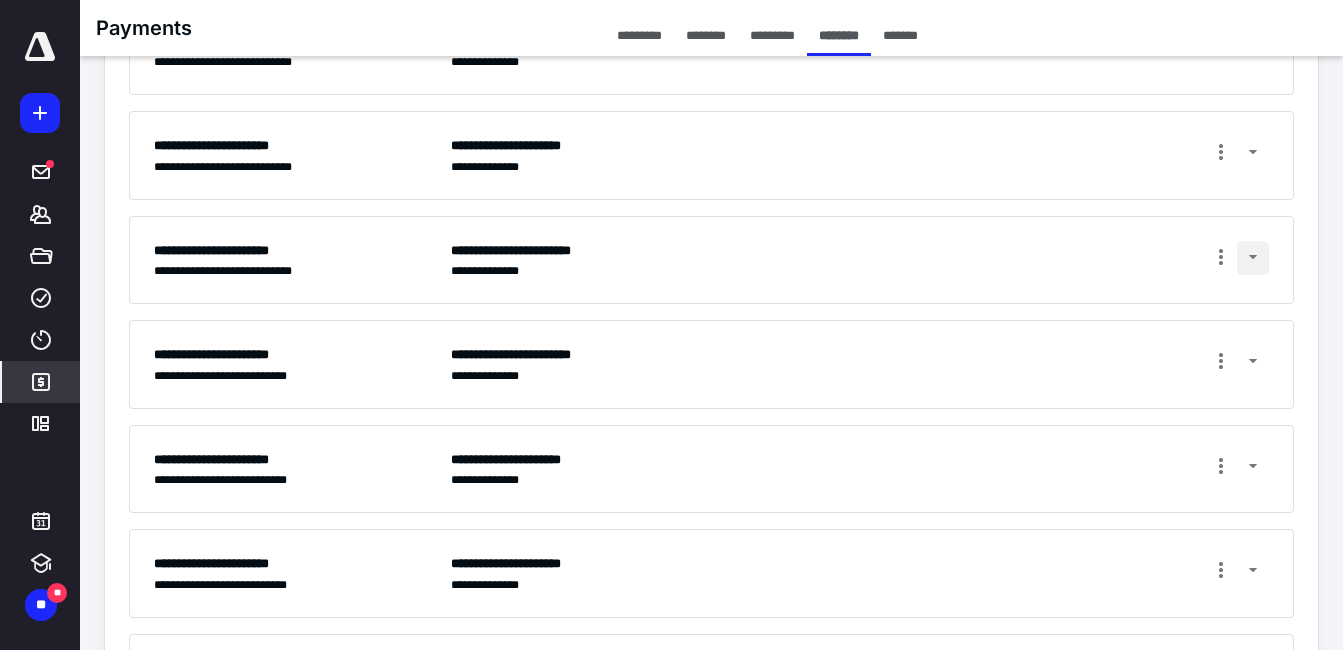 click at bounding box center (1253, 258) 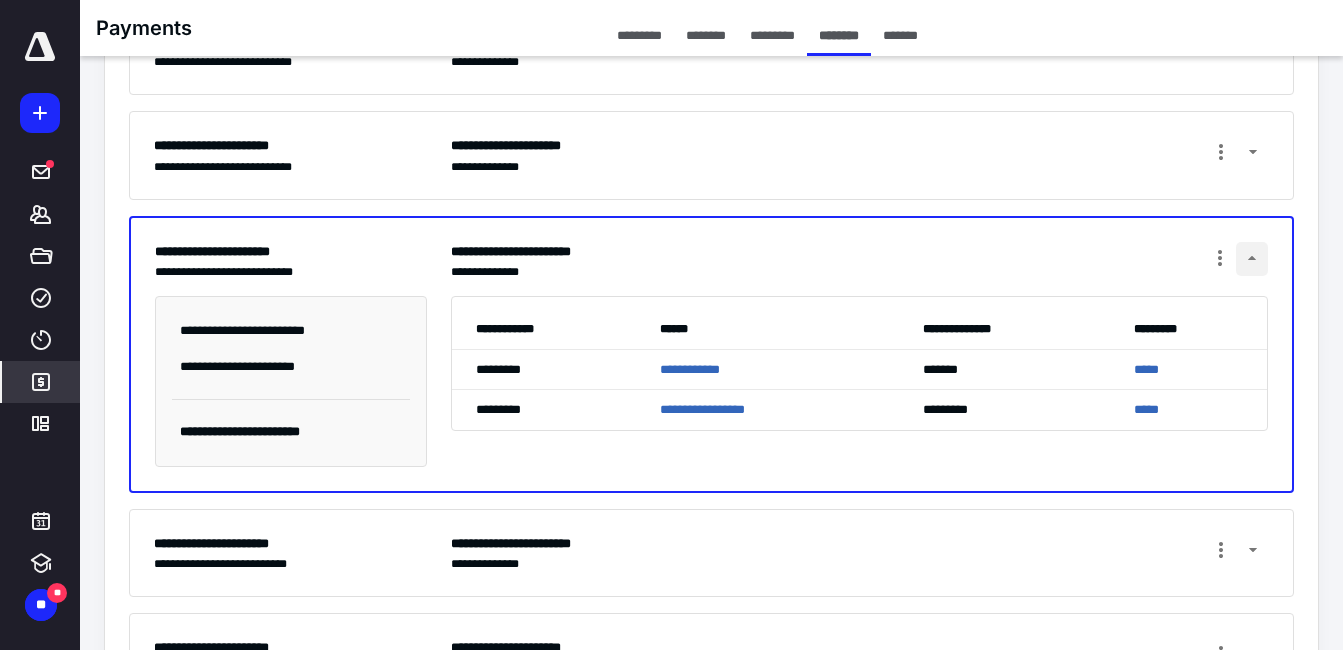 click at bounding box center [1252, 259] 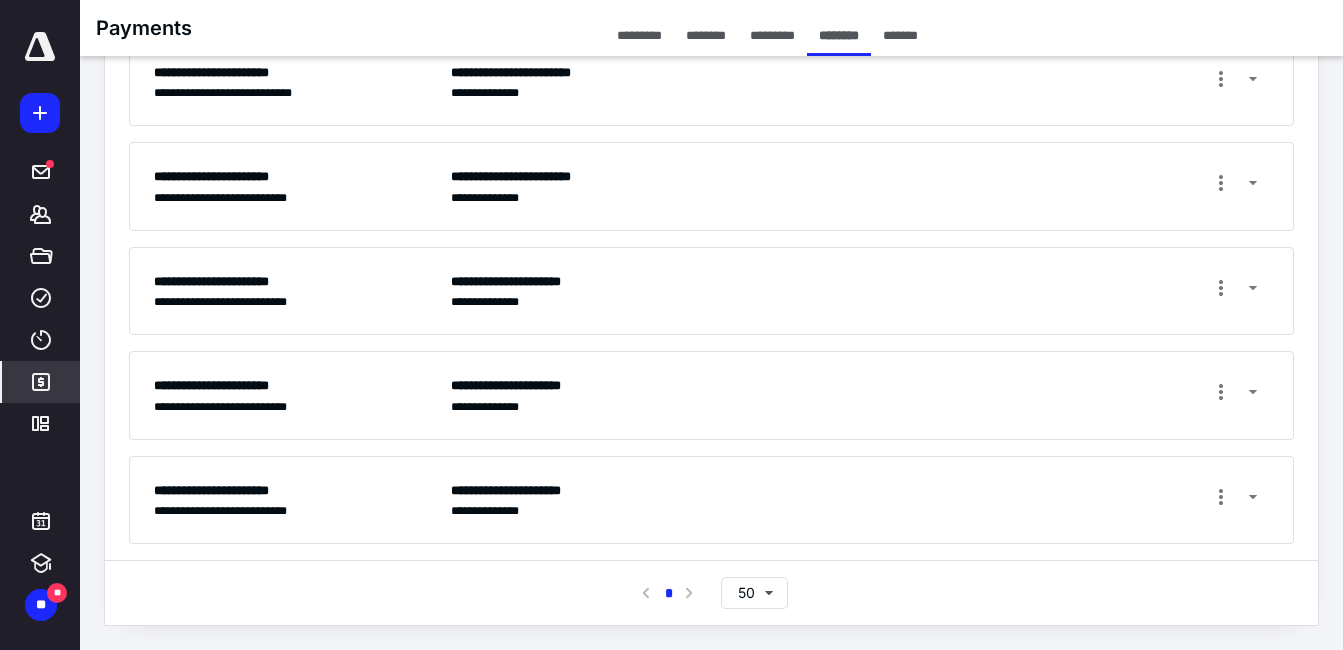 scroll, scrollTop: 378, scrollLeft: 0, axis: vertical 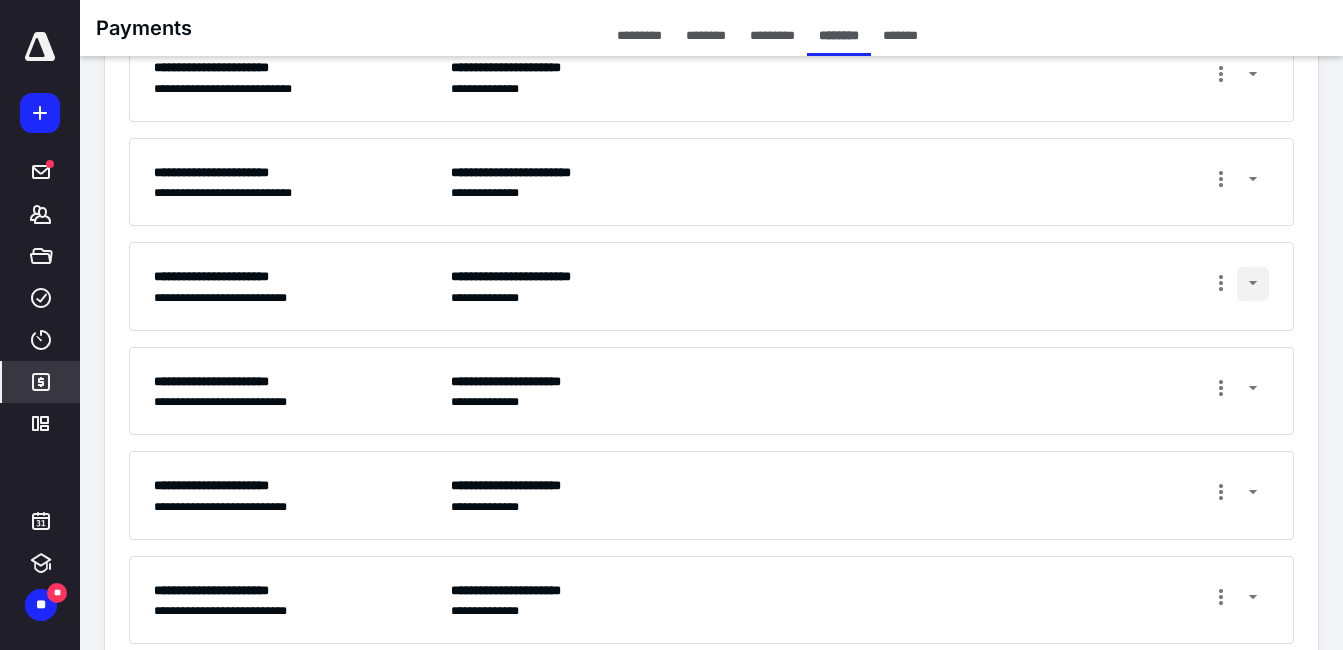 click at bounding box center (1253, 284) 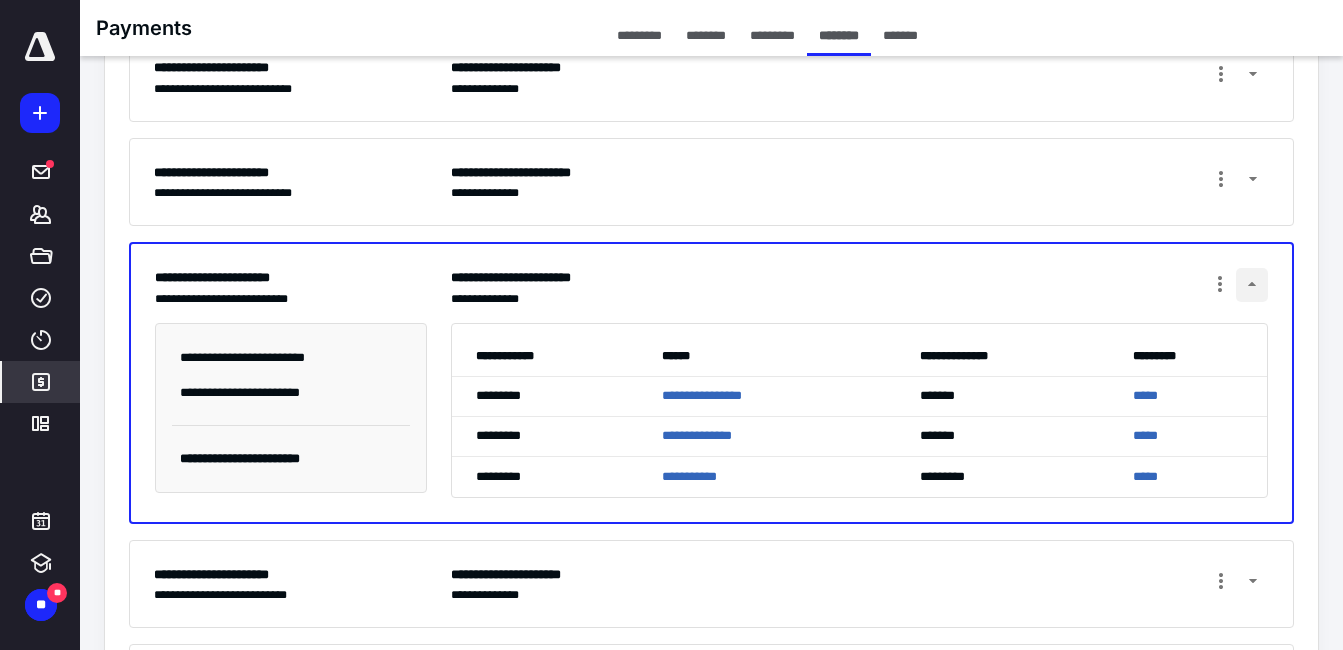 click at bounding box center [1252, 285] 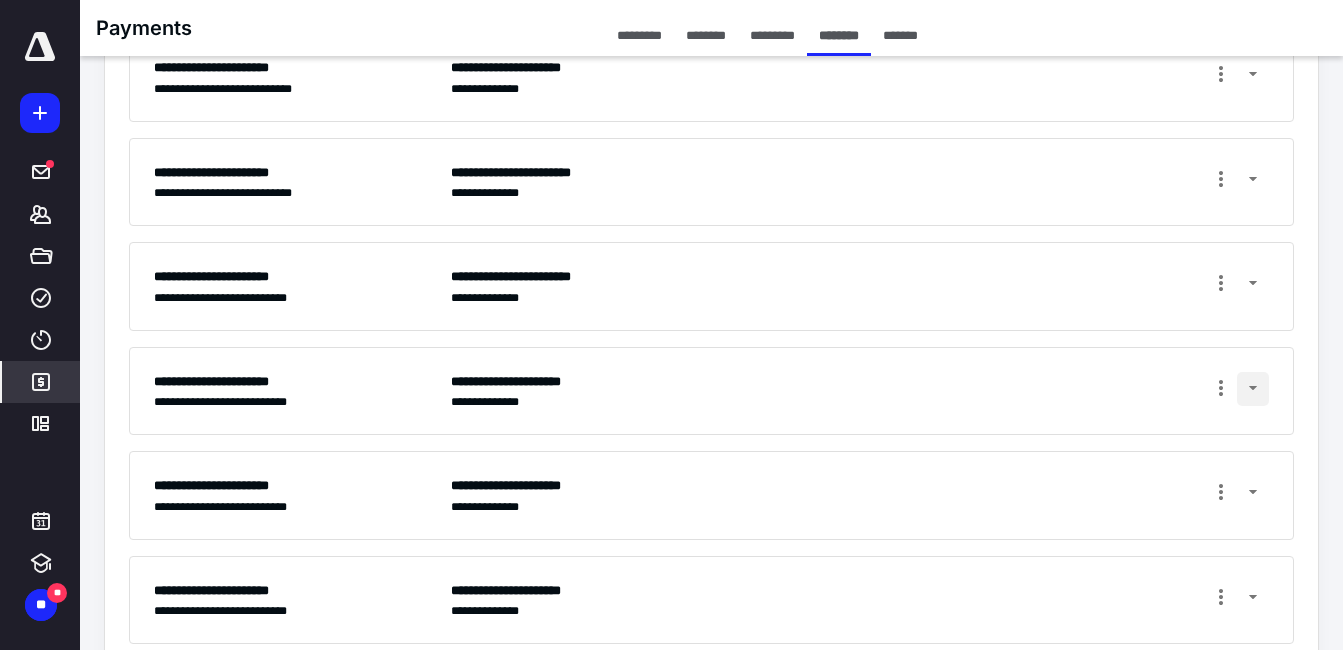 click at bounding box center (1253, 389) 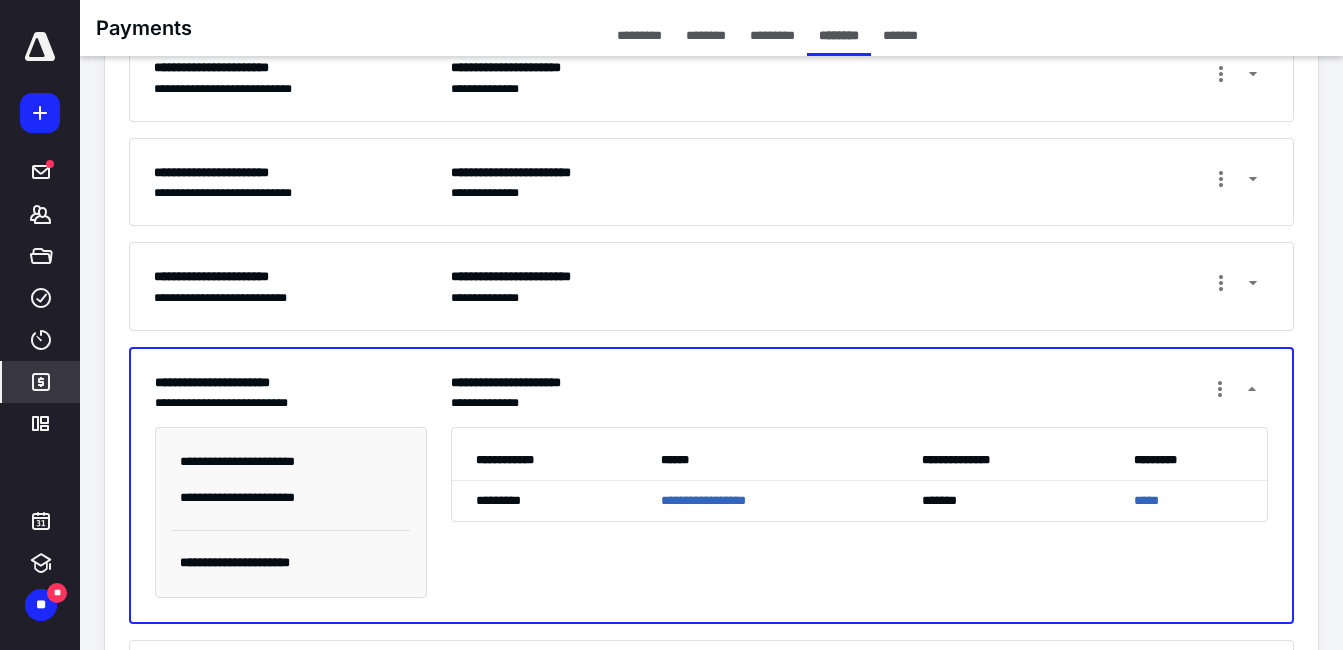 scroll, scrollTop: 478, scrollLeft: 0, axis: vertical 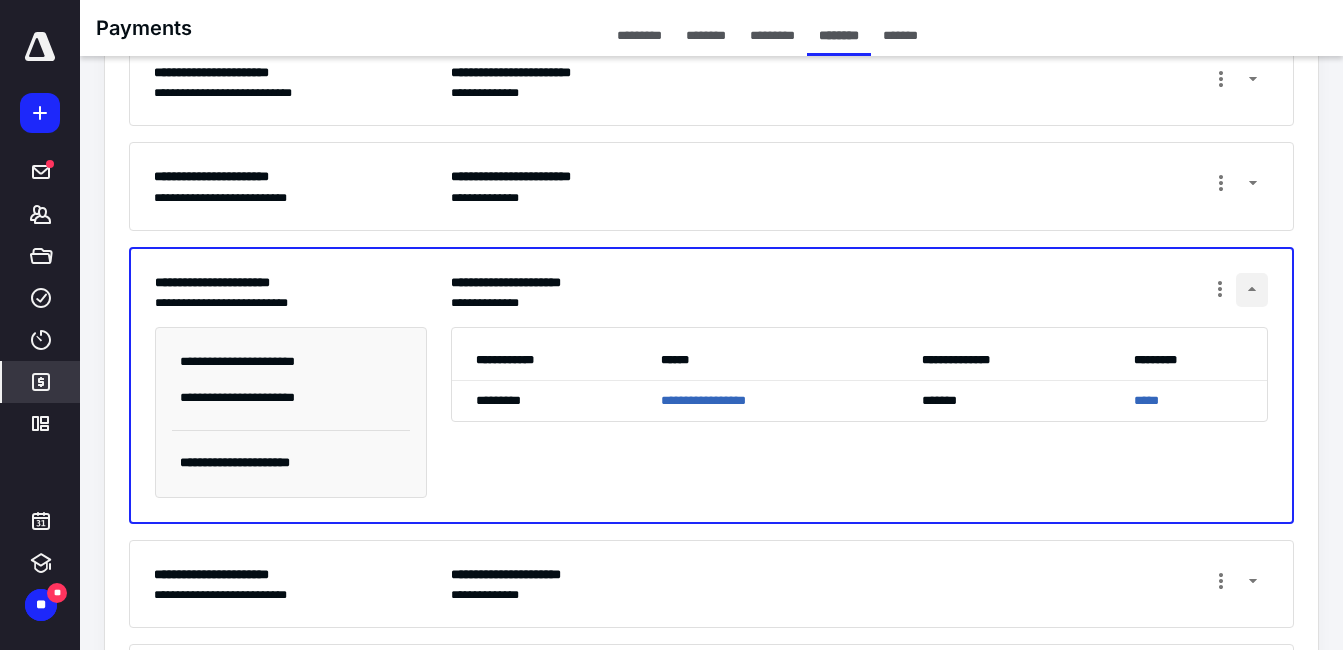 click at bounding box center [1252, 290] 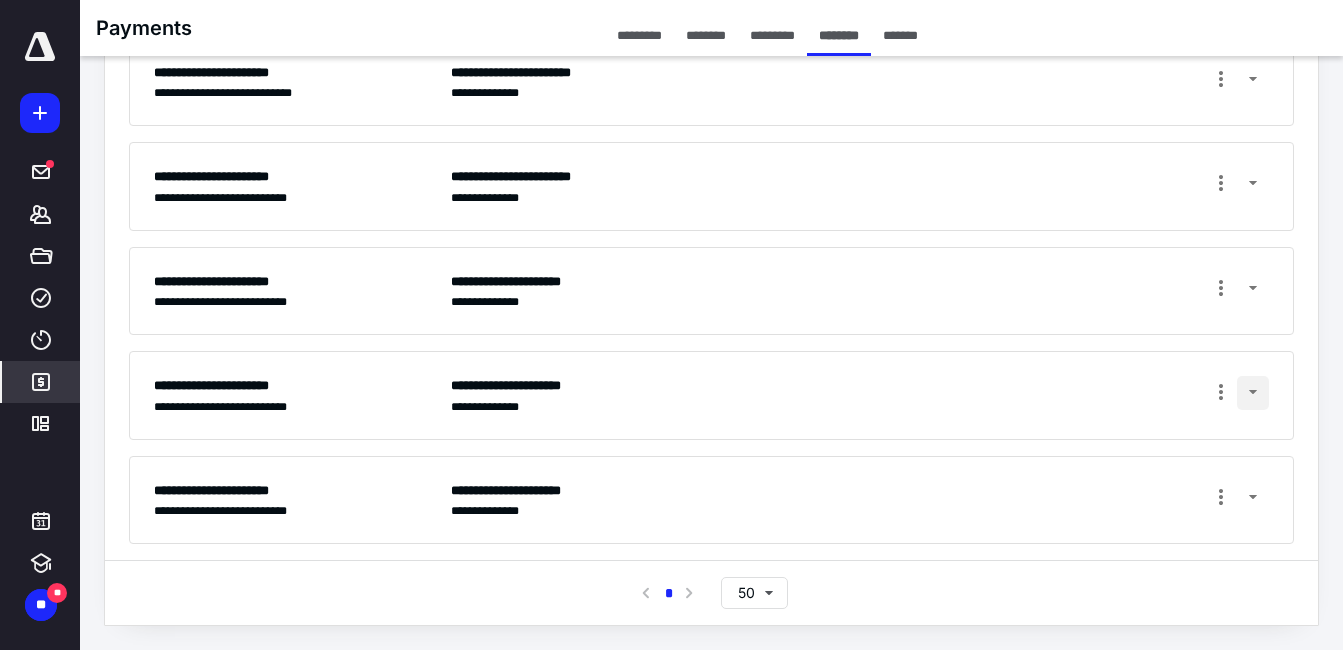 click at bounding box center [1253, 393] 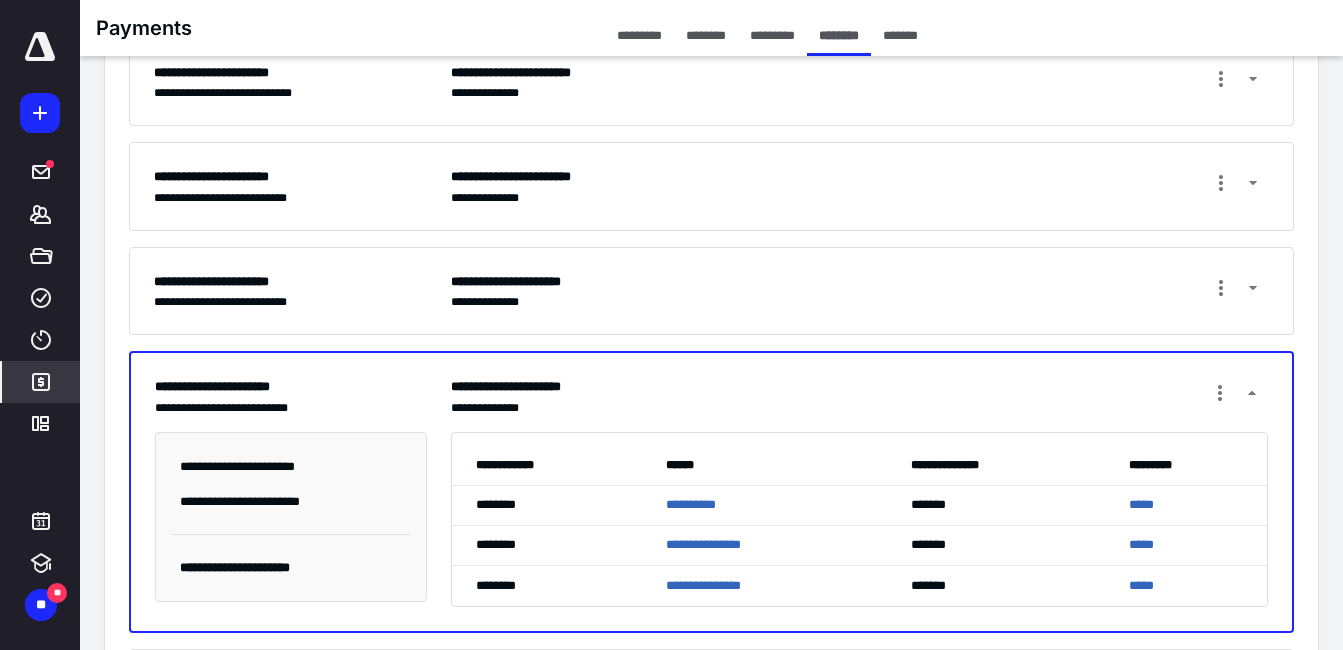 scroll, scrollTop: 578, scrollLeft: 0, axis: vertical 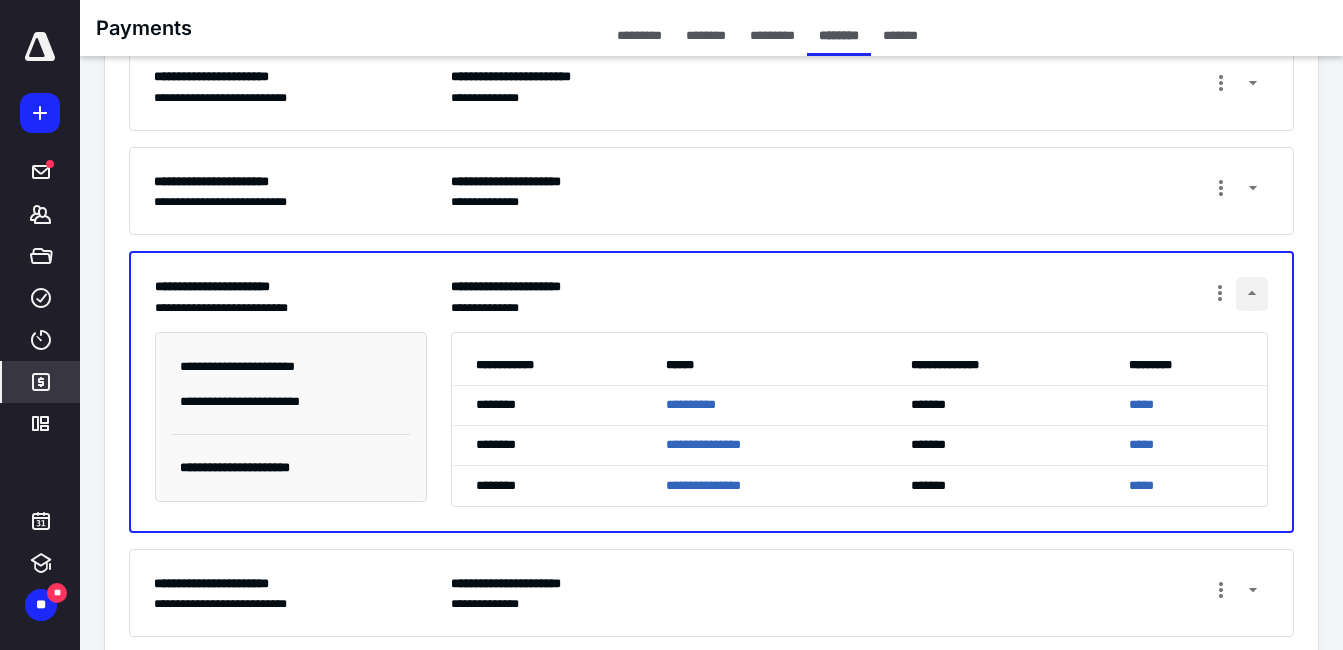 click at bounding box center [1252, 294] 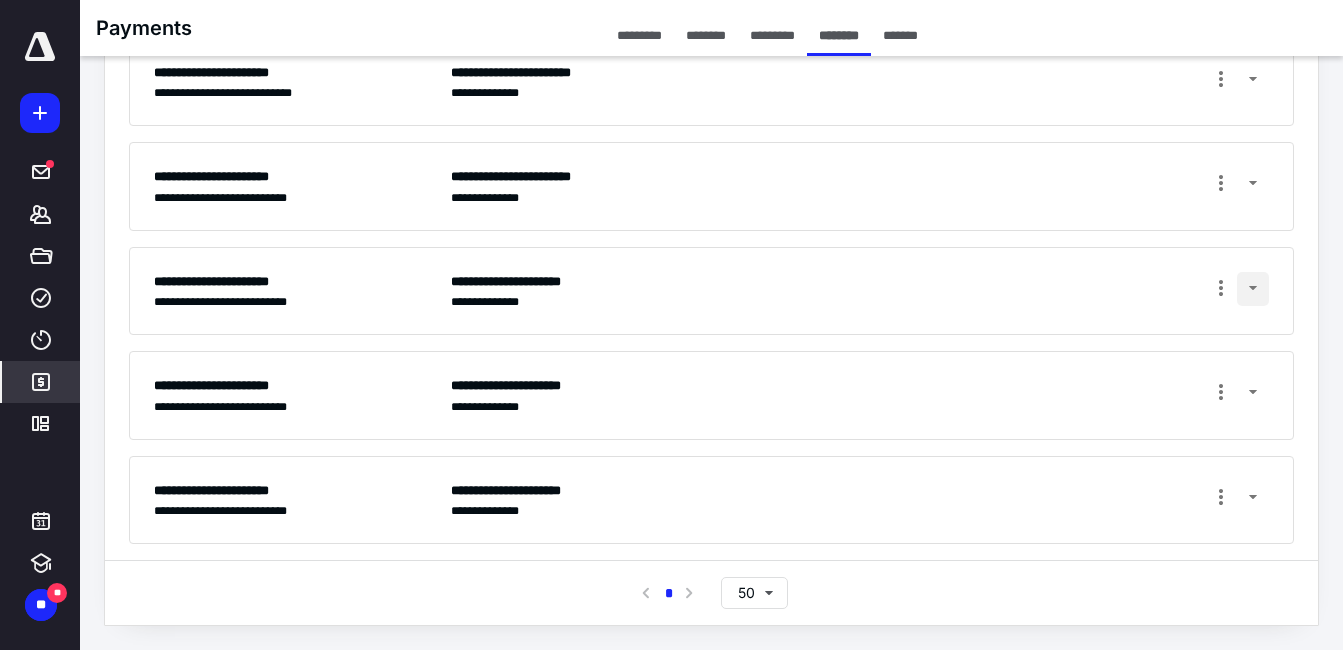 scroll, scrollTop: 478, scrollLeft: 0, axis: vertical 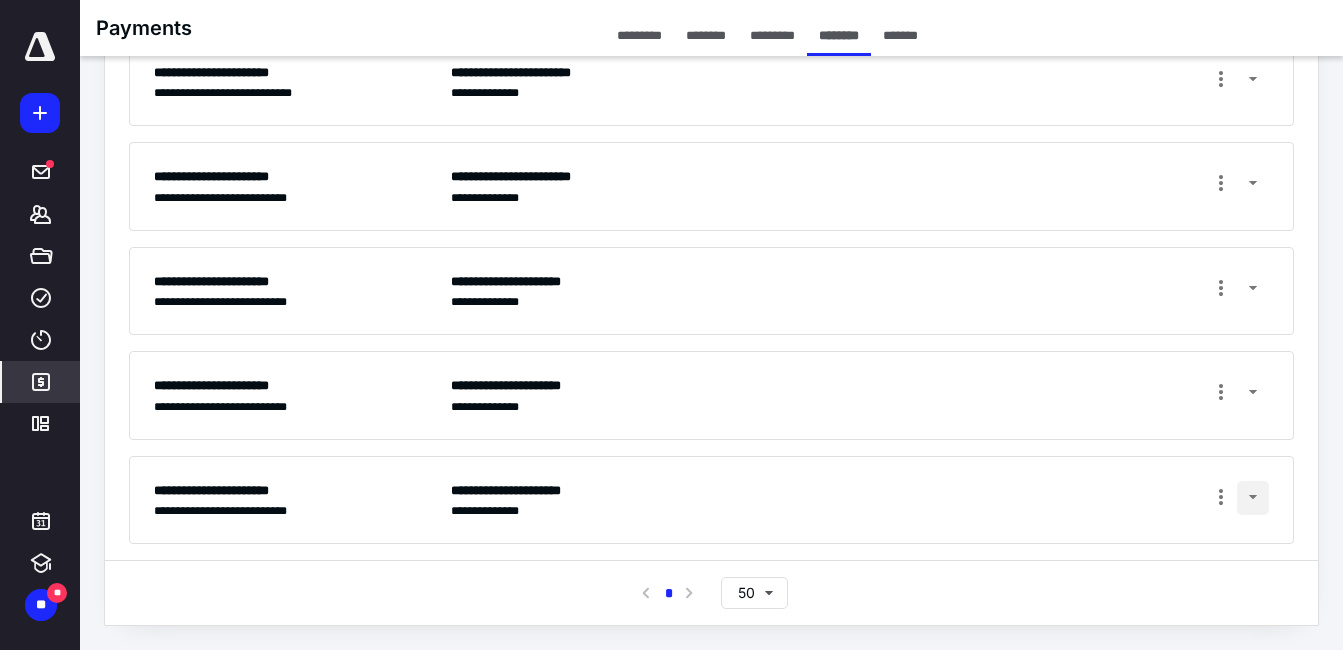 click at bounding box center (1253, 498) 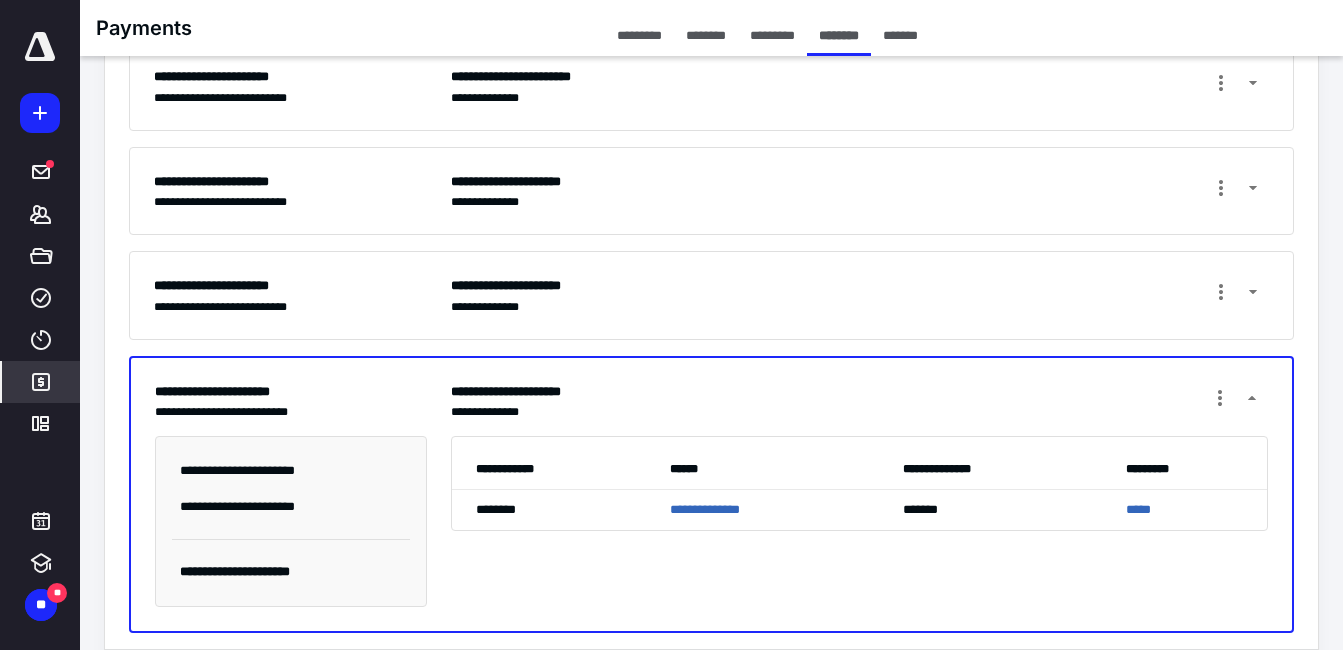 scroll, scrollTop: 667, scrollLeft: 0, axis: vertical 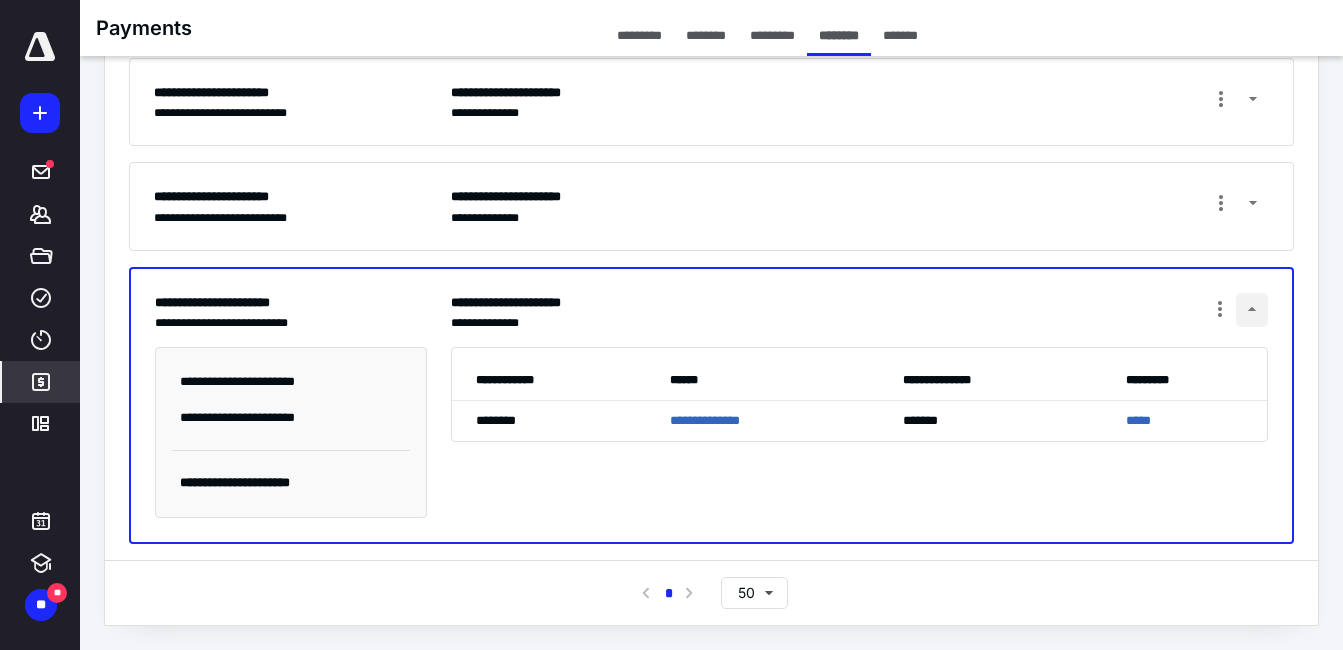 click at bounding box center [1252, 310] 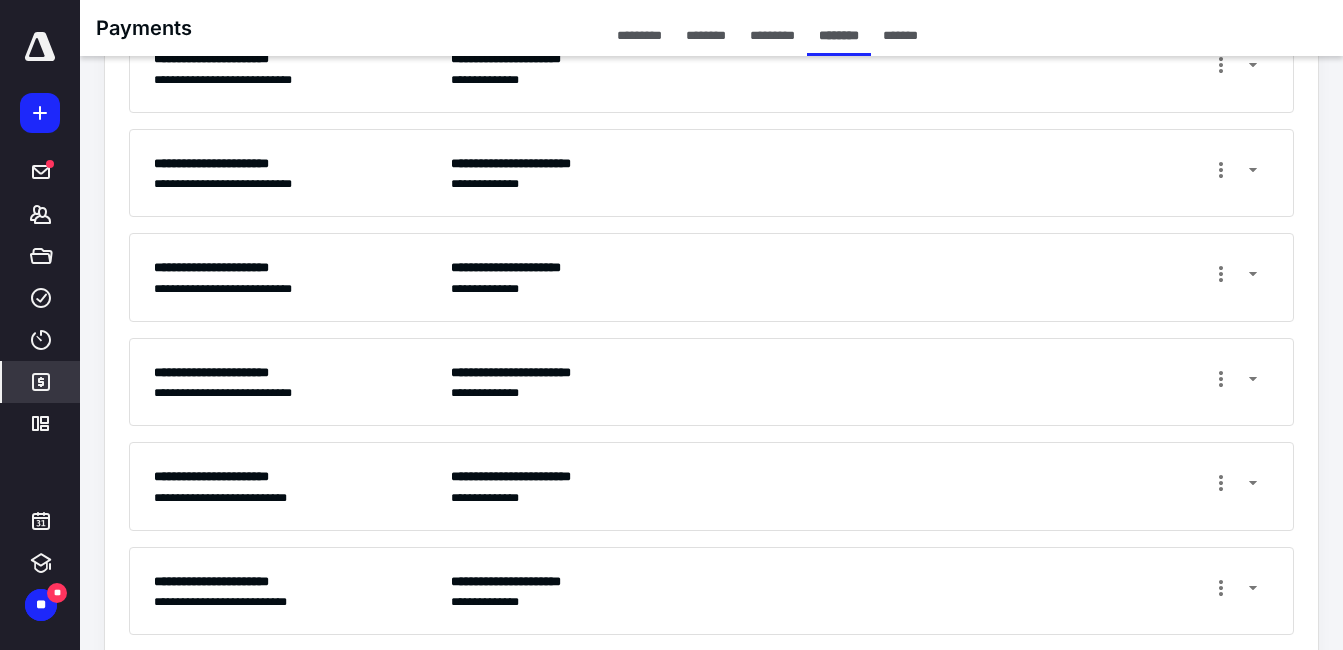 scroll, scrollTop: 0, scrollLeft: 0, axis: both 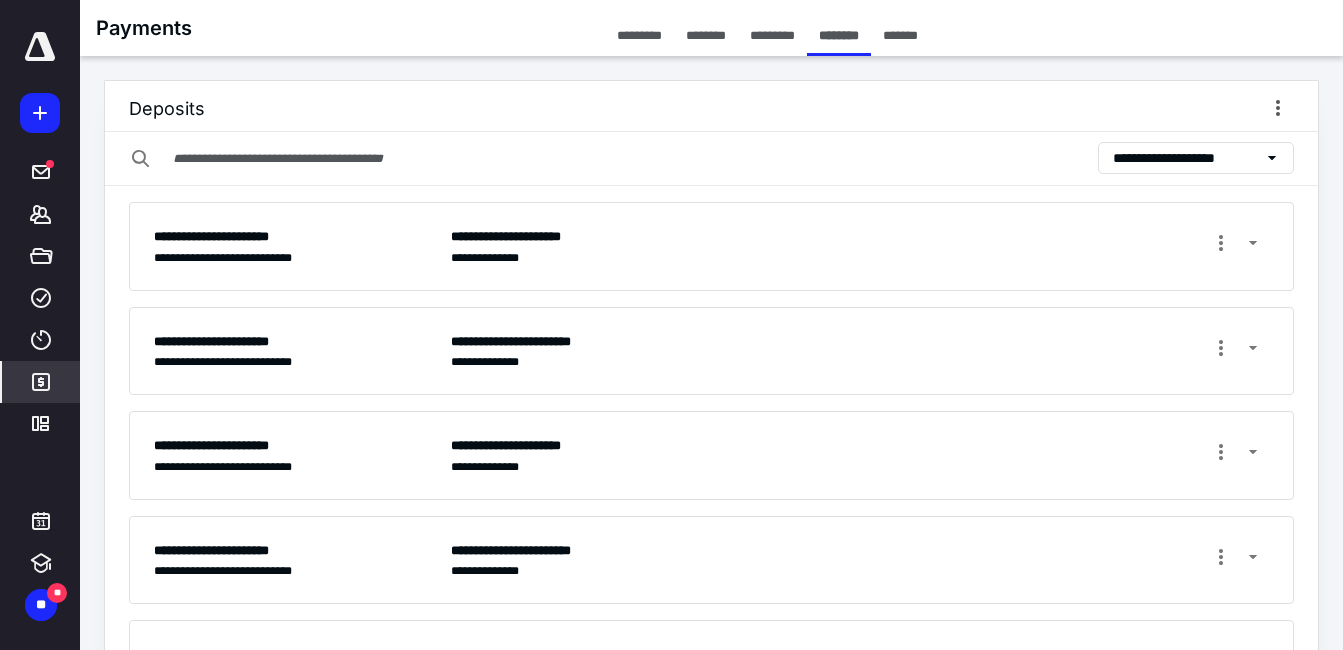 click on "**********" at bounding box center [1186, 158] 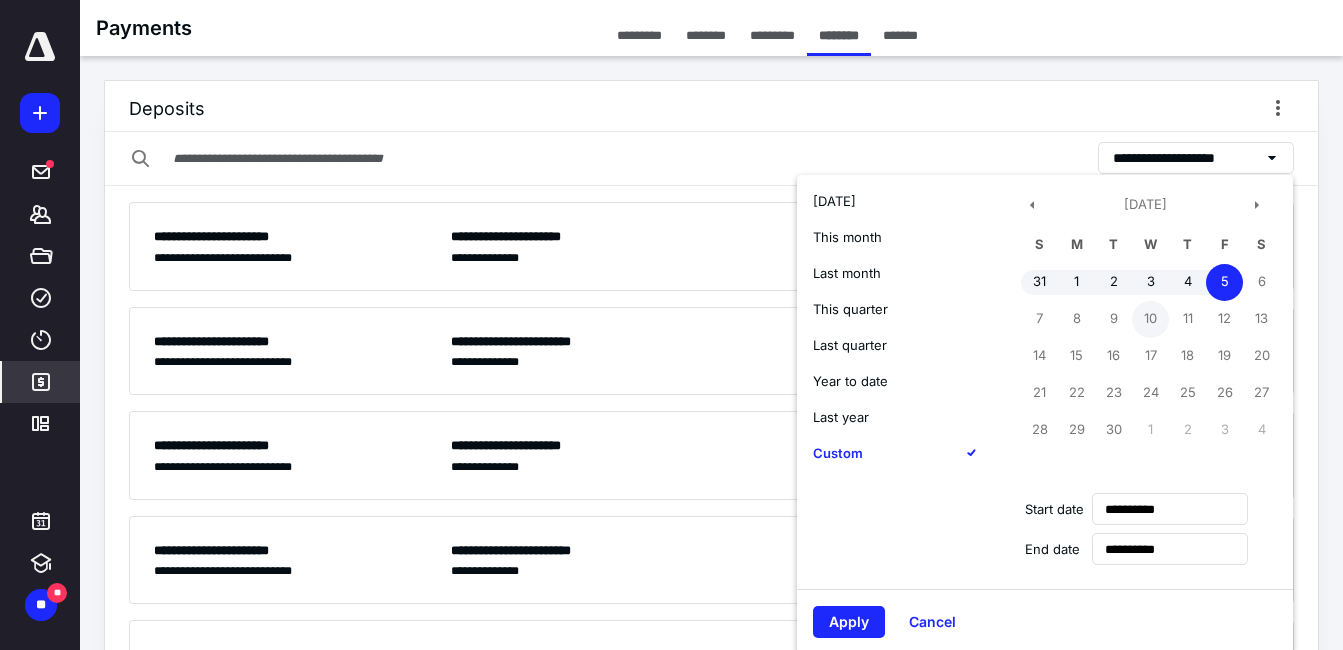 scroll, scrollTop: 100, scrollLeft: 0, axis: vertical 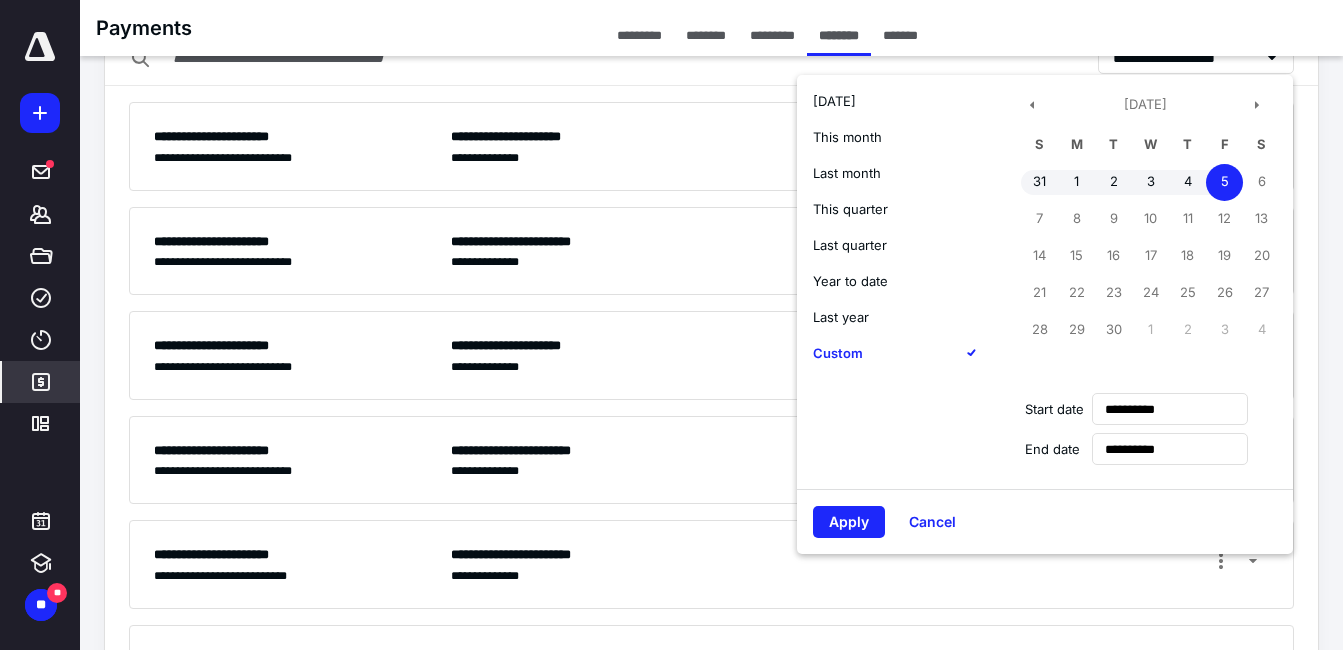 click on "5" at bounding box center [1224, 182] 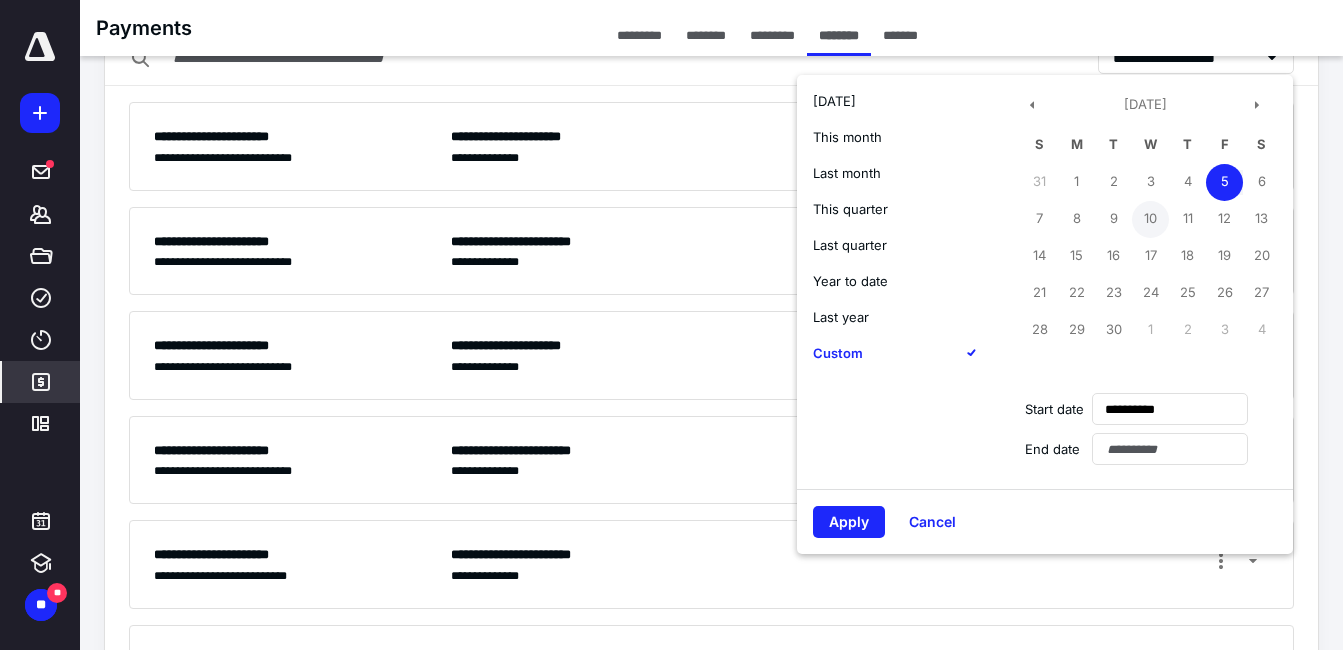 click on "10" at bounding box center (1150, 219) 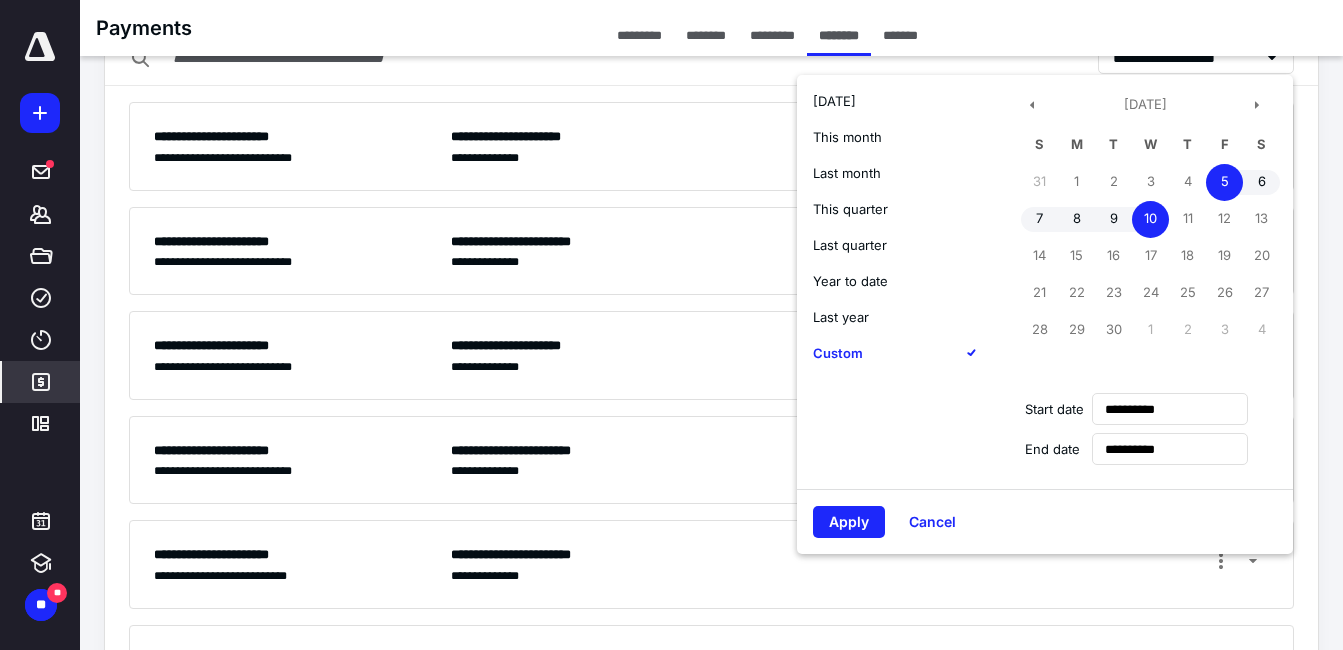 click on "Apply" at bounding box center (849, 522) 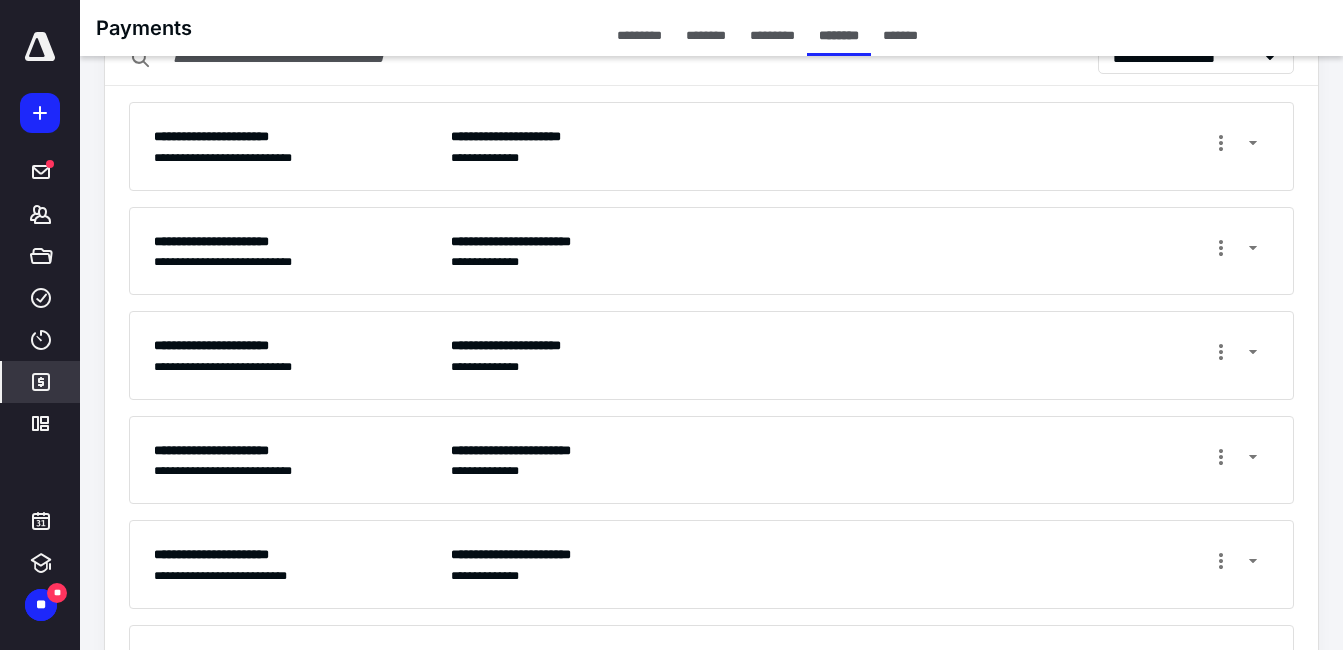 scroll, scrollTop: 0, scrollLeft: 0, axis: both 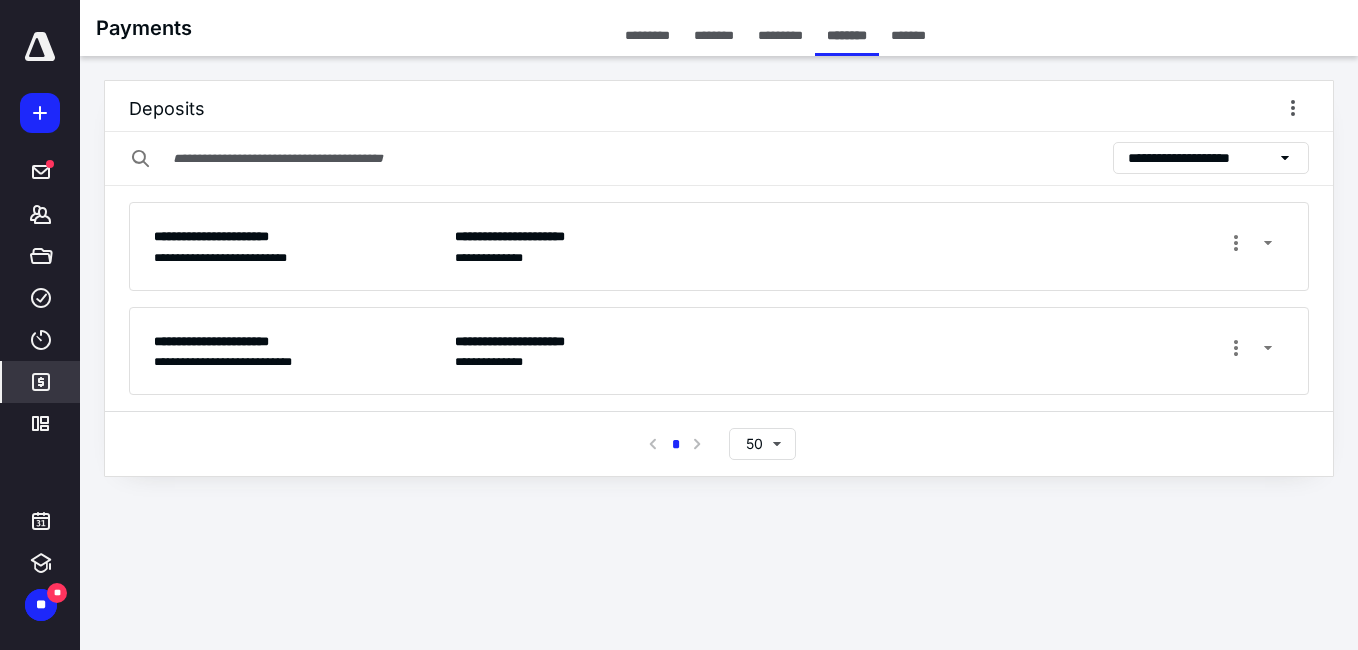 drag, startPoint x: 1266, startPoint y: 239, endPoint x: 1177, endPoint y: 264, distance: 92.44458 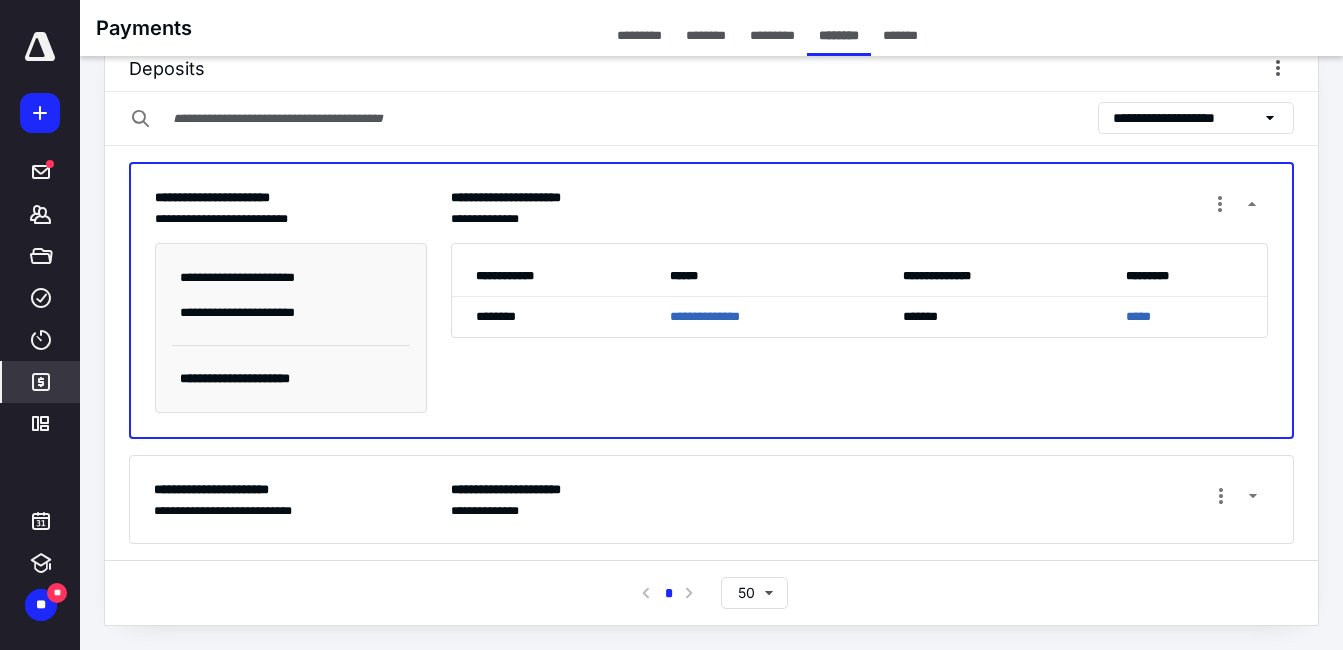 scroll, scrollTop: 0, scrollLeft: 0, axis: both 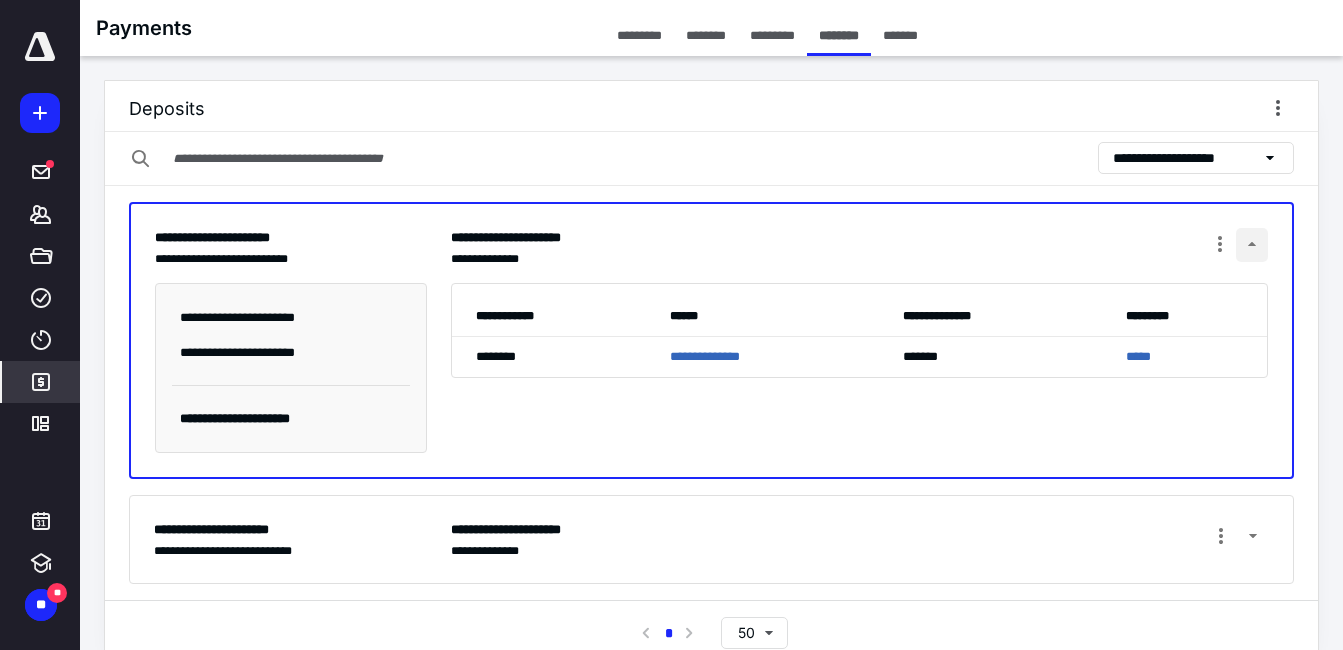 click at bounding box center [1252, 245] 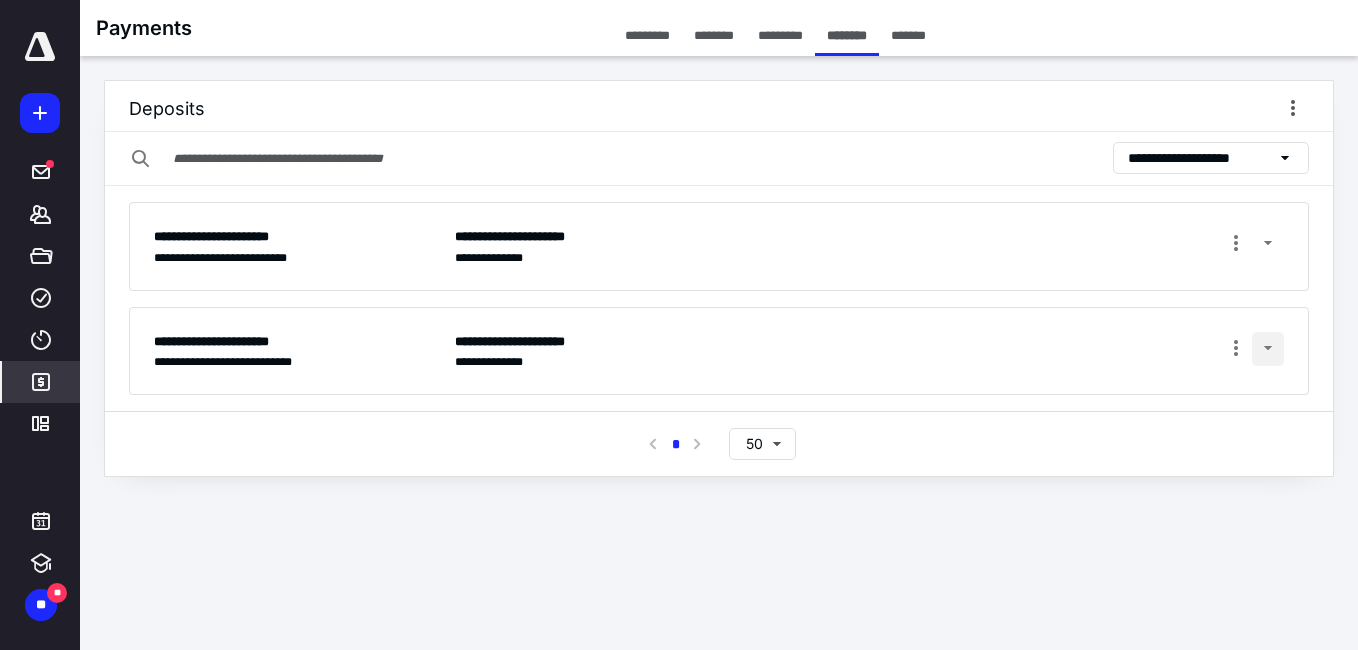 click at bounding box center (1268, 349) 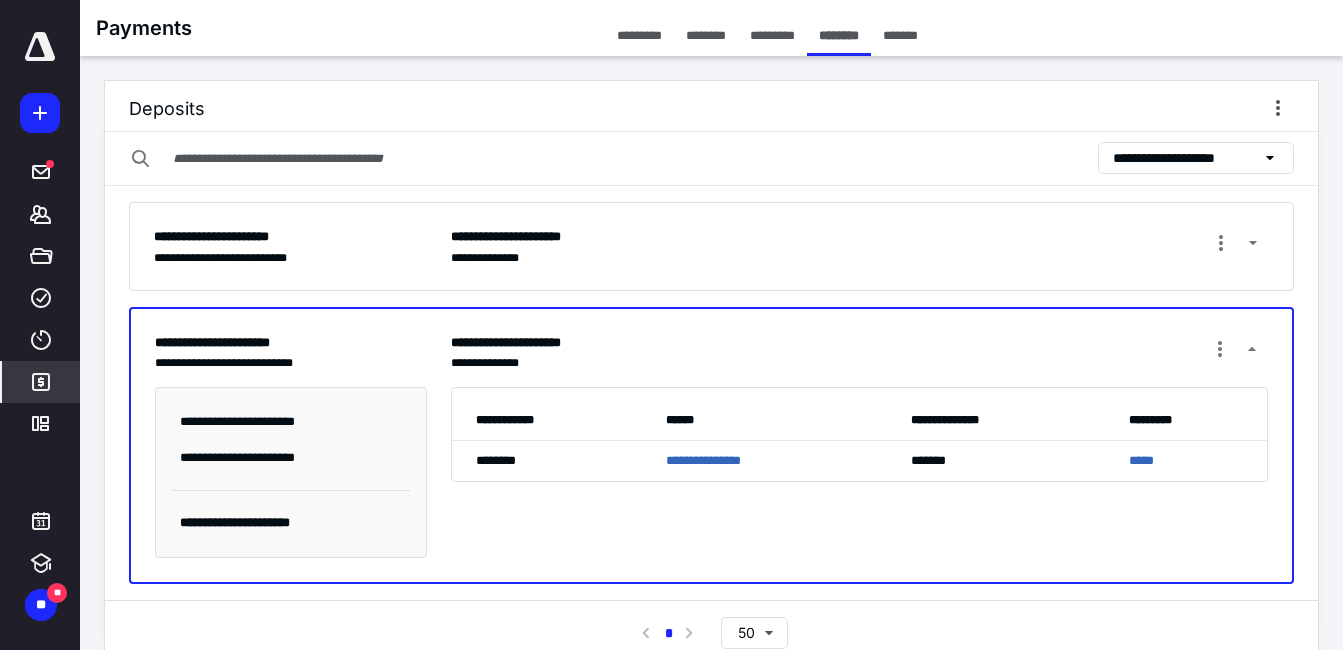 scroll, scrollTop: 40, scrollLeft: 0, axis: vertical 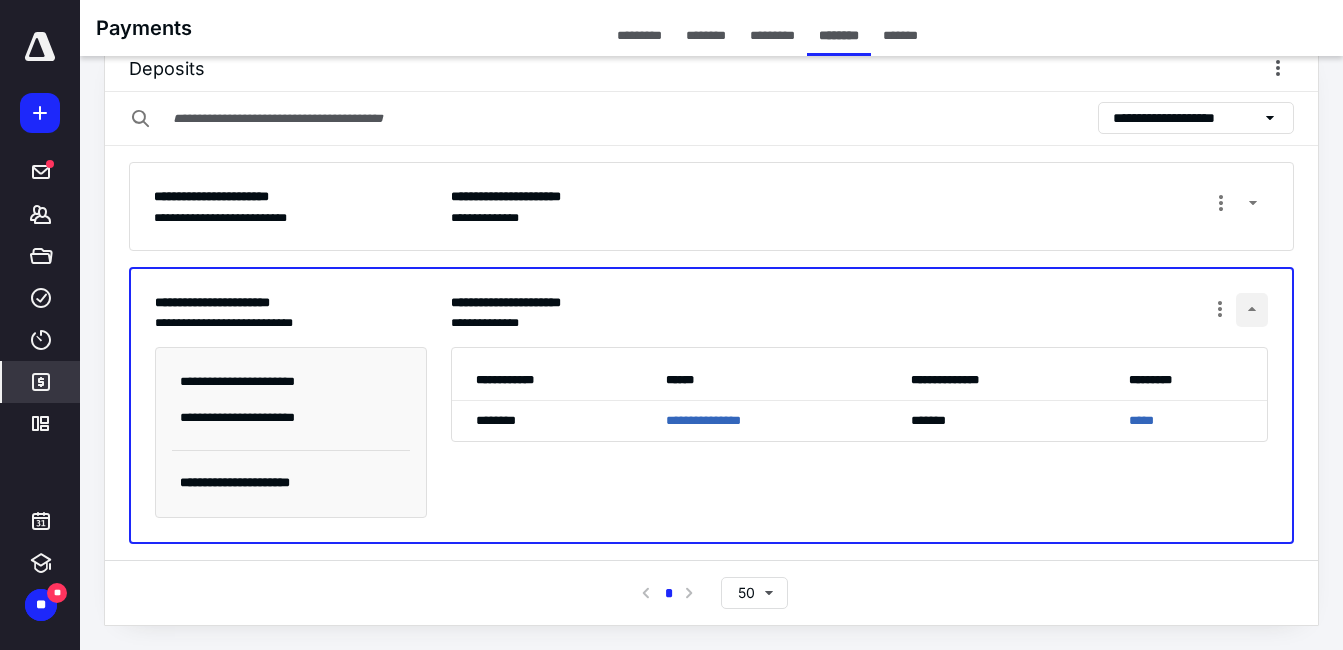 click at bounding box center (1252, 310) 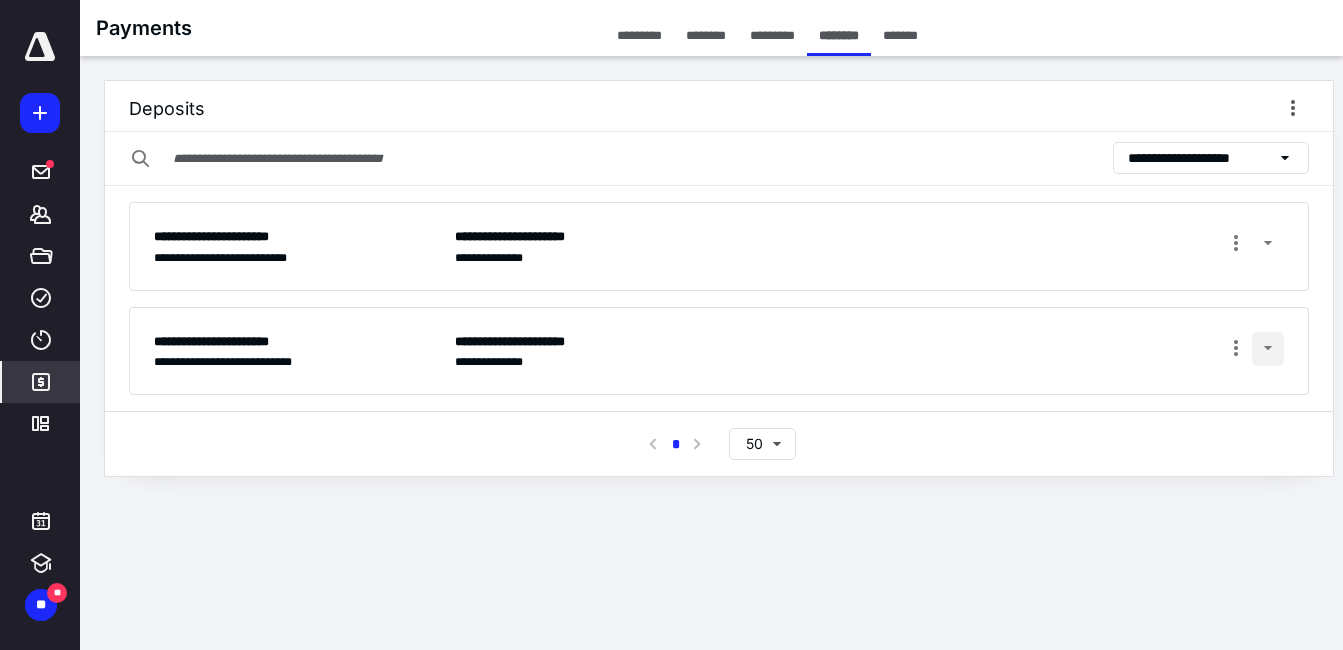 scroll, scrollTop: 0, scrollLeft: 0, axis: both 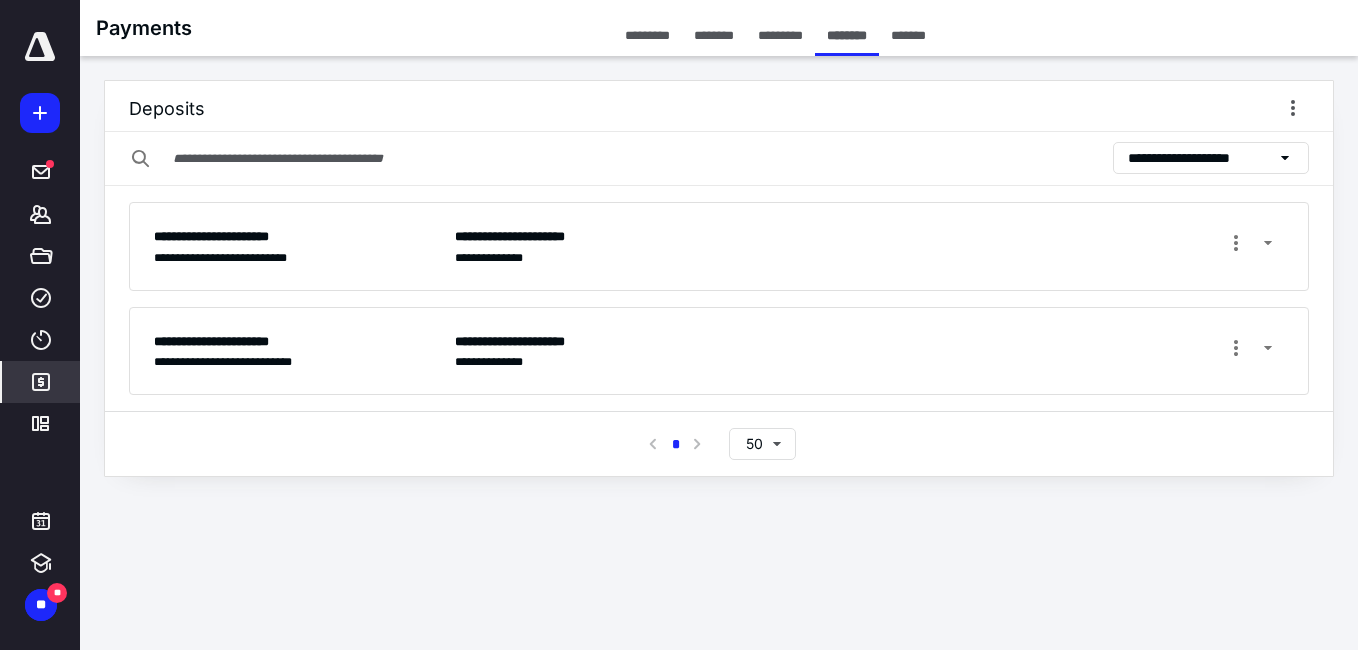 click on "**********" at bounding box center (1200, 158) 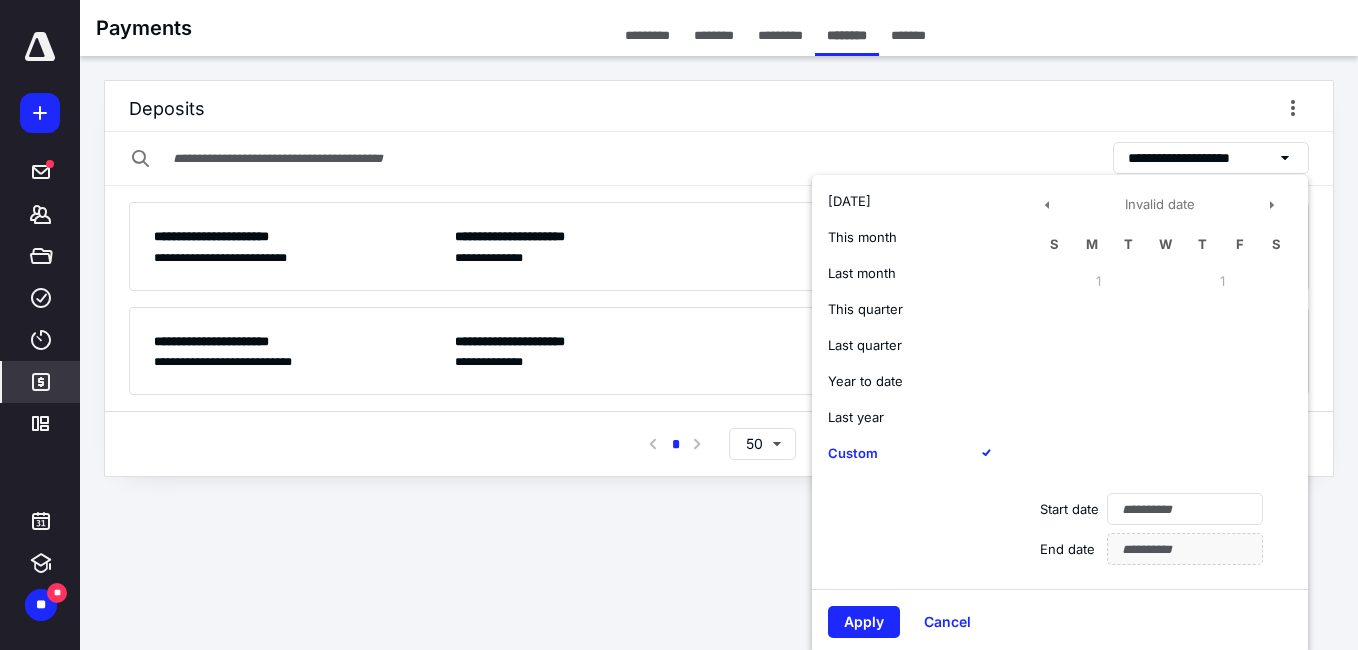 type on "**********" 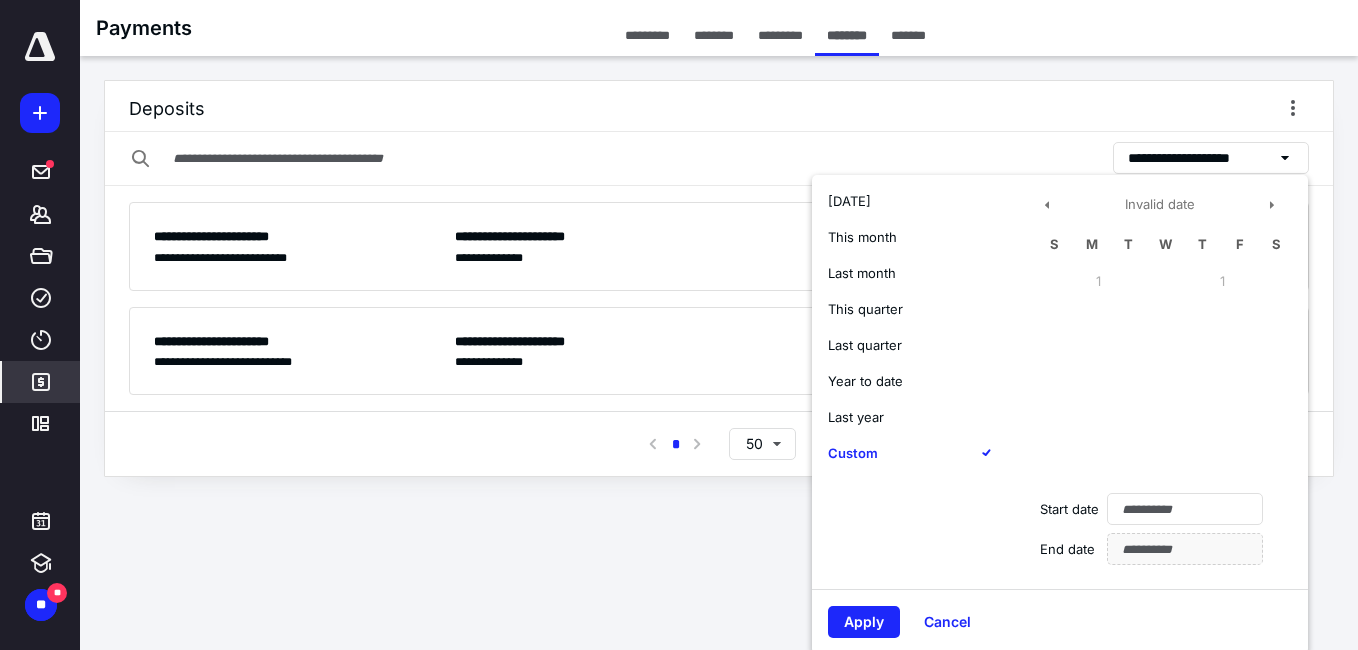 type on "**********" 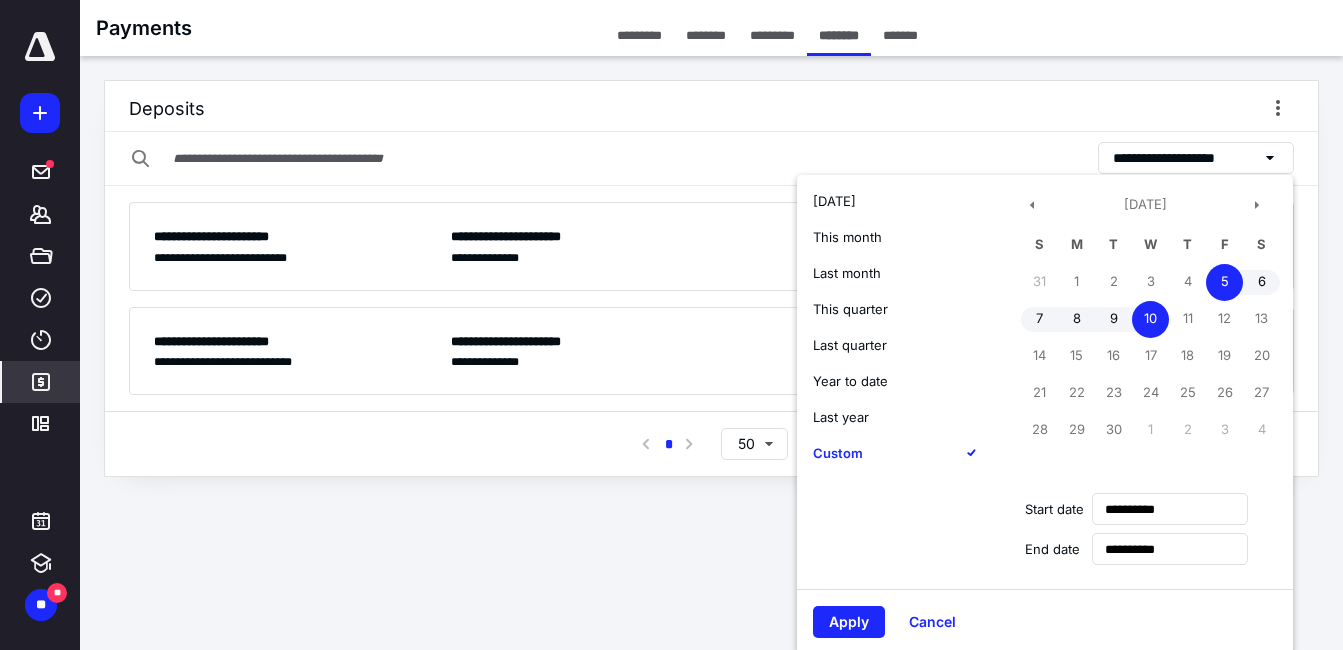 click on "**********" at bounding box center (1185, 158) 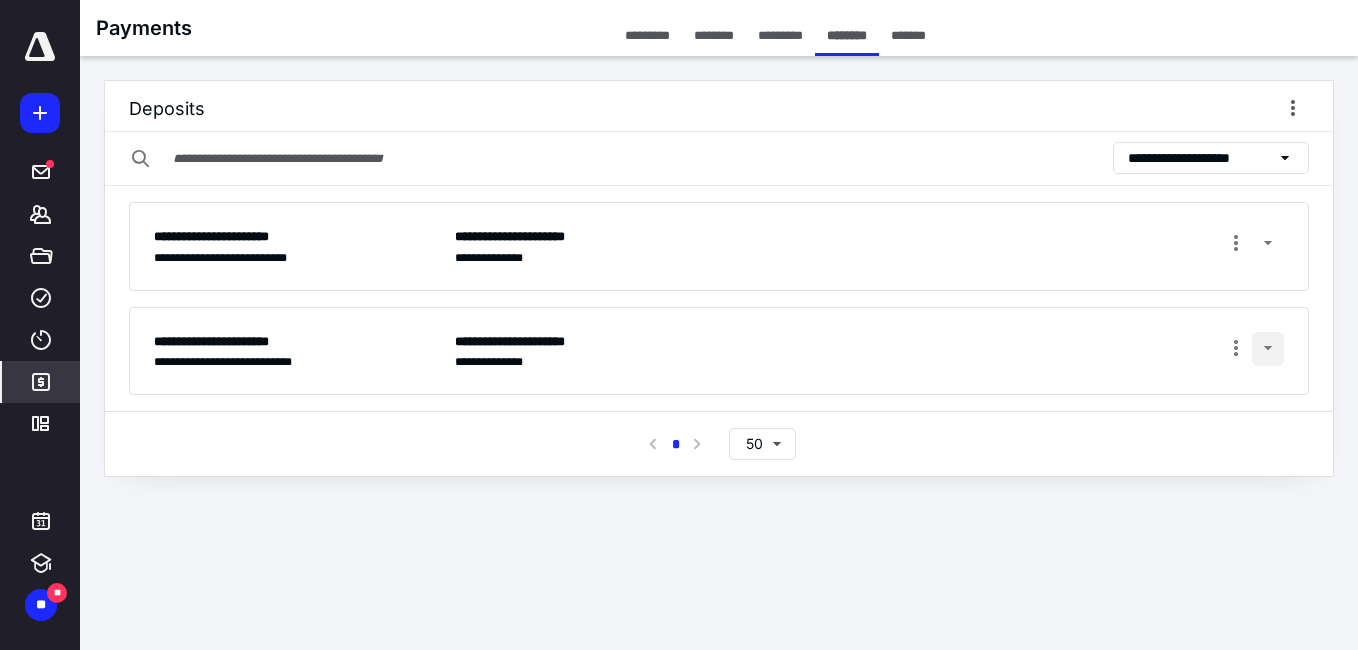 click at bounding box center [1268, 349] 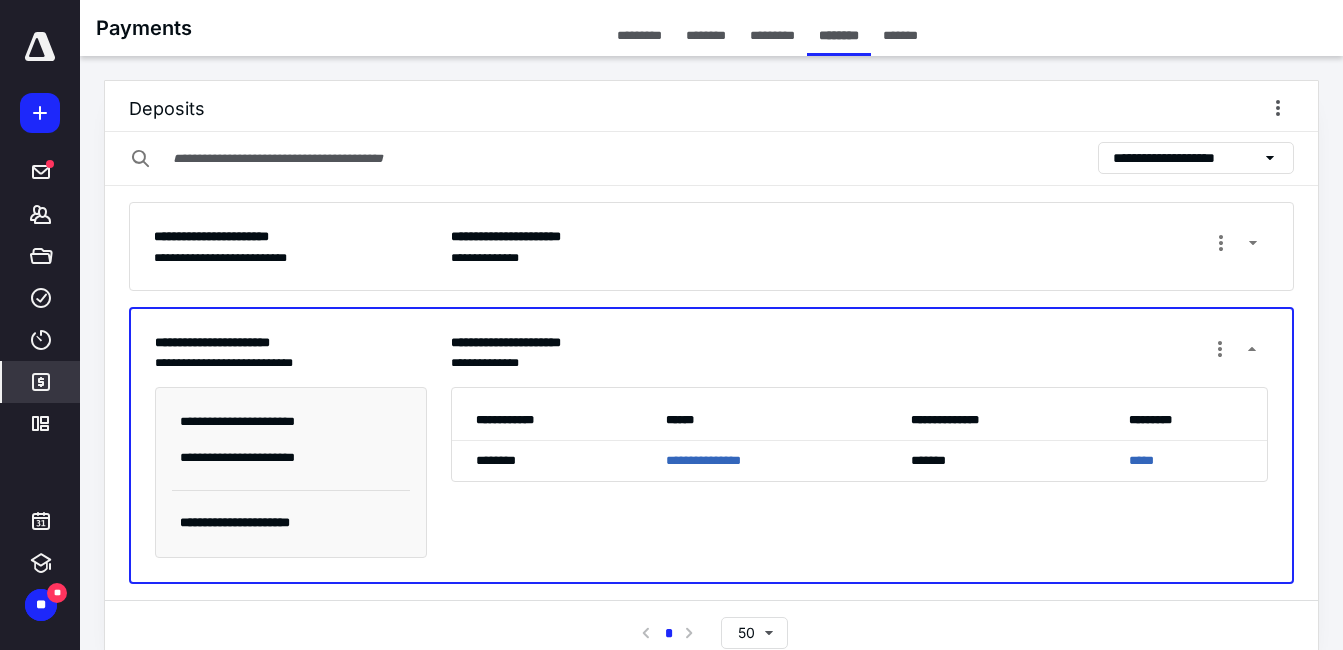 scroll, scrollTop: 40, scrollLeft: 0, axis: vertical 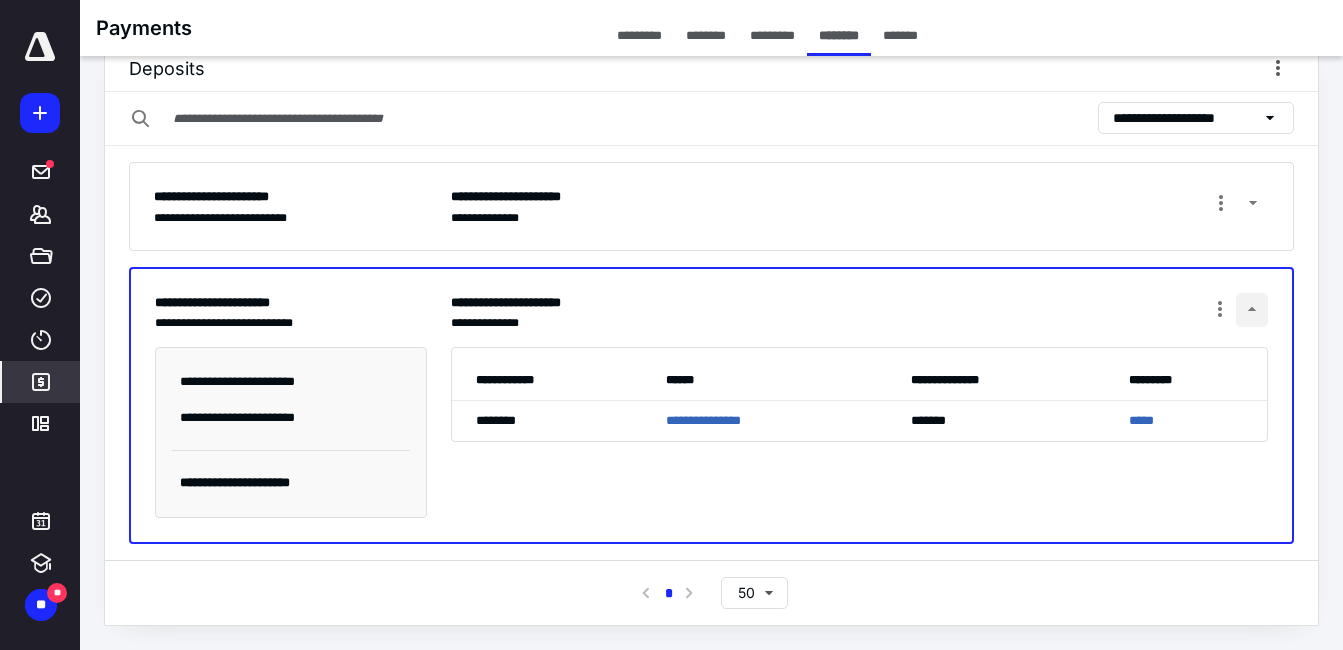 click at bounding box center (1252, 310) 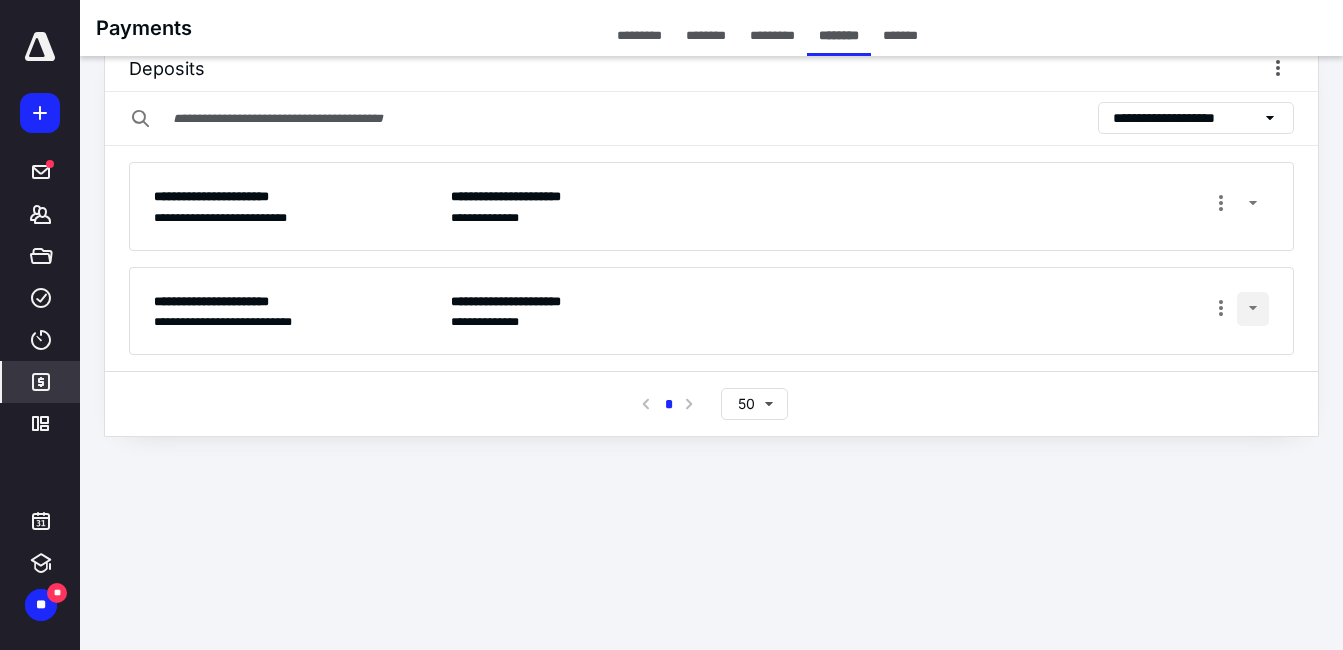 scroll, scrollTop: 0, scrollLeft: 0, axis: both 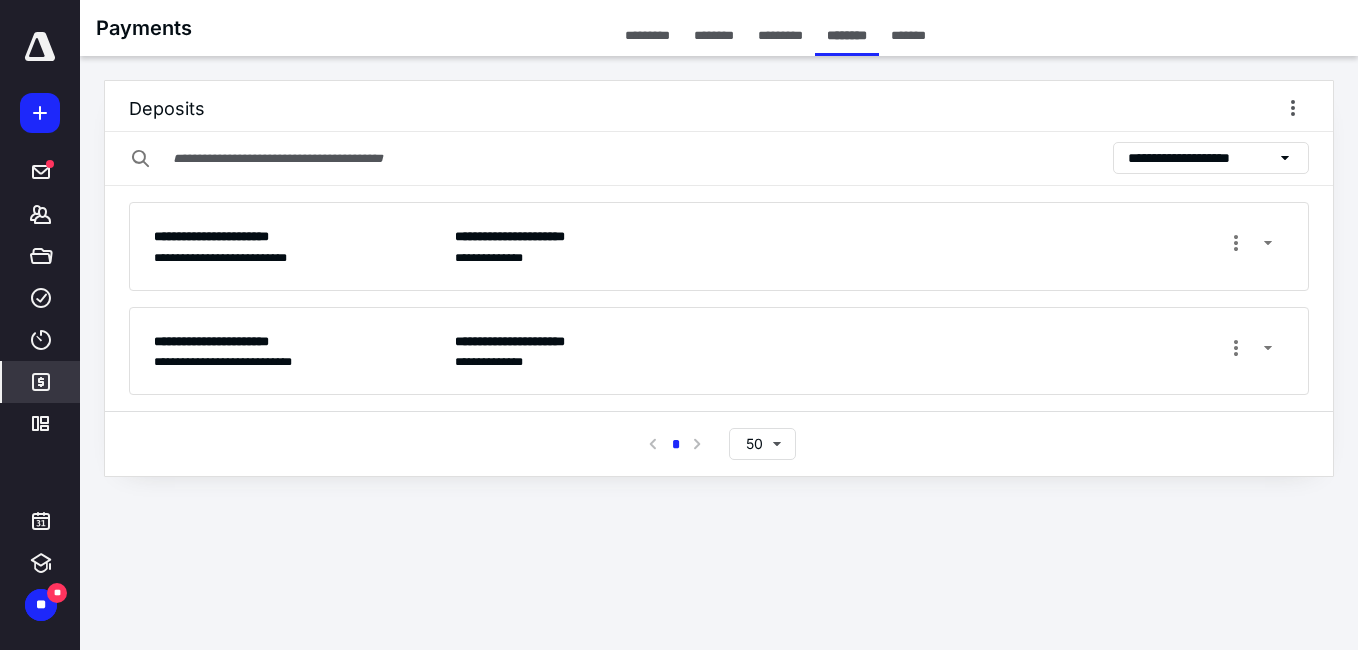click on "**********" at bounding box center [1200, 158] 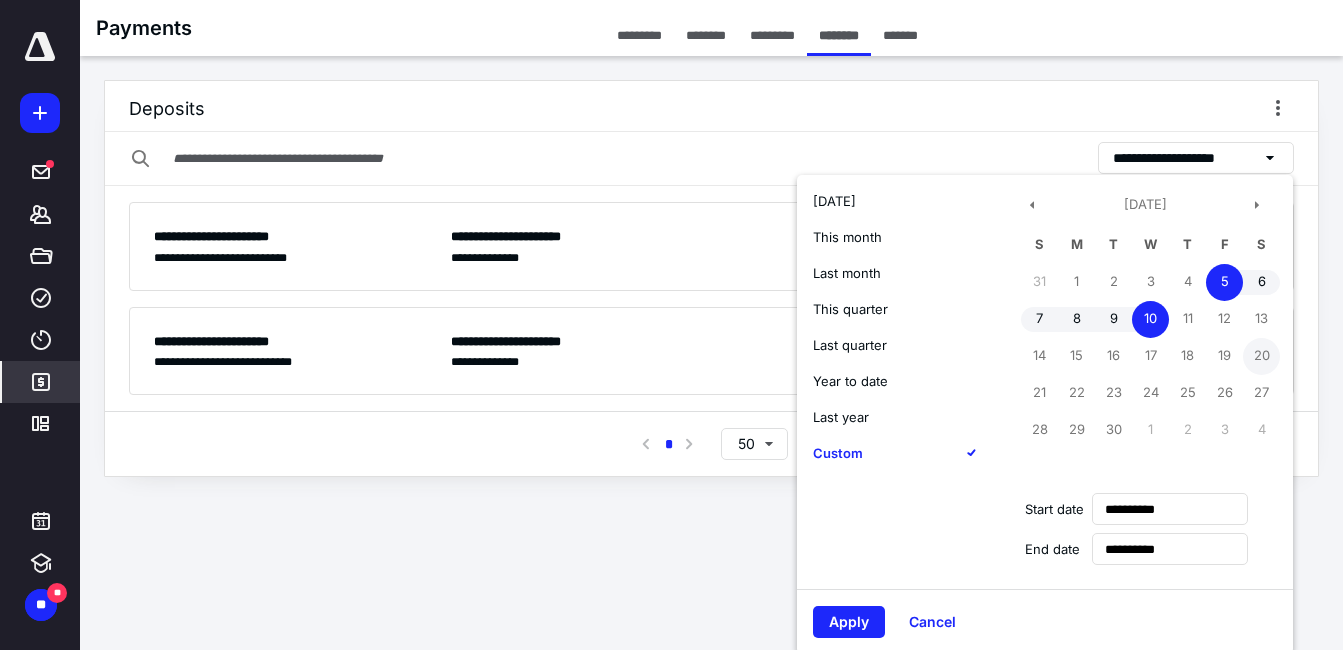 click on "20" at bounding box center (1261, 356) 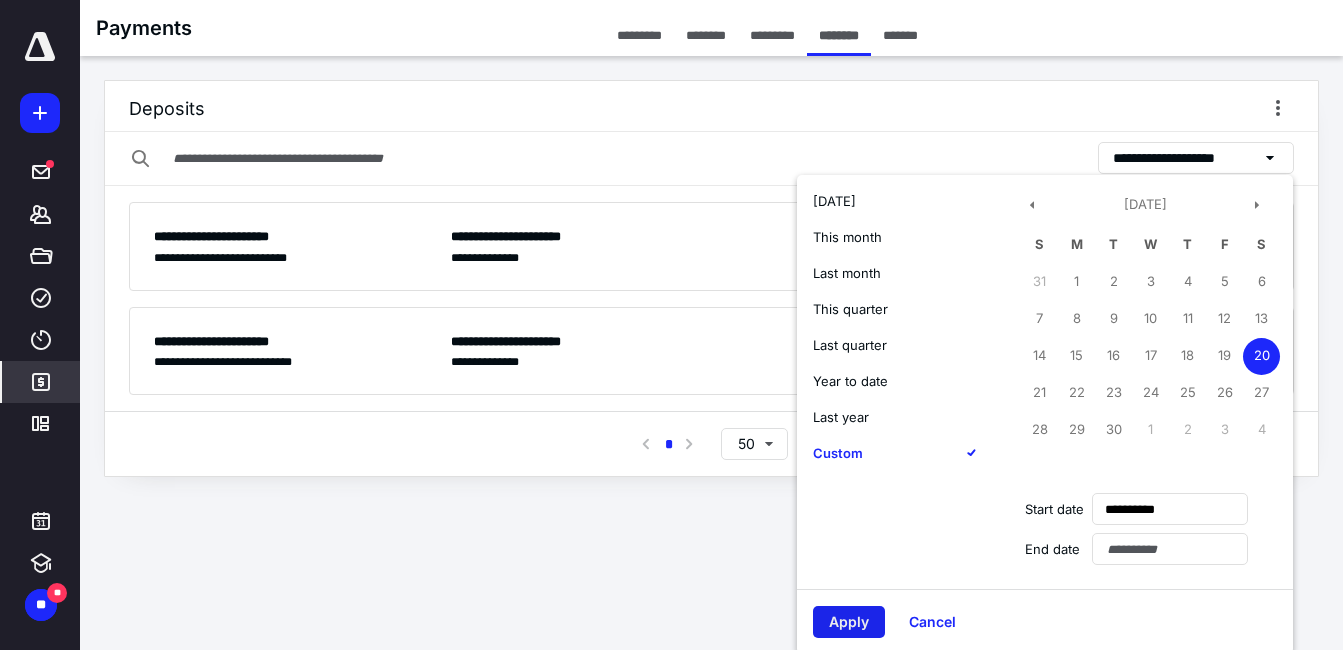 click on "Apply" at bounding box center [849, 622] 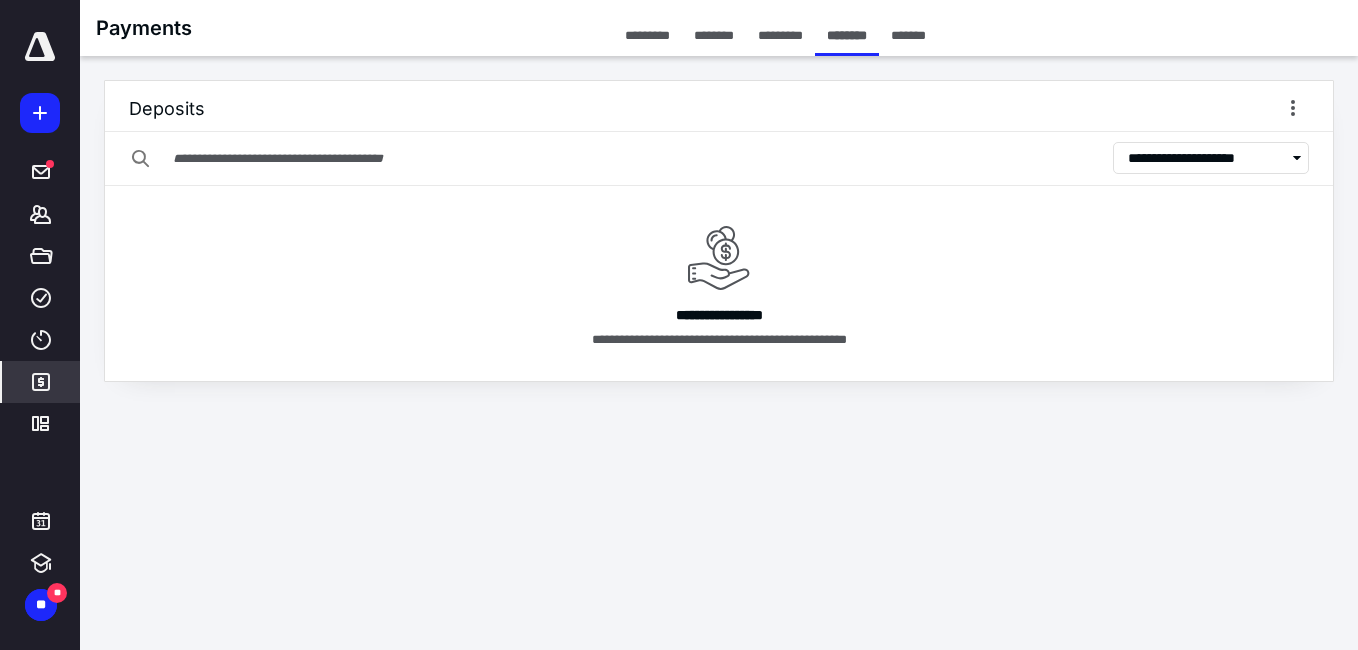 click on "**********" at bounding box center (1206, 158) 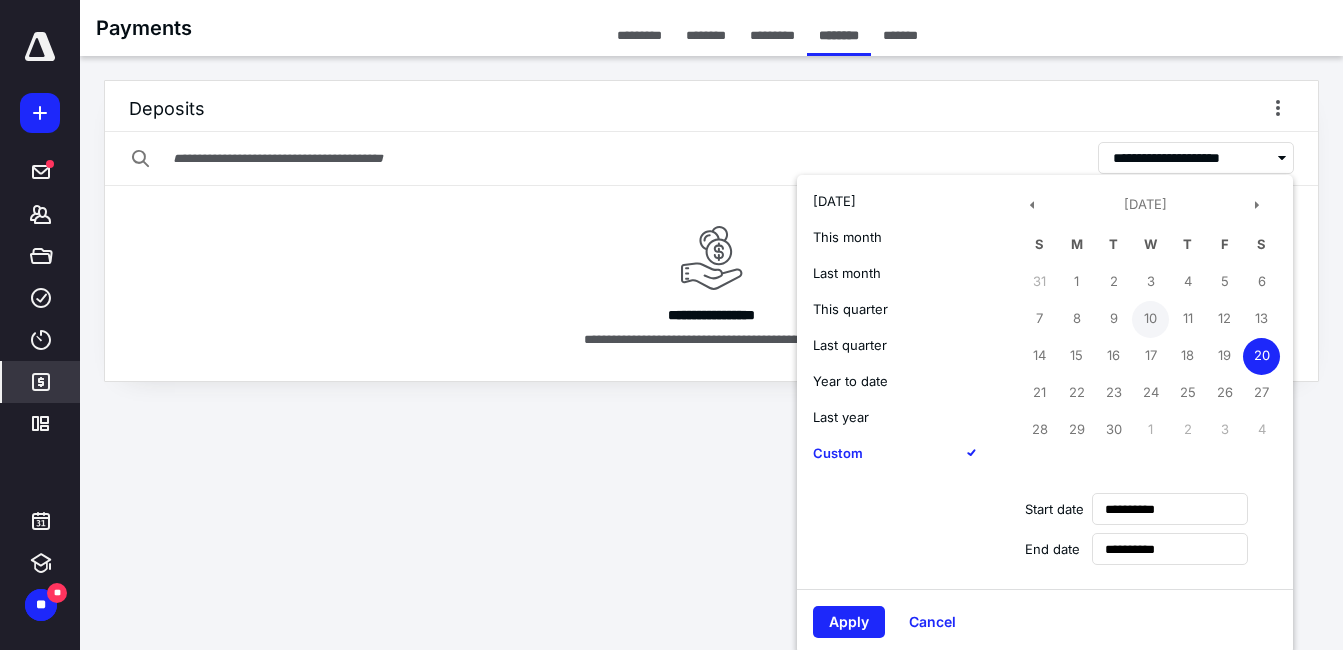 click on "10" at bounding box center [1150, 319] 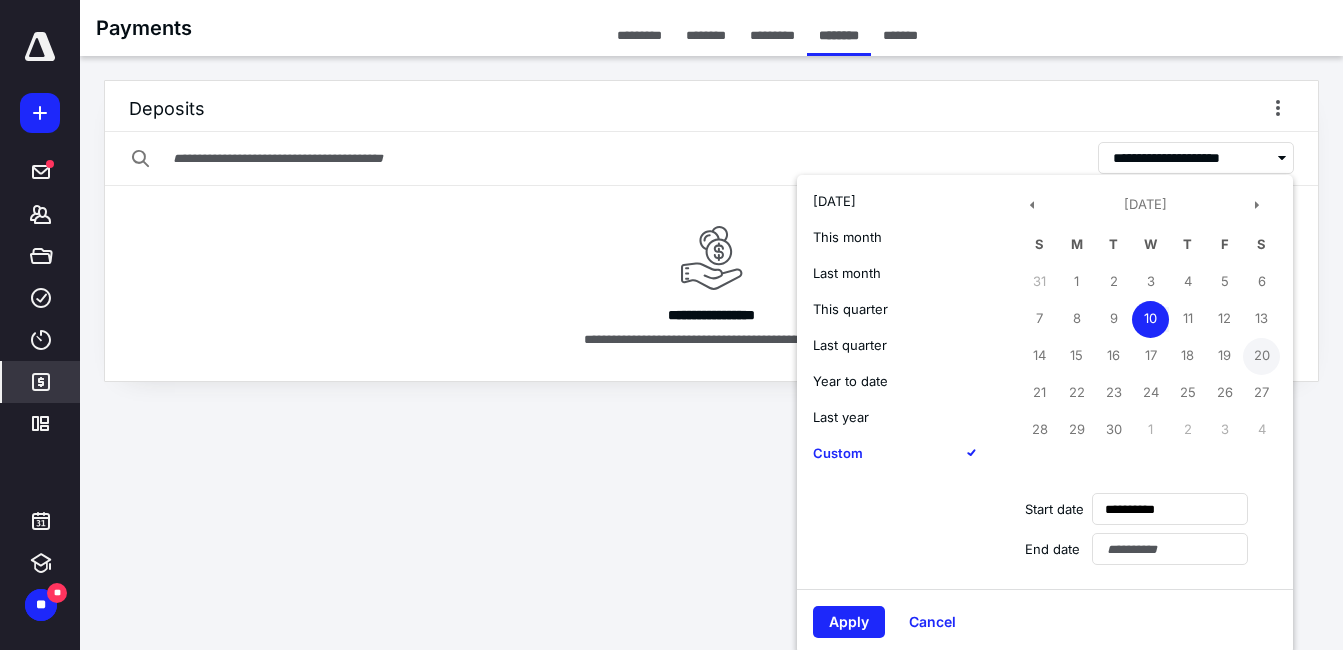 click on "20" at bounding box center [1261, 356] 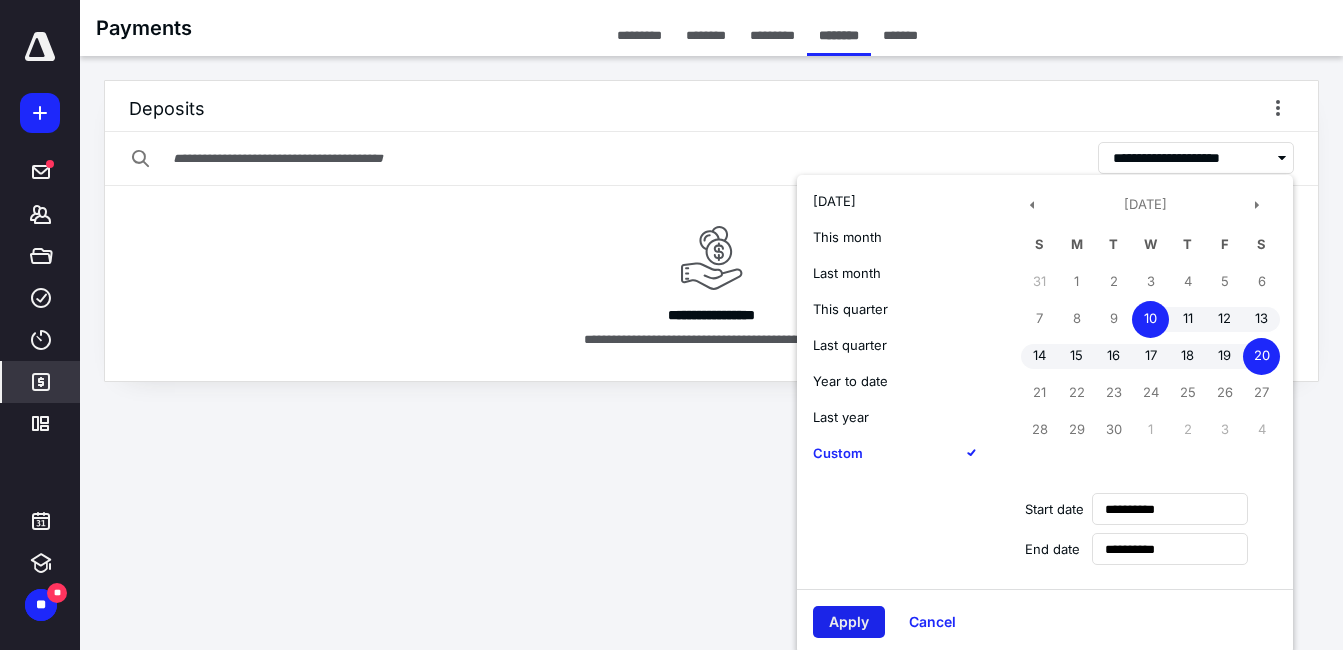 click on "Apply" at bounding box center [849, 622] 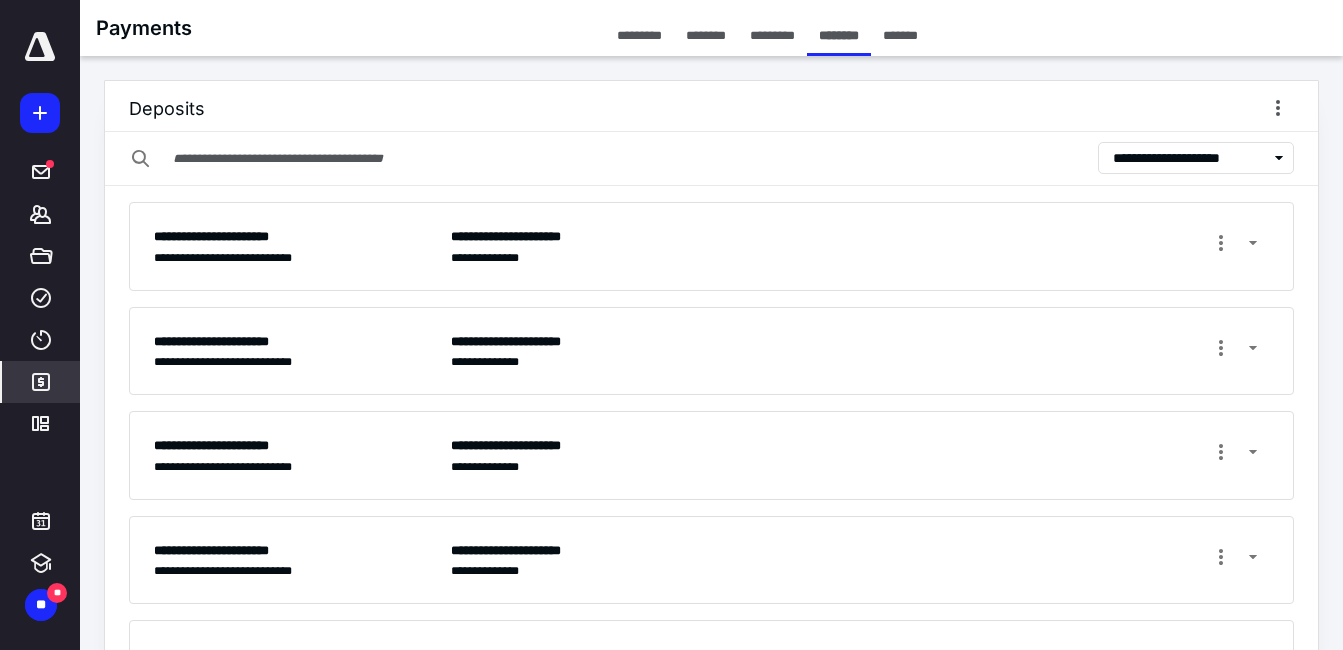 scroll, scrollTop: 100, scrollLeft: 0, axis: vertical 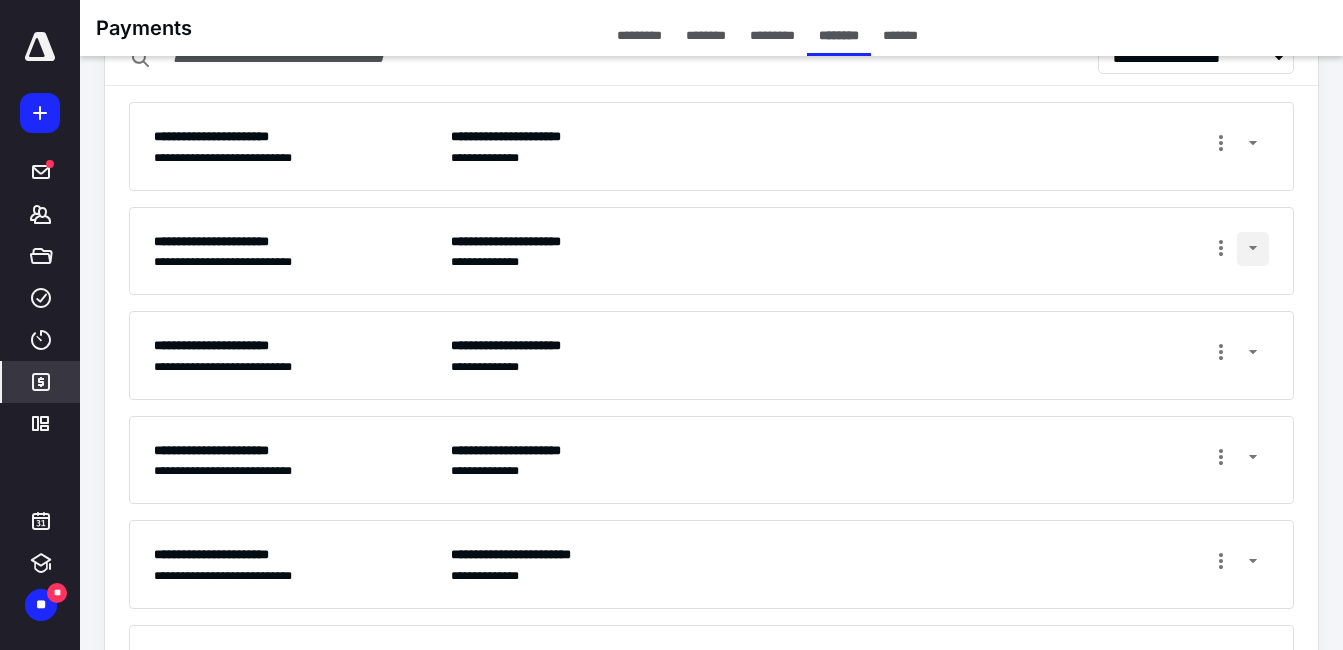 click at bounding box center [1253, 249] 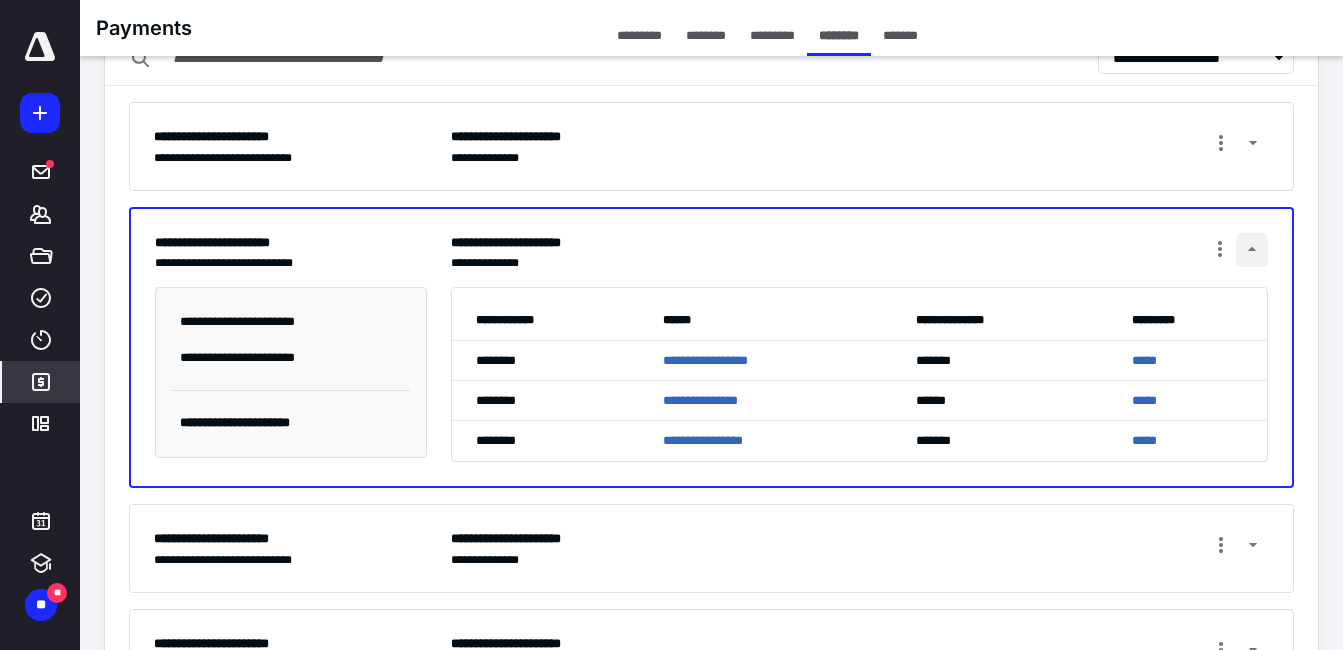 click at bounding box center (1252, 250) 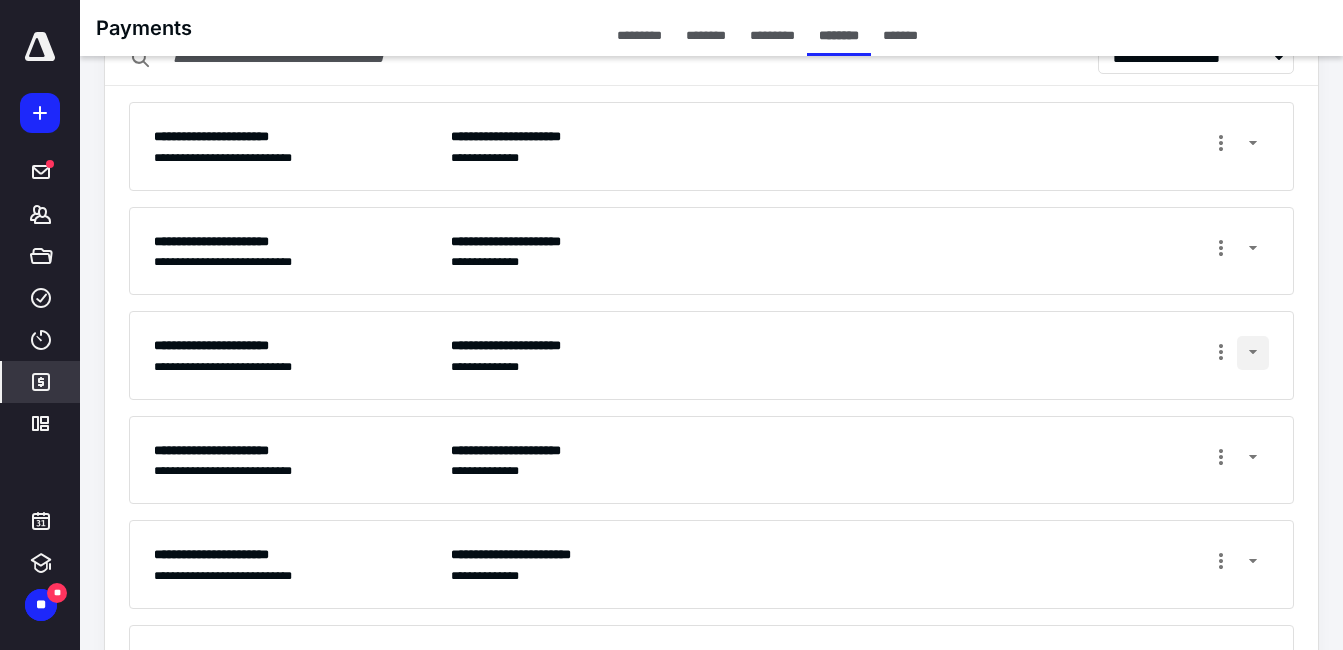 click at bounding box center [1253, 353] 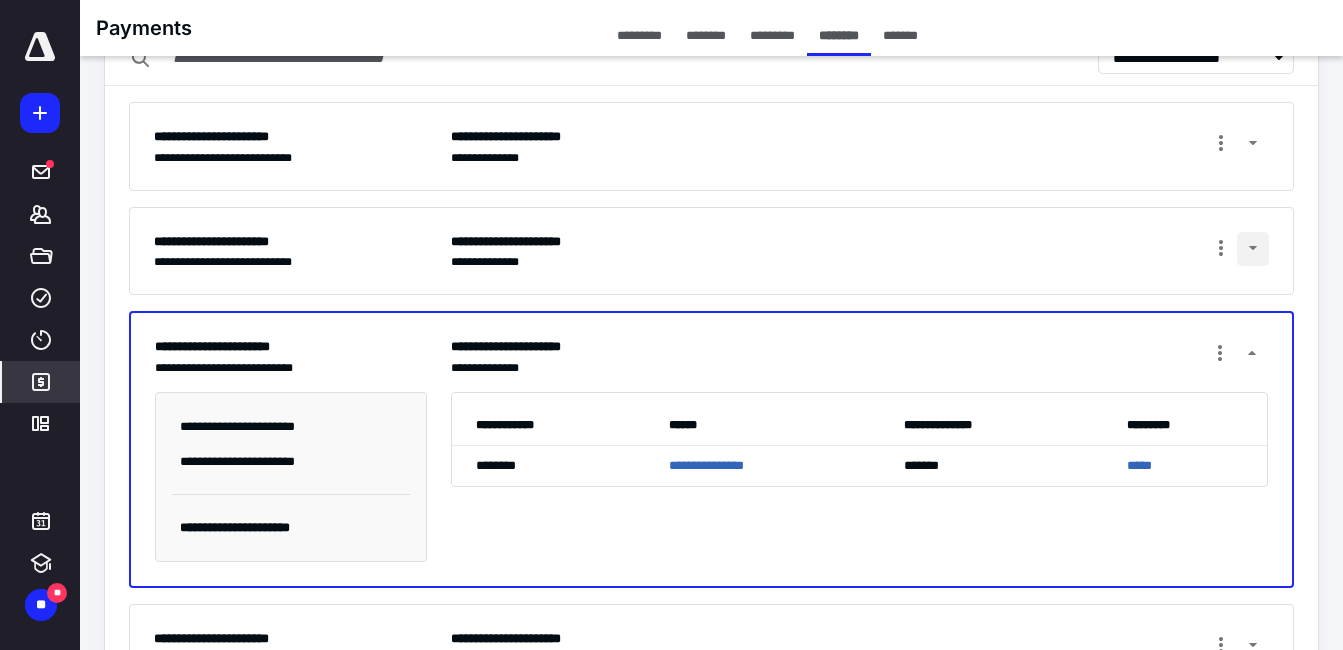 click at bounding box center [1253, 249] 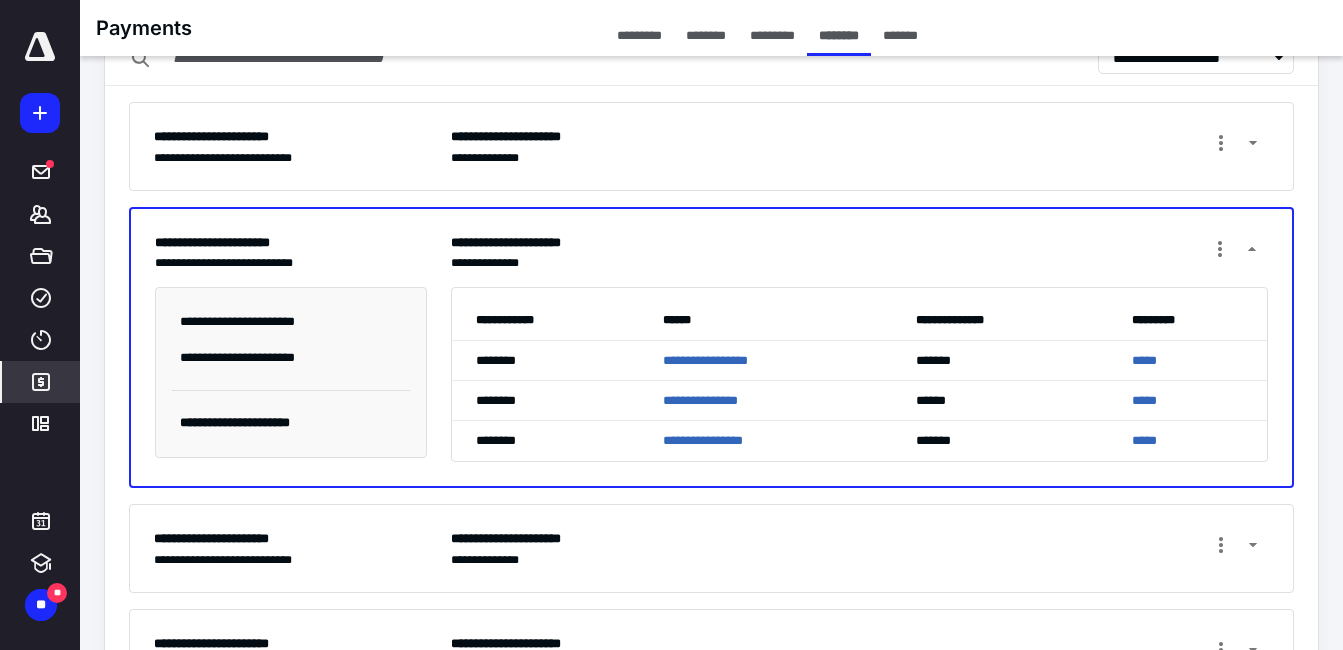drag, startPoint x: 1249, startPoint y: 248, endPoint x: 1223, endPoint y: 271, distance: 34.713108 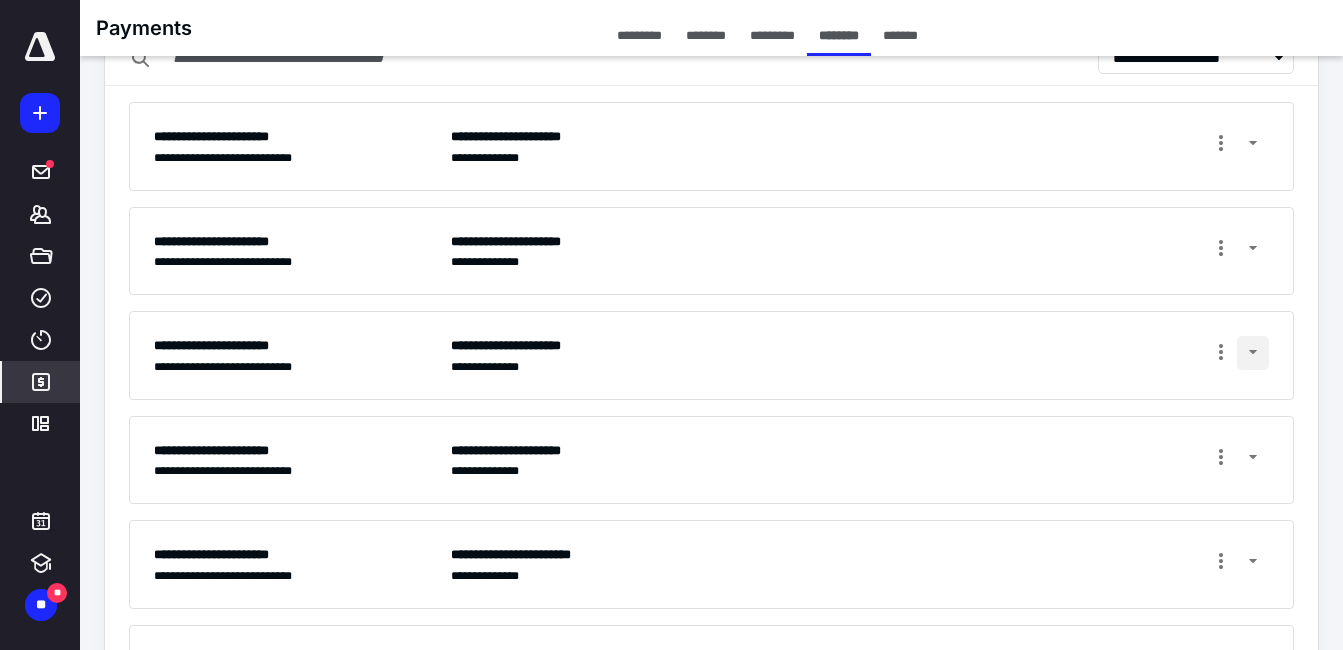 click at bounding box center (1253, 353) 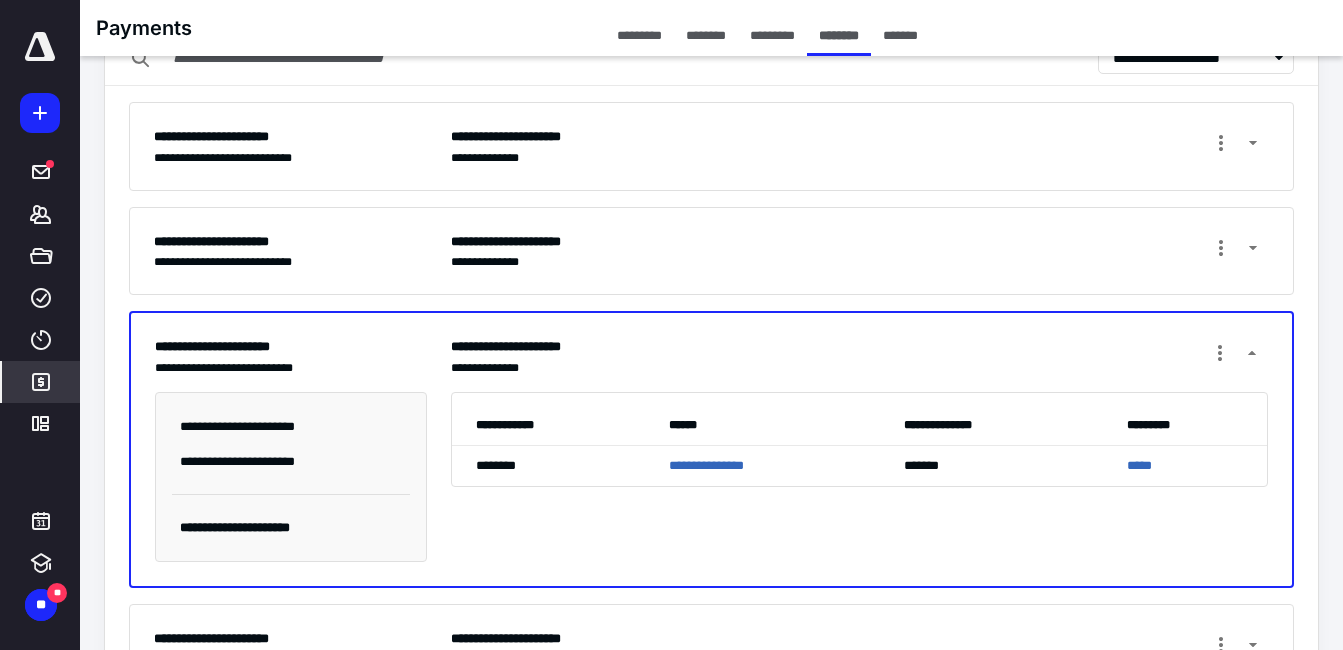 scroll, scrollTop: 200, scrollLeft: 0, axis: vertical 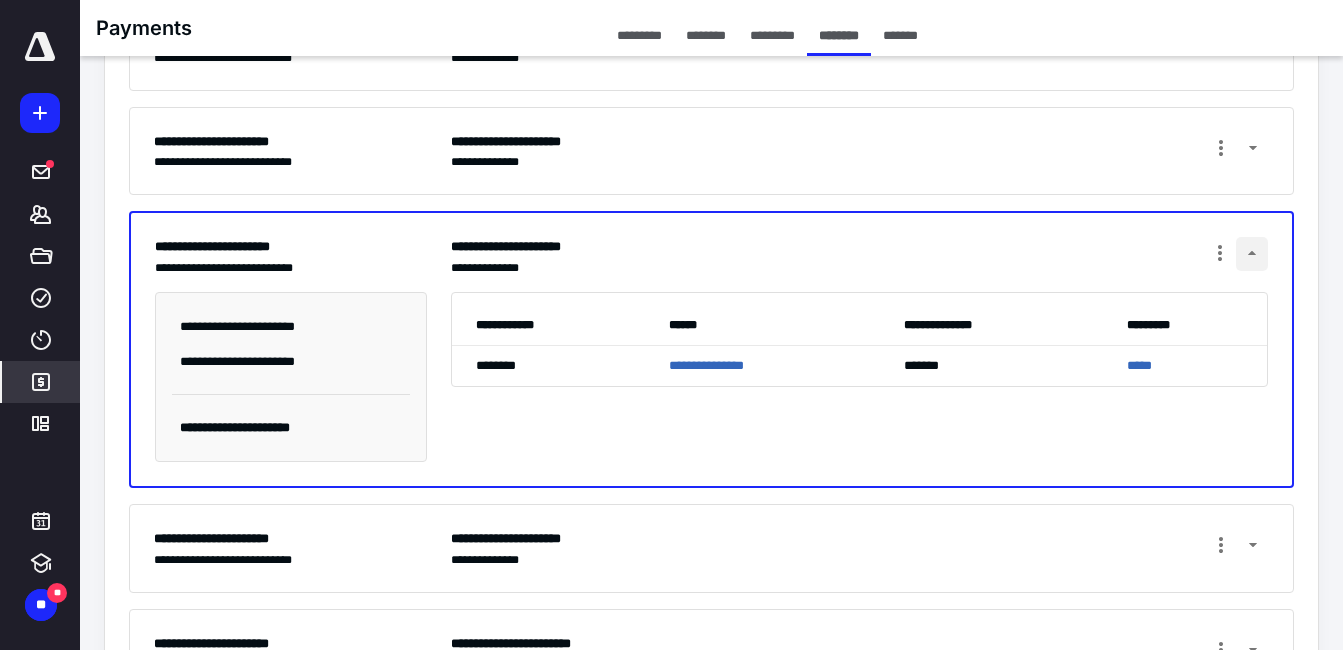 click at bounding box center [1252, 254] 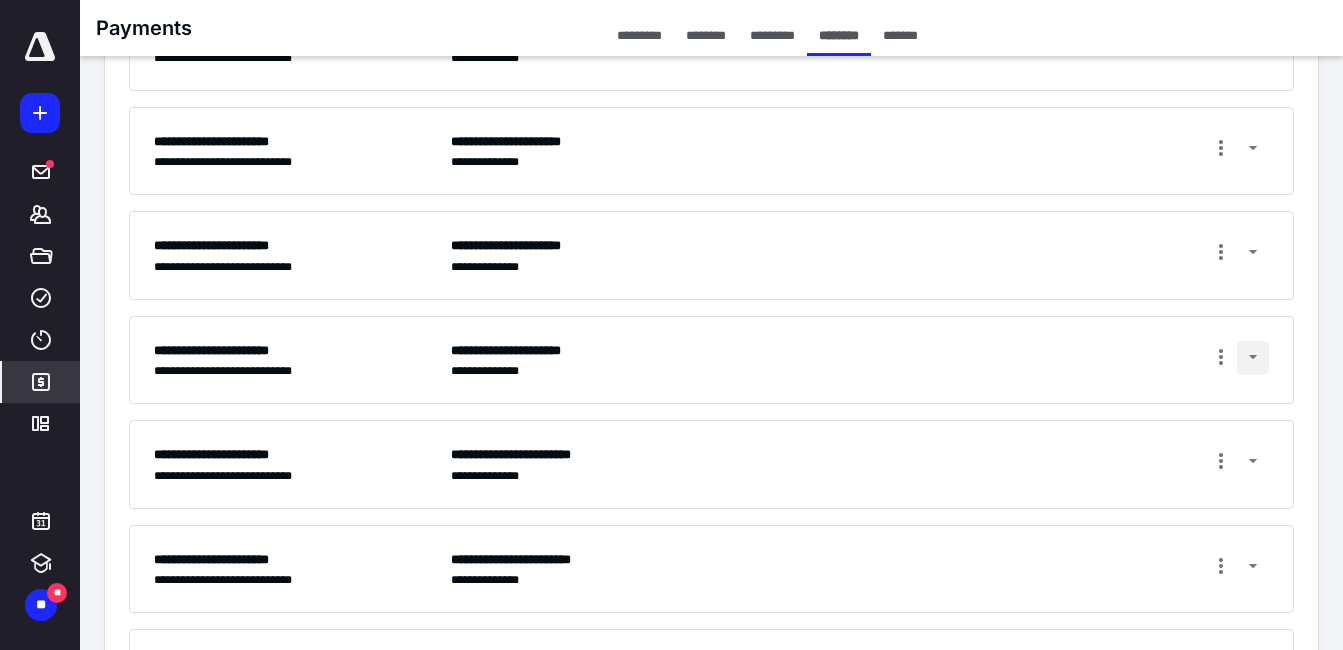 click at bounding box center (1253, 358) 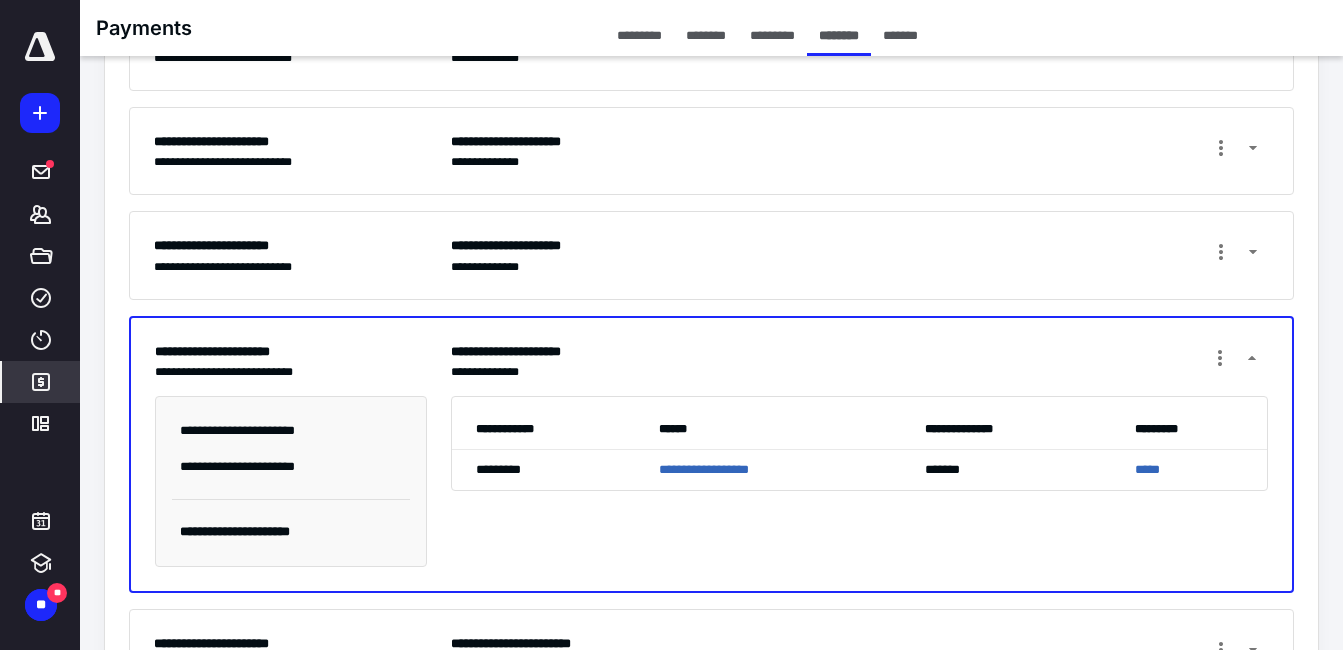 scroll, scrollTop: 300, scrollLeft: 0, axis: vertical 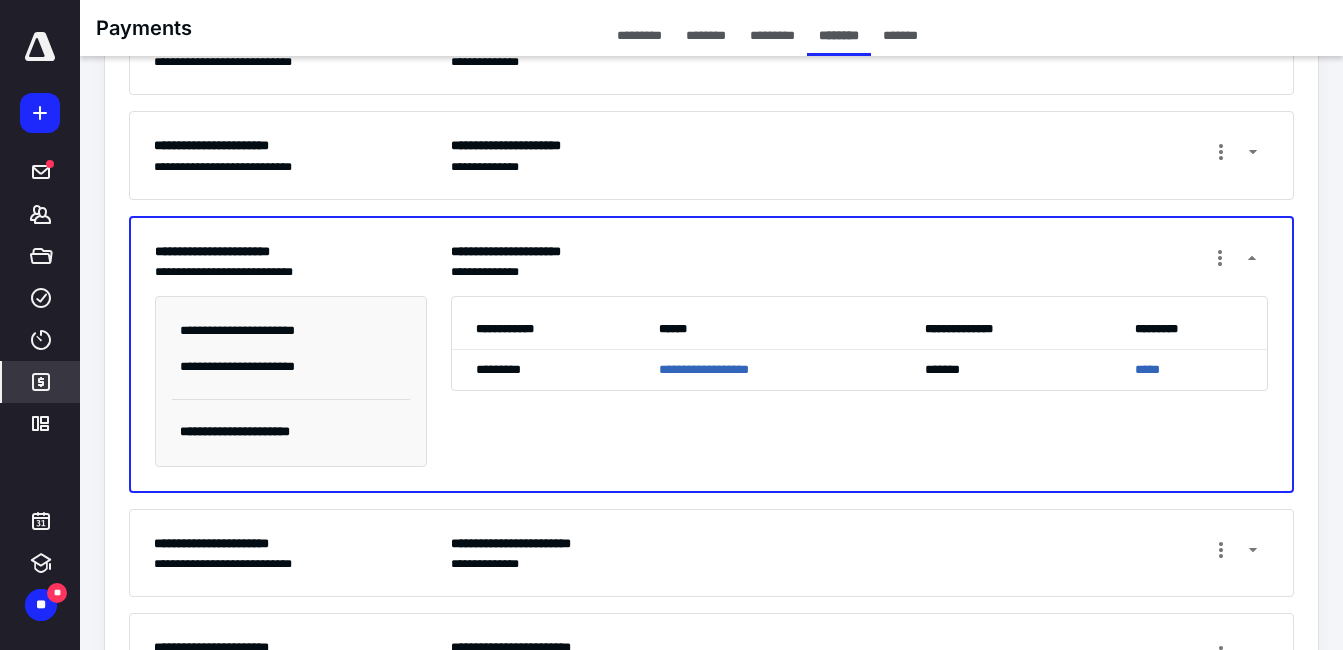 drag, startPoint x: 1252, startPoint y: 256, endPoint x: 1175, endPoint y: 277, distance: 79.81228 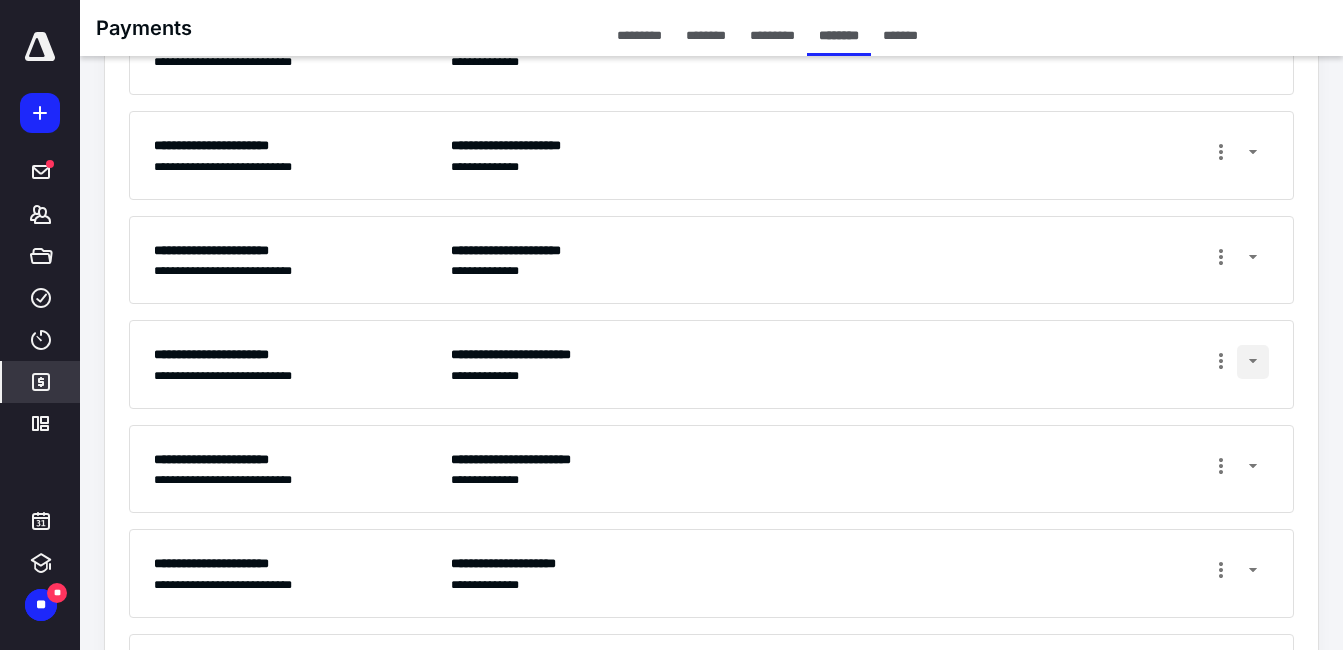 click at bounding box center [1253, 362] 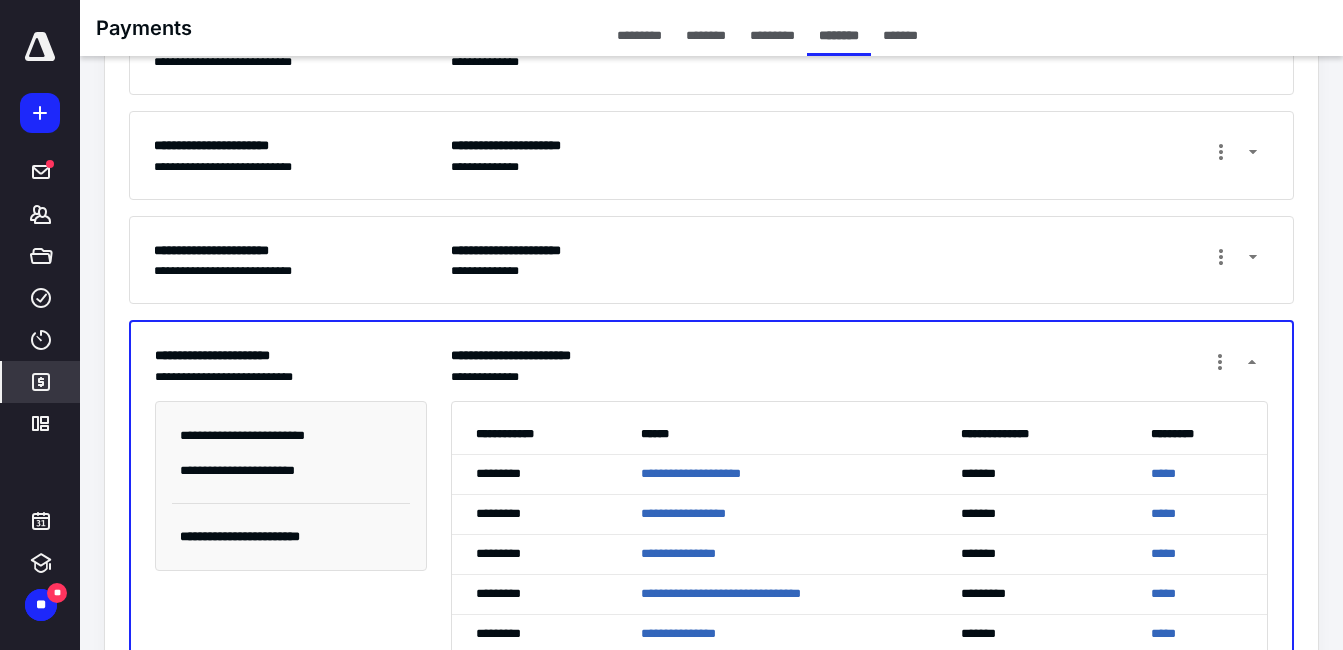 scroll, scrollTop: 500, scrollLeft: 0, axis: vertical 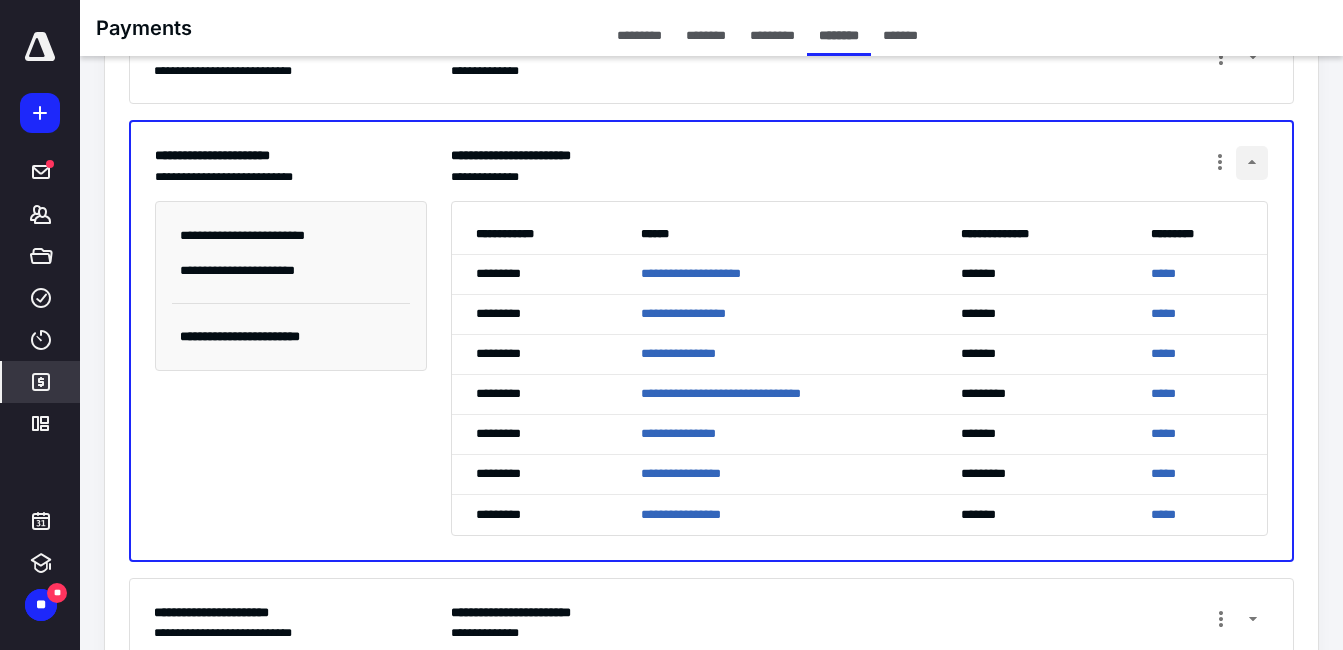 click at bounding box center [1252, 163] 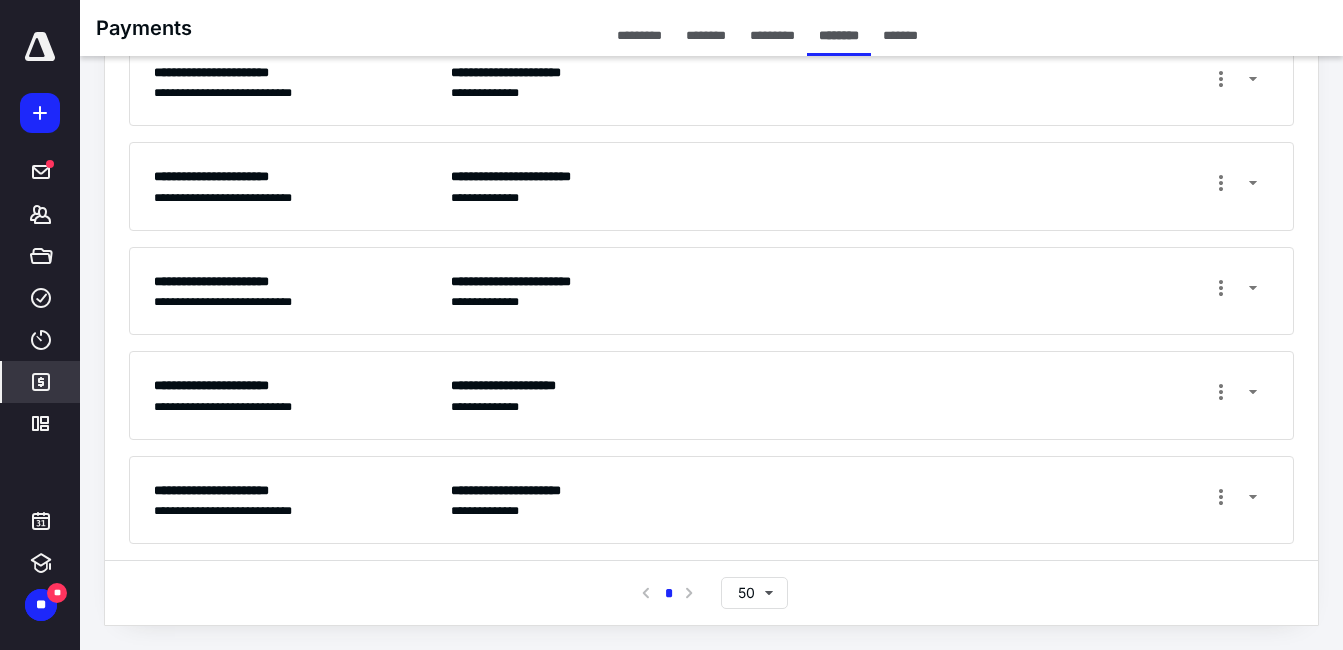scroll, scrollTop: 478, scrollLeft: 0, axis: vertical 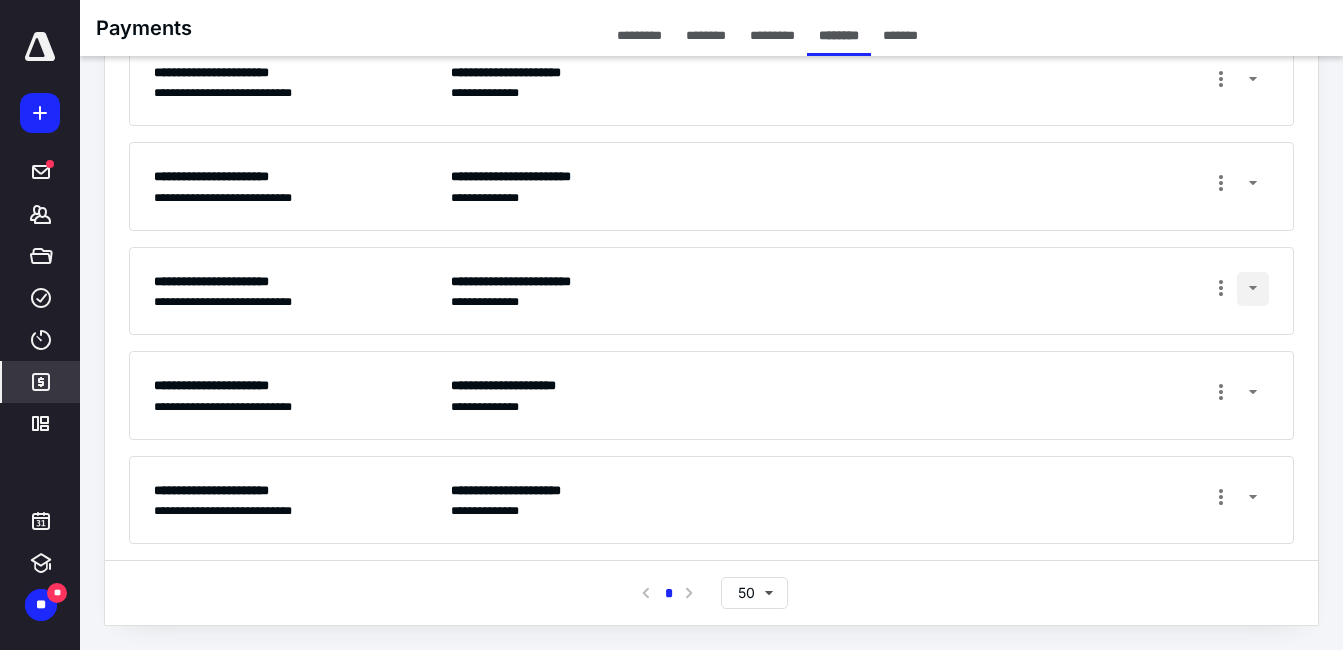 click at bounding box center (1253, 289) 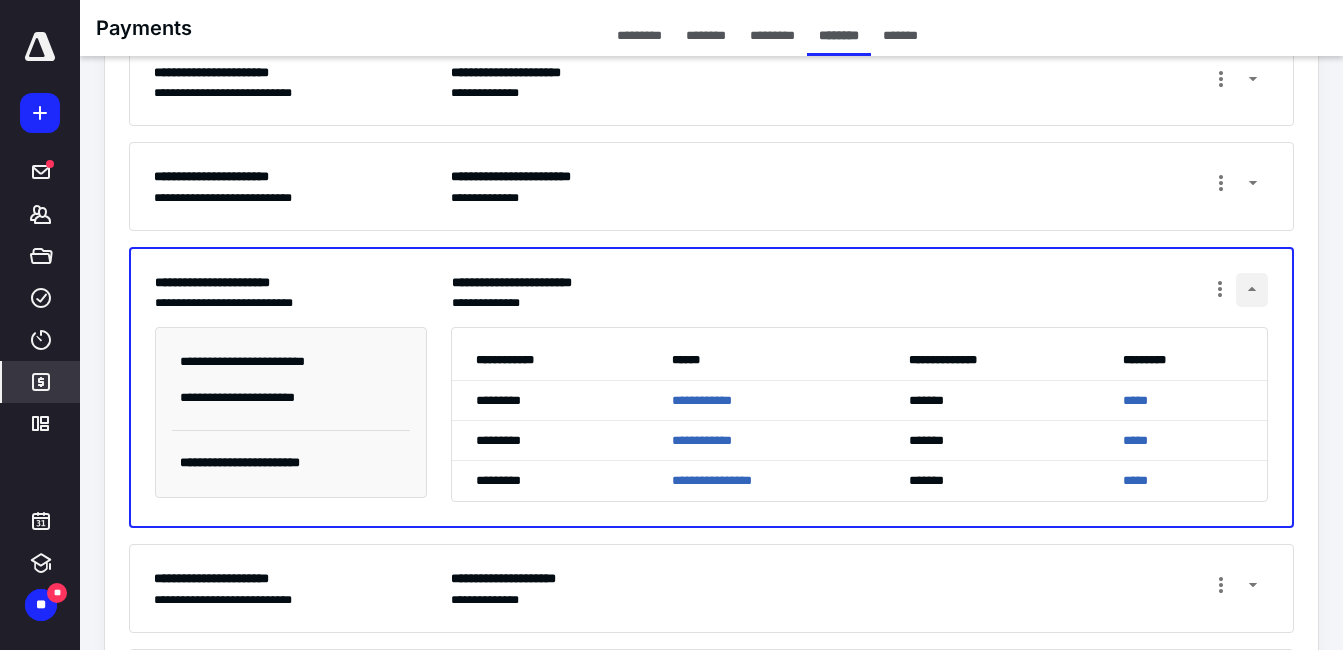 scroll, scrollTop: 500, scrollLeft: 0, axis: vertical 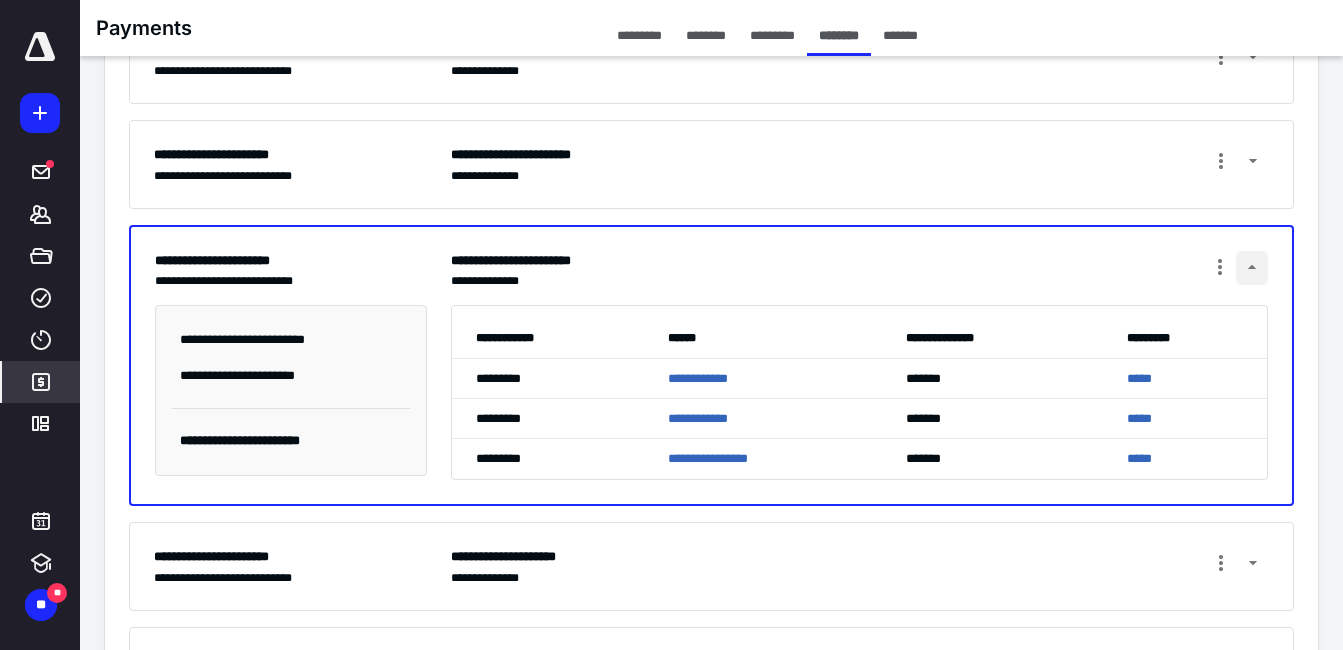 click at bounding box center [1252, 268] 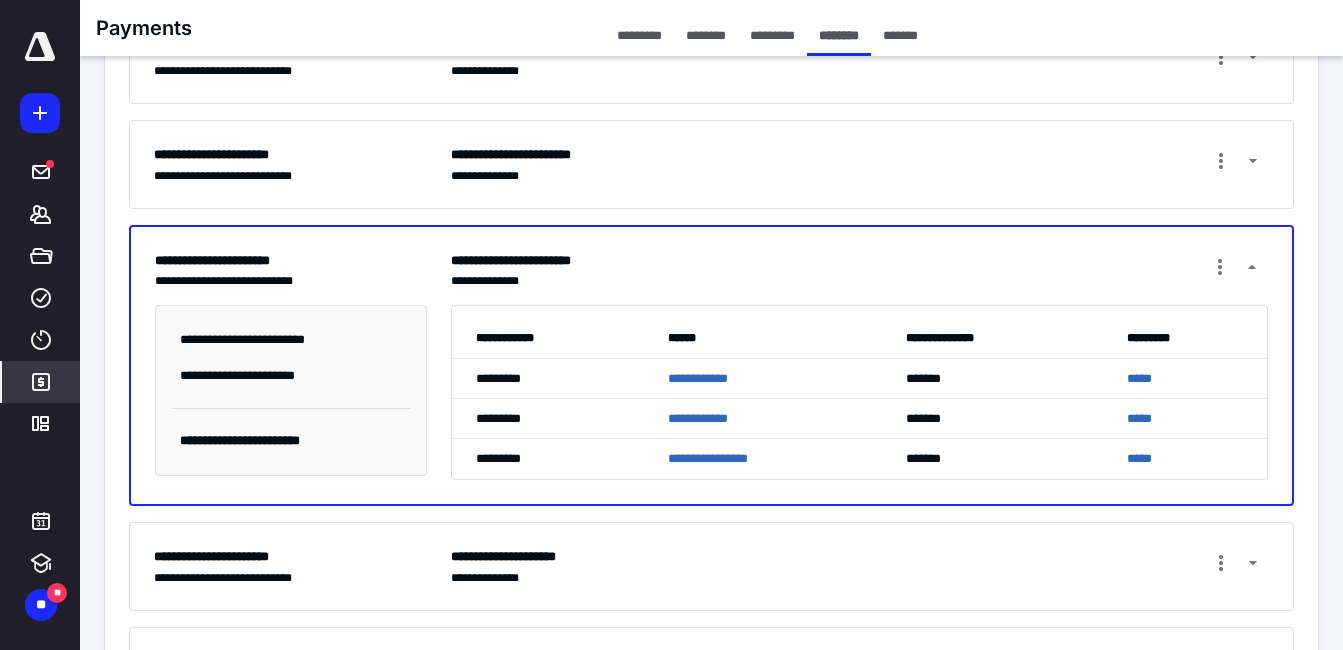 scroll, scrollTop: 478, scrollLeft: 0, axis: vertical 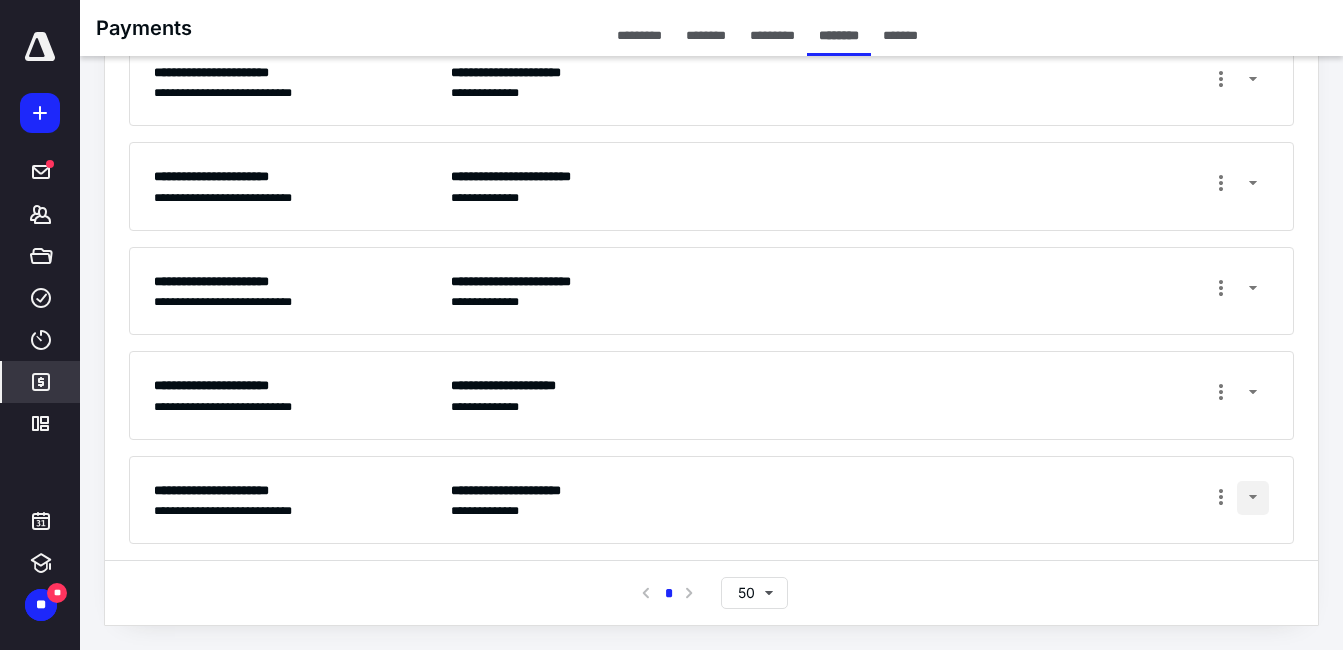 click at bounding box center [1253, 498] 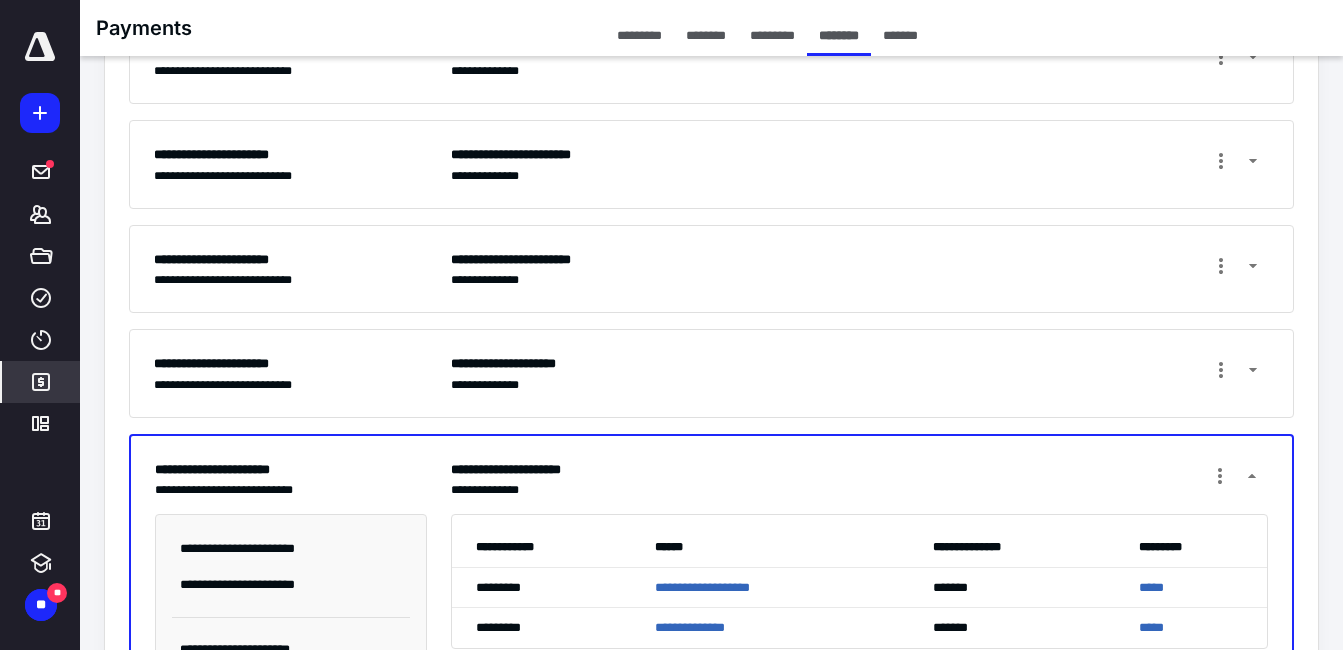 scroll, scrollTop: 667, scrollLeft: 0, axis: vertical 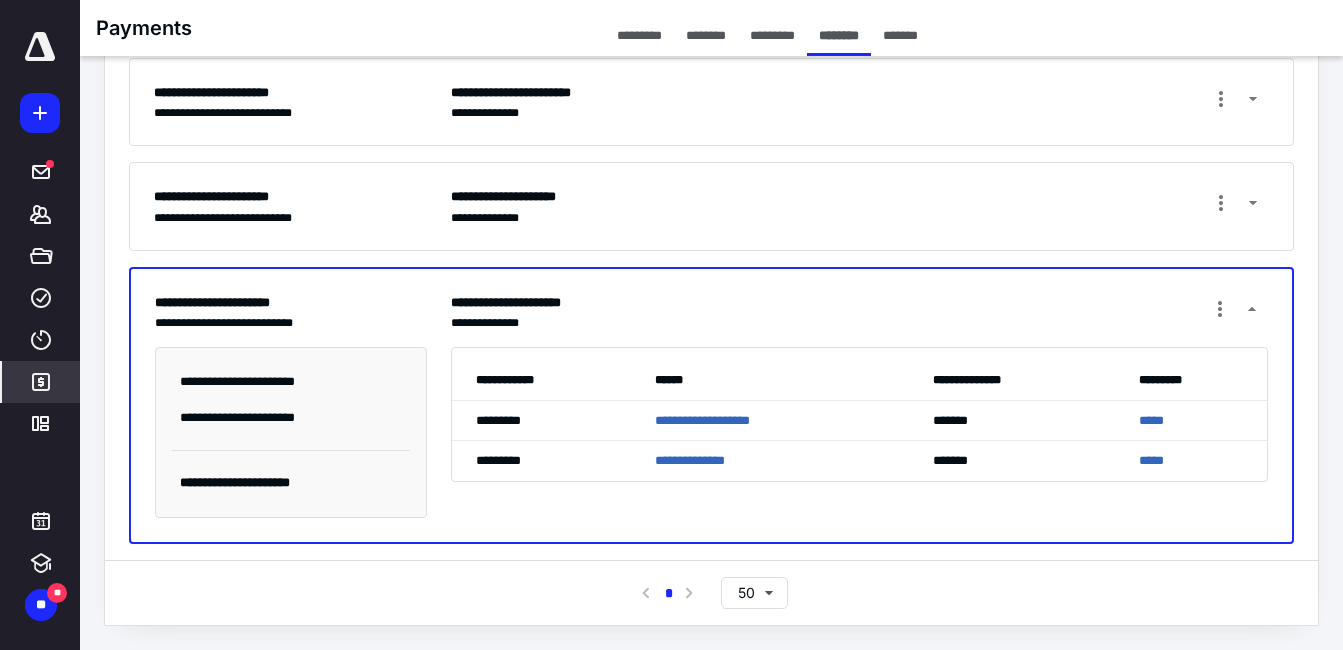 drag, startPoint x: 1257, startPoint y: 306, endPoint x: 1223, endPoint y: 338, distance: 46.69047 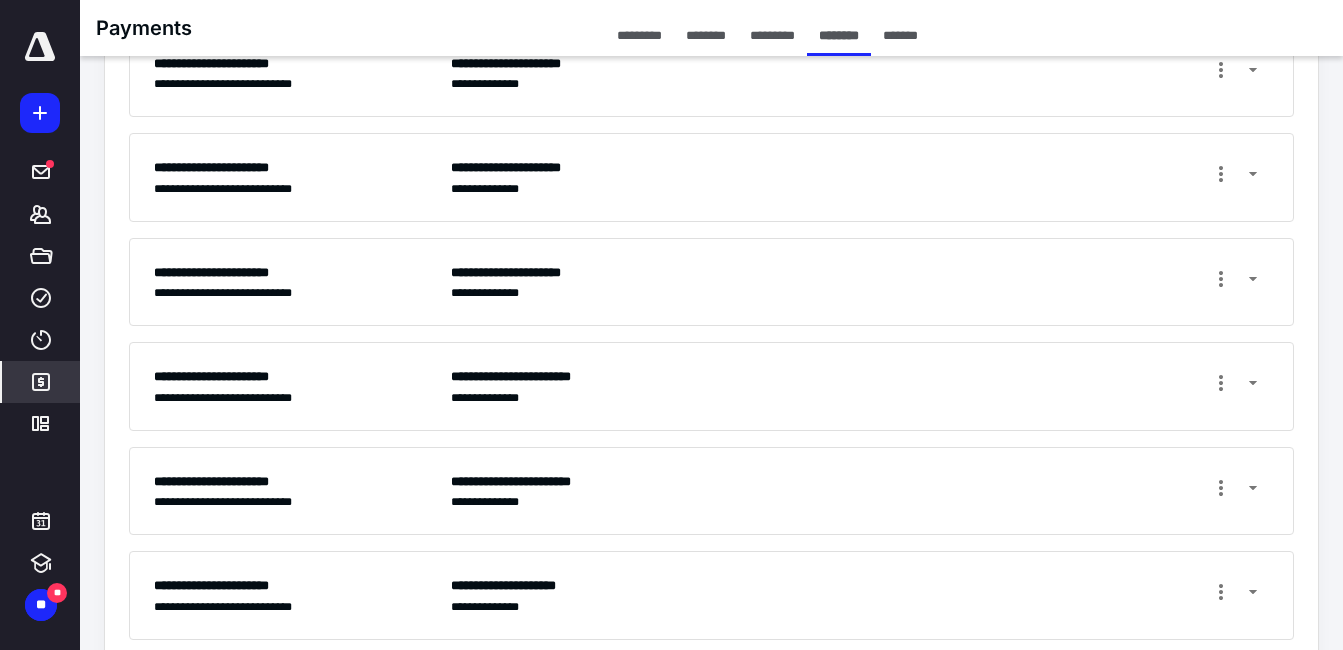 scroll, scrollTop: 478, scrollLeft: 0, axis: vertical 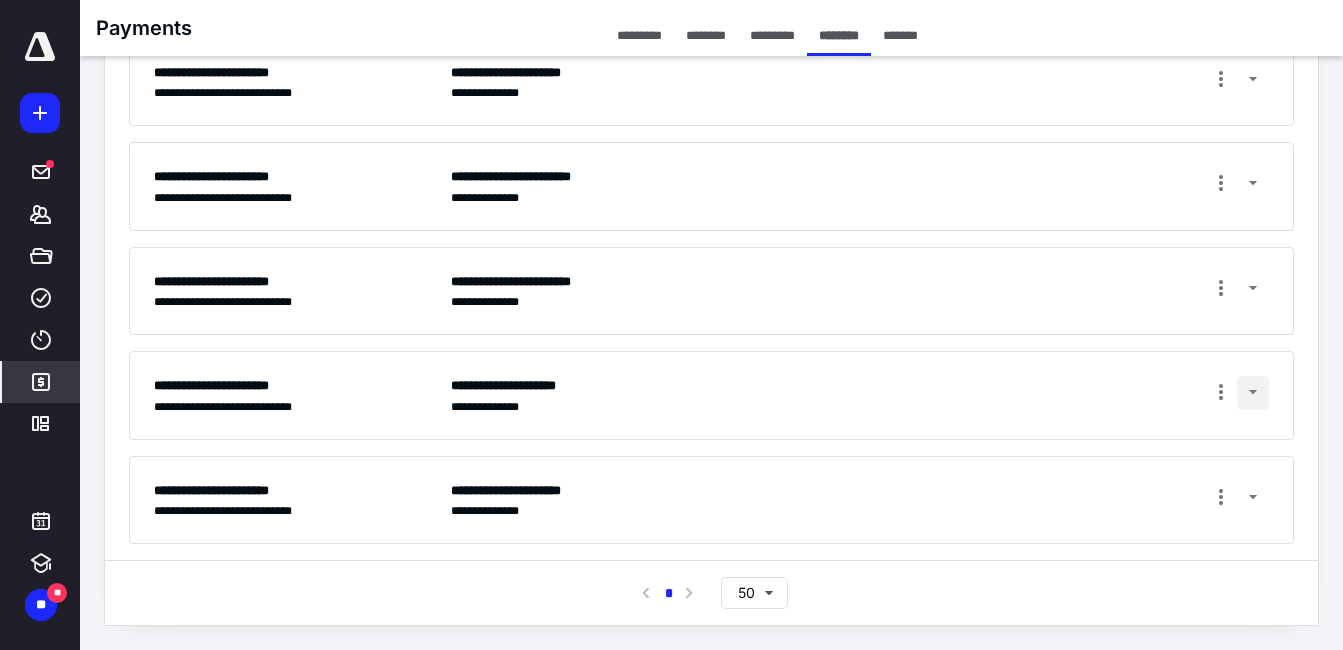 click at bounding box center (1253, 393) 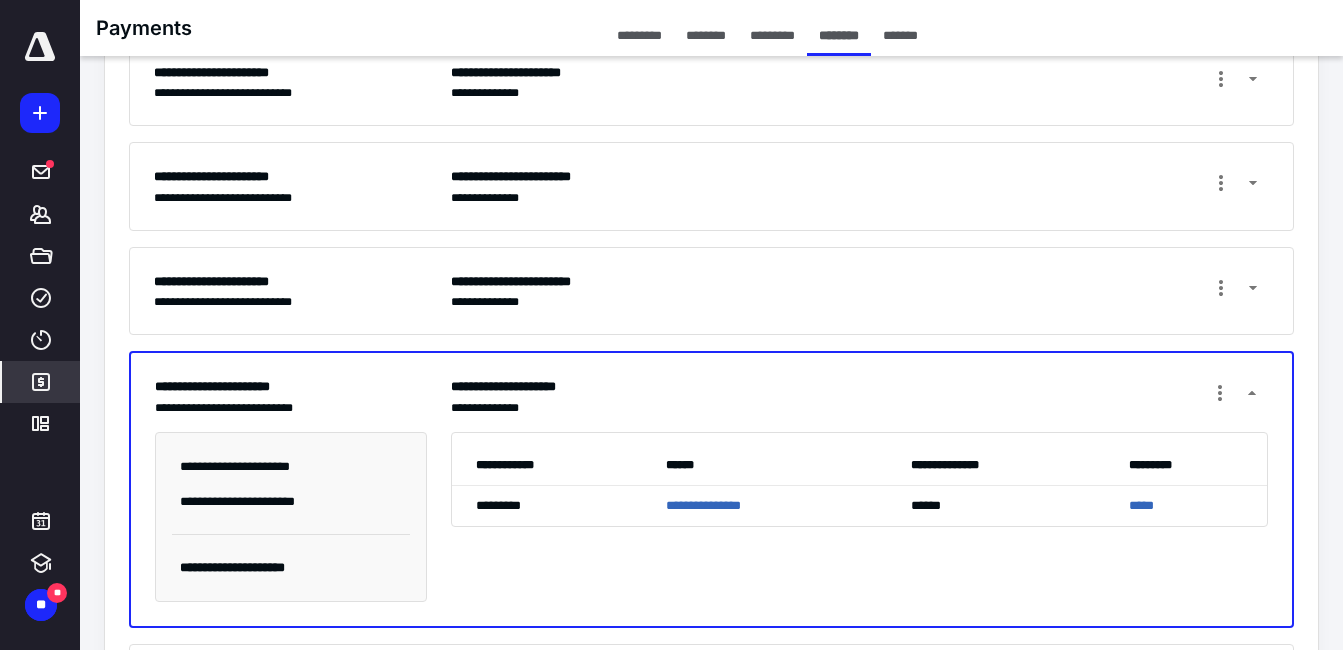 scroll, scrollTop: 667, scrollLeft: 0, axis: vertical 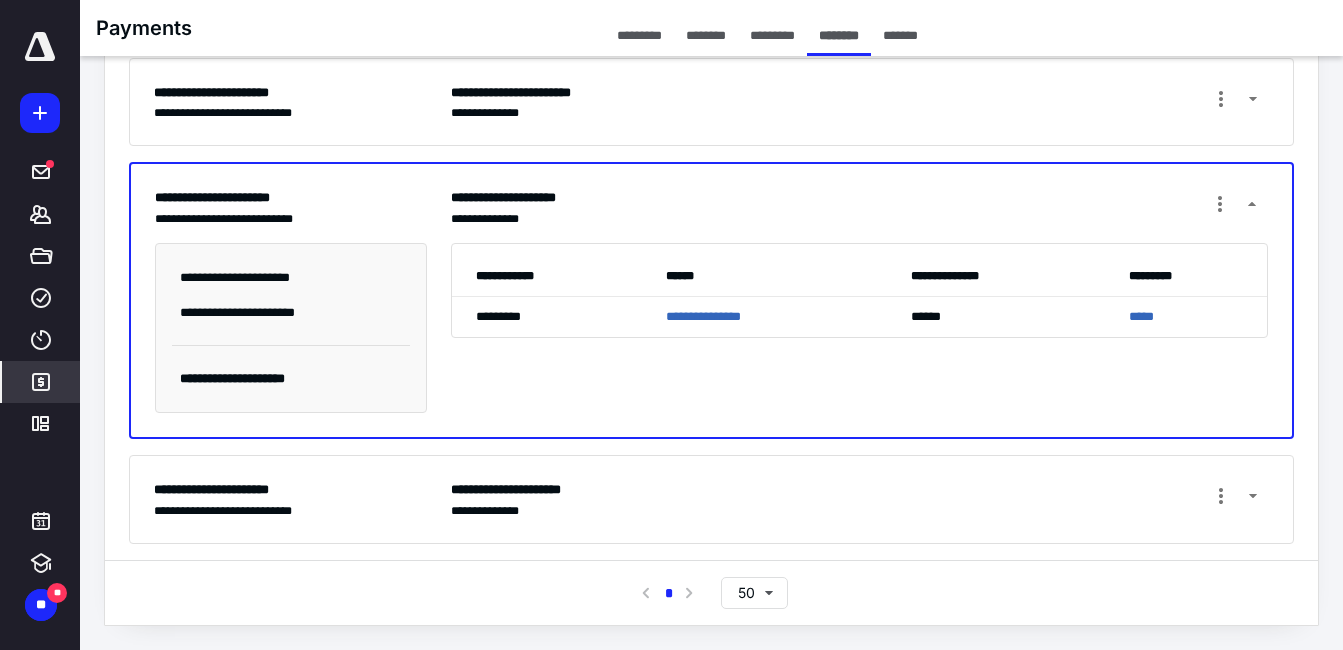 drag, startPoint x: 1246, startPoint y: 201, endPoint x: 1252, endPoint y: 325, distance: 124.14507 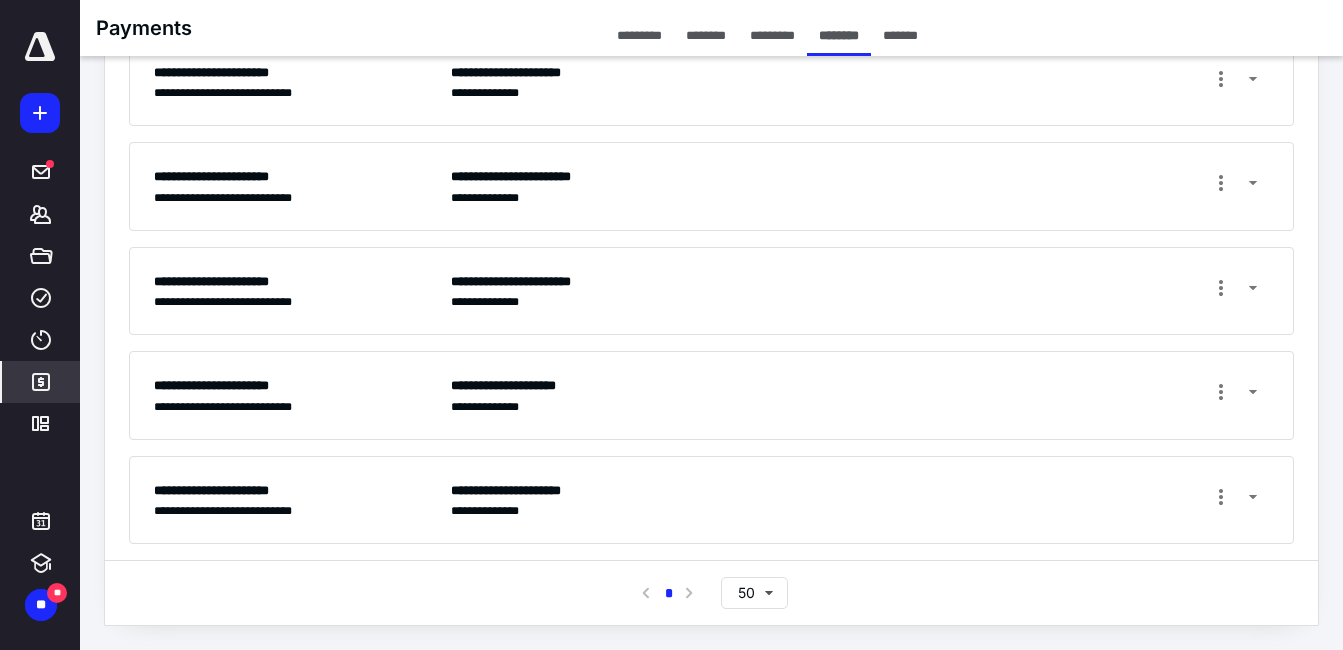scroll, scrollTop: 478, scrollLeft: 0, axis: vertical 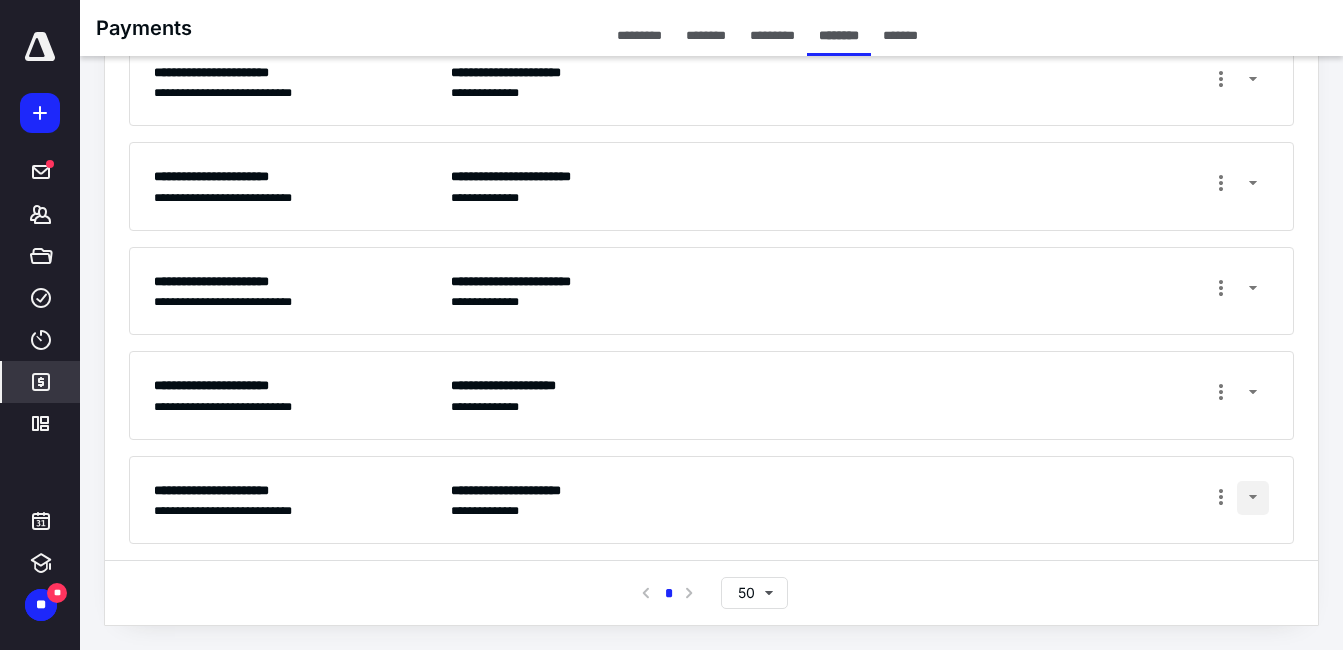 click at bounding box center (1253, 498) 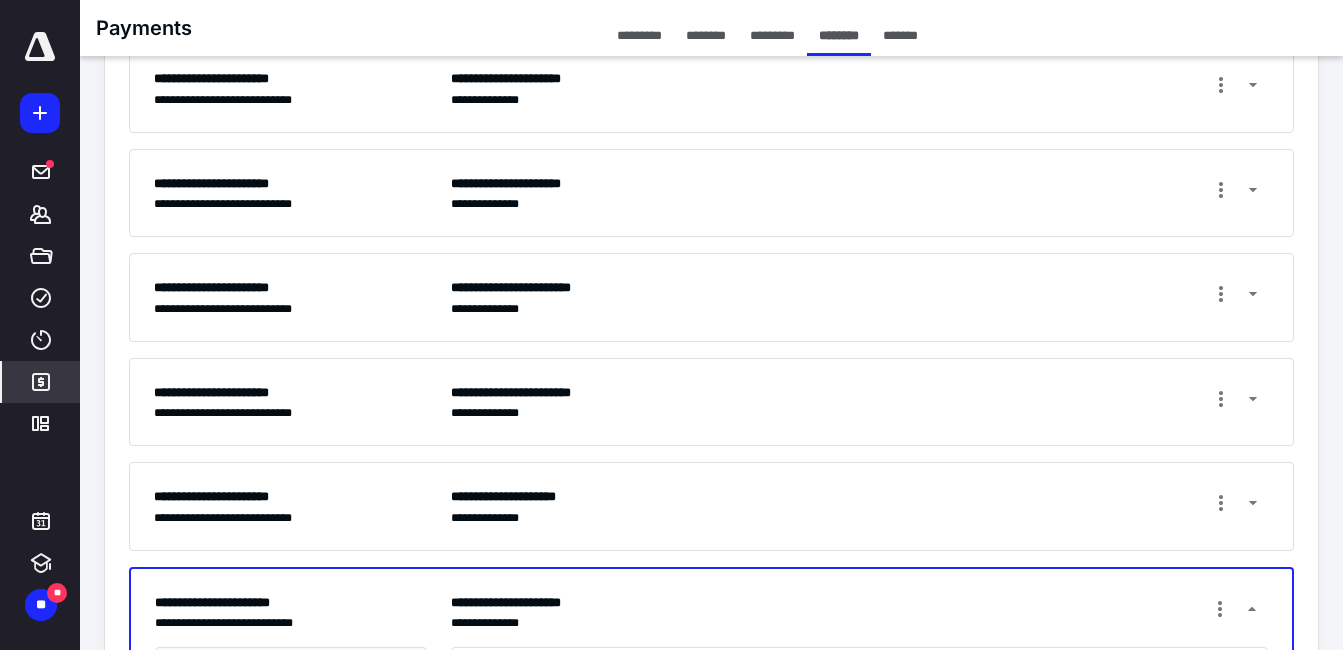 scroll, scrollTop: 67, scrollLeft: 0, axis: vertical 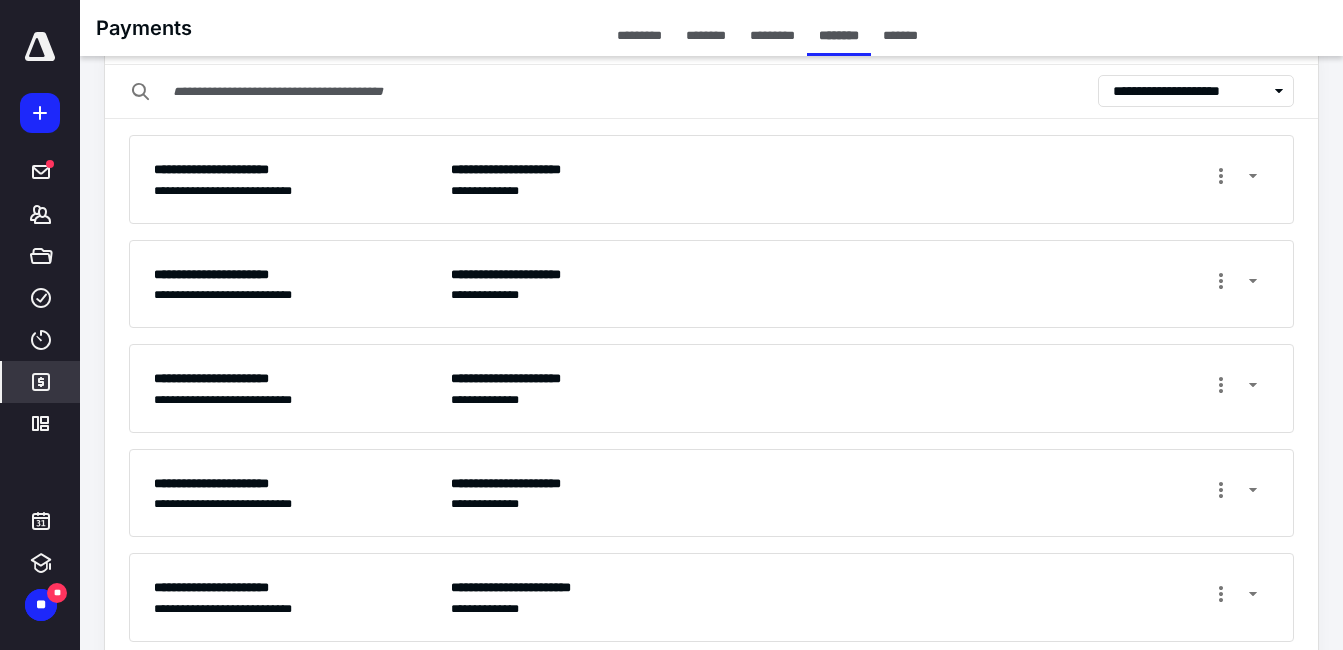 click on "**********" at bounding box center [1190, 91] 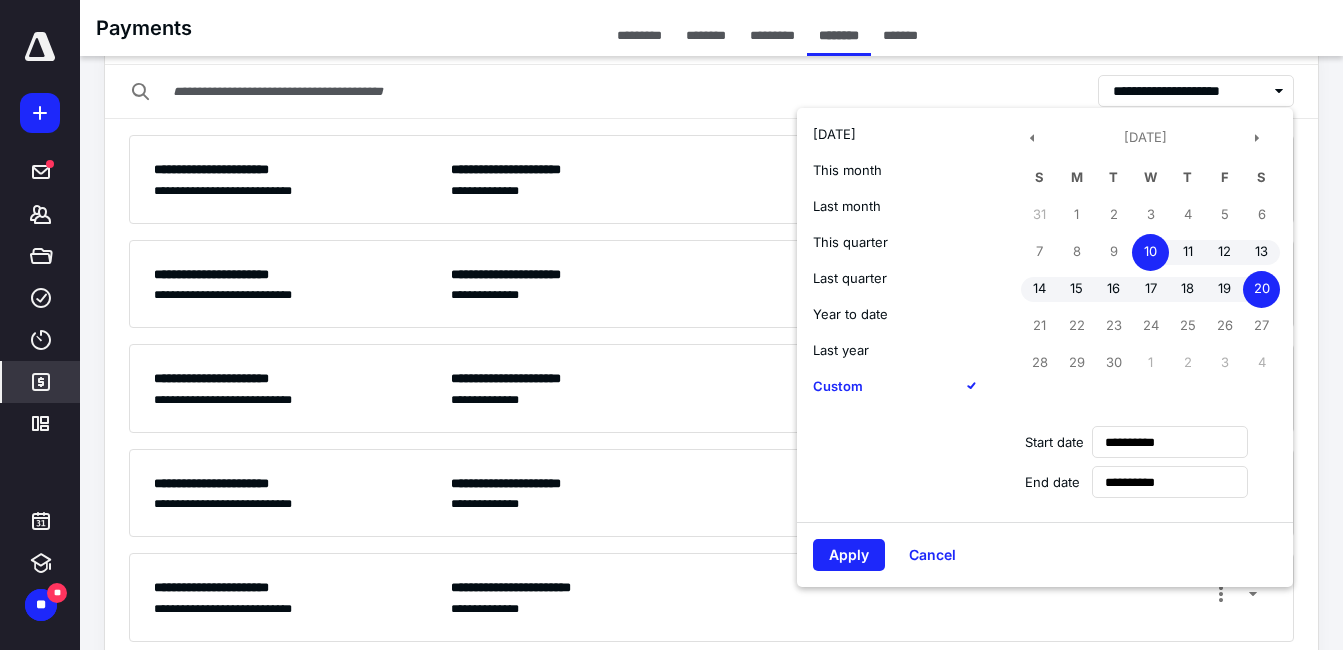 click on "20" at bounding box center (1261, 289) 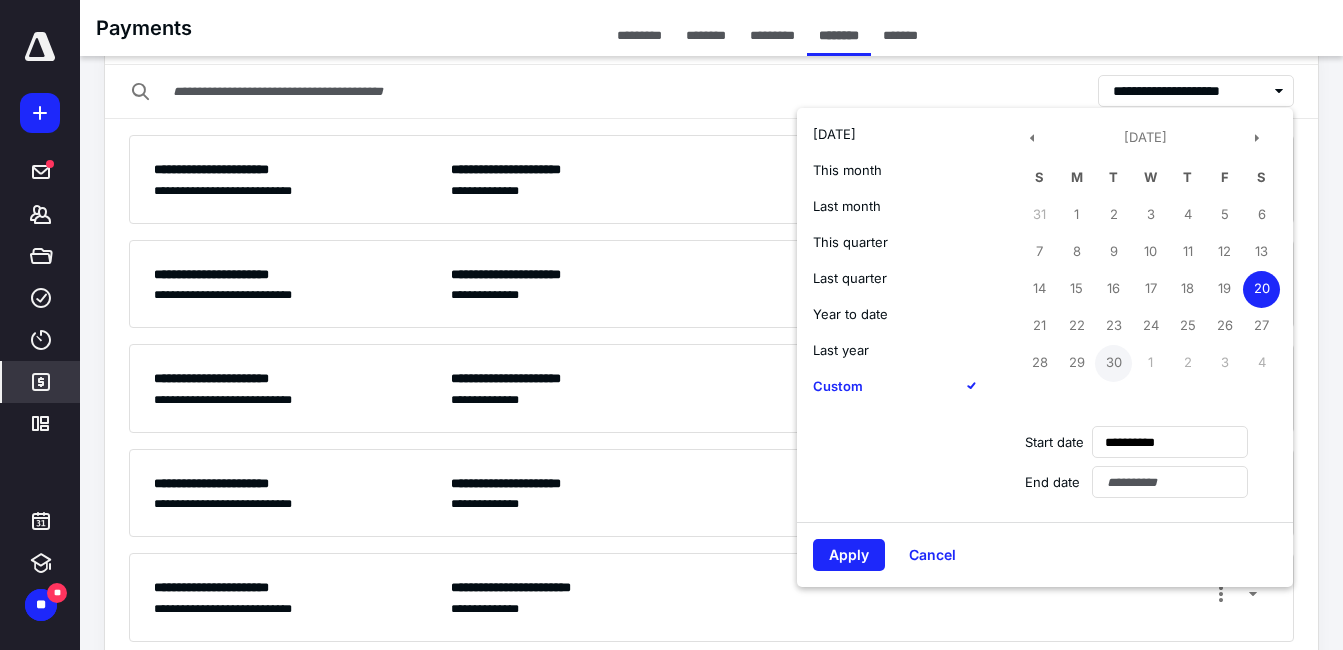 click on "30" at bounding box center (1113, 363) 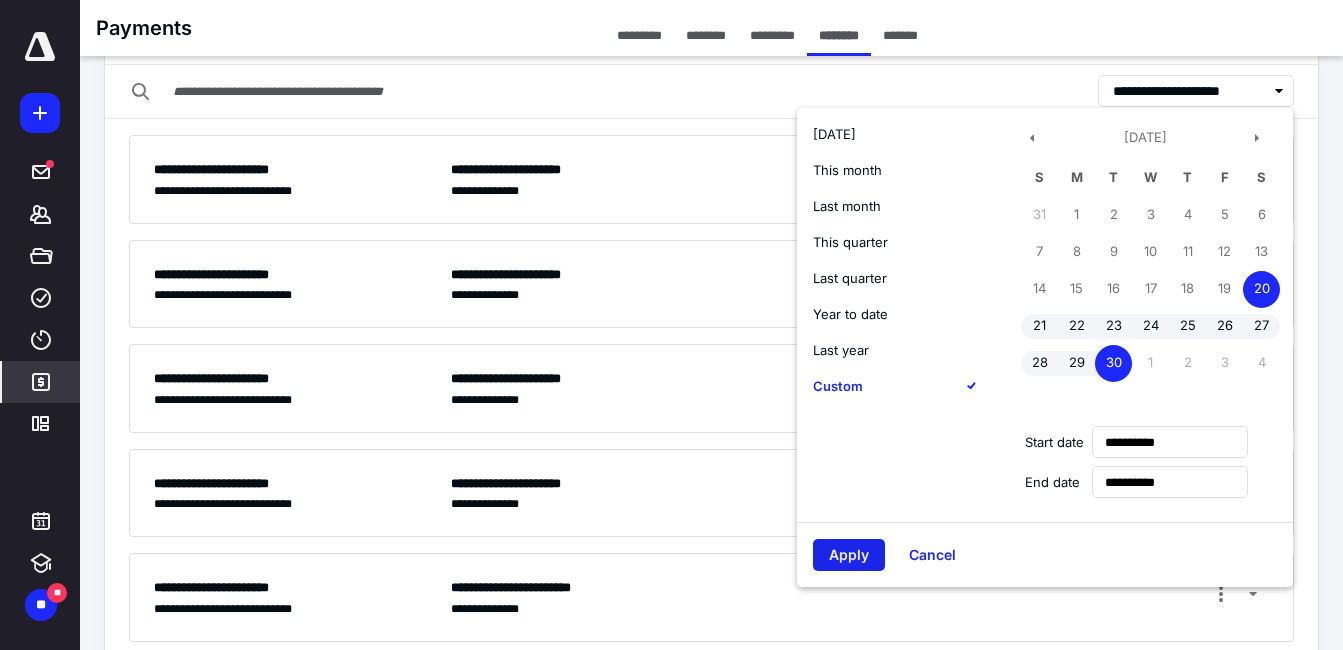 click on "Apply" at bounding box center [849, 555] 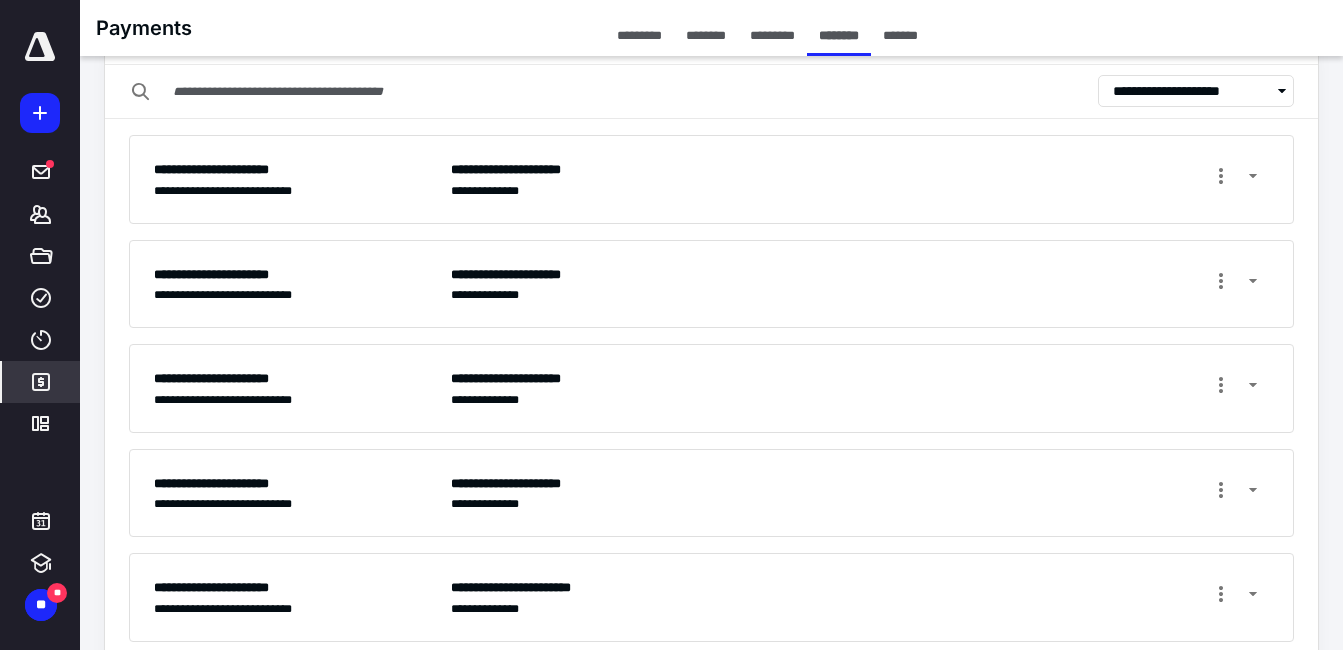 scroll, scrollTop: 60, scrollLeft: 0, axis: vertical 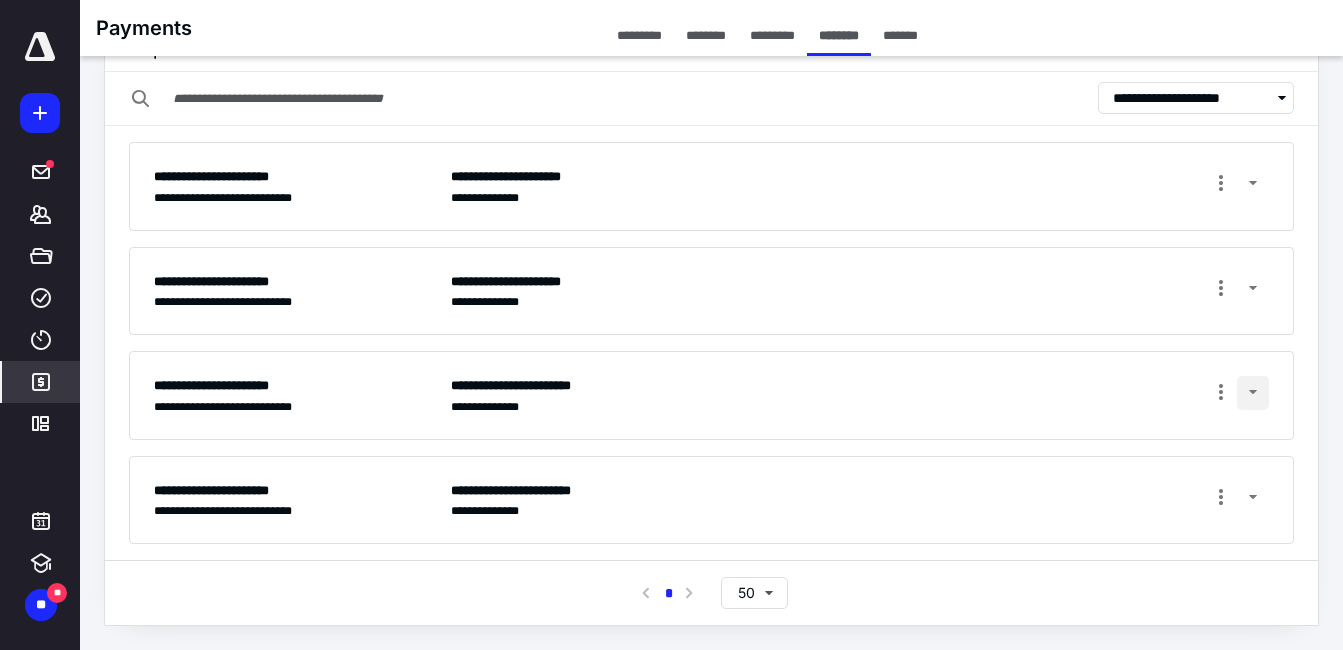 click at bounding box center (1253, 393) 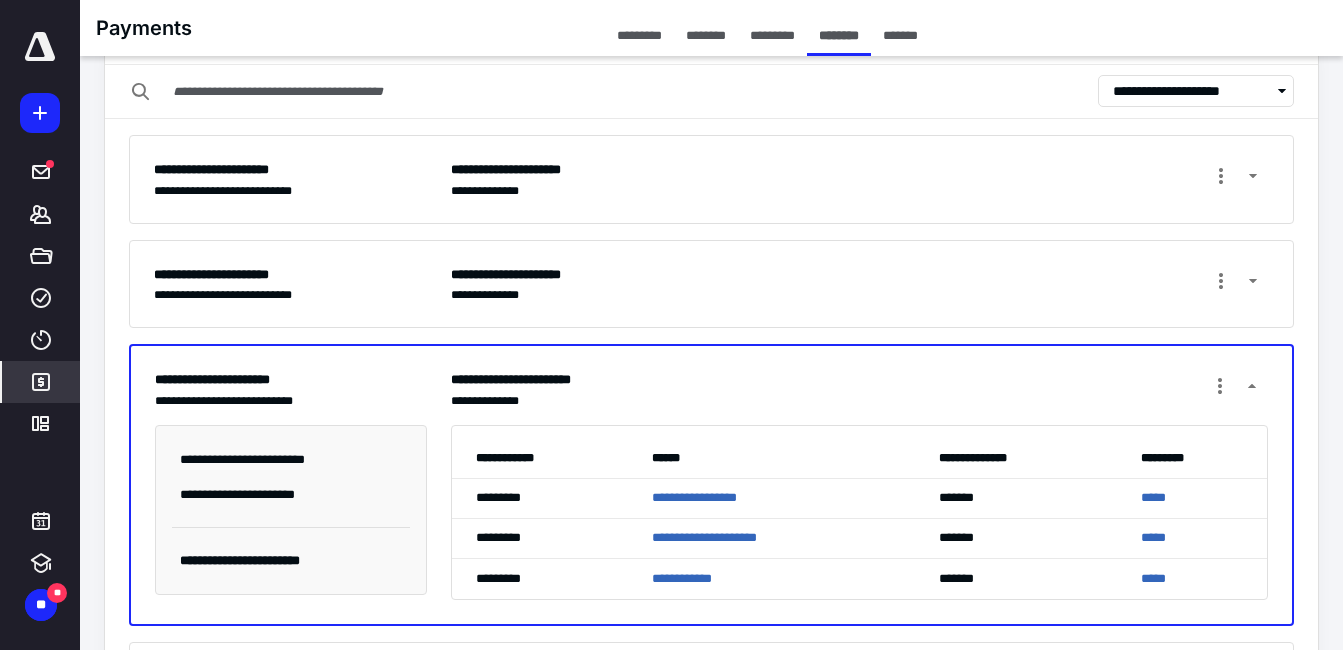 scroll, scrollTop: 167, scrollLeft: 0, axis: vertical 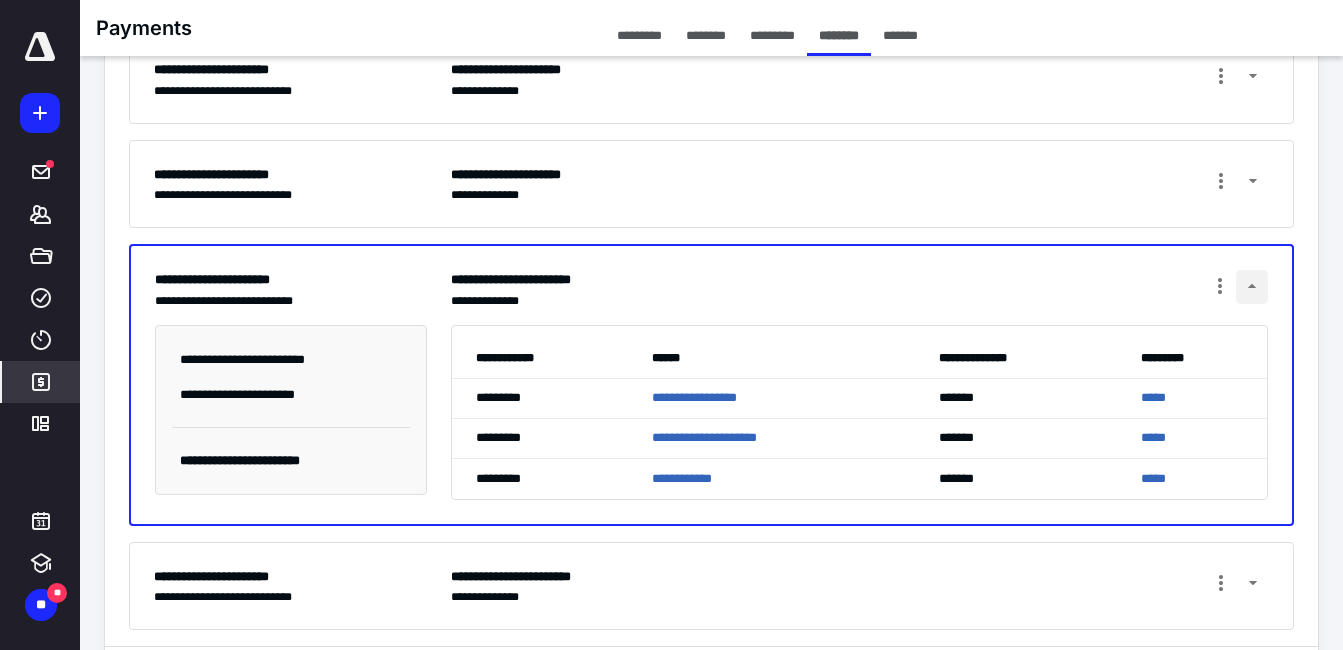 click at bounding box center [1252, 287] 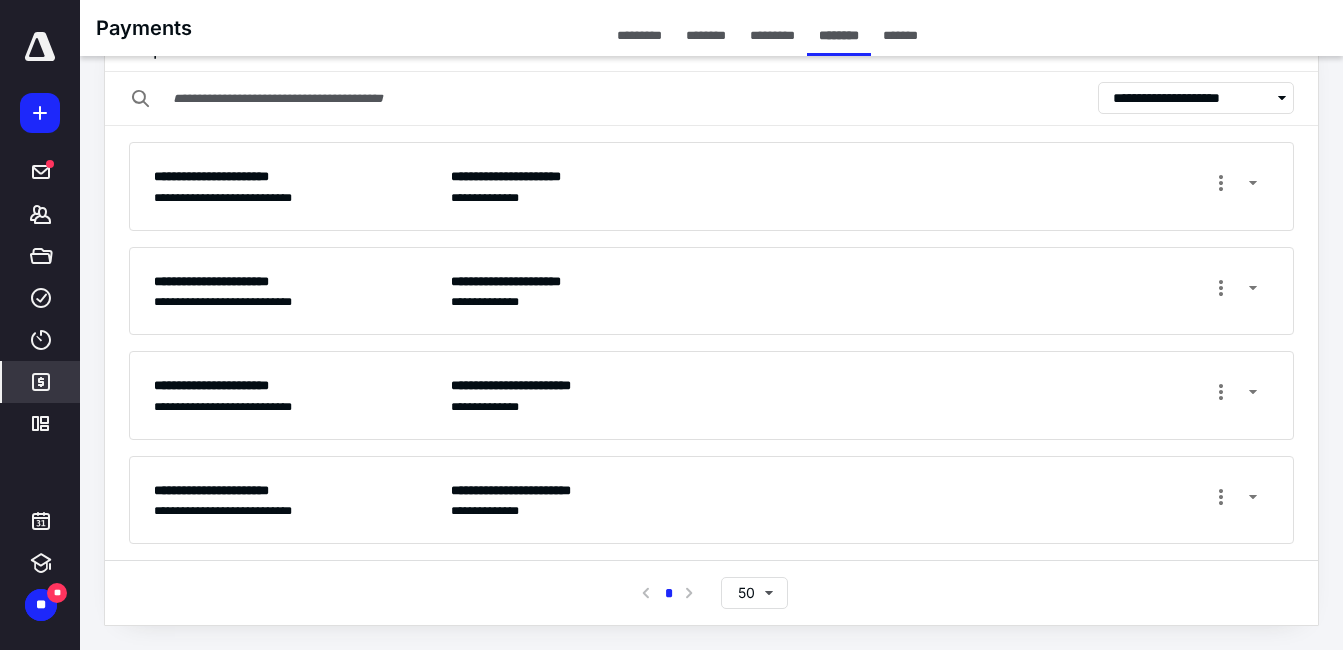 scroll, scrollTop: 0, scrollLeft: 0, axis: both 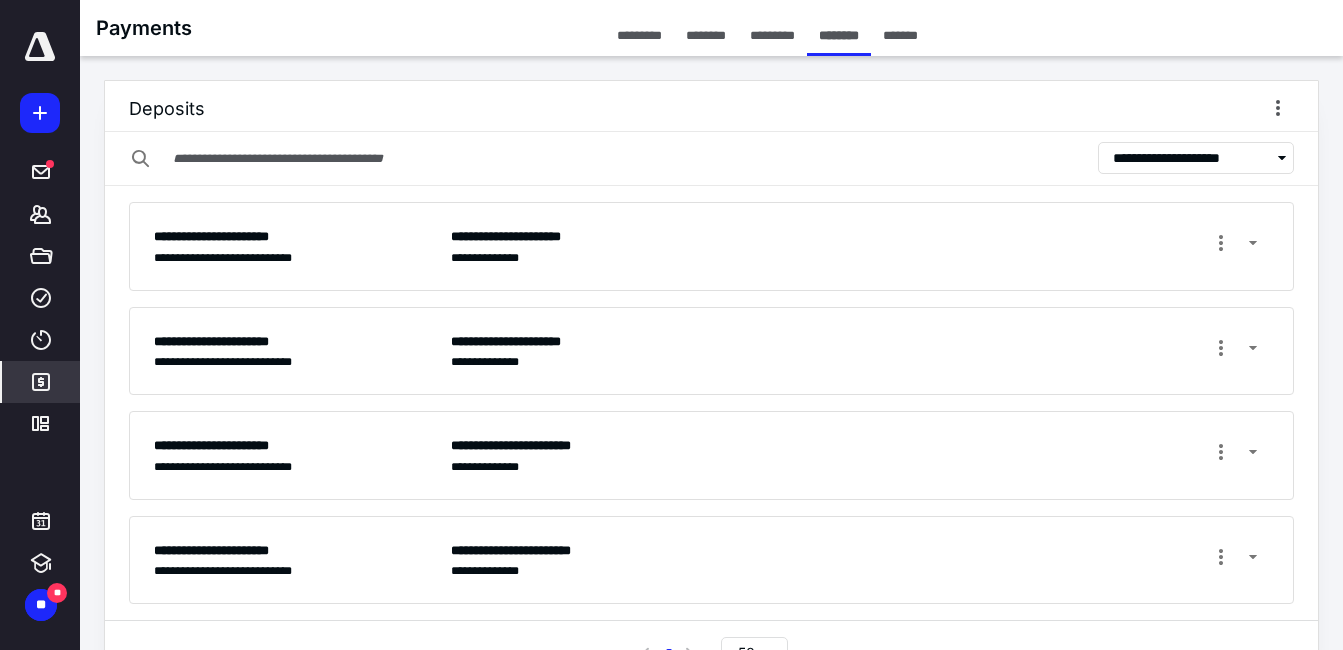 click on "**********" at bounding box center (1191, 158) 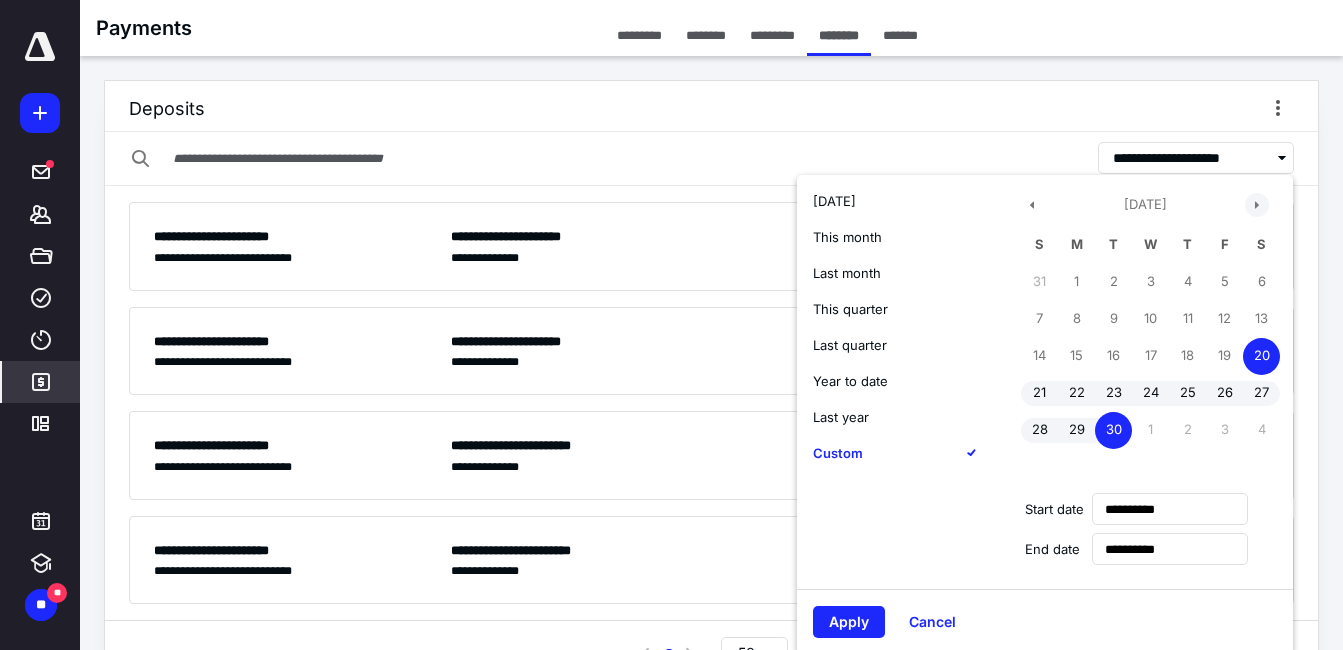 drag, startPoint x: 1254, startPoint y: 204, endPoint x: 1237, endPoint y: 245, distance: 44.38468 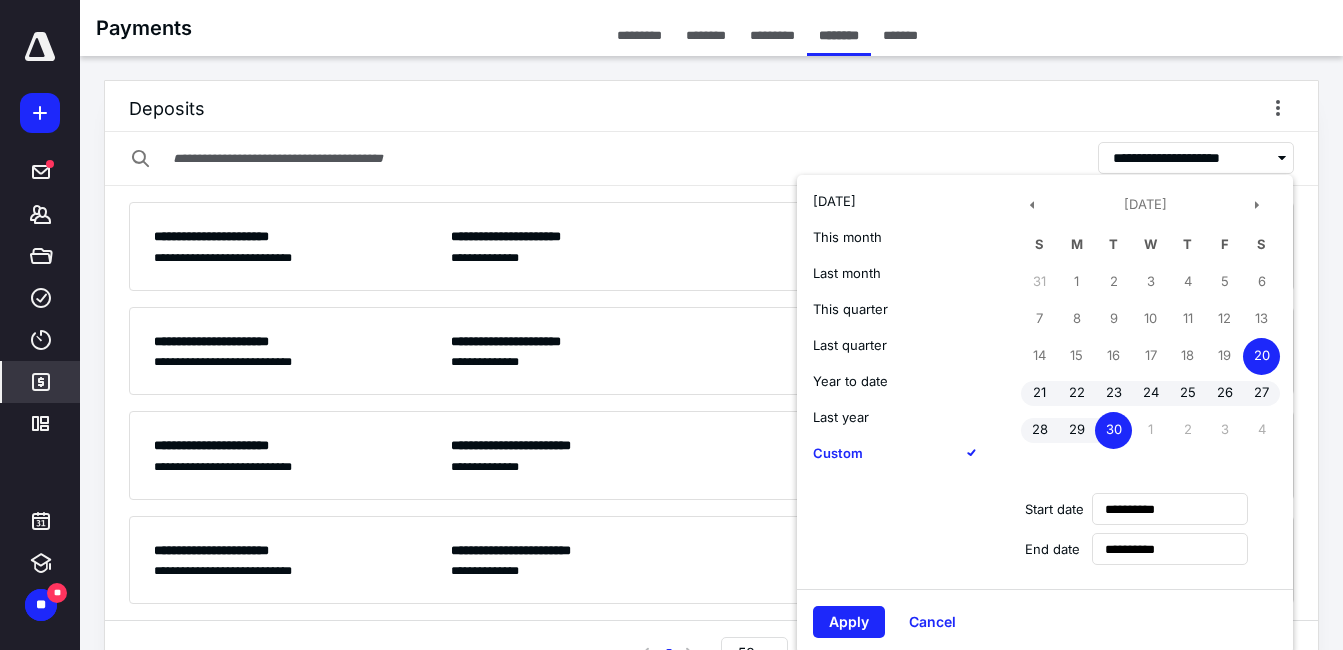 click at bounding box center (1257, 205) 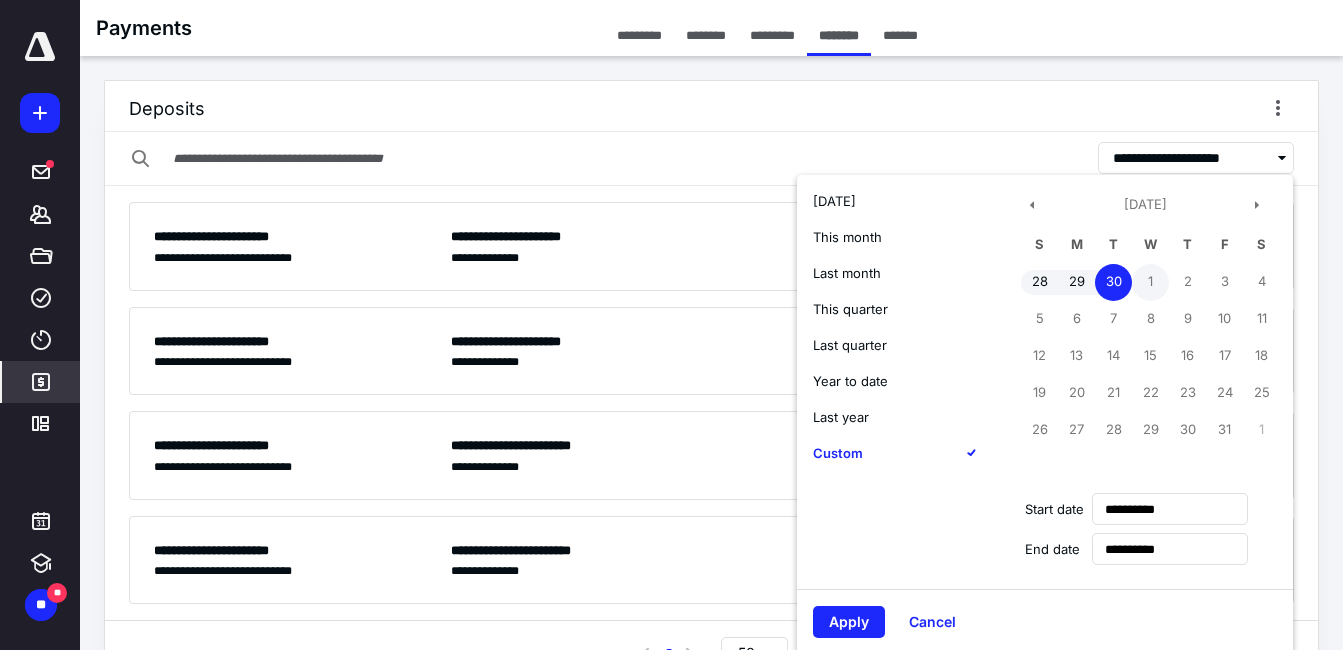 click on "1" at bounding box center [1150, 282] 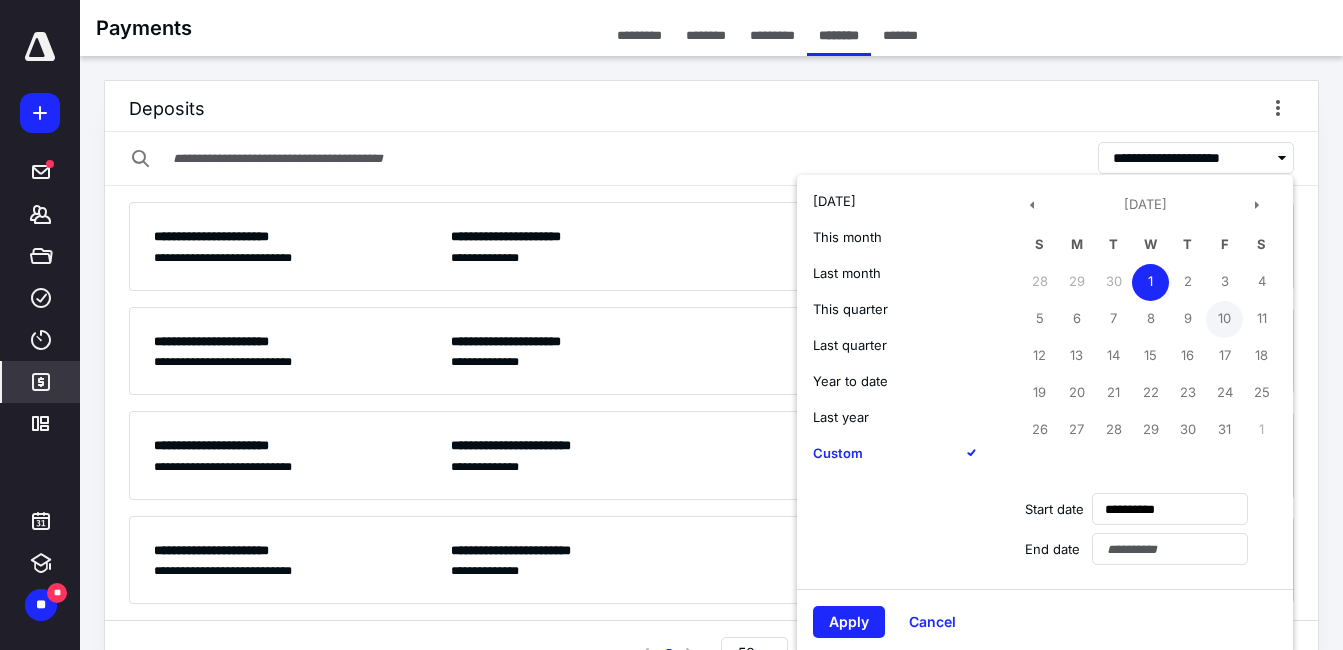 click on "10" at bounding box center (1224, 319) 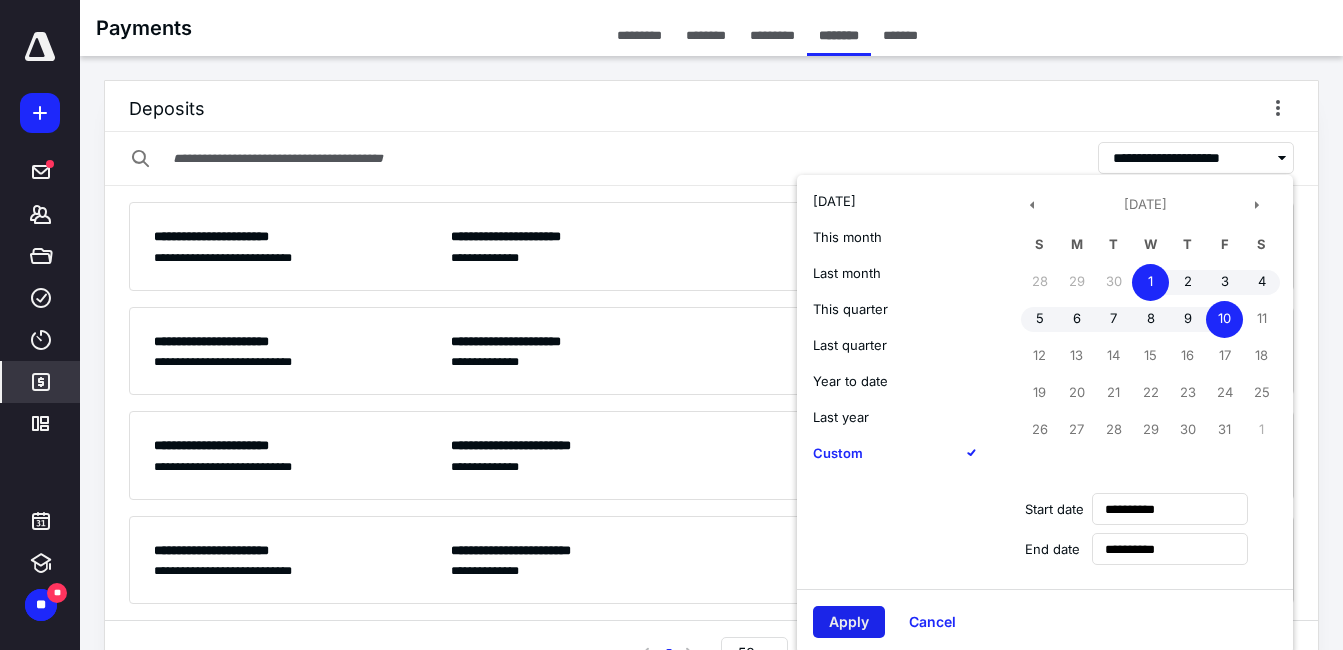 click on "Apply" at bounding box center (849, 622) 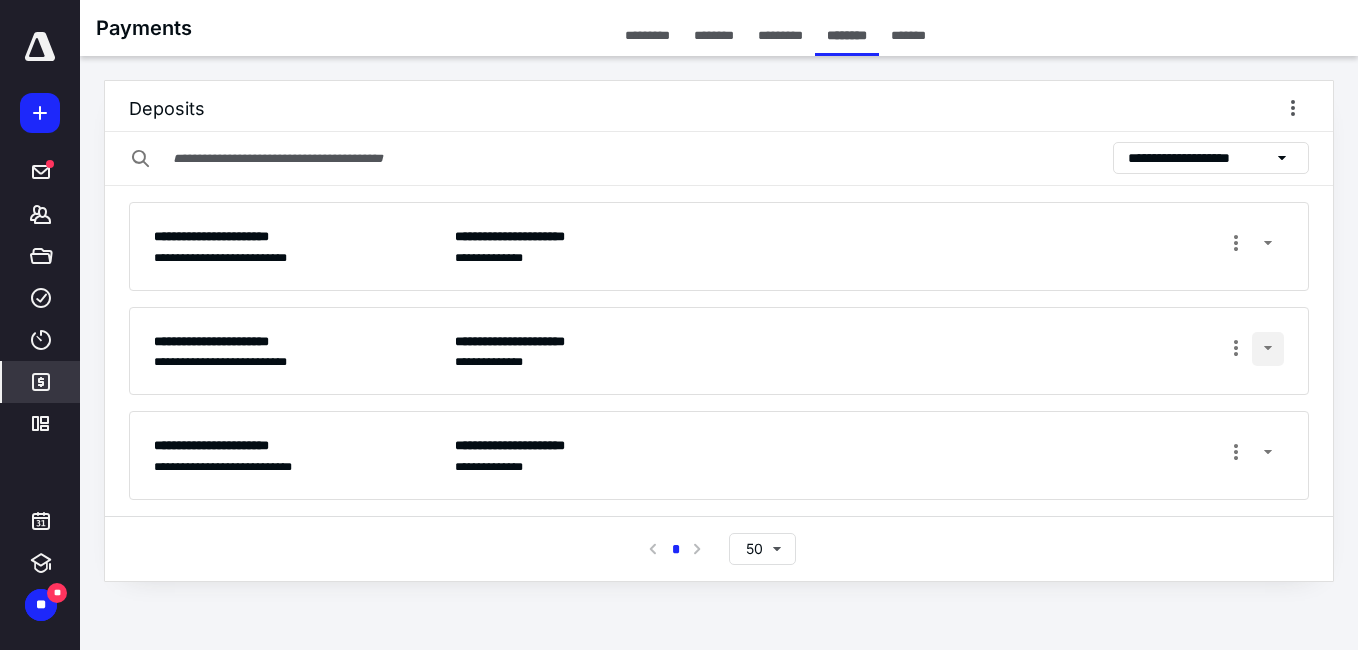 click at bounding box center (1268, 349) 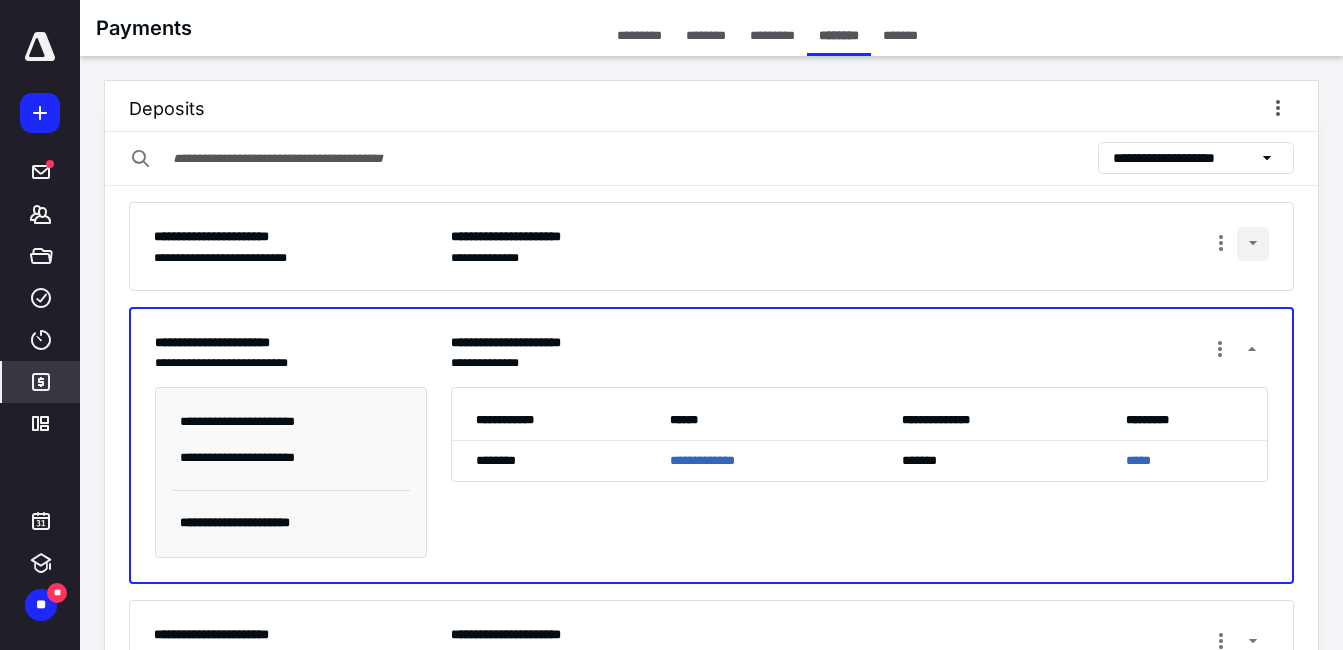 drag, startPoint x: 1252, startPoint y: 244, endPoint x: 1243, endPoint y: 251, distance: 11.401754 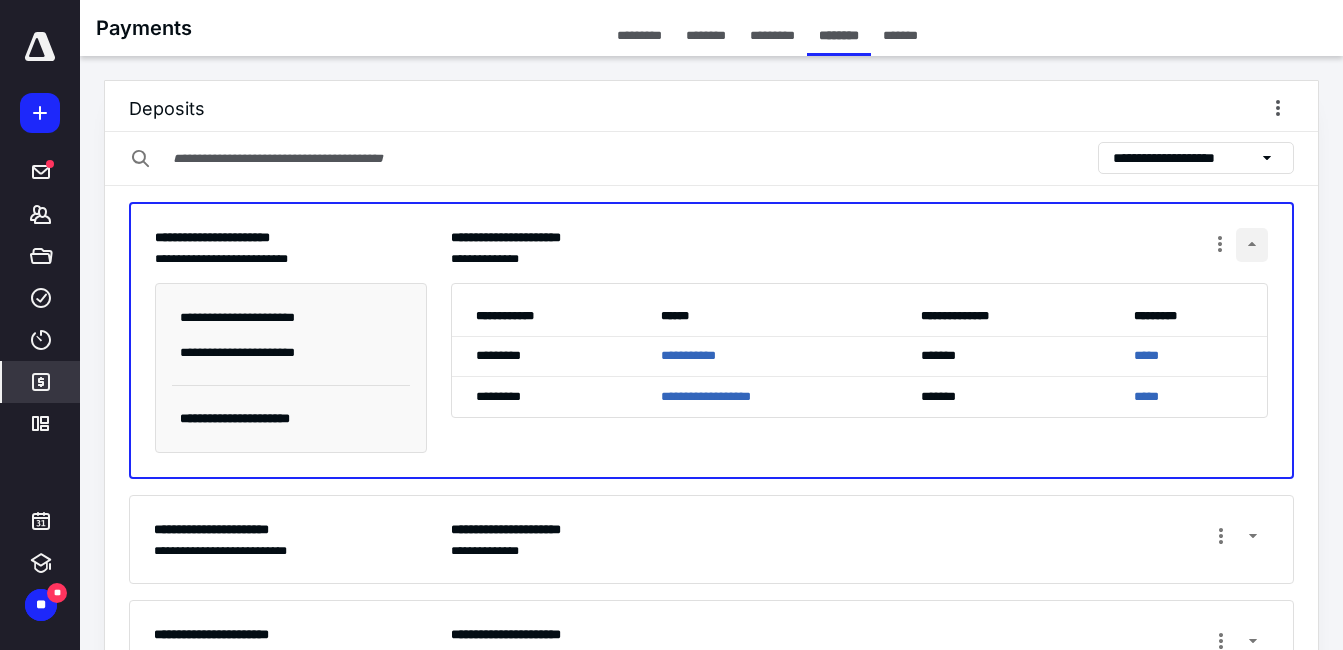 click at bounding box center (1252, 245) 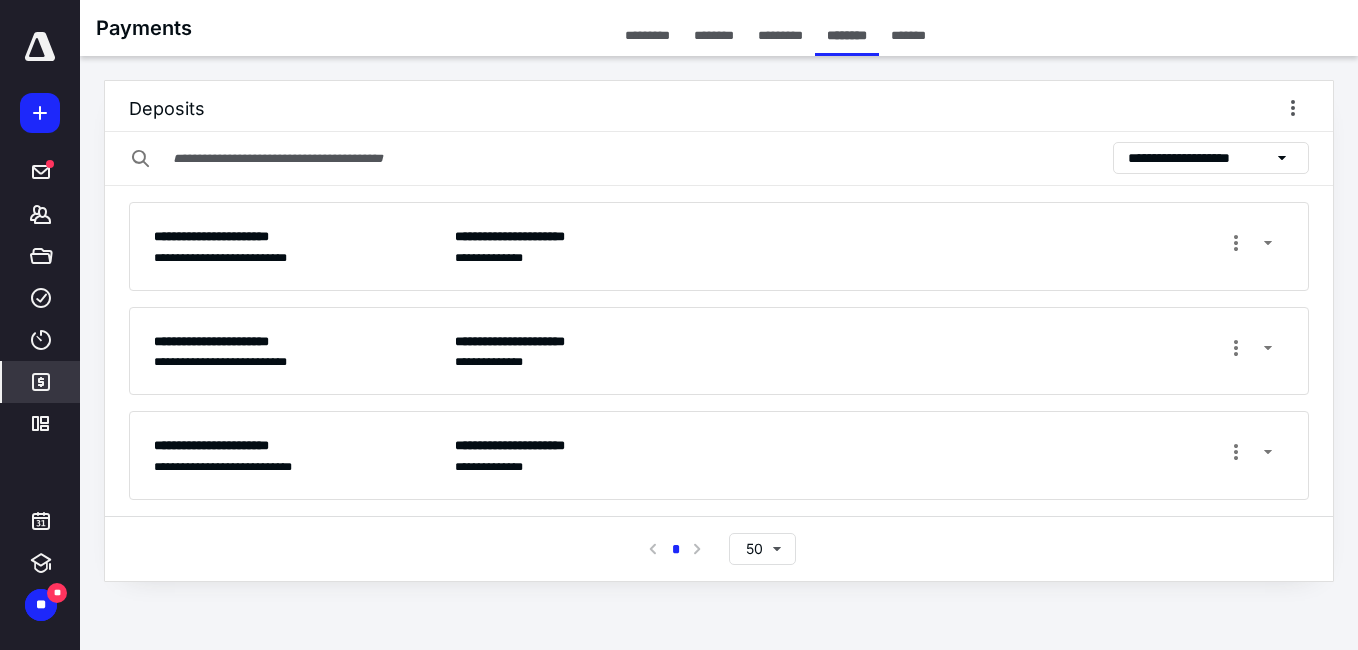 click on "**********" at bounding box center [1198, 158] 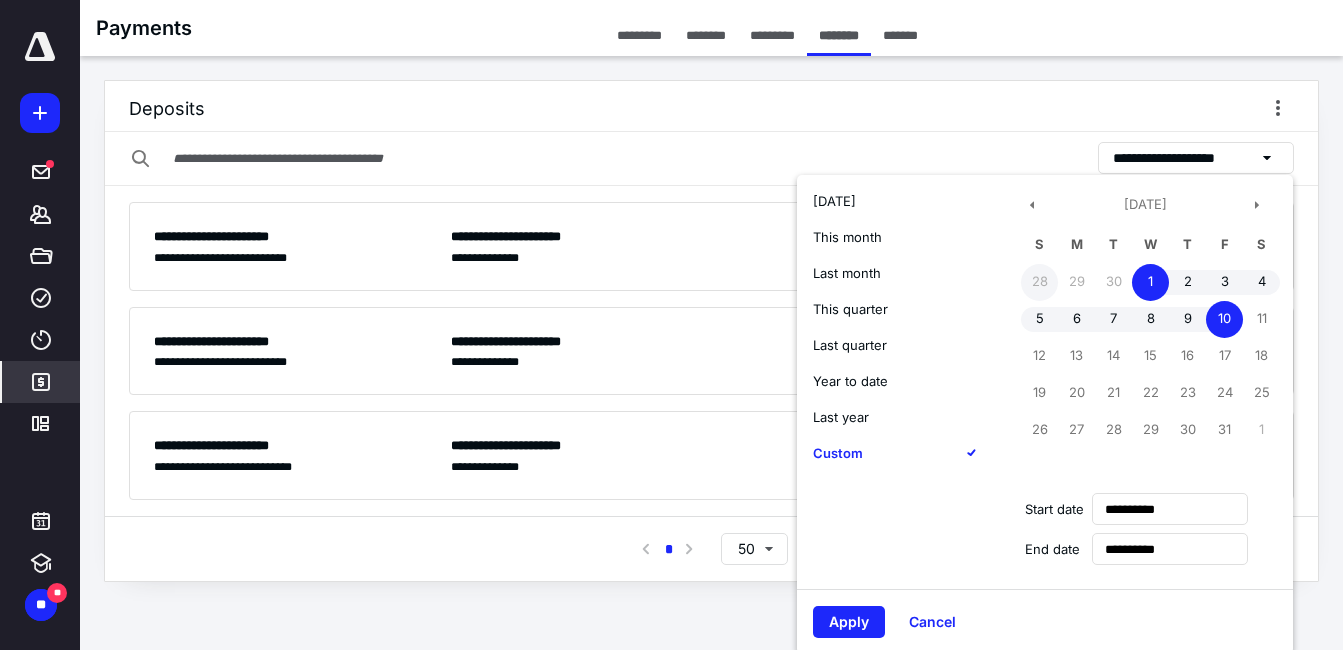 click on "28" at bounding box center [1039, 282] 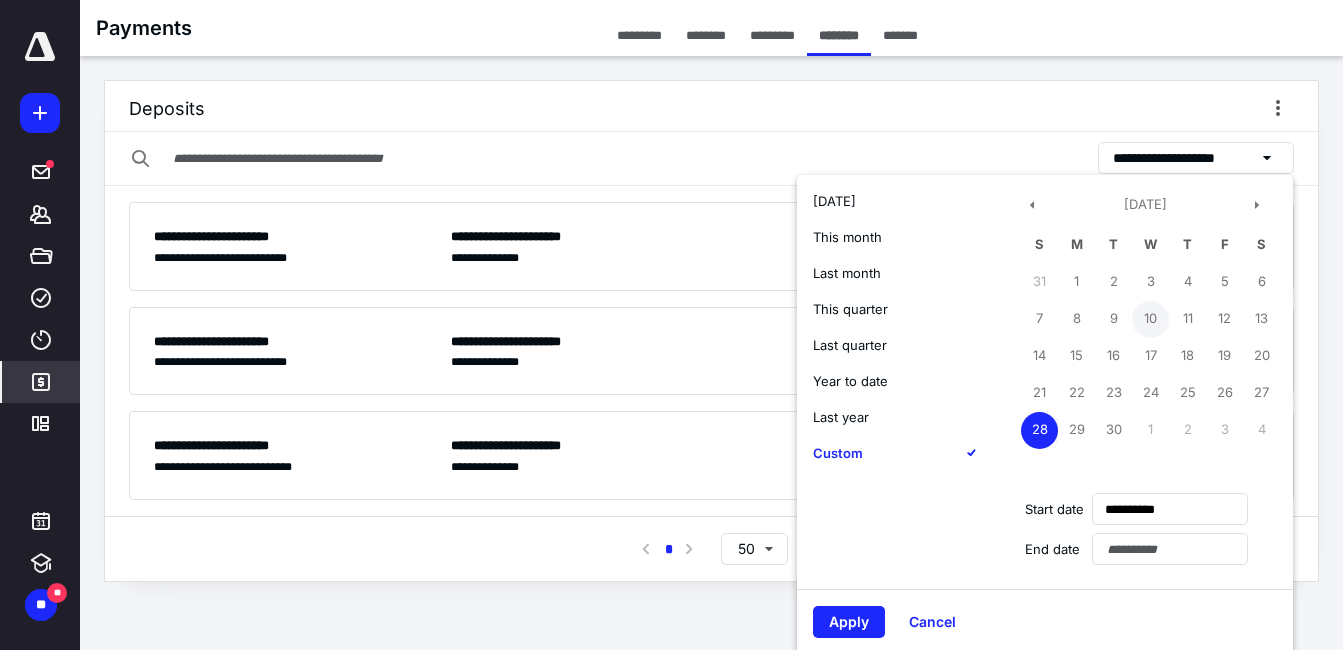 click on "10" at bounding box center (1150, 319) 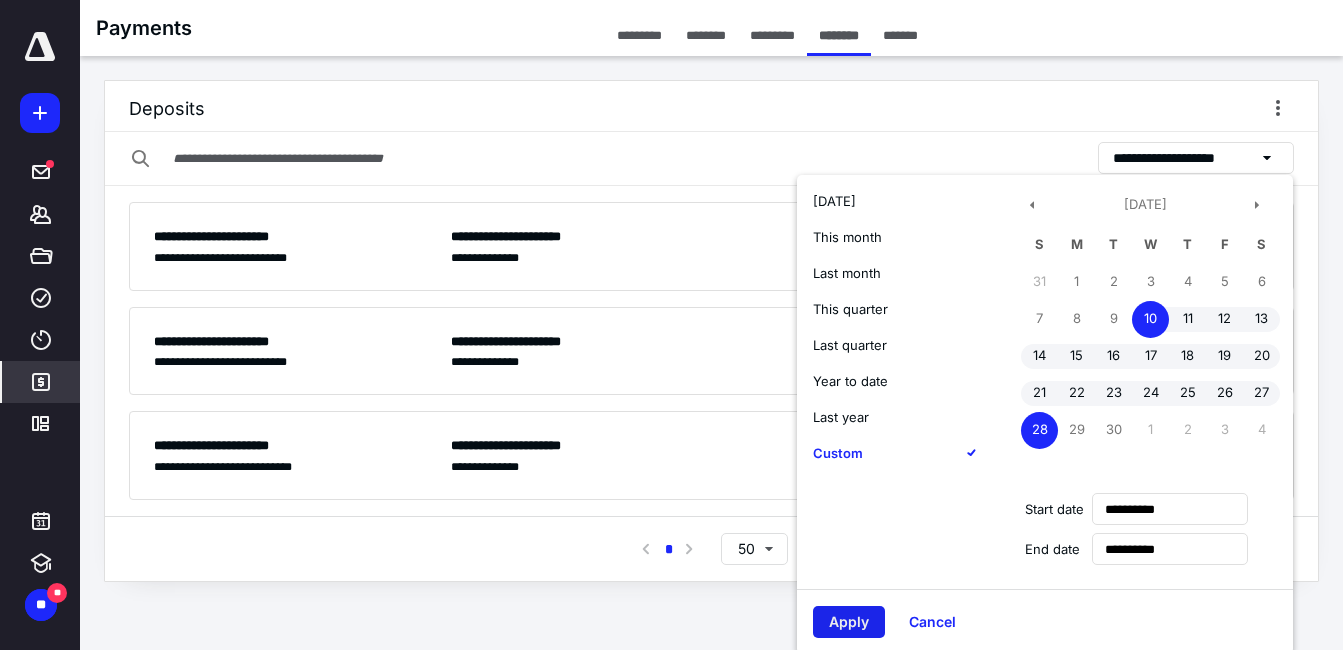 click on "Apply" at bounding box center (849, 622) 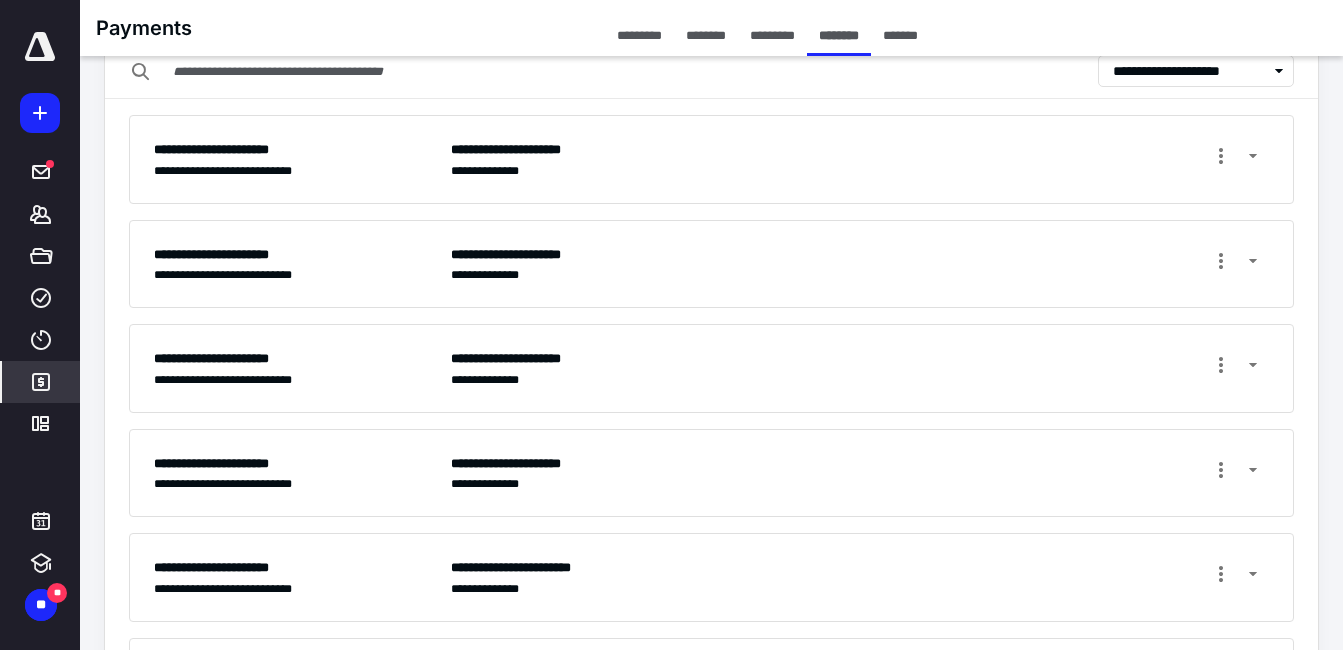scroll, scrollTop: 0, scrollLeft: 0, axis: both 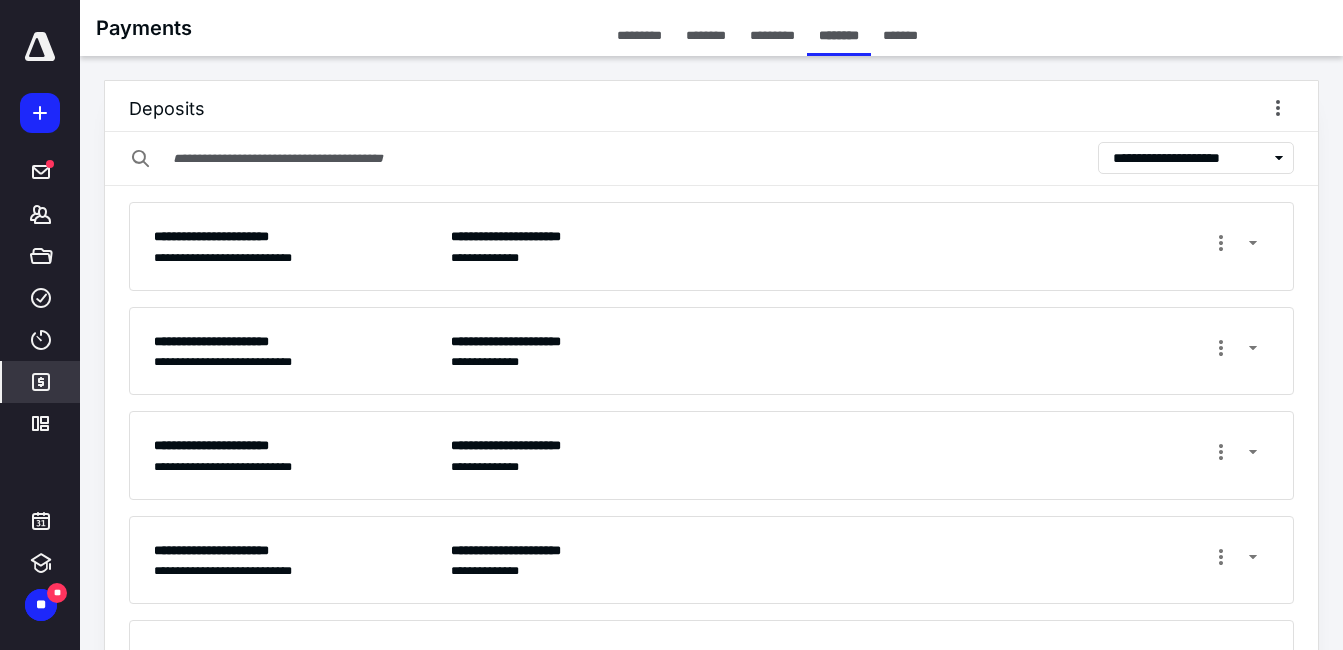click on "**********" at bounding box center [1190, 158] 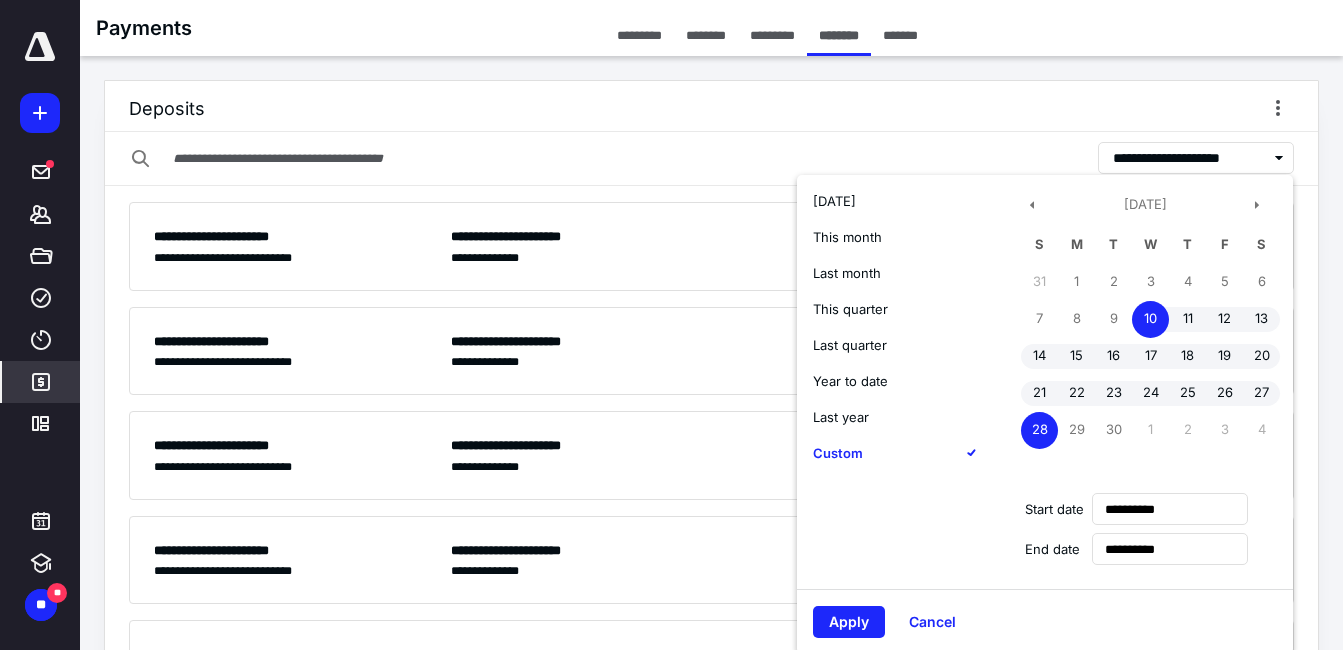 click on "28" at bounding box center (1039, 430) 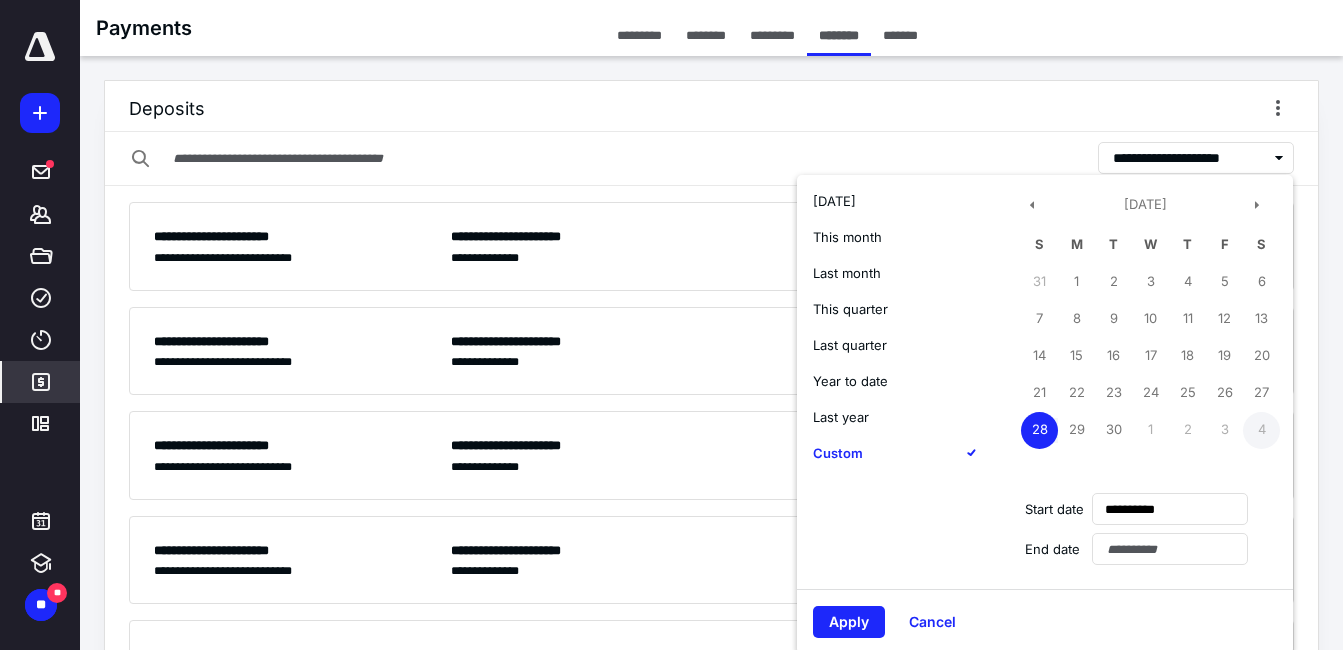 click on "4" at bounding box center [1261, 430] 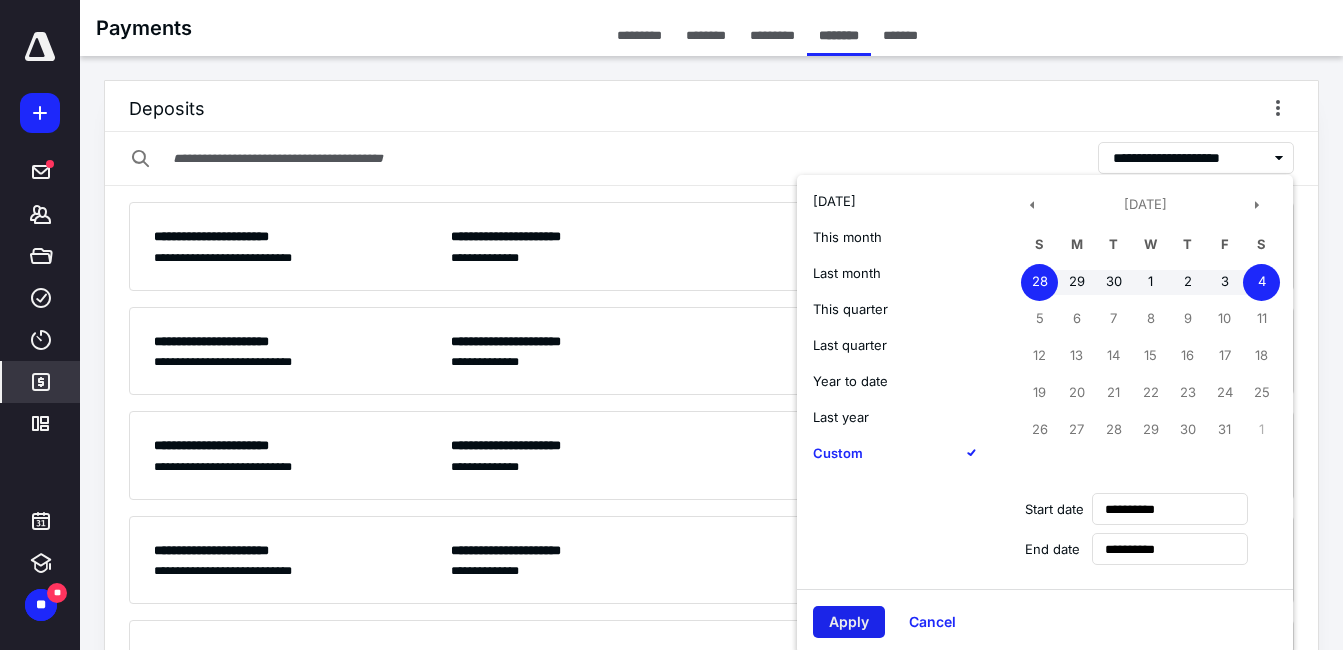 click on "Apply" at bounding box center (849, 622) 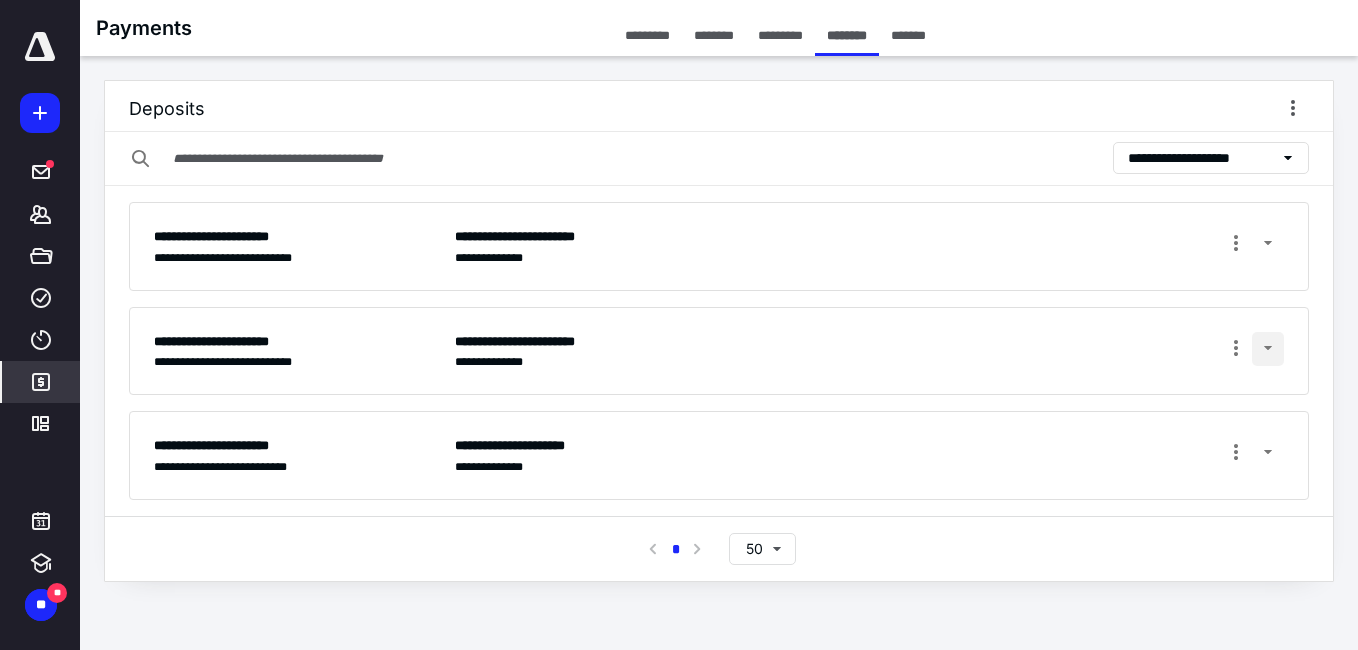 click at bounding box center [1268, 349] 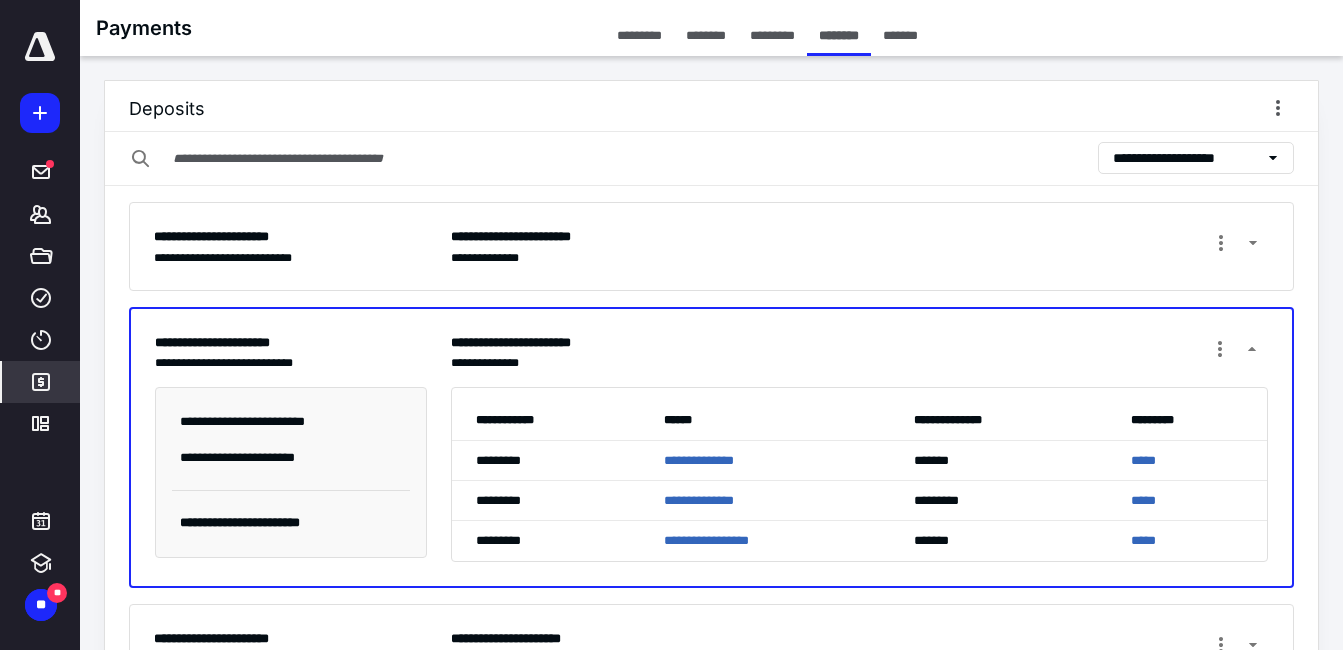 scroll, scrollTop: 149, scrollLeft: 0, axis: vertical 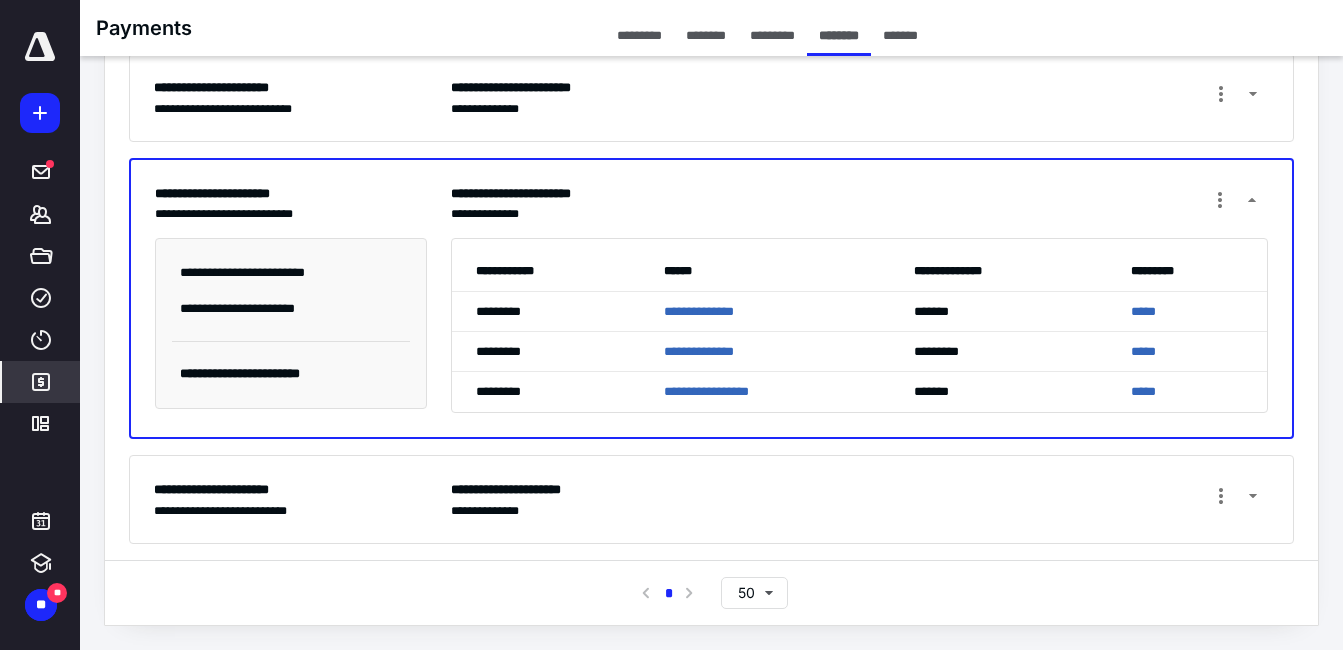 drag, startPoint x: 1250, startPoint y: 197, endPoint x: 1199, endPoint y: 230, distance: 60.74537 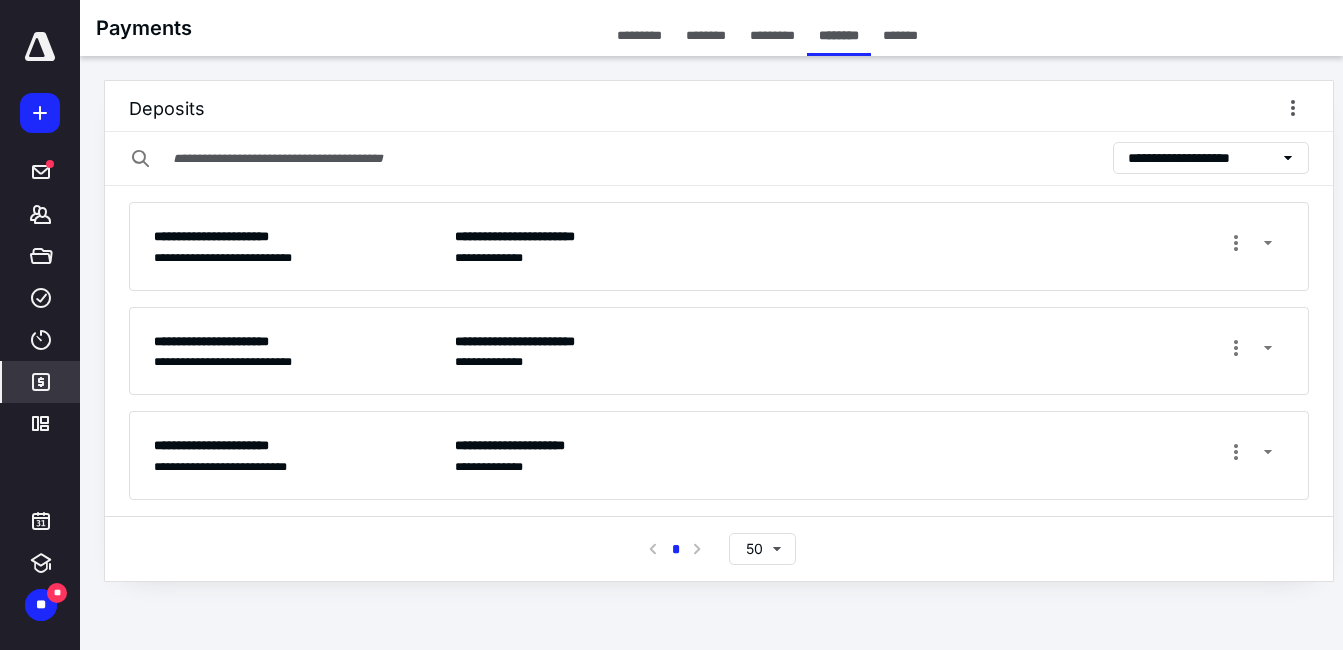 scroll, scrollTop: 0, scrollLeft: 0, axis: both 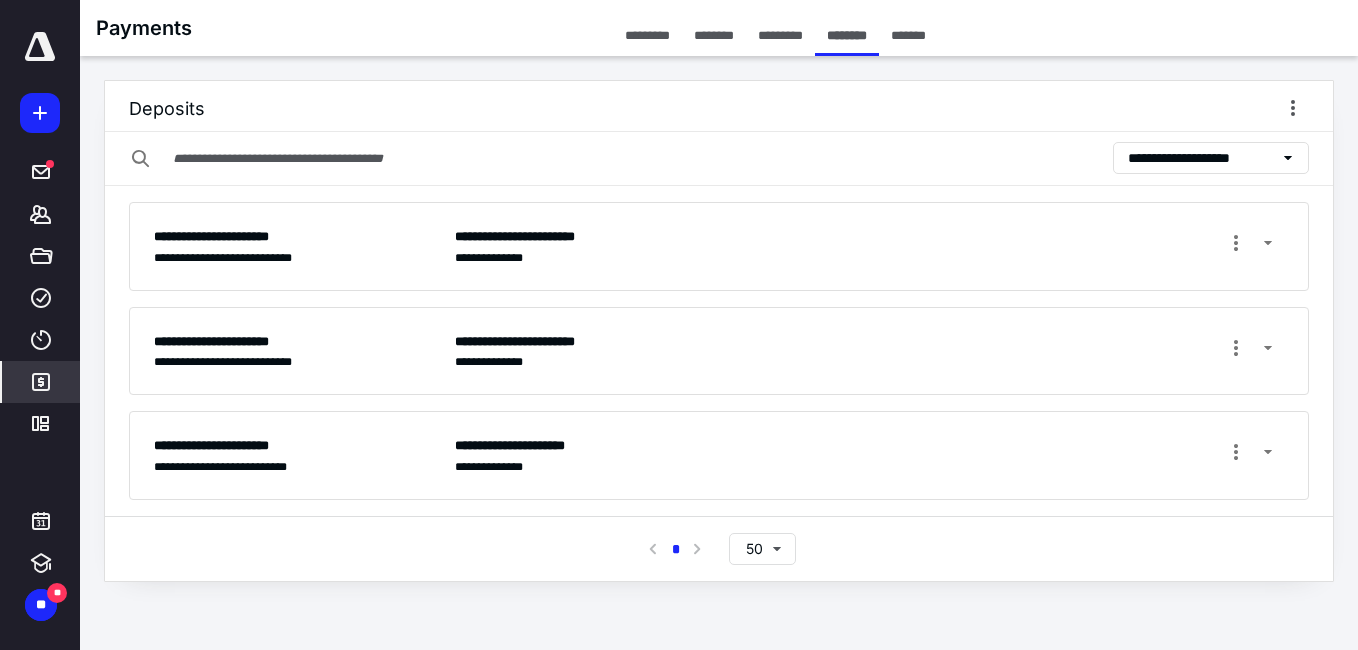 click 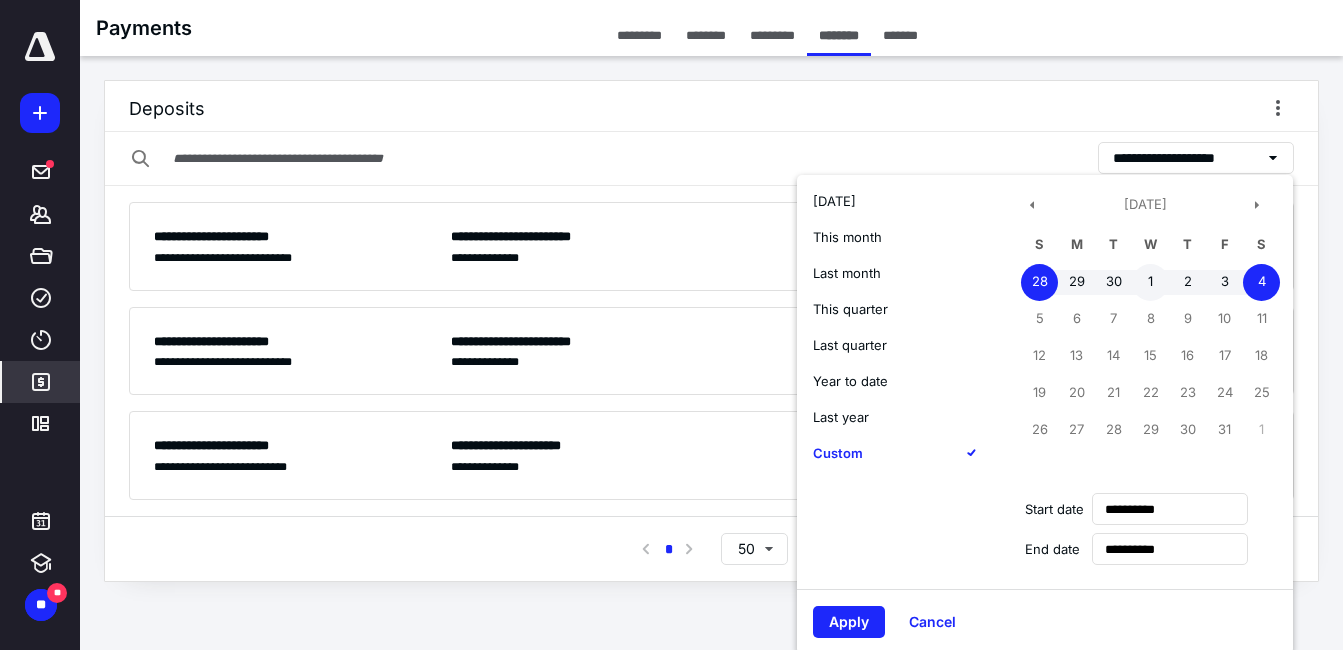 click on "1" at bounding box center [1150, 282] 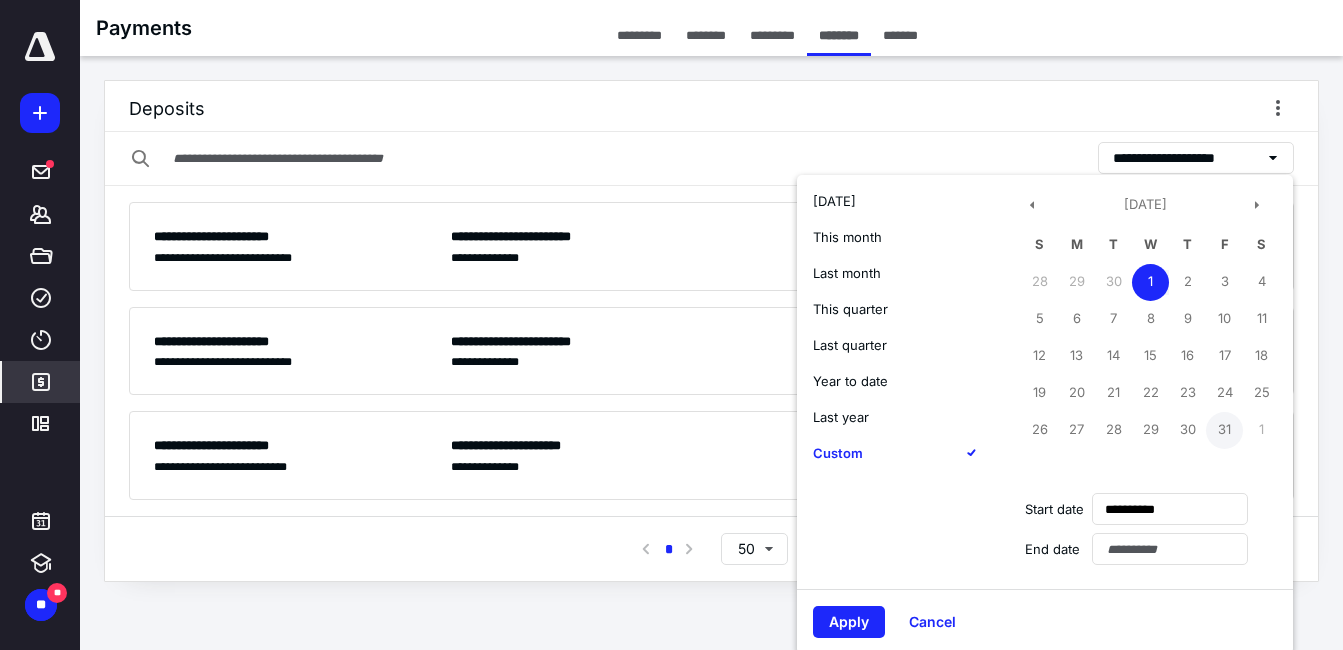 click on "31" at bounding box center (1224, 430) 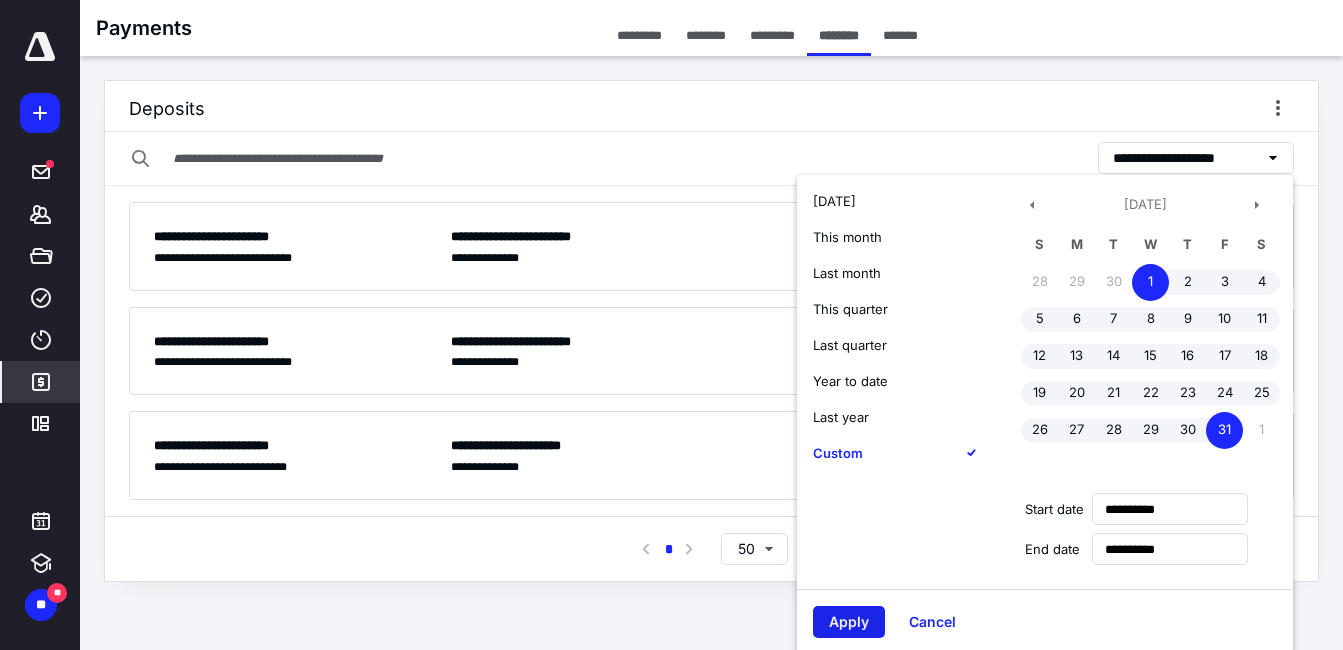 click on "Apply" at bounding box center (849, 622) 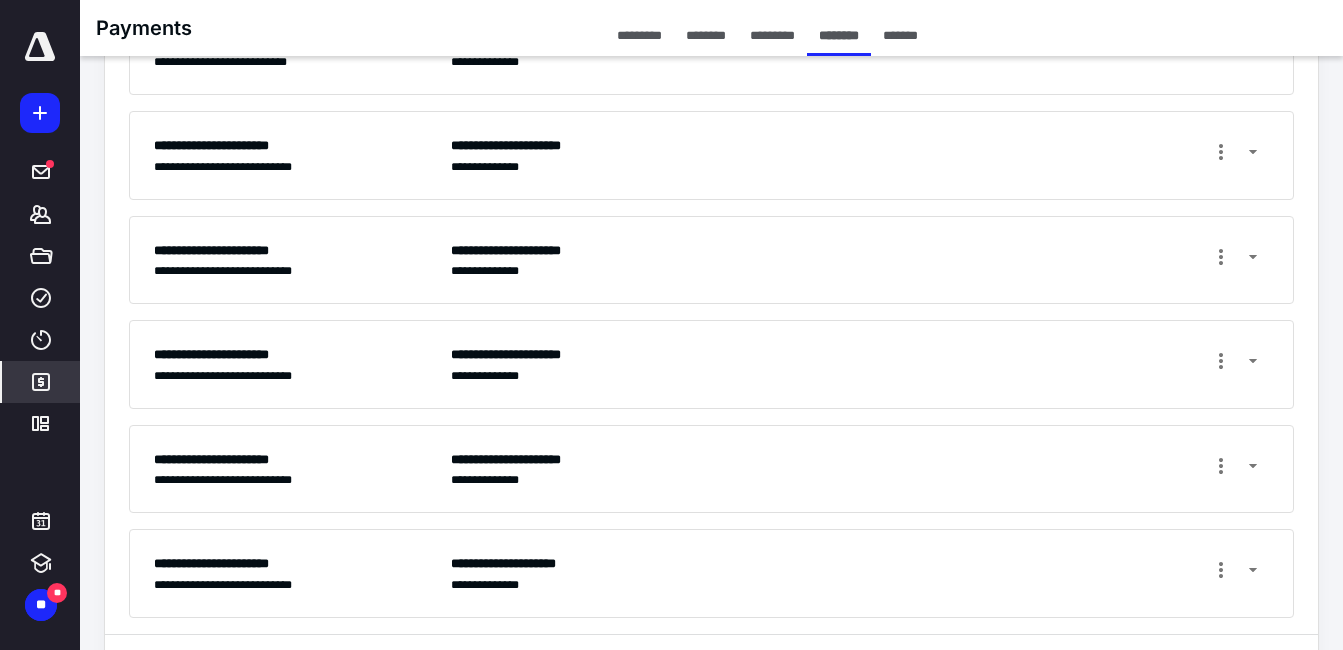 scroll, scrollTop: 374, scrollLeft: 0, axis: vertical 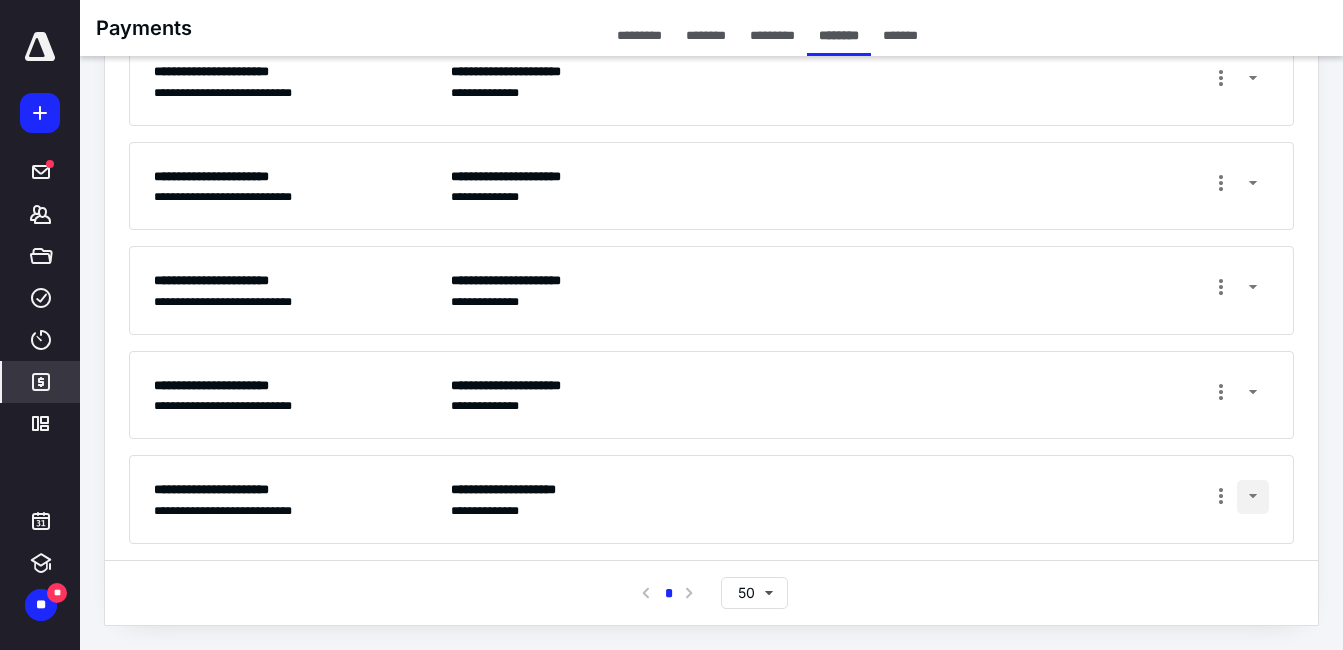click at bounding box center [1253, 497] 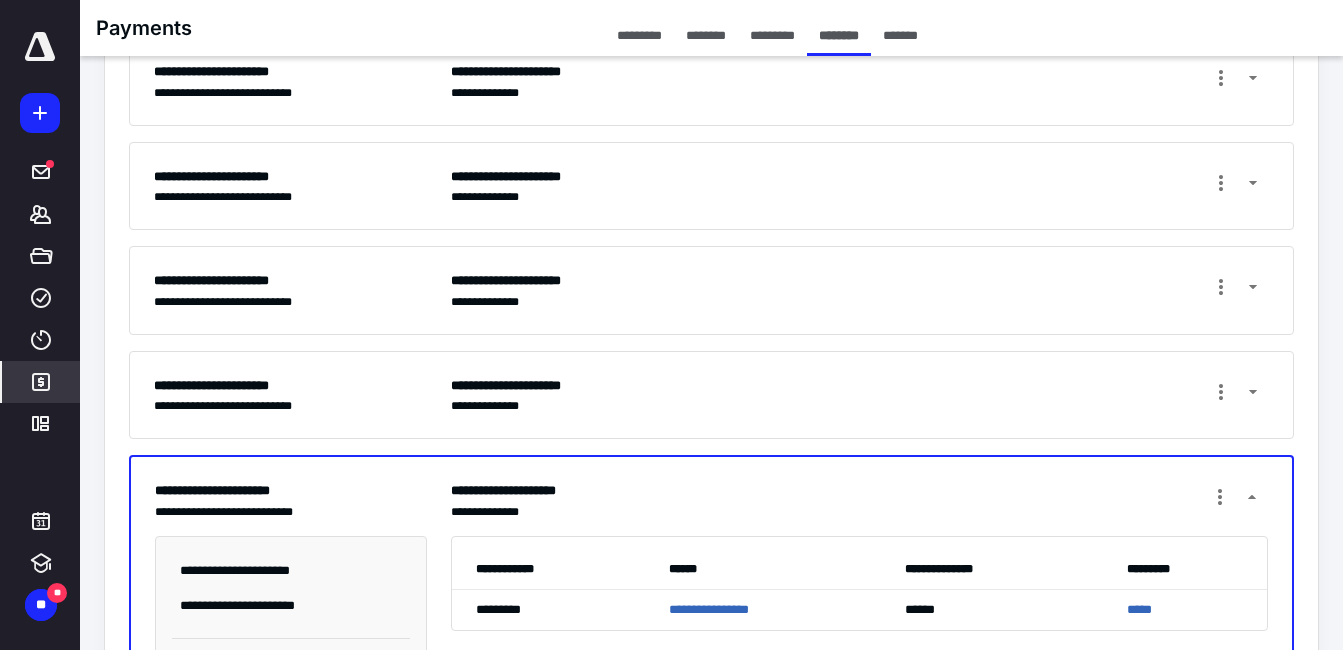 scroll, scrollTop: 474, scrollLeft: 0, axis: vertical 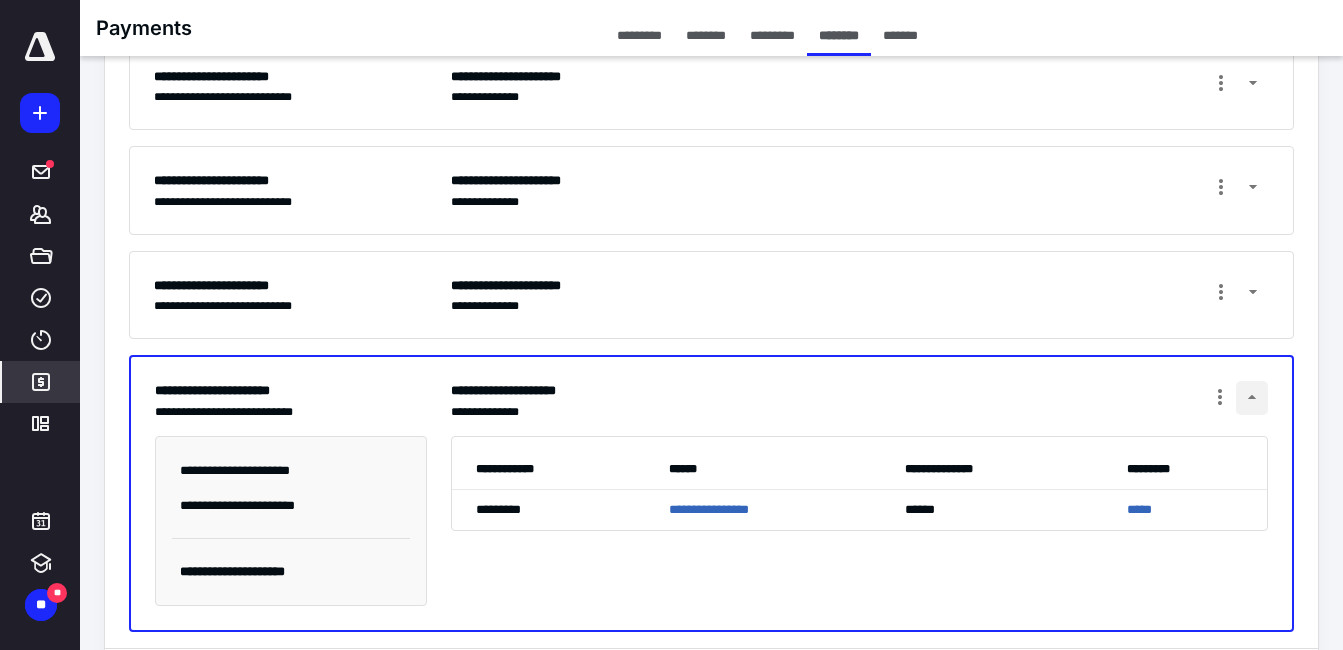 click at bounding box center [1252, 398] 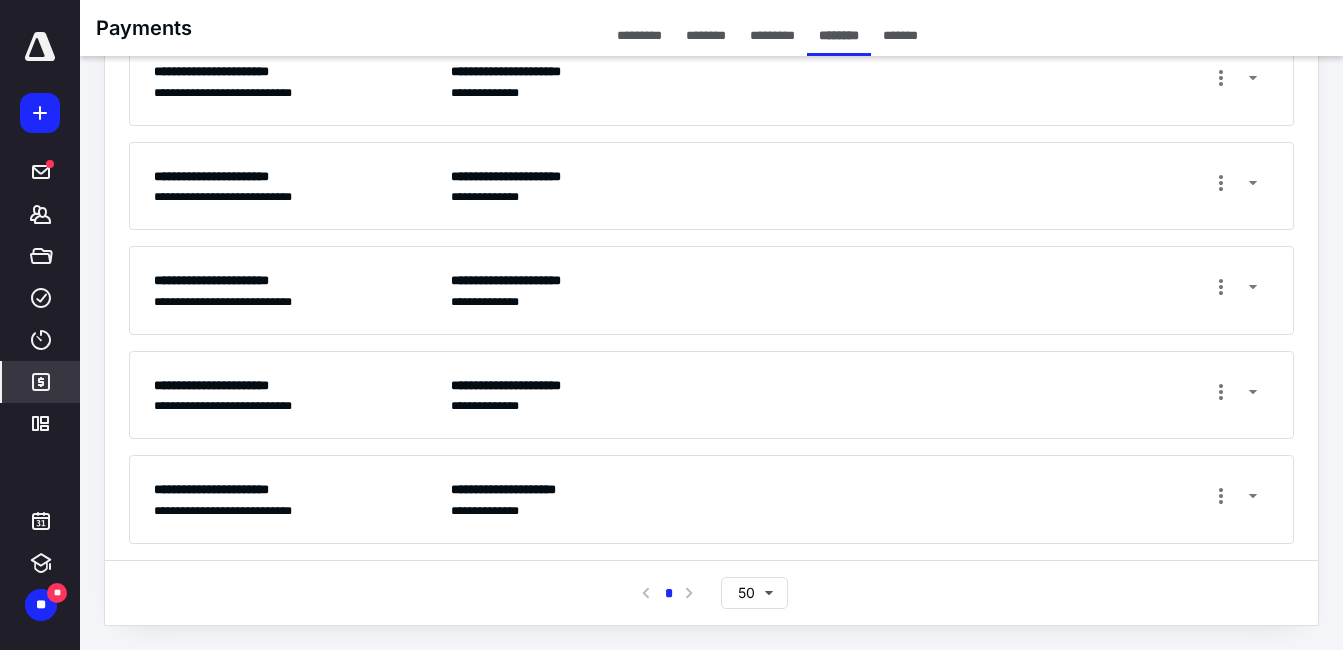 scroll, scrollTop: 374, scrollLeft: 0, axis: vertical 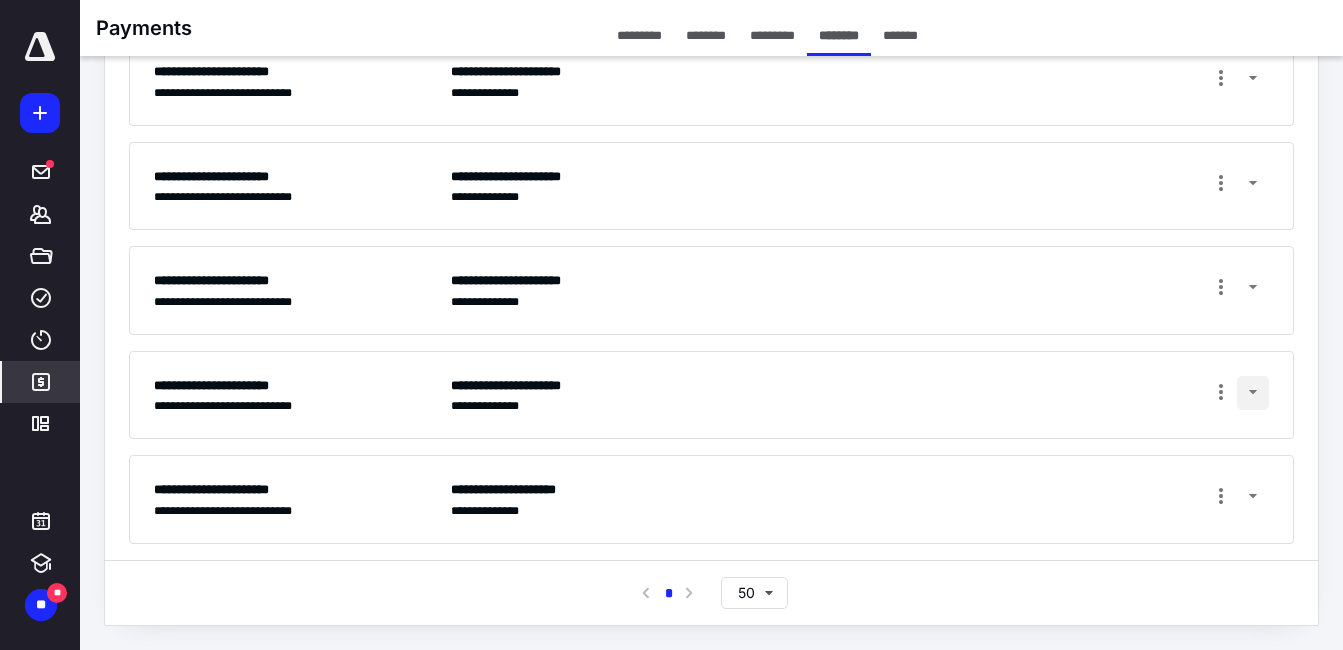 click at bounding box center (1253, 393) 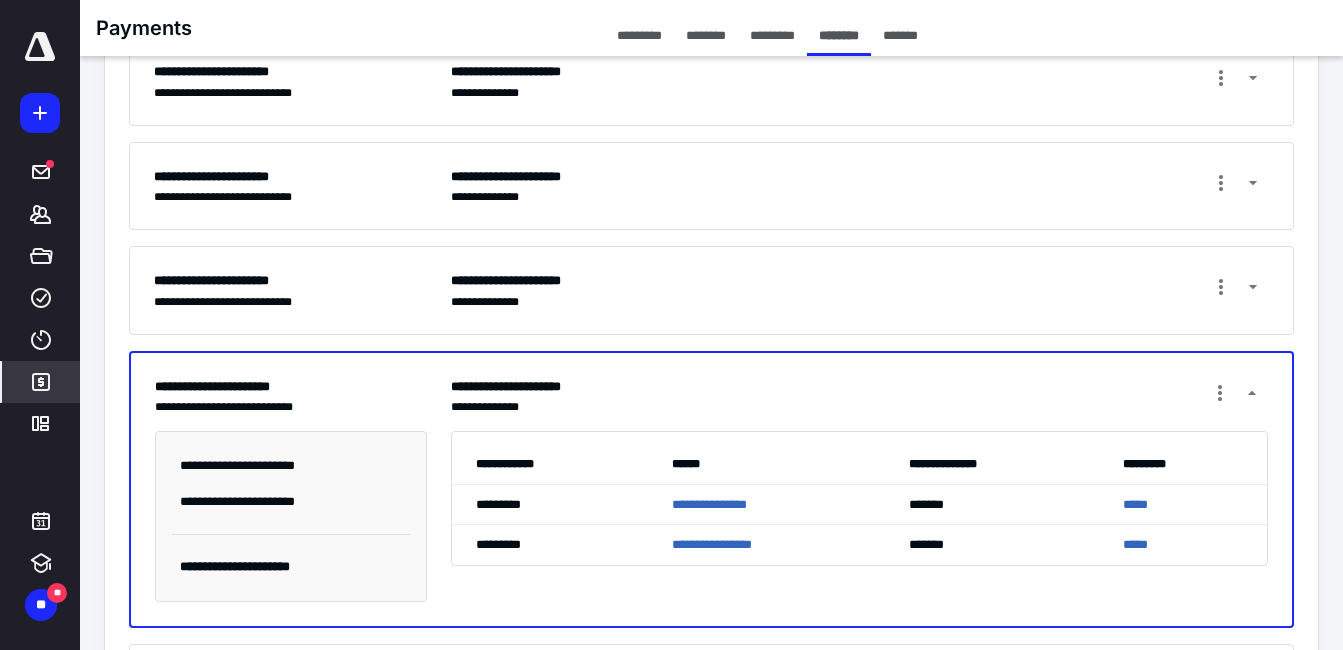 scroll, scrollTop: 474, scrollLeft: 0, axis: vertical 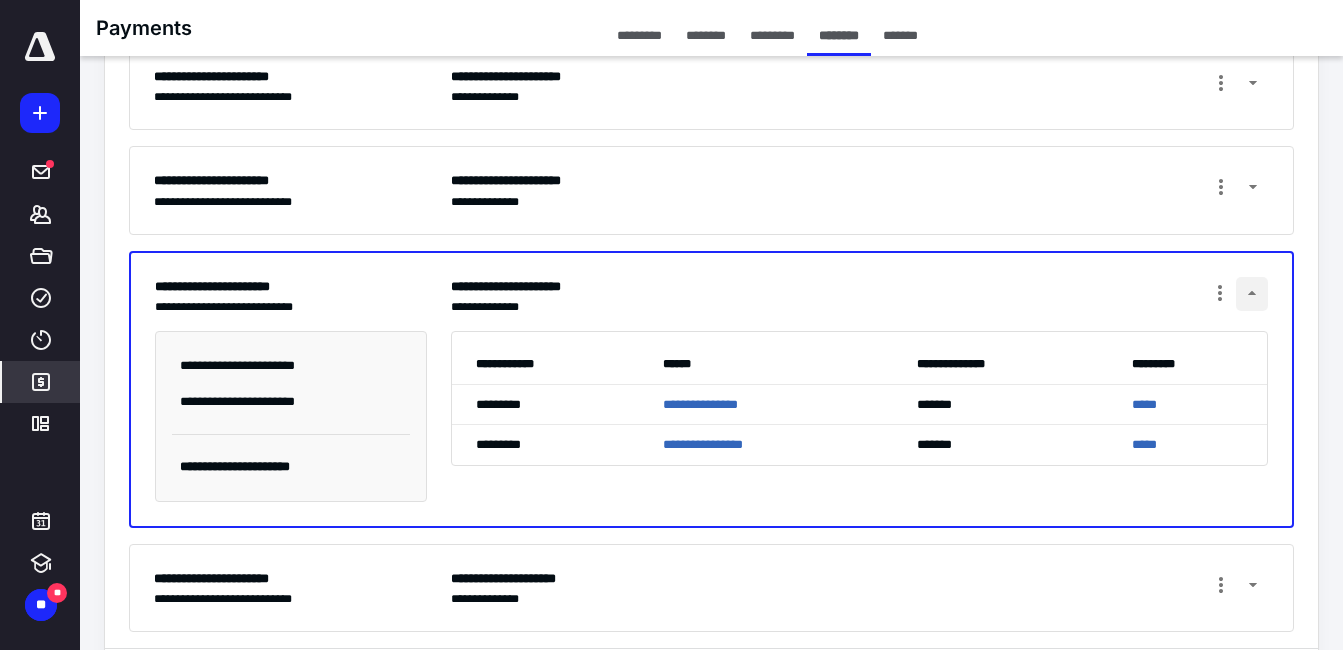 click at bounding box center (1252, 294) 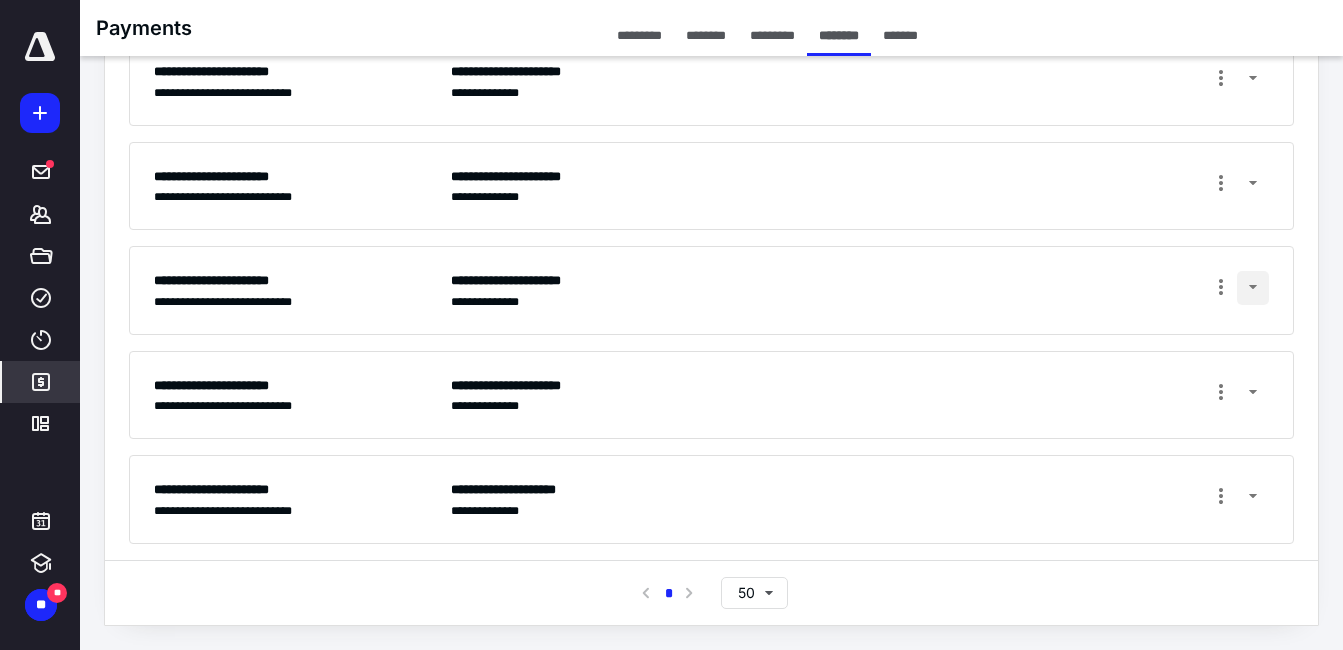 click at bounding box center (1253, 288) 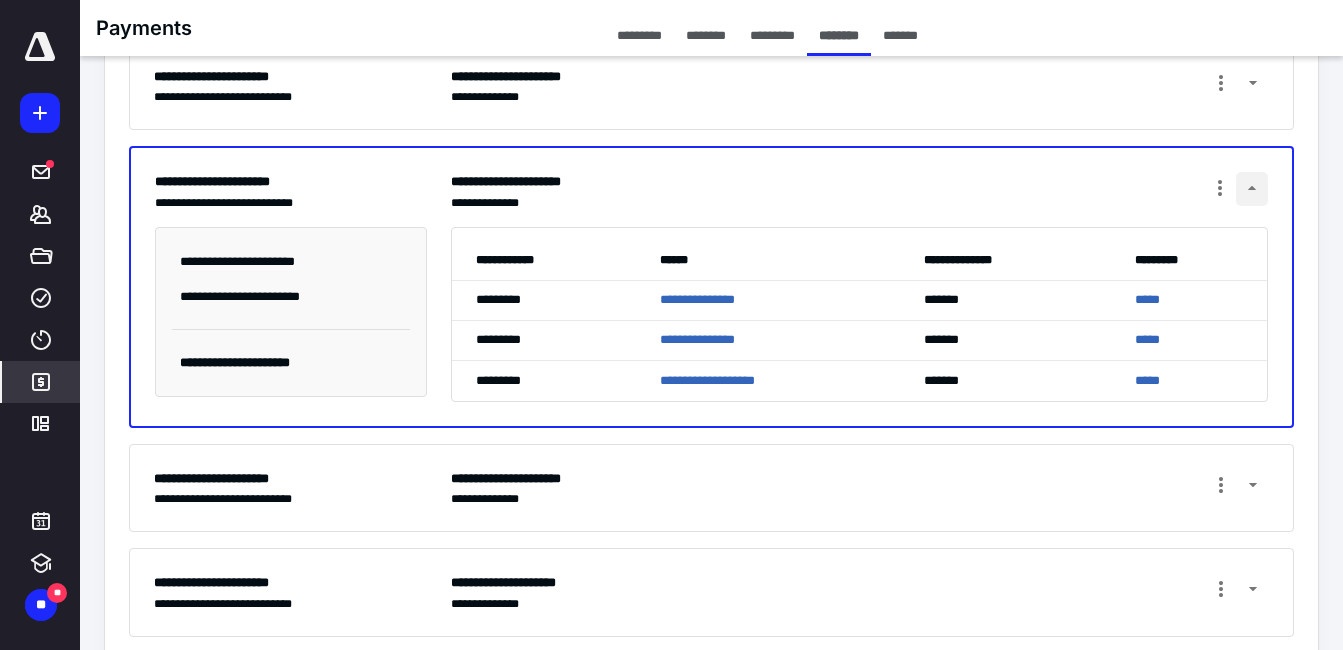 click at bounding box center [1252, 189] 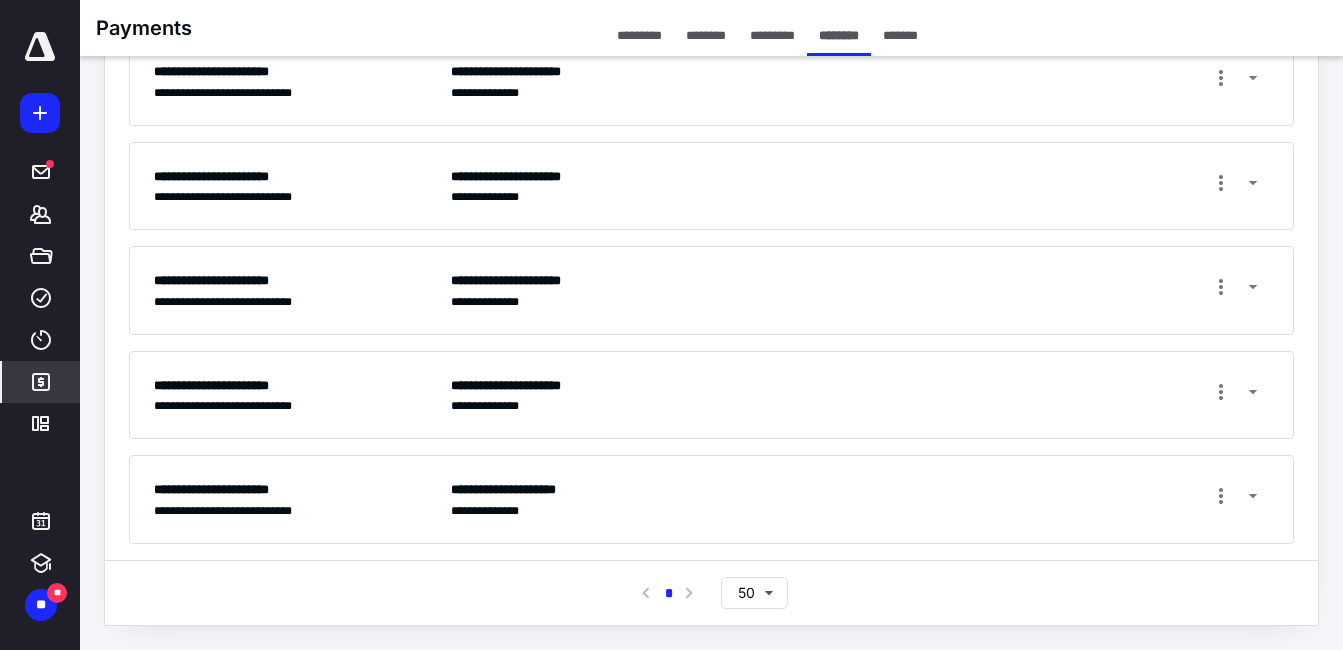 scroll, scrollTop: 274, scrollLeft: 0, axis: vertical 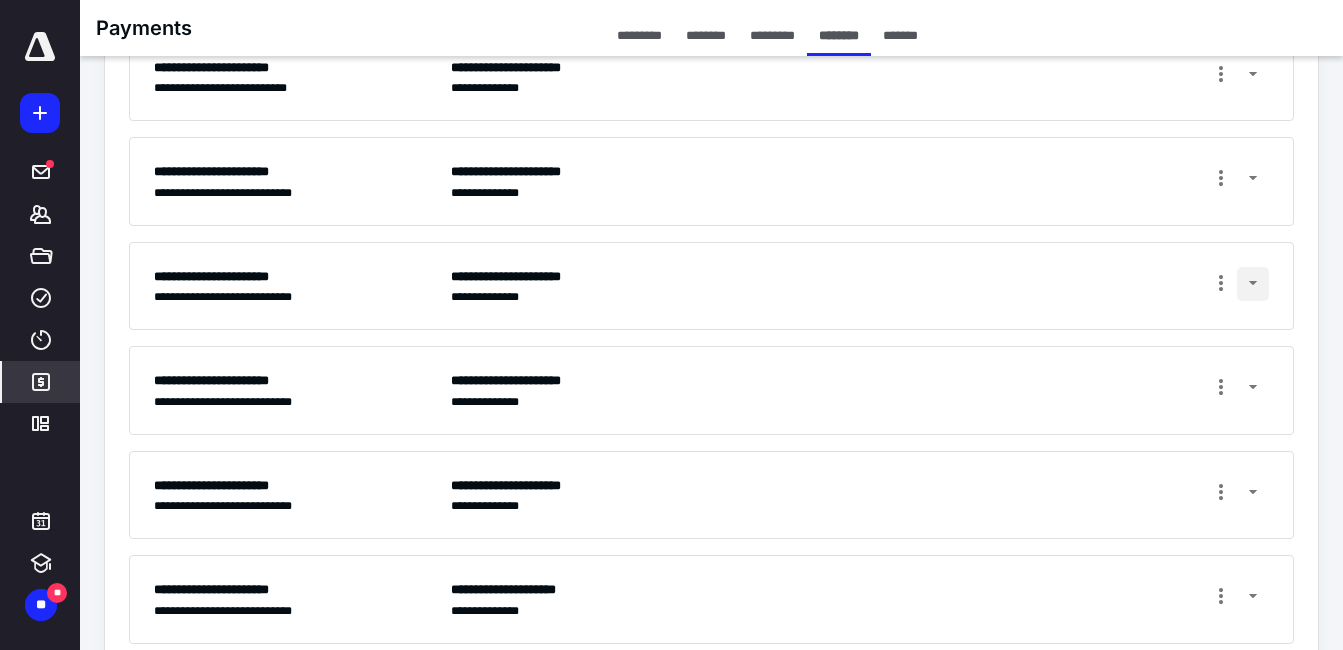 click at bounding box center (1253, 284) 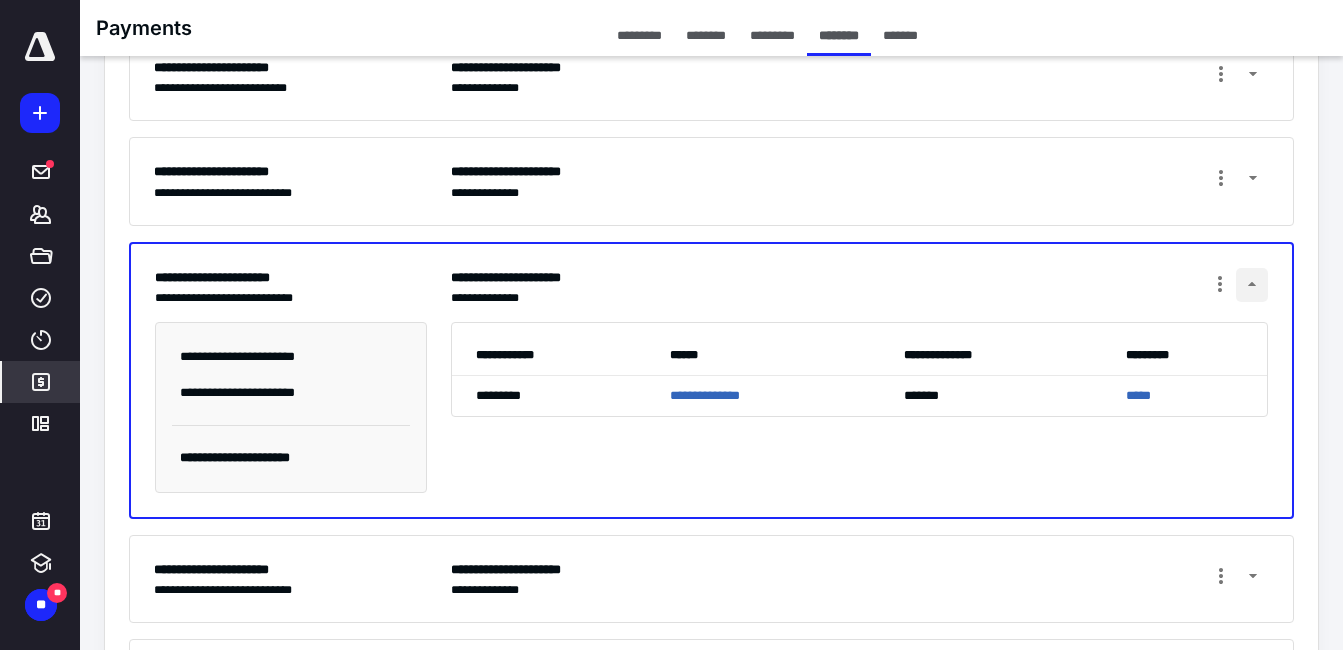 click at bounding box center [1252, 285] 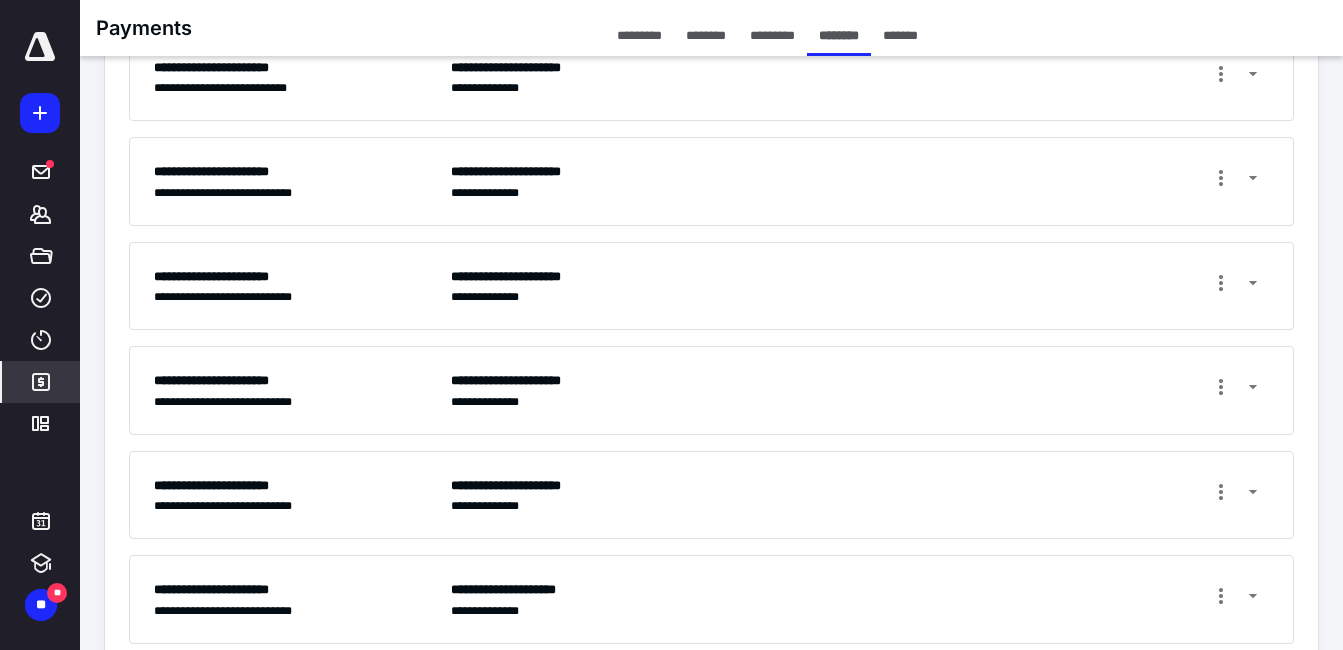 scroll, scrollTop: 174, scrollLeft: 0, axis: vertical 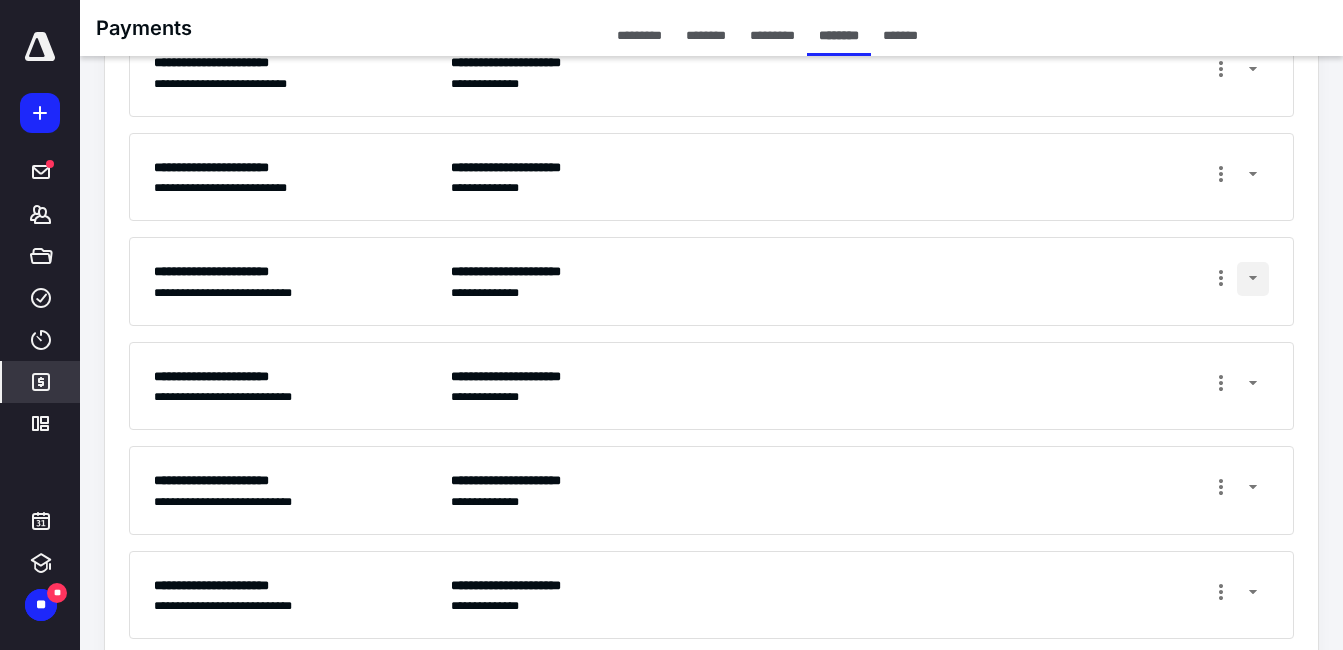 click at bounding box center [1253, 279] 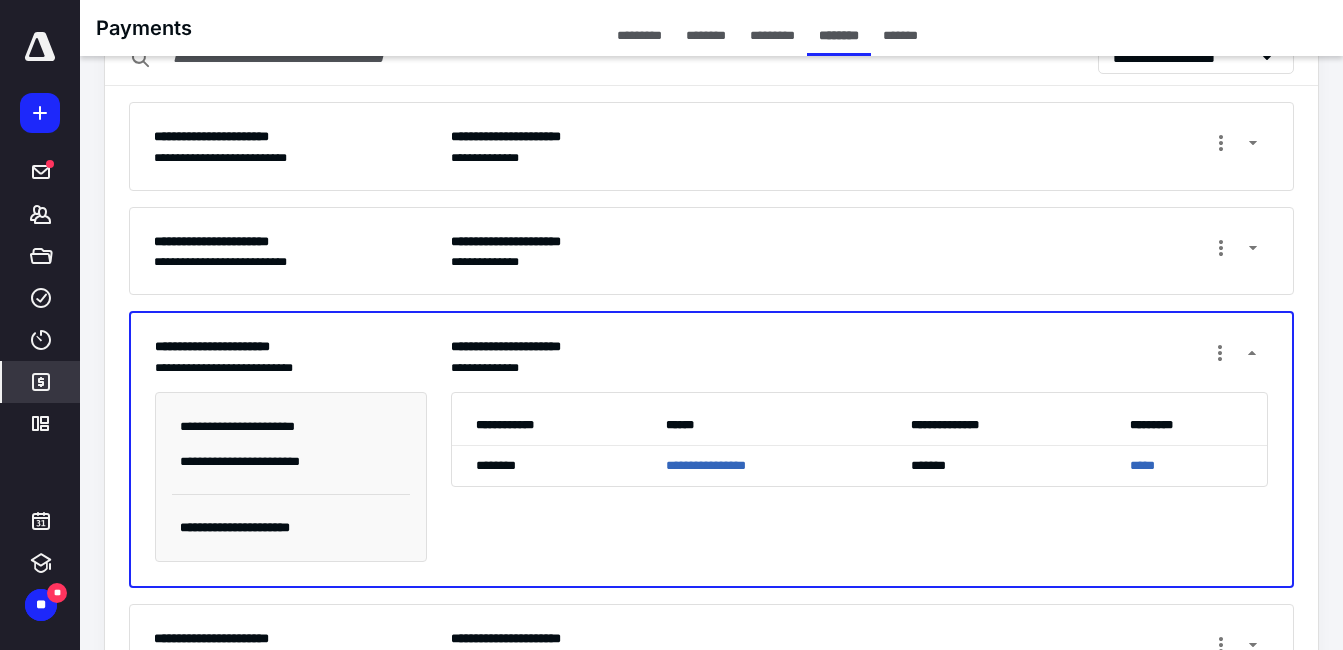 scroll, scrollTop: 0, scrollLeft: 0, axis: both 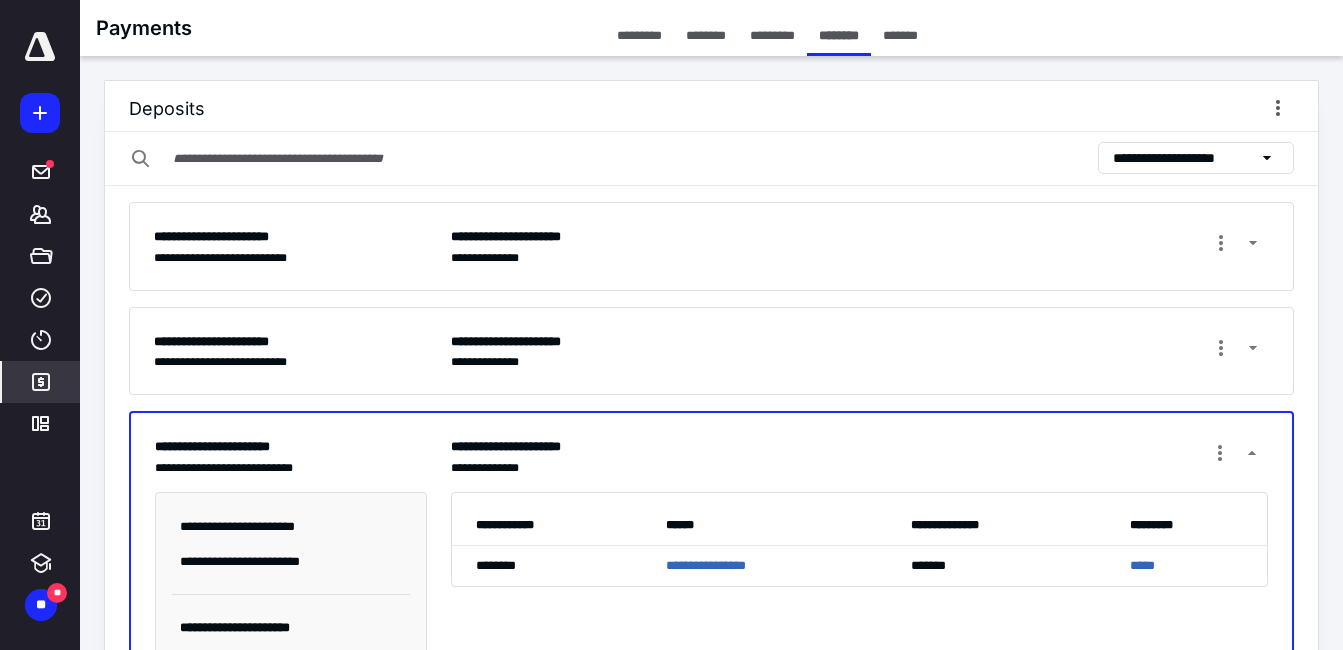 click 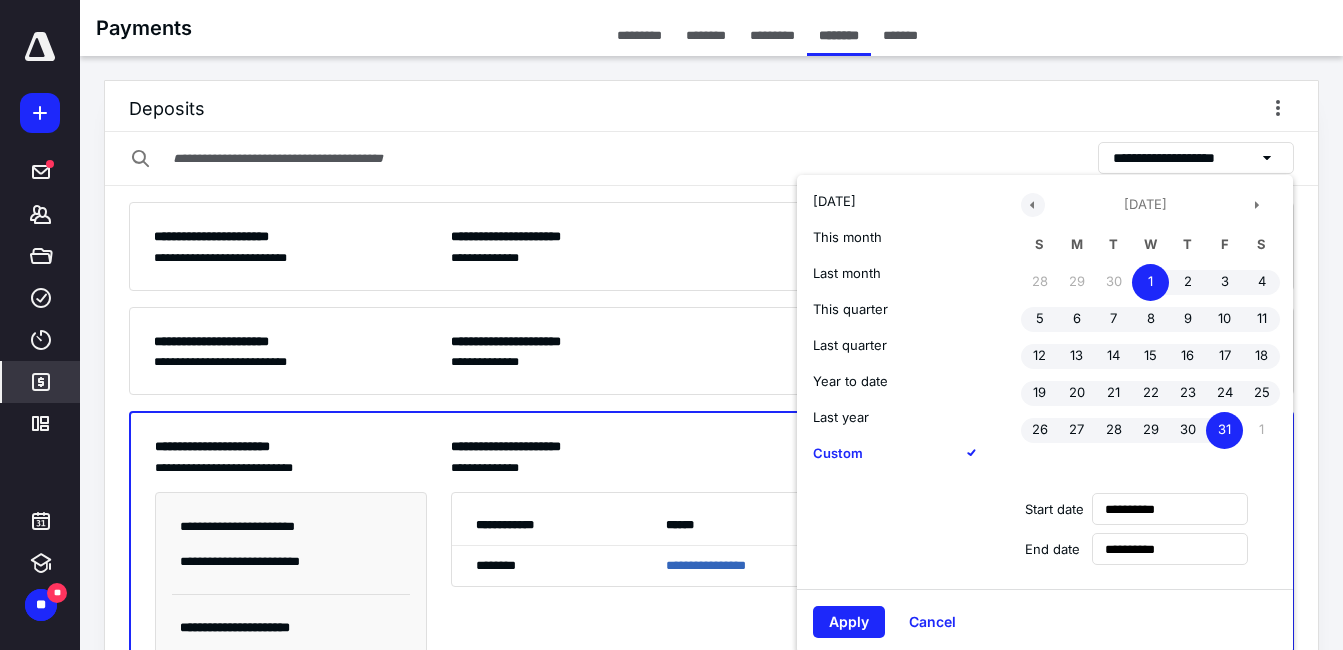 click at bounding box center [1033, 205] 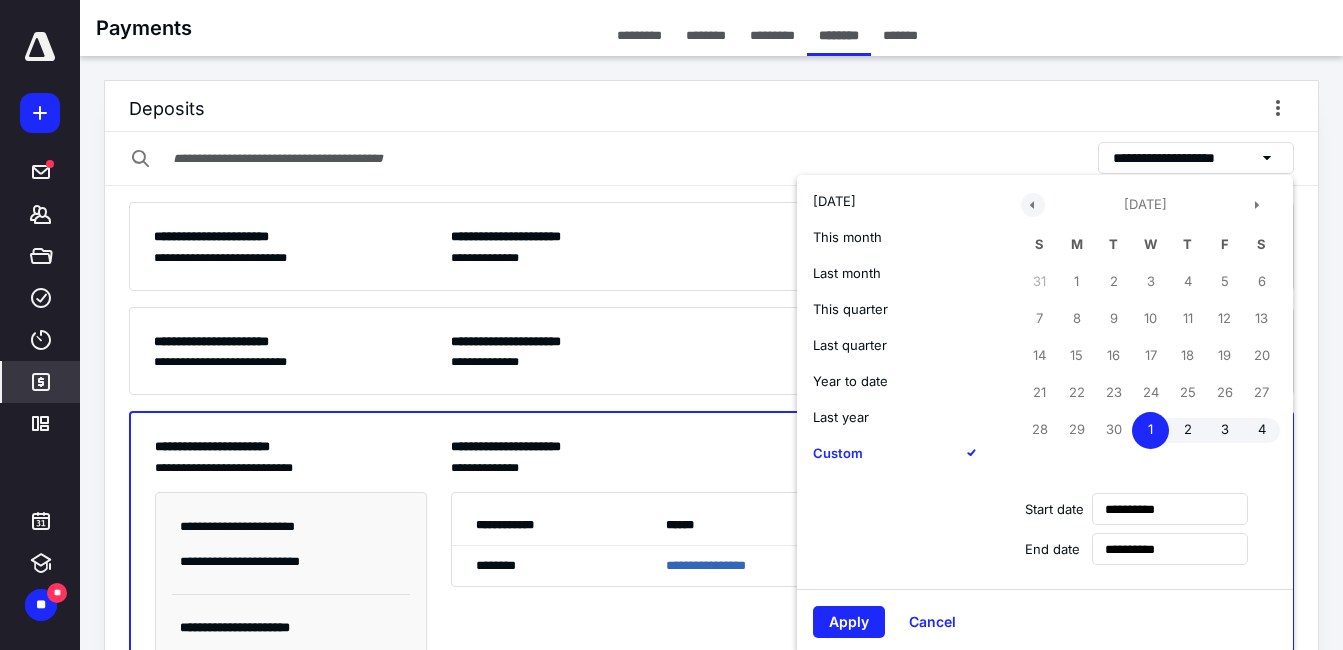 click at bounding box center (1033, 205) 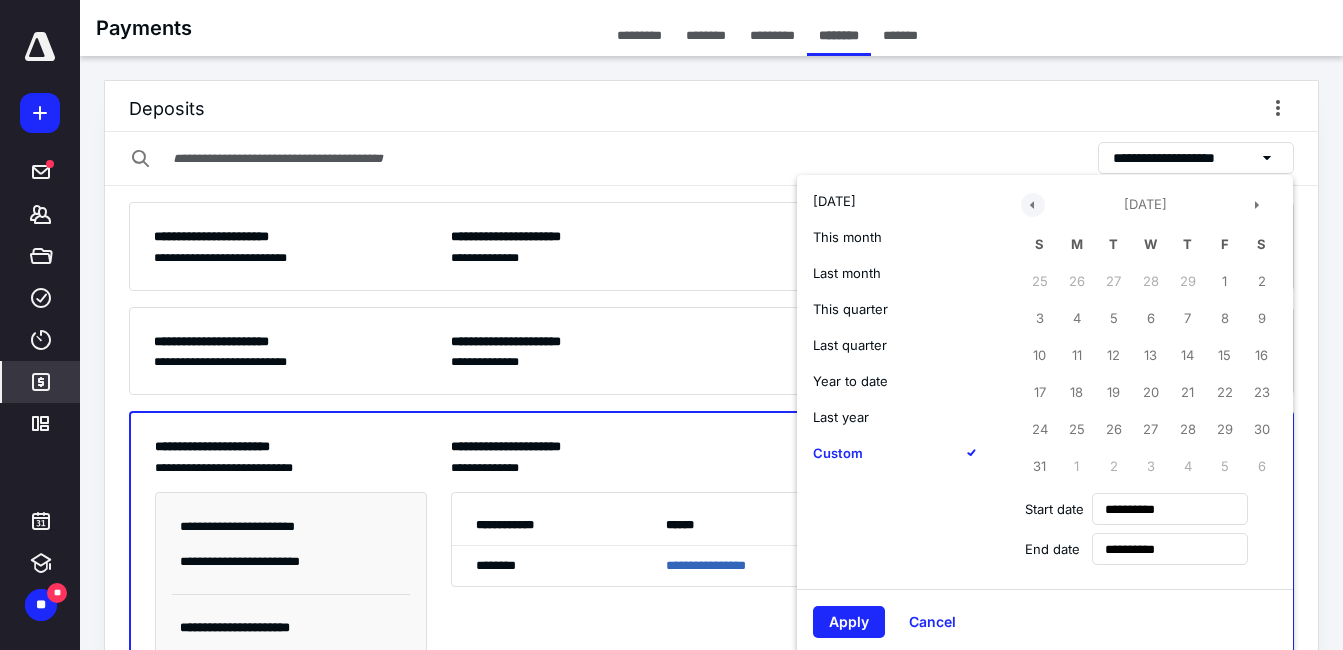 click at bounding box center [1033, 205] 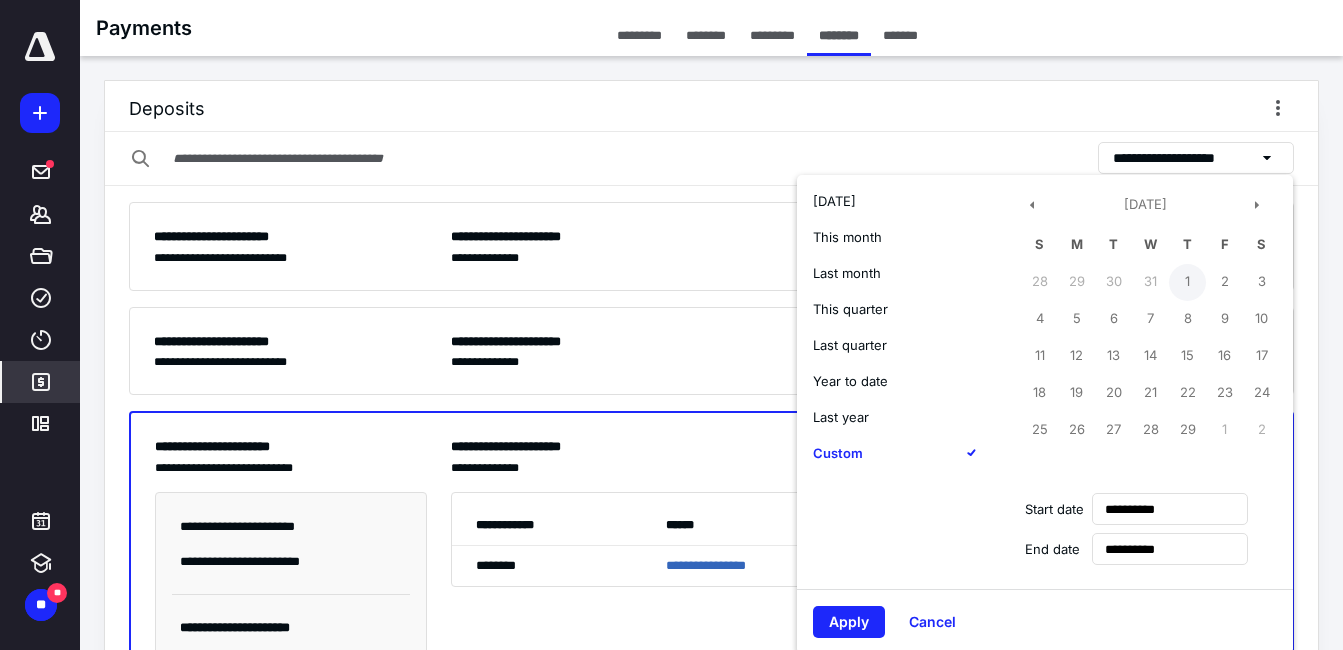 click on "1" at bounding box center (1187, 282) 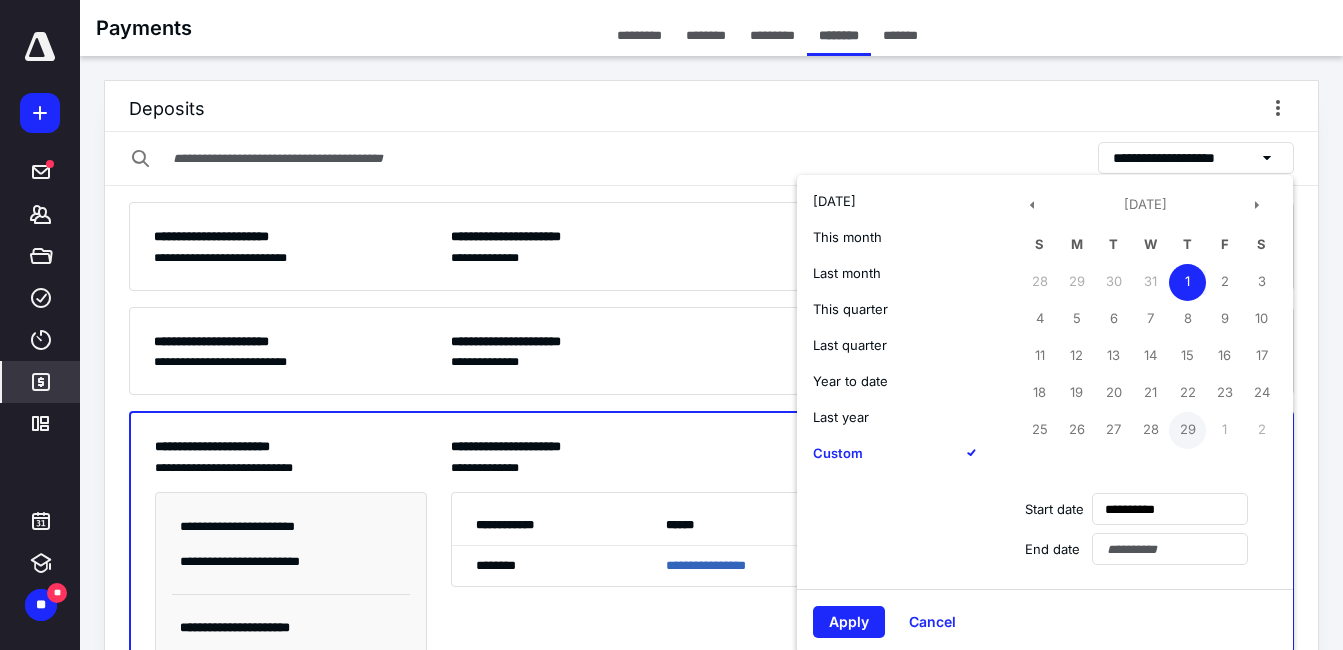 click on "29" at bounding box center (1187, 430) 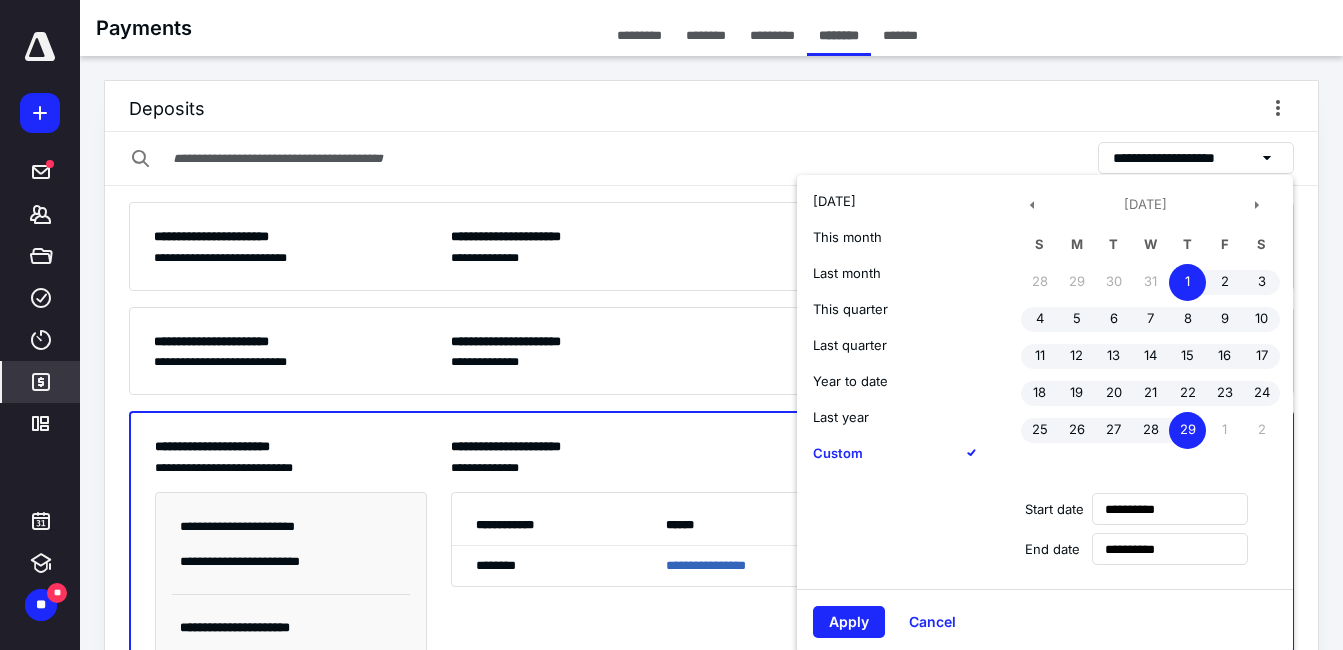 click on "Apply" at bounding box center [849, 622] 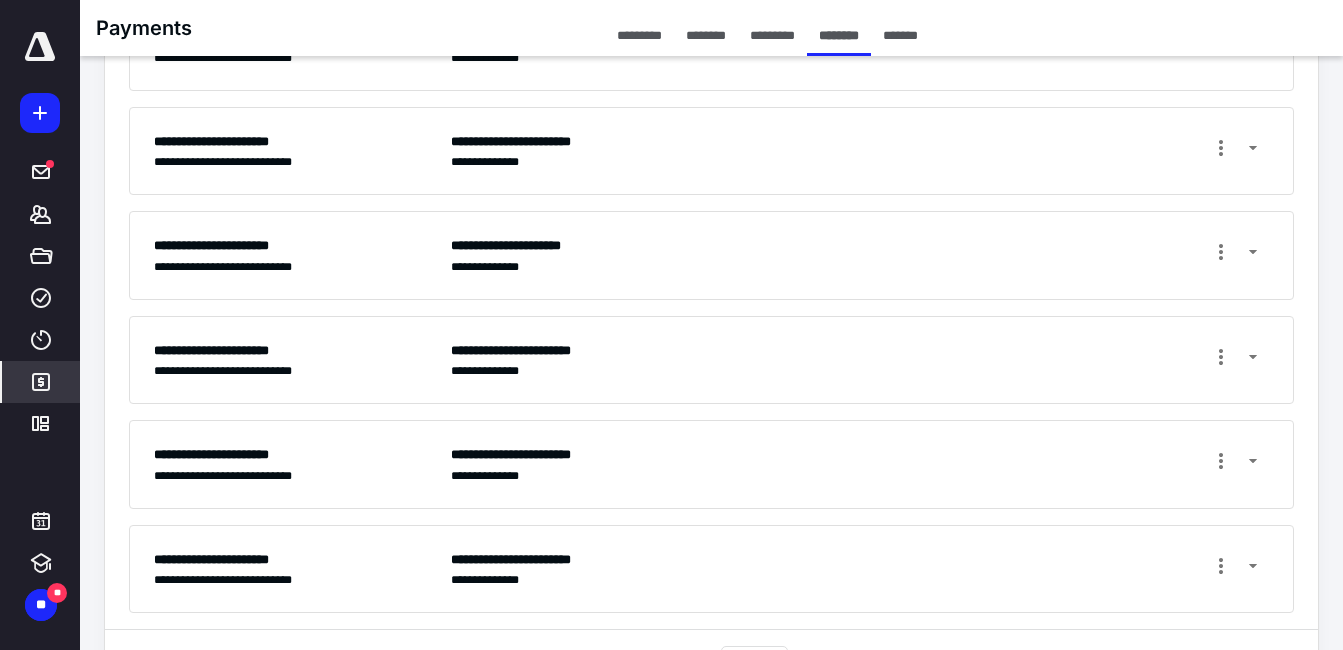 scroll, scrollTop: 269, scrollLeft: 0, axis: vertical 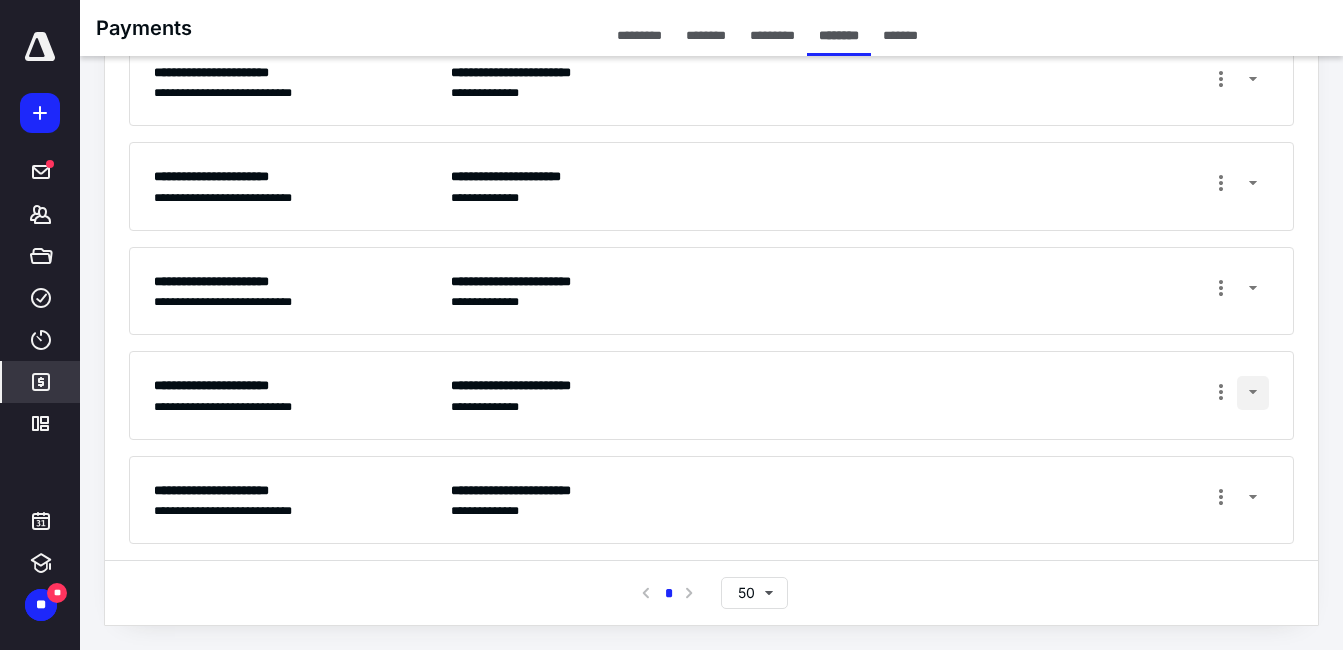 click at bounding box center (1253, 393) 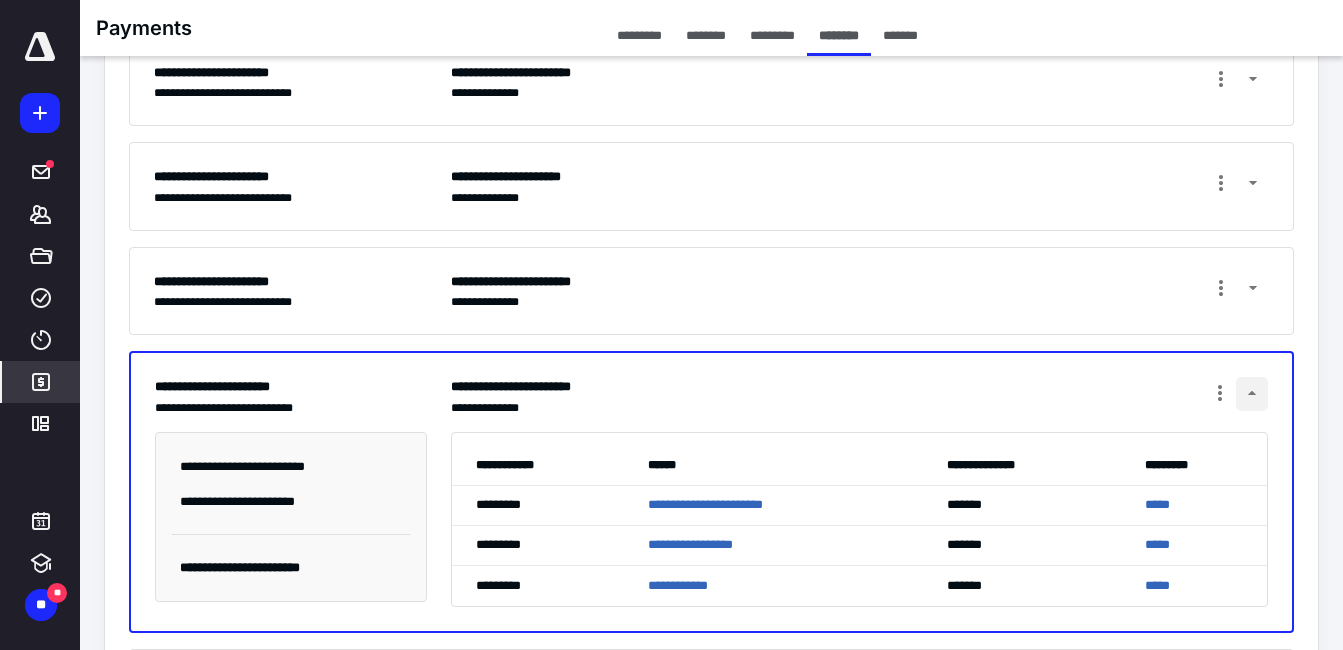 click at bounding box center (1252, 394) 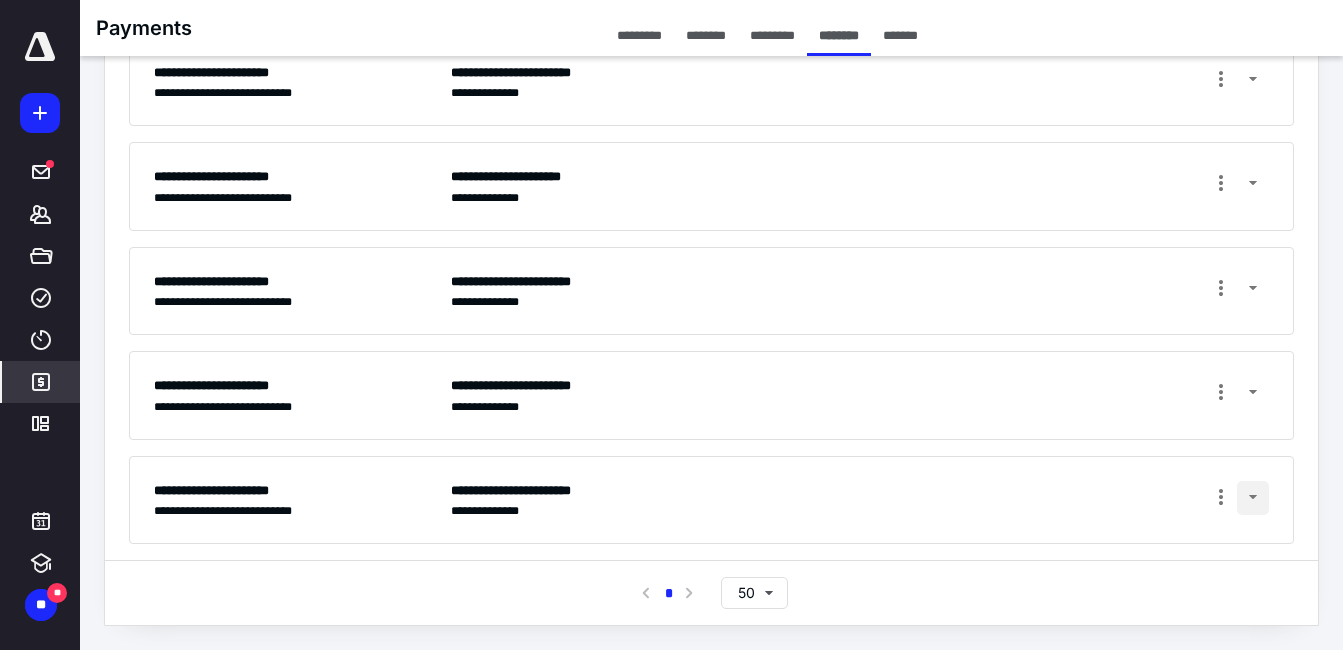 click at bounding box center (1253, 498) 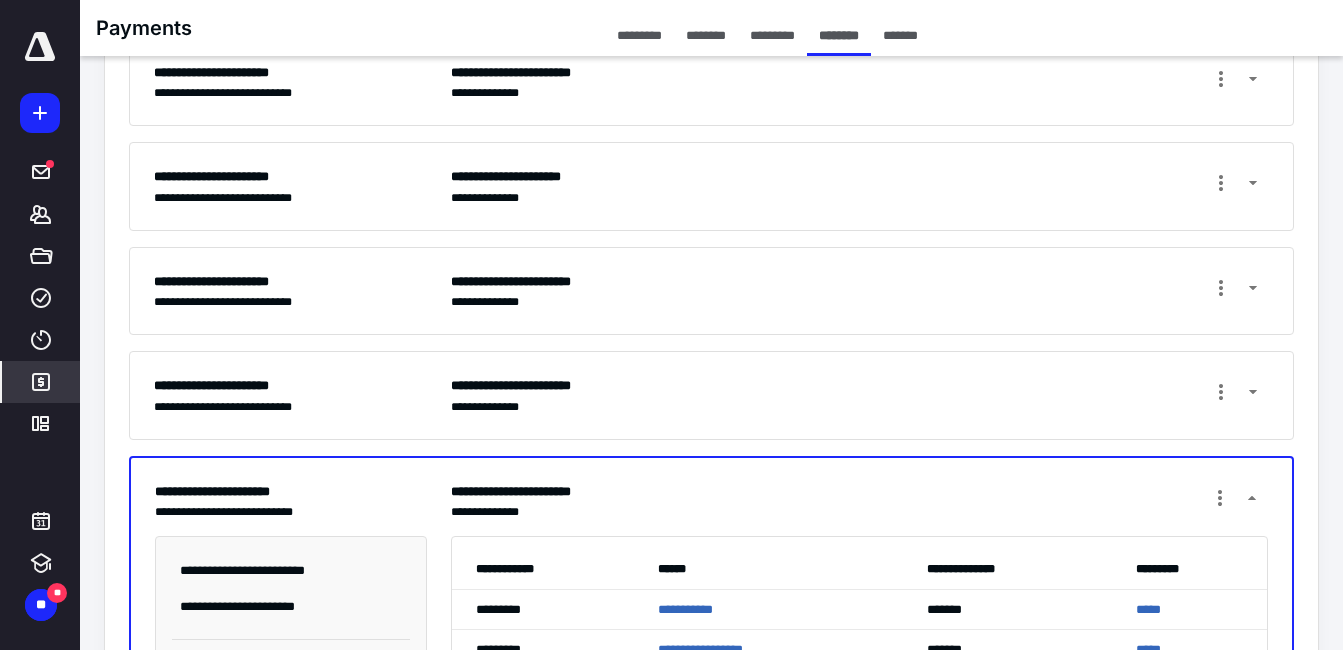 scroll, scrollTop: 462, scrollLeft: 0, axis: vertical 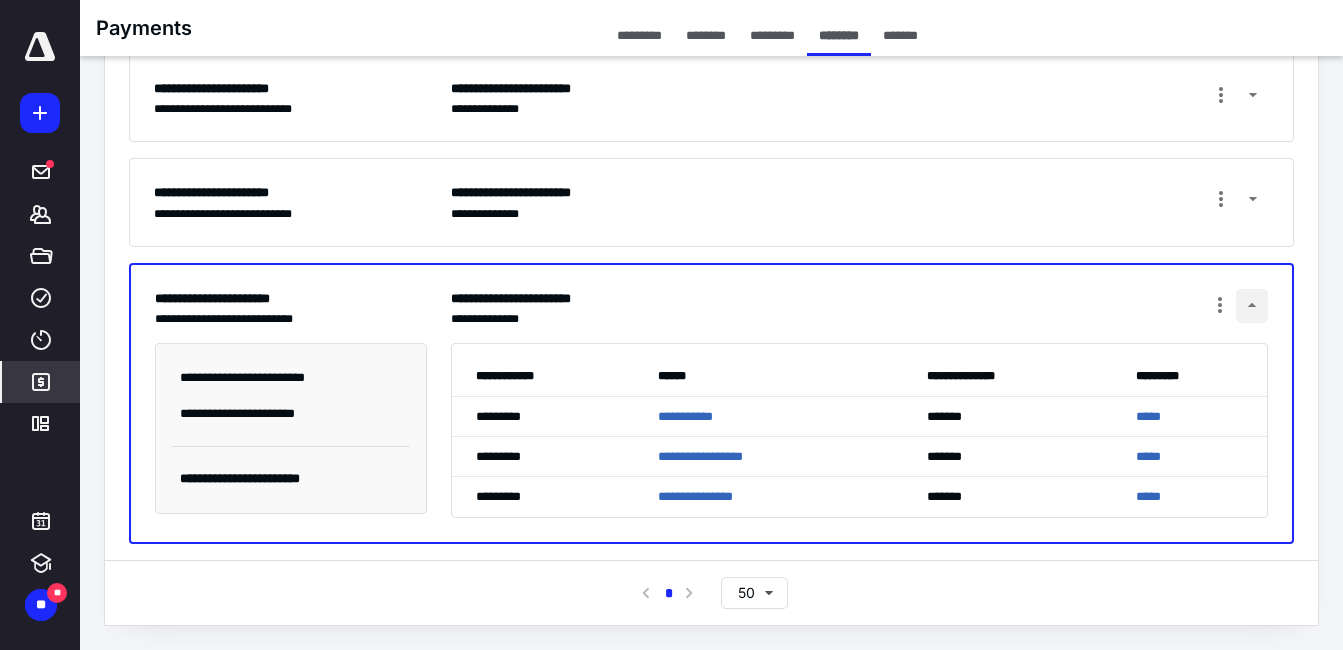 click at bounding box center [1252, 306] 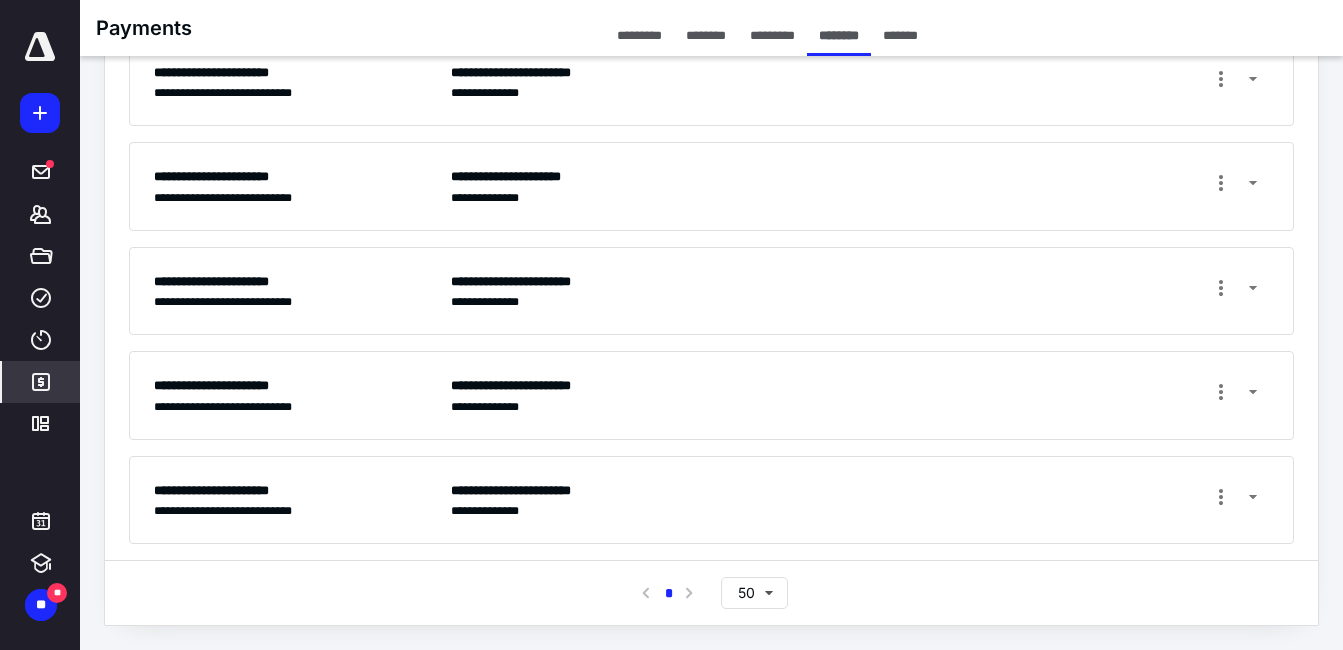 scroll, scrollTop: 169, scrollLeft: 0, axis: vertical 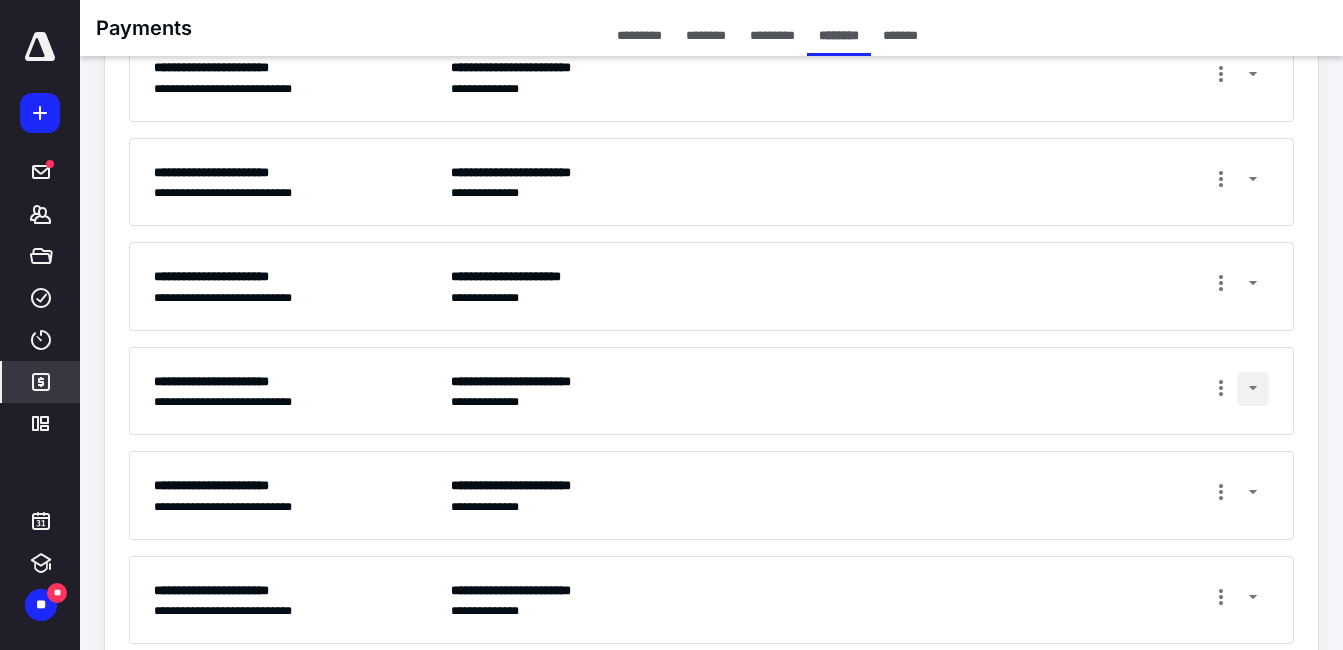 click at bounding box center (1253, 389) 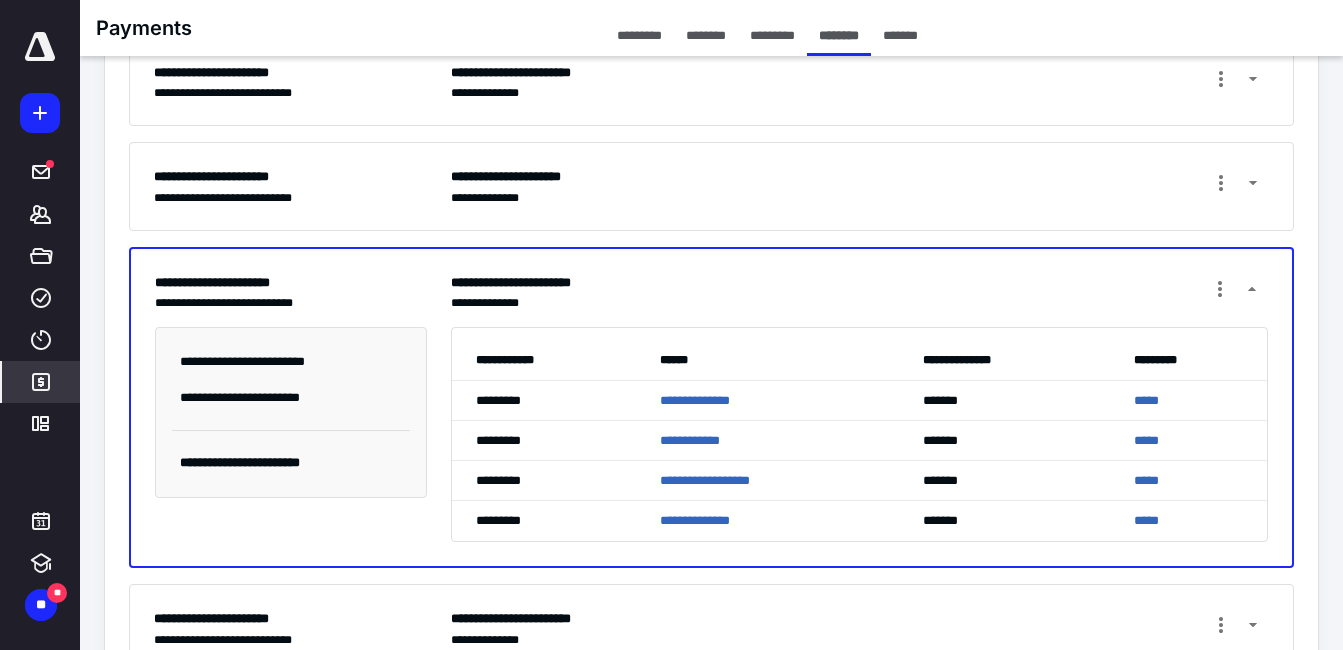 scroll, scrollTop: 0, scrollLeft: 0, axis: both 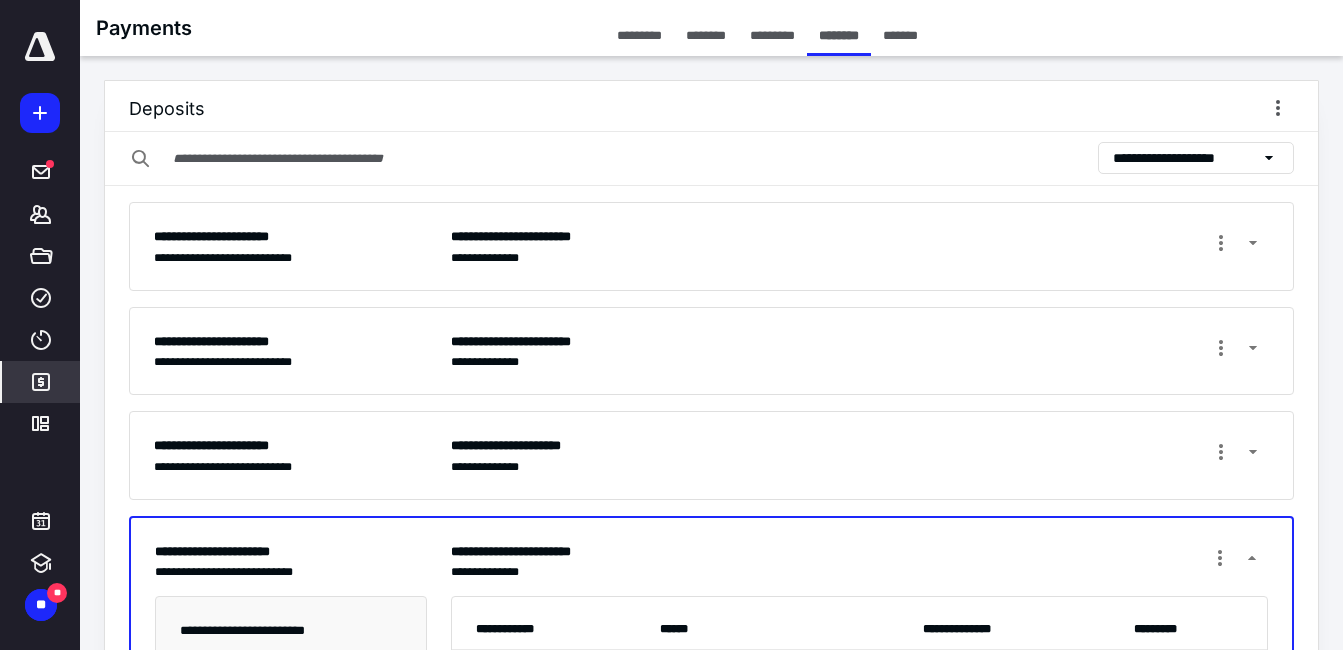click on "**********" at bounding box center (1185, 158) 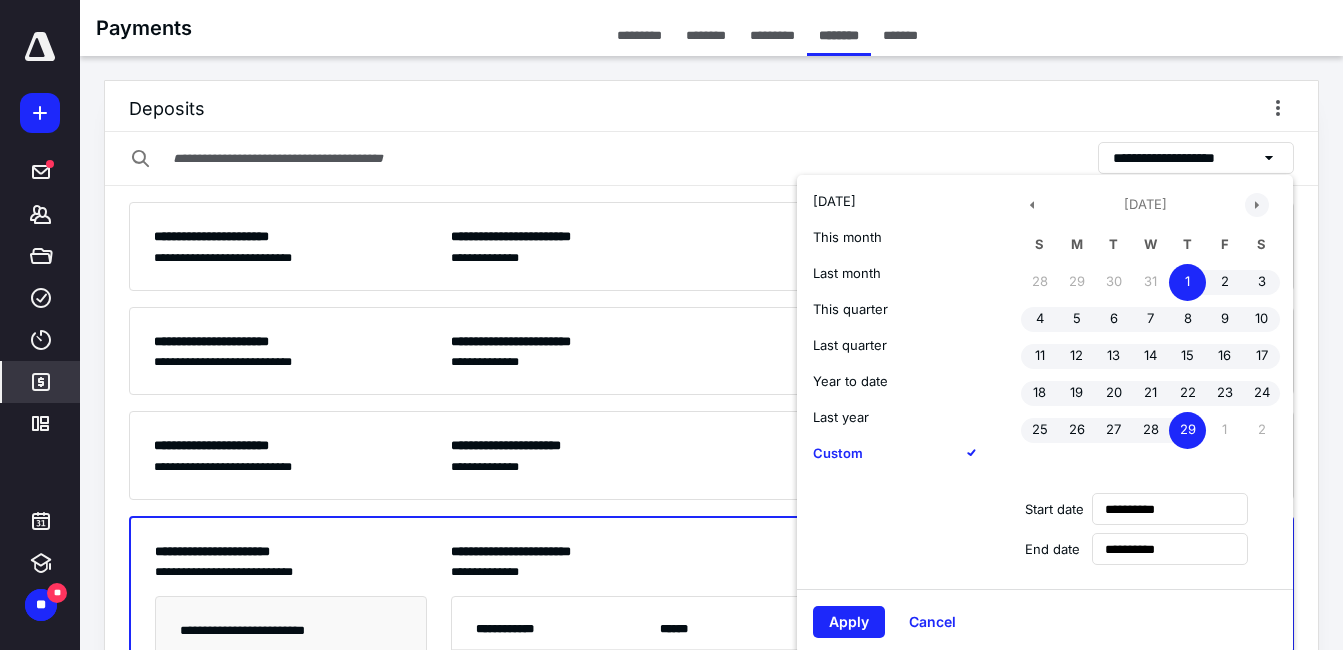 click at bounding box center (1257, 205) 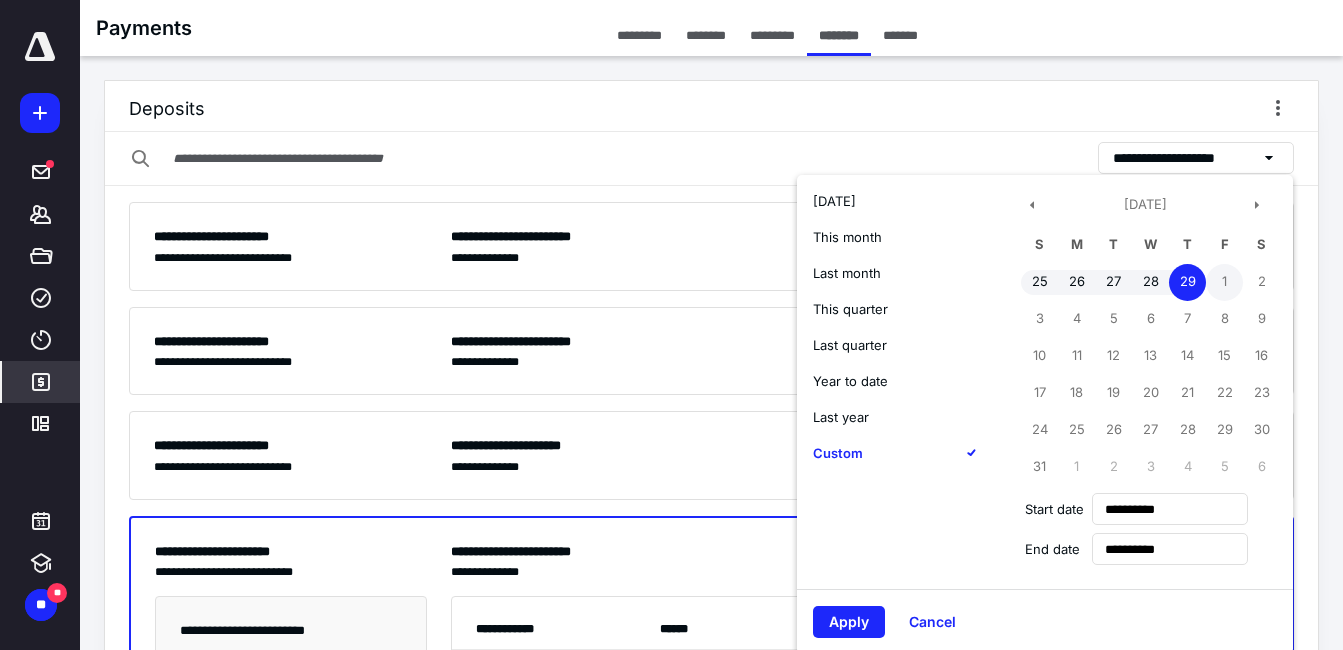 click on "1" at bounding box center [1224, 282] 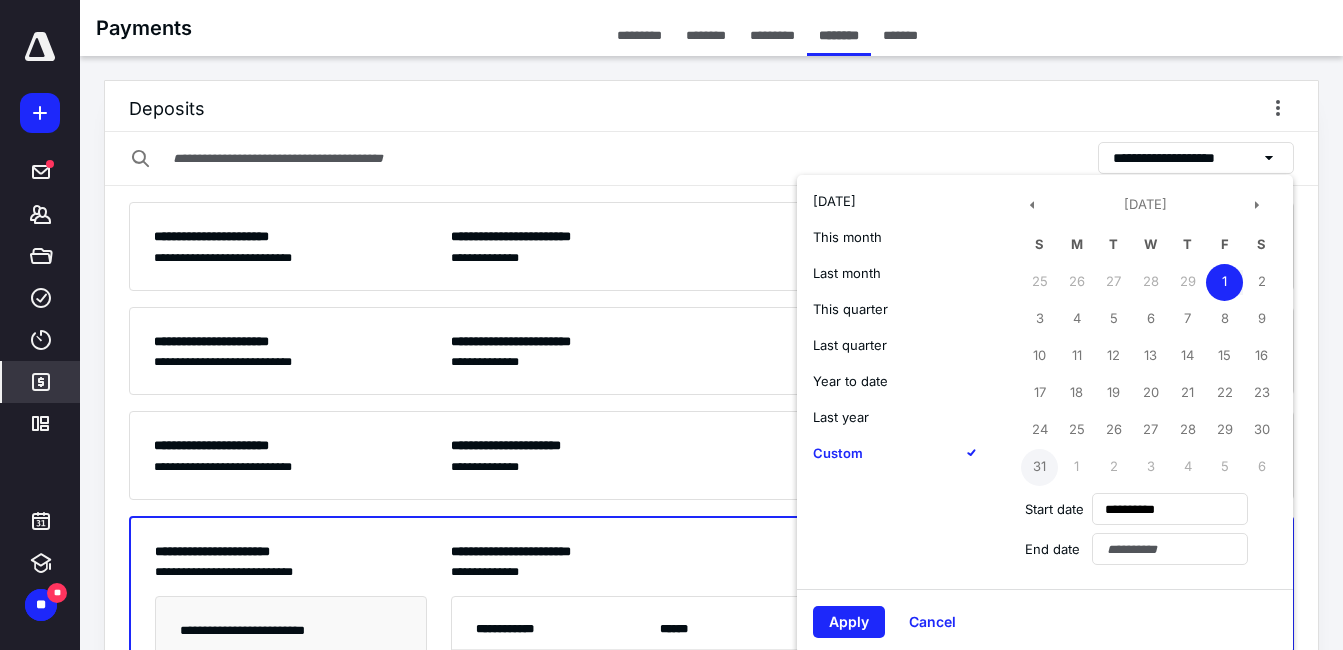 click on "31" at bounding box center (1039, 467) 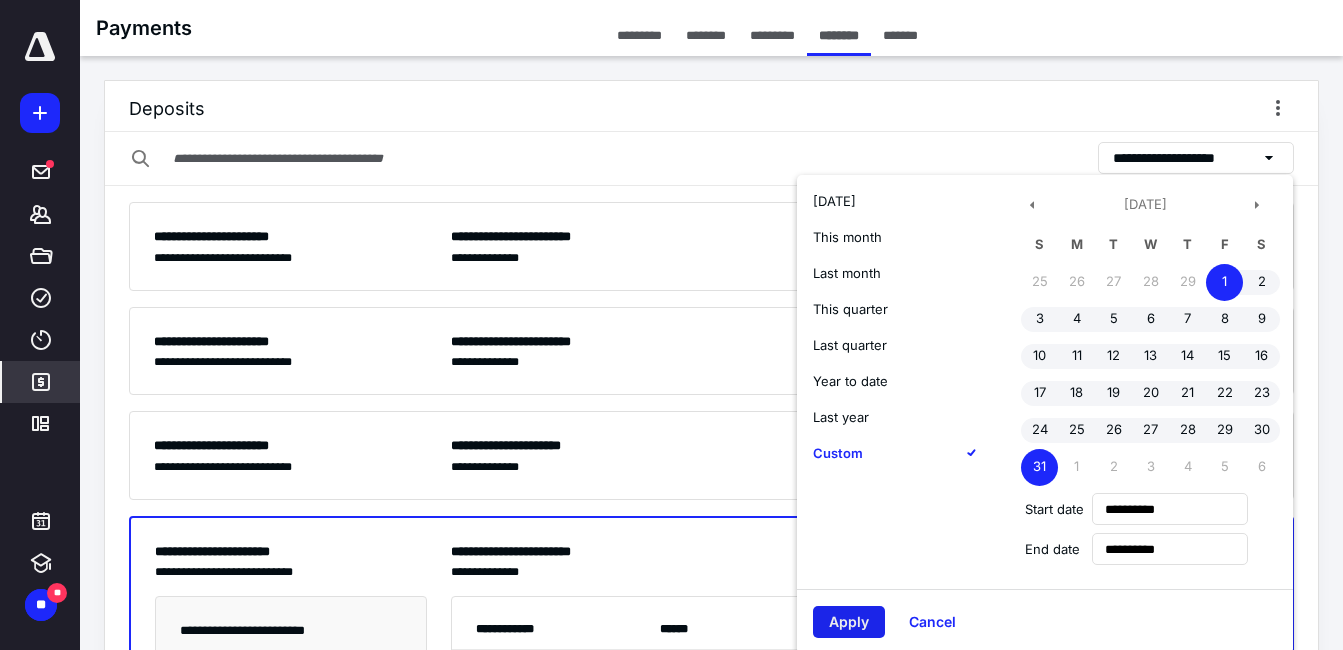 click on "Apply" at bounding box center [849, 622] 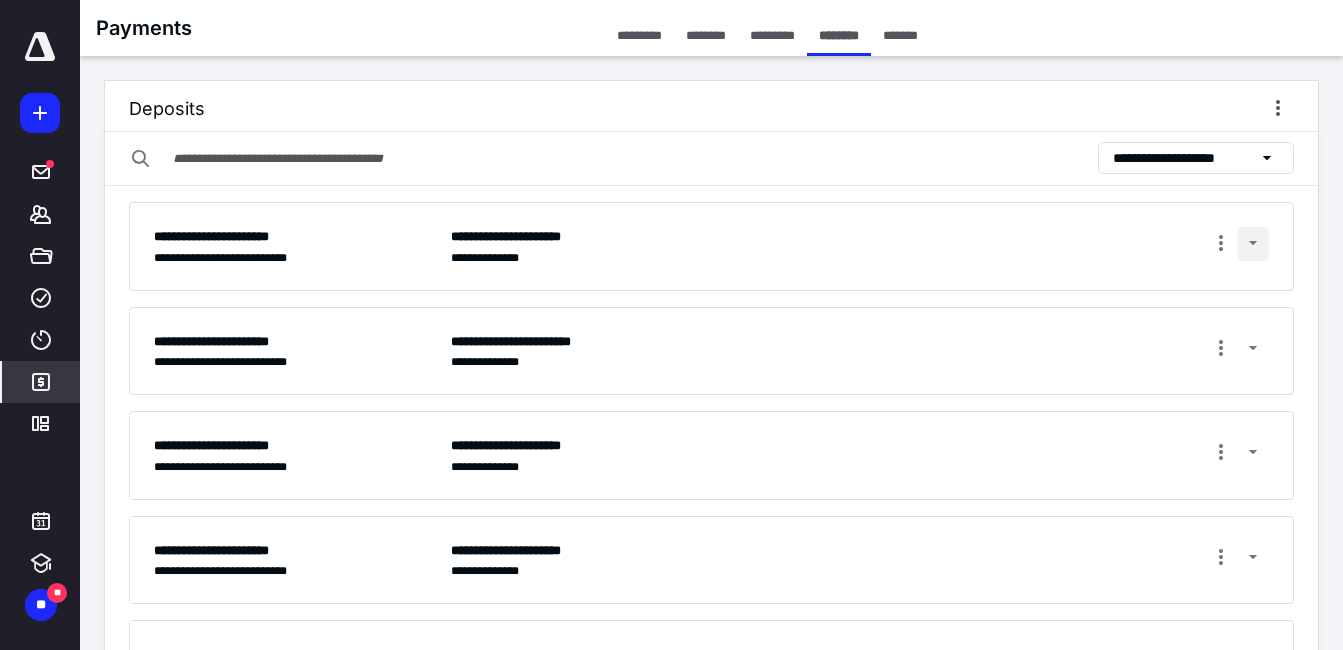 click at bounding box center (1253, 244) 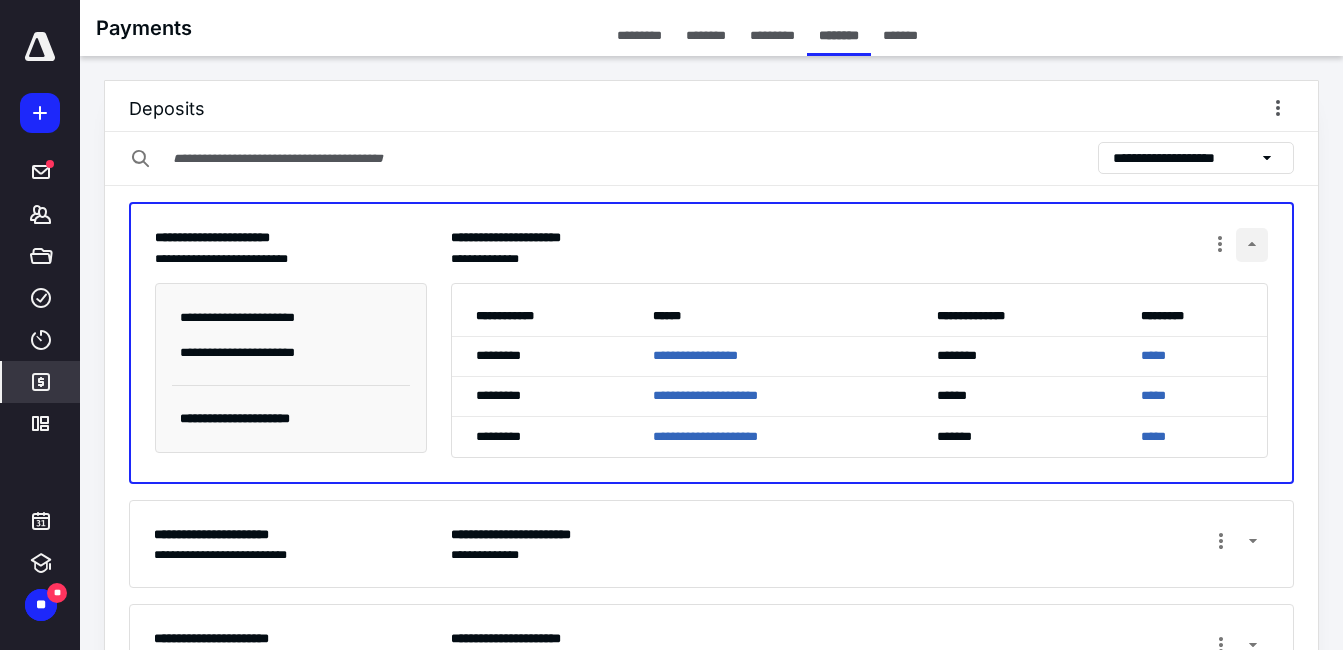 click at bounding box center (1252, 245) 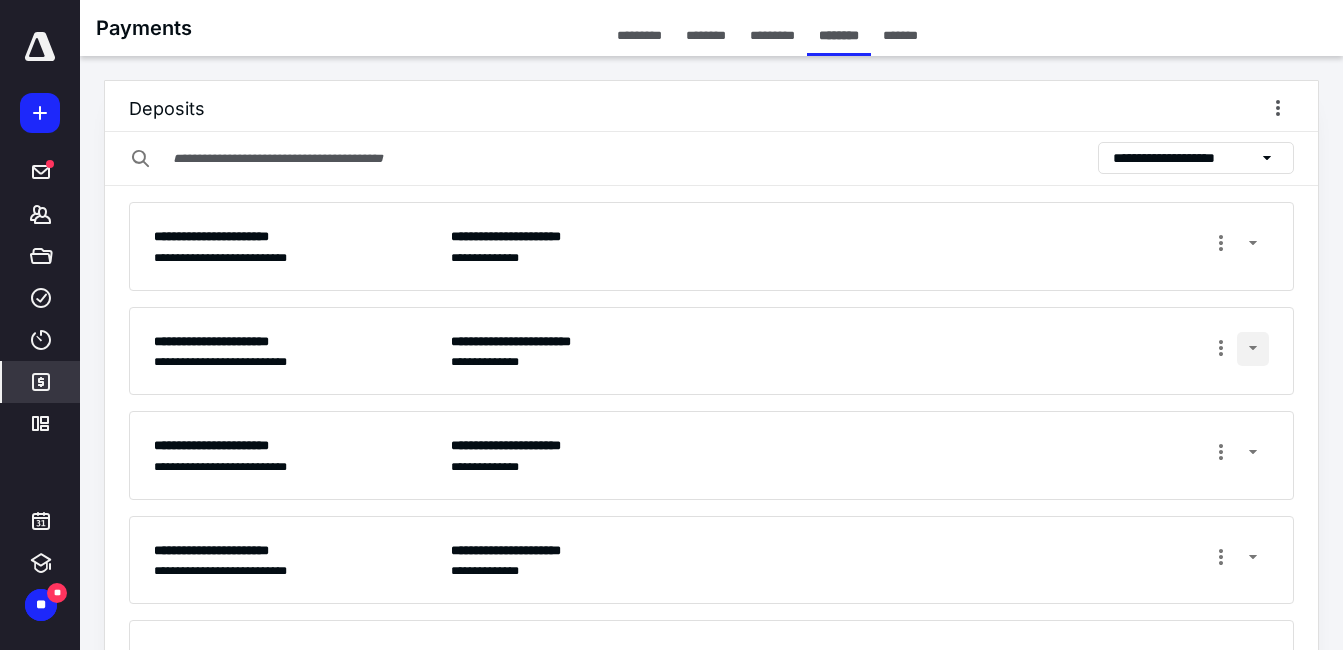 click at bounding box center (1253, 349) 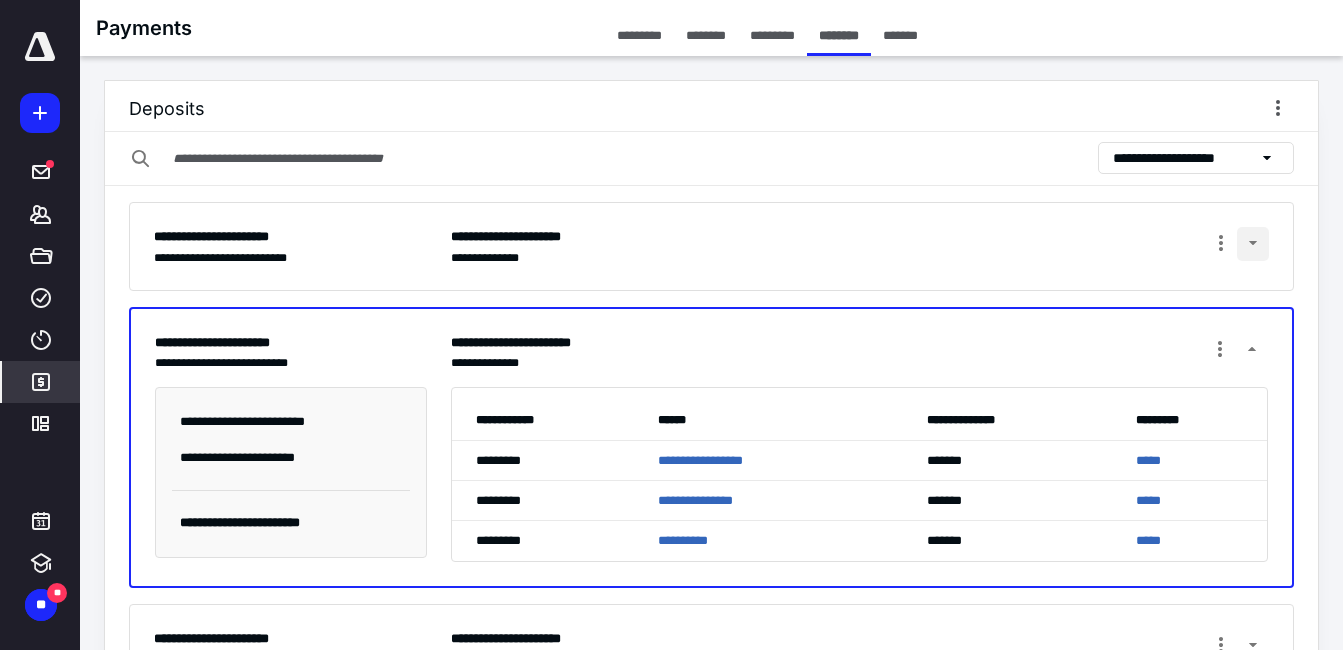 click at bounding box center (1253, 244) 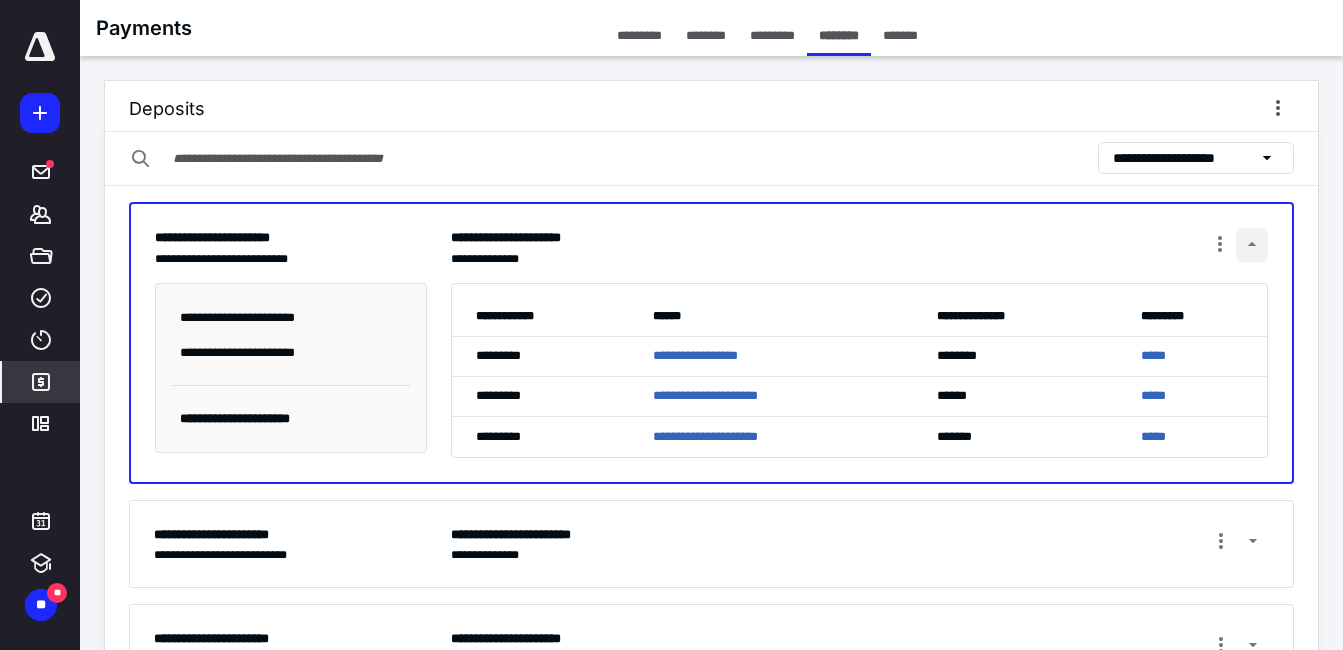 click at bounding box center (1252, 245) 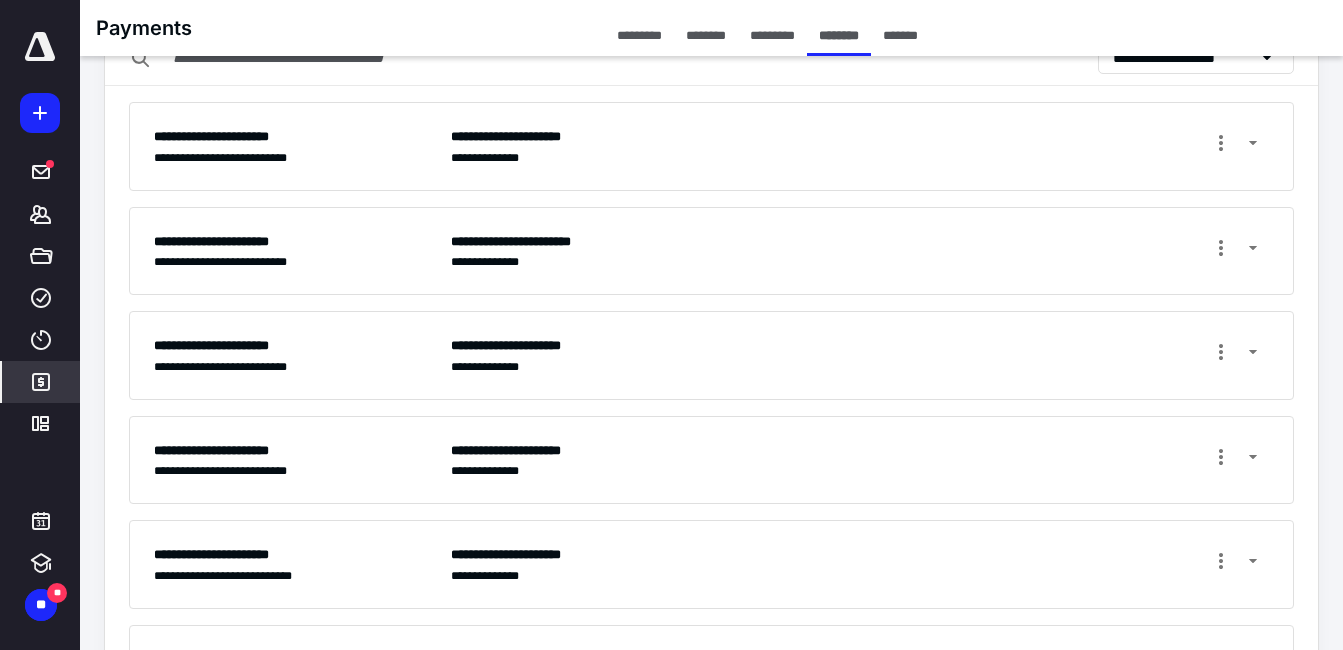 scroll, scrollTop: 200, scrollLeft: 0, axis: vertical 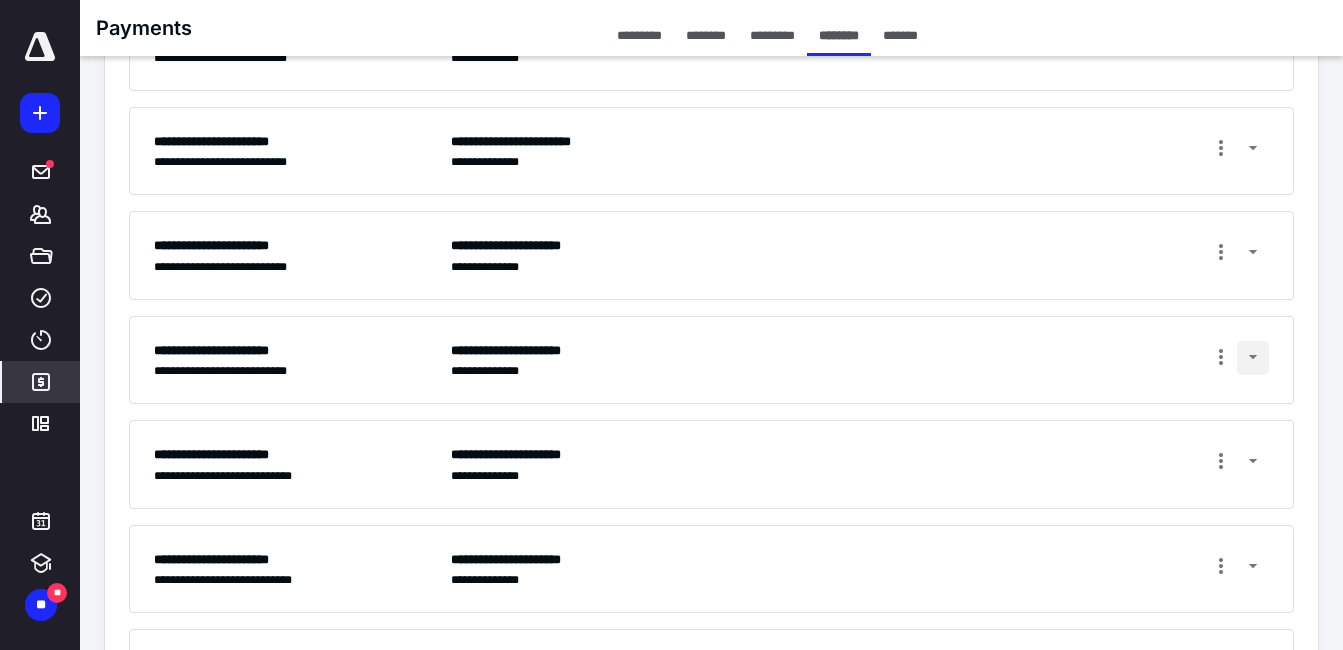 click at bounding box center (1253, 358) 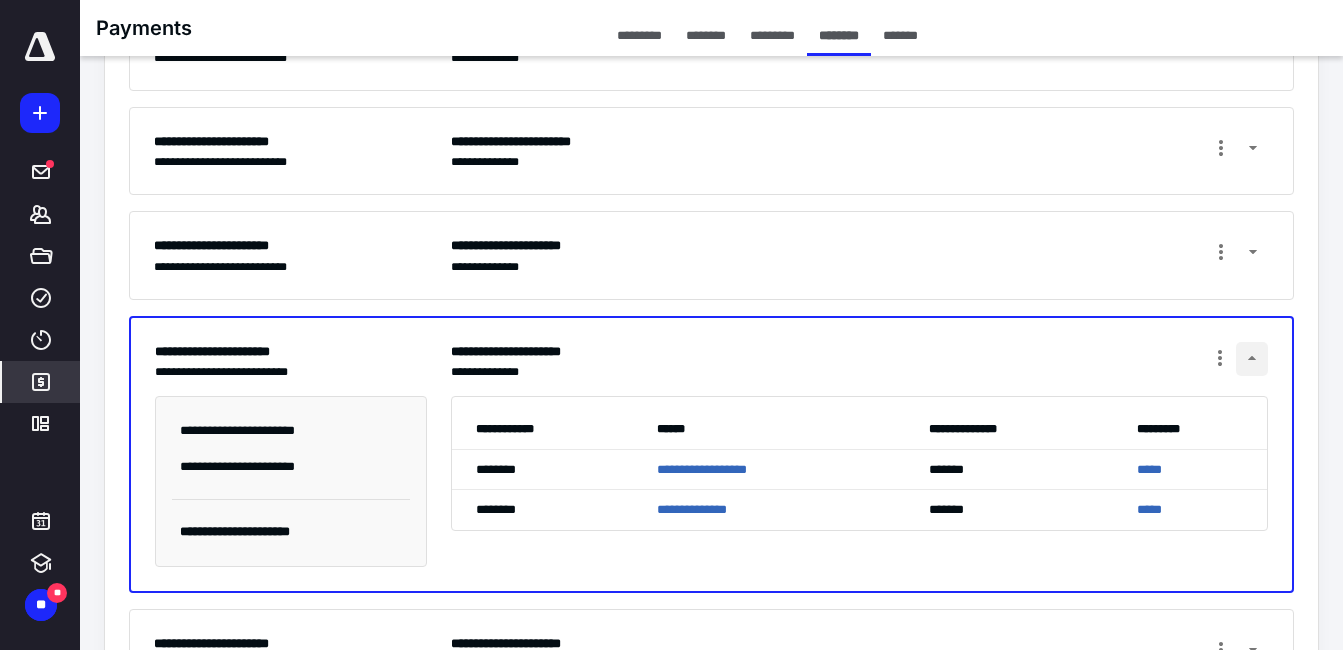 click at bounding box center [1252, 359] 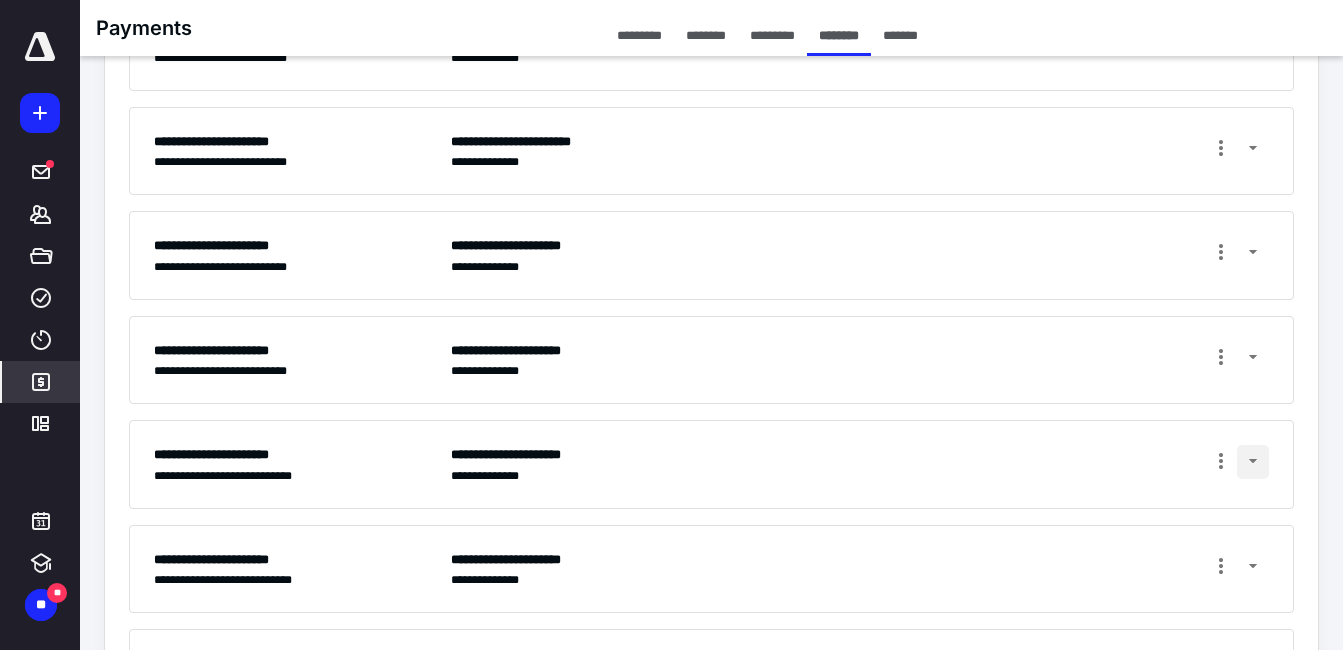 click at bounding box center (1253, 462) 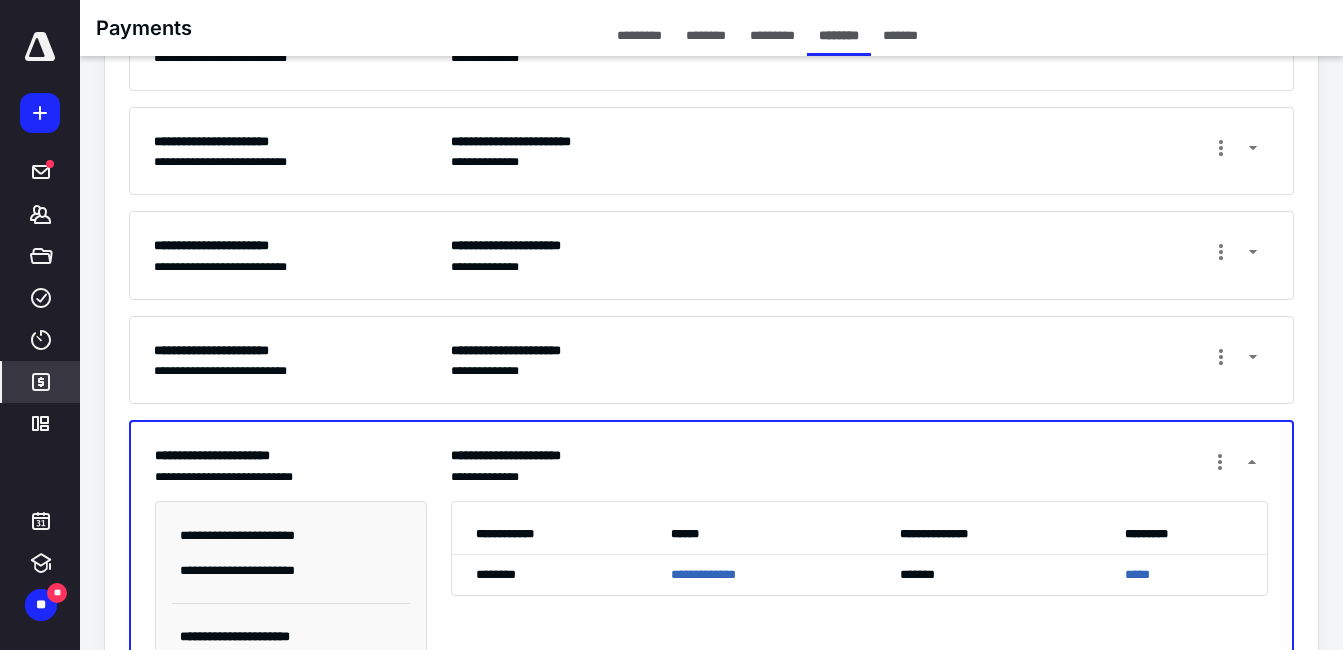scroll, scrollTop: 400, scrollLeft: 0, axis: vertical 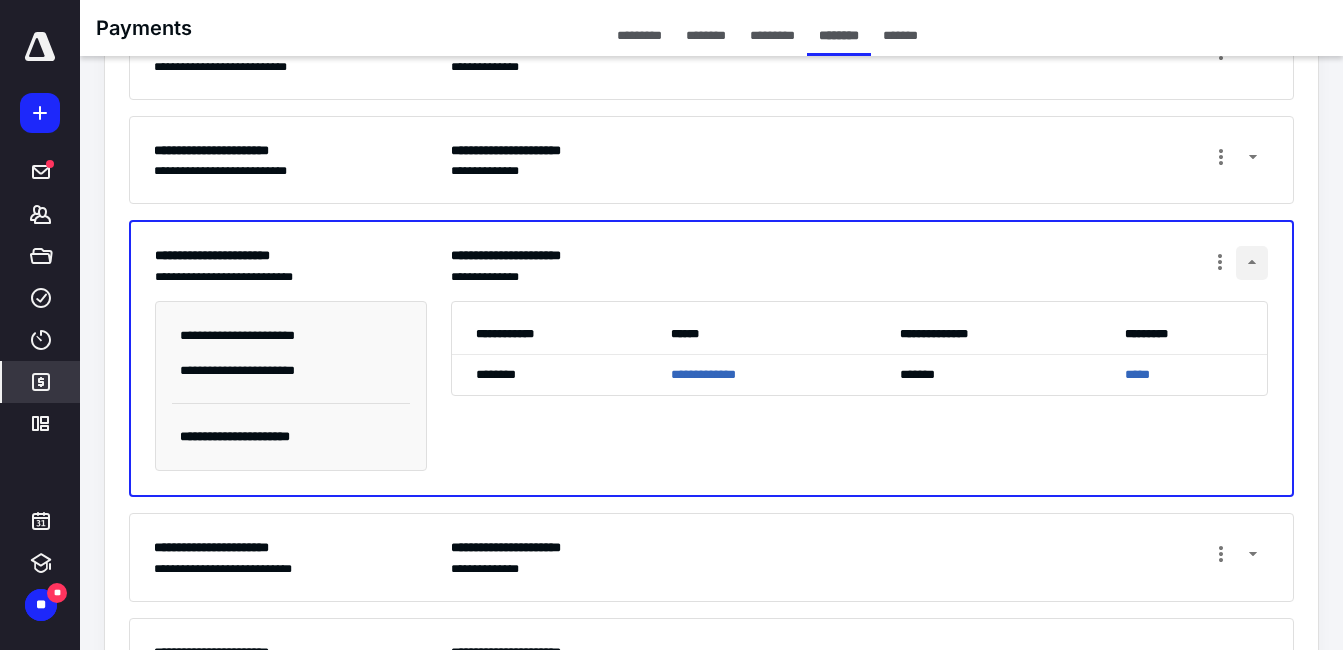click at bounding box center (1252, 263) 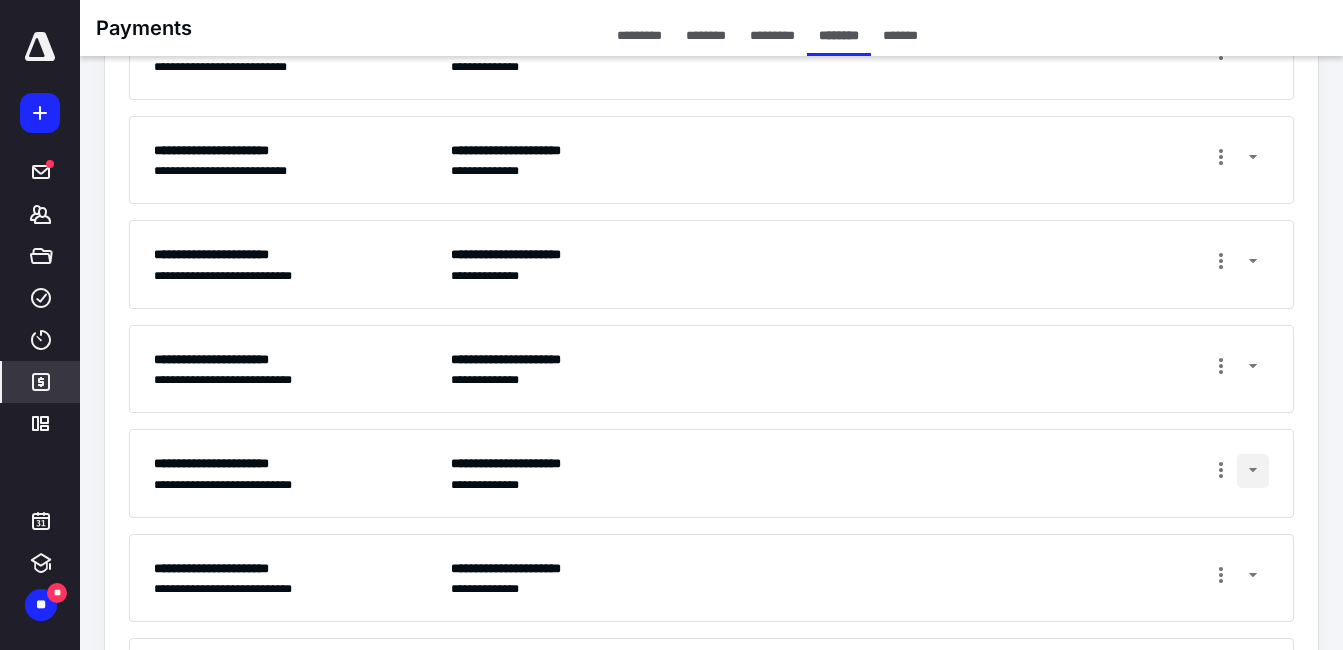 click at bounding box center [1253, 471] 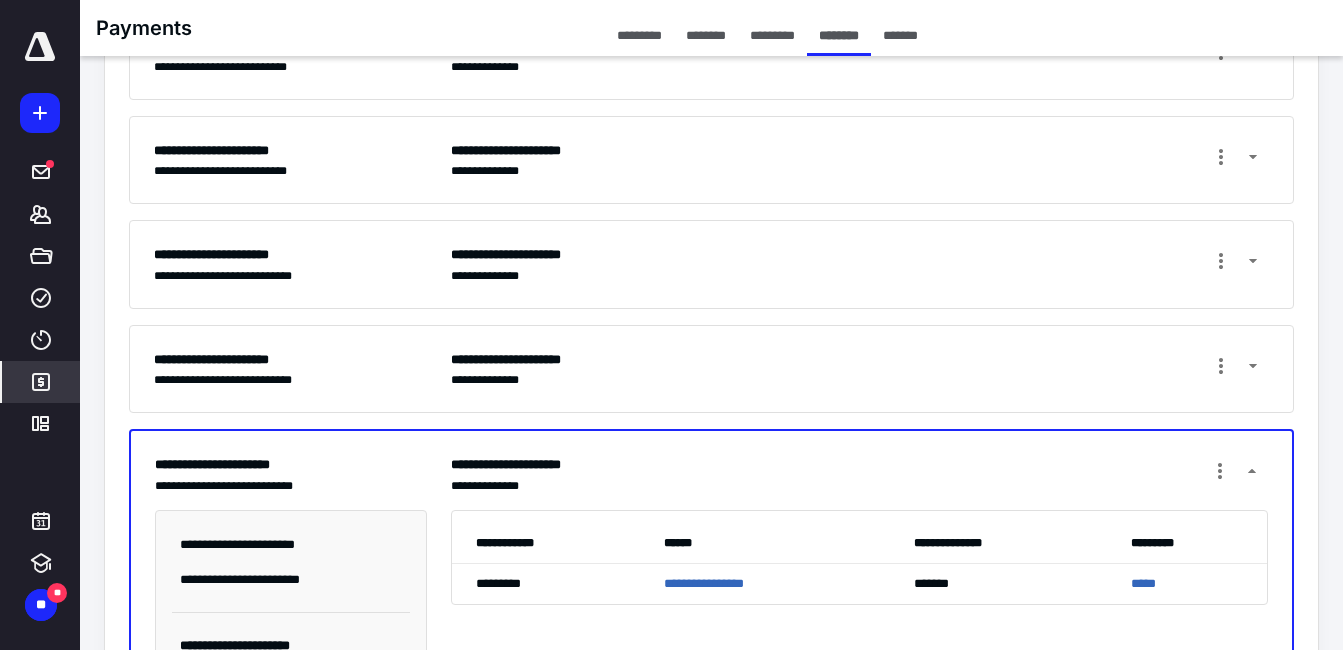 scroll, scrollTop: 500, scrollLeft: 0, axis: vertical 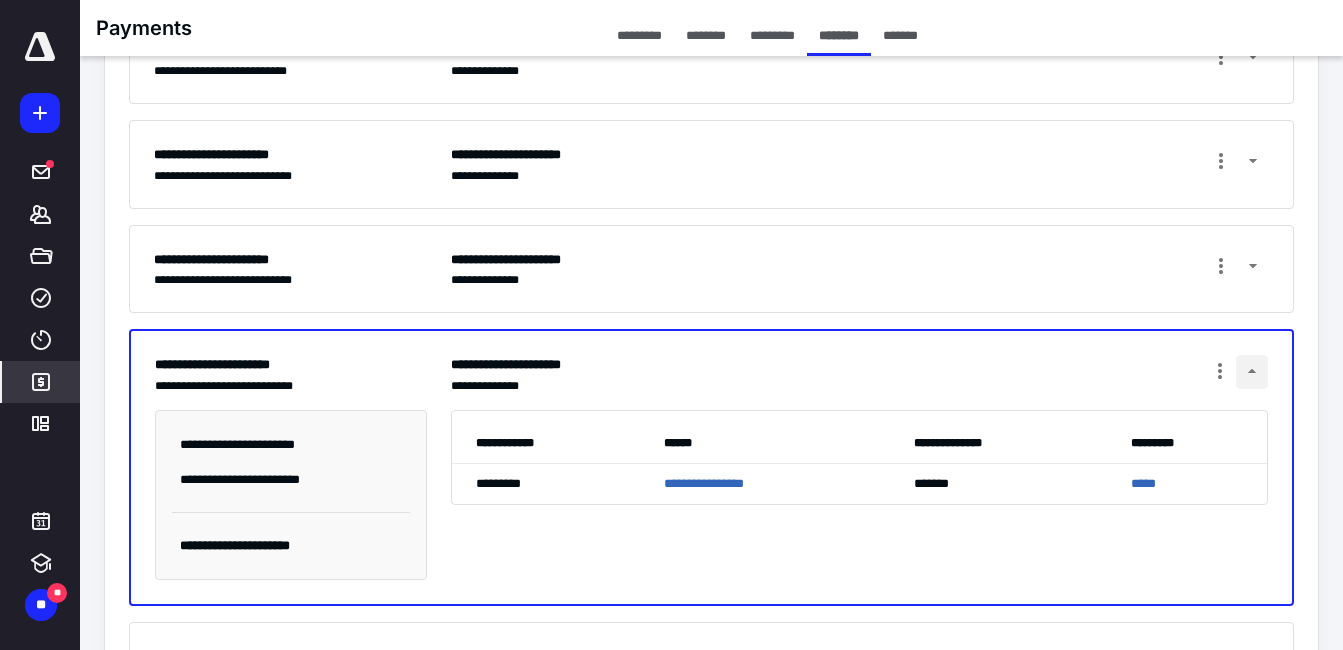click at bounding box center (1252, 372) 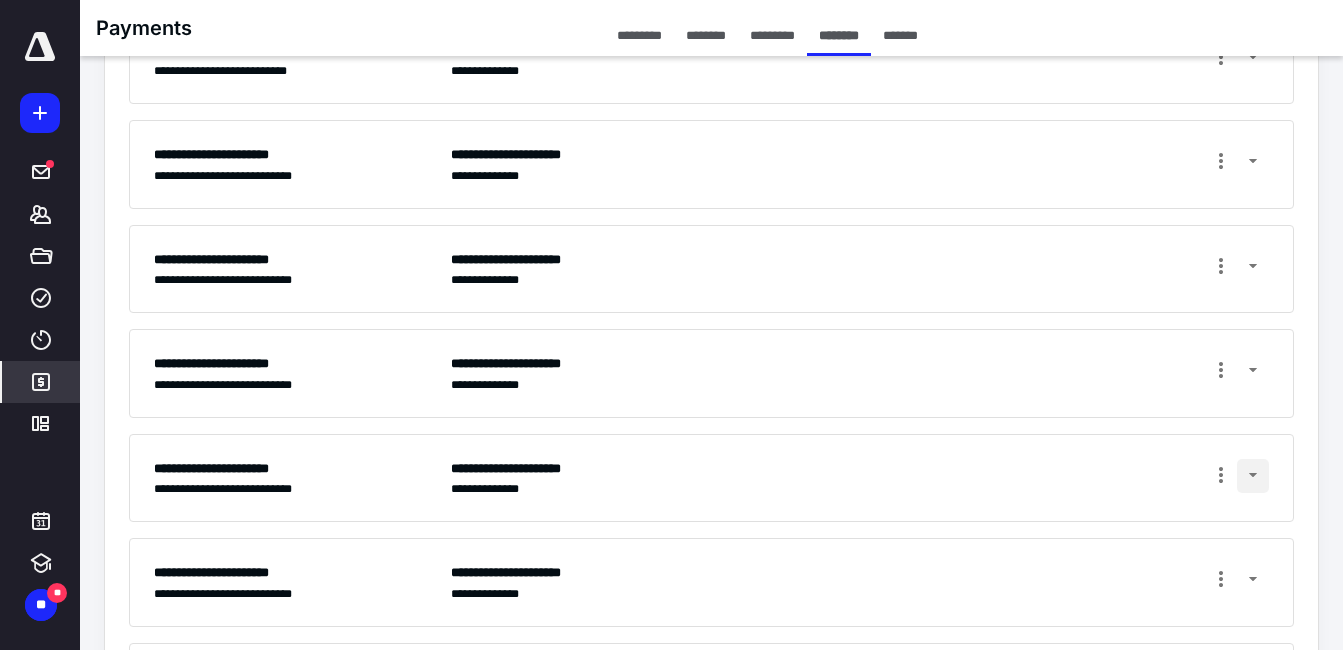 click at bounding box center (1253, 476) 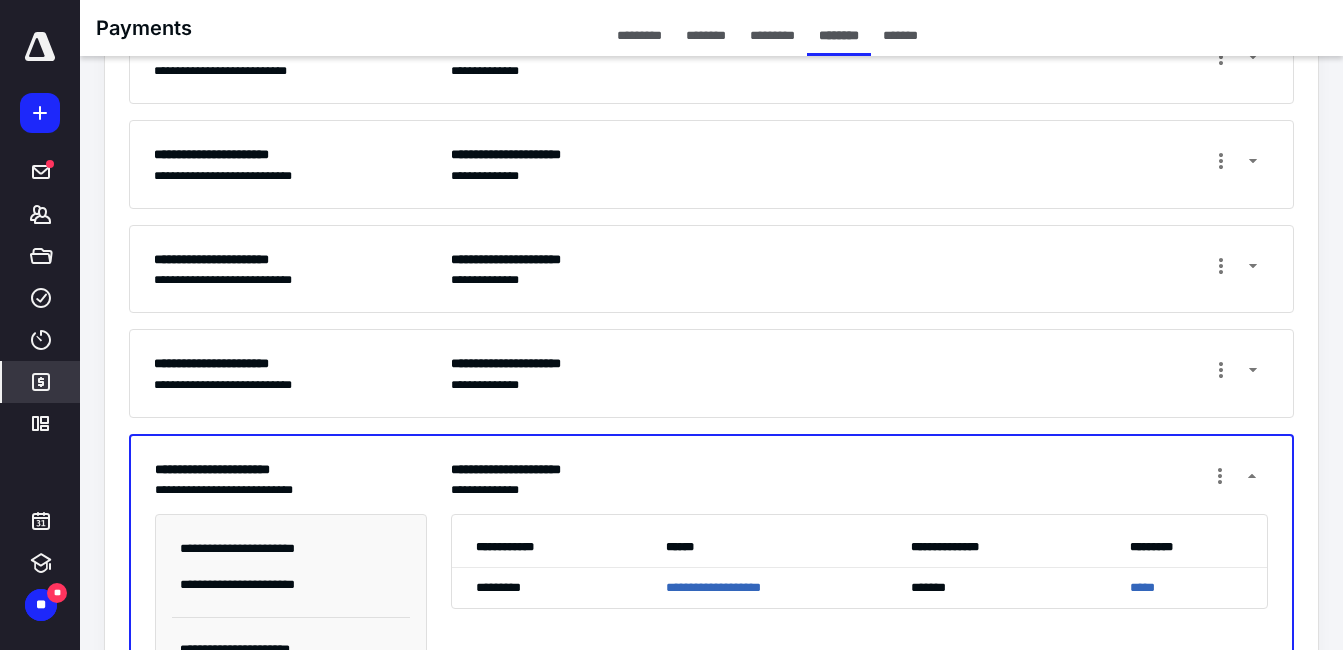 scroll, scrollTop: 700, scrollLeft: 0, axis: vertical 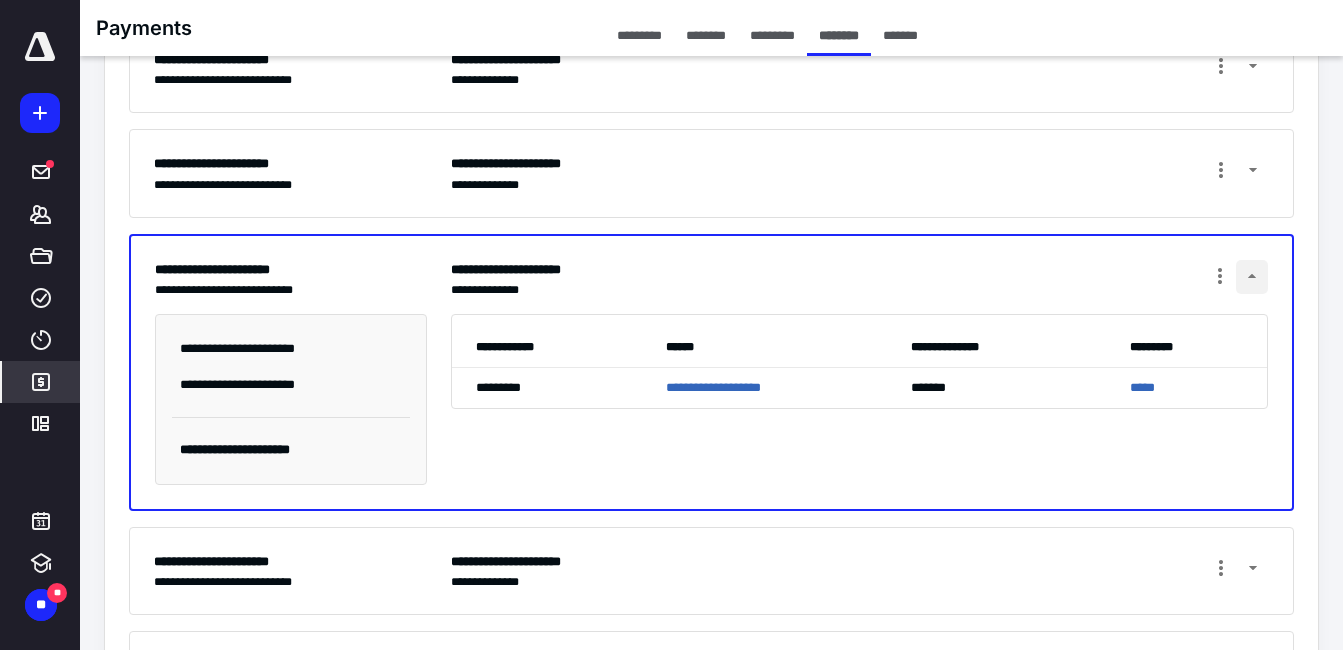 click at bounding box center (1252, 277) 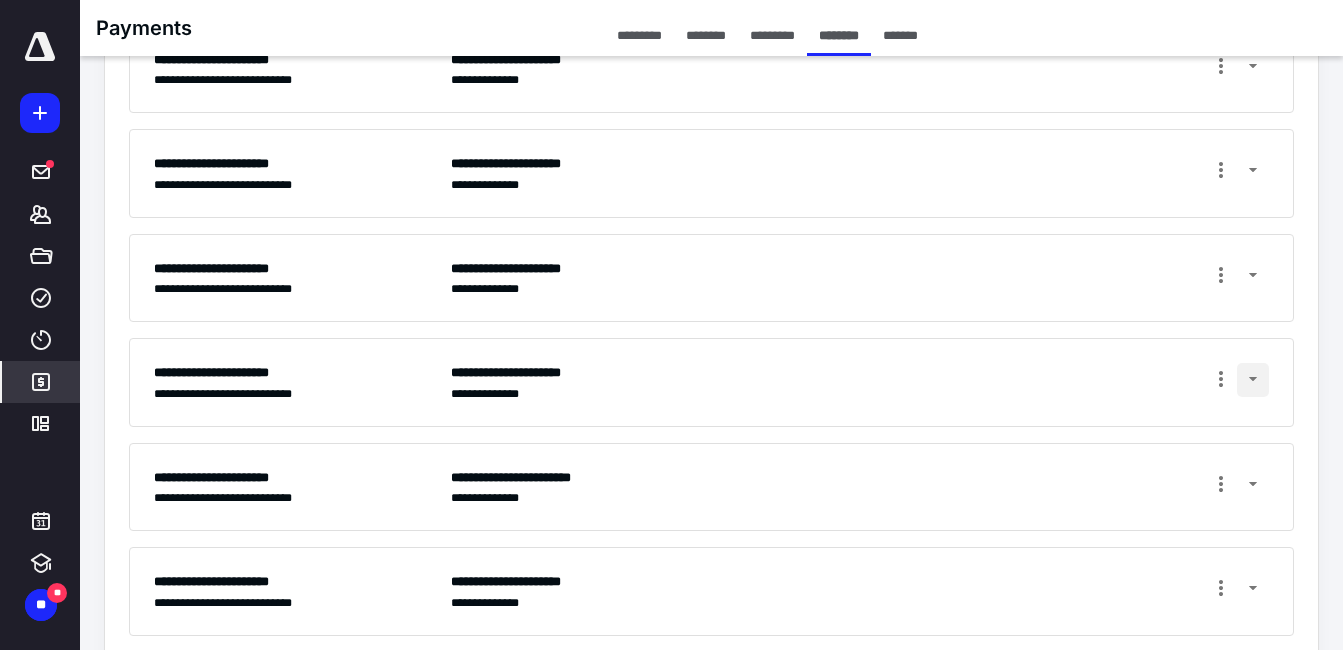click at bounding box center (1253, 380) 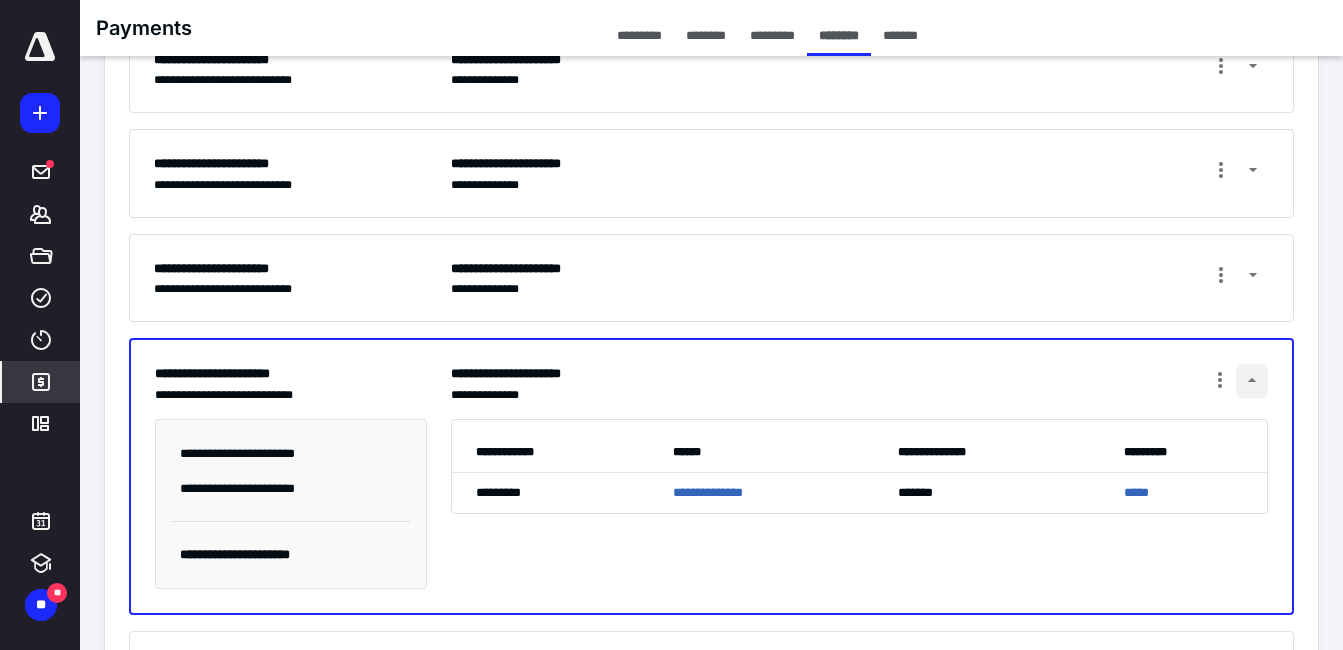click at bounding box center [1252, 381] 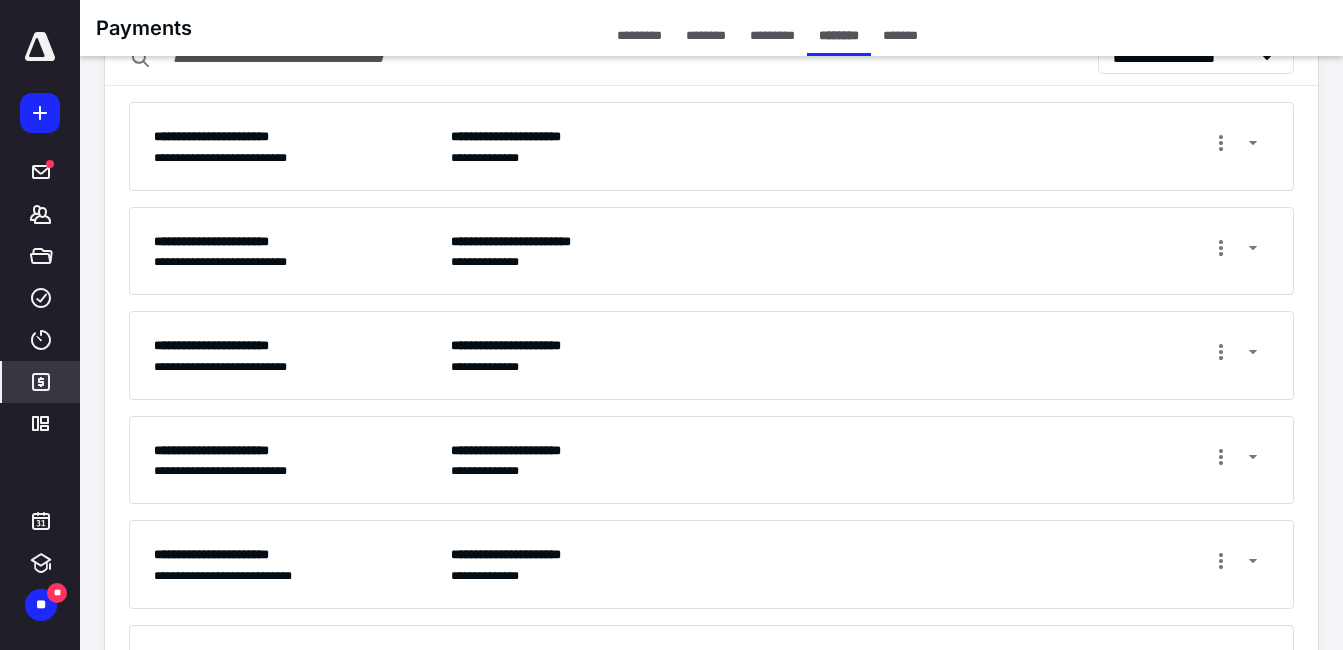 scroll, scrollTop: 0, scrollLeft: 0, axis: both 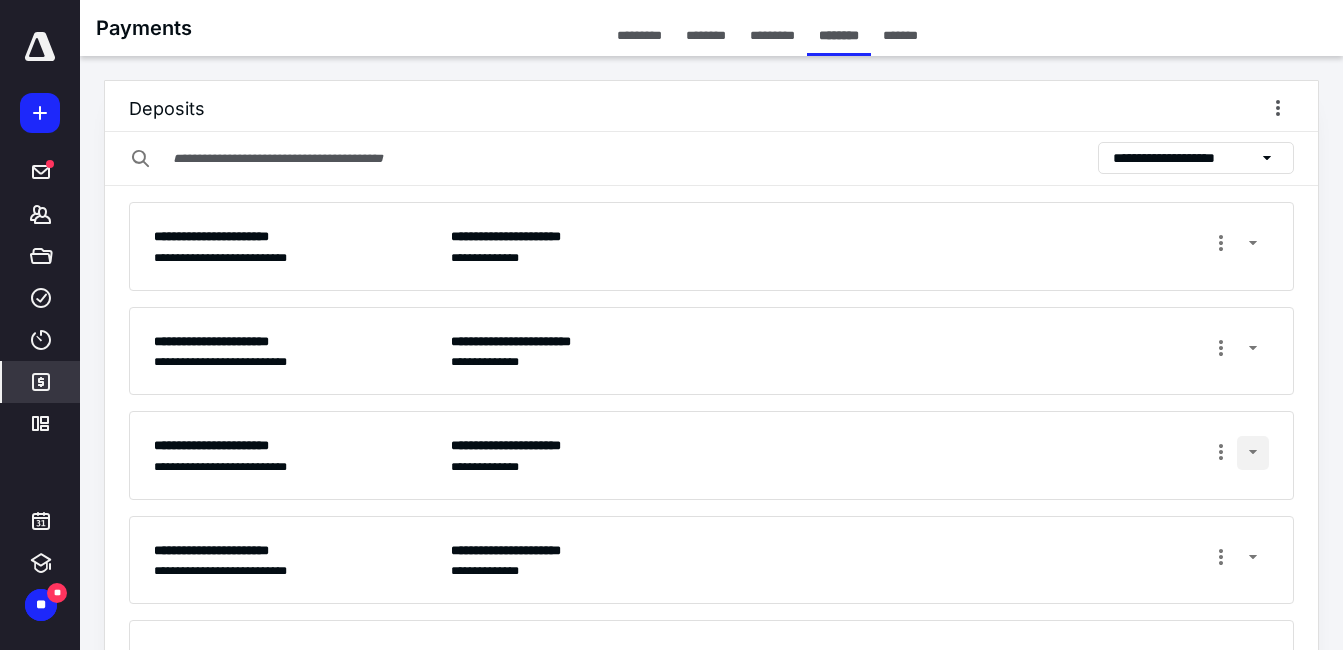 click at bounding box center (1253, 453) 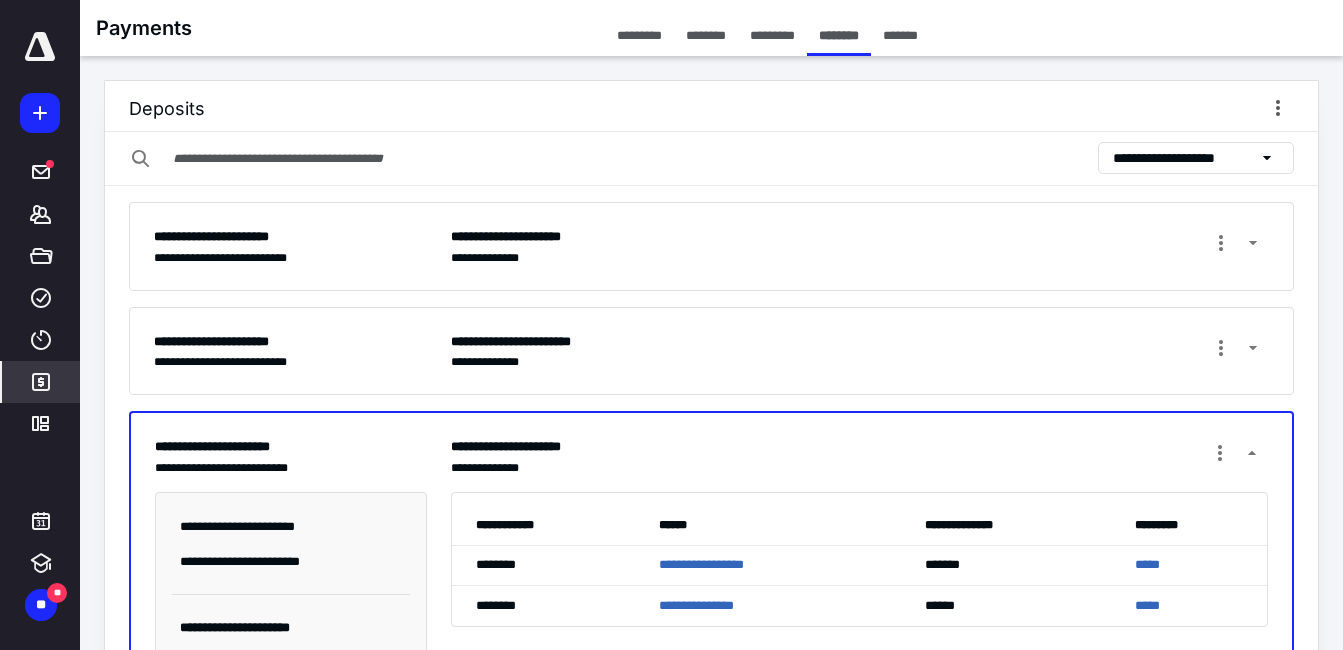 scroll, scrollTop: 100, scrollLeft: 0, axis: vertical 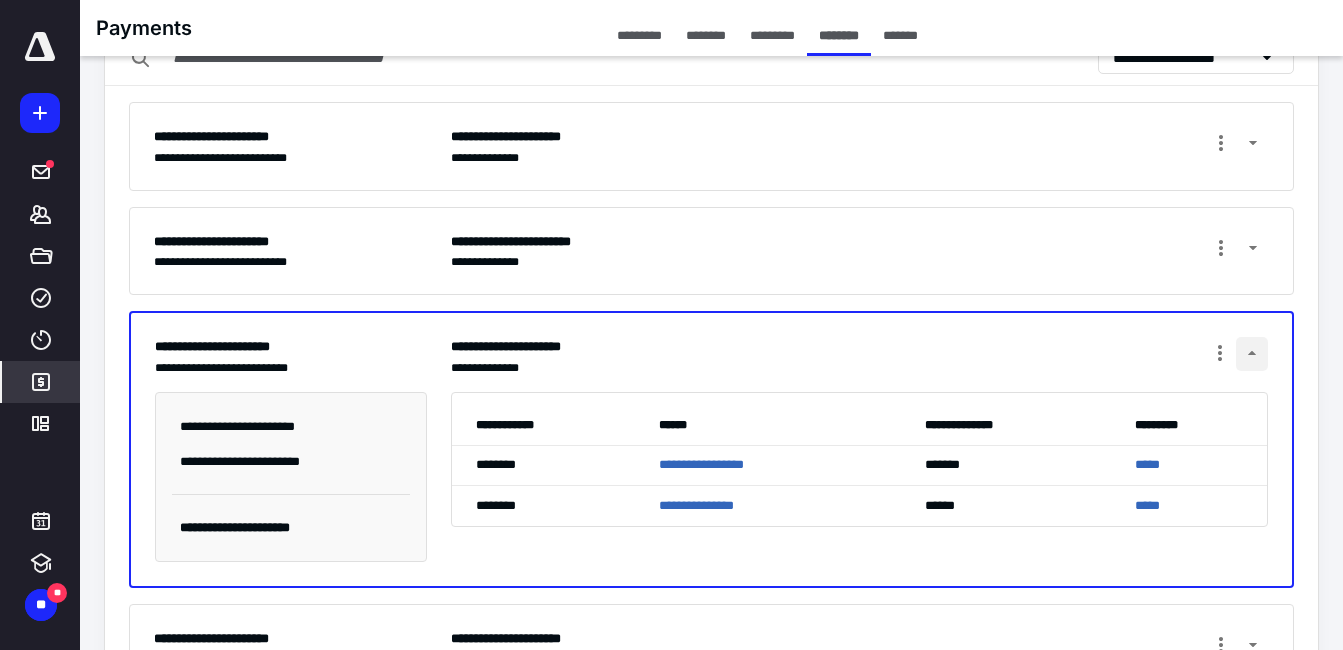 click at bounding box center [1252, 354] 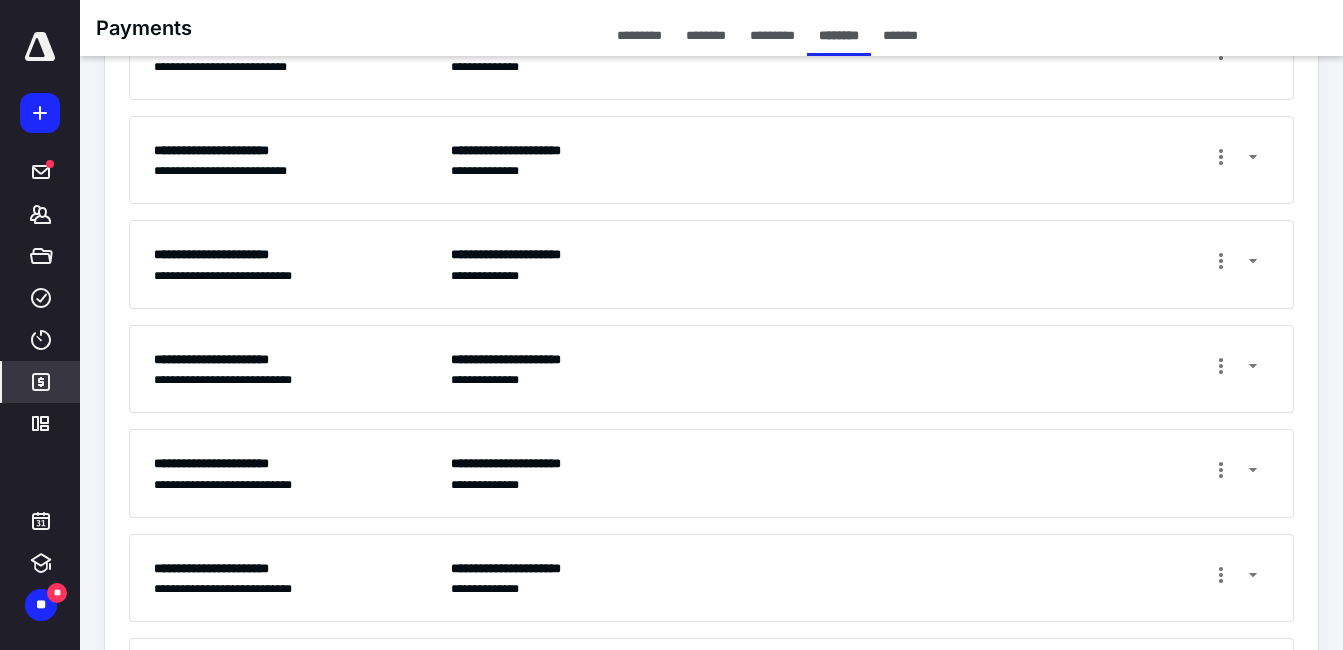 scroll, scrollTop: 500, scrollLeft: 0, axis: vertical 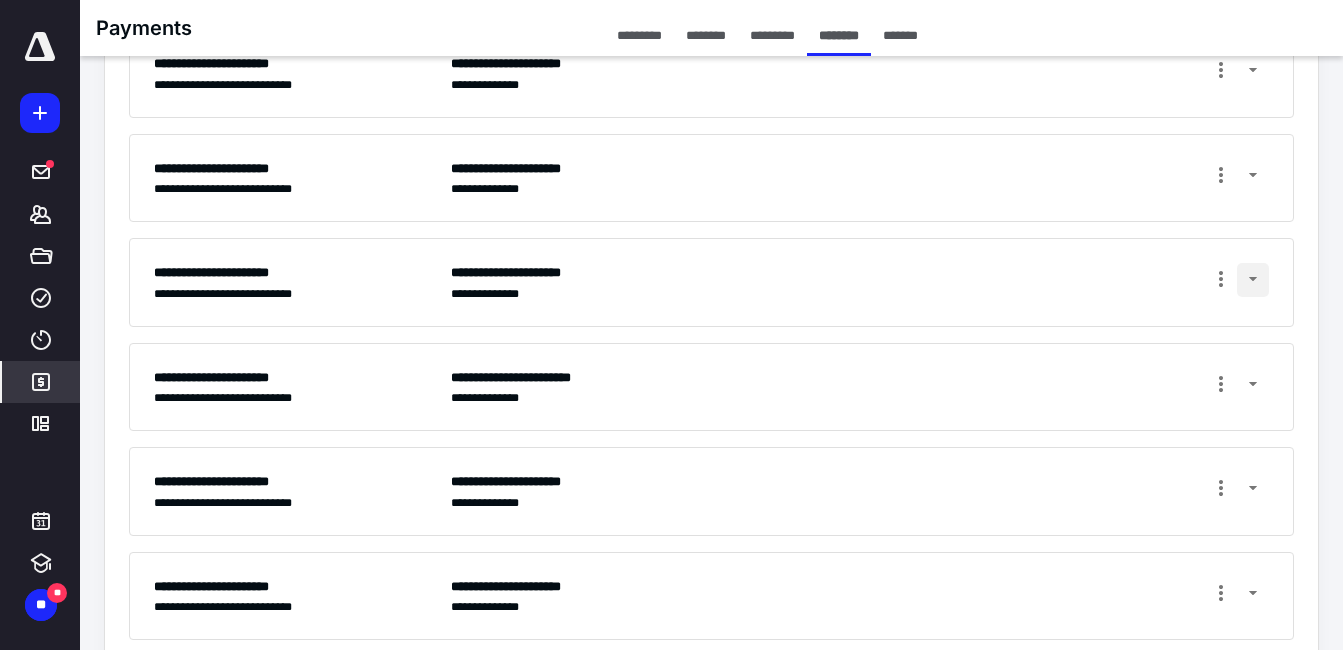 click at bounding box center [1253, 280] 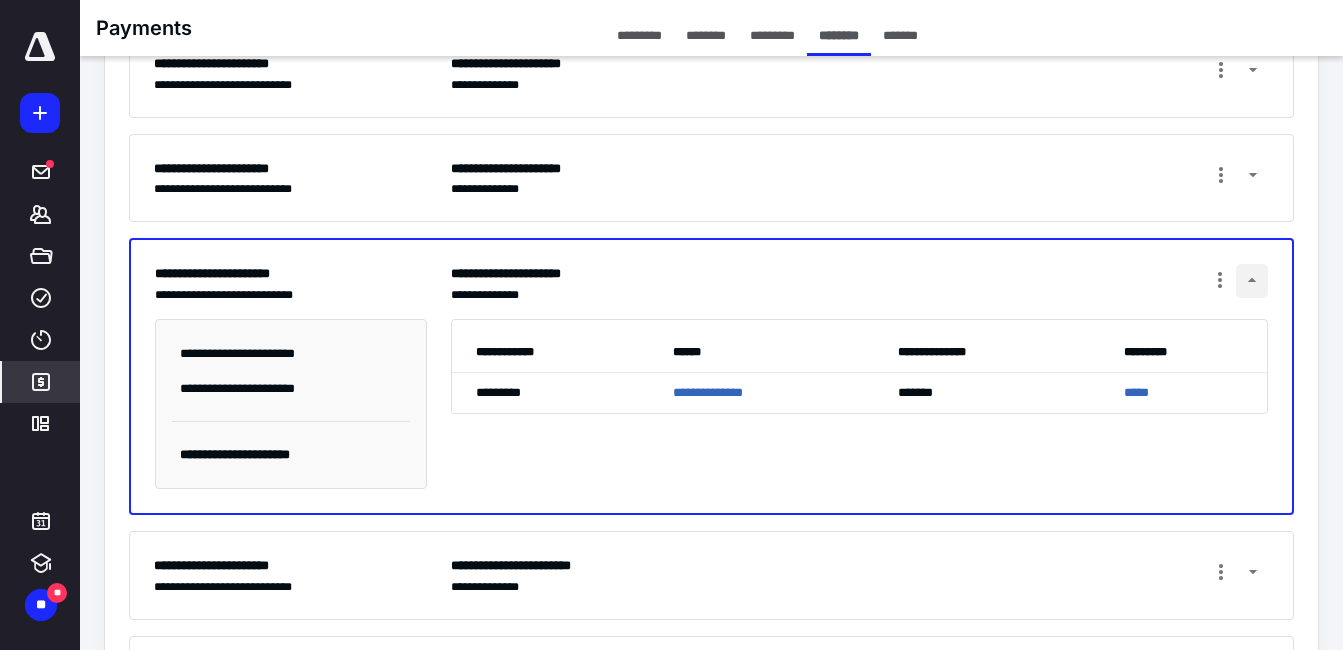 click at bounding box center (1252, 281) 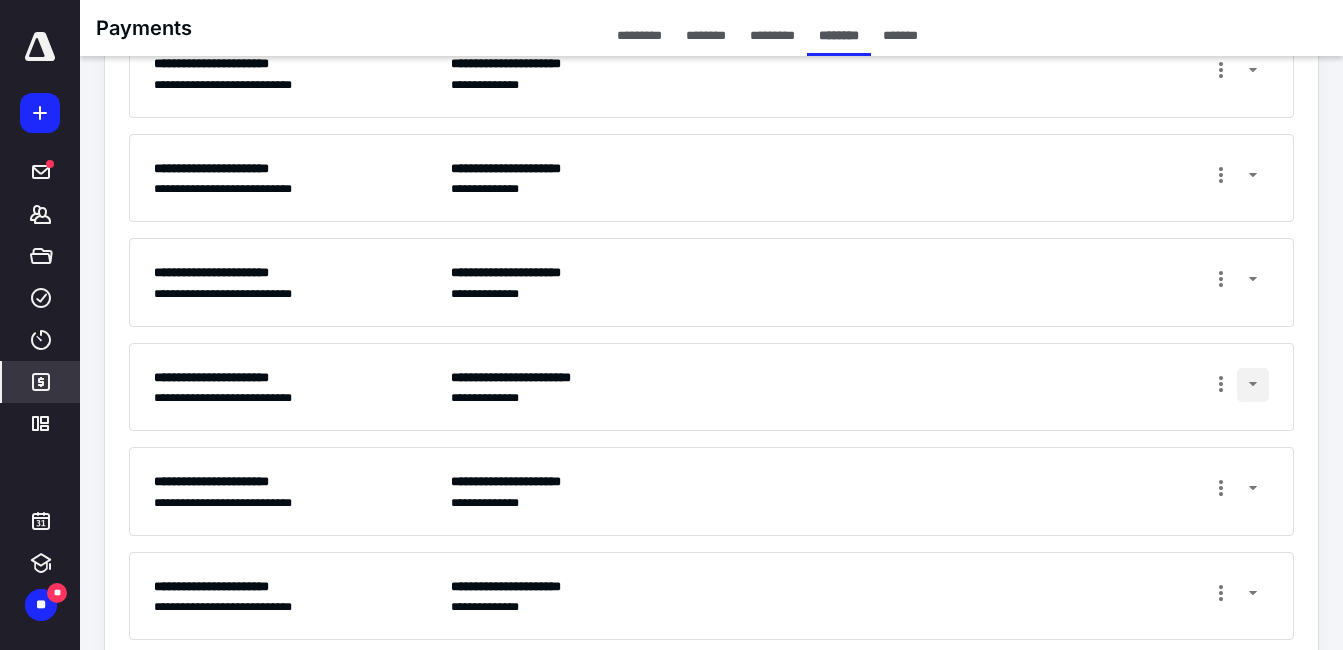 click at bounding box center [1253, 385] 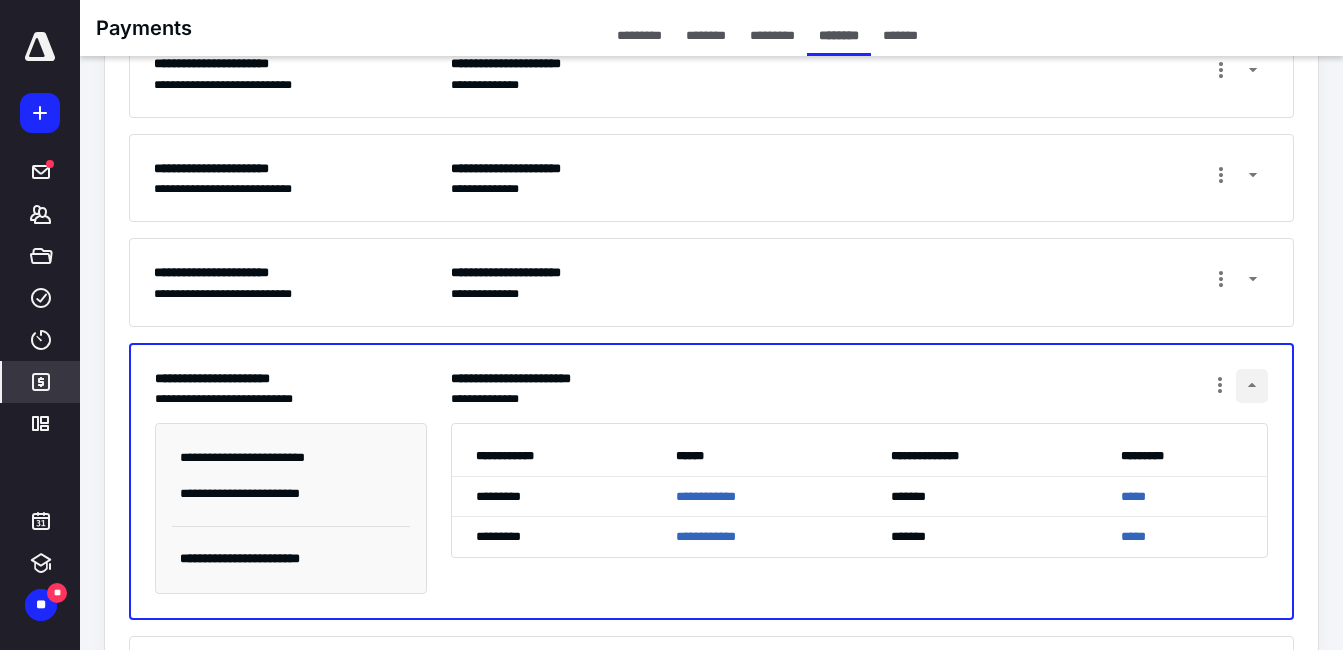 click at bounding box center [1252, 386] 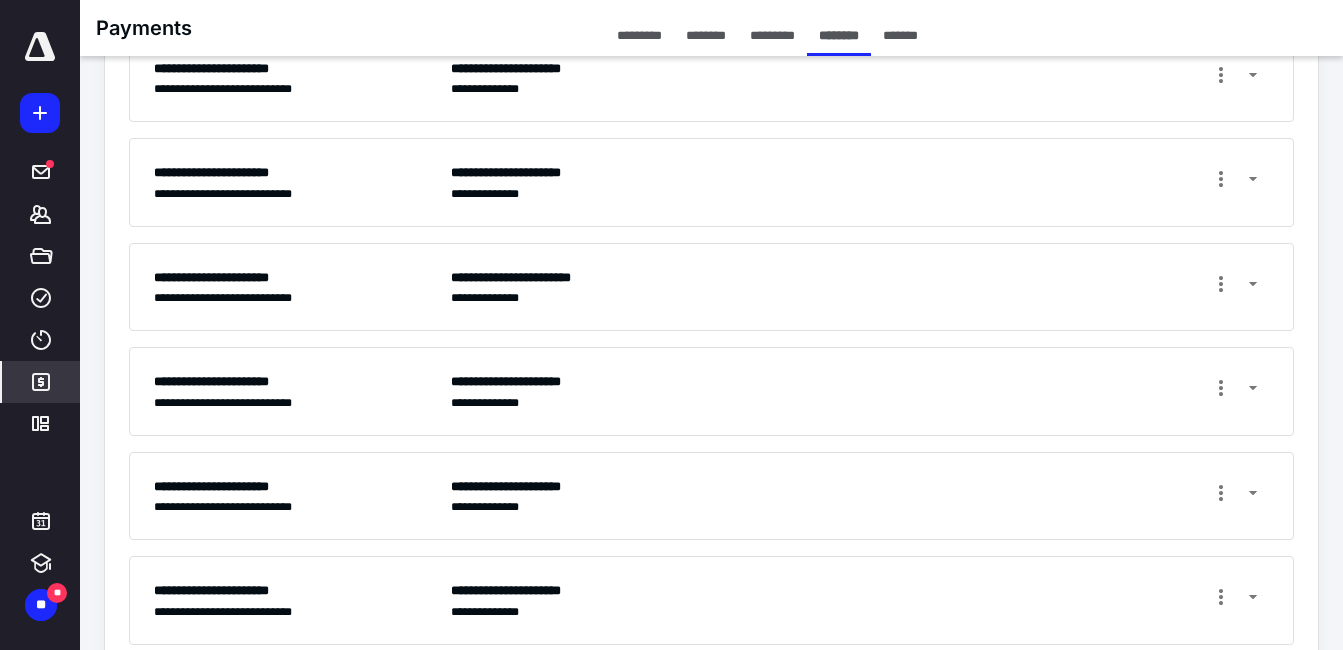 scroll, scrollTop: 1000, scrollLeft: 0, axis: vertical 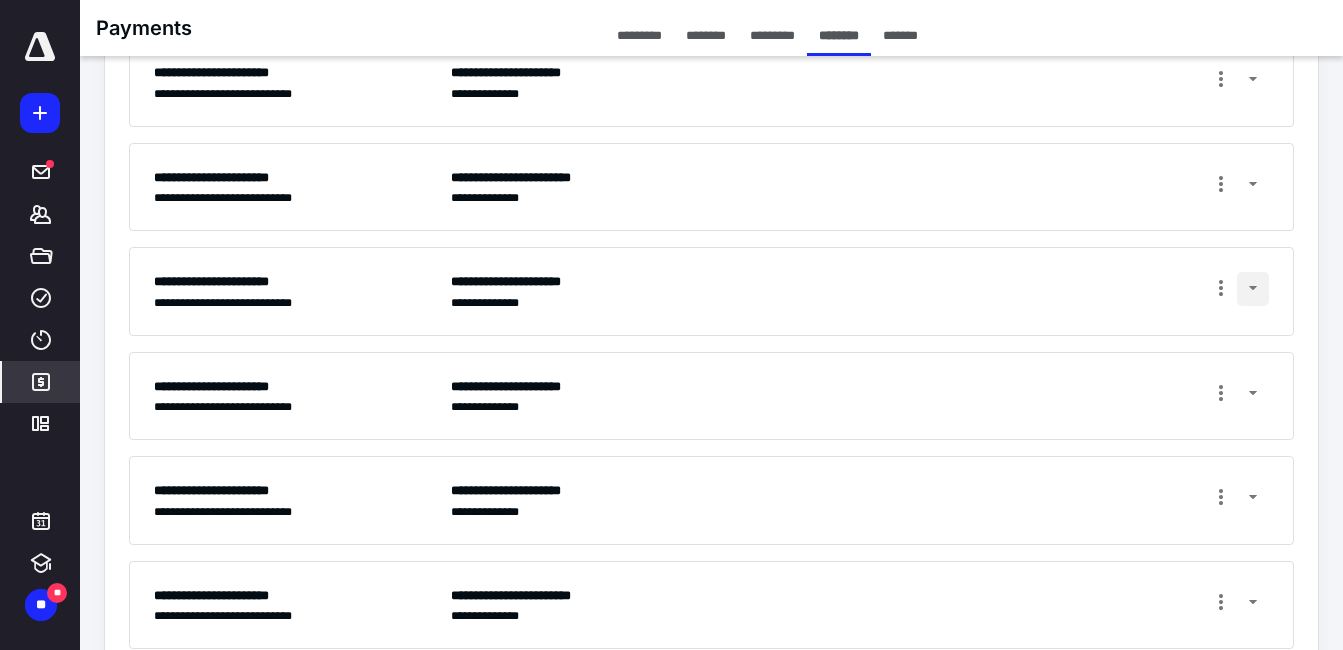 click at bounding box center [1253, 289] 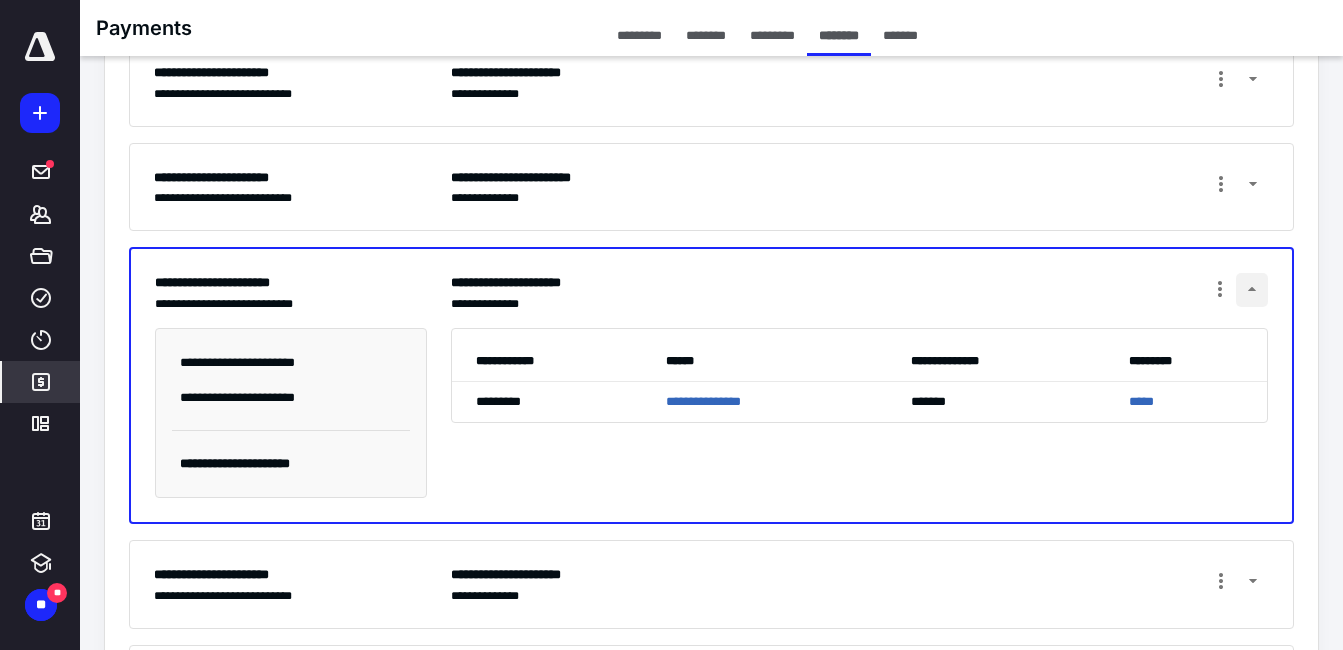 click at bounding box center [1252, 290] 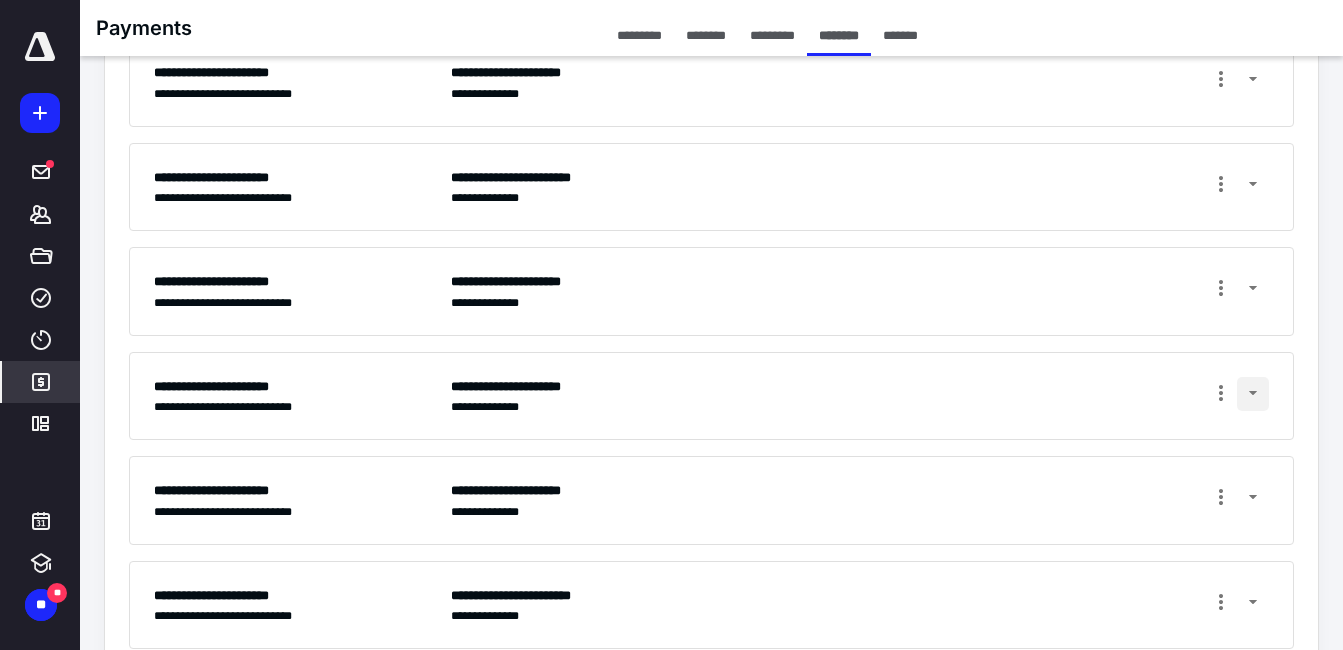 click at bounding box center [1253, 394] 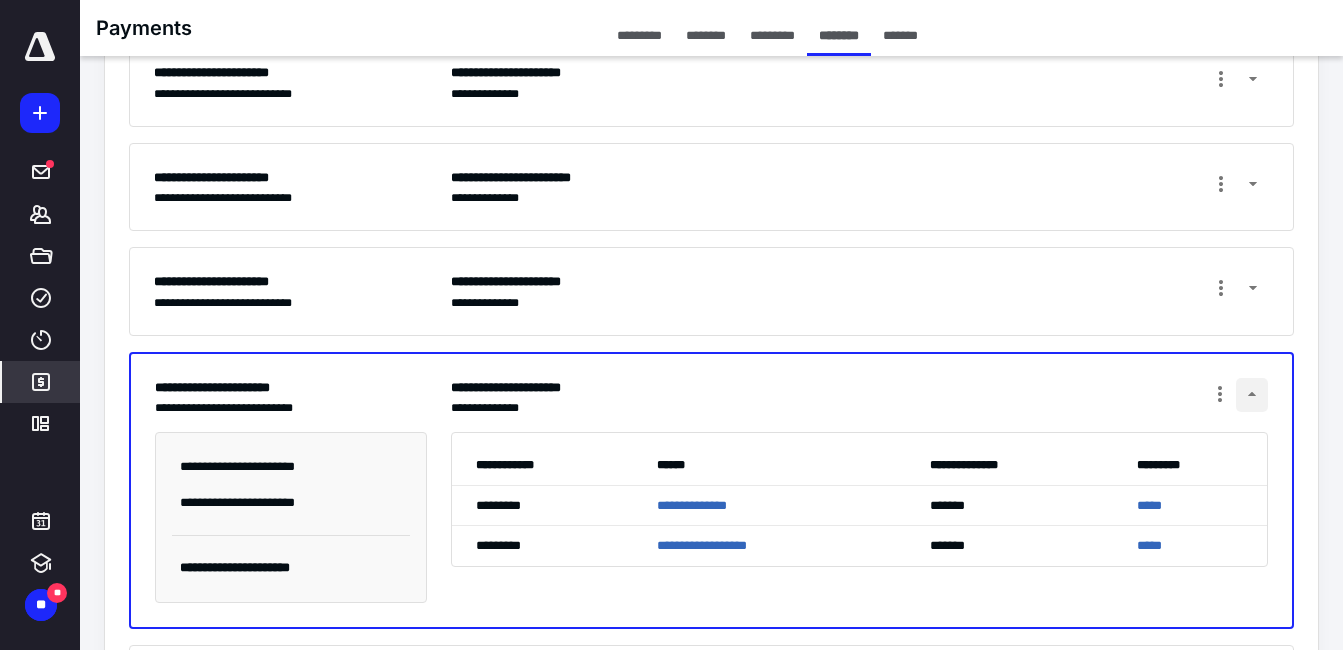 click at bounding box center [1252, 395] 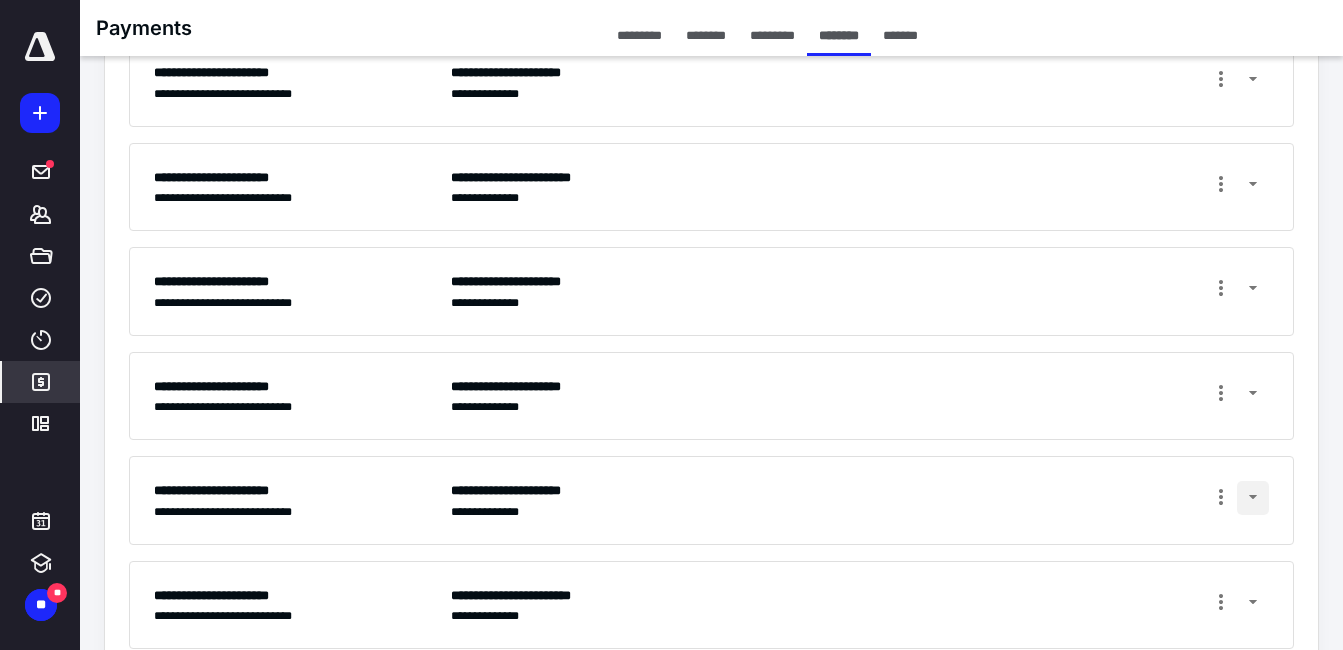 click at bounding box center [1253, 498] 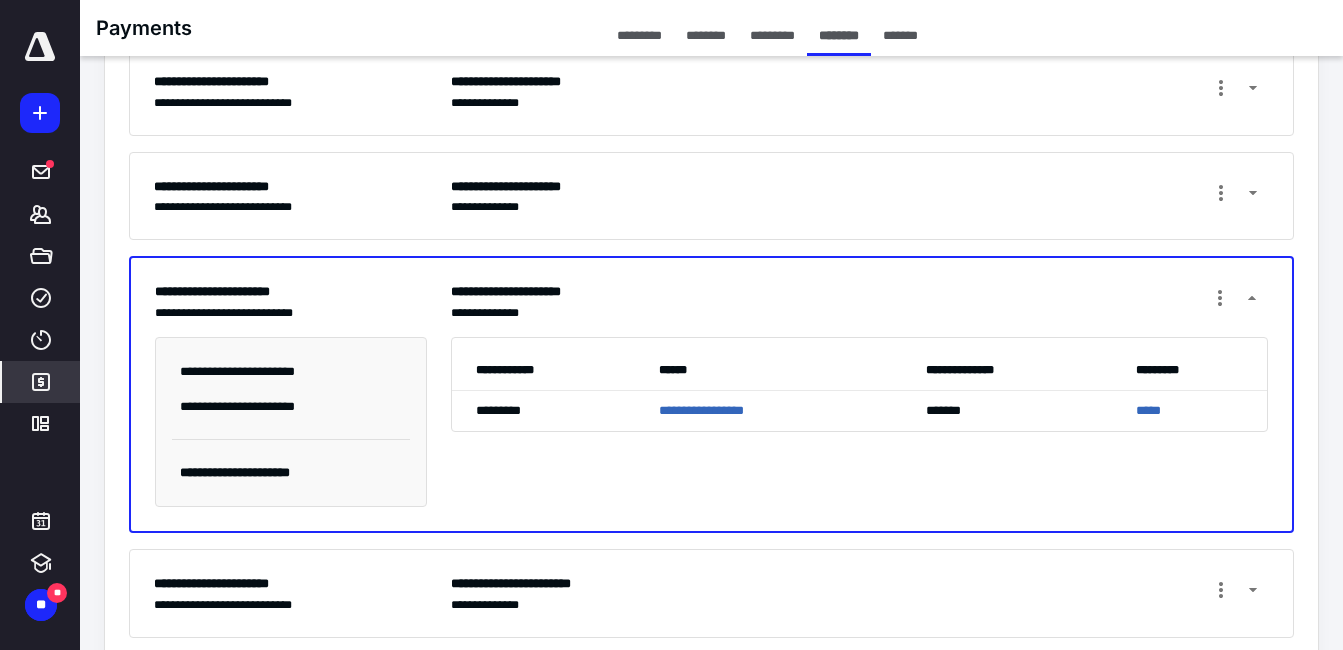 scroll, scrollTop: 1300, scrollLeft: 0, axis: vertical 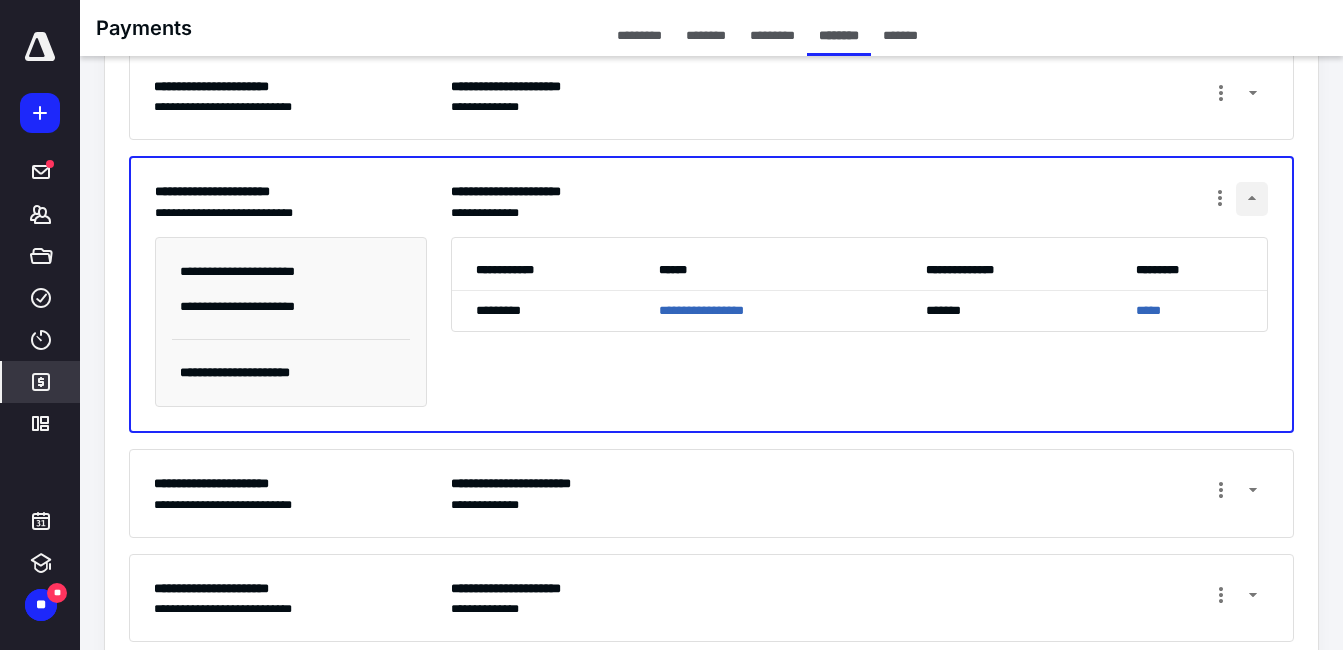 click at bounding box center (1252, 199) 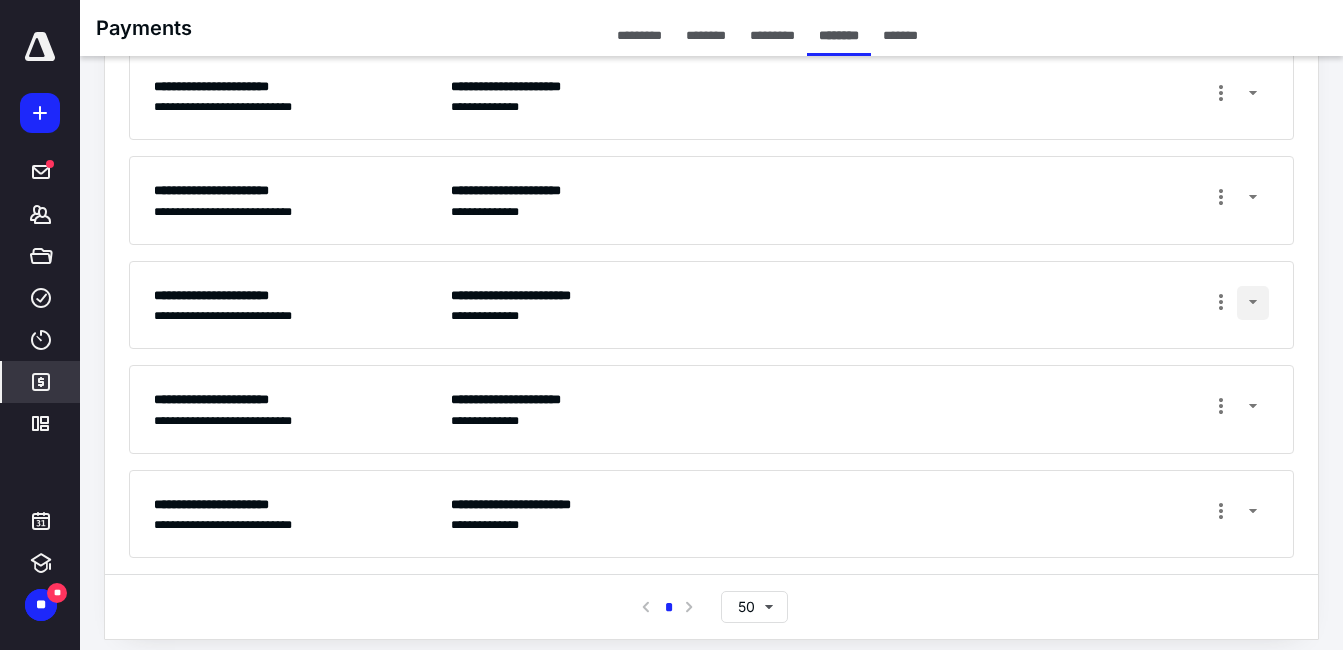 click at bounding box center [1253, 303] 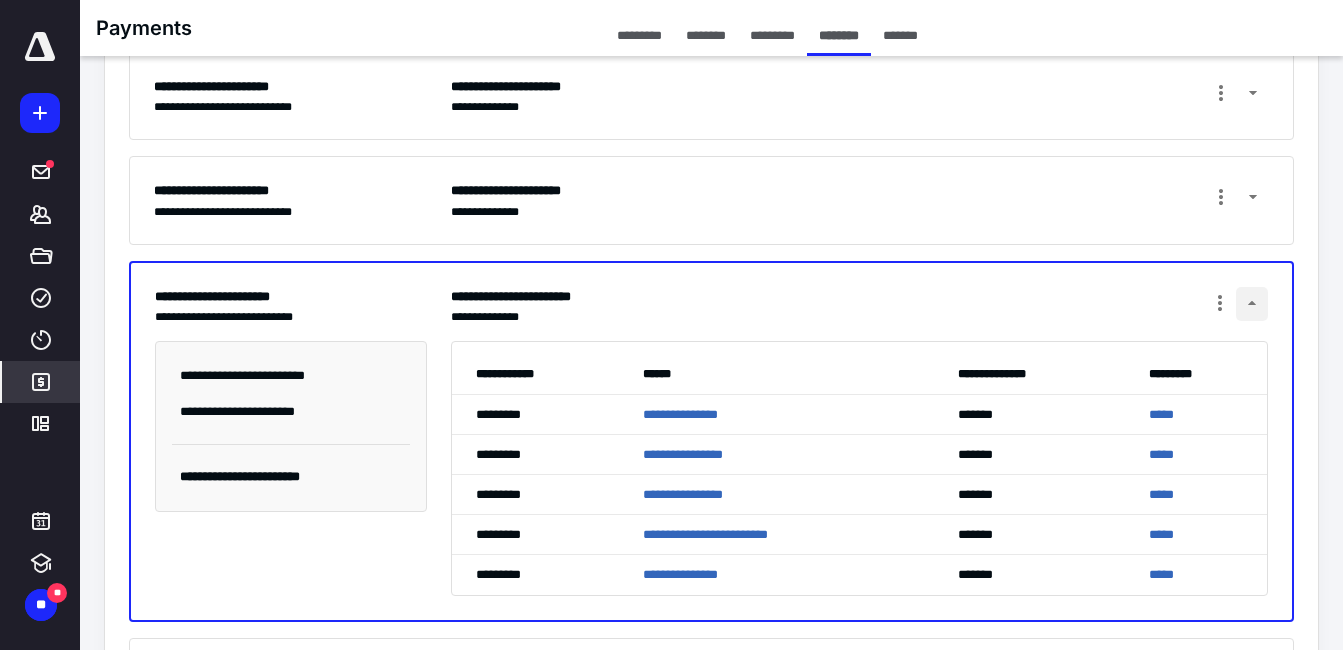 click at bounding box center [1252, 304] 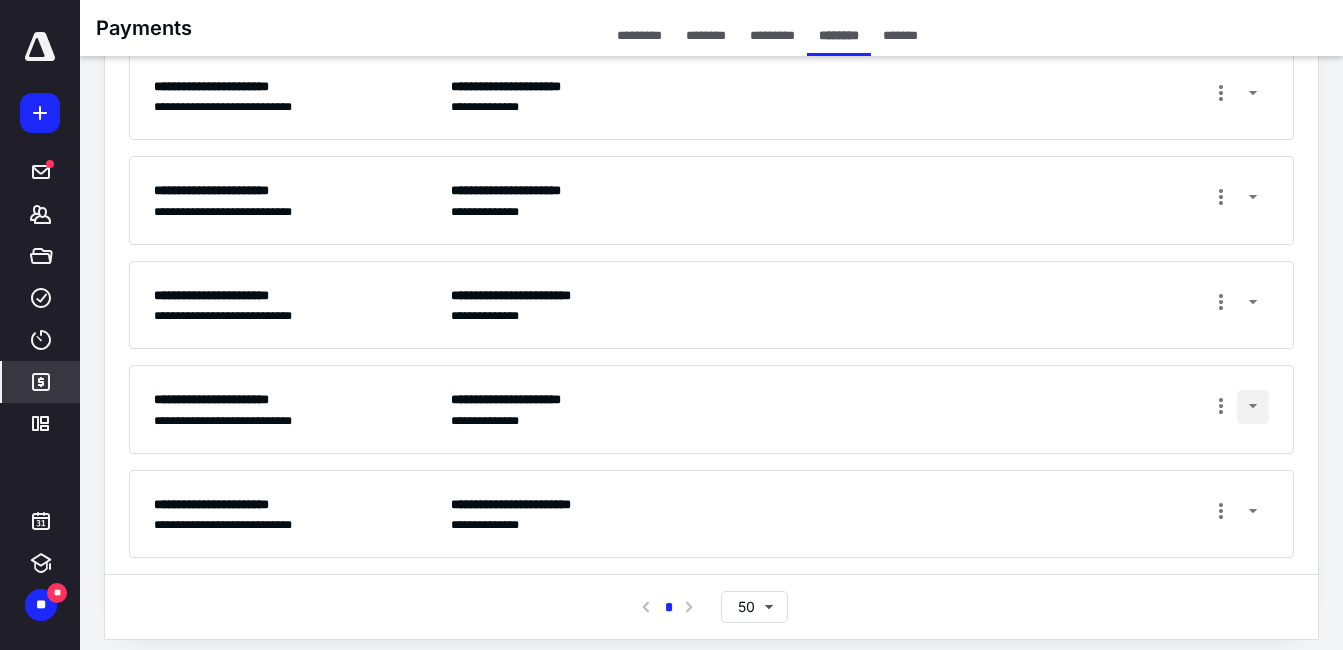 click at bounding box center (1253, 407) 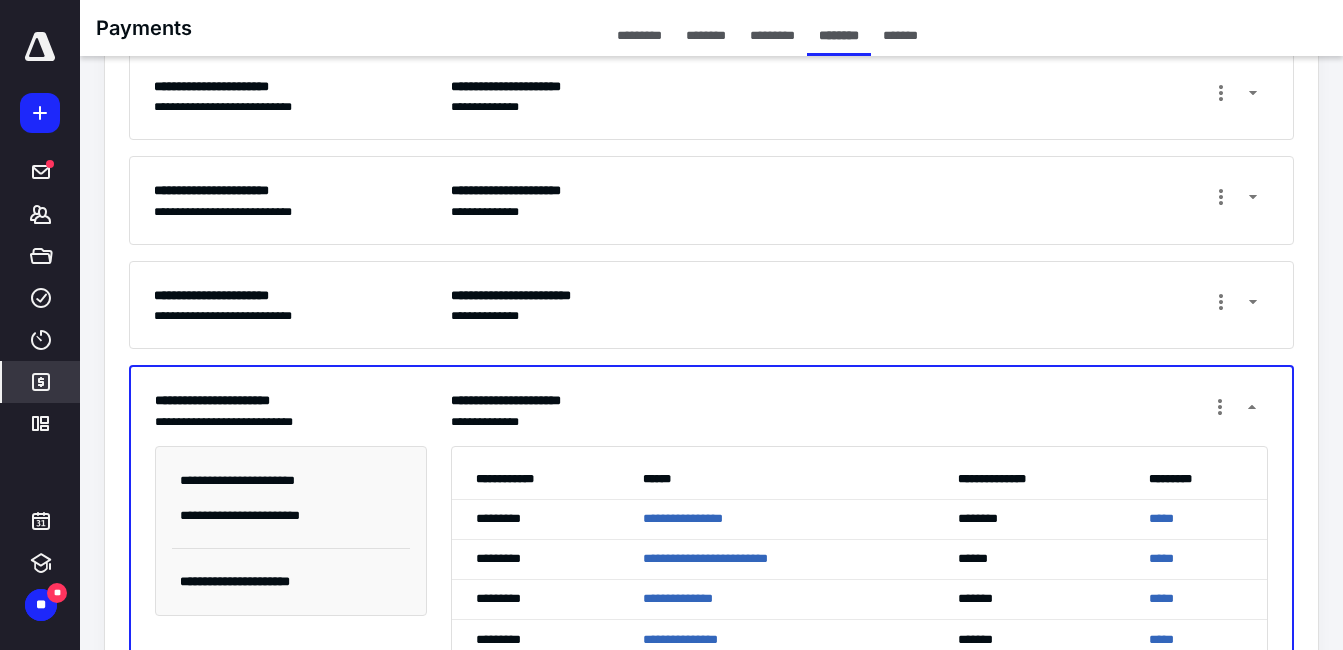 scroll, scrollTop: 1500, scrollLeft: 0, axis: vertical 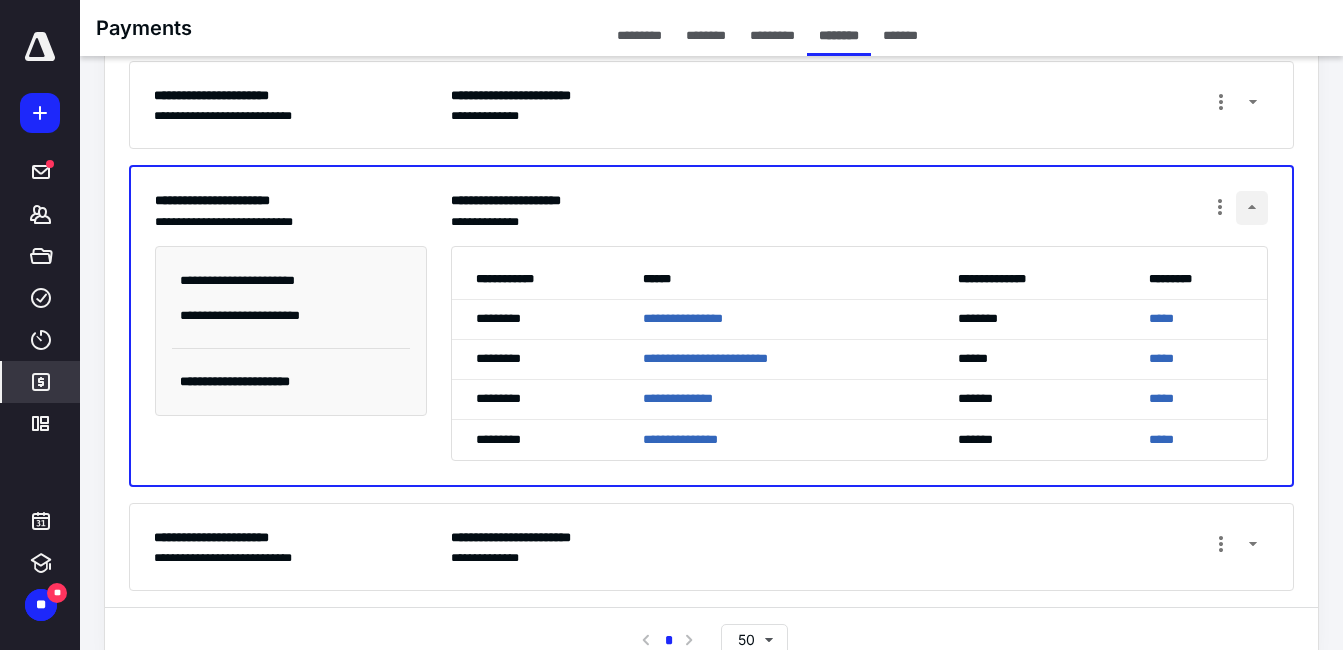 click at bounding box center (1252, 208) 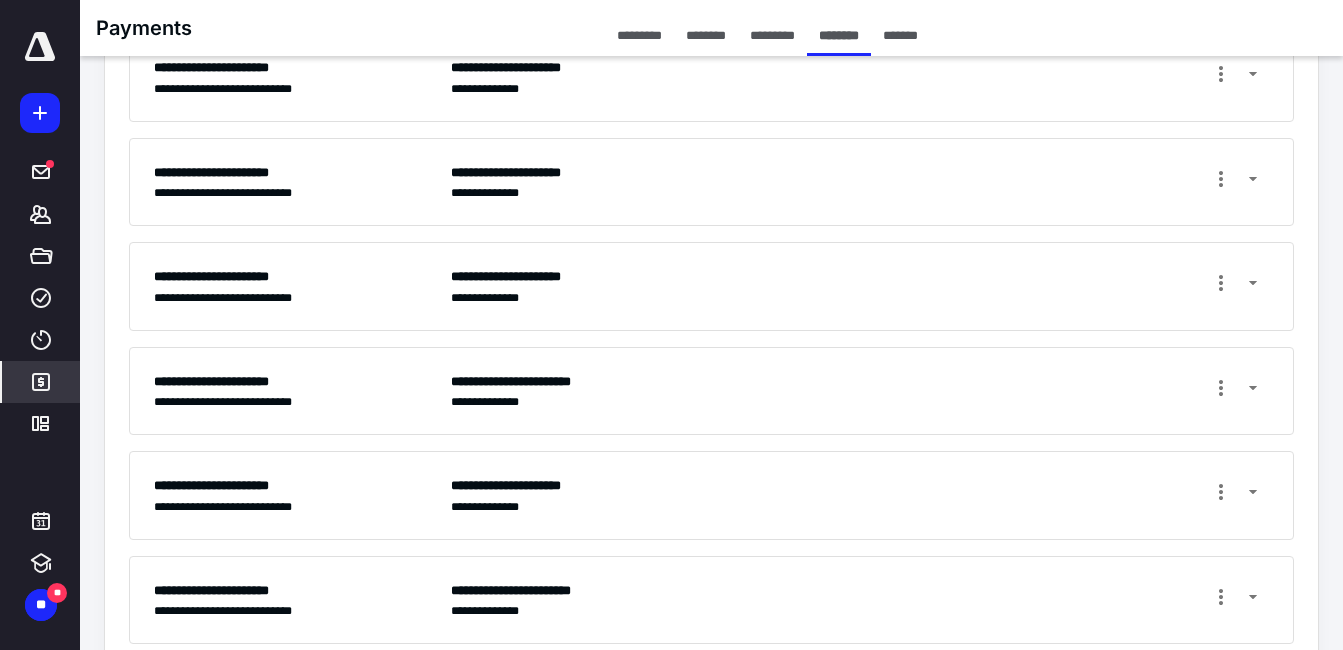 scroll, scrollTop: 1314, scrollLeft: 0, axis: vertical 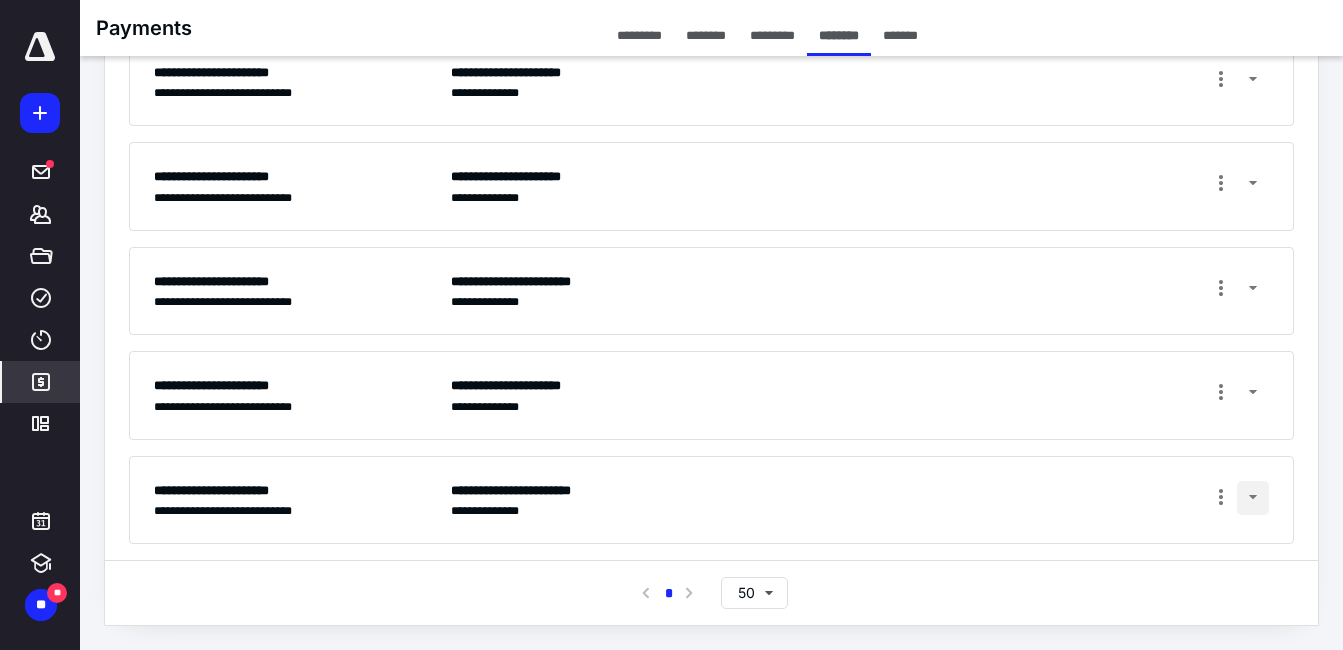 click at bounding box center [1253, 498] 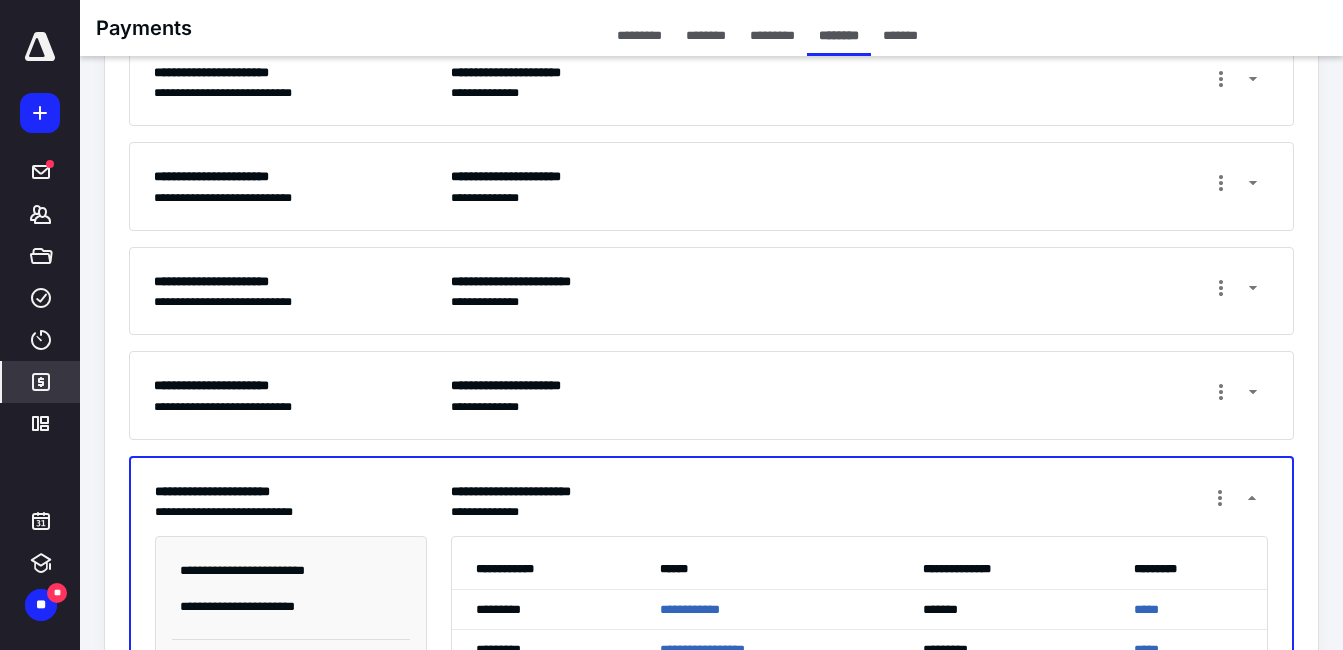 scroll, scrollTop: 1503, scrollLeft: 0, axis: vertical 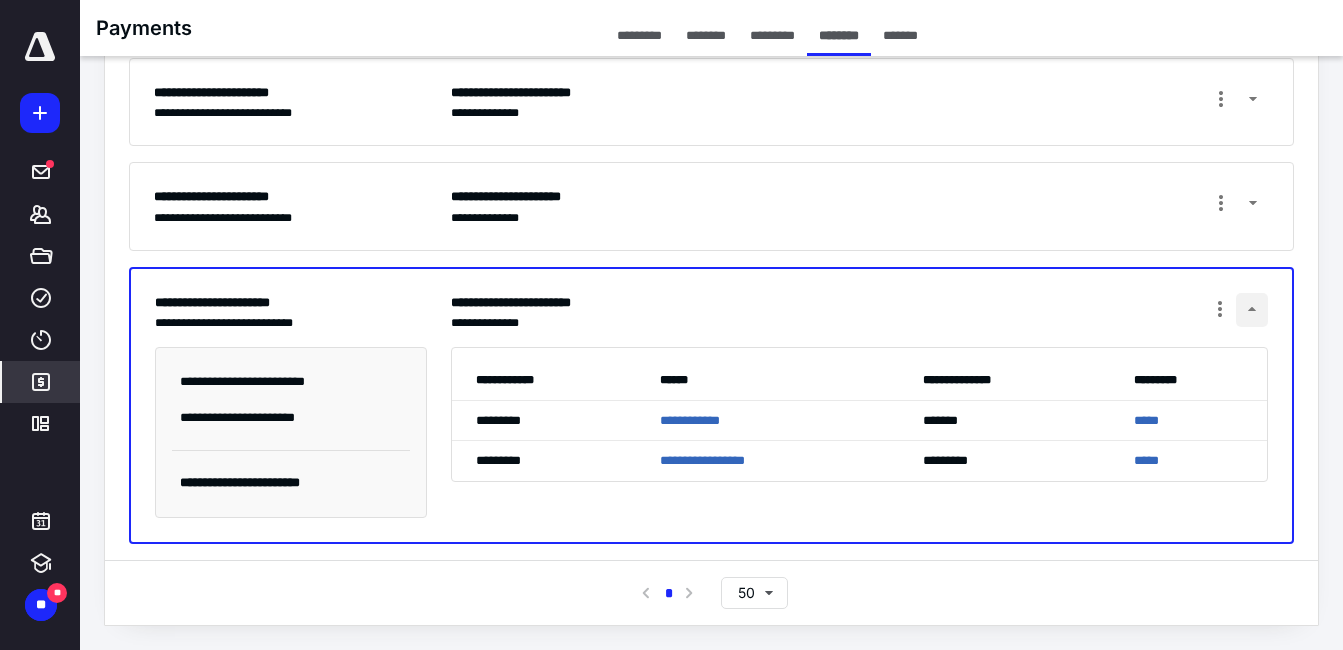 click at bounding box center (1252, 310) 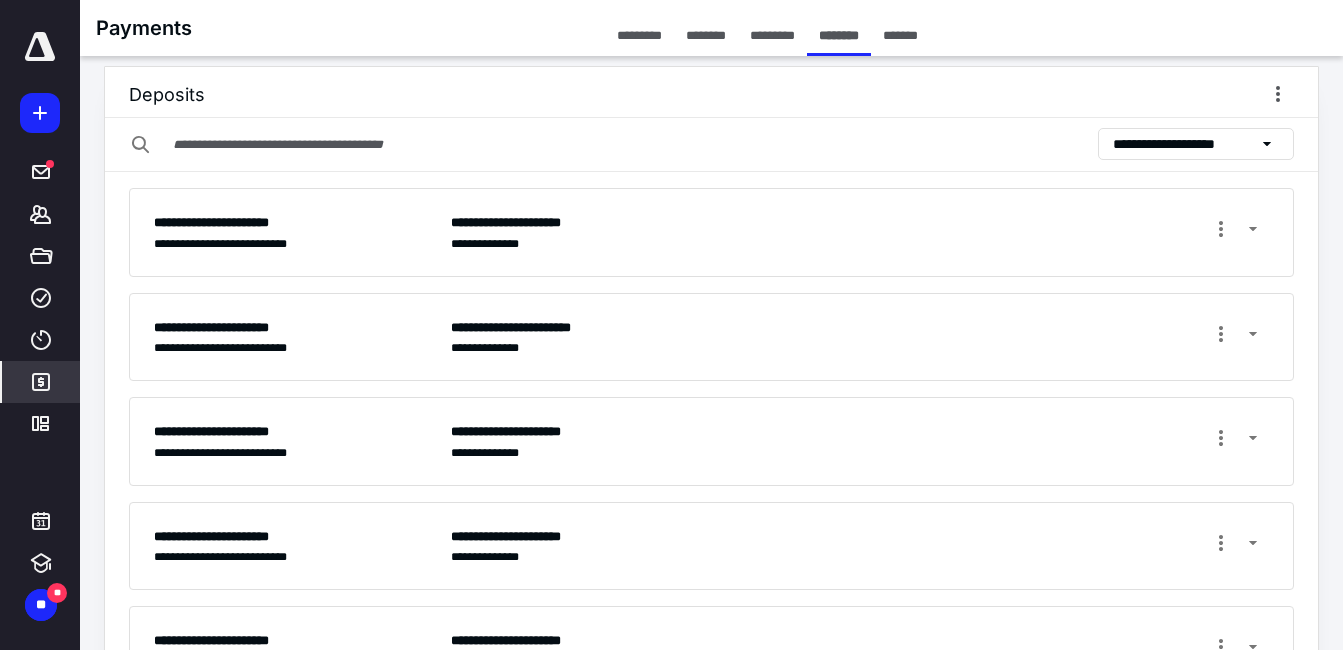 scroll, scrollTop: 0, scrollLeft: 0, axis: both 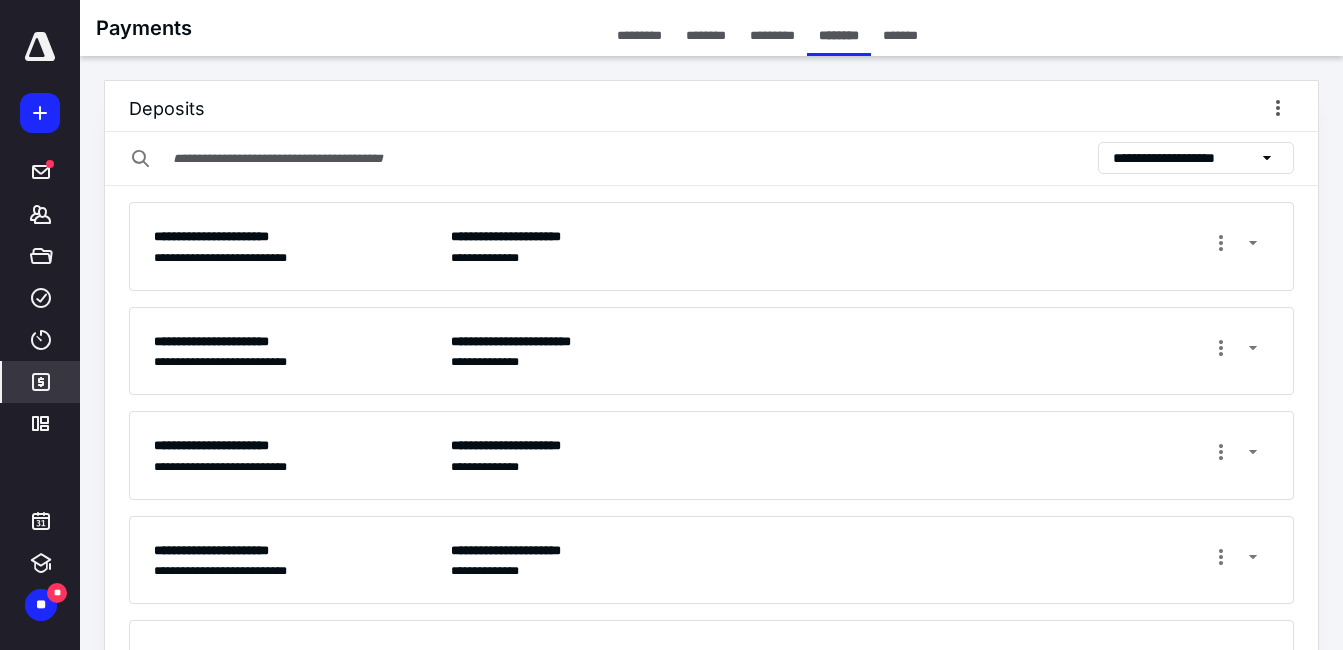 click 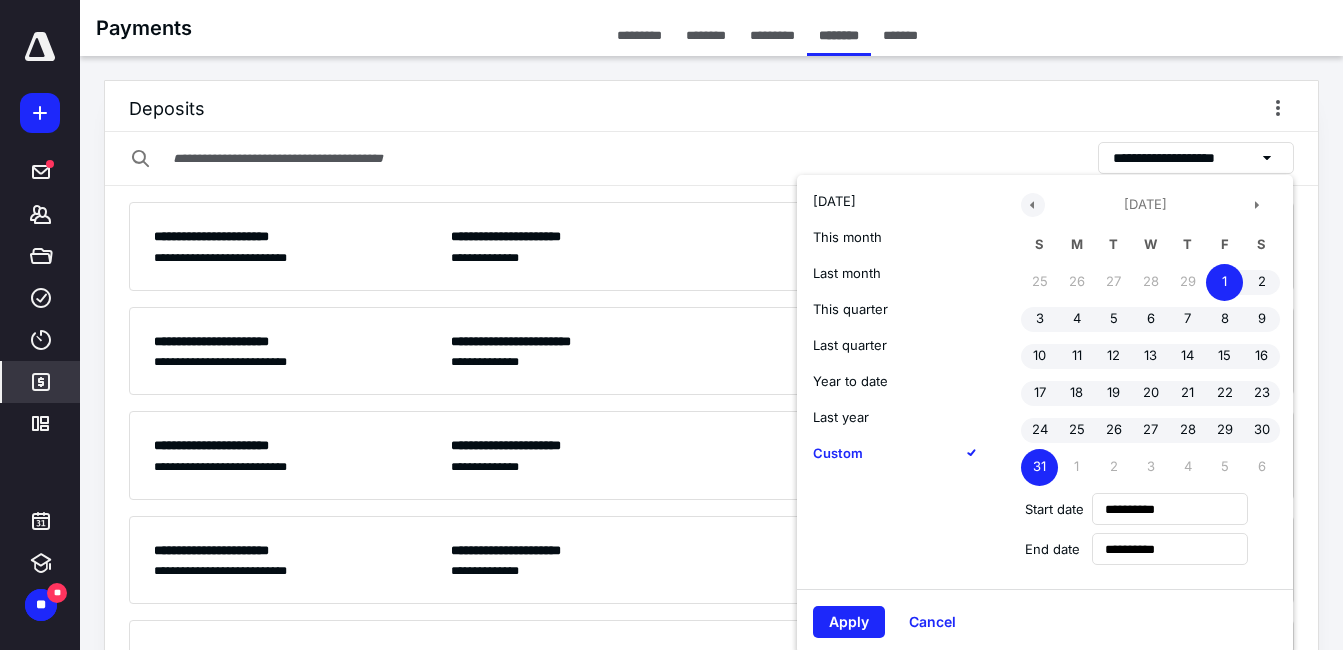 click at bounding box center (1033, 205) 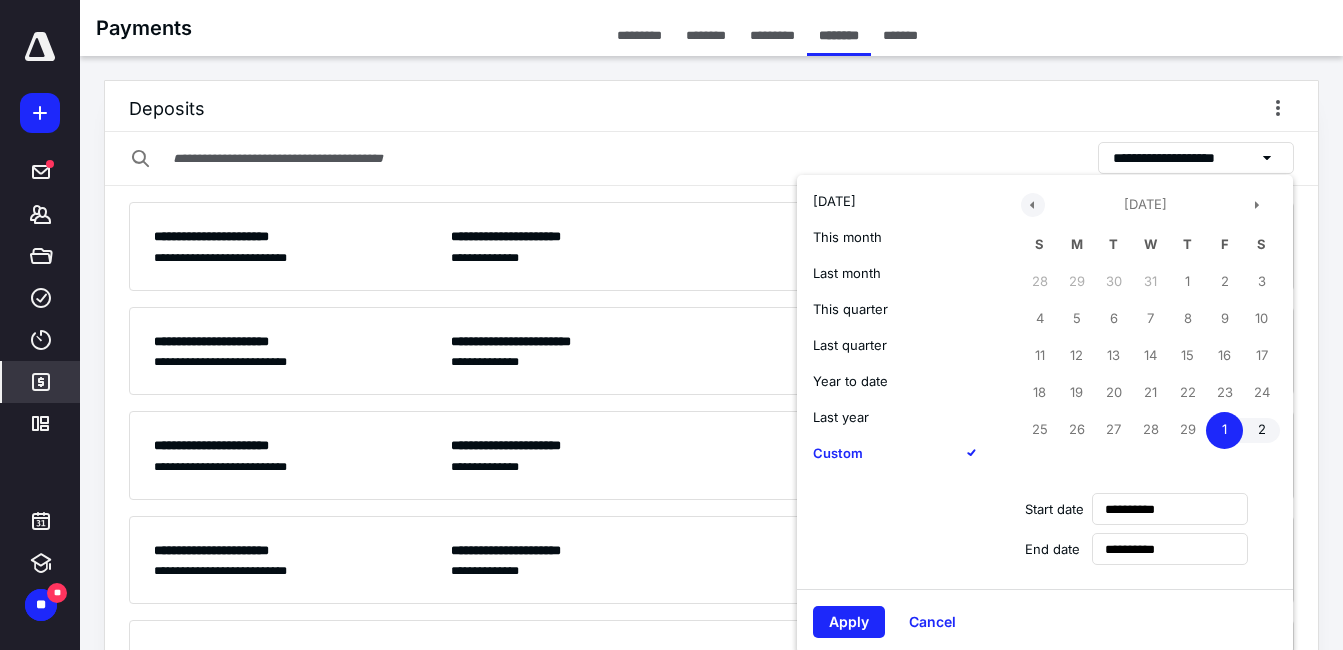 click at bounding box center [1033, 205] 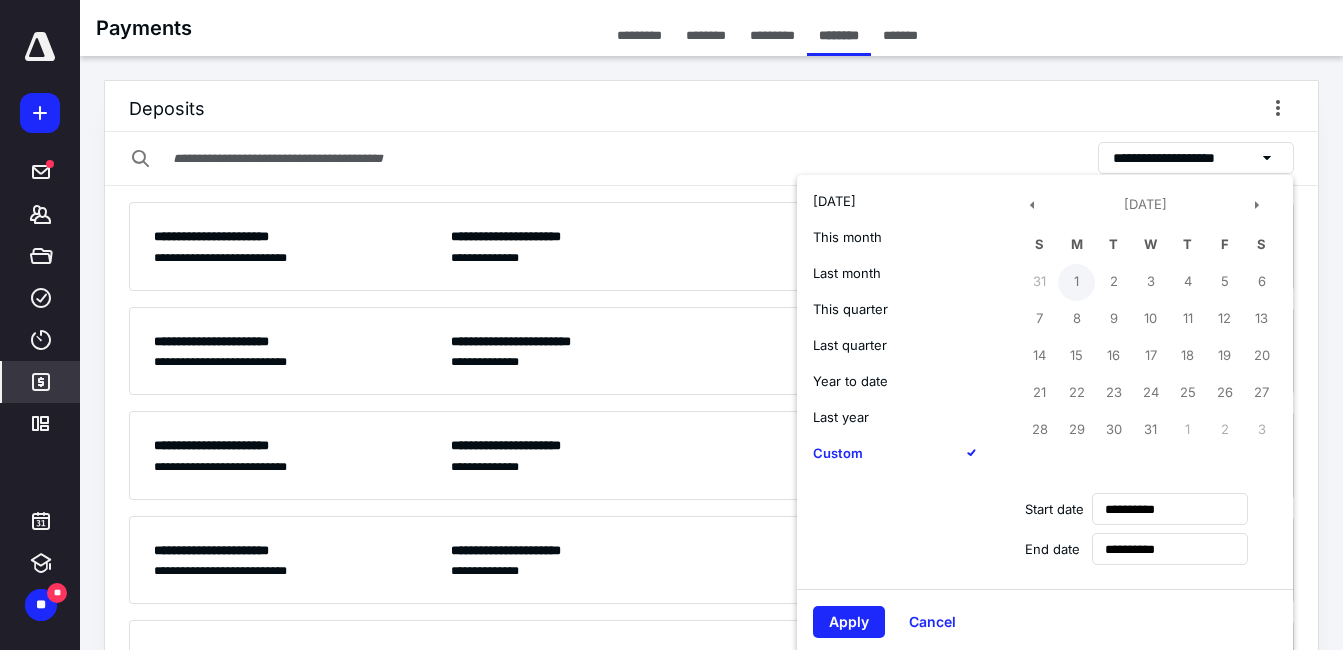 click on "1" at bounding box center (1076, 282) 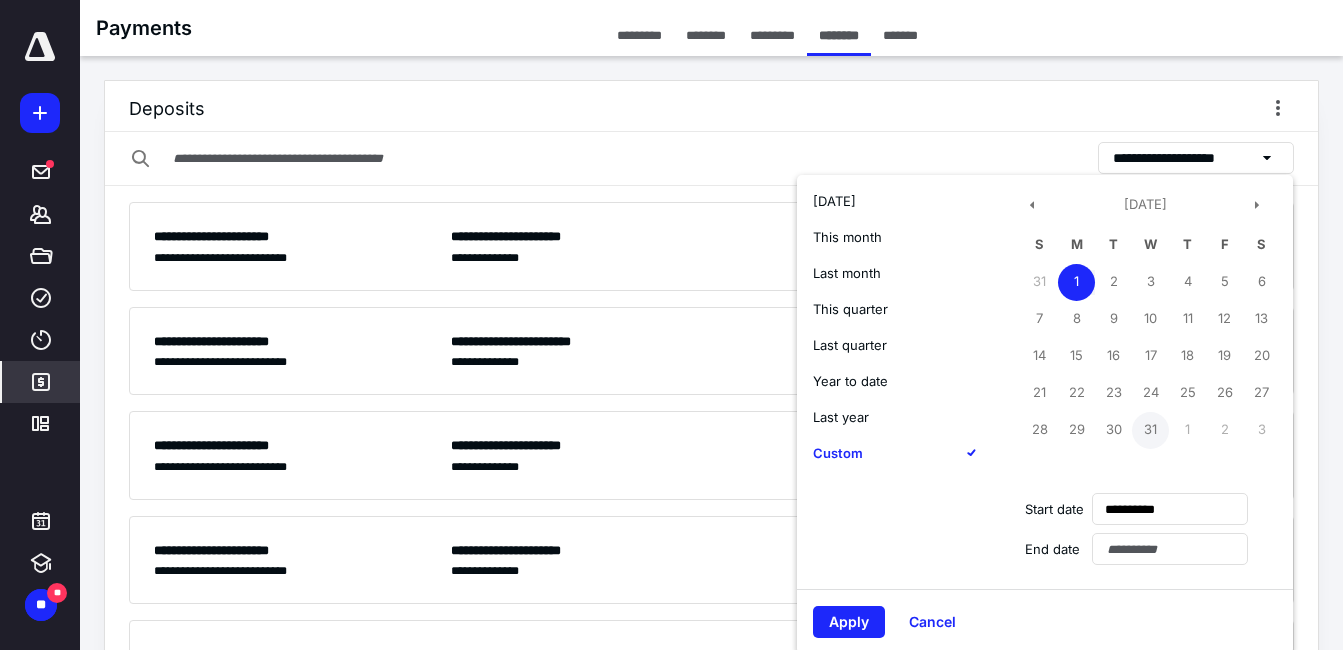 click on "31" at bounding box center [1150, 430] 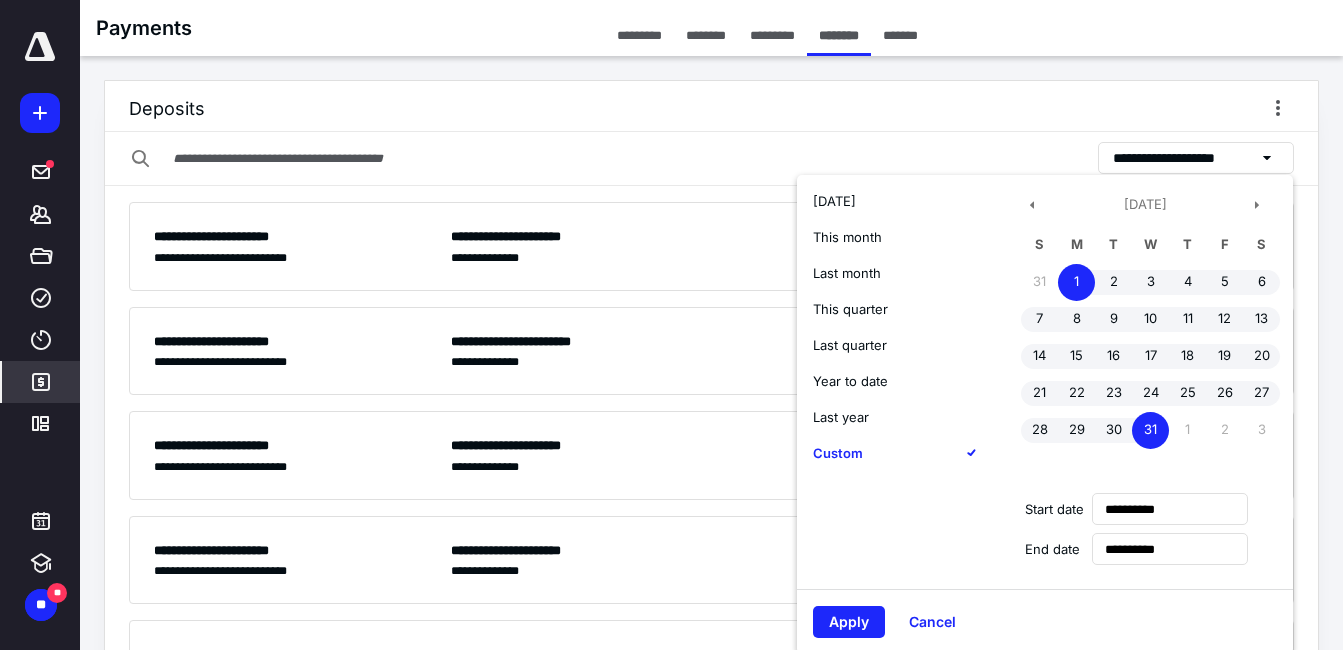 drag, startPoint x: 854, startPoint y: 620, endPoint x: 876, endPoint y: 332, distance: 288.83905 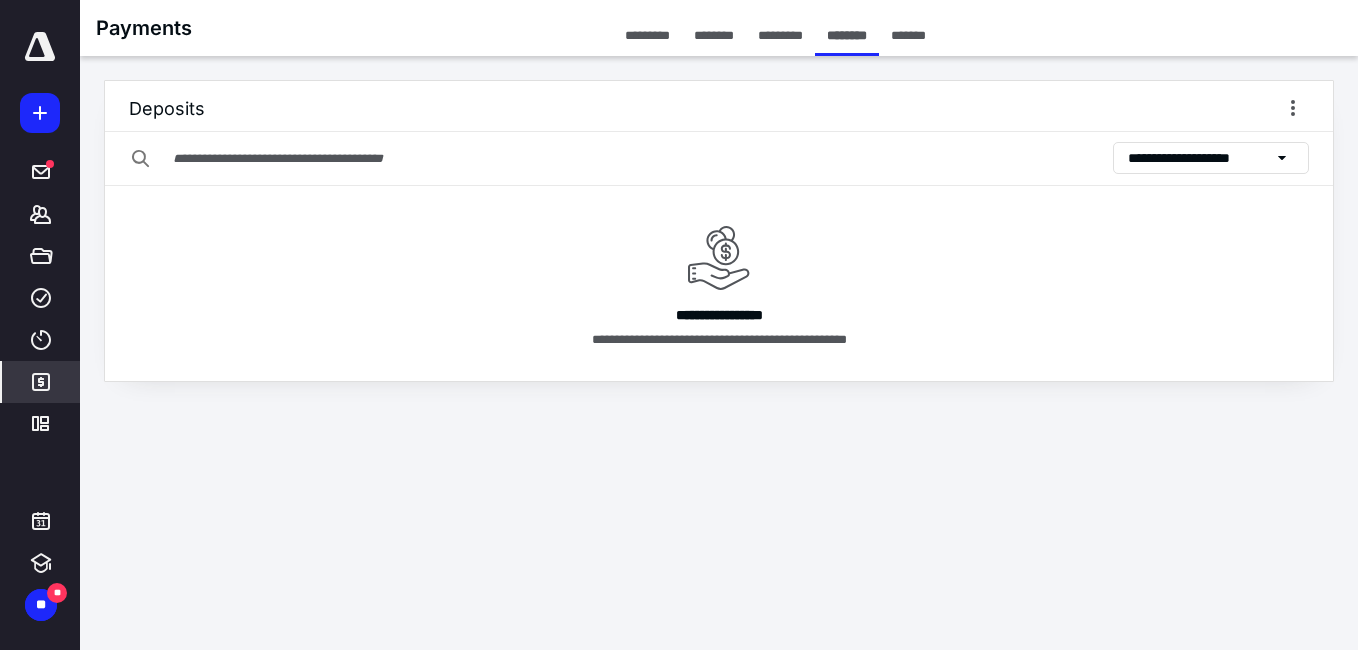click 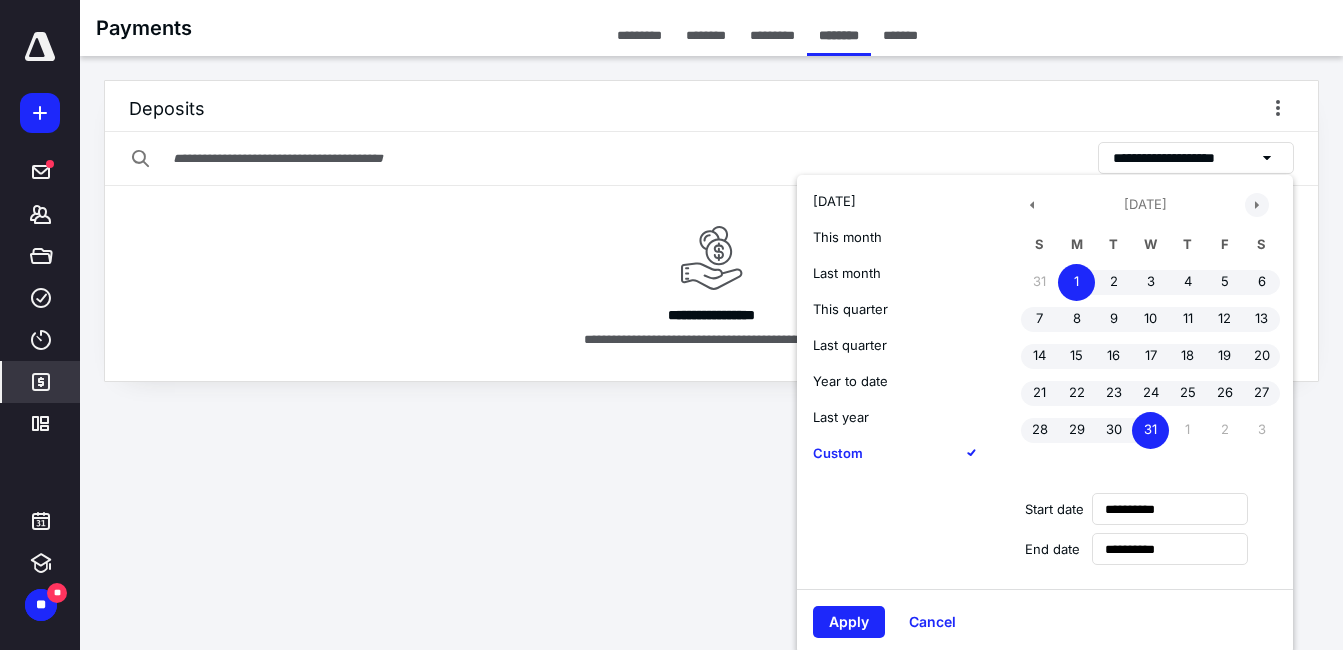 click at bounding box center [1257, 205] 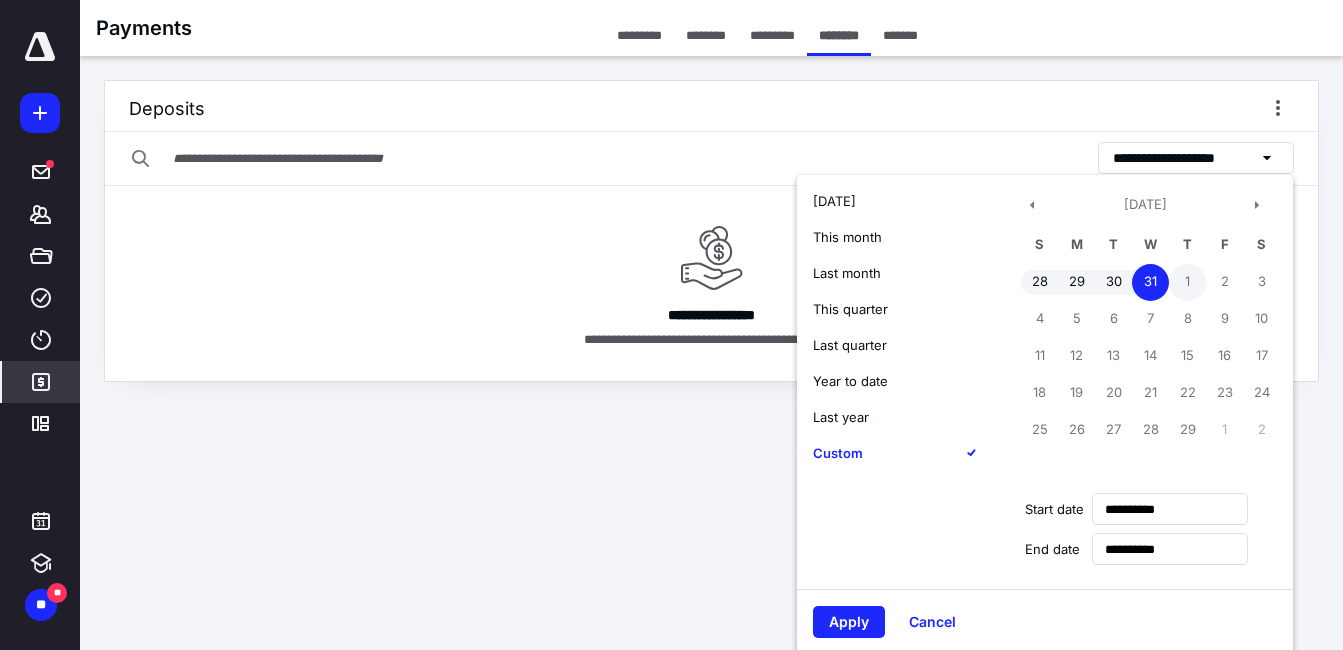 click on "1" at bounding box center [1187, 282] 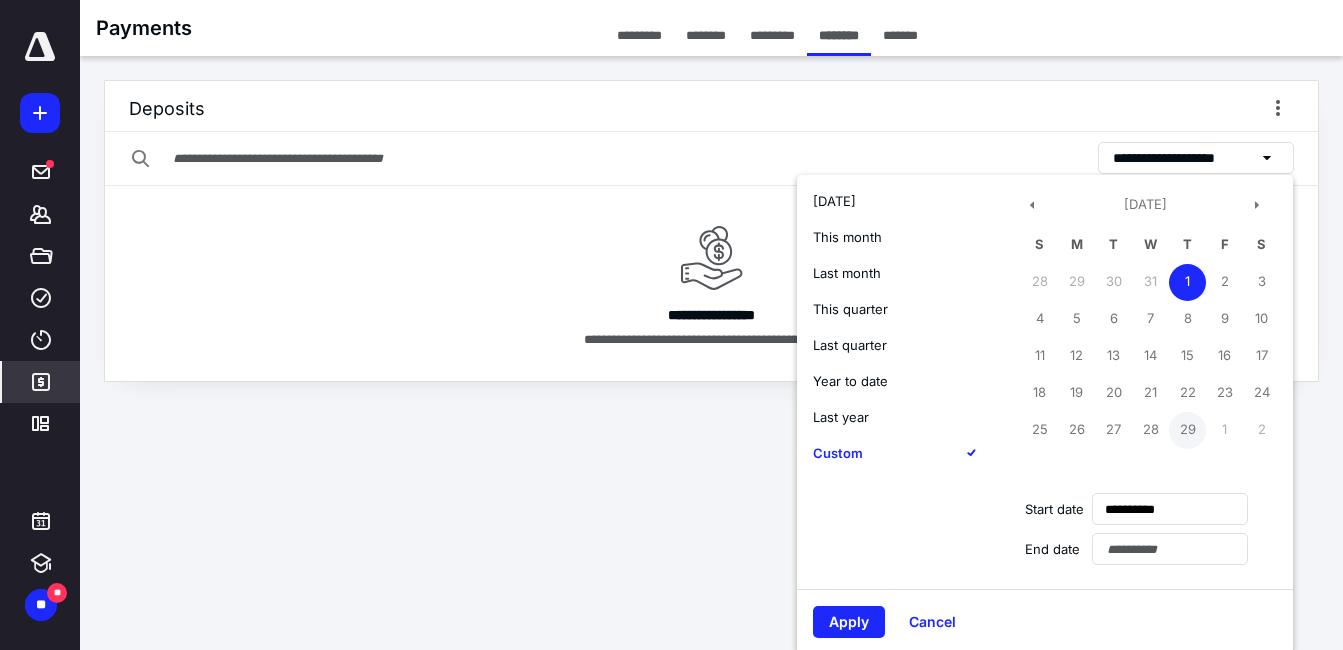 click on "29" at bounding box center [1187, 430] 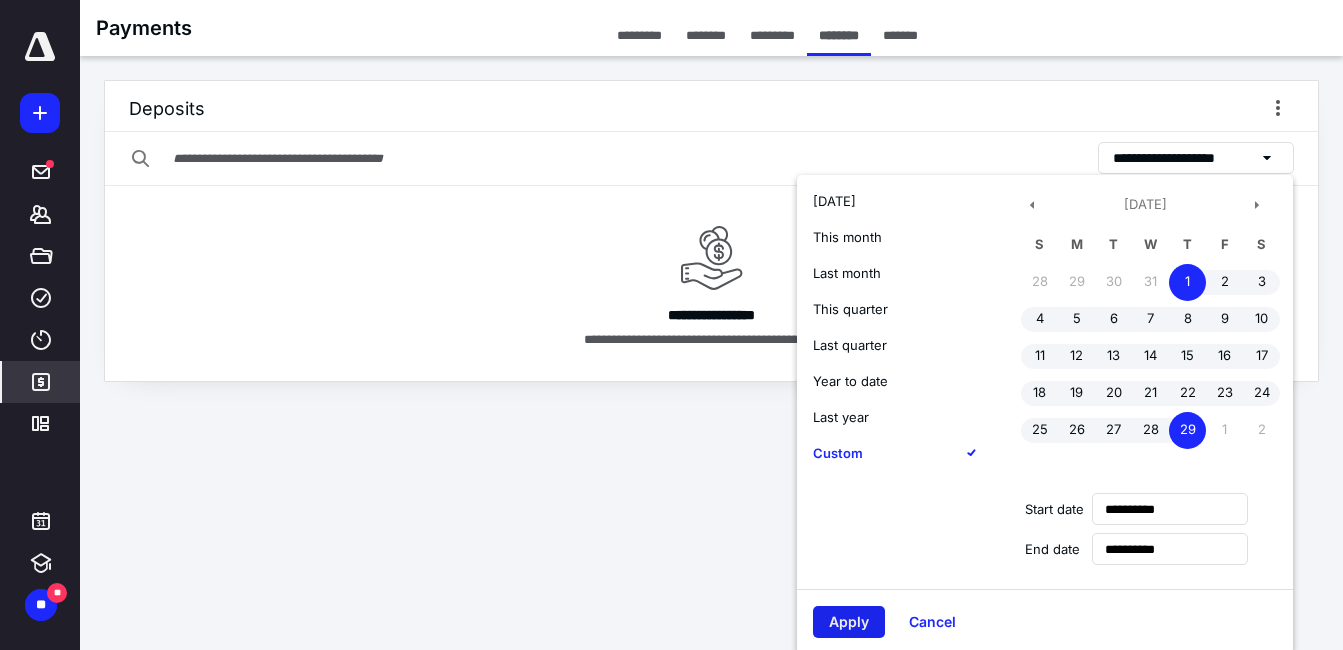 drag, startPoint x: 860, startPoint y: 613, endPoint x: 977, endPoint y: 394, distance: 248.29417 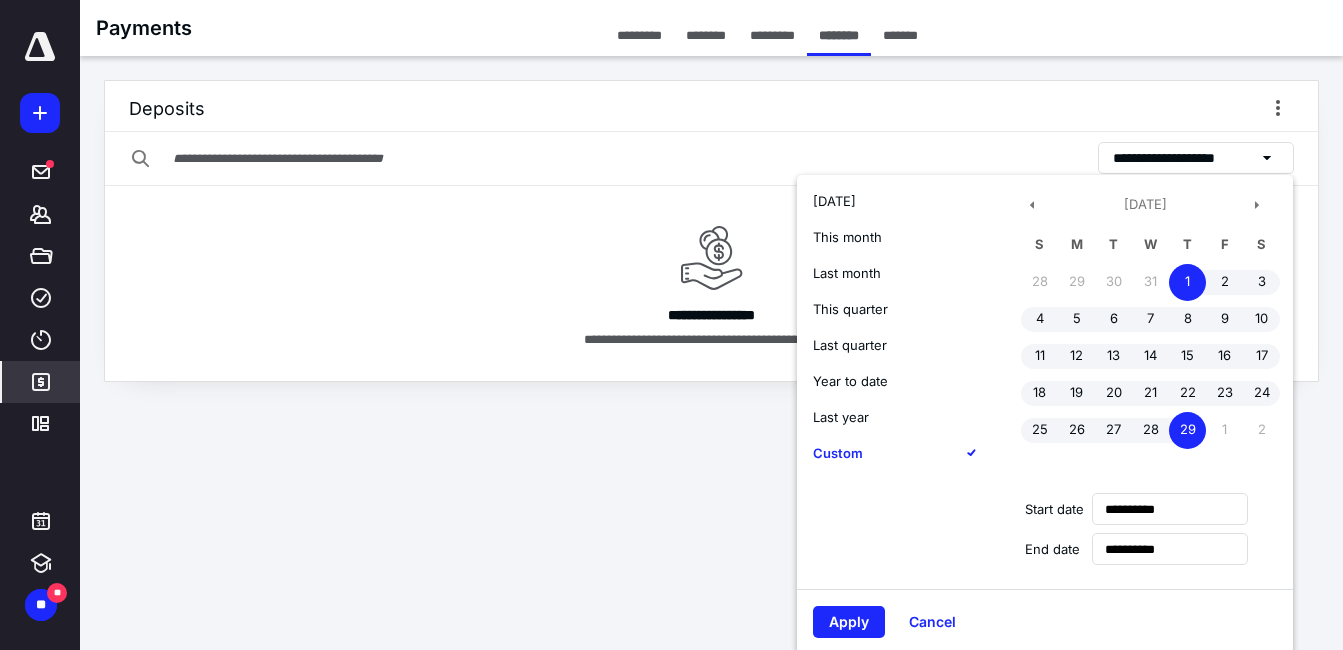 click on "Apply" at bounding box center (849, 622) 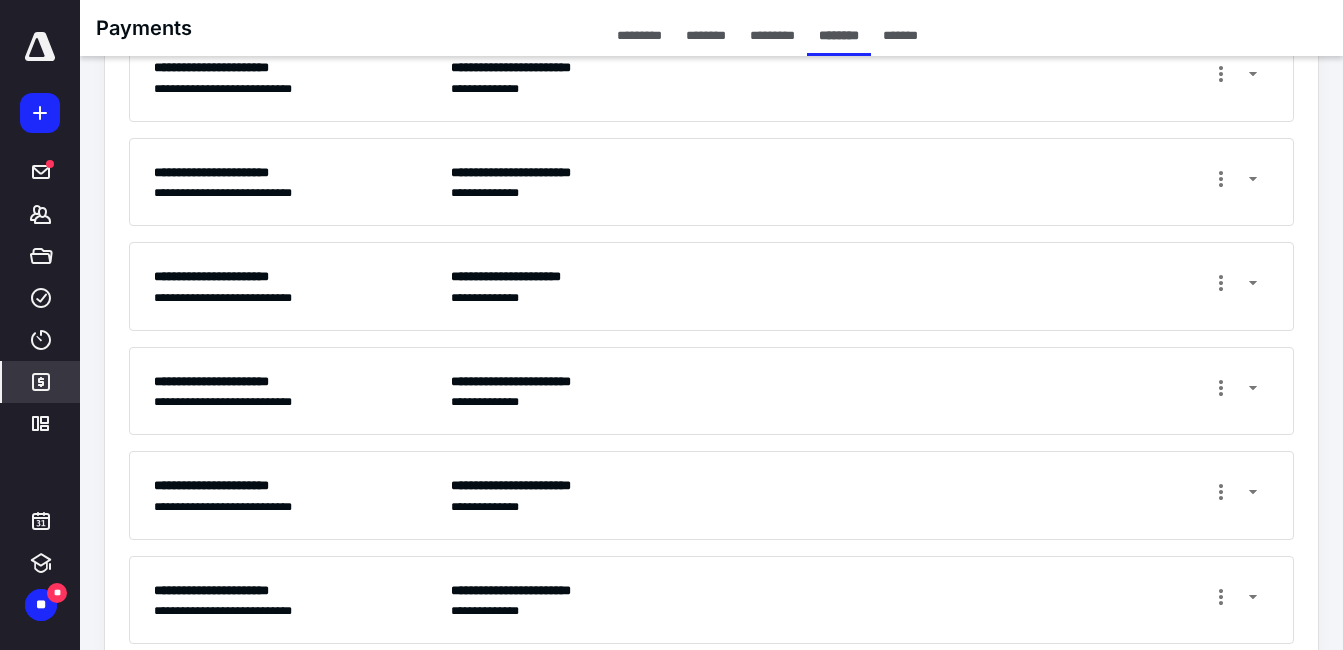 scroll, scrollTop: 0, scrollLeft: 0, axis: both 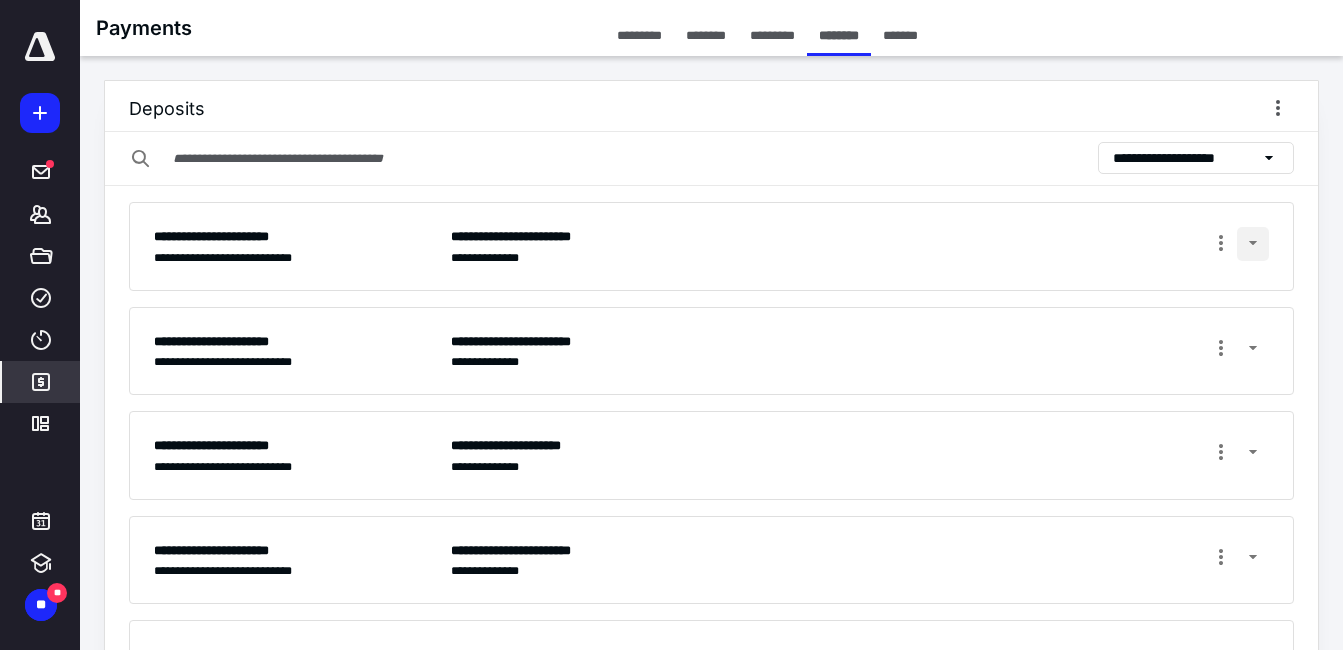 click at bounding box center [1253, 244] 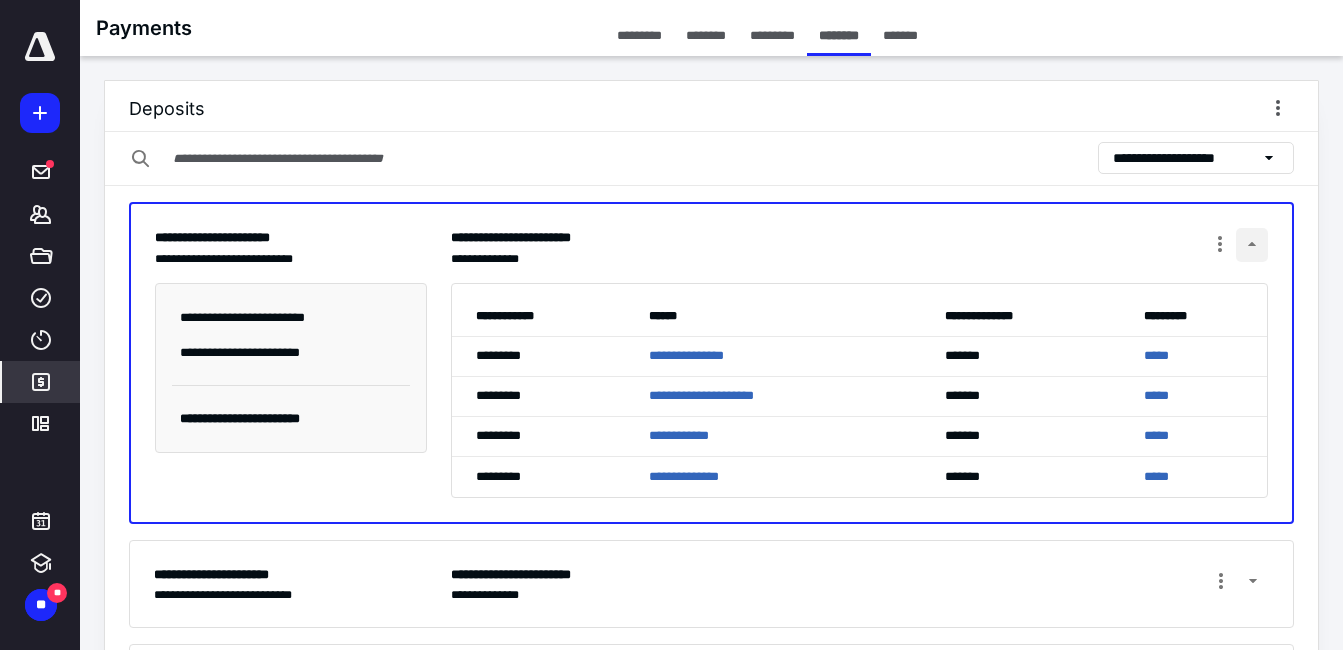 click at bounding box center (1252, 245) 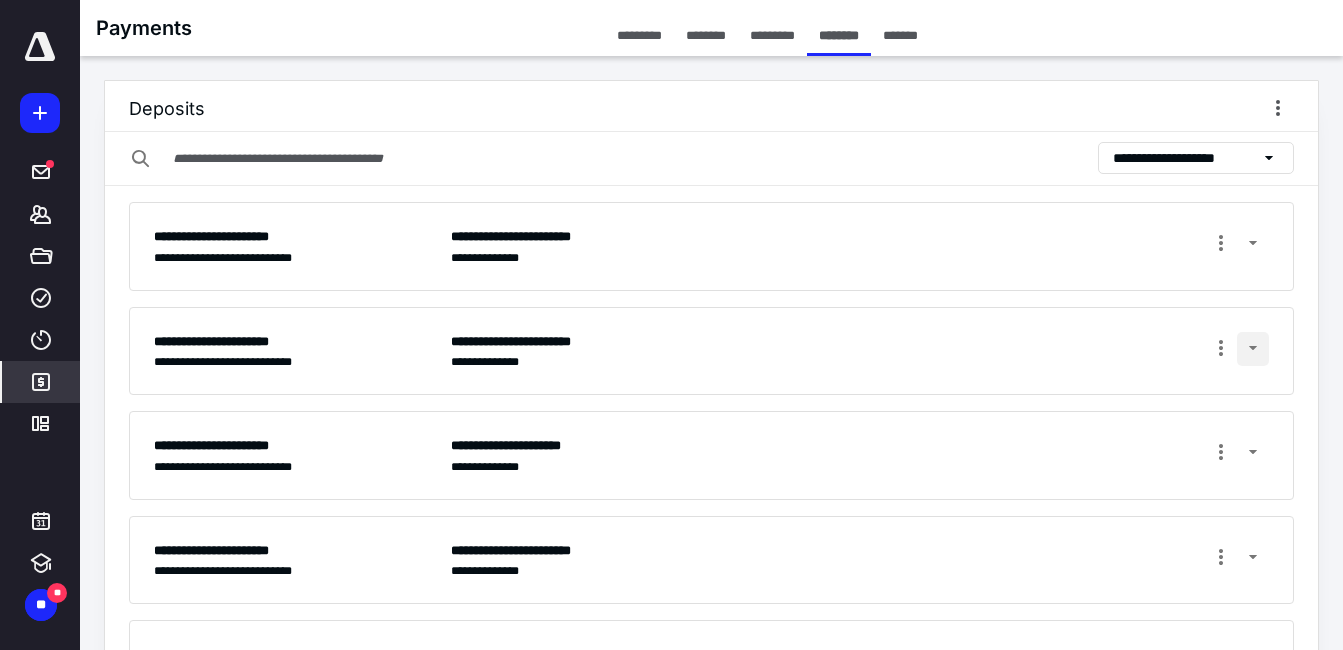 click at bounding box center [1253, 349] 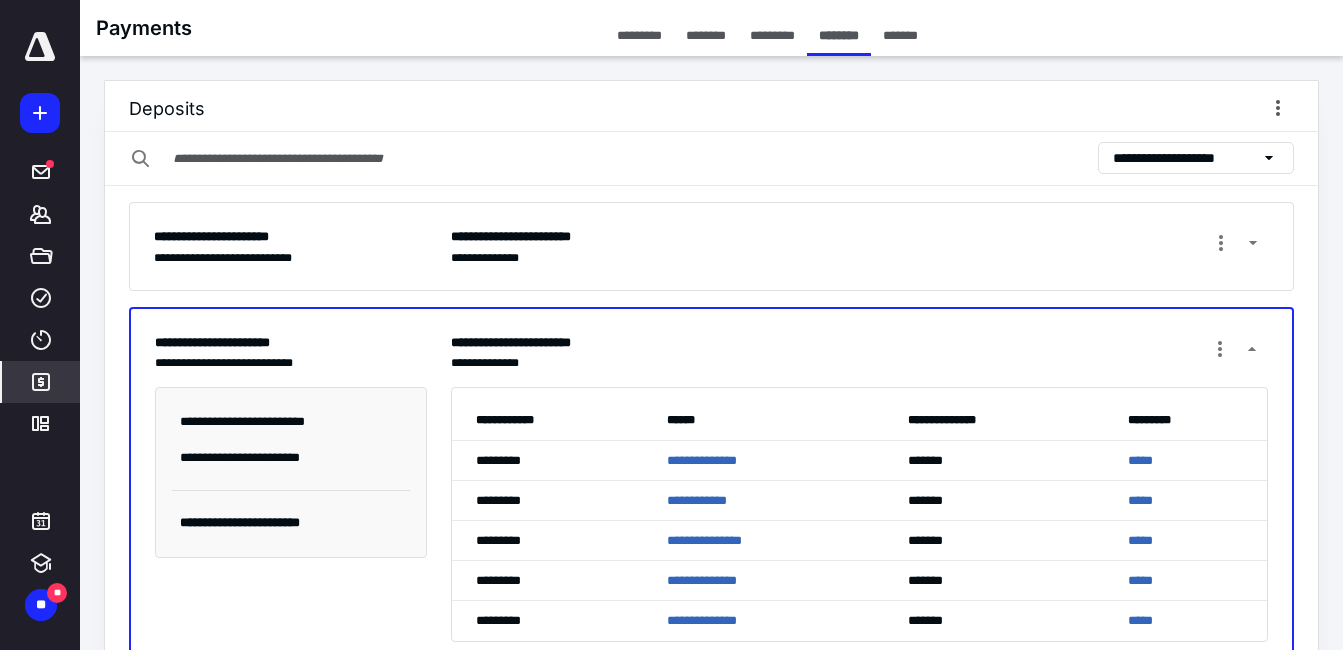 scroll, scrollTop: 100, scrollLeft: 0, axis: vertical 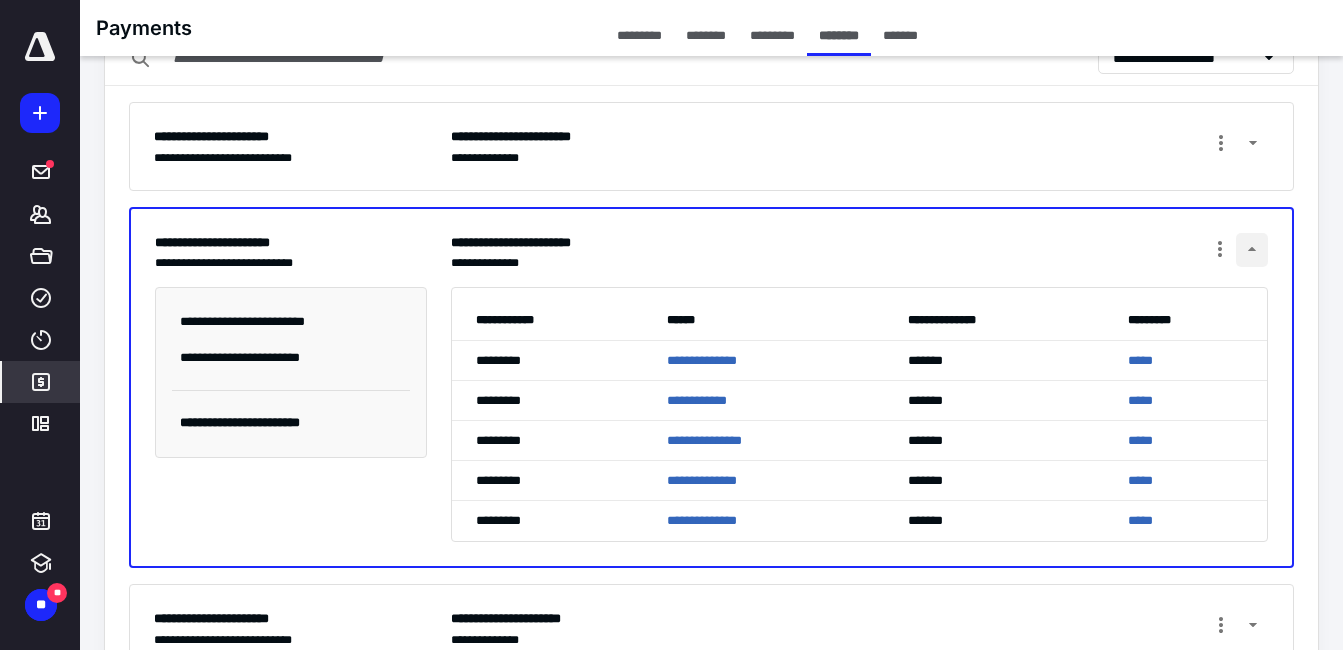click at bounding box center (1252, 250) 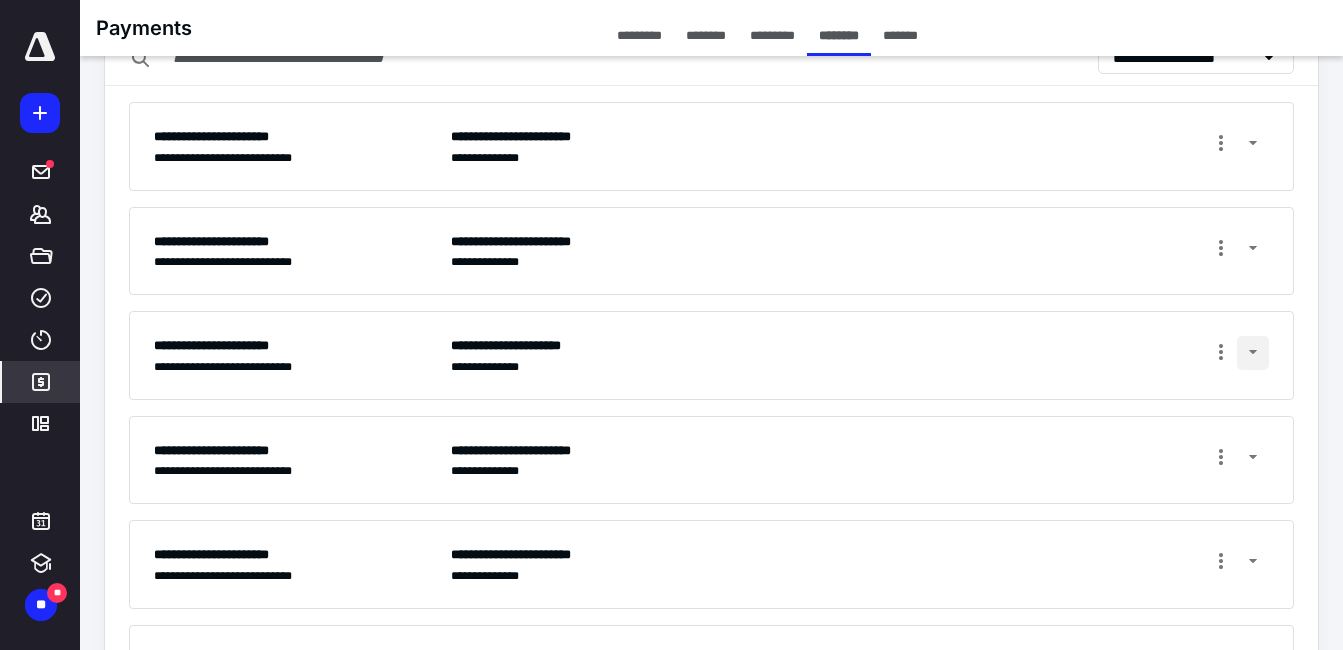 click at bounding box center [1253, 353] 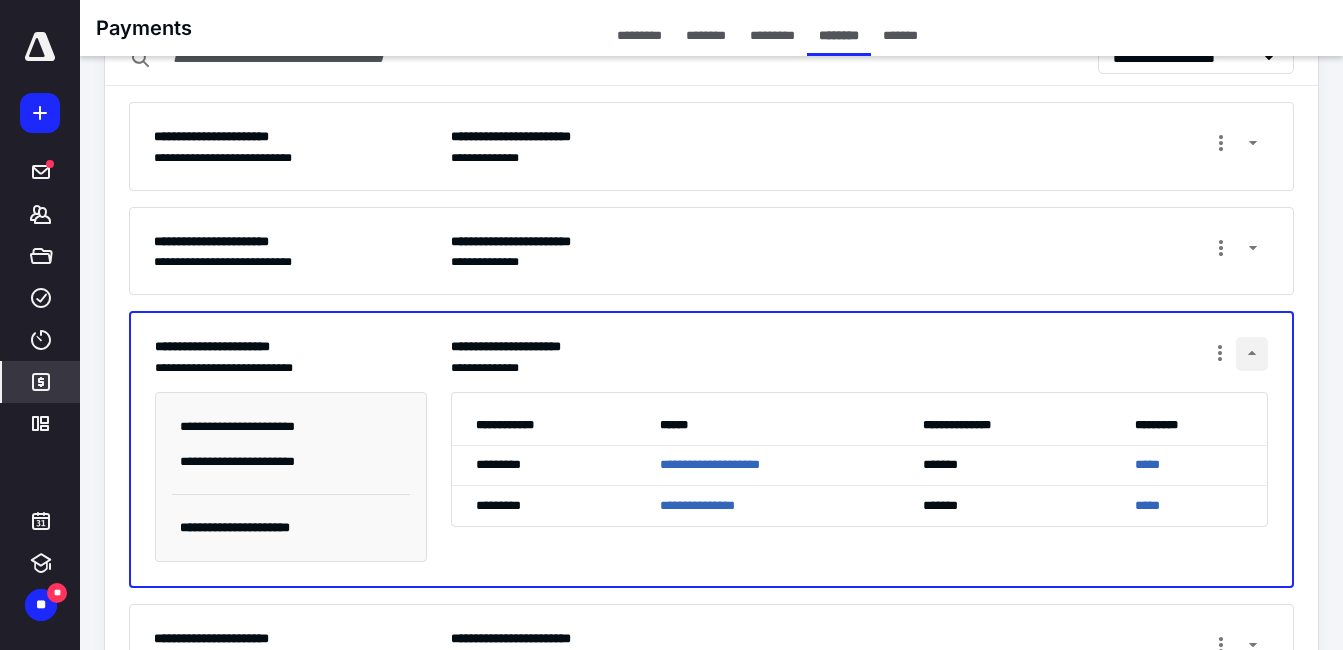 click at bounding box center (1252, 354) 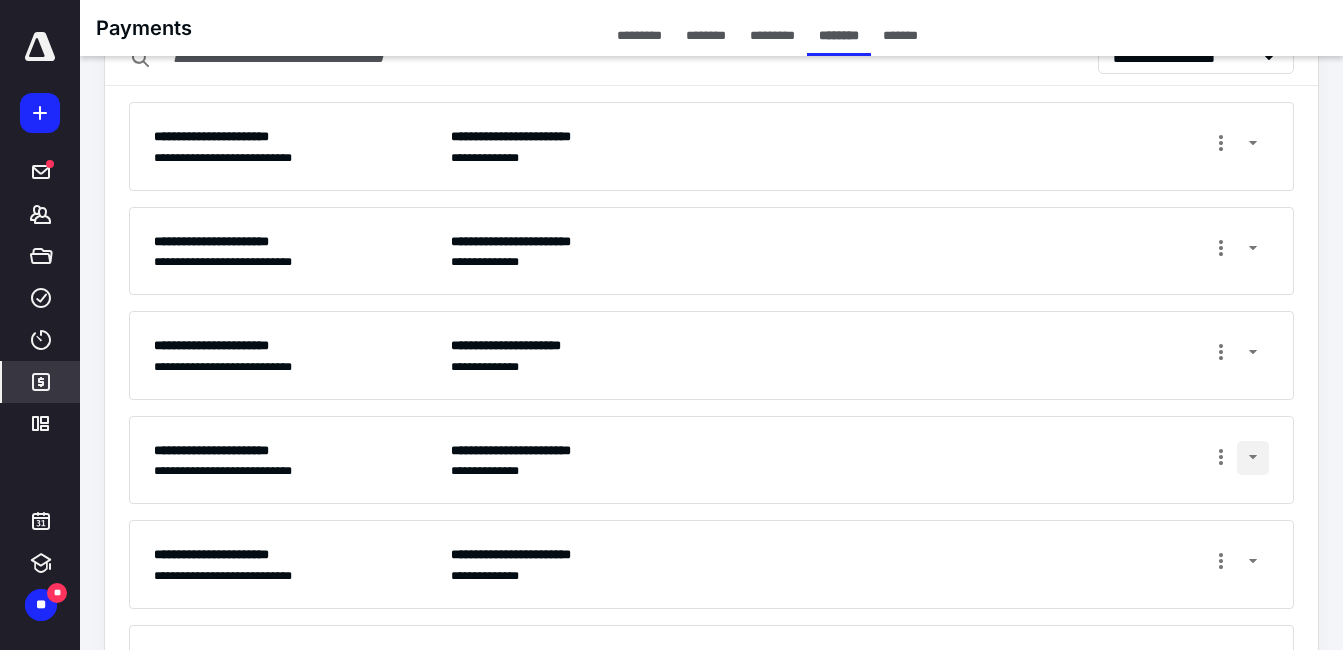 click at bounding box center (1253, 458) 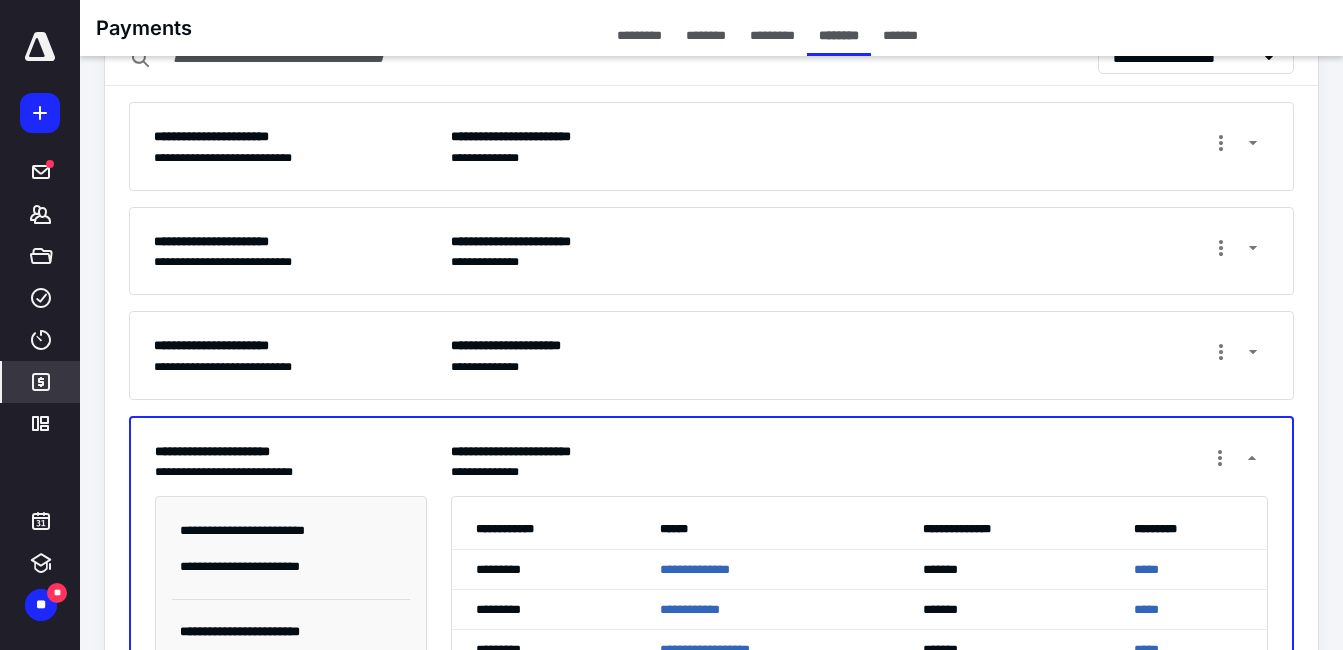 scroll, scrollTop: 300, scrollLeft: 0, axis: vertical 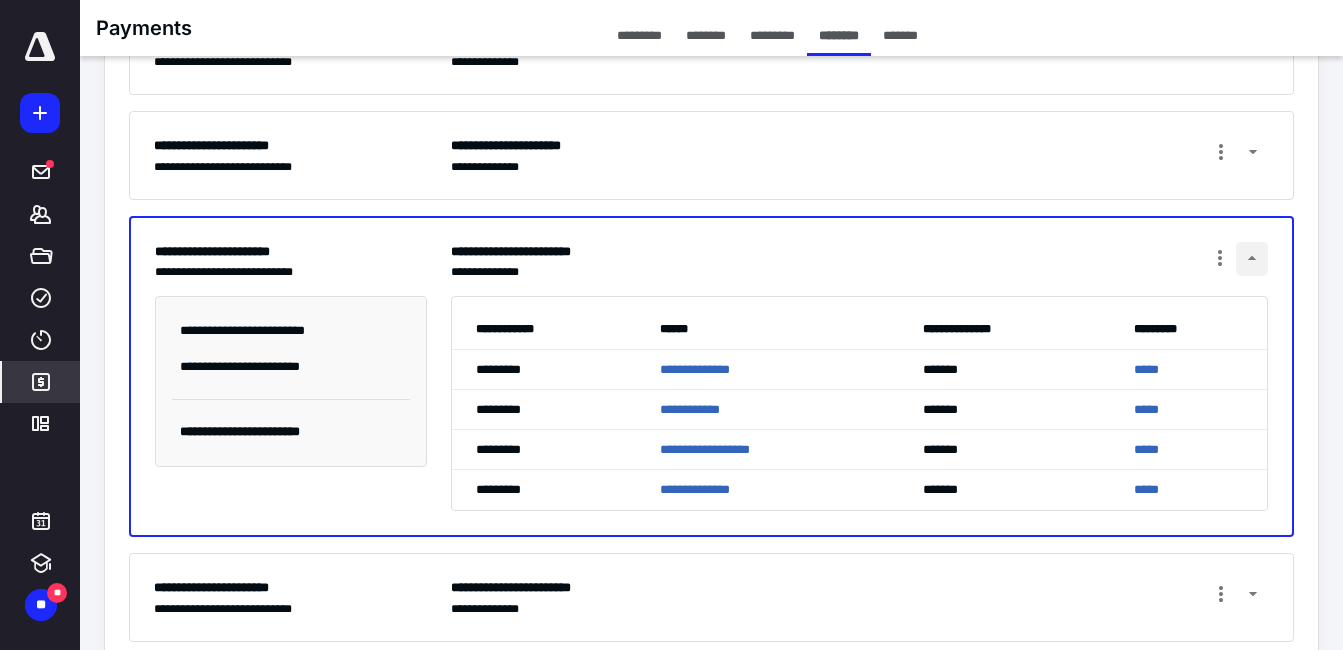 click at bounding box center [1252, 259] 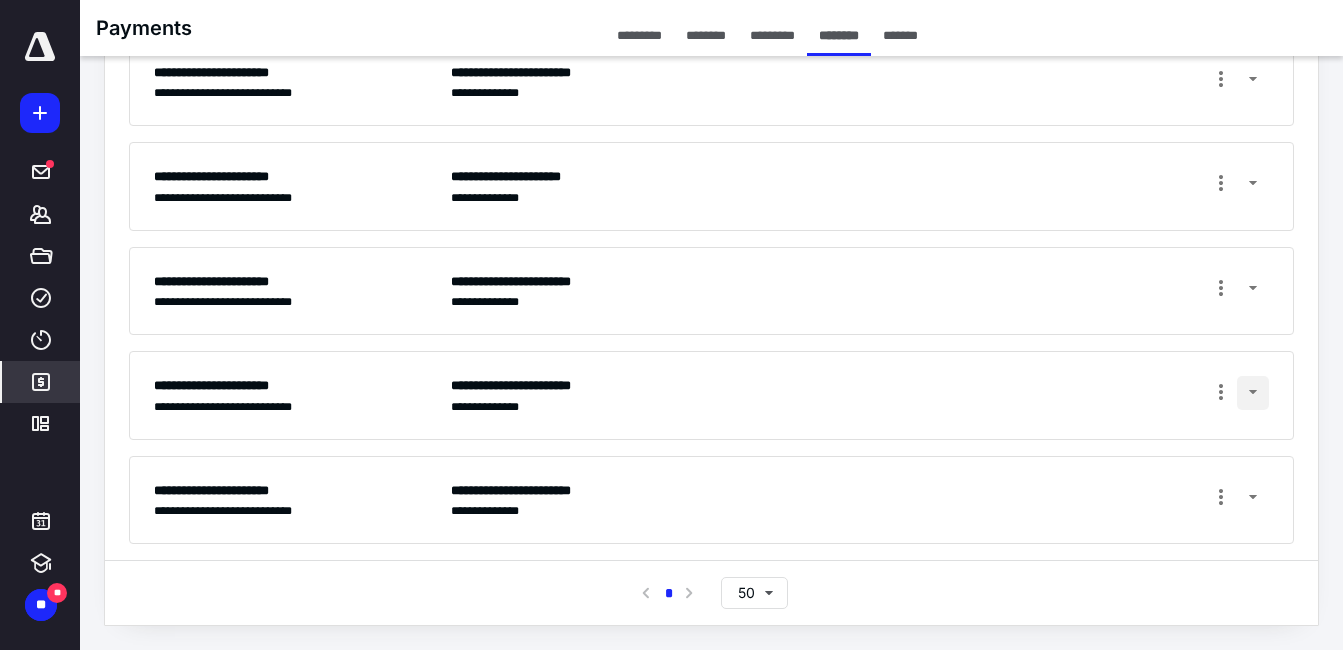 click at bounding box center (1253, 393) 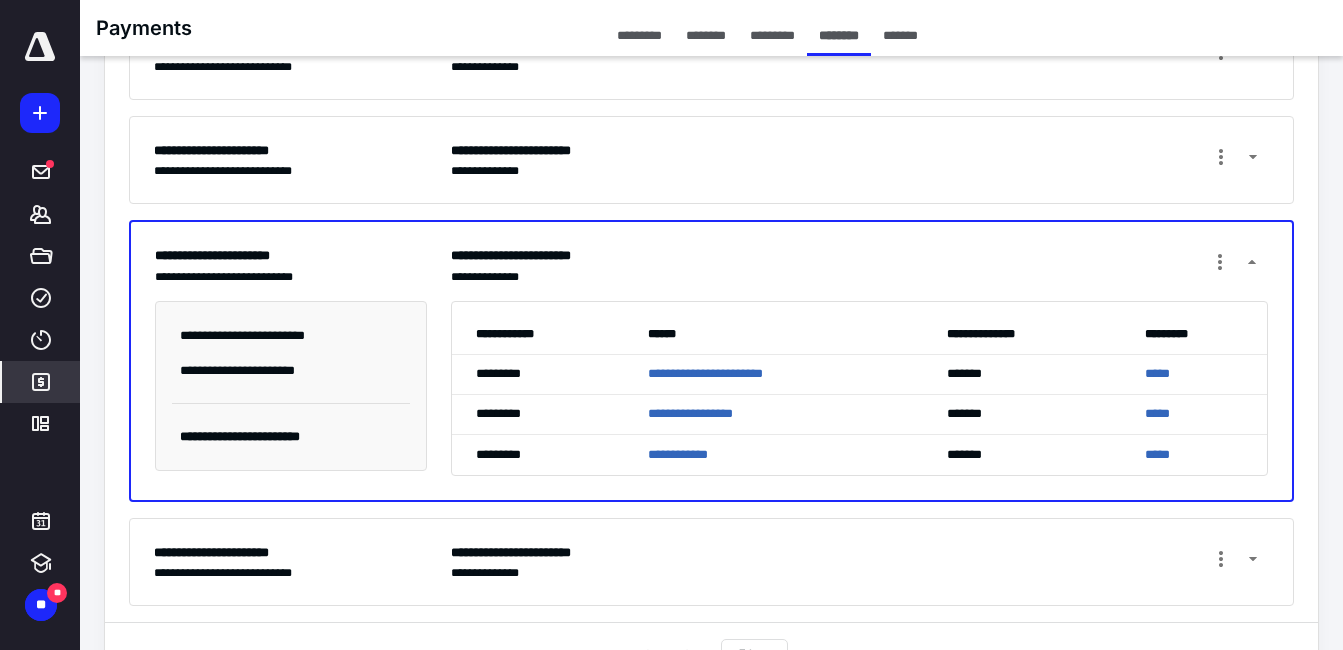 scroll, scrollTop: 462, scrollLeft: 0, axis: vertical 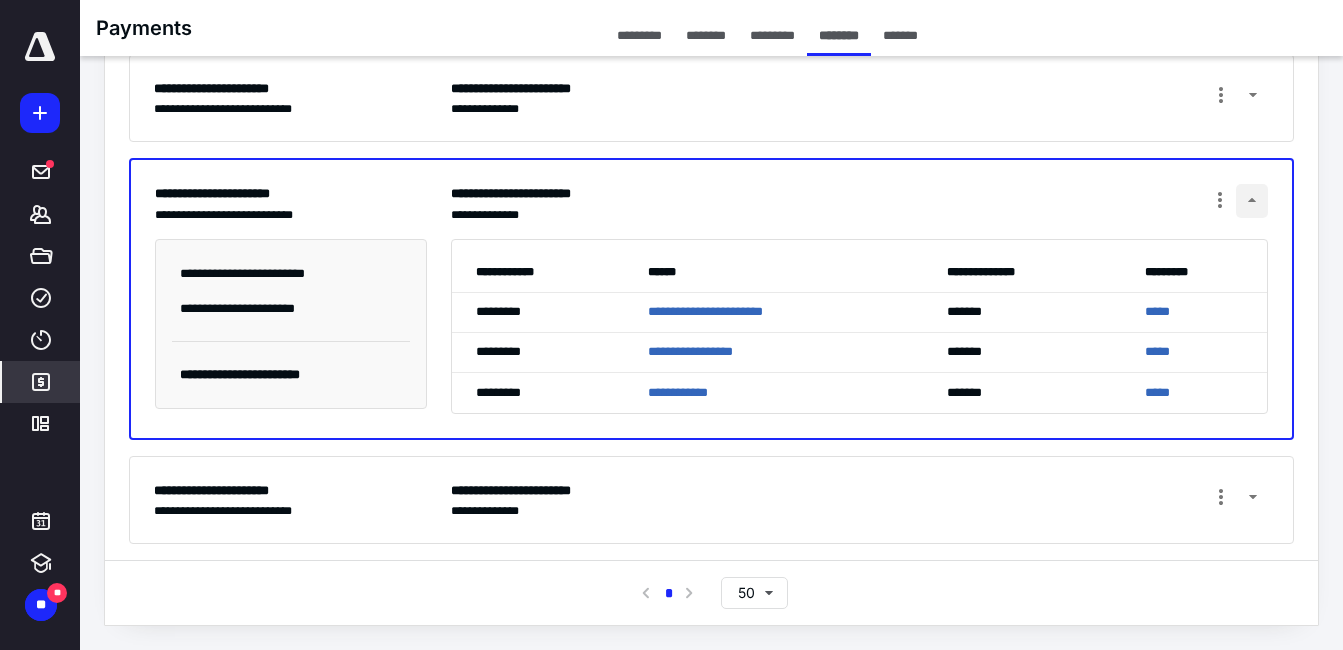 click at bounding box center (1252, 201) 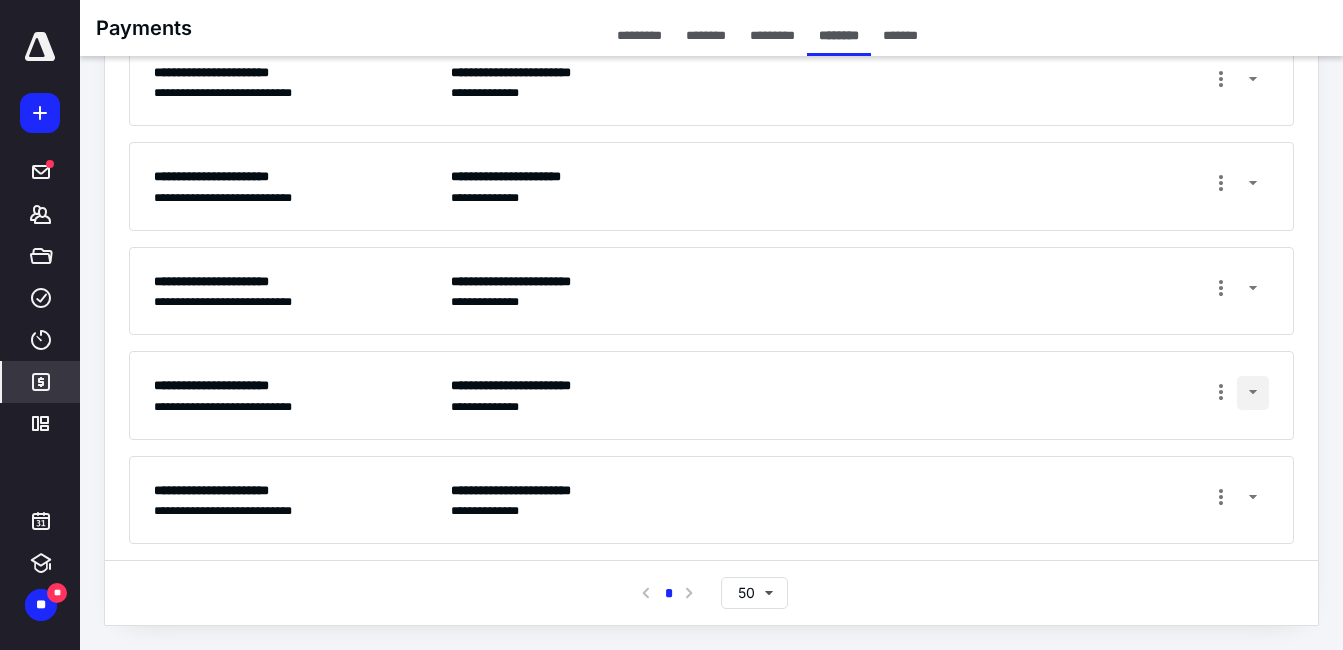 scroll, scrollTop: 269, scrollLeft: 0, axis: vertical 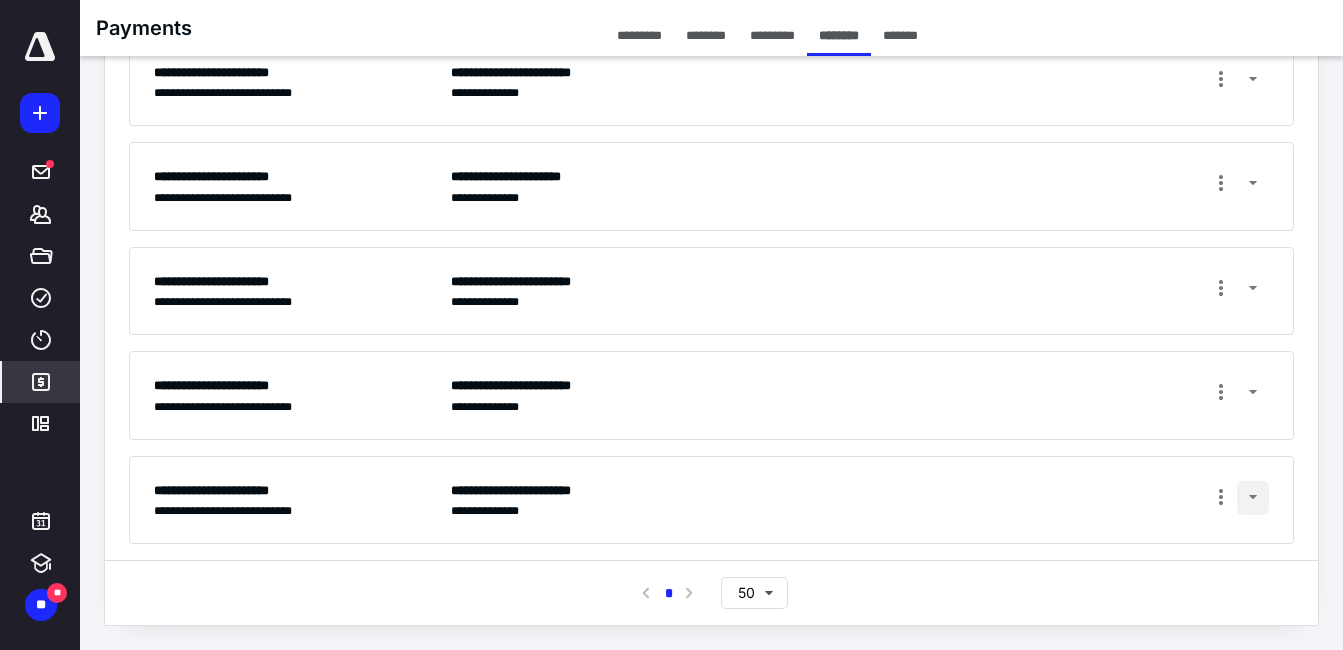 click at bounding box center [1253, 498] 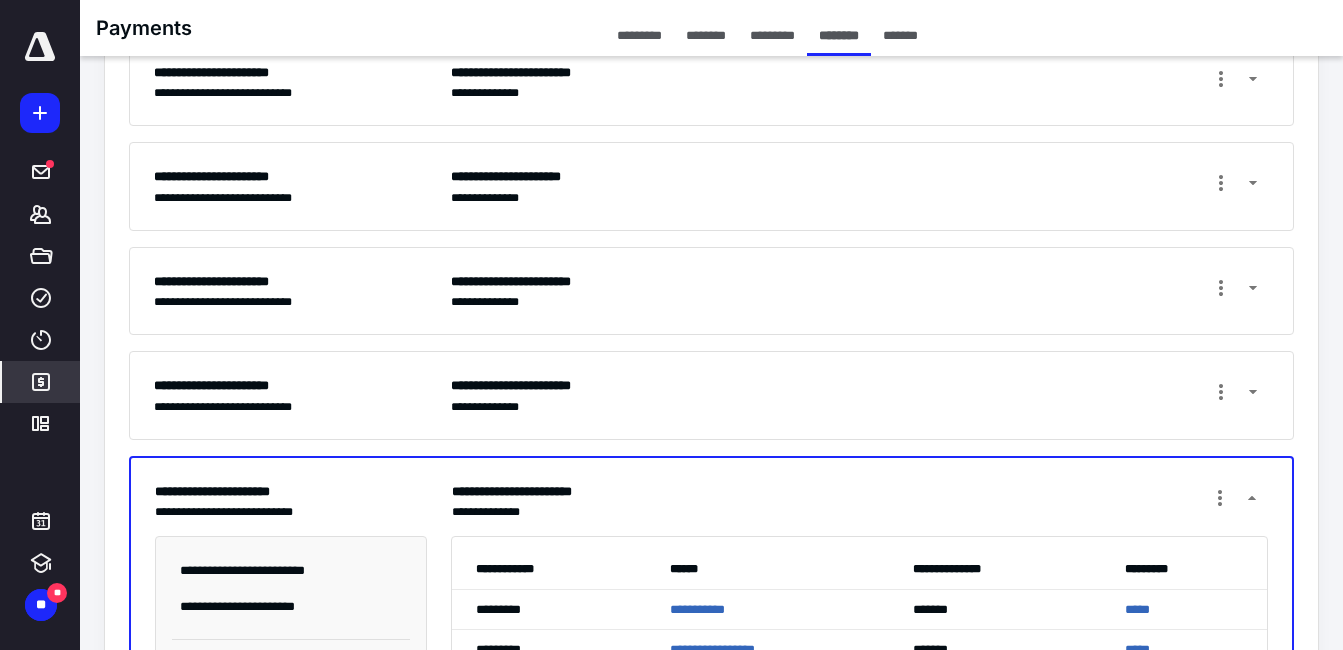 scroll, scrollTop: 462, scrollLeft: 0, axis: vertical 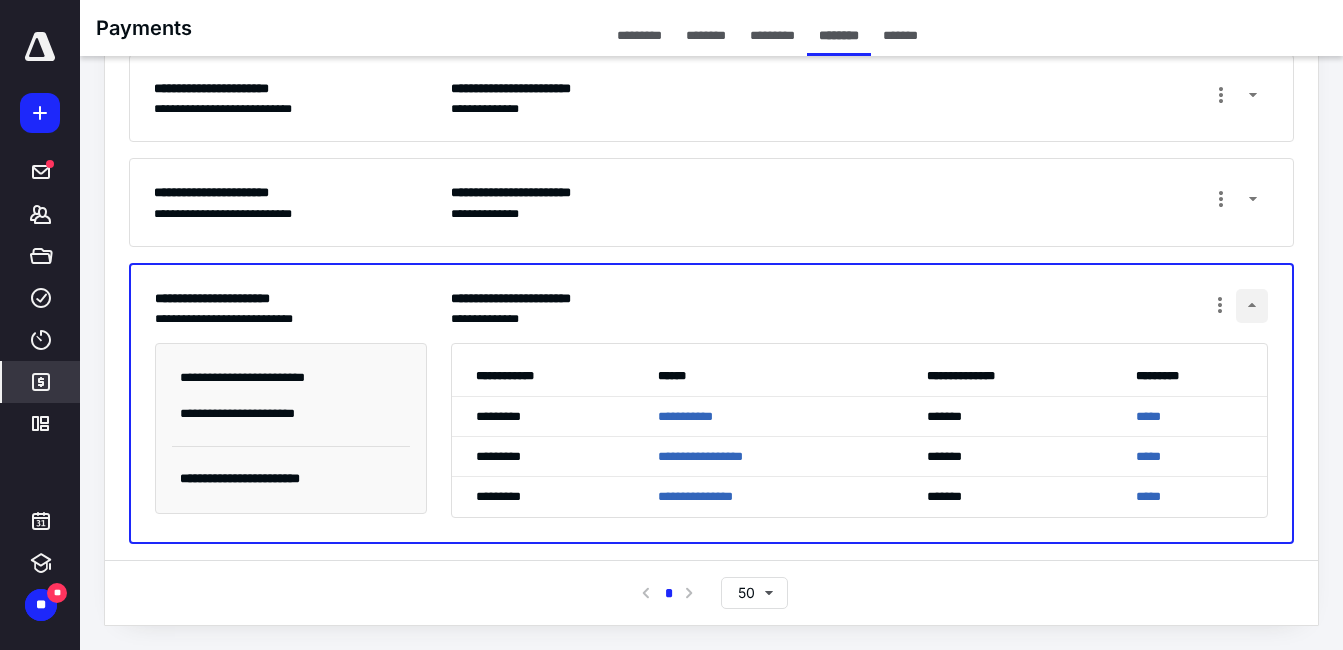 click at bounding box center (1252, 306) 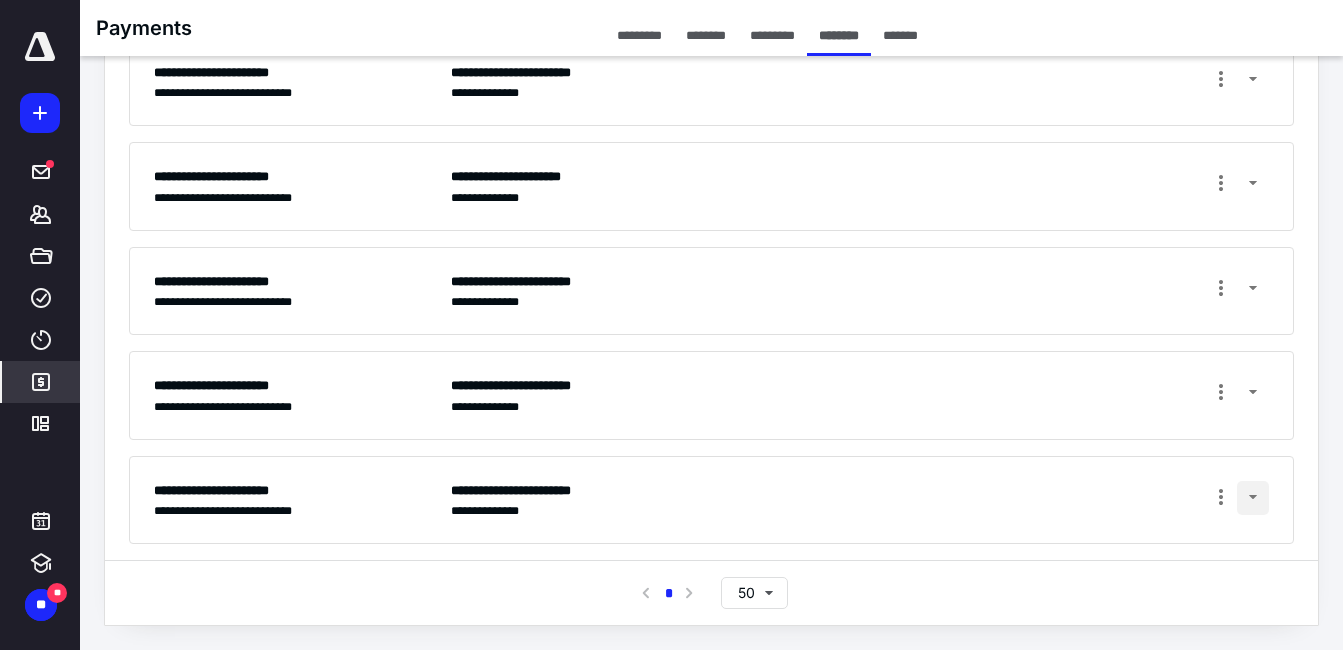 scroll, scrollTop: 0, scrollLeft: 0, axis: both 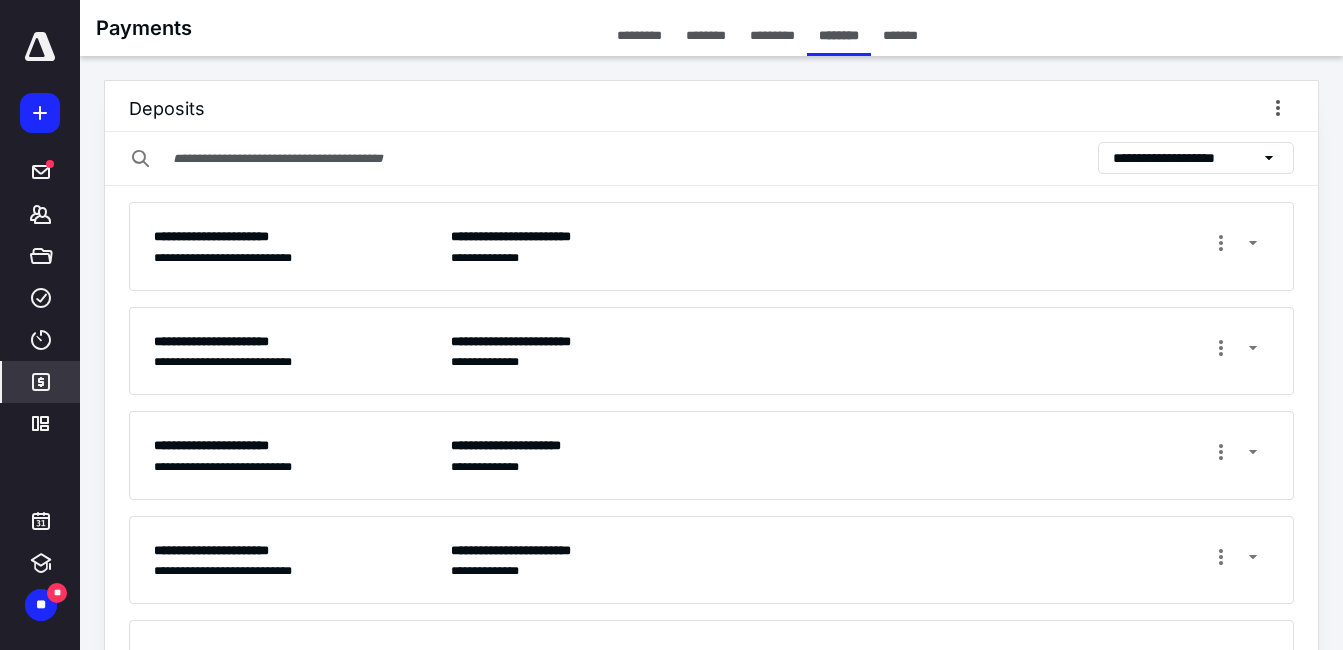 click on "**********" at bounding box center [1185, 158] 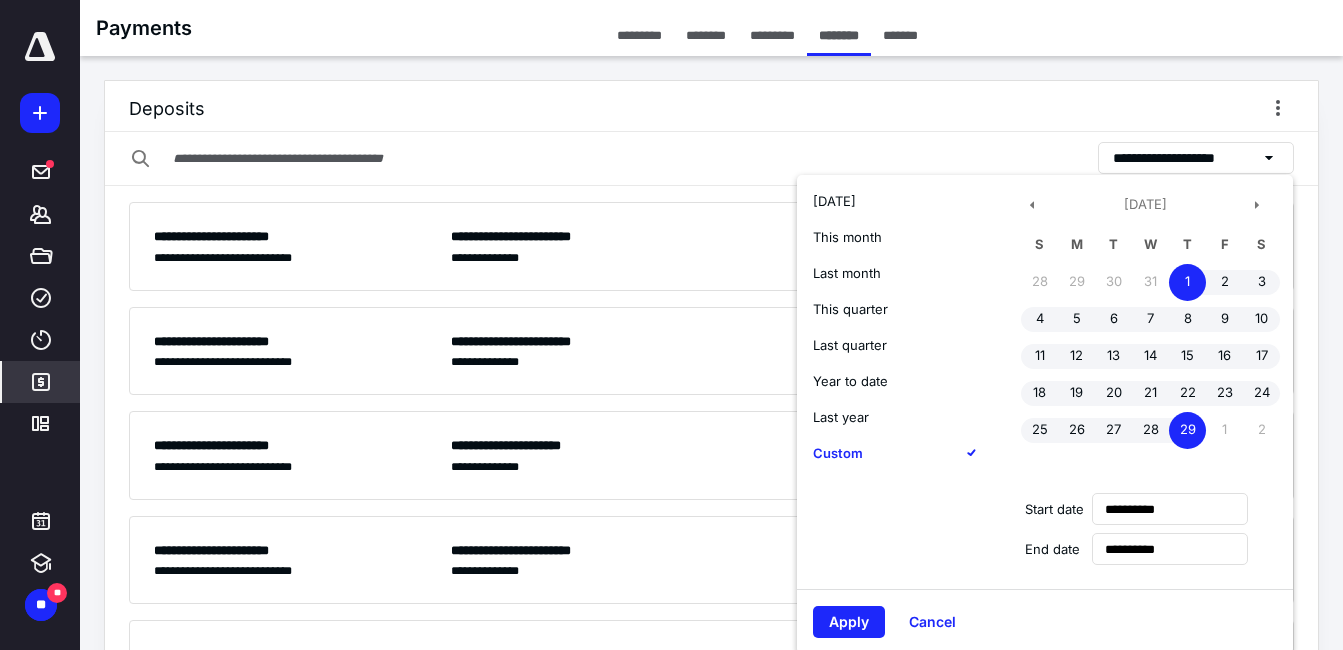 type on "**********" 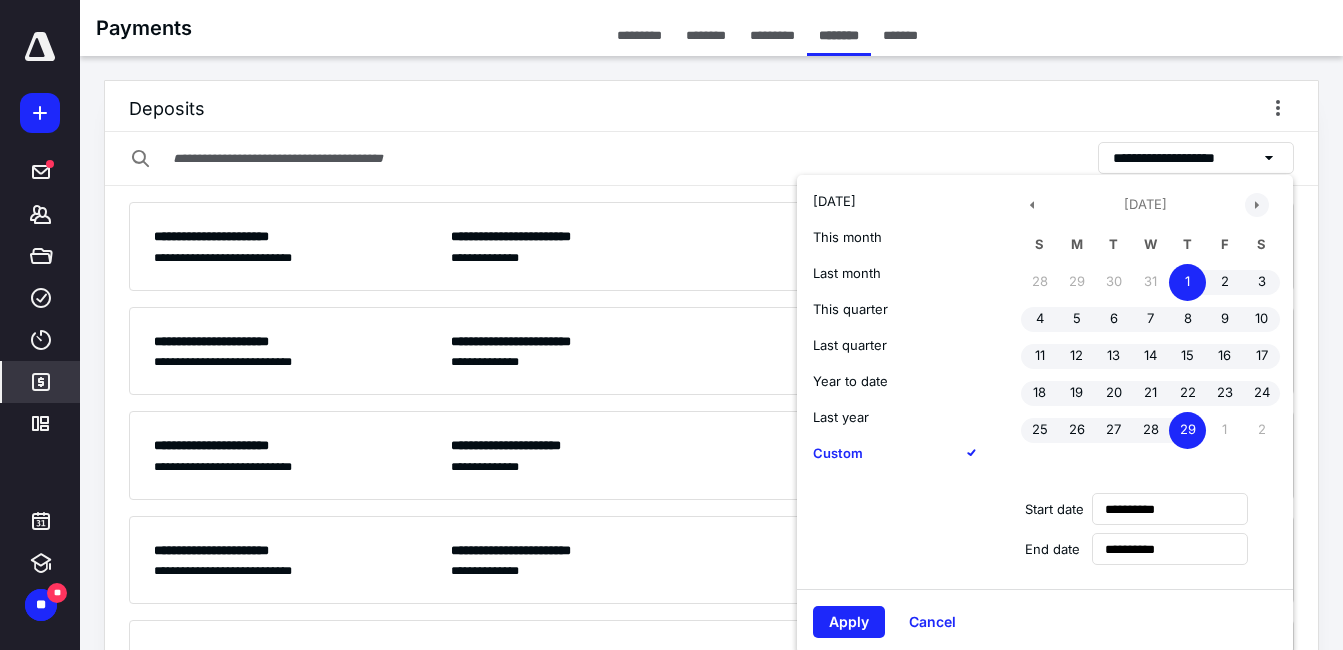 click at bounding box center [1257, 205] 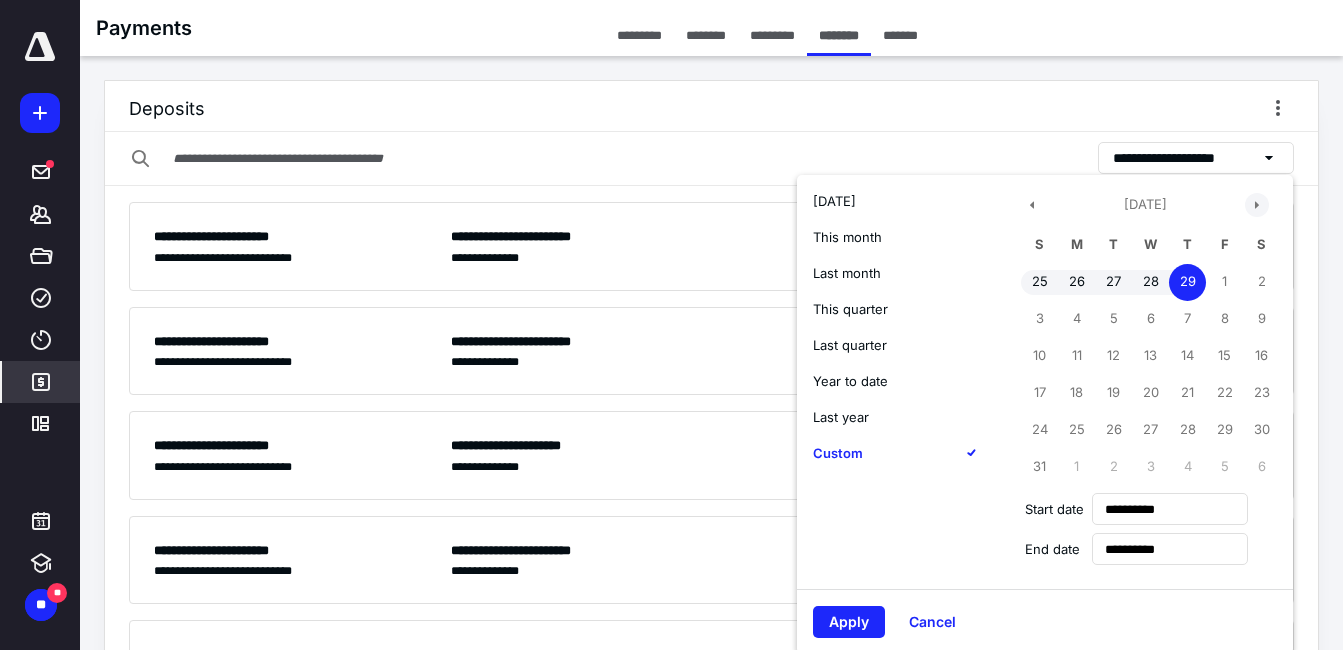 click at bounding box center [1257, 205] 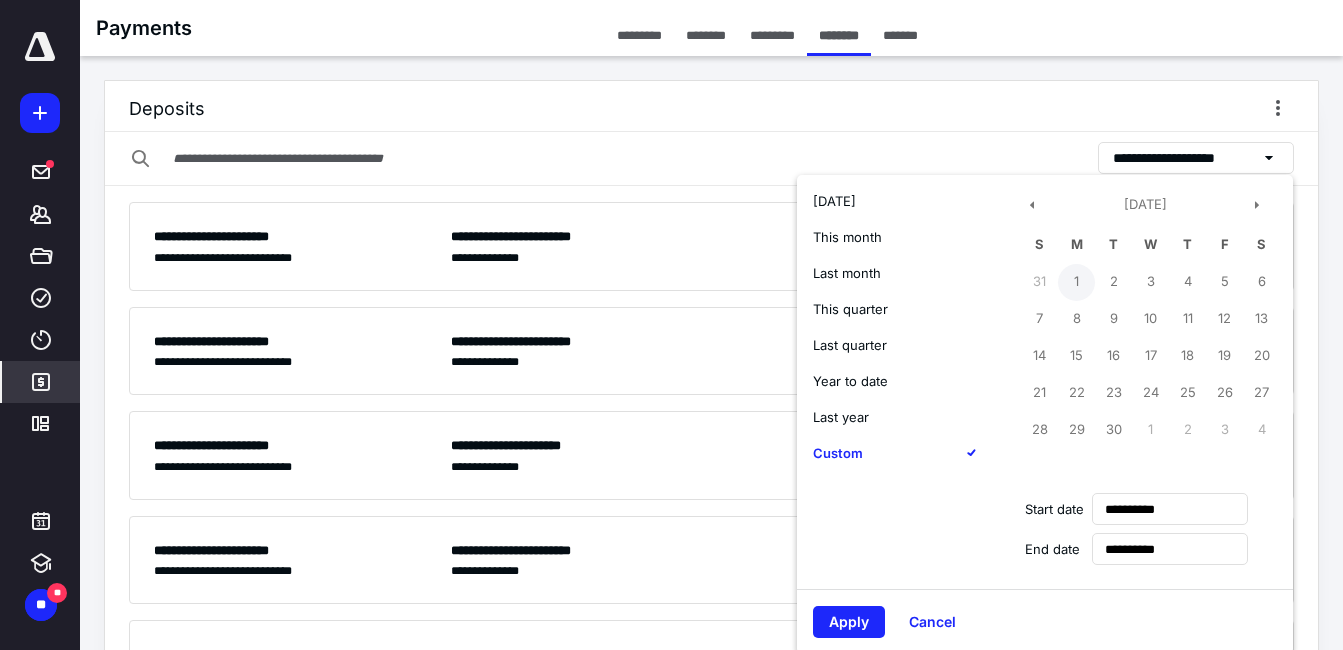 click on "1" at bounding box center [1076, 282] 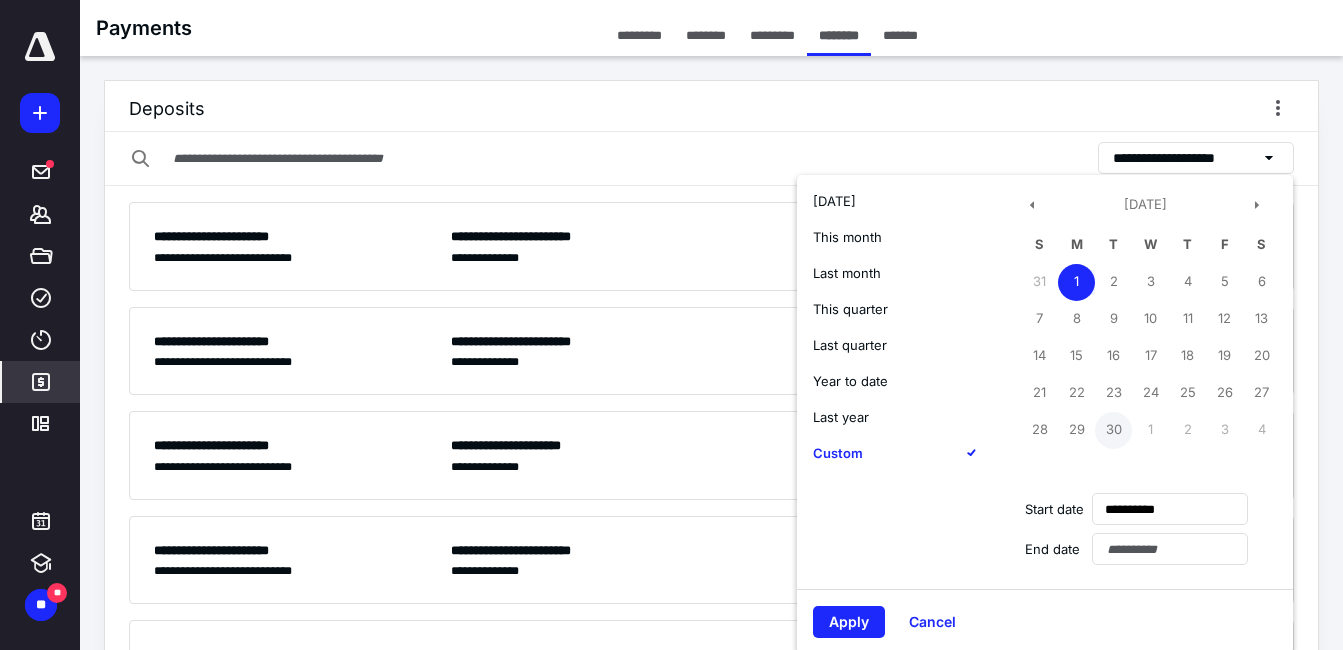 click on "30" at bounding box center (1113, 430) 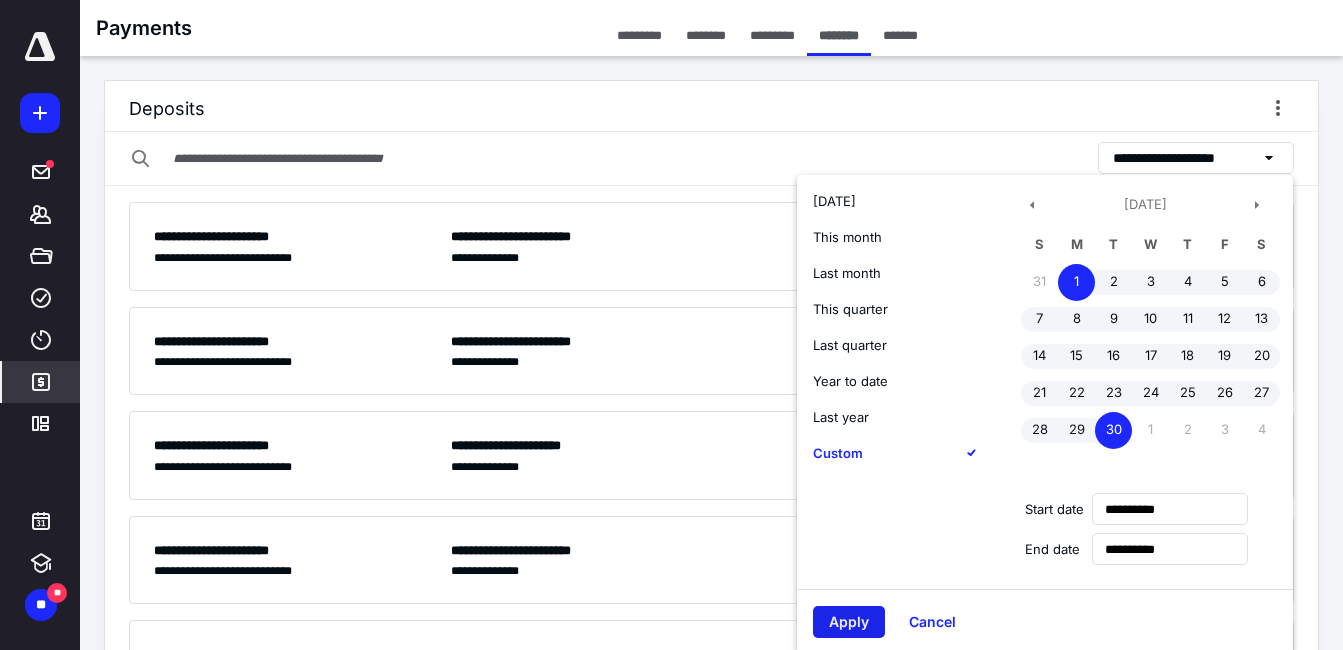 click on "Apply" at bounding box center [849, 622] 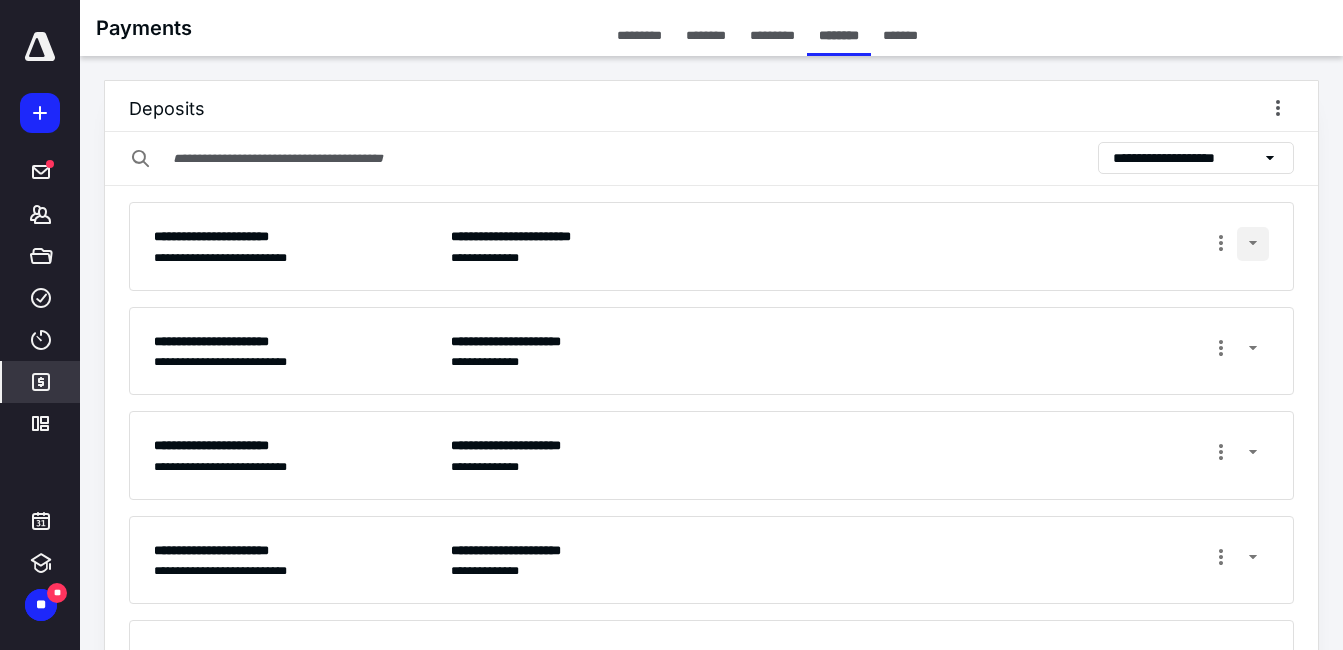 click at bounding box center [1253, 244] 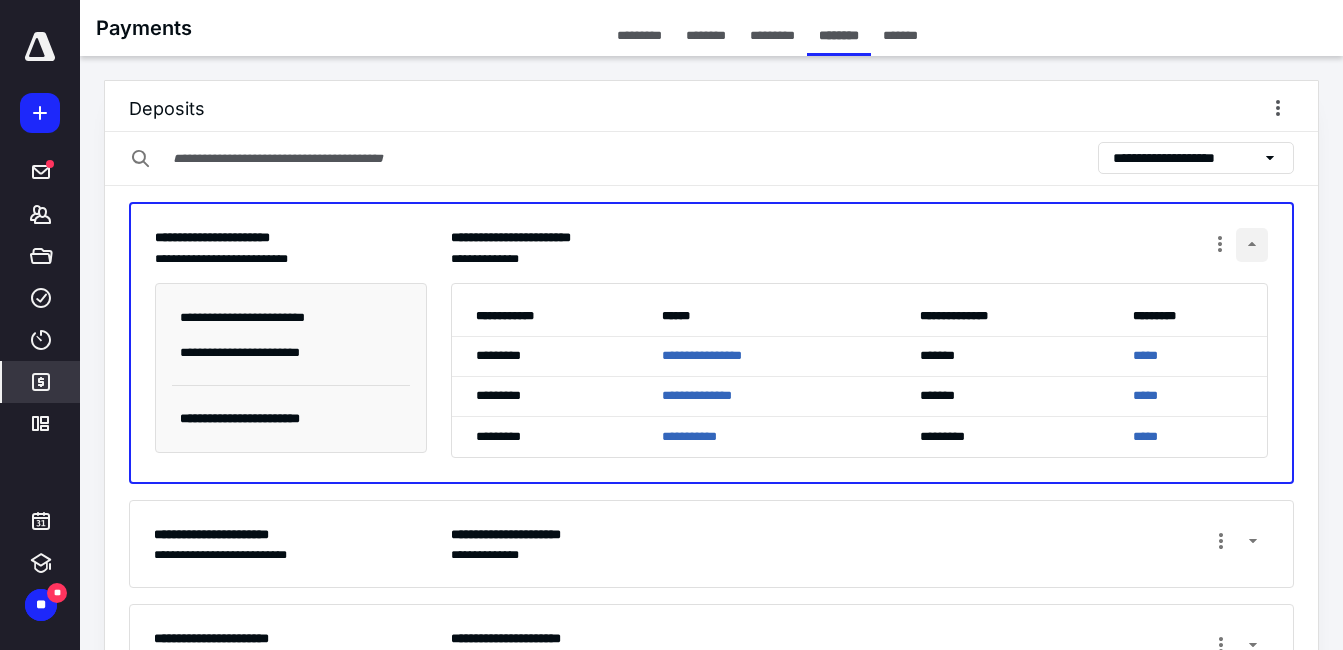 click at bounding box center [1252, 245] 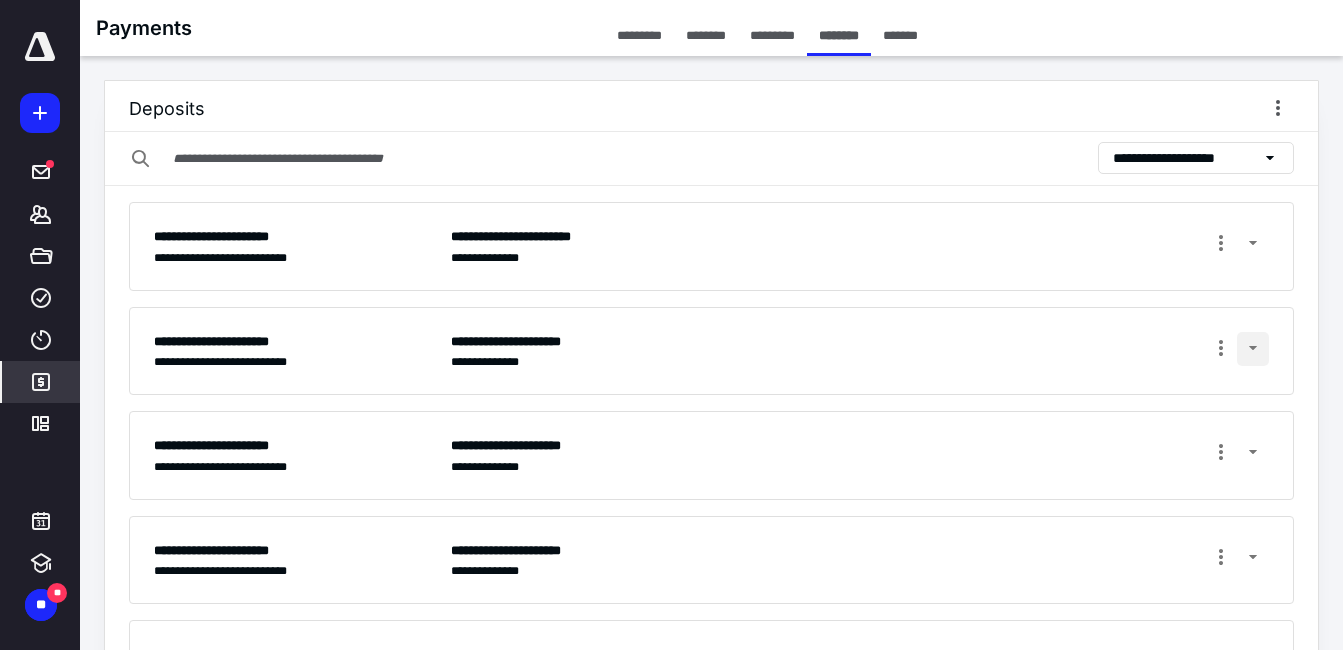 click at bounding box center [1253, 349] 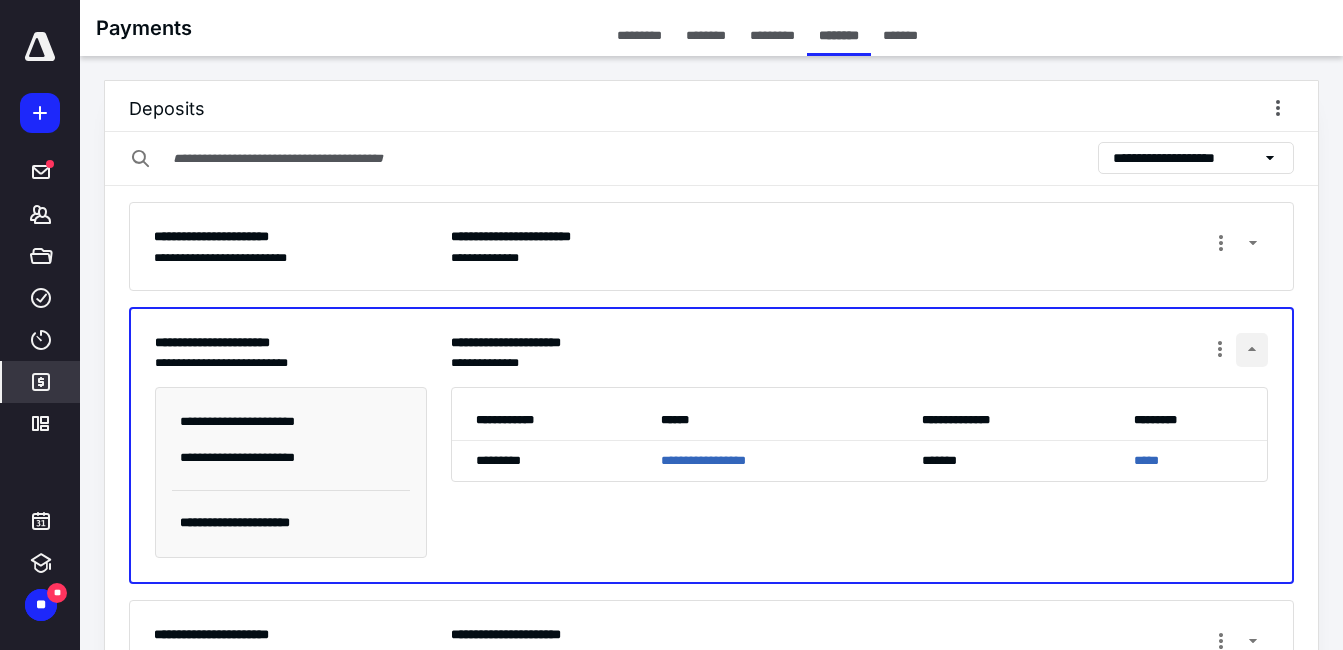 click at bounding box center [1252, 350] 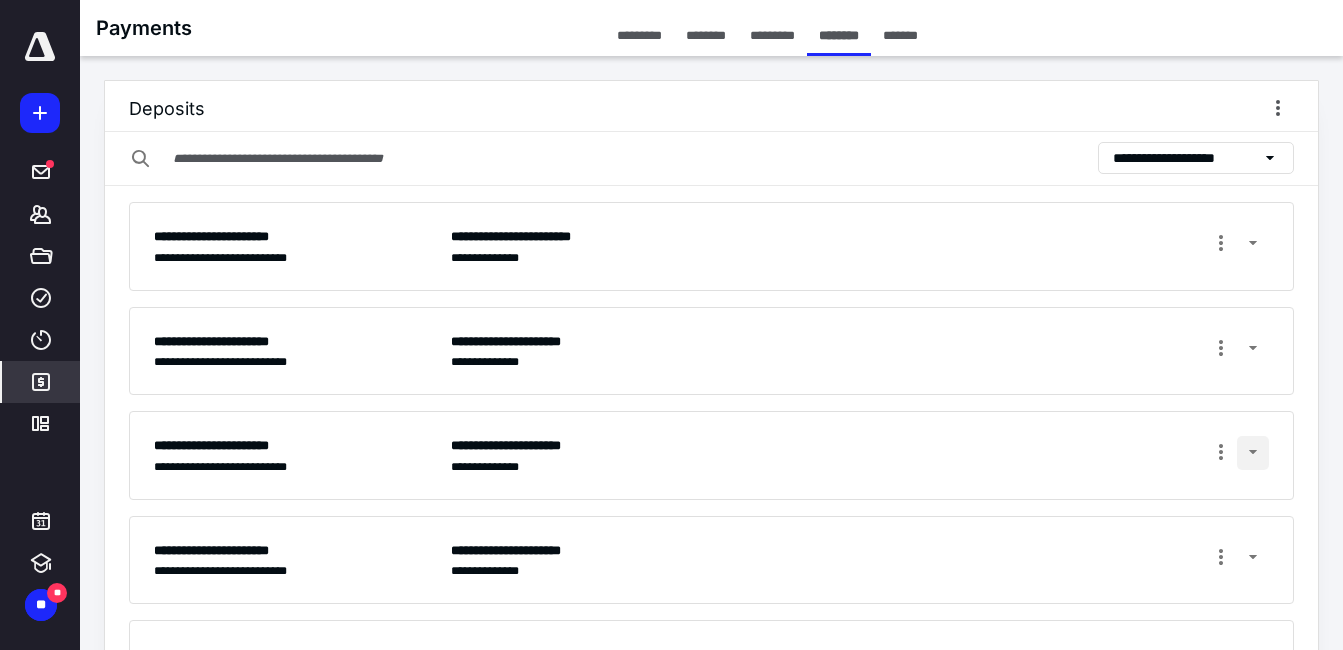 click at bounding box center [1253, 453] 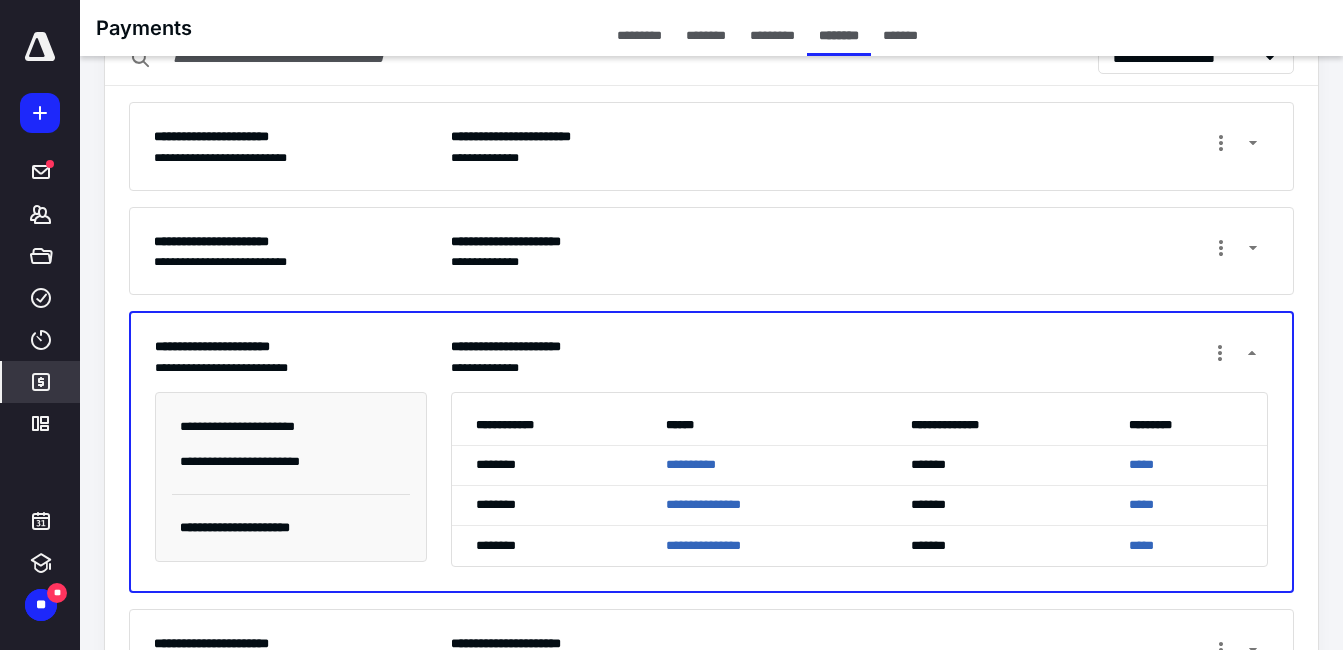 scroll, scrollTop: 200, scrollLeft: 0, axis: vertical 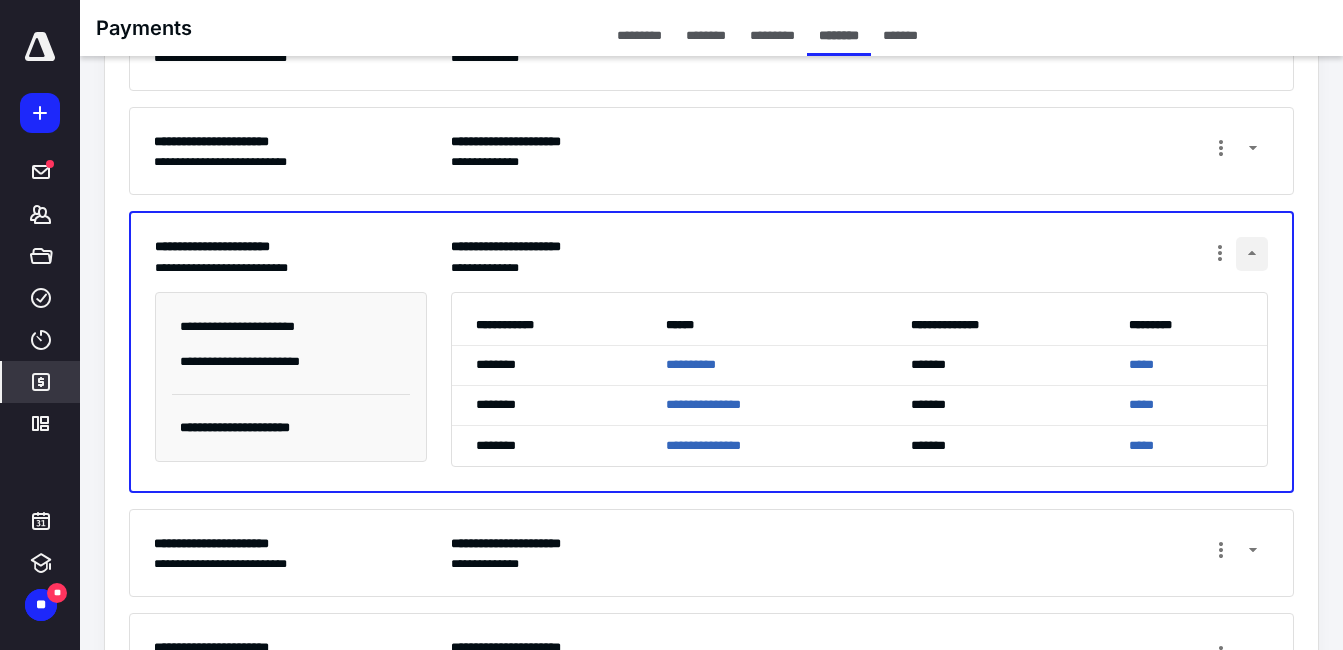 click at bounding box center [1252, 254] 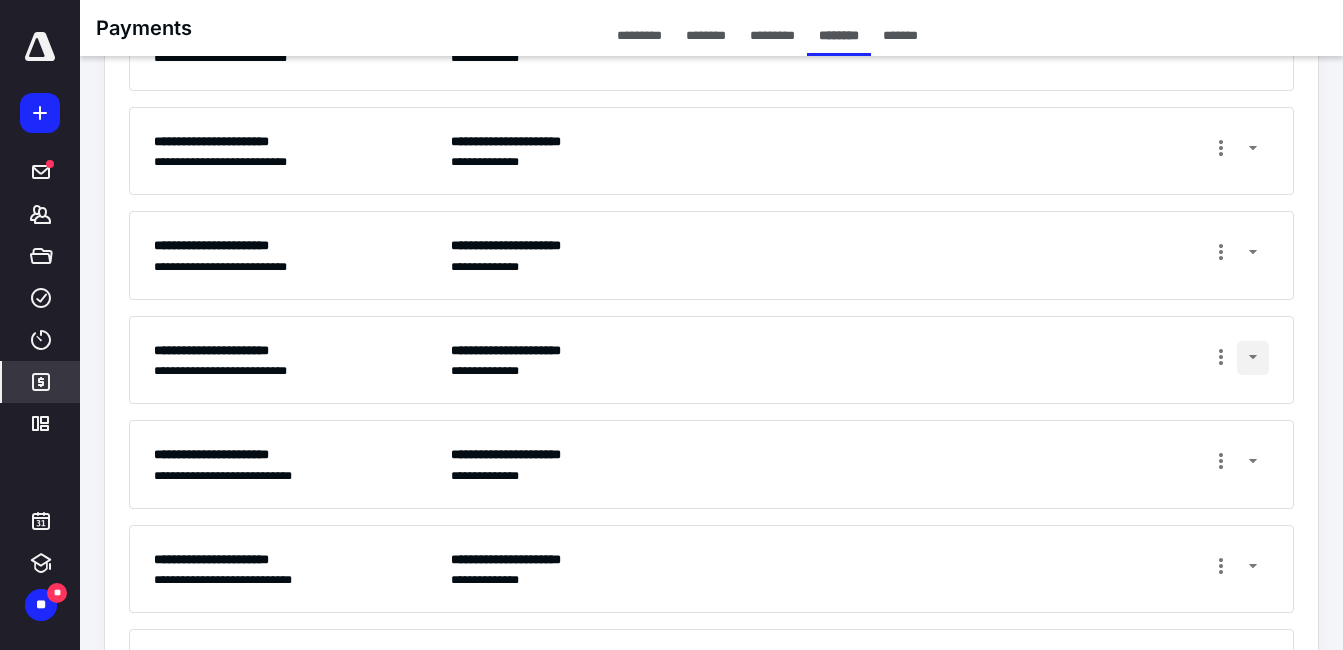 click at bounding box center [1253, 358] 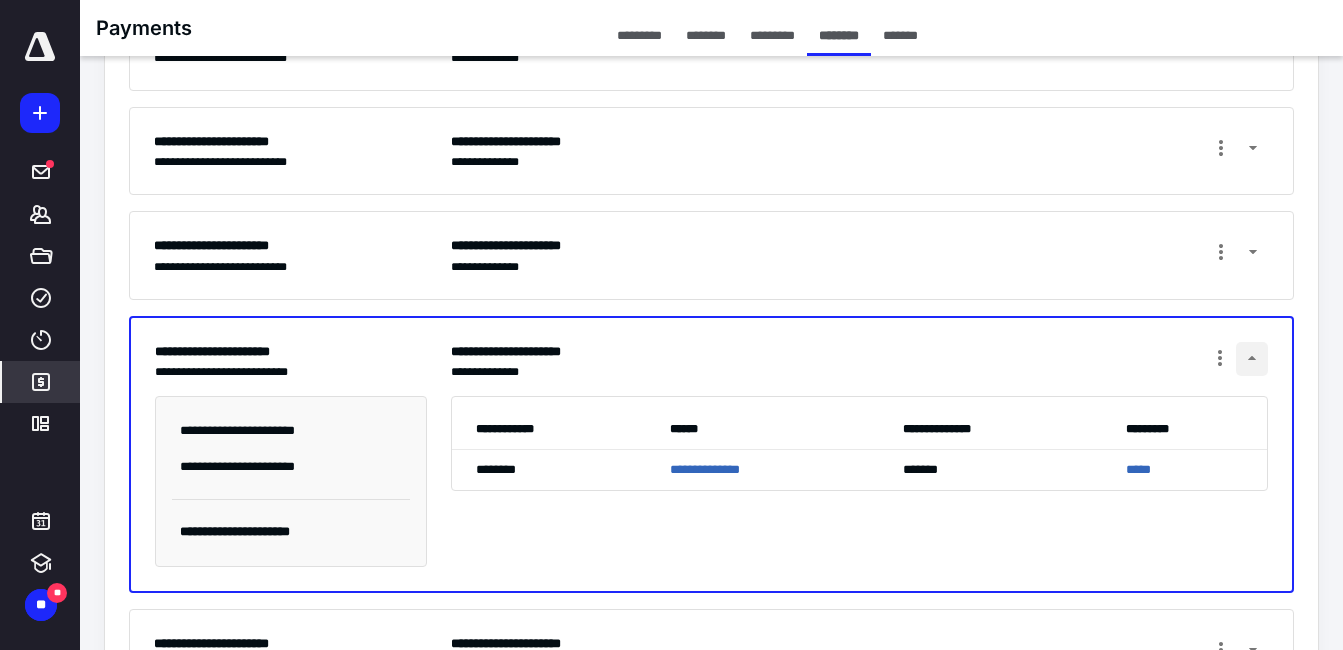 click at bounding box center [1252, 359] 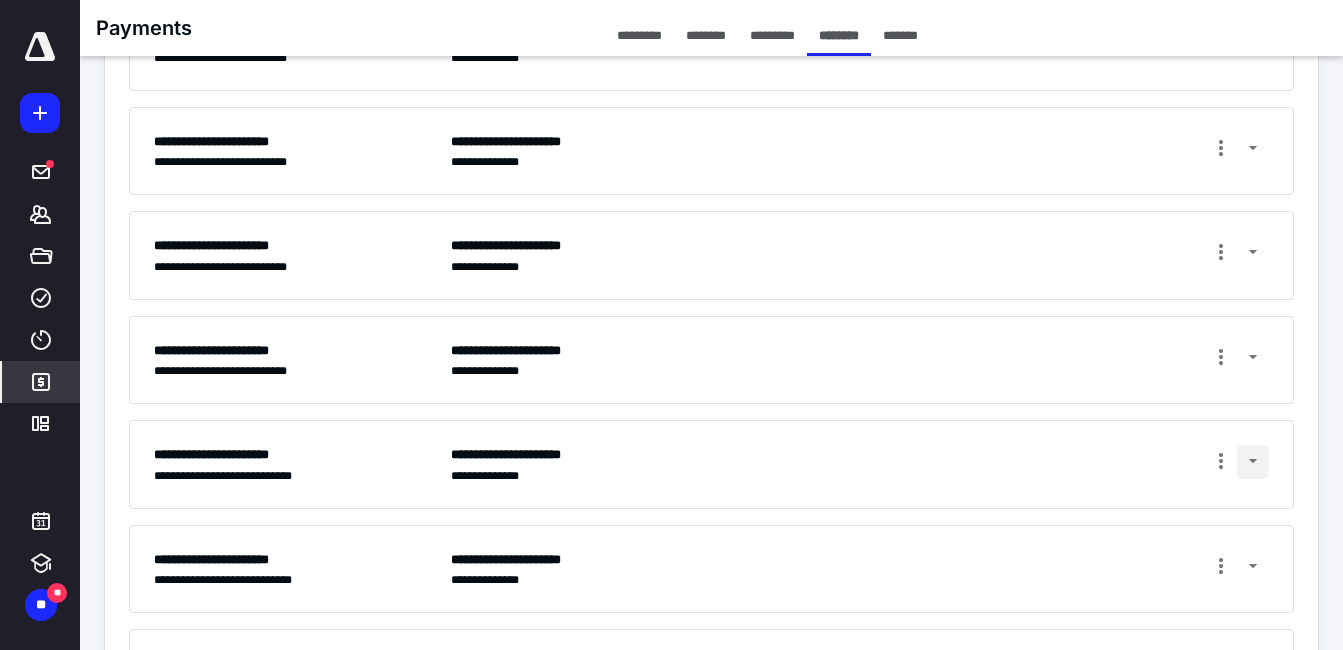click at bounding box center [1253, 462] 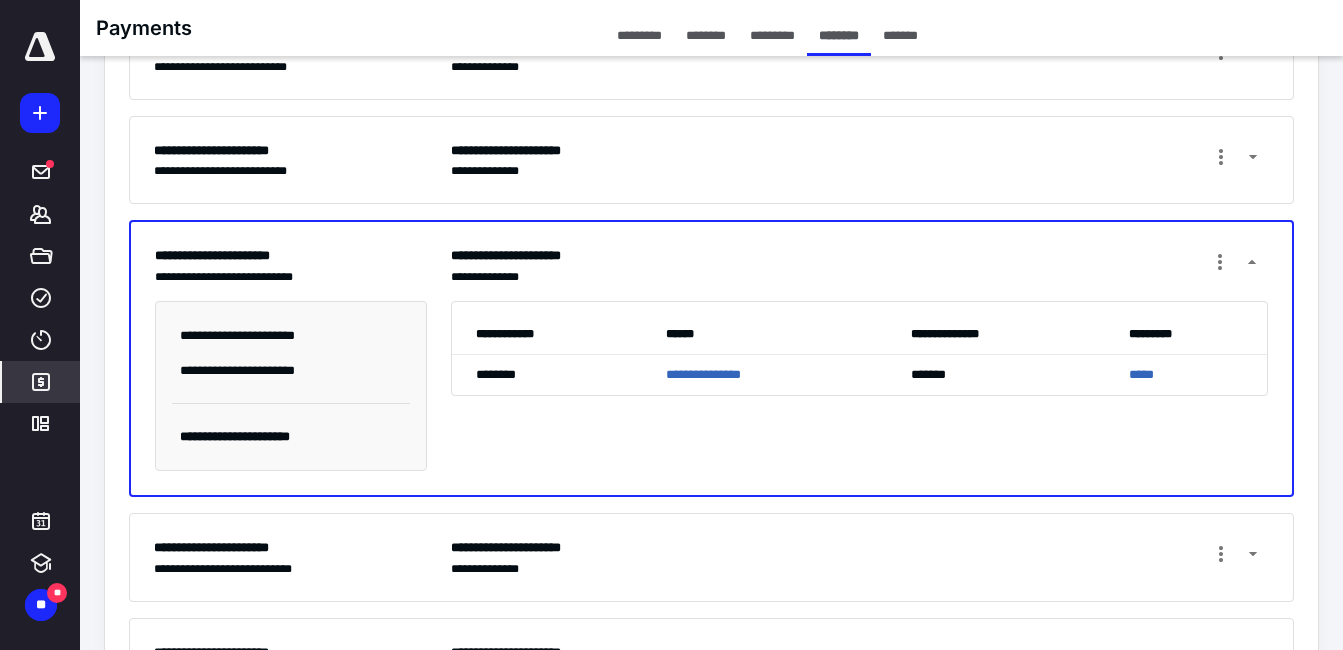 scroll, scrollTop: 500, scrollLeft: 0, axis: vertical 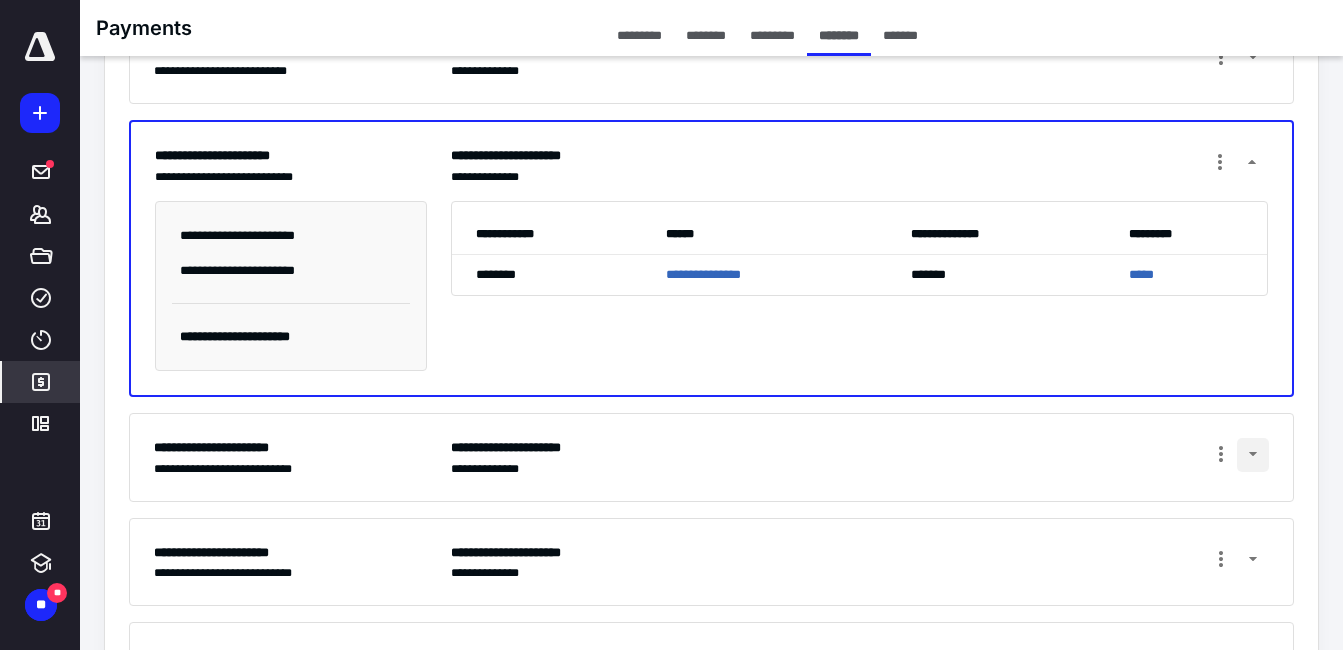 click at bounding box center [1253, 455] 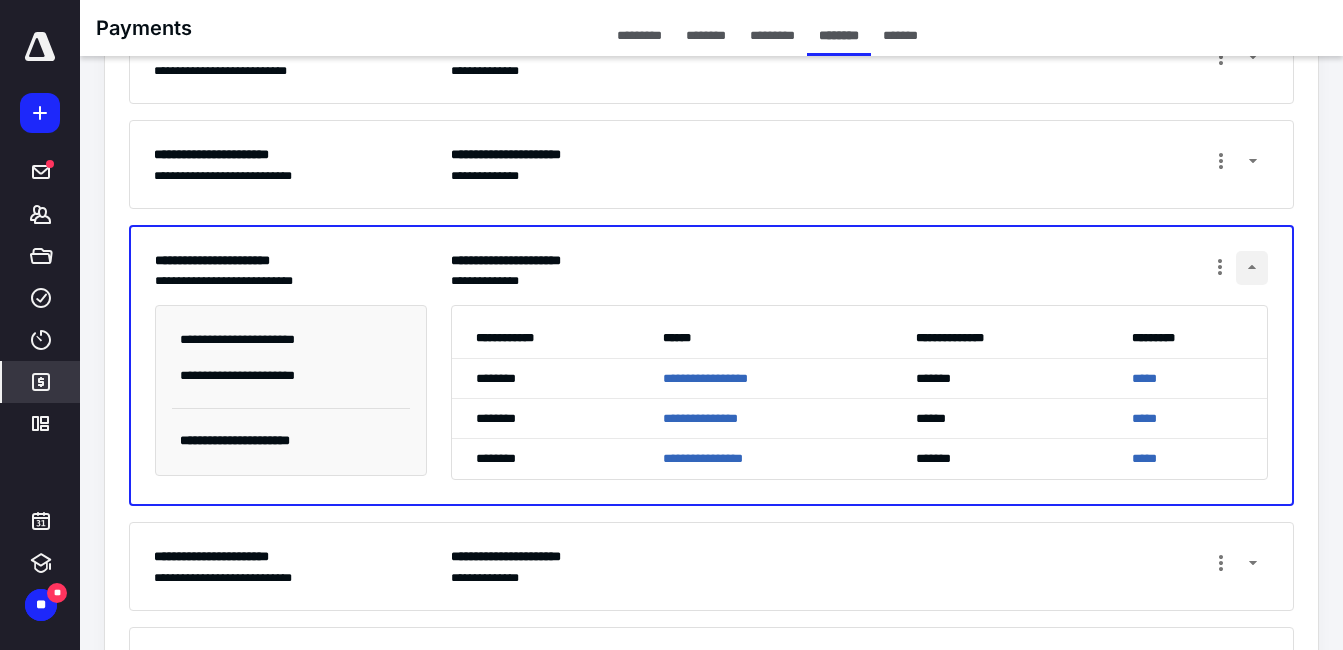 click at bounding box center (1252, 268) 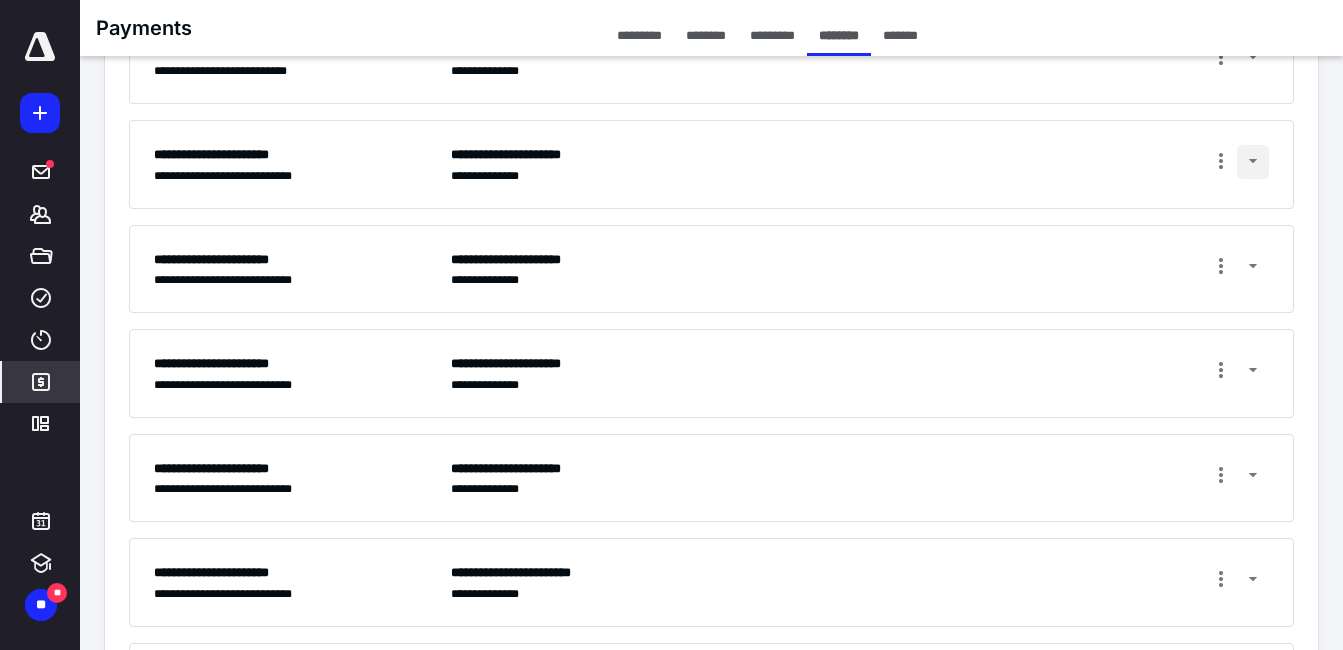 click at bounding box center (1253, 162) 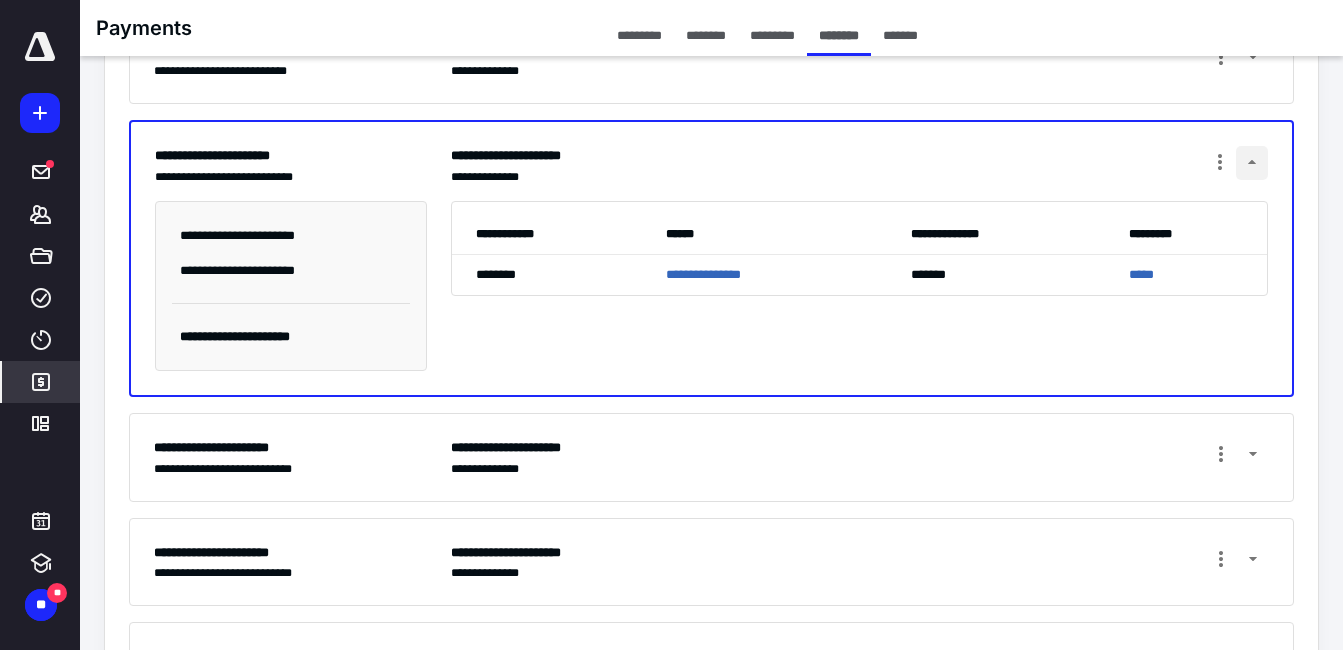 click at bounding box center [1252, 163] 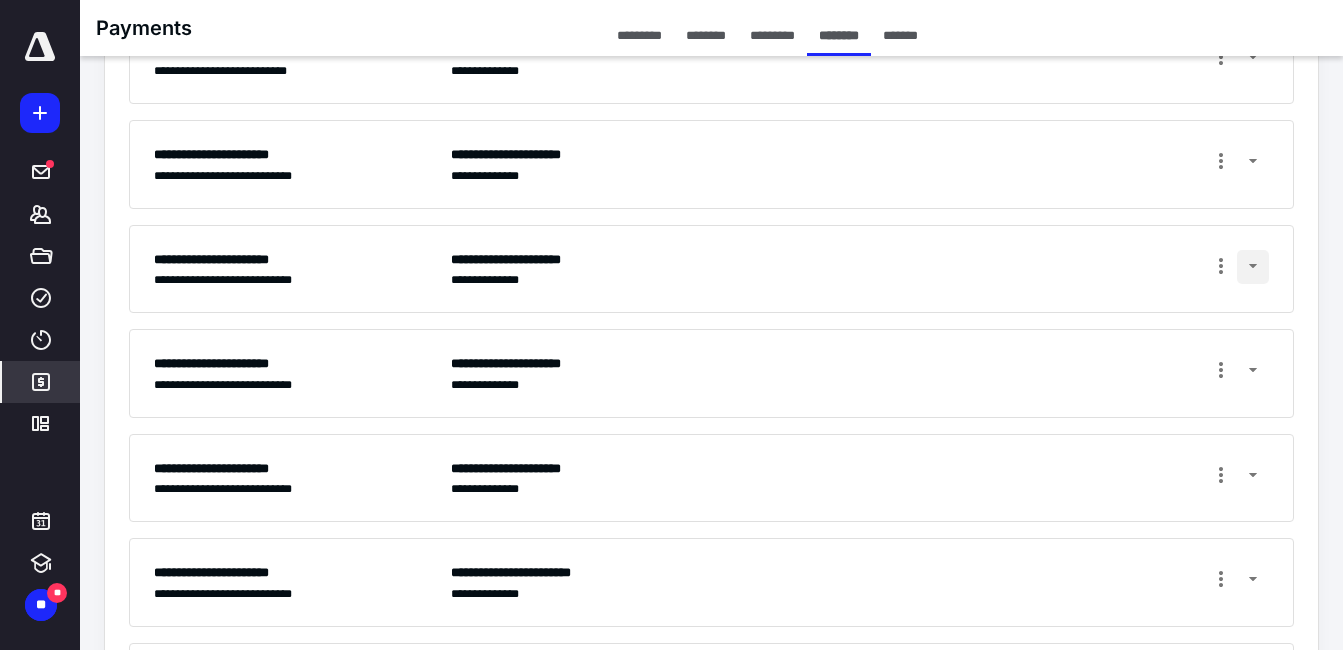click at bounding box center (1253, 267) 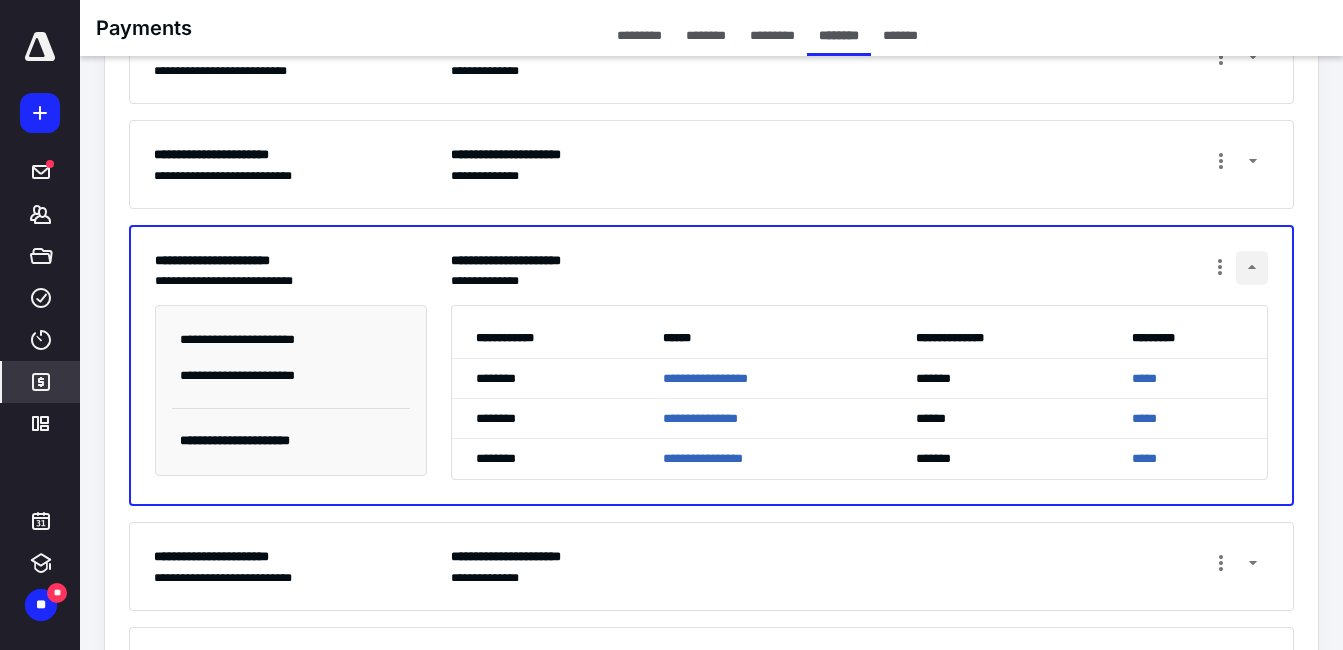 click at bounding box center [1252, 268] 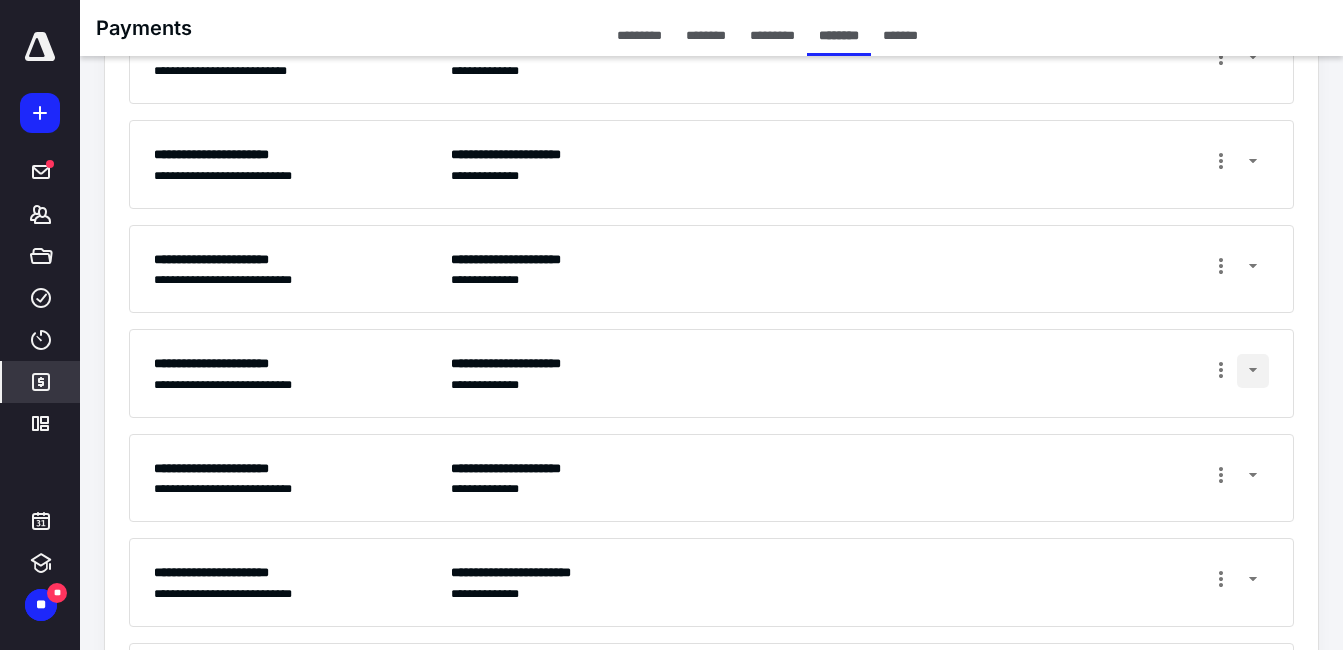 click at bounding box center [1253, 371] 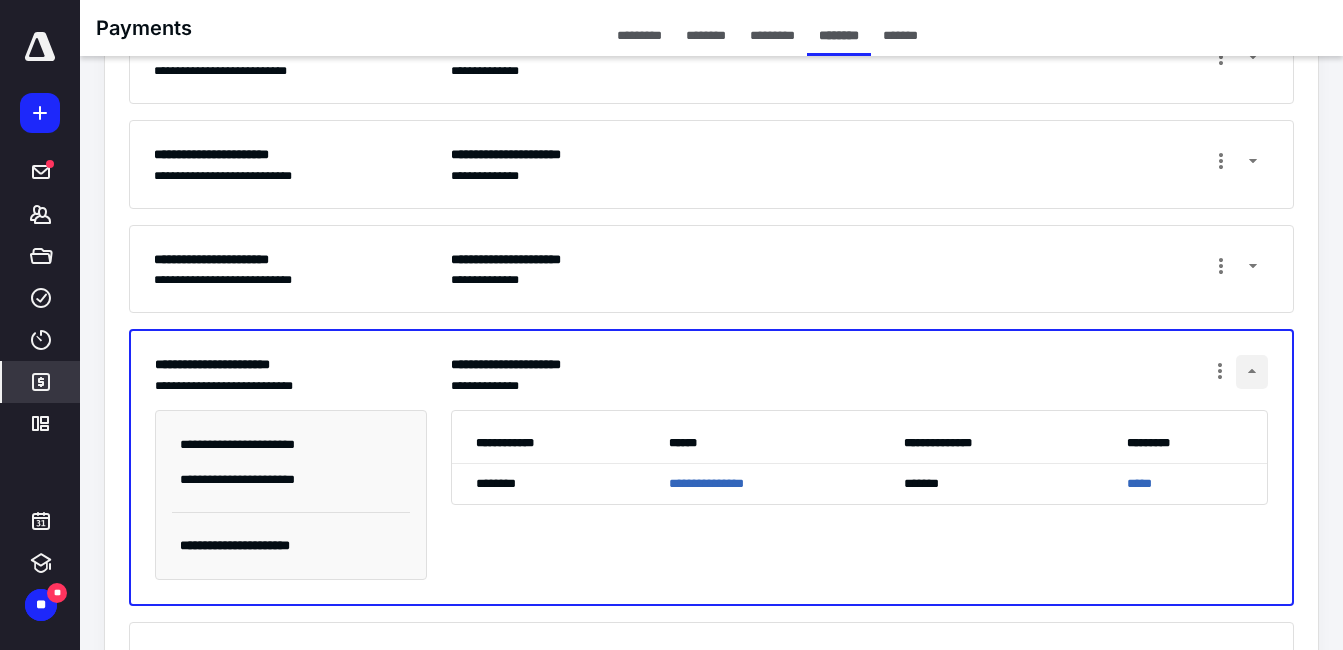 click at bounding box center [1252, 372] 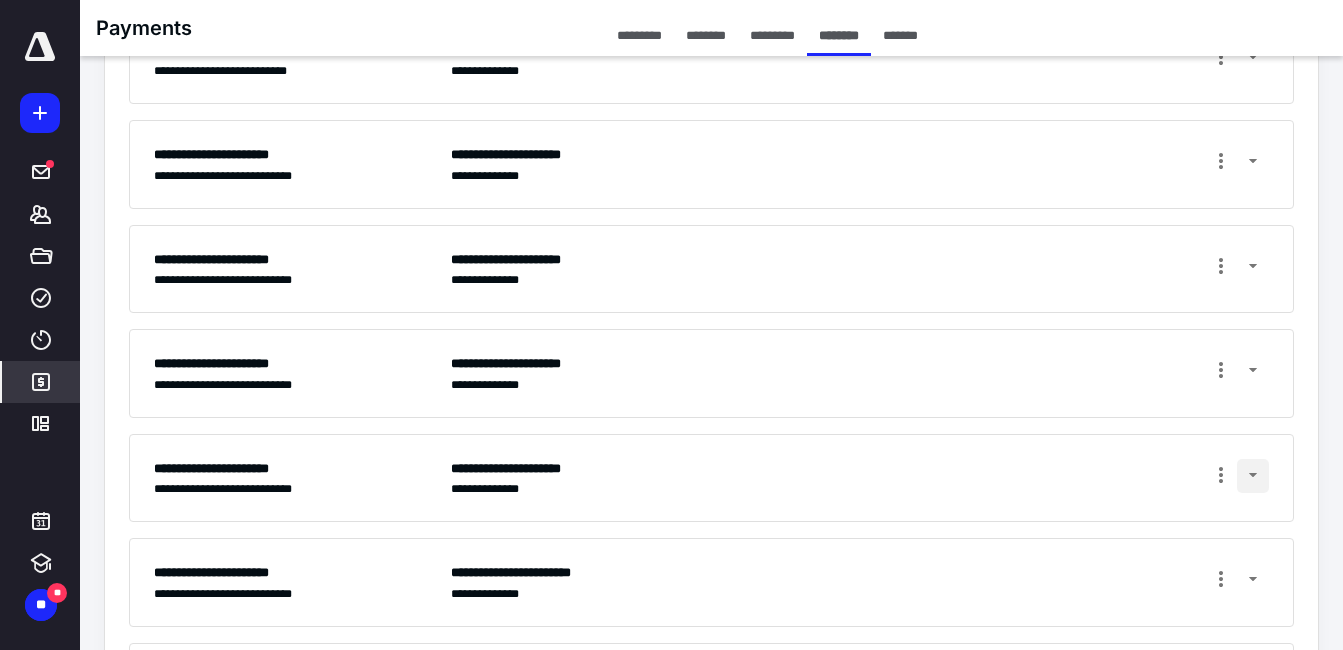 click at bounding box center [1253, 476] 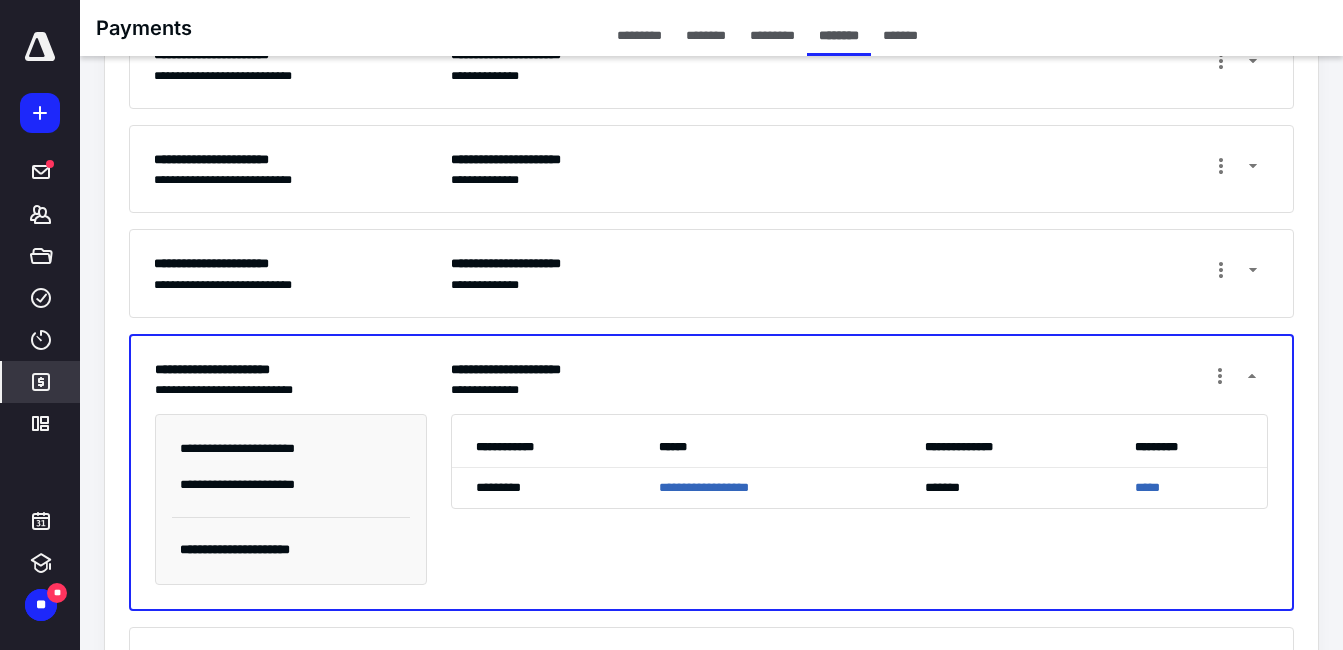 scroll, scrollTop: 700, scrollLeft: 0, axis: vertical 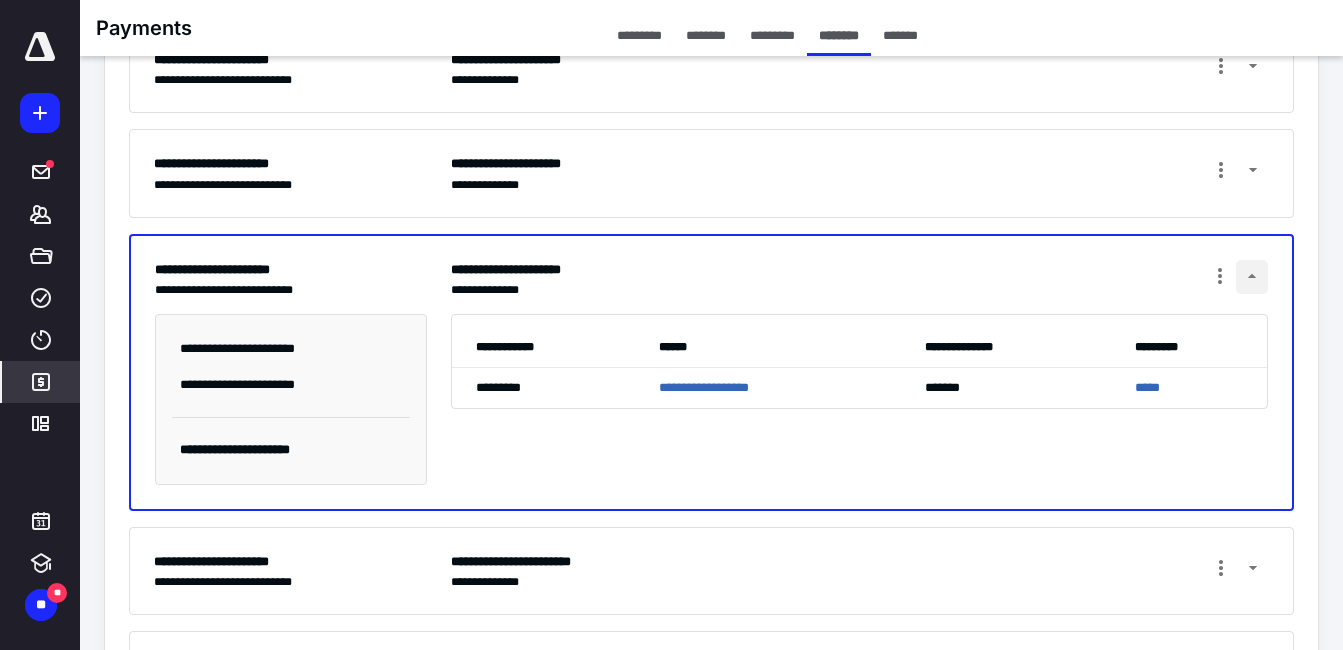 click at bounding box center (1252, 277) 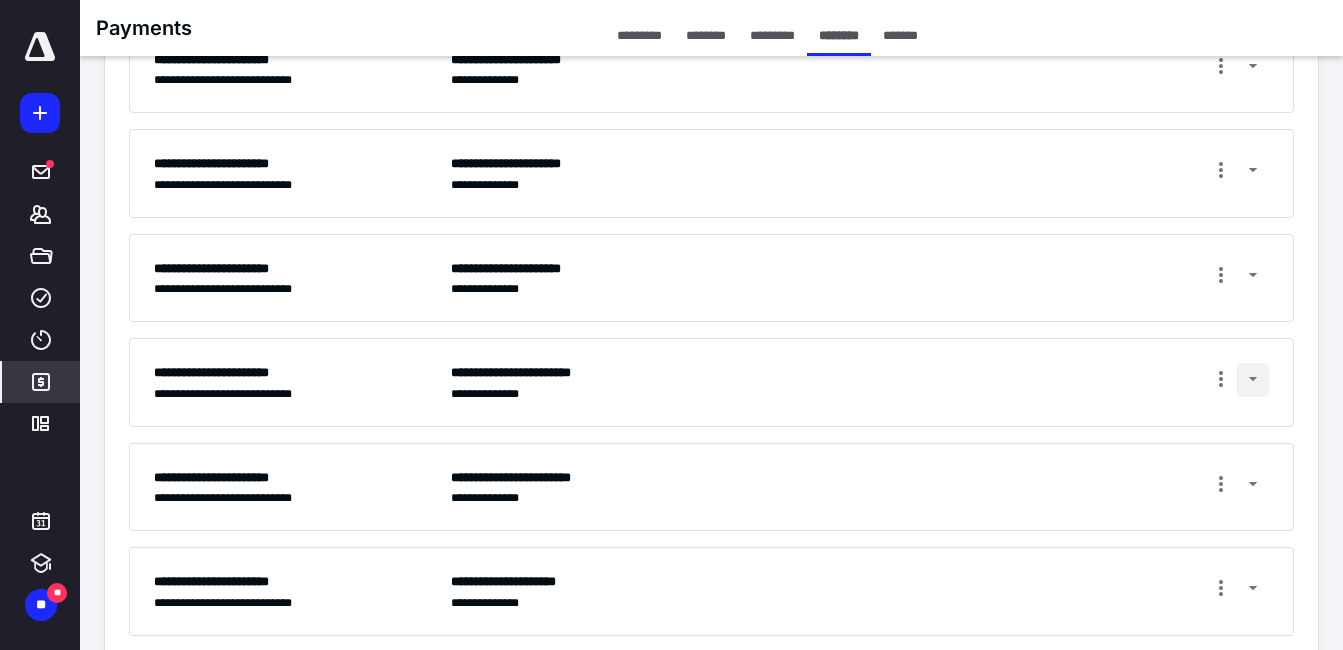 click at bounding box center [1253, 380] 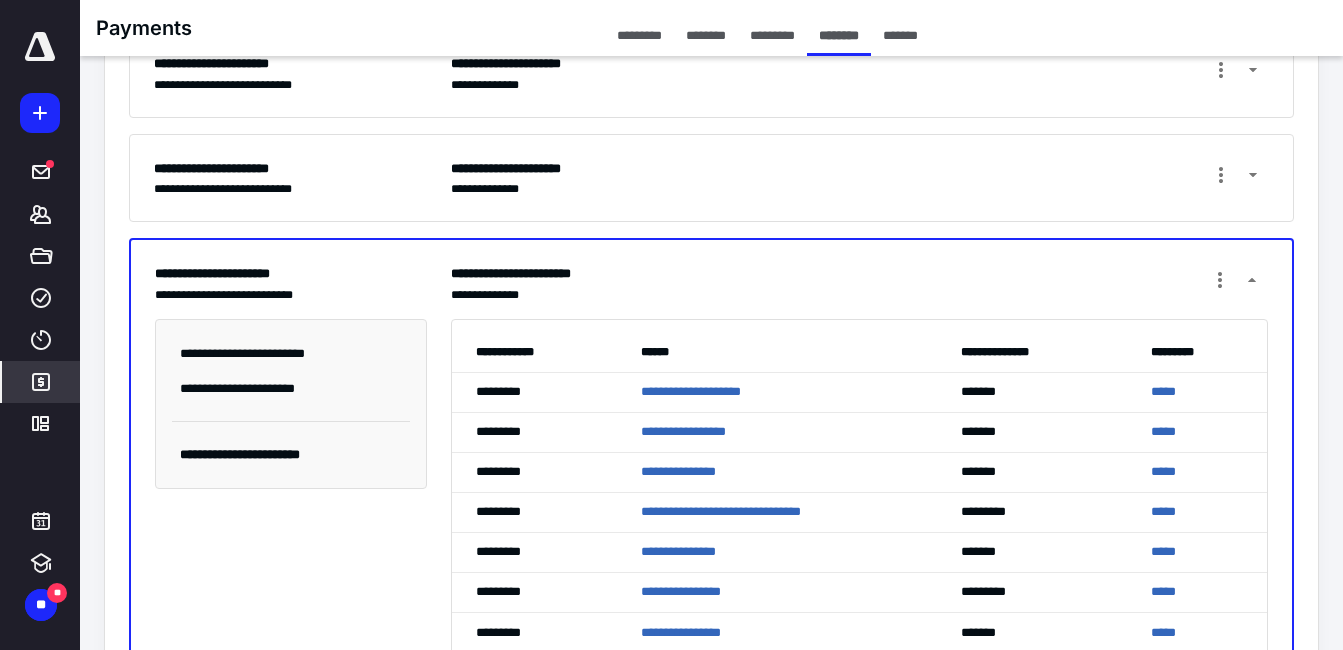 scroll, scrollTop: 900, scrollLeft: 0, axis: vertical 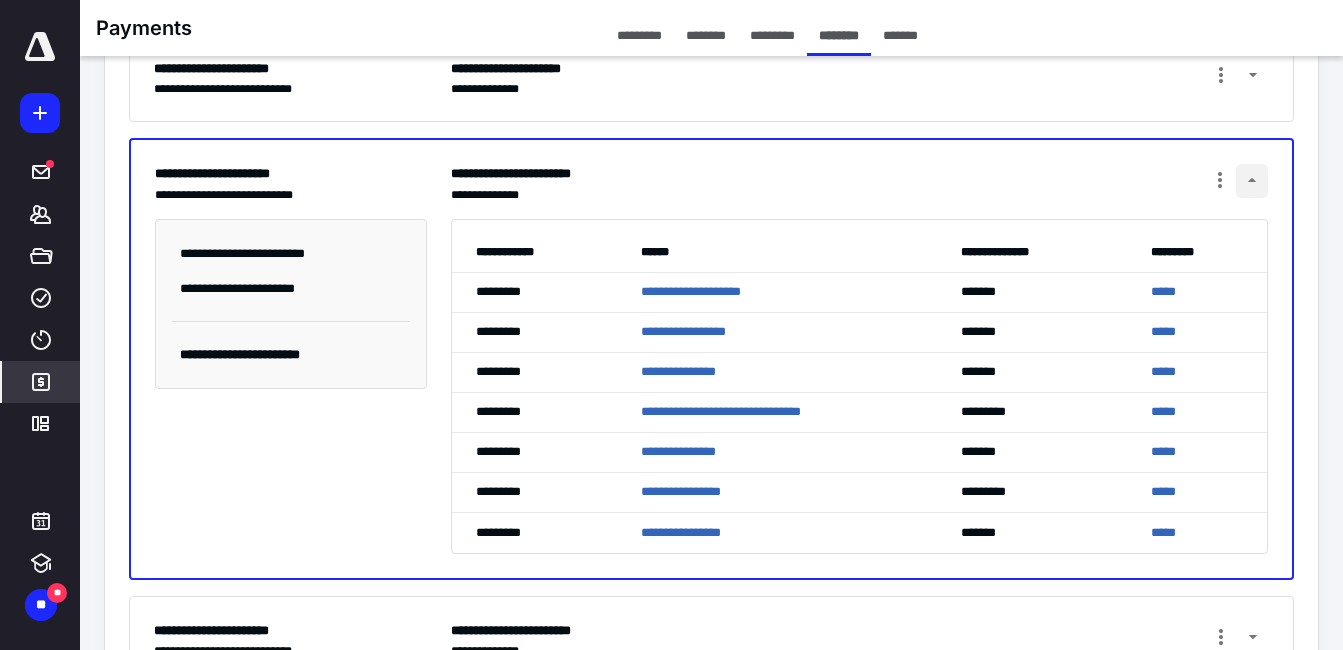 click at bounding box center [1252, 181] 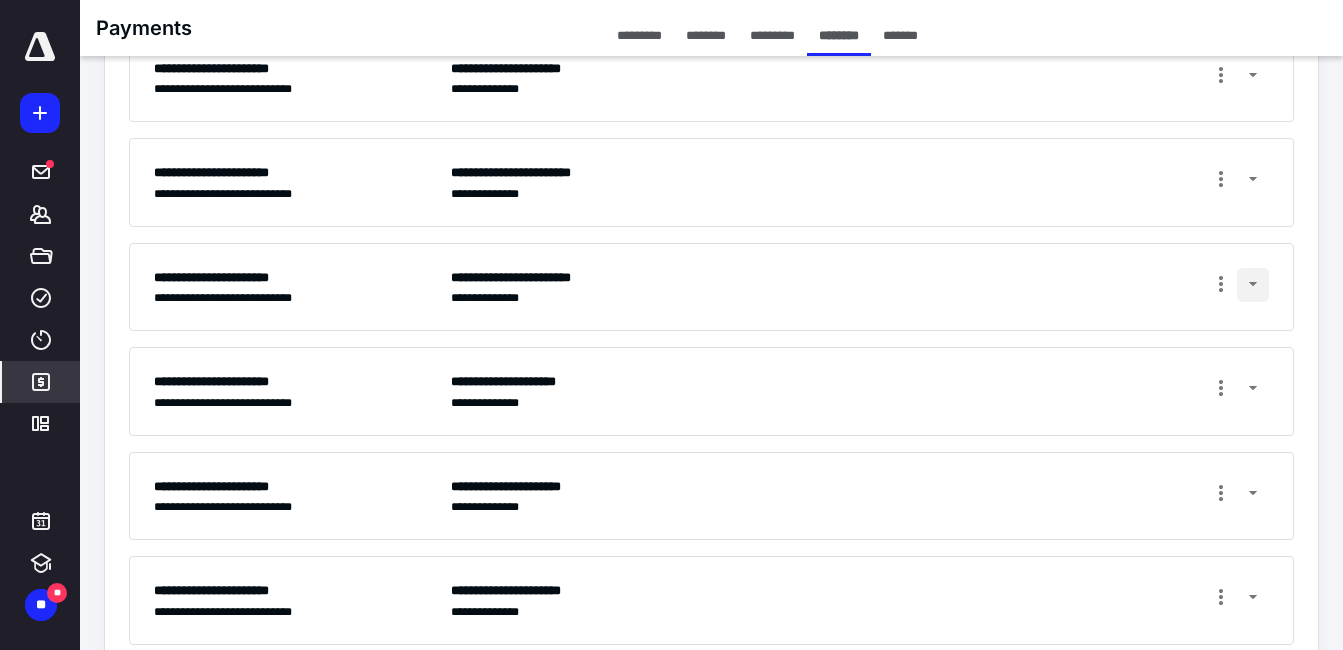 click at bounding box center (1253, 285) 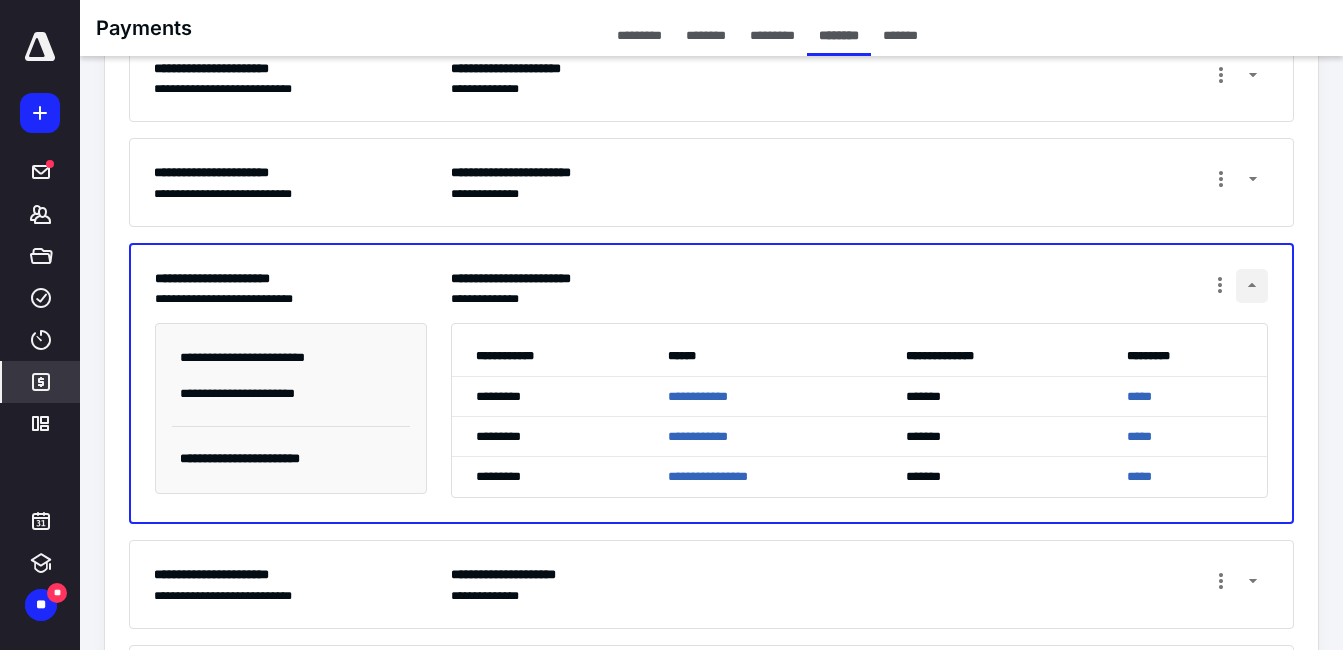 click at bounding box center [1252, 286] 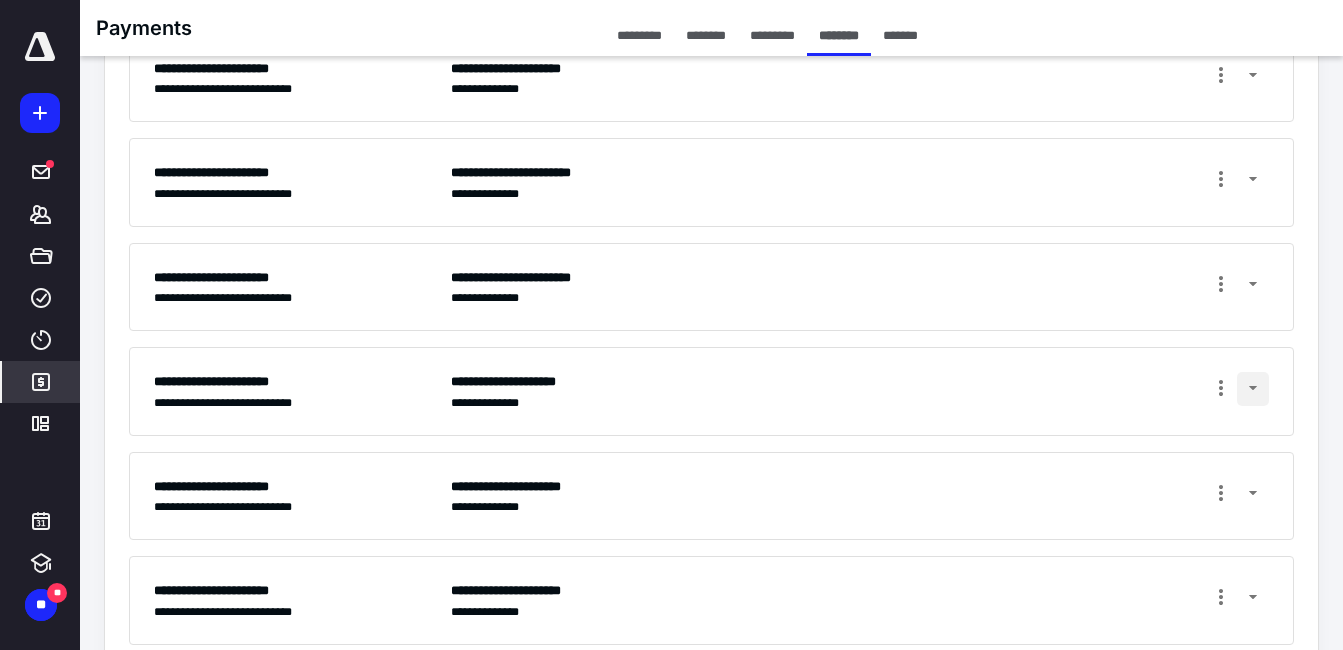 click at bounding box center (1253, 389) 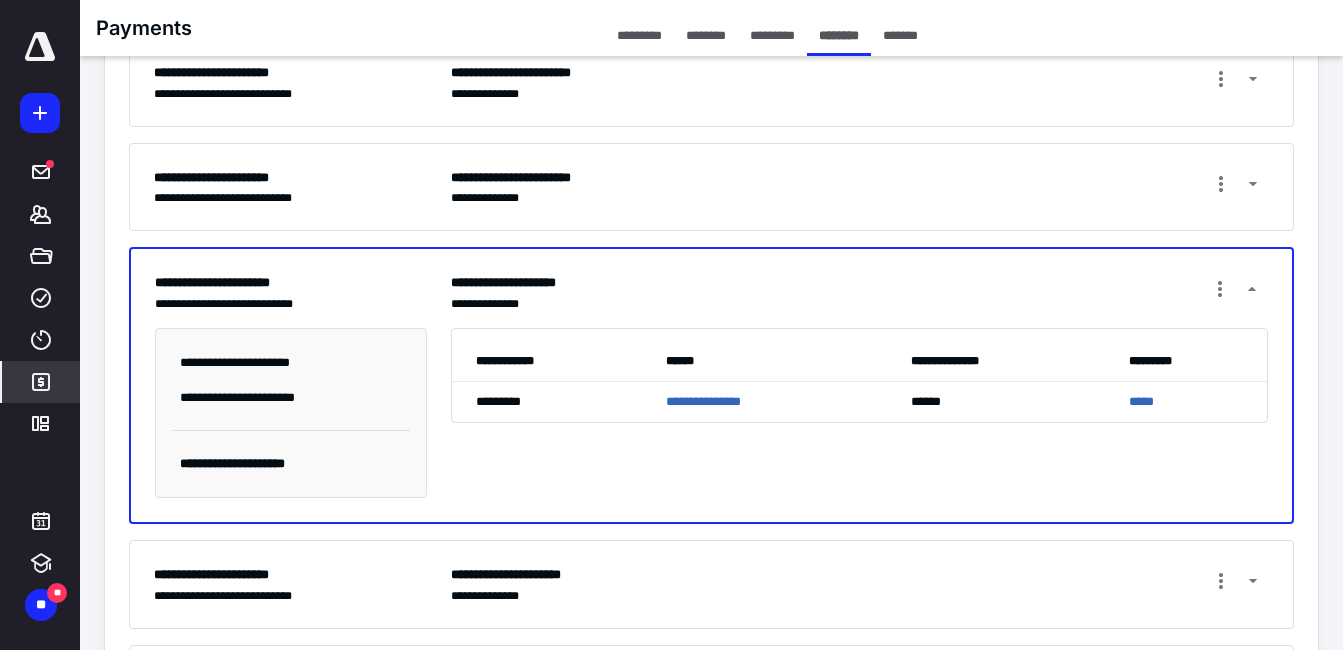 scroll, scrollTop: 1100, scrollLeft: 0, axis: vertical 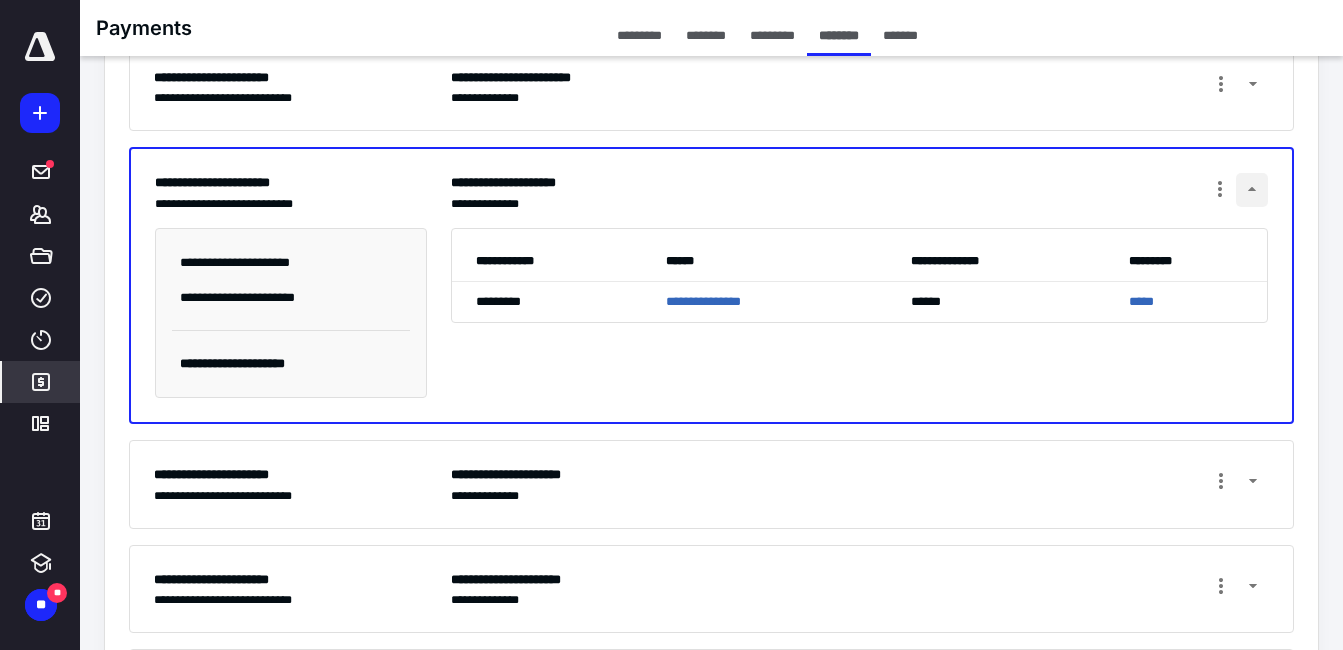 click at bounding box center [1252, 190] 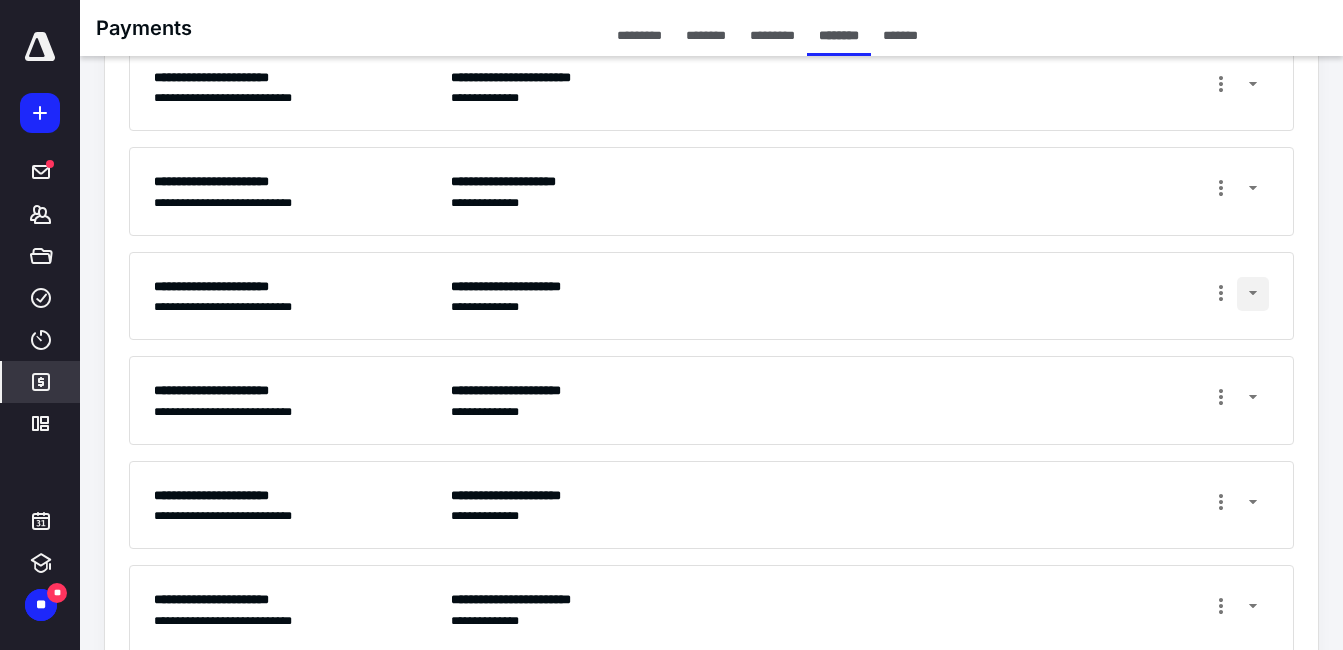 click at bounding box center [1253, 294] 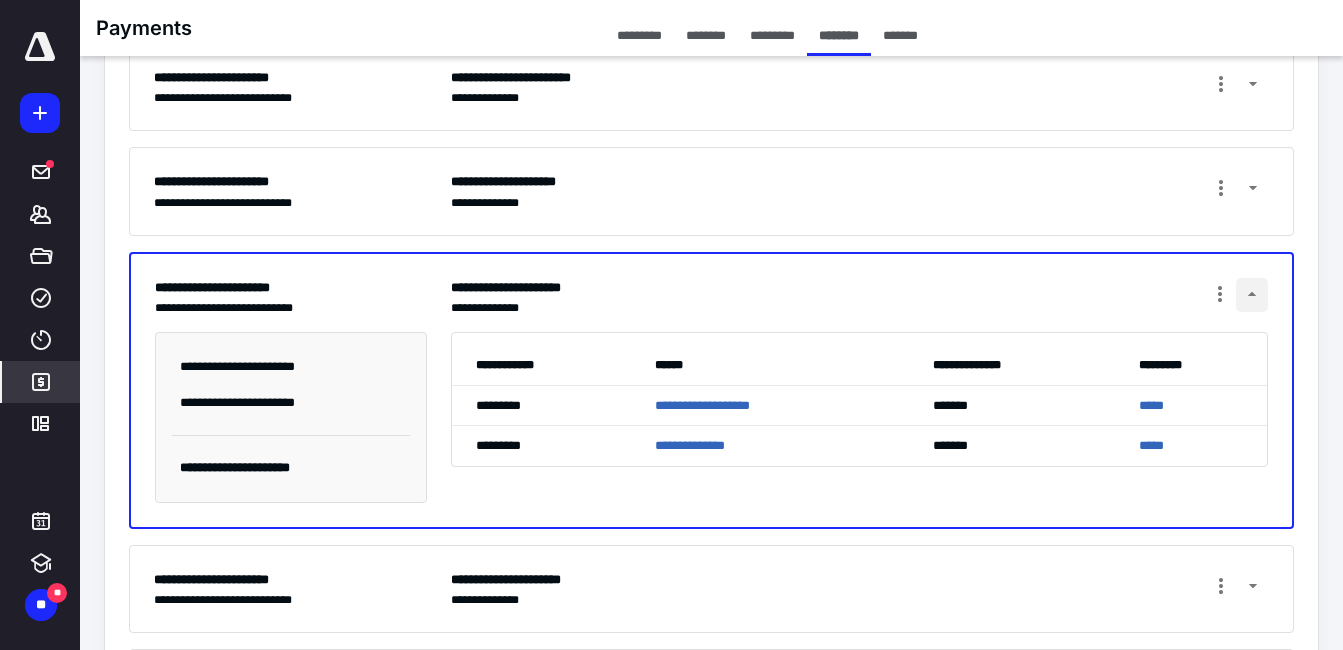 click at bounding box center [1252, 295] 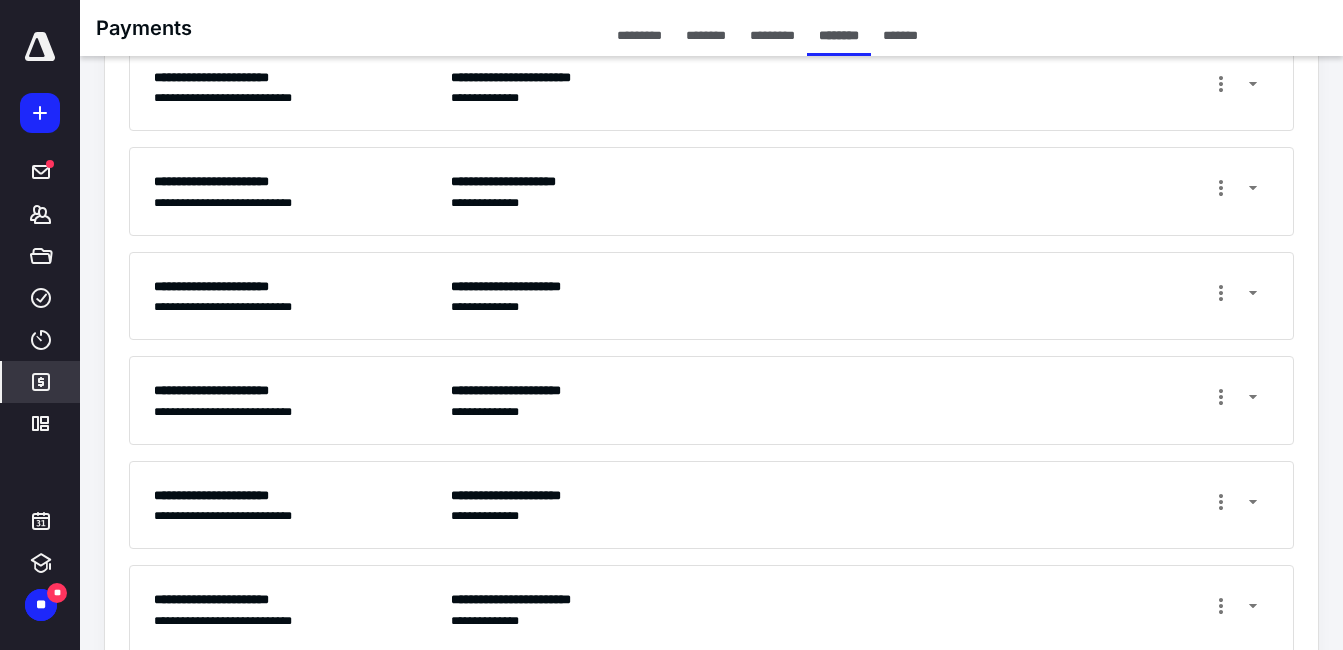 drag, startPoint x: 1254, startPoint y: 397, endPoint x: 1125, endPoint y: 393, distance: 129.062 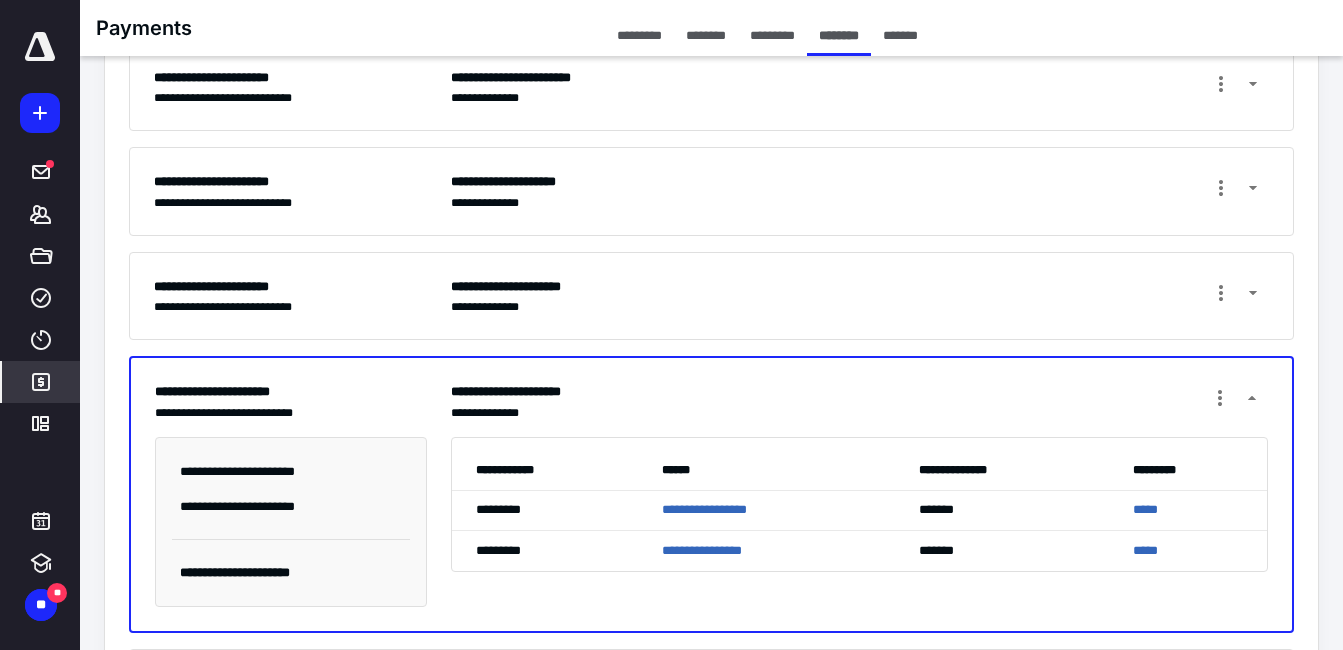 scroll, scrollTop: 1200, scrollLeft: 0, axis: vertical 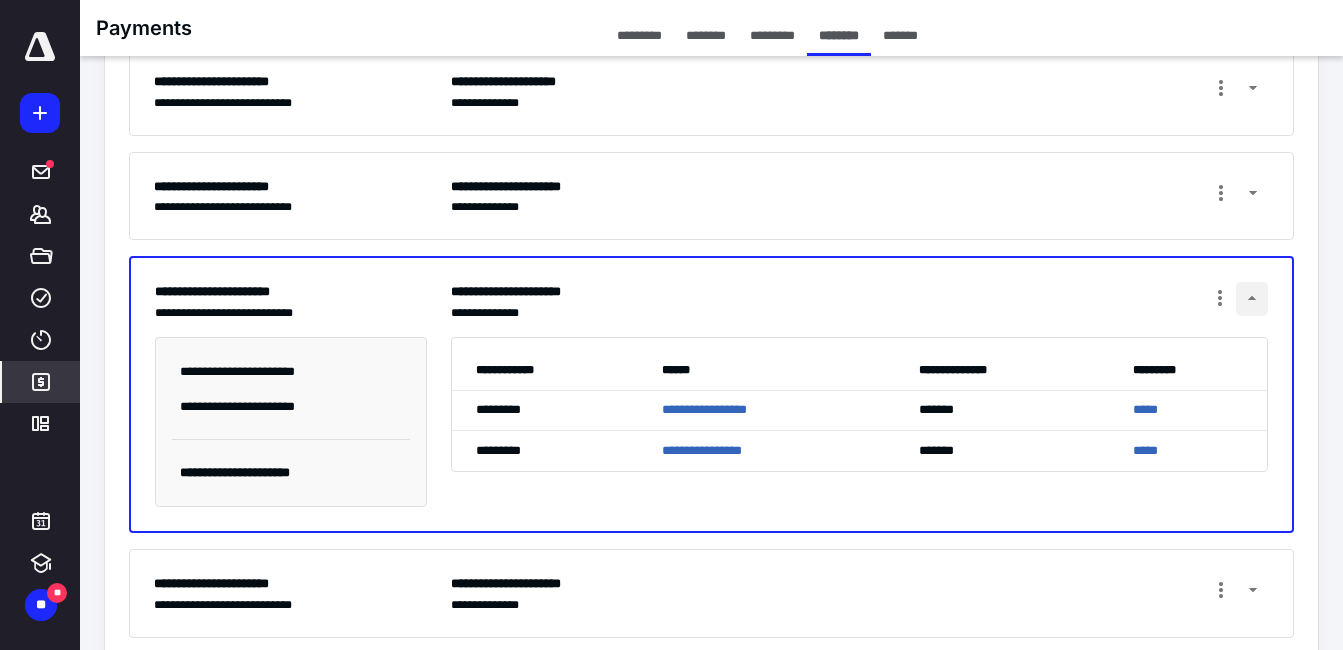 click at bounding box center (1252, 299) 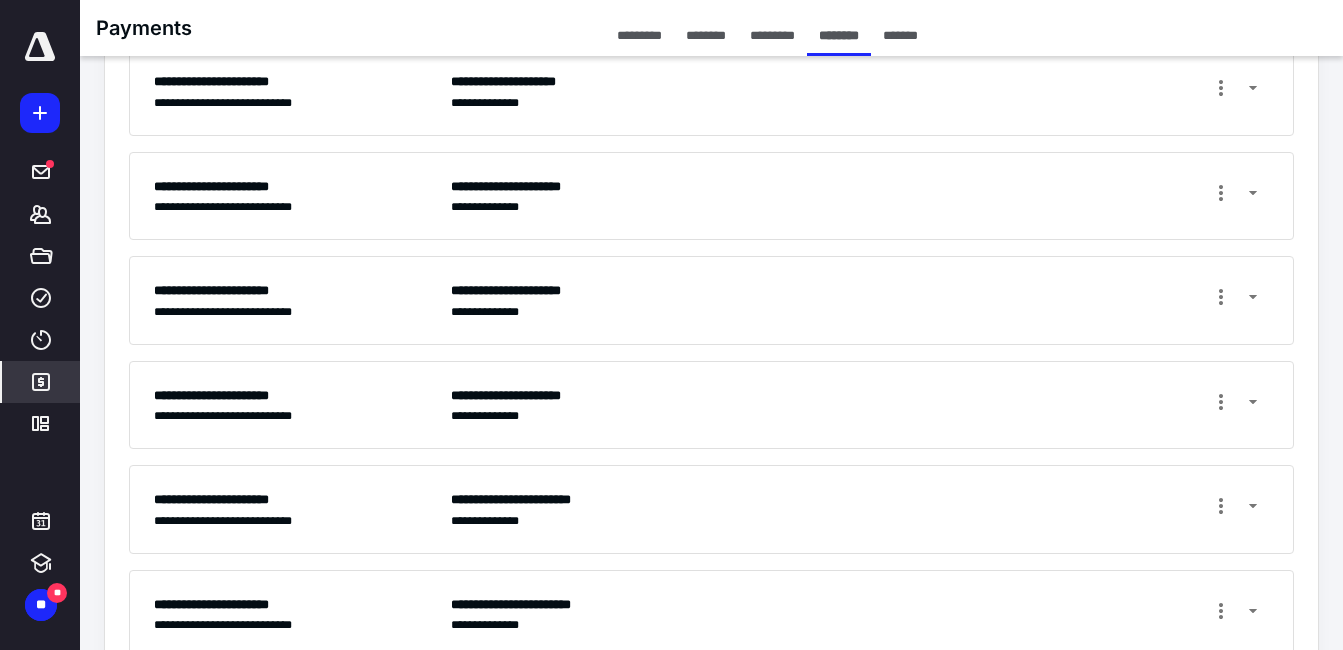 drag, startPoint x: 1253, startPoint y: 400, endPoint x: 1162, endPoint y: 405, distance: 91.13726 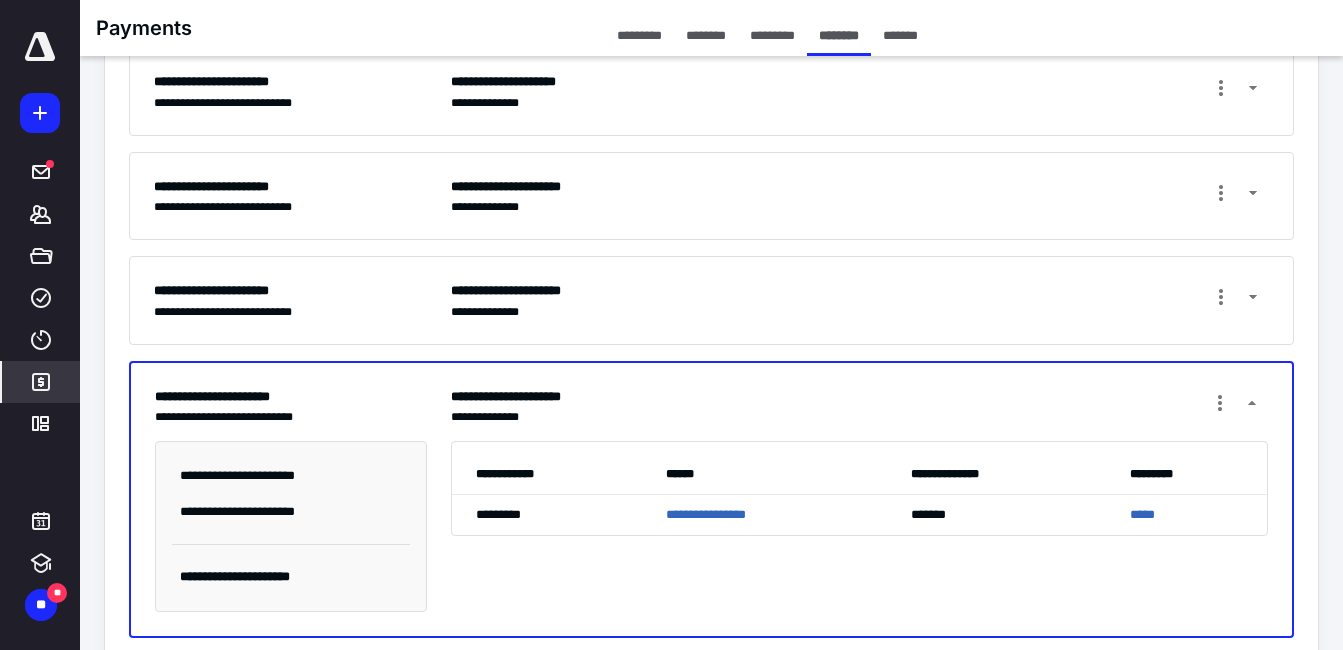 scroll, scrollTop: 1400, scrollLeft: 0, axis: vertical 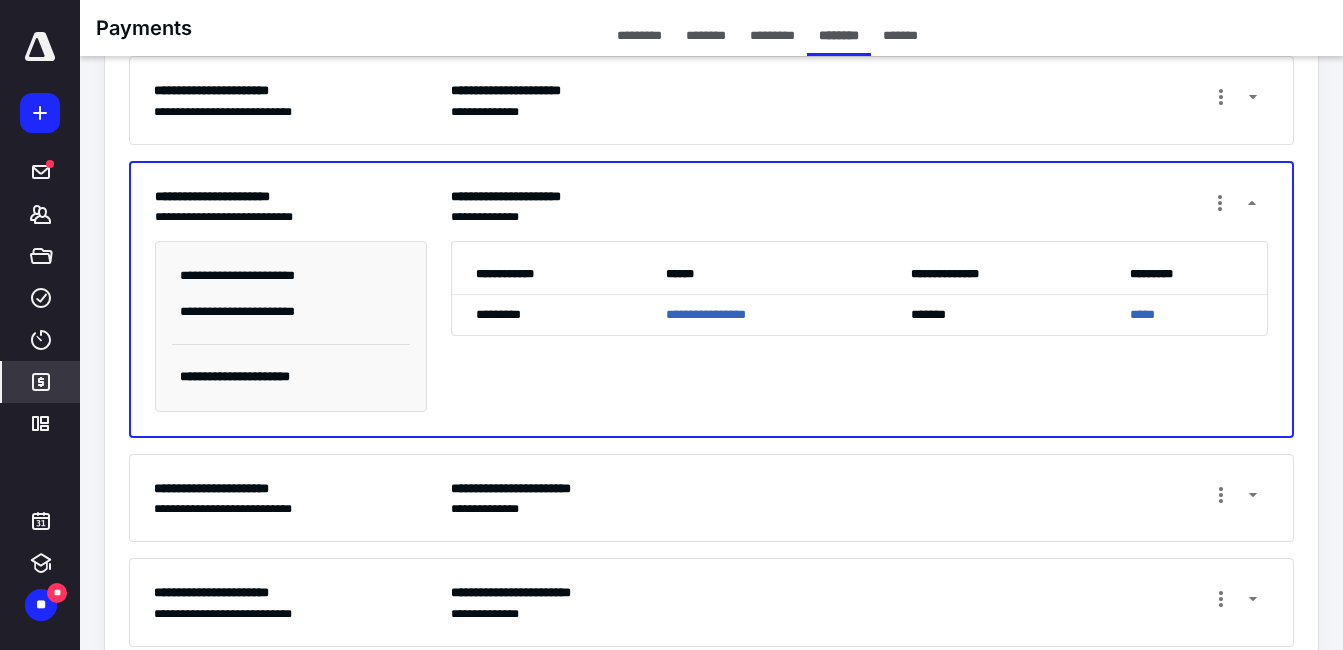 click at bounding box center [1252, 204] 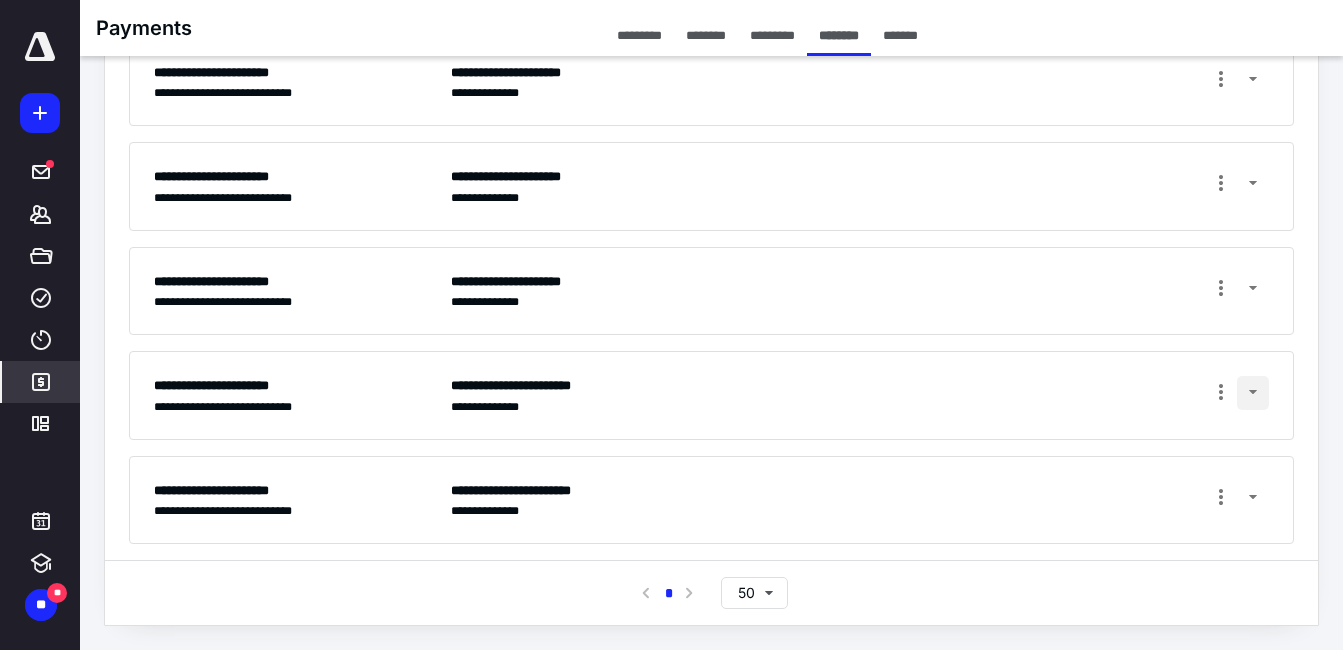 click at bounding box center (1253, 393) 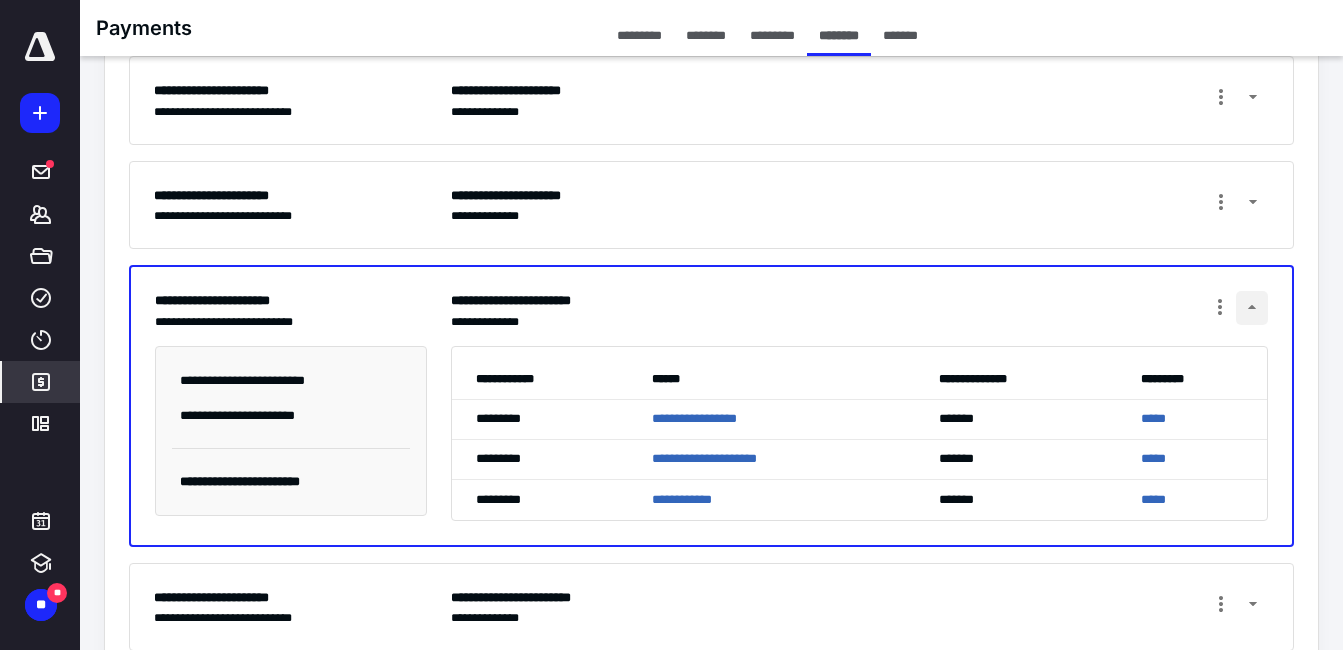 click at bounding box center [1252, 308] 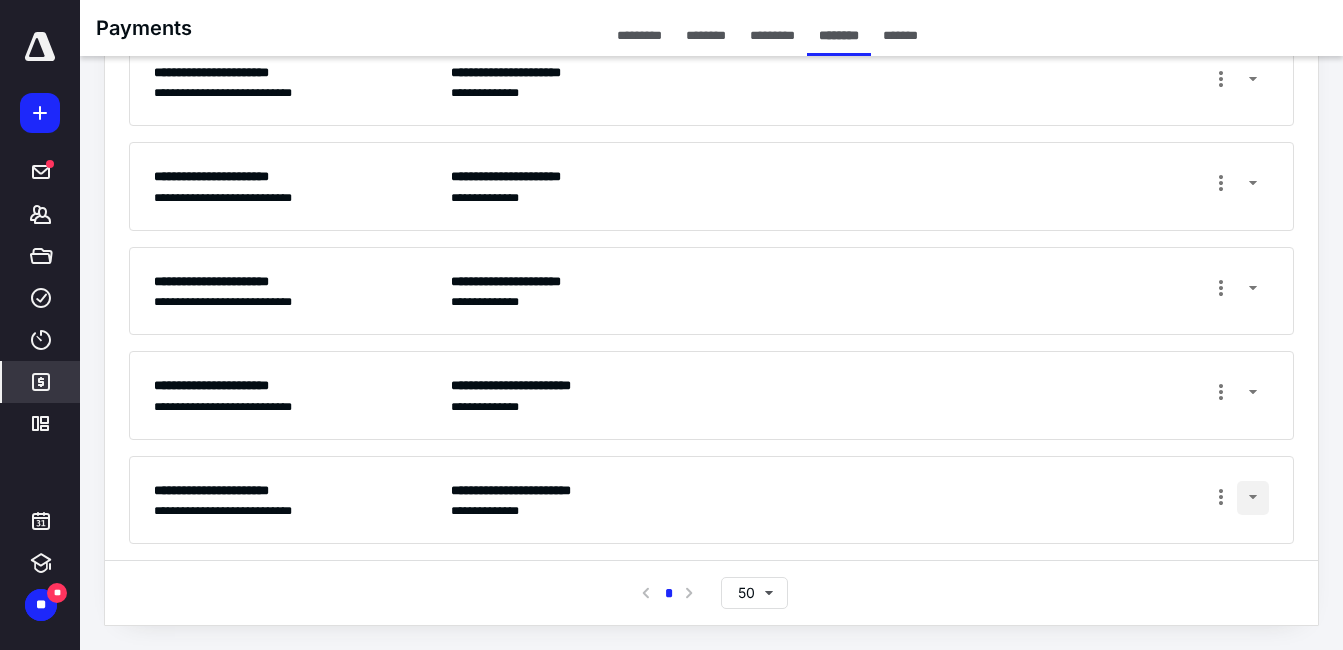 click at bounding box center (1253, 498) 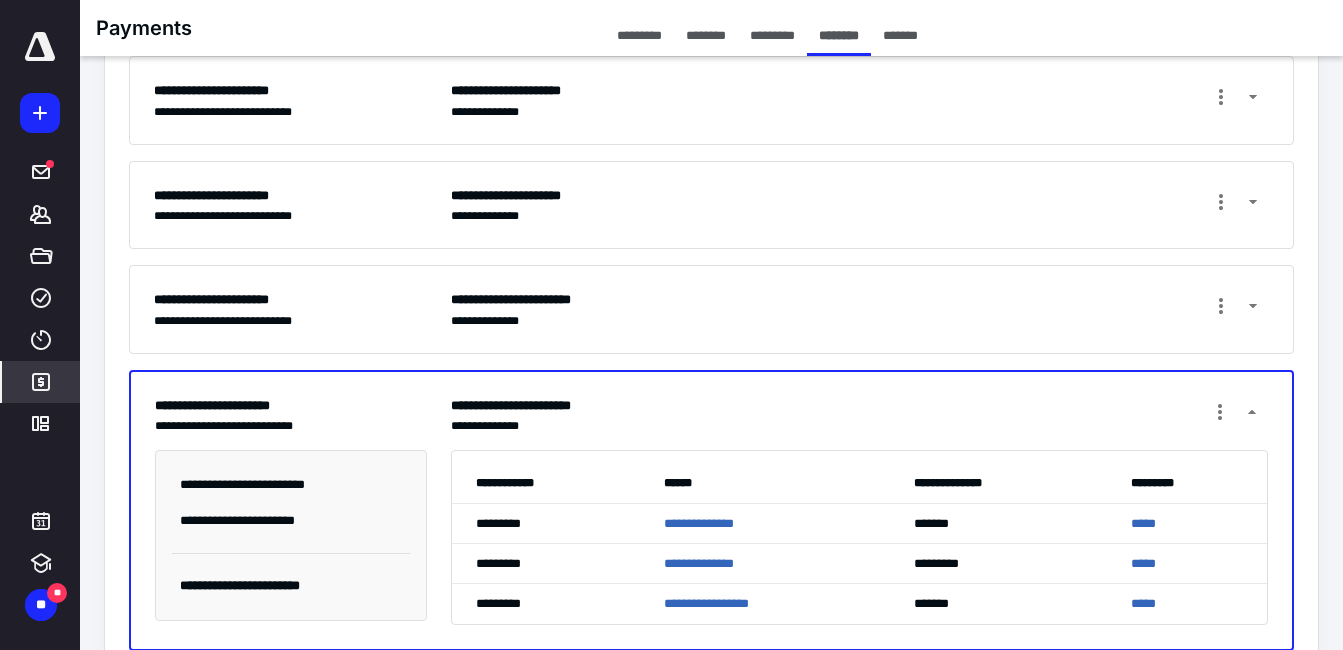 scroll, scrollTop: 1507, scrollLeft: 0, axis: vertical 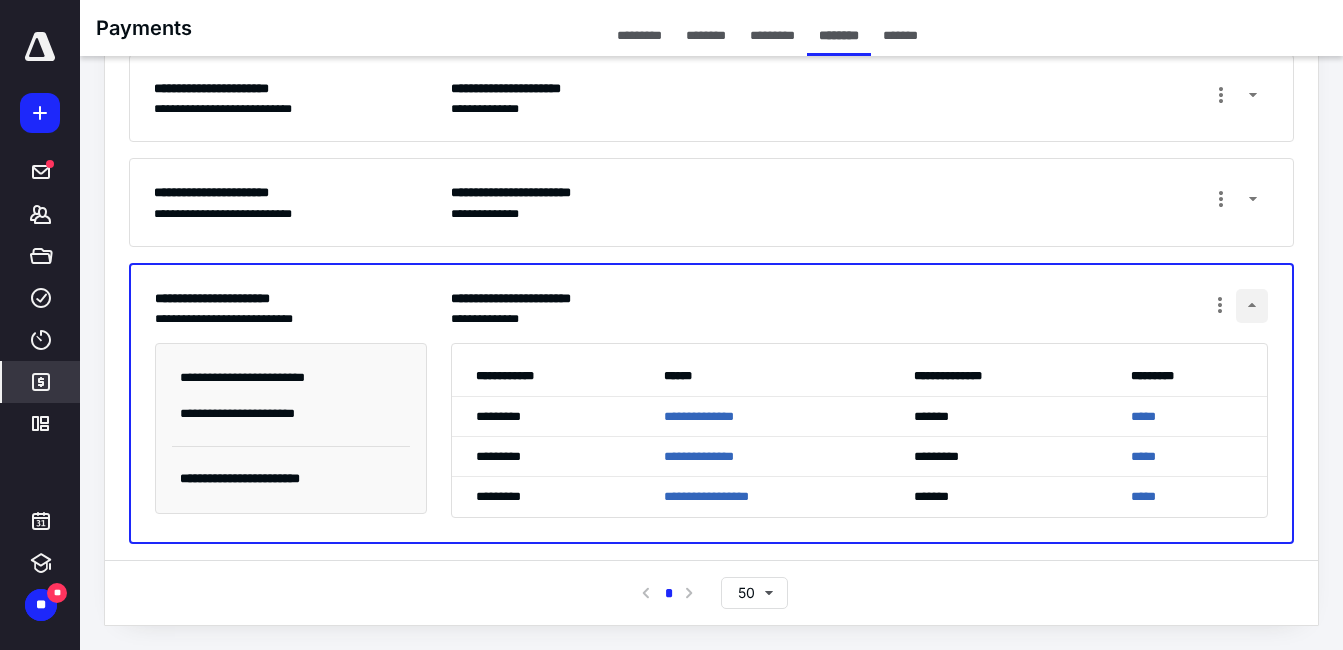 click at bounding box center (1252, 306) 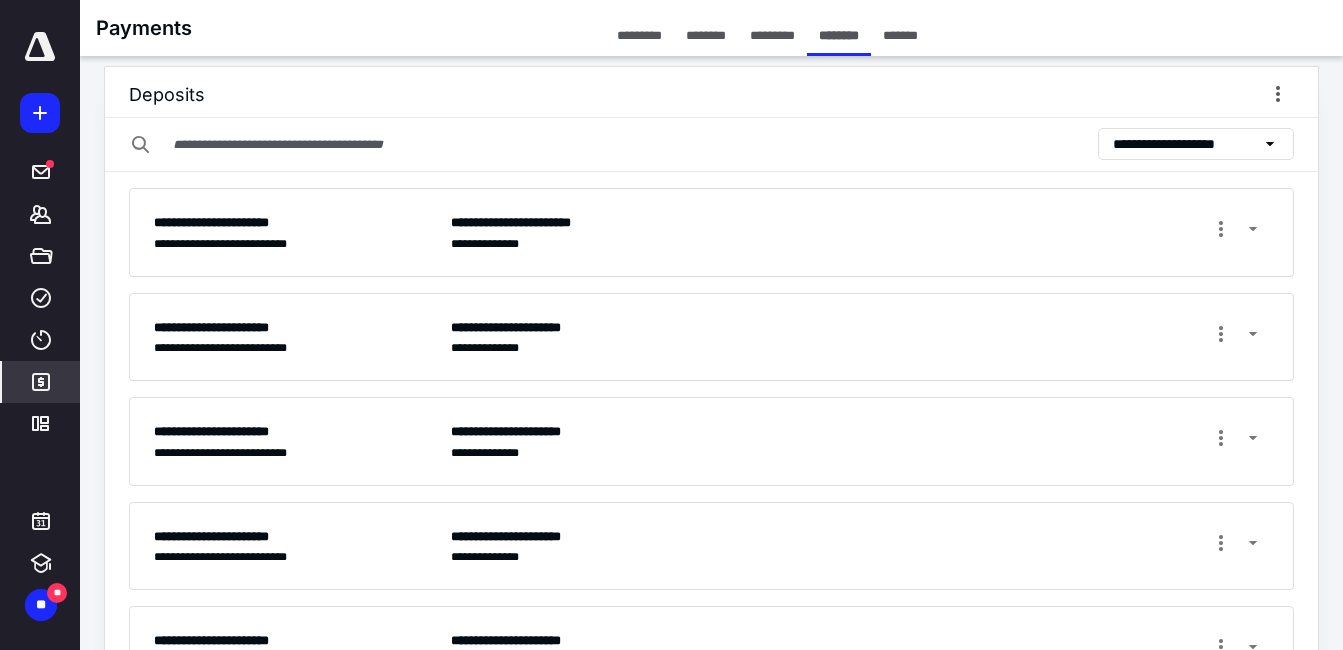 scroll, scrollTop: 0, scrollLeft: 0, axis: both 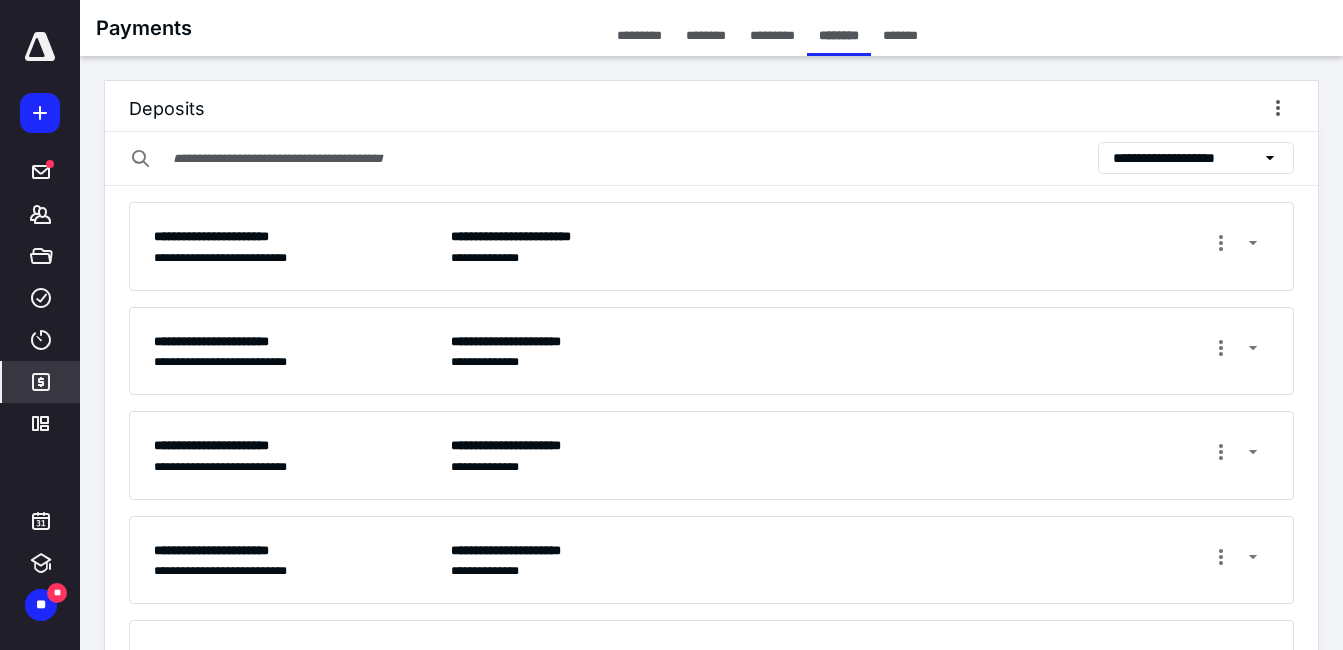 click on "**********" at bounding box center [1185, 158] 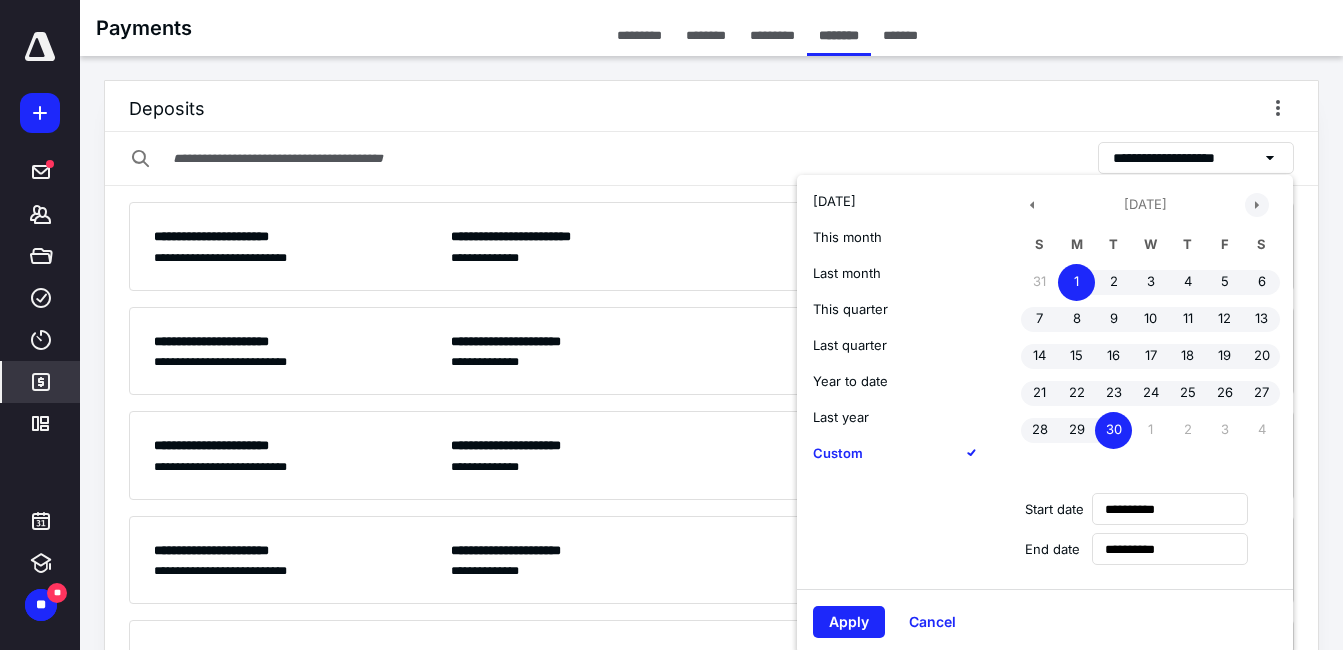 click at bounding box center [1257, 205] 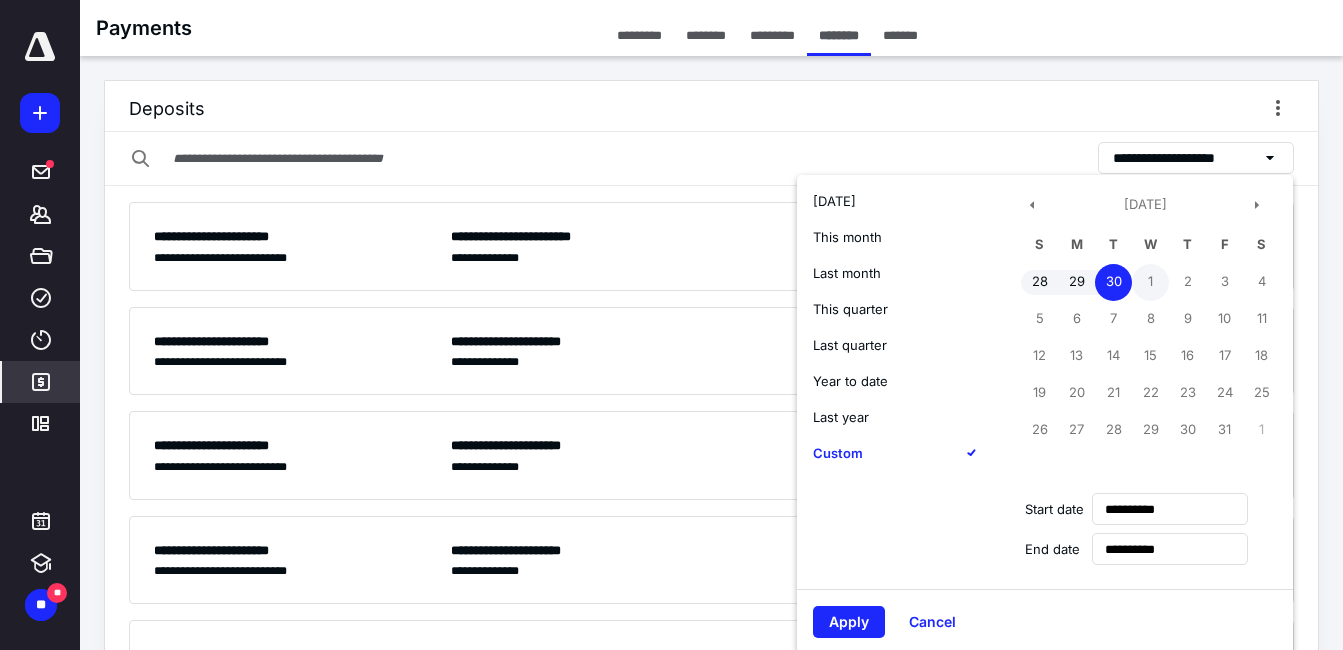 click on "1" at bounding box center [1150, 282] 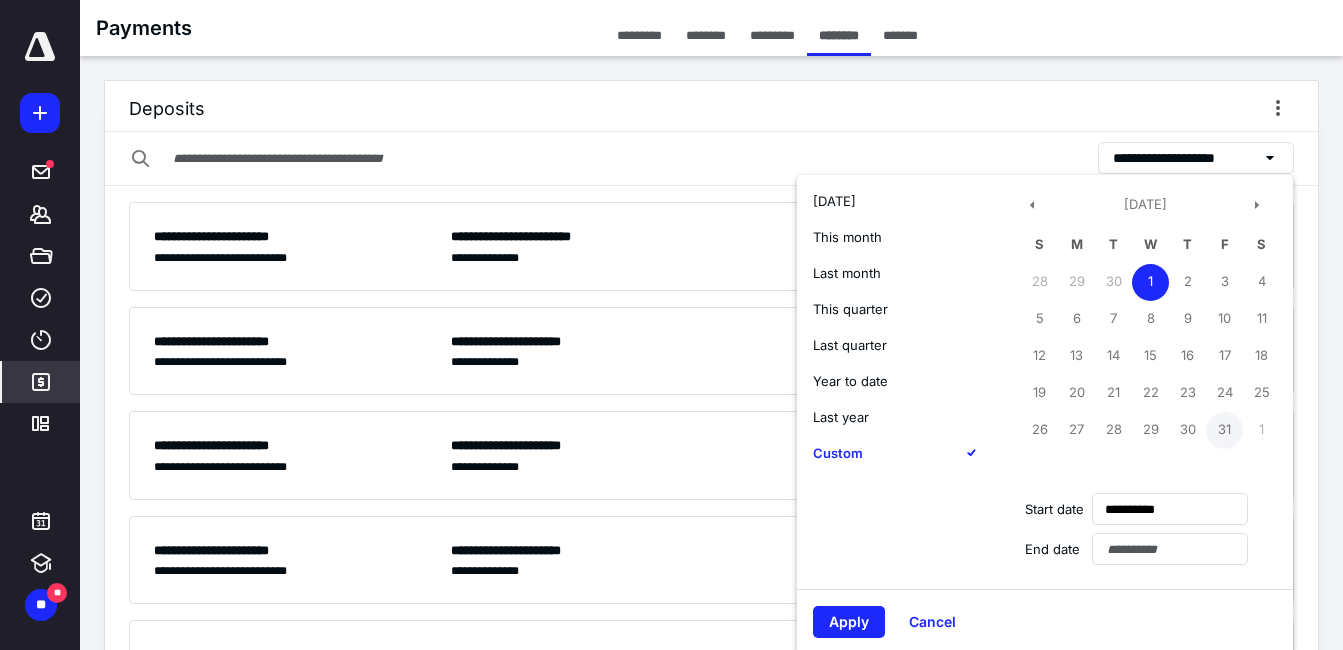 click on "31" at bounding box center (1224, 430) 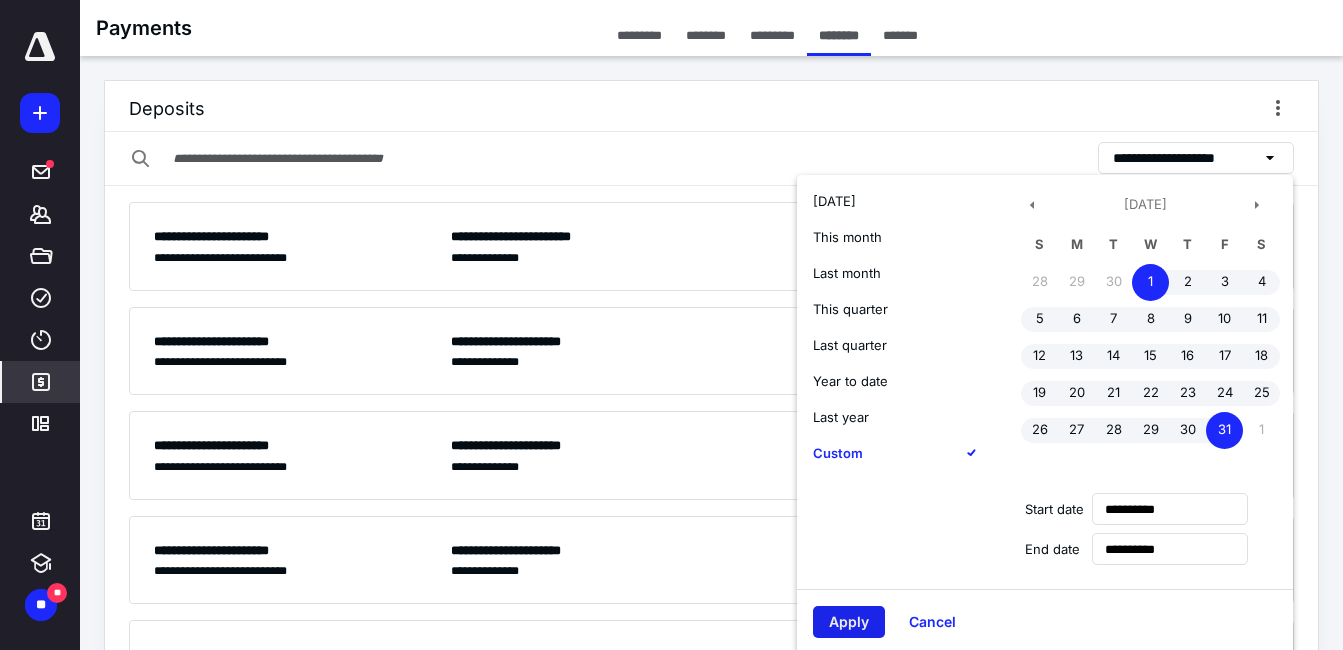 drag, startPoint x: 843, startPoint y: 624, endPoint x: 935, endPoint y: 417, distance: 226.52373 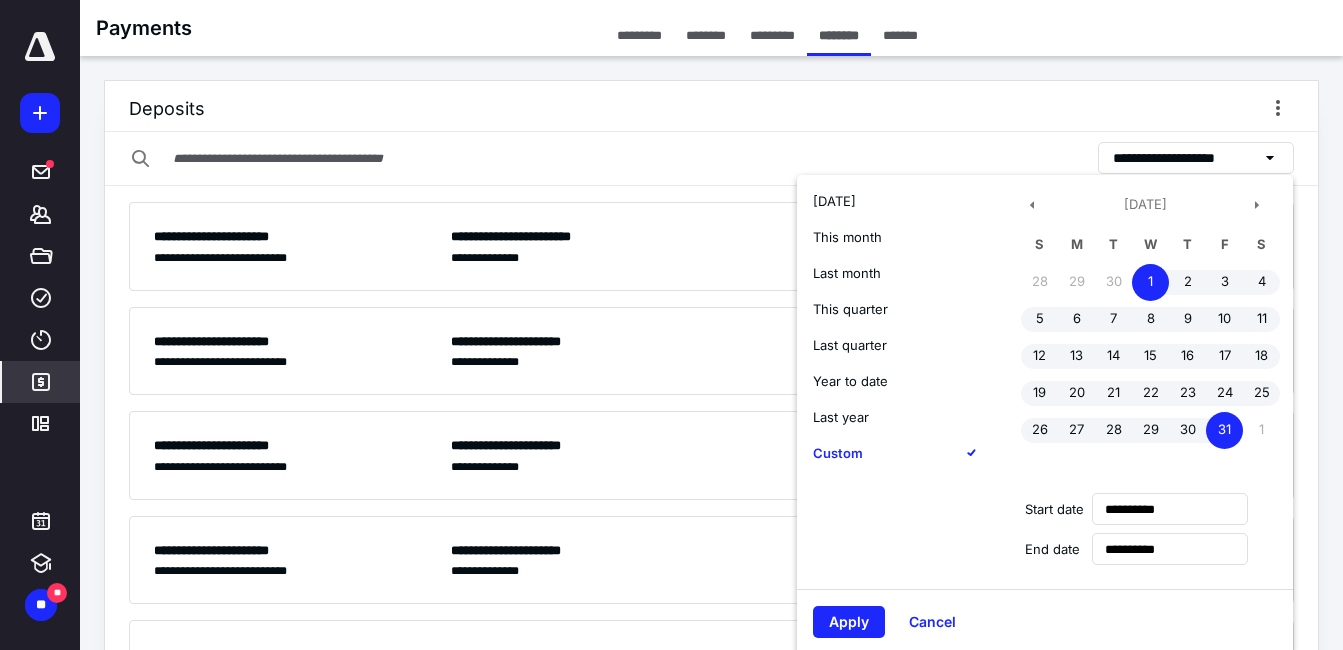 click on "Apply" at bounding box center [849, 622] 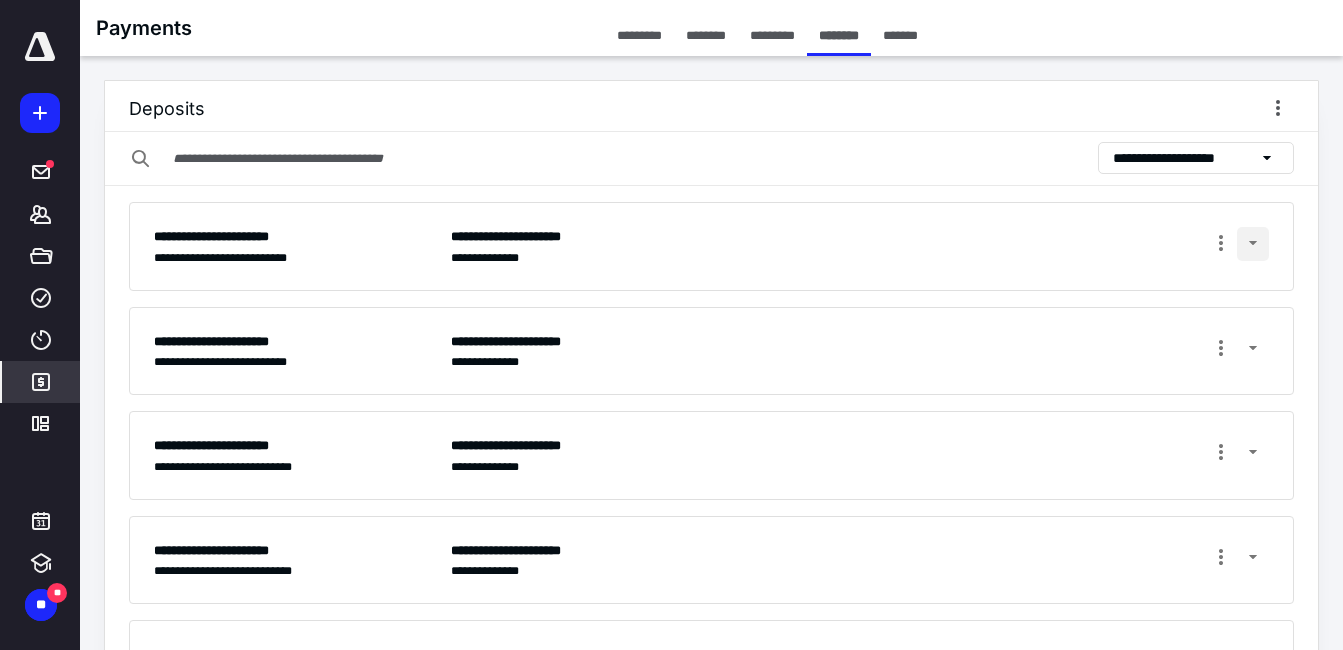 click at bounding box center (1253, 244) 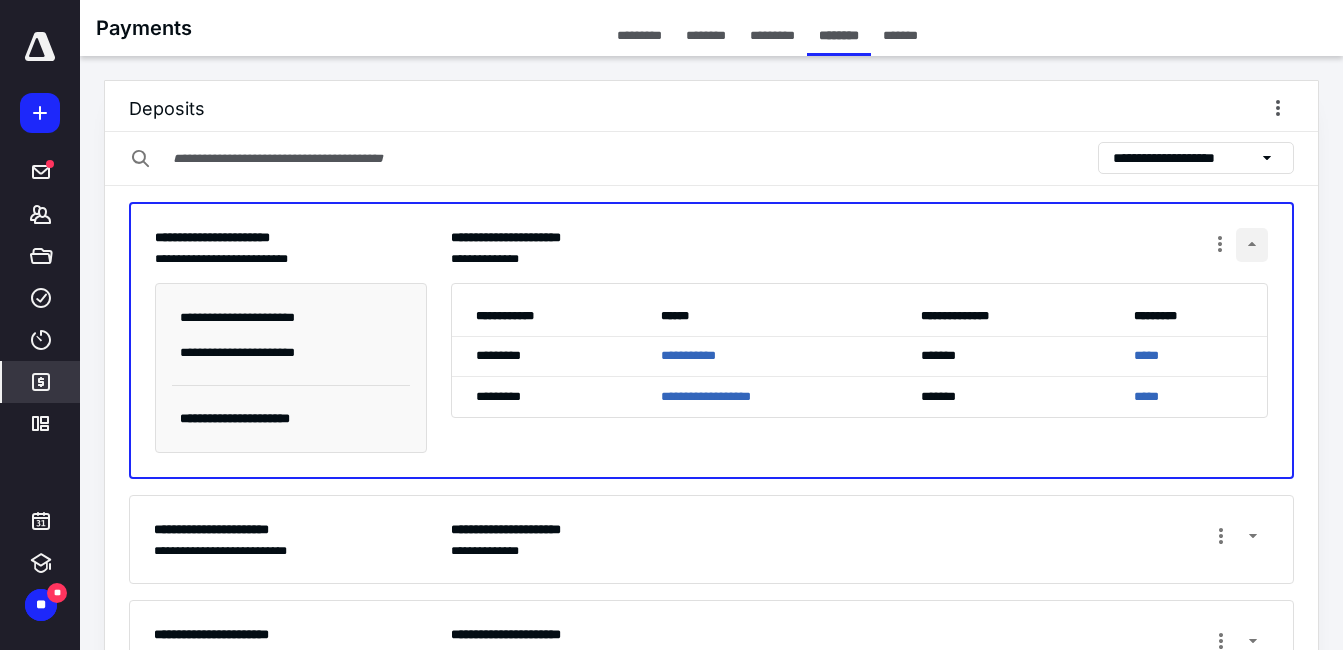 click at bounding box center (1252, 245) 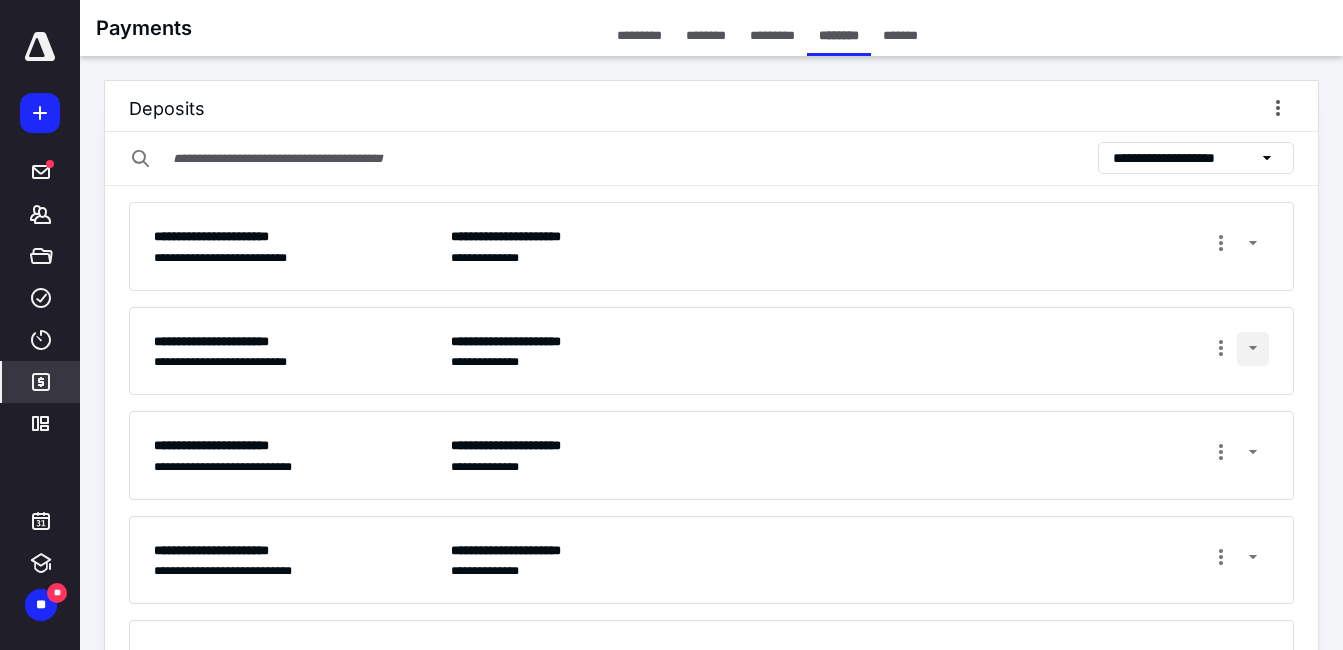 click at bounding box center (1253, 349) 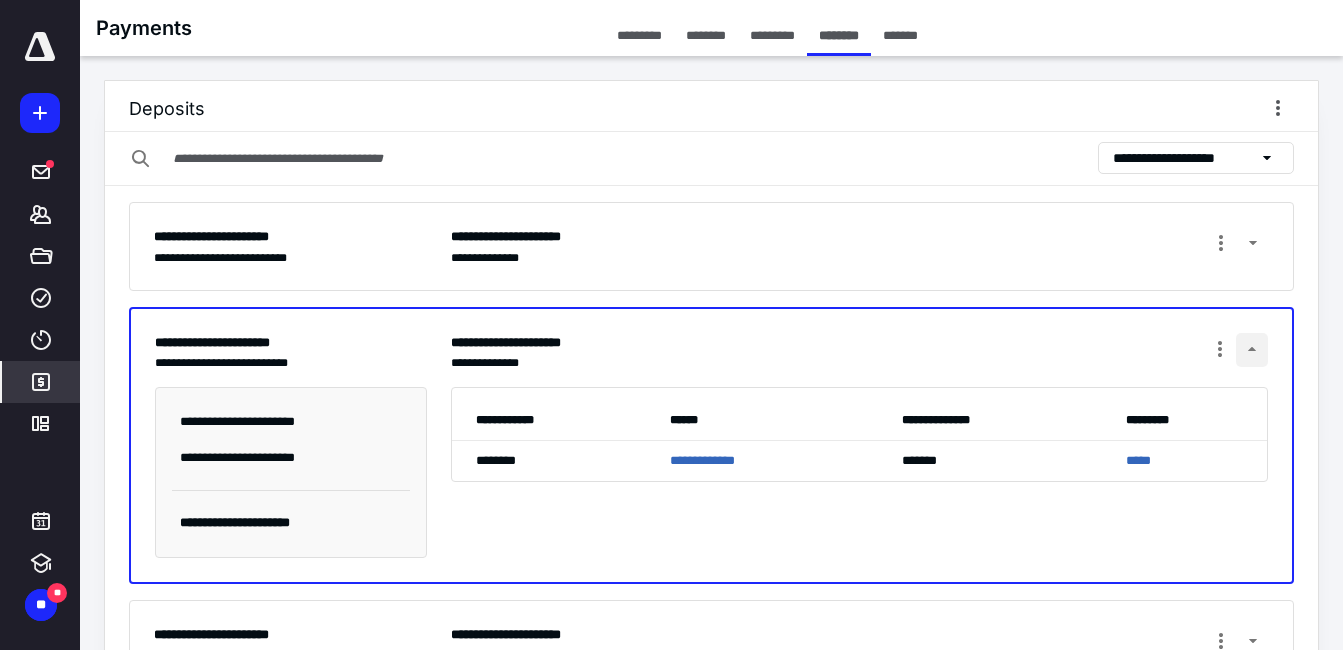 click at bounding box center (1252, 350) 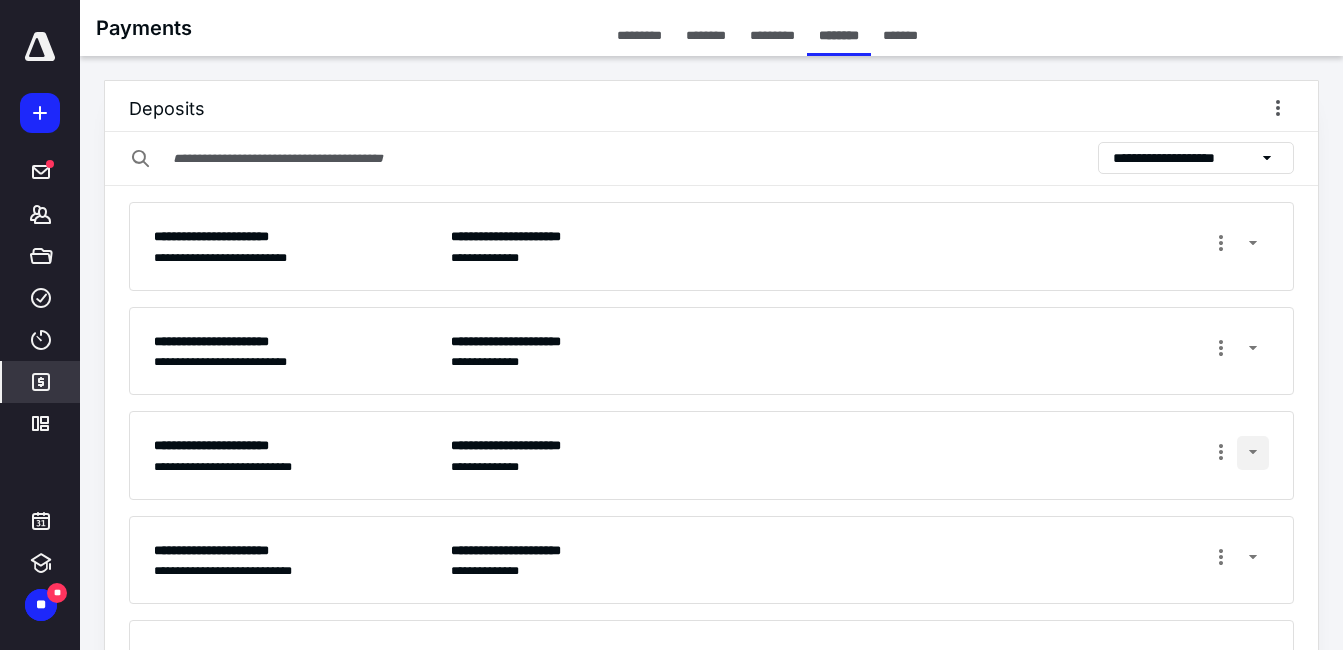 click at bounding box center [1253, 453] 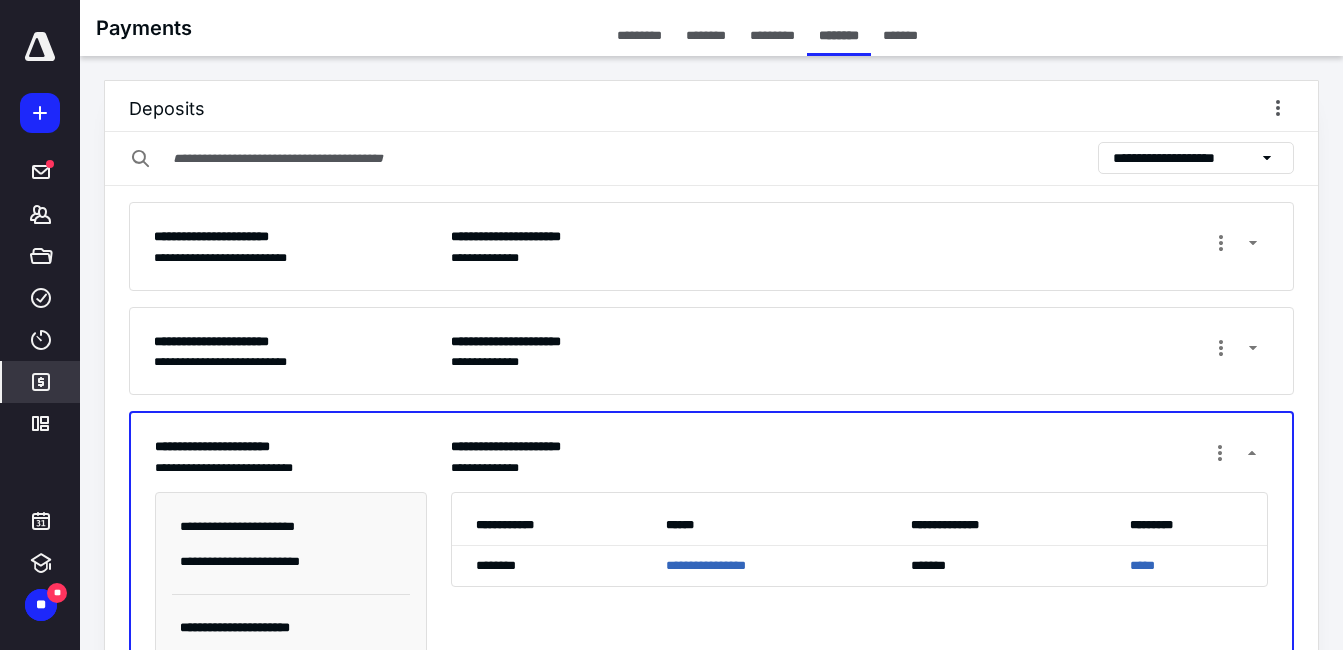 scroll, scrollTop: 200, scrollLeft: 0, axis: vertical 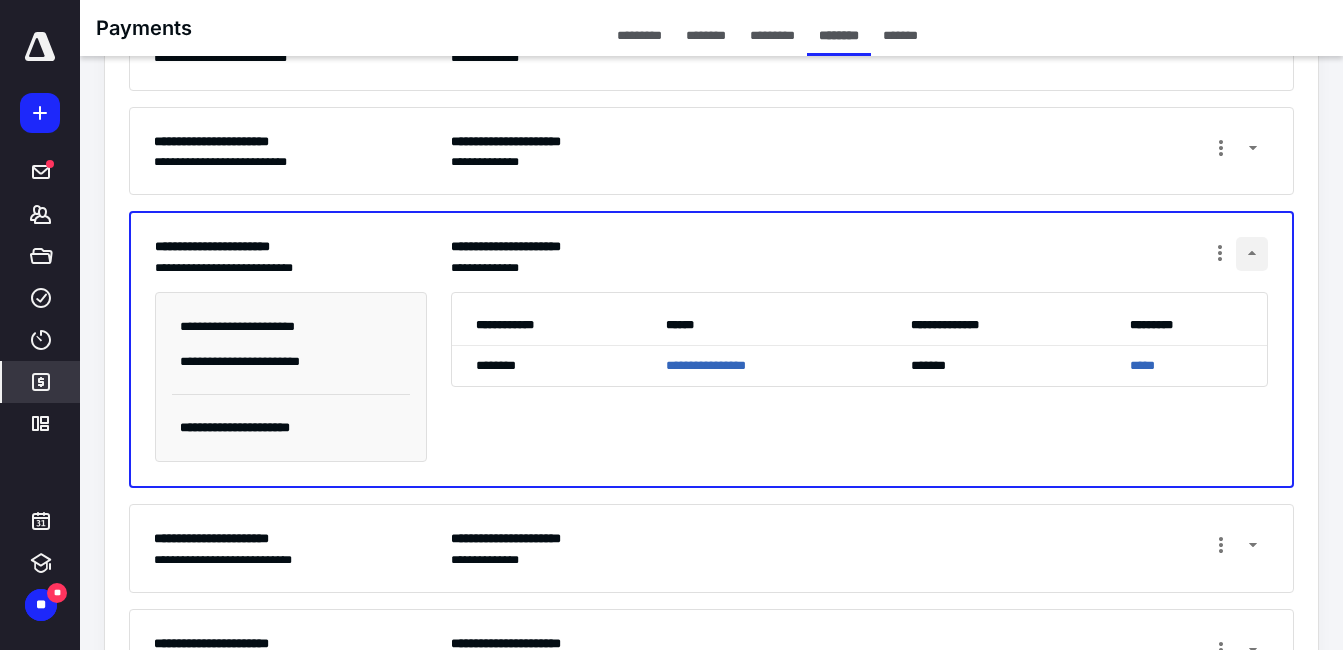 click at bounding box center (1252, 254) 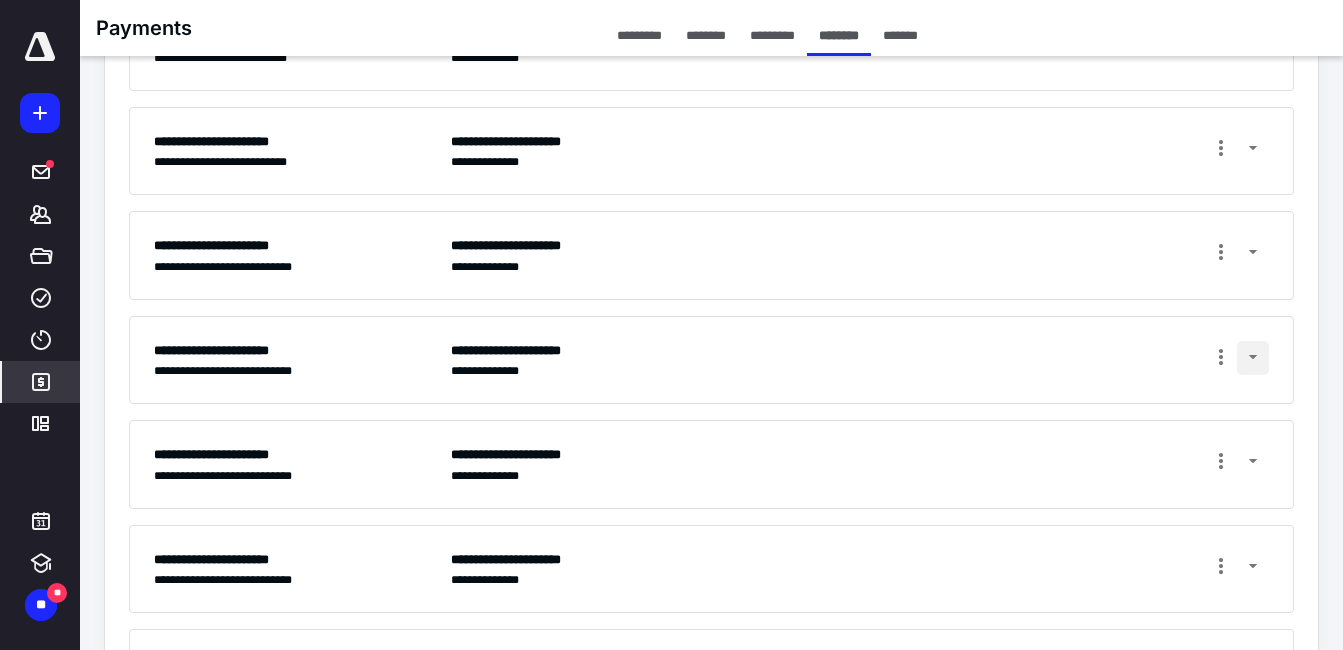 click at bounding box center (1253, 358) 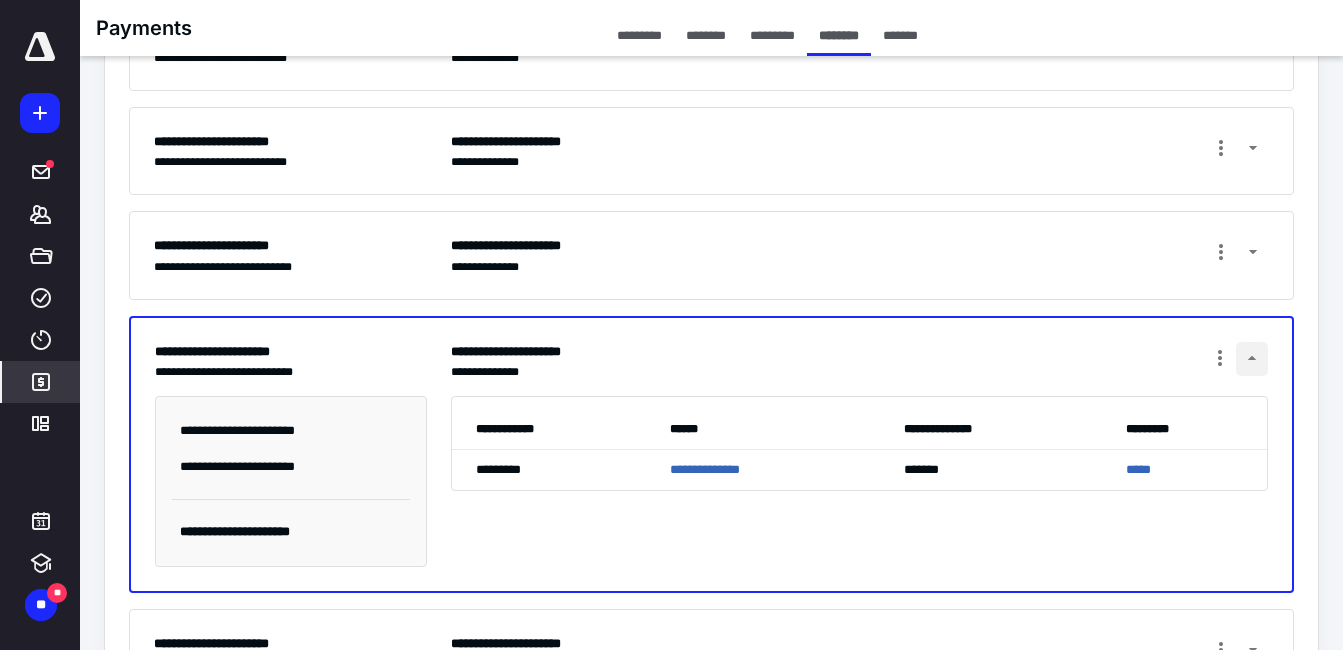 click at bounding box center [1252, 359] 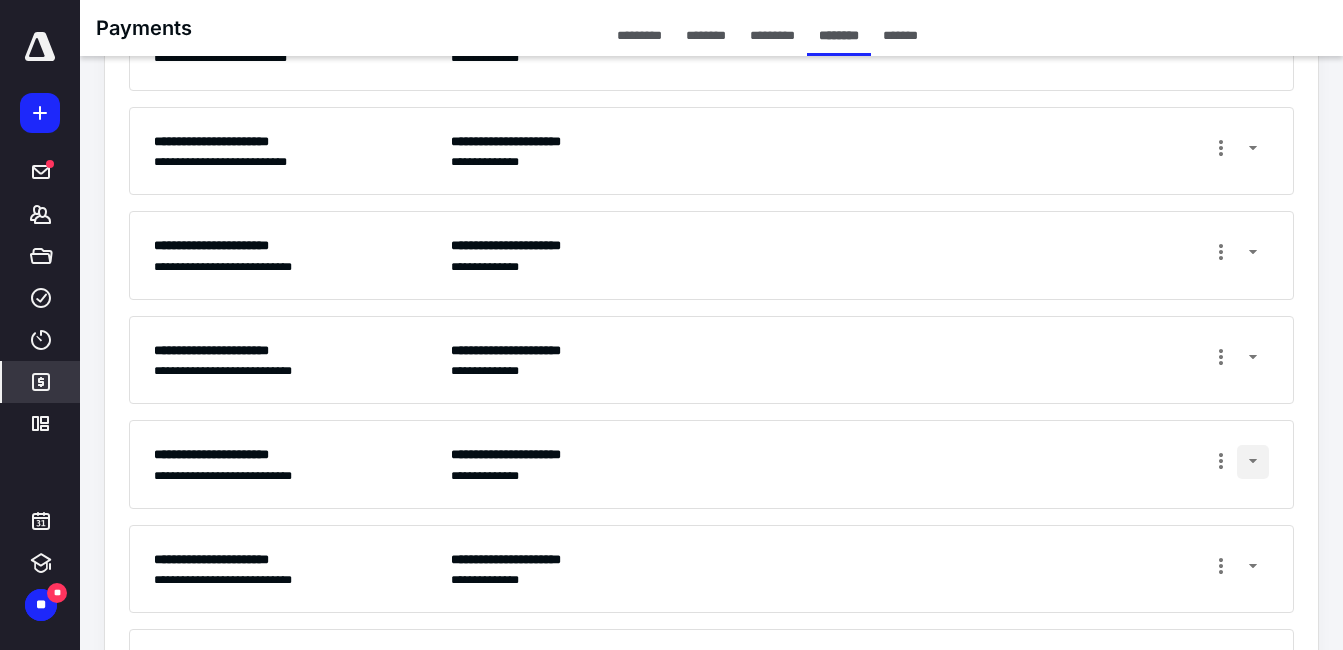 click at bounding box center (1253, 462) 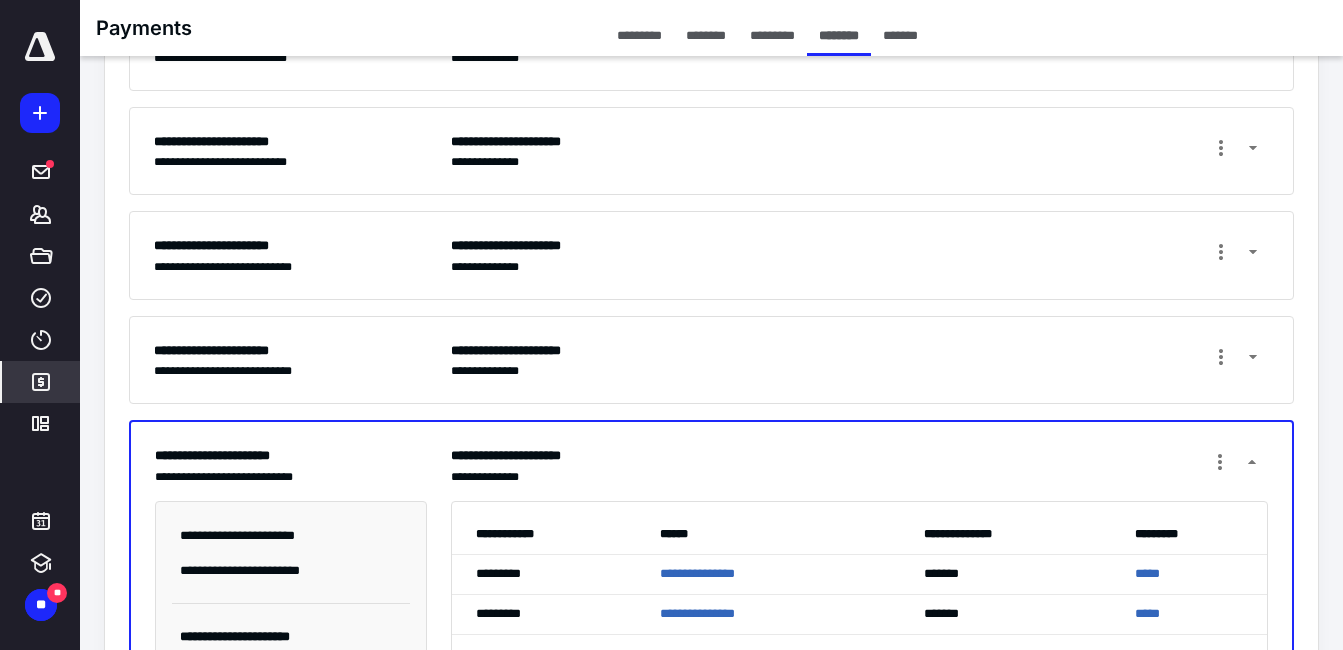 scroll, scrollTop: 500, scrollLeft: 0, axis: vertical 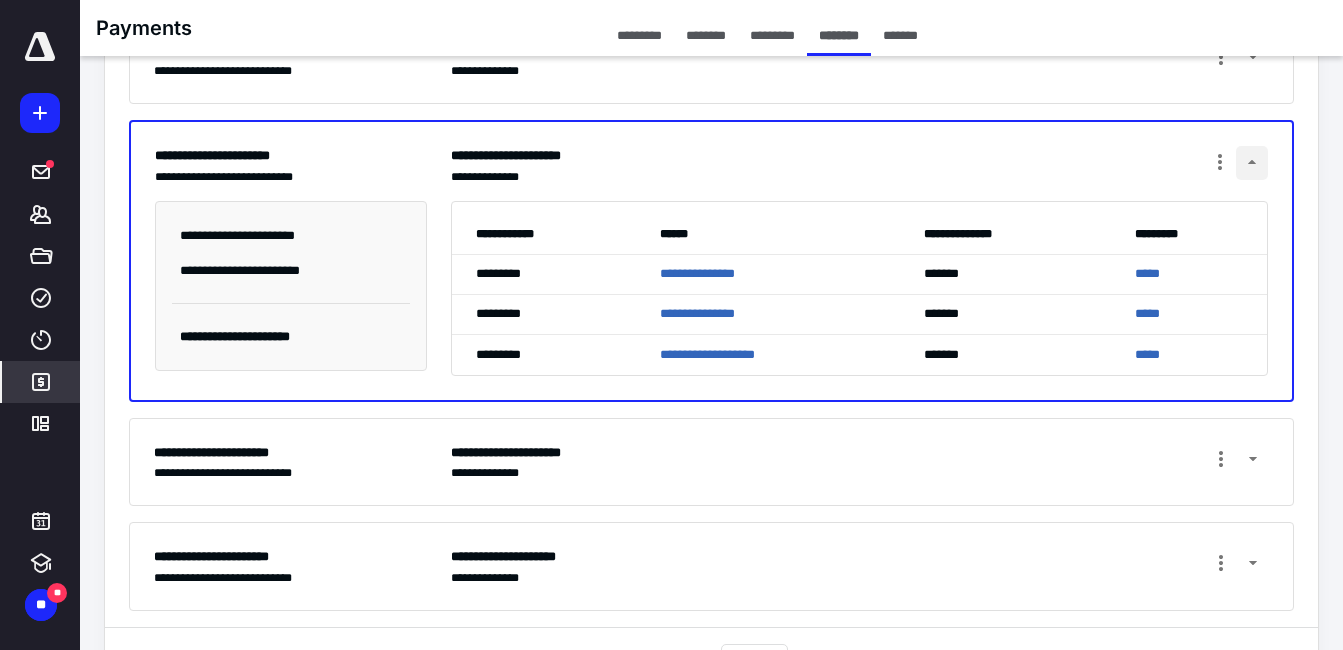 click at bounding box center (1252, 163) 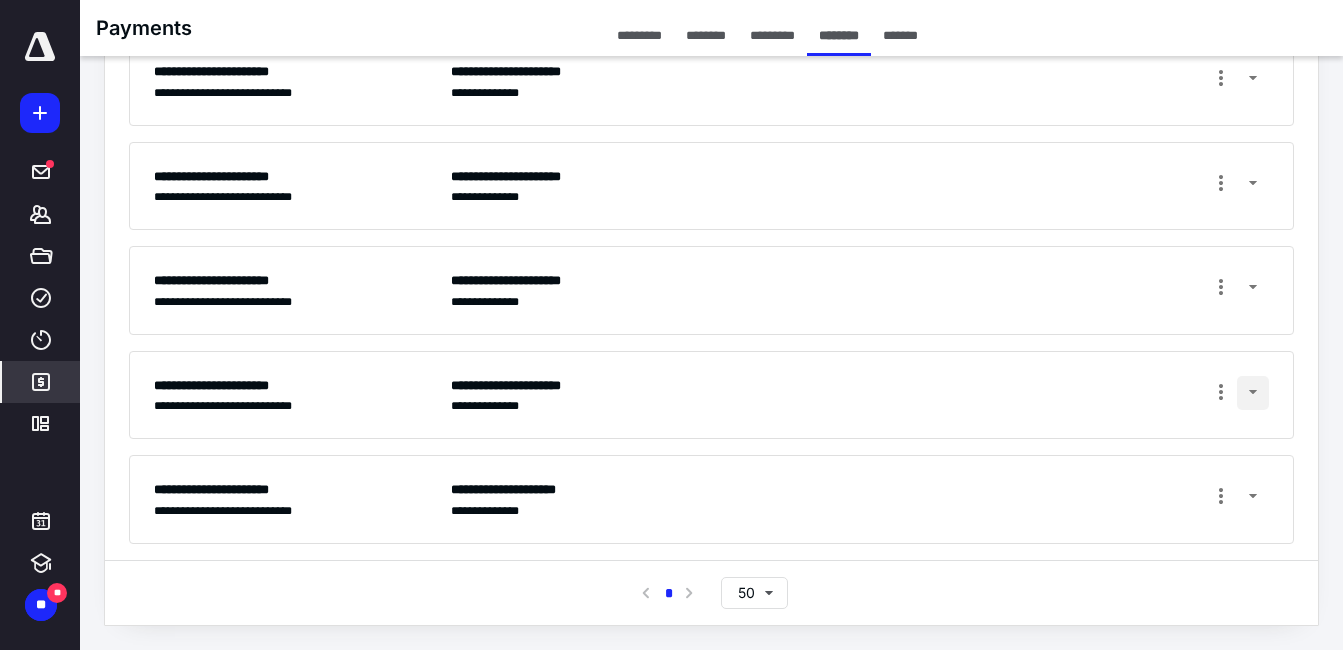 click at bounding box center (1253, 393) 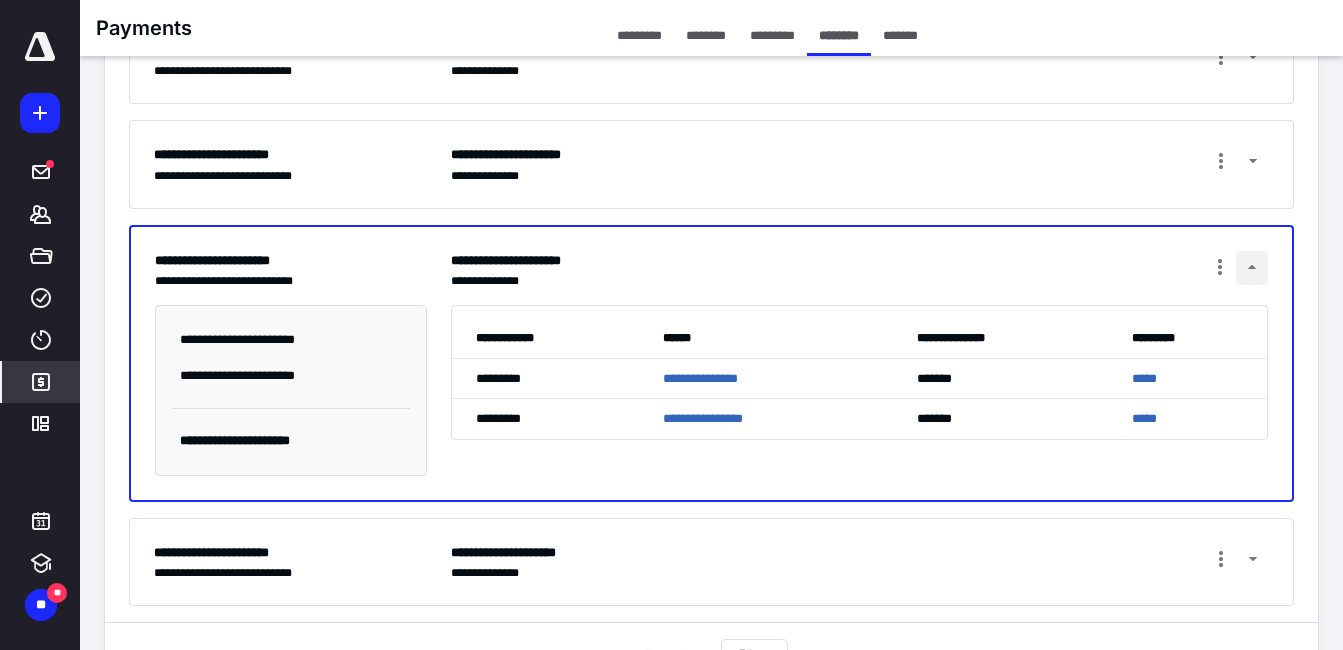 click at bounding box center (1252, 268) 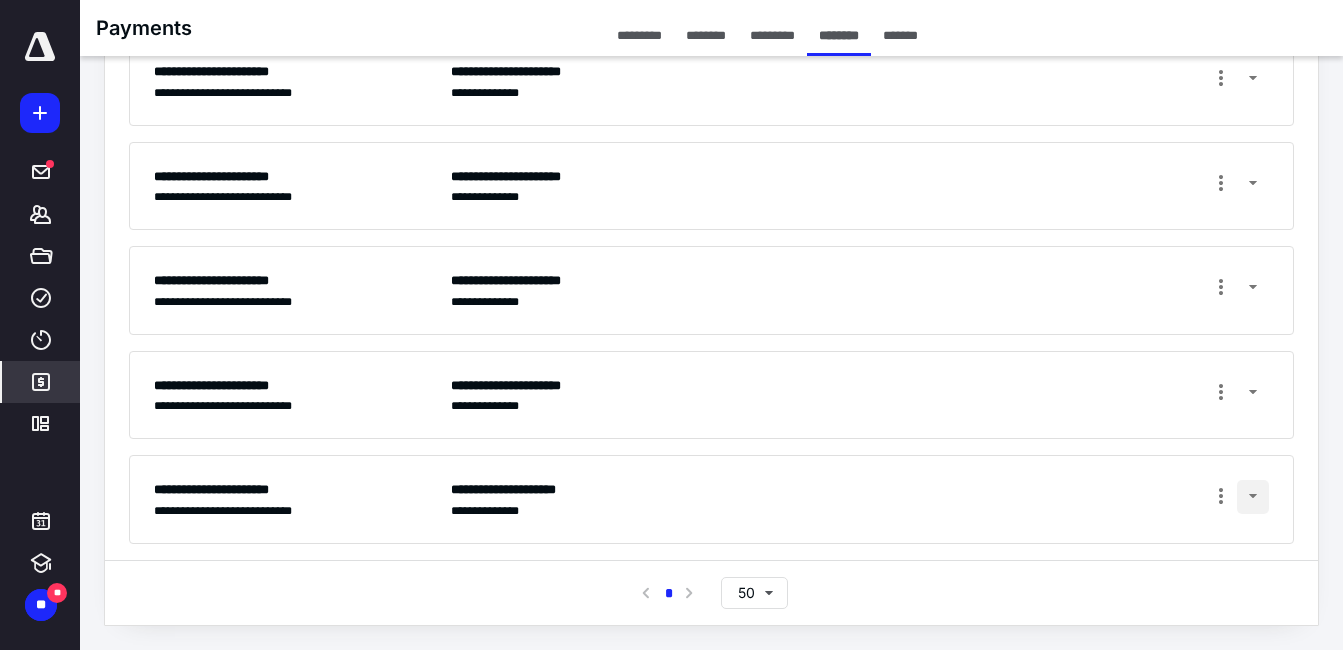 click at bounding box center [1253, 497] 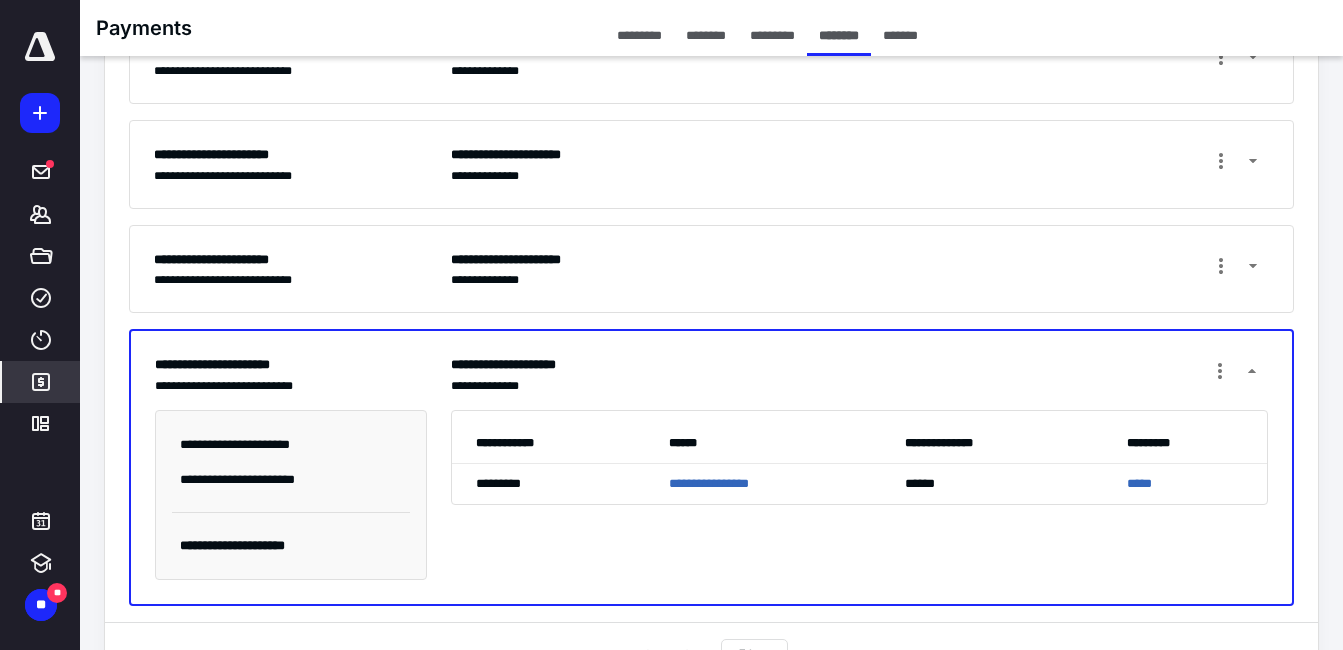 scroll, scrollTop: 562, scrollLeft: 0, axis: vertical 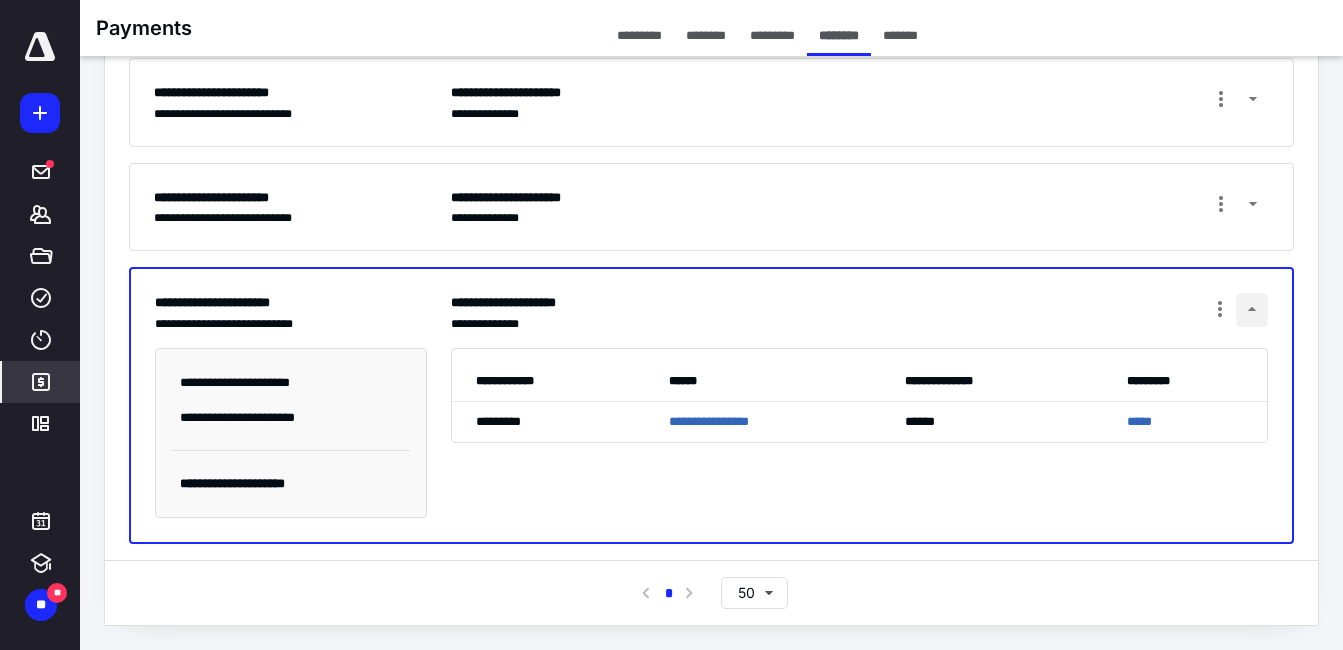 click at bounding box center (1252, 310) 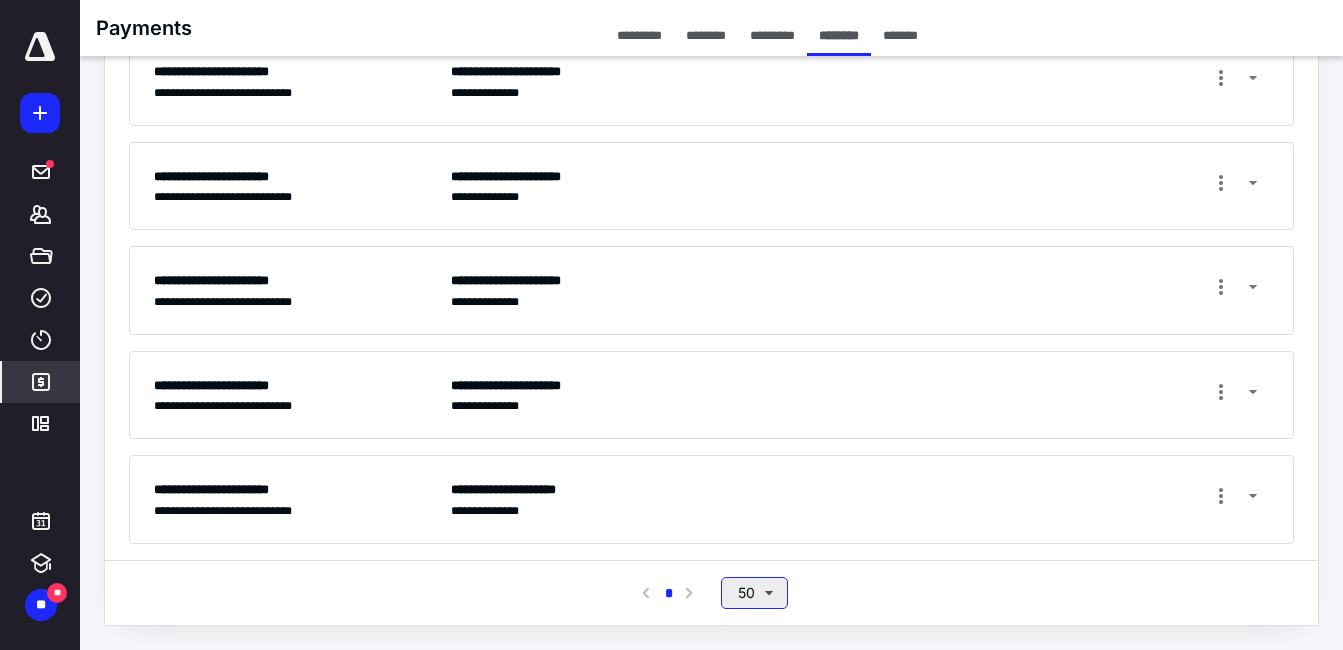 click on "50" at bounding box center [754, 593] 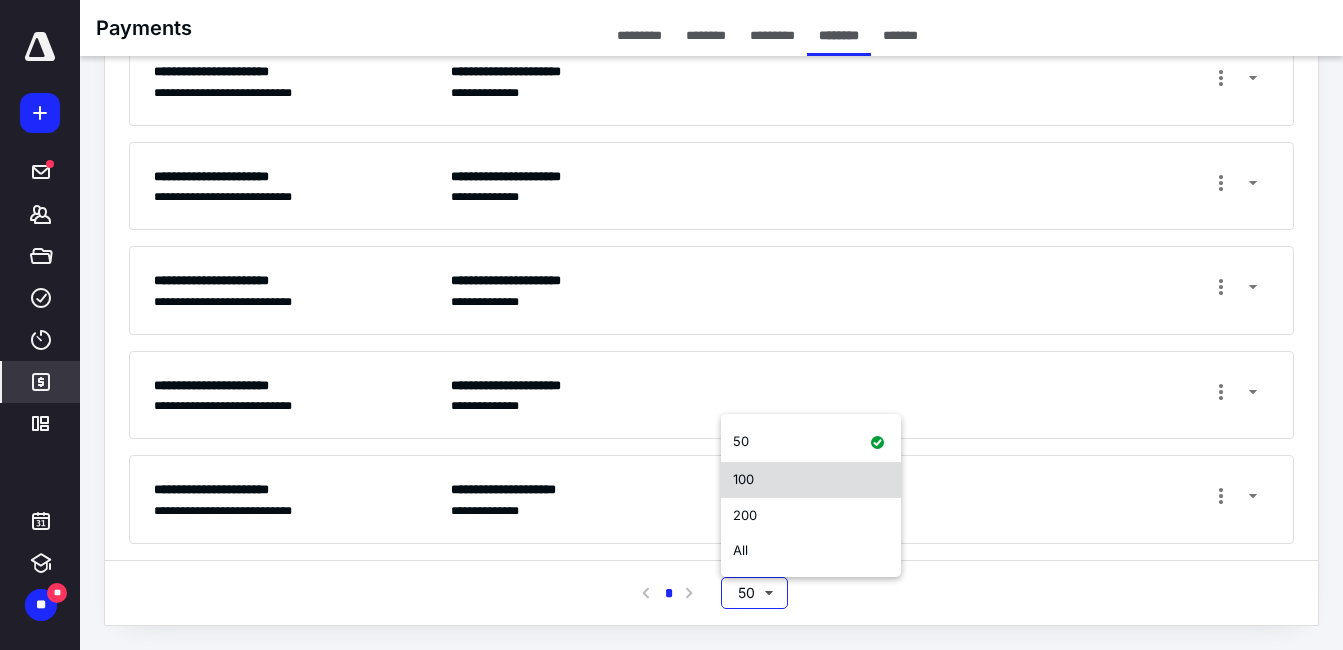 click on "100" at bounding box center [811, 480] 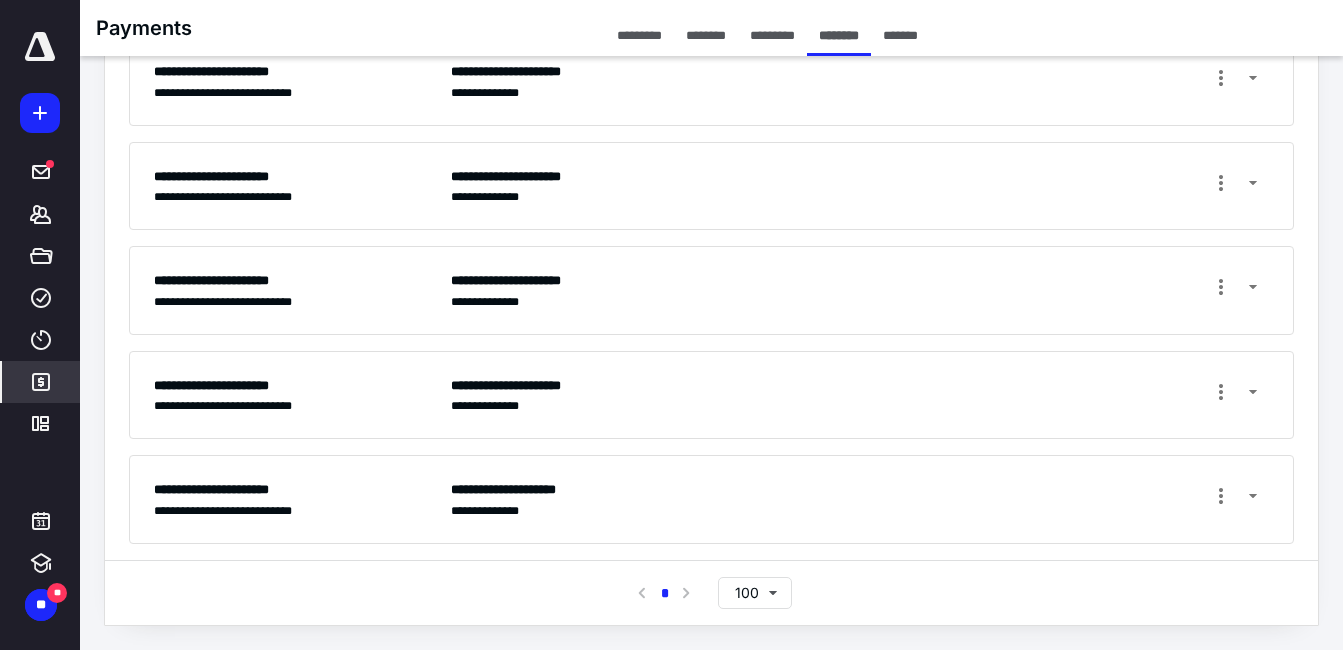 scroll, scrollTop: 0, scrollLeft: 0, axis: both 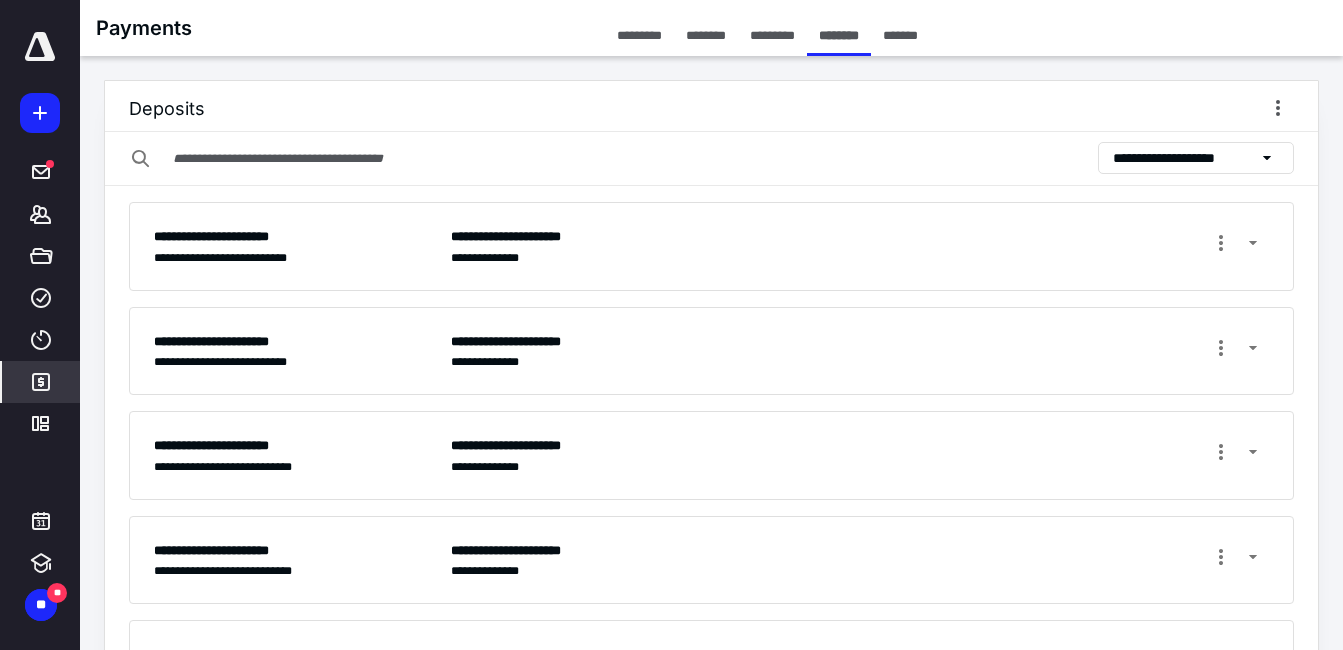 click on "**********" at bounding box center [1183, 158] 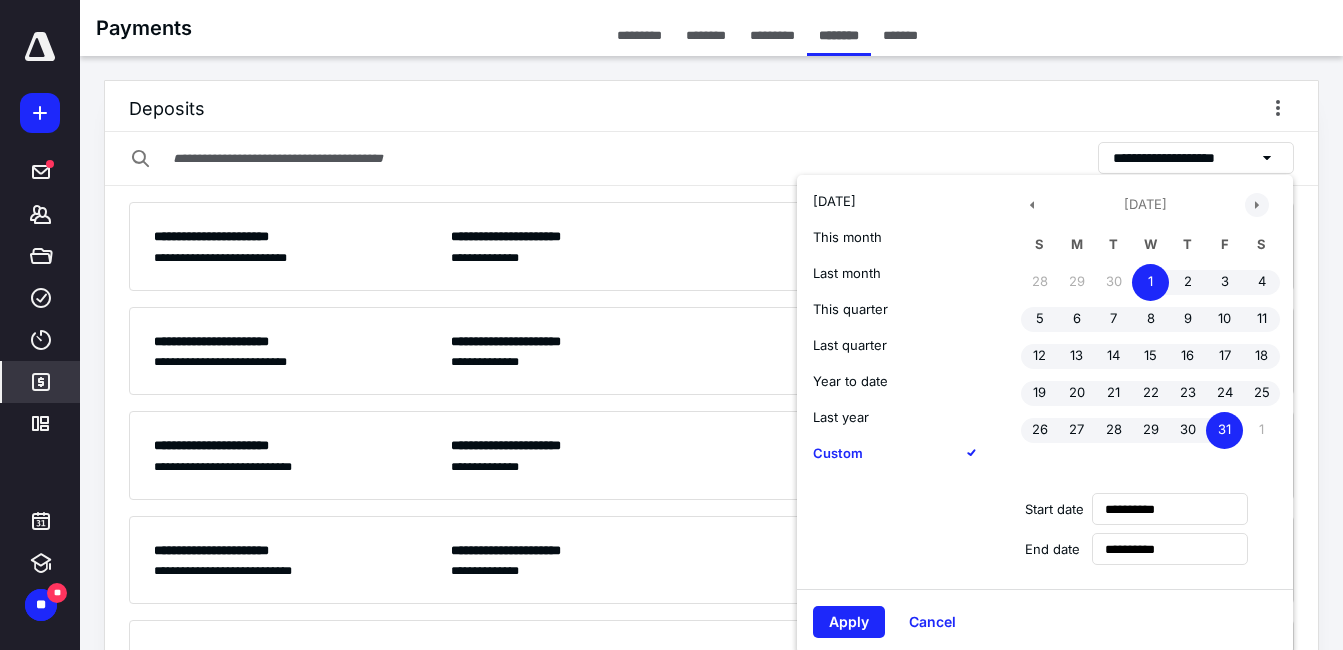 click at bounding box center [1257, 205] 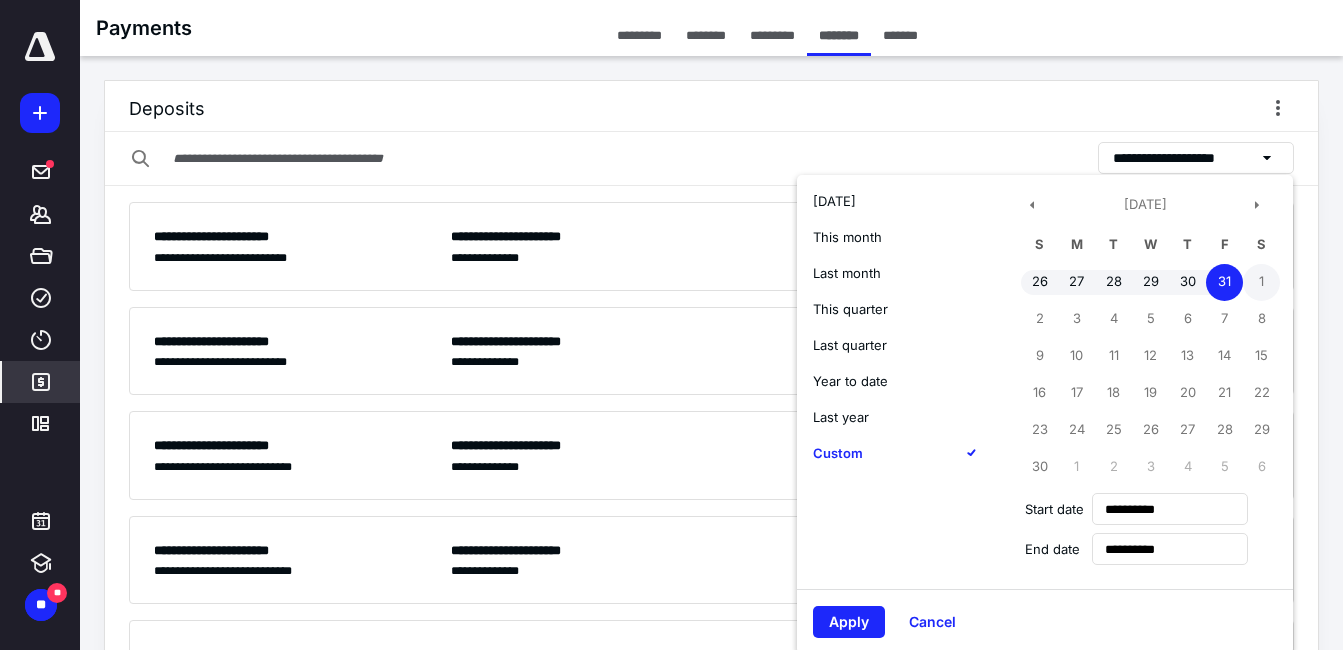 click on "1" at bounding box center [1261, 282] 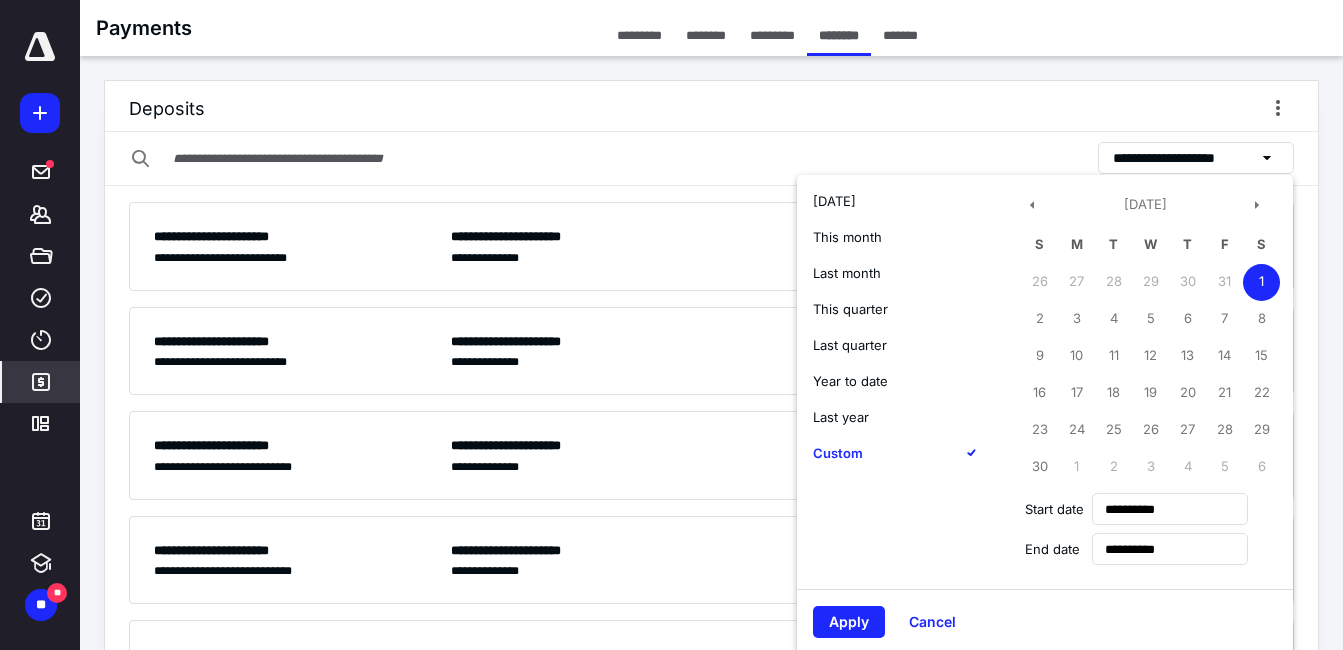 type on "**********" 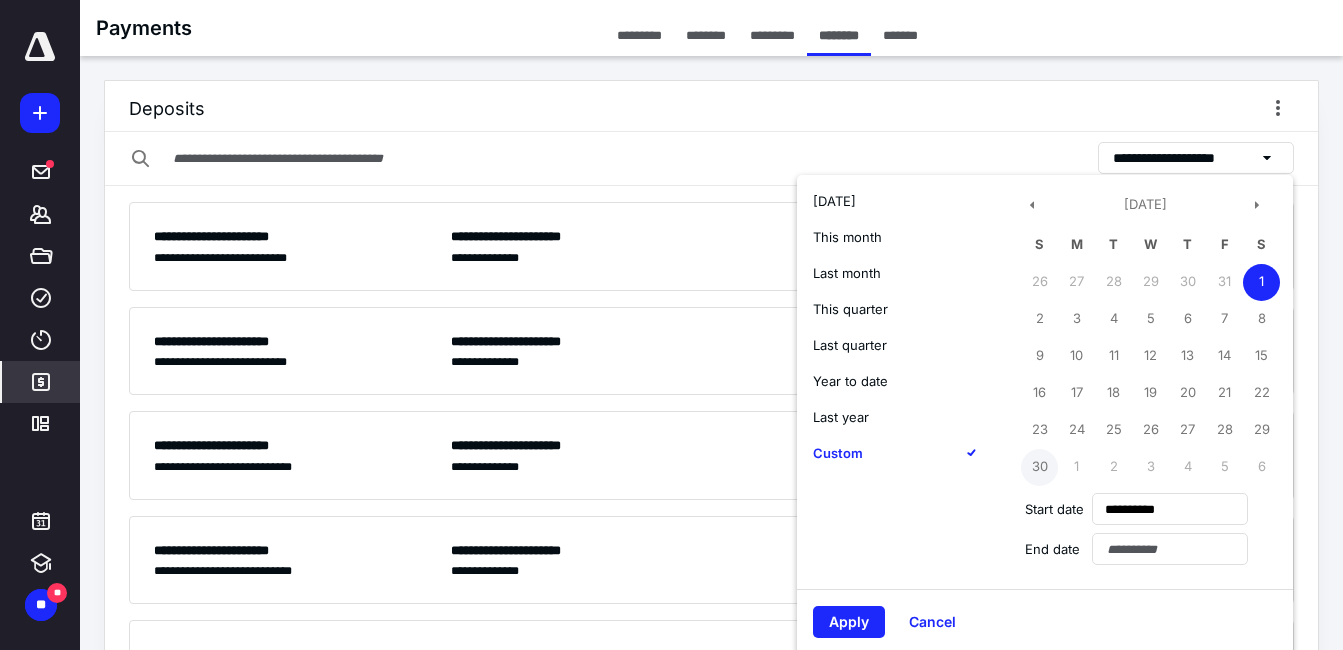 click on "30" at bounding box center (1039, 467) 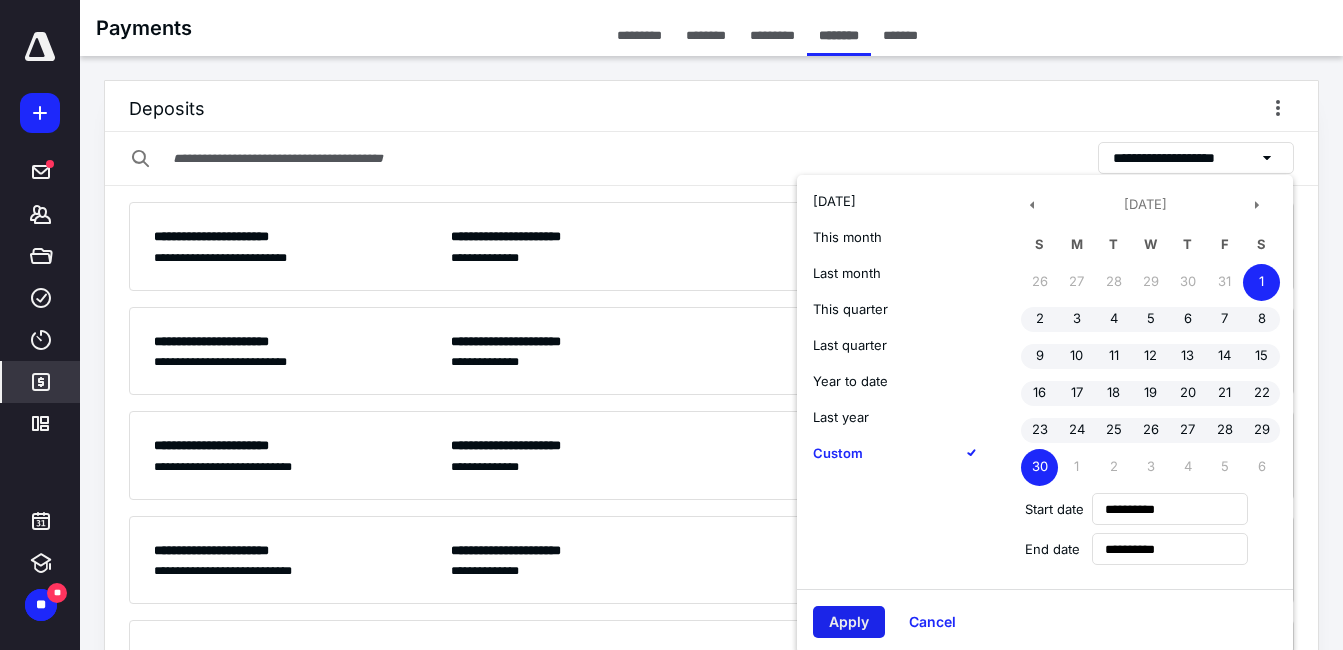 click on "Apply" at bounding box center [849, 622] 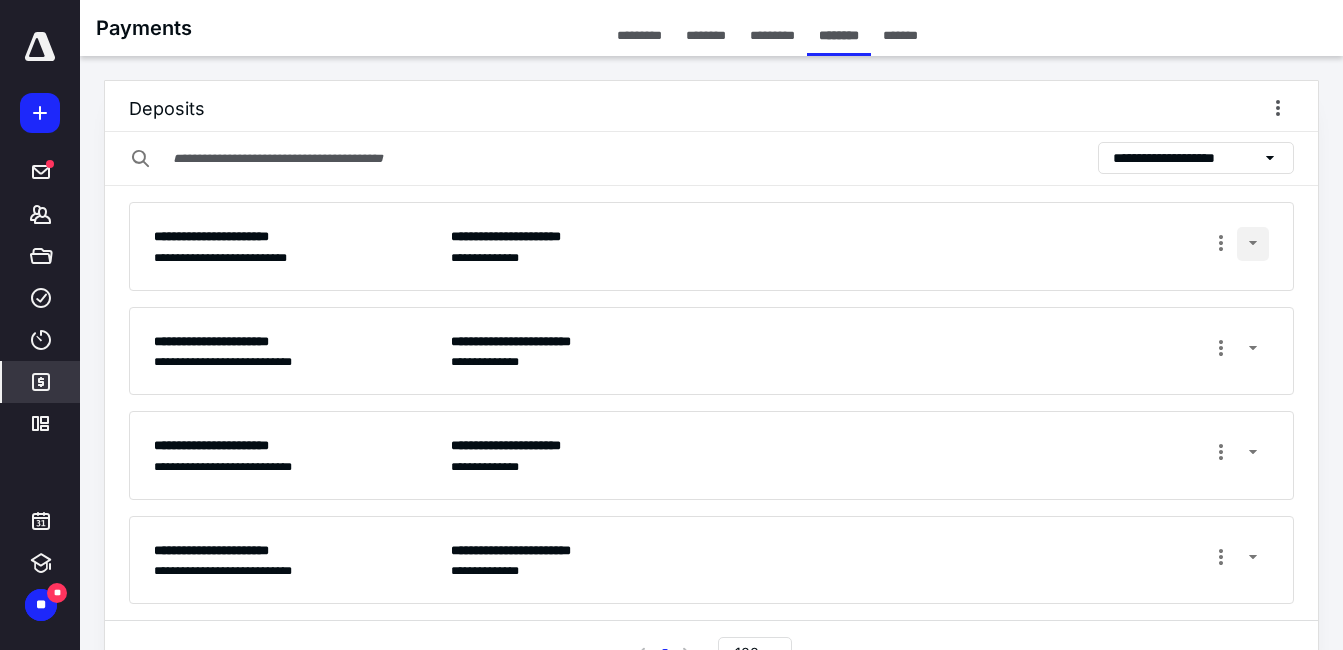 click at bounding box center (1253, 244) 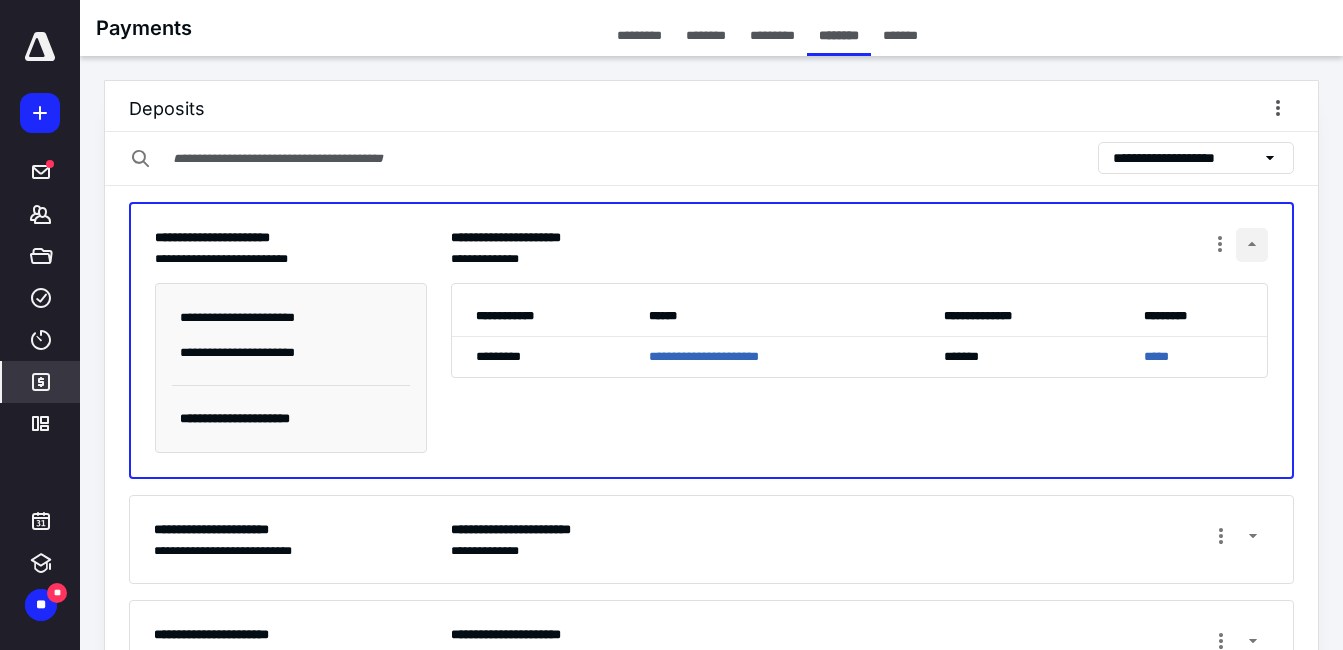 click at bounding box center (1252, 245) 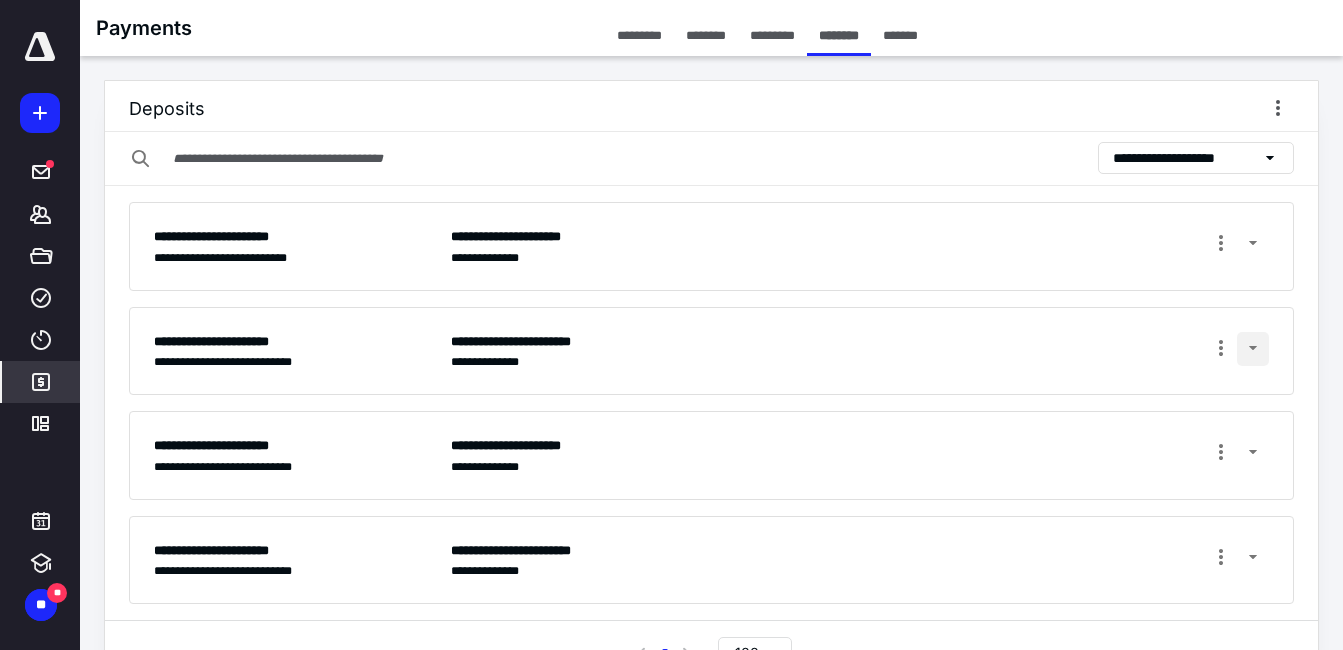 click at bounding box center [1253, 349] 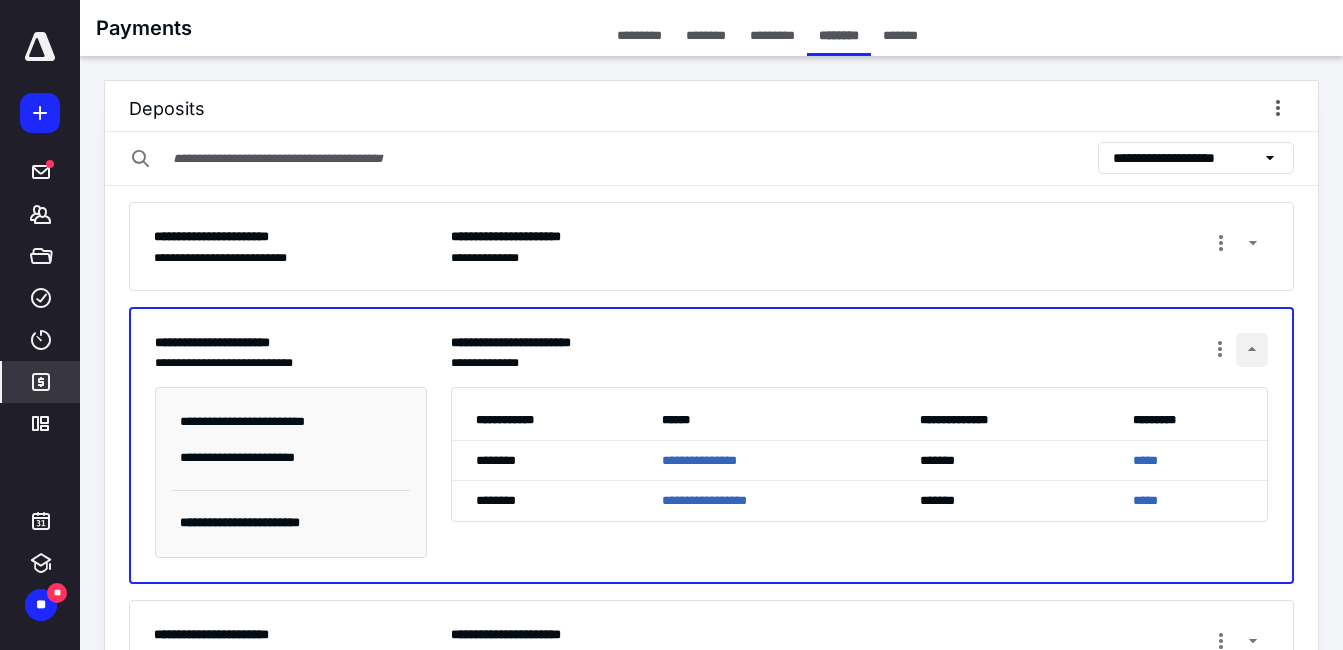 click at bounding box center [1252, 350] 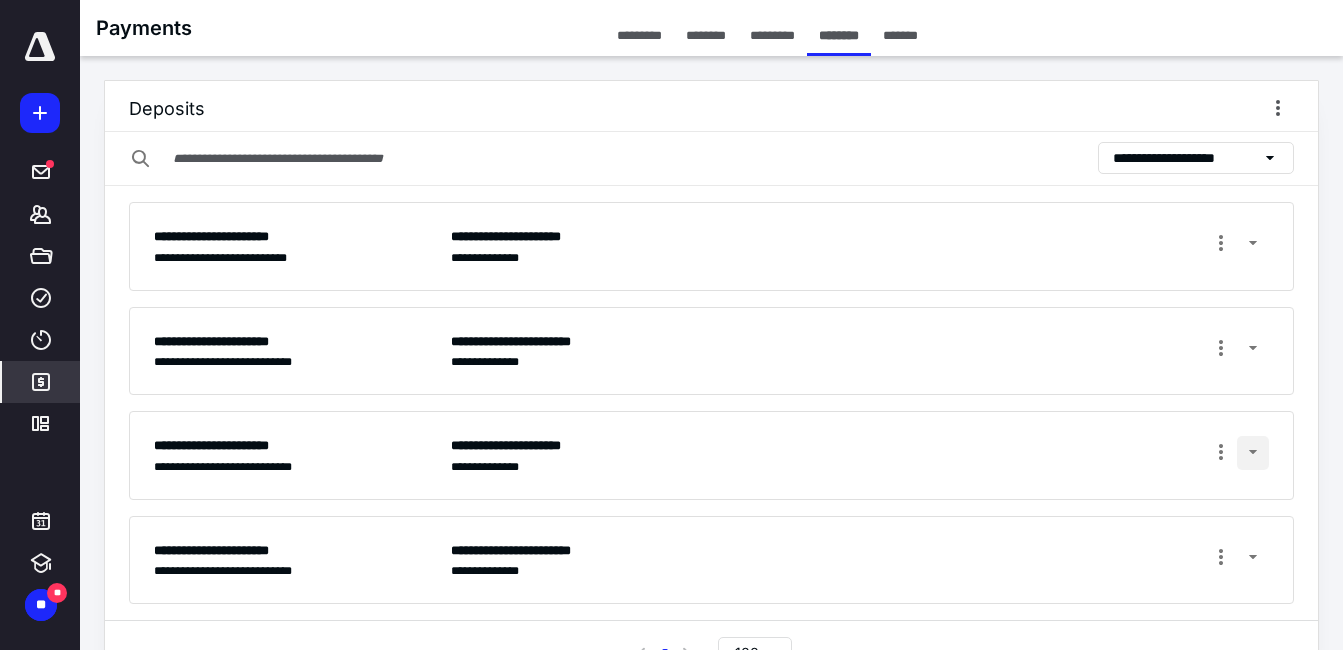 click at bounding box center [1253, 453] 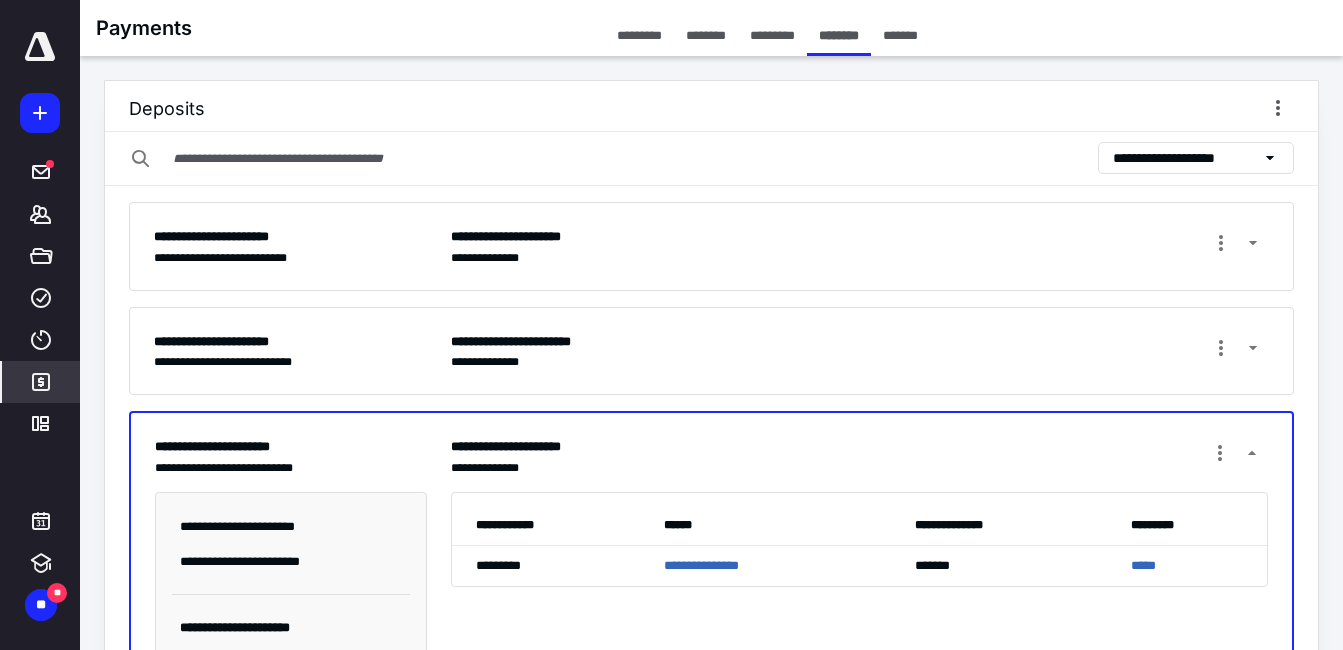 scroll, scrollTop: 200, scrollLeft: 0, axis: vertical 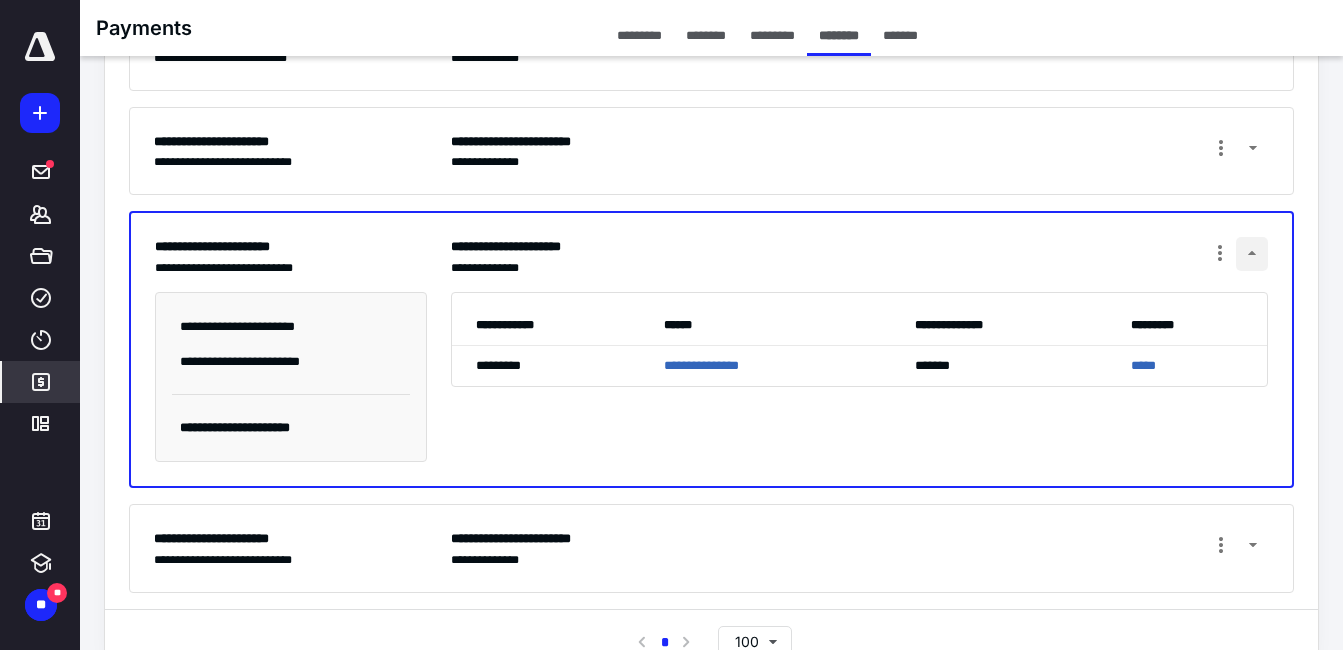 click at bounding box center (1252, 254) 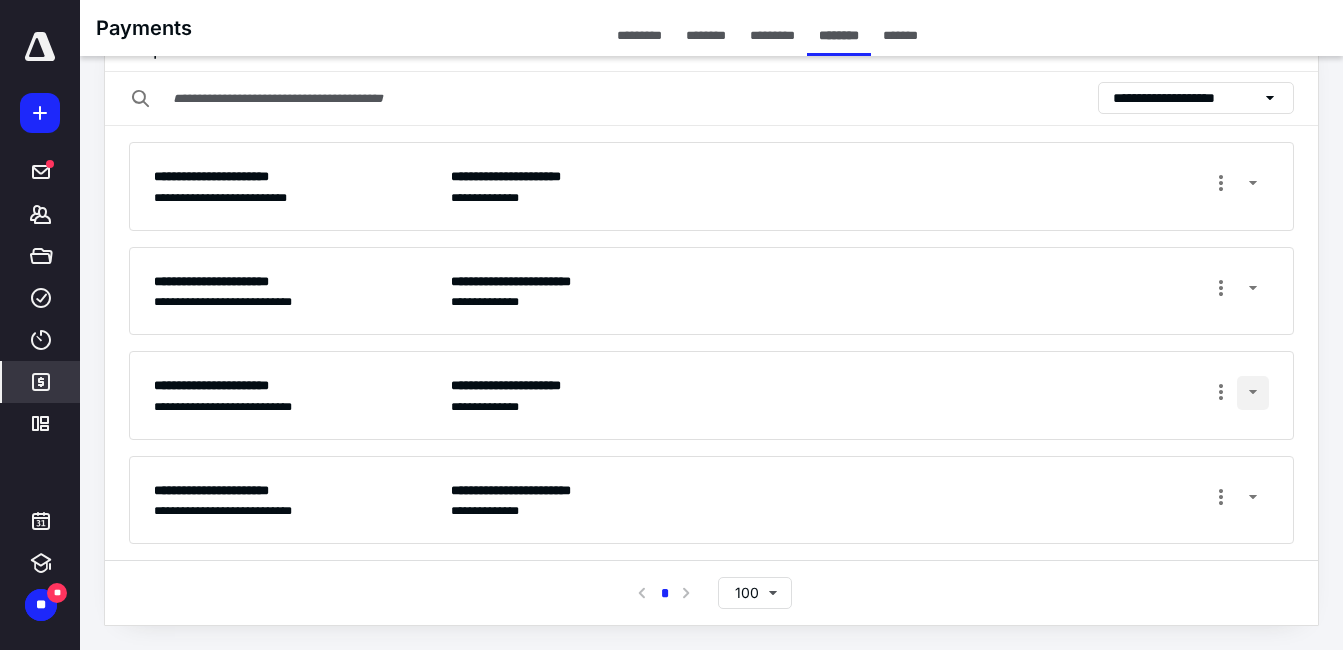 scroll, scrollTop: 60, scrollLeft: 0, axis: vertical 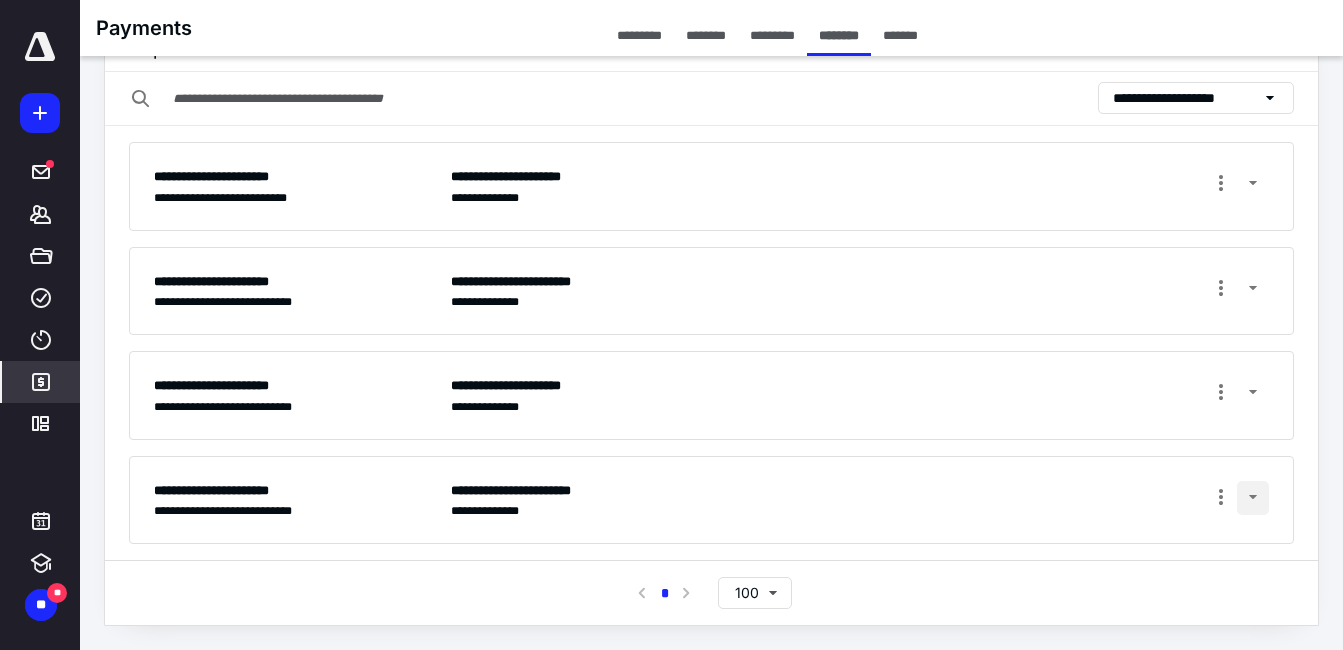 click at bounding box center (1253, 498) 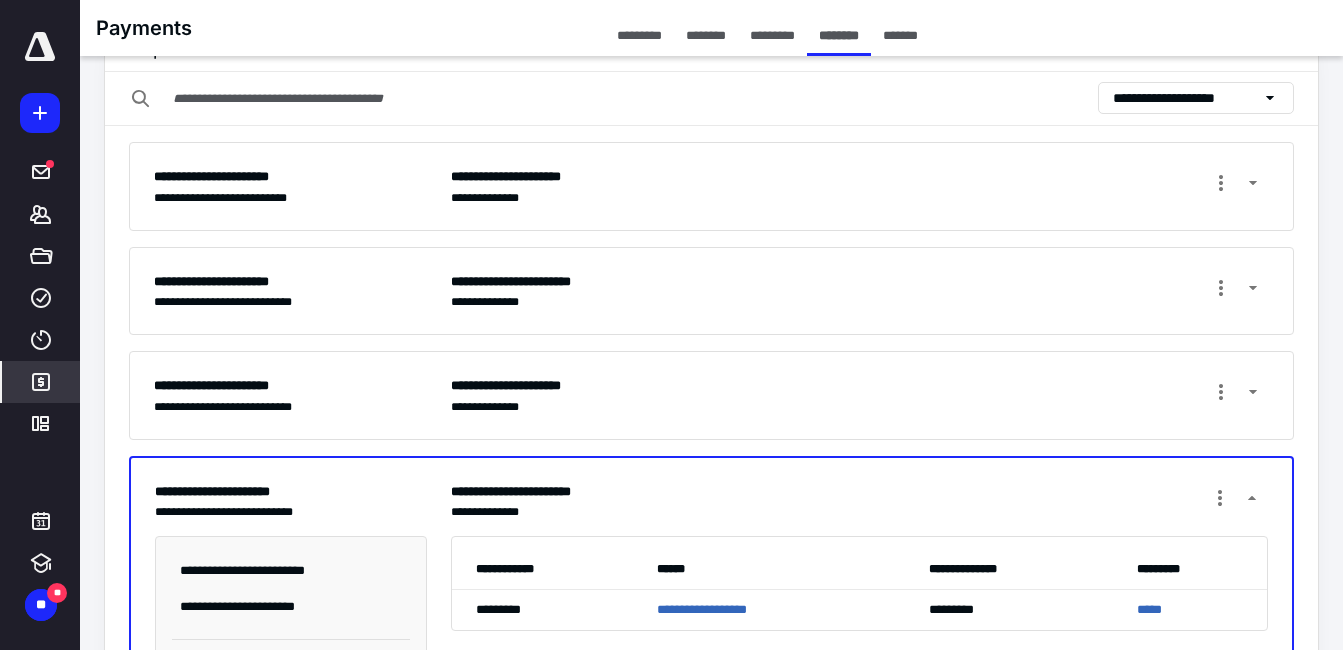 scroll, scrollTop: 200, scrollLeft: 0, axis: vertical 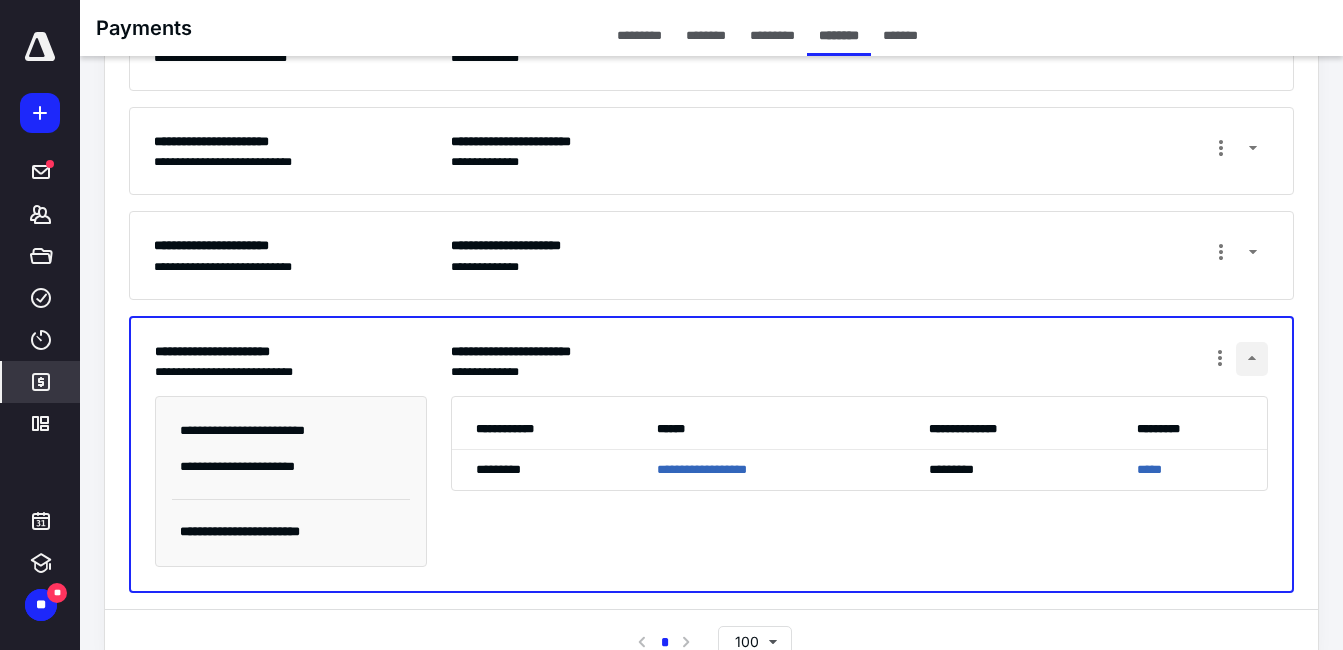 click at bounding box center [1252, 359] 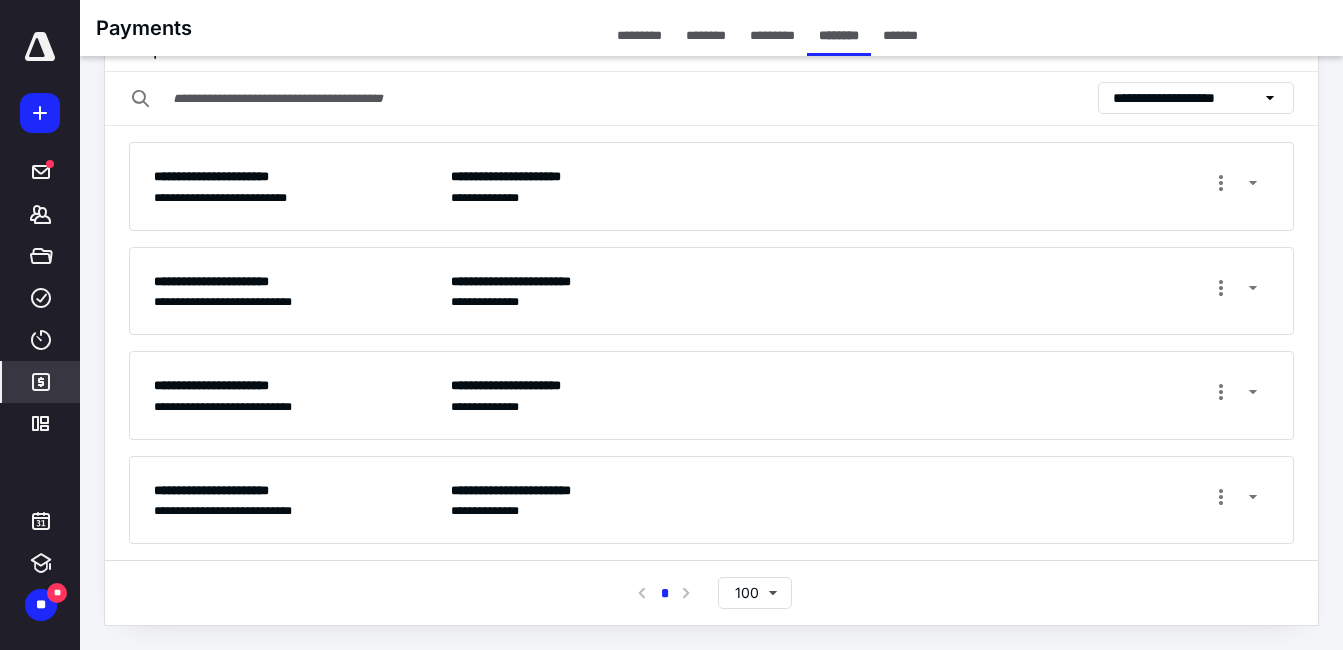 scroll, scrollTop: 0, scrollLeft: 0, axis: both 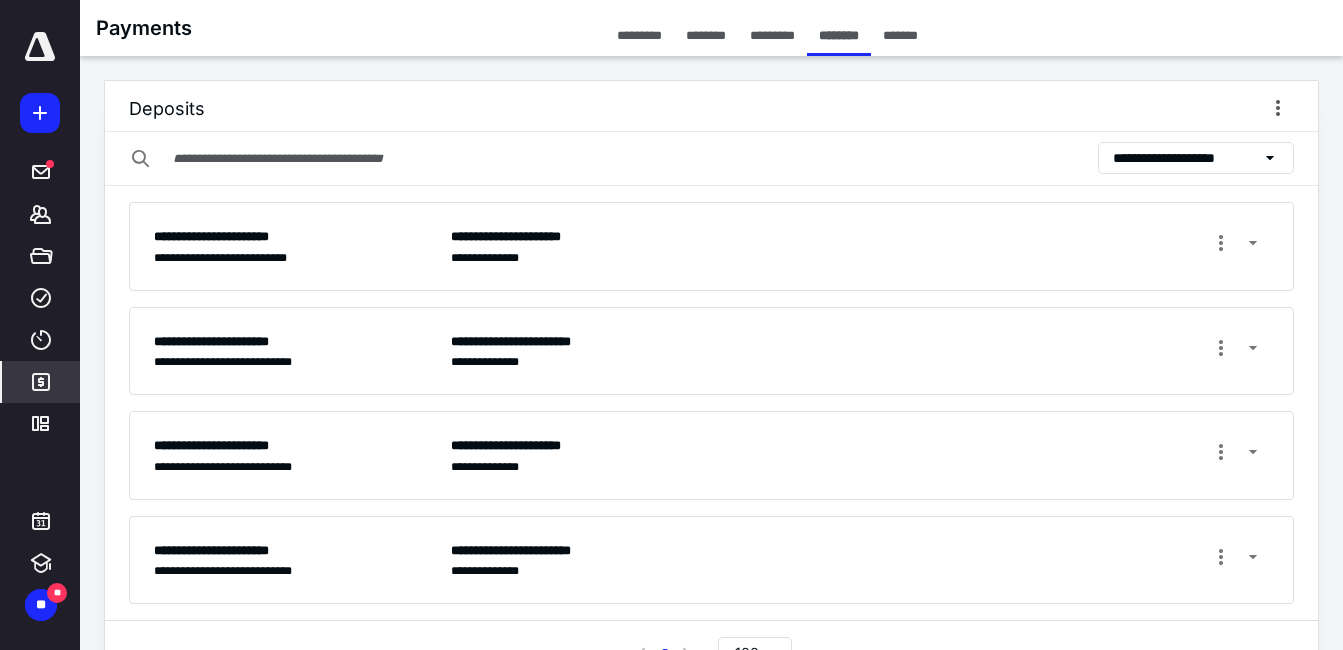 click on "**********" at bounding box center [1185, 158] 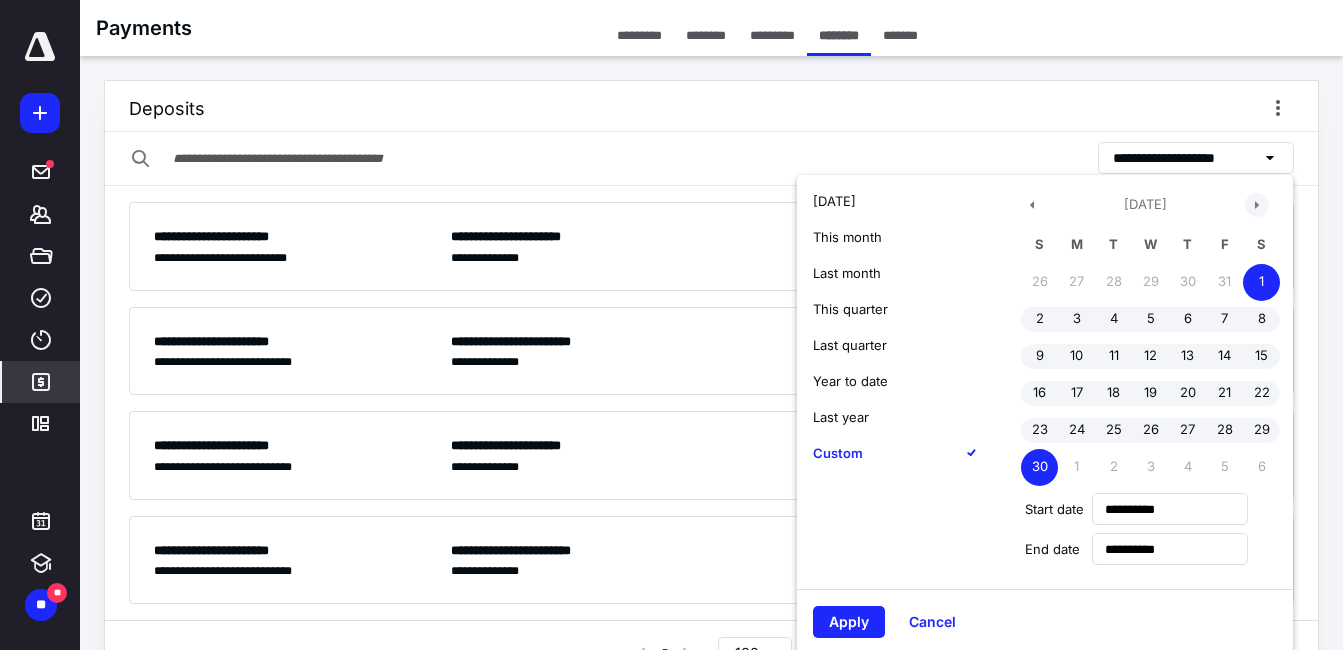 click at bounding box center (1257, 205) 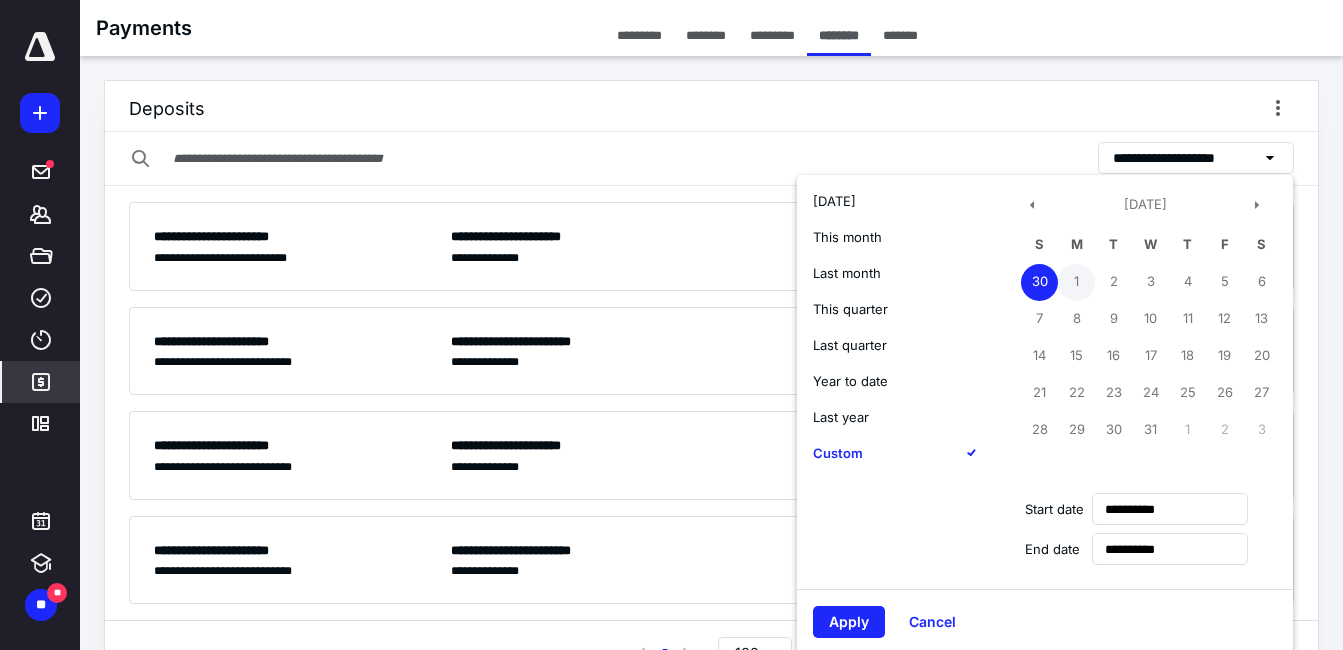 click on "1" at bounding box center (1076, 282) 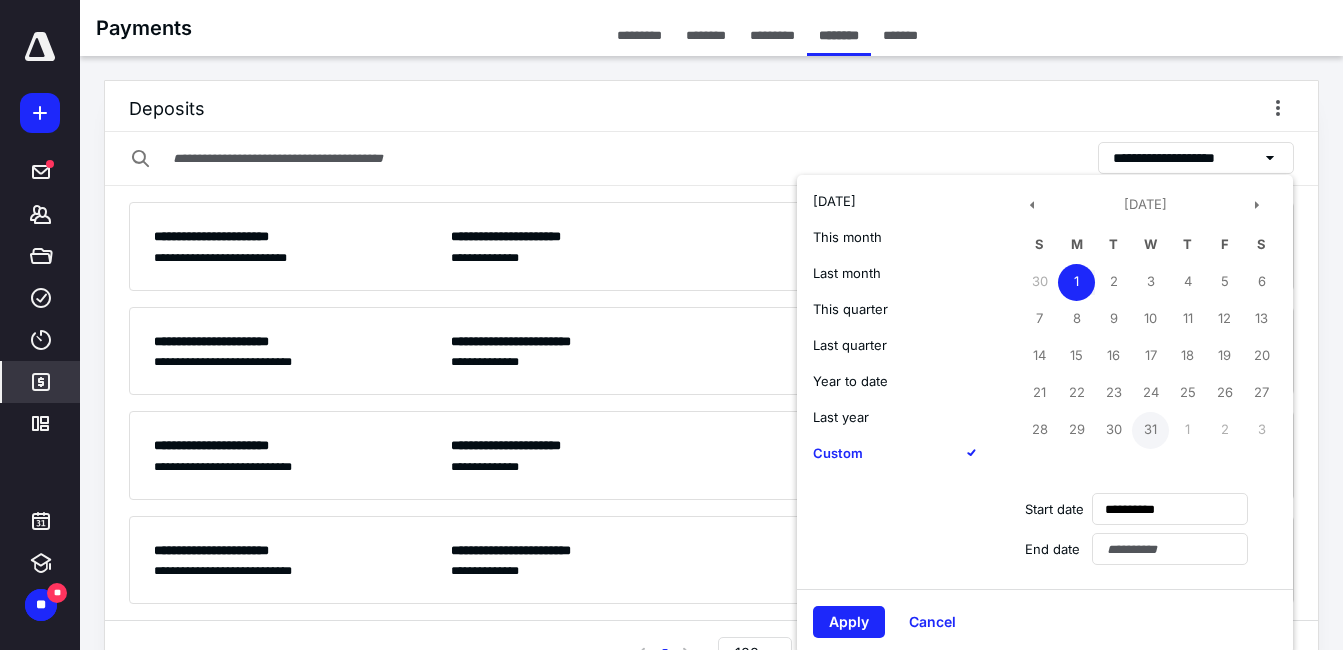 click on "31" at bounding box center (1150, 430) 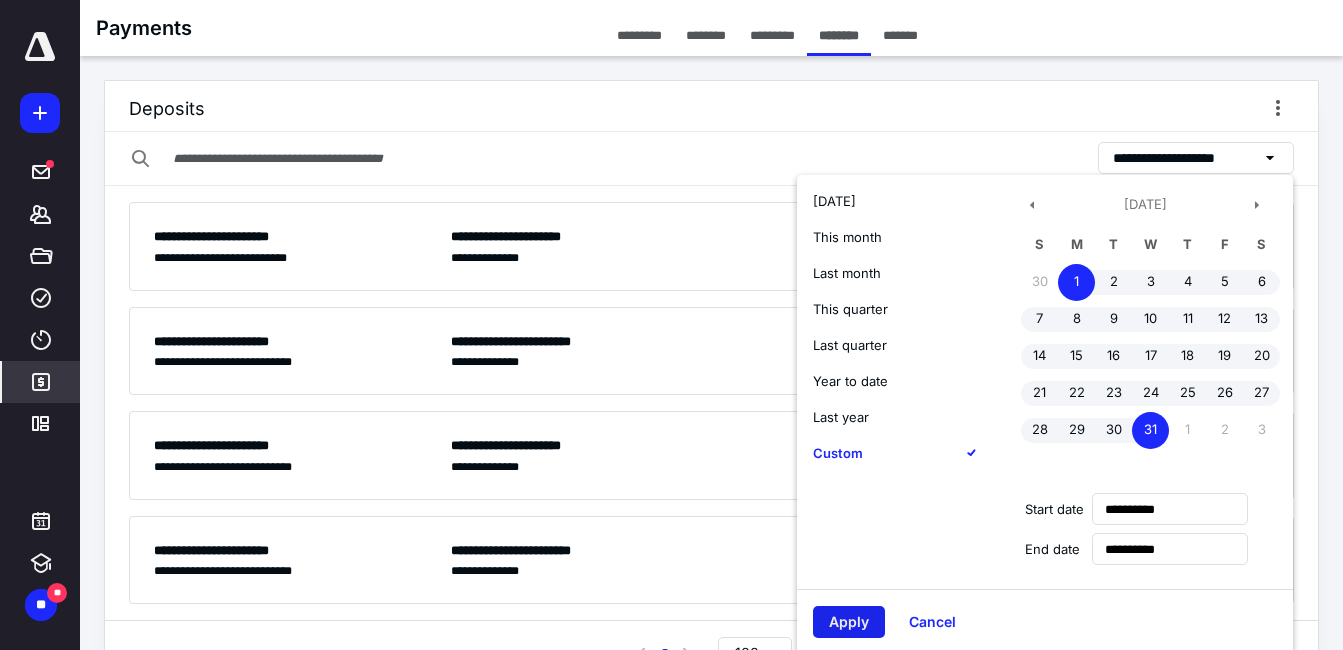 drag, startPoint x: 840, startPoint y: 619, endPoint x: 813, endPoint y: 443, distance: 178.05898 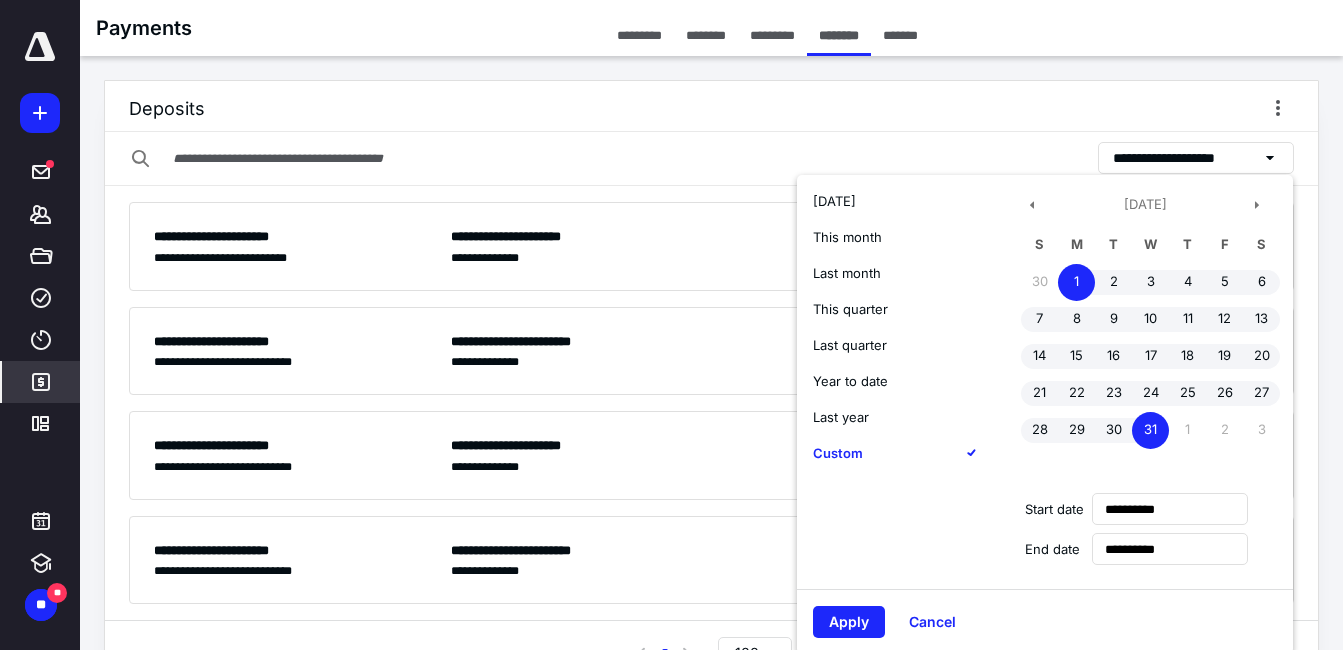 click on "Apply" at bounding box center (849, 622) 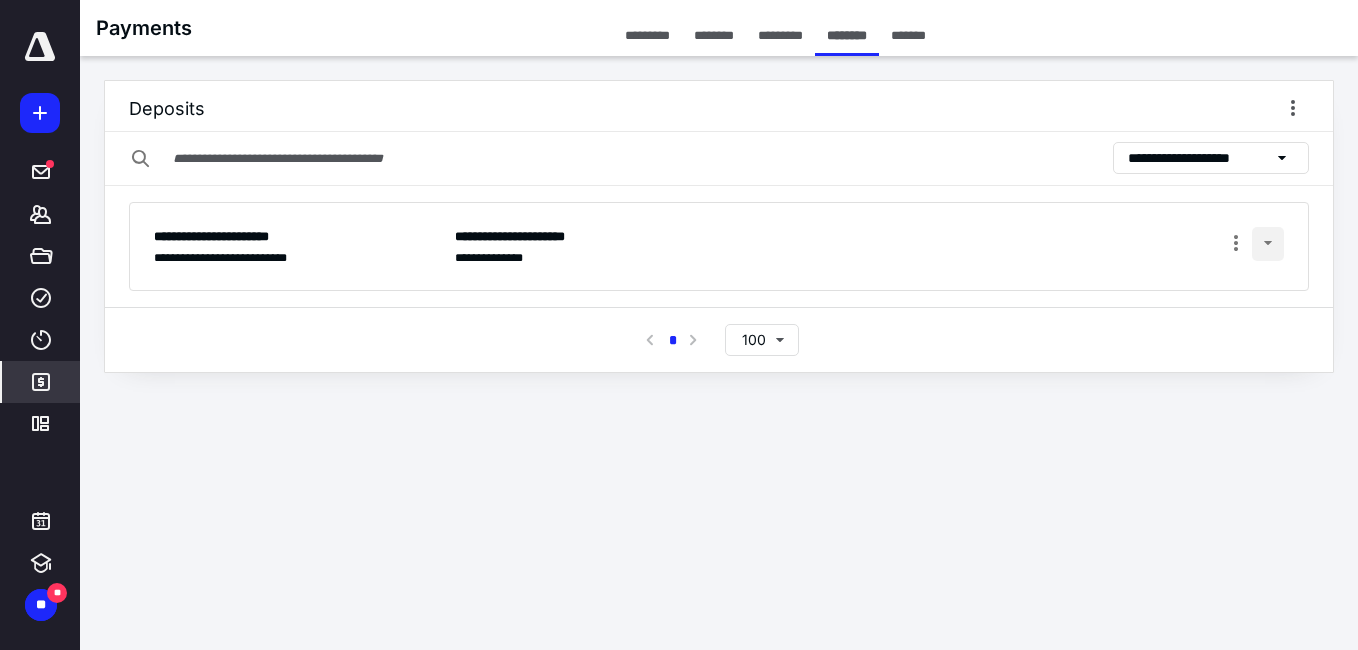click at bounding box center (1268, 244) 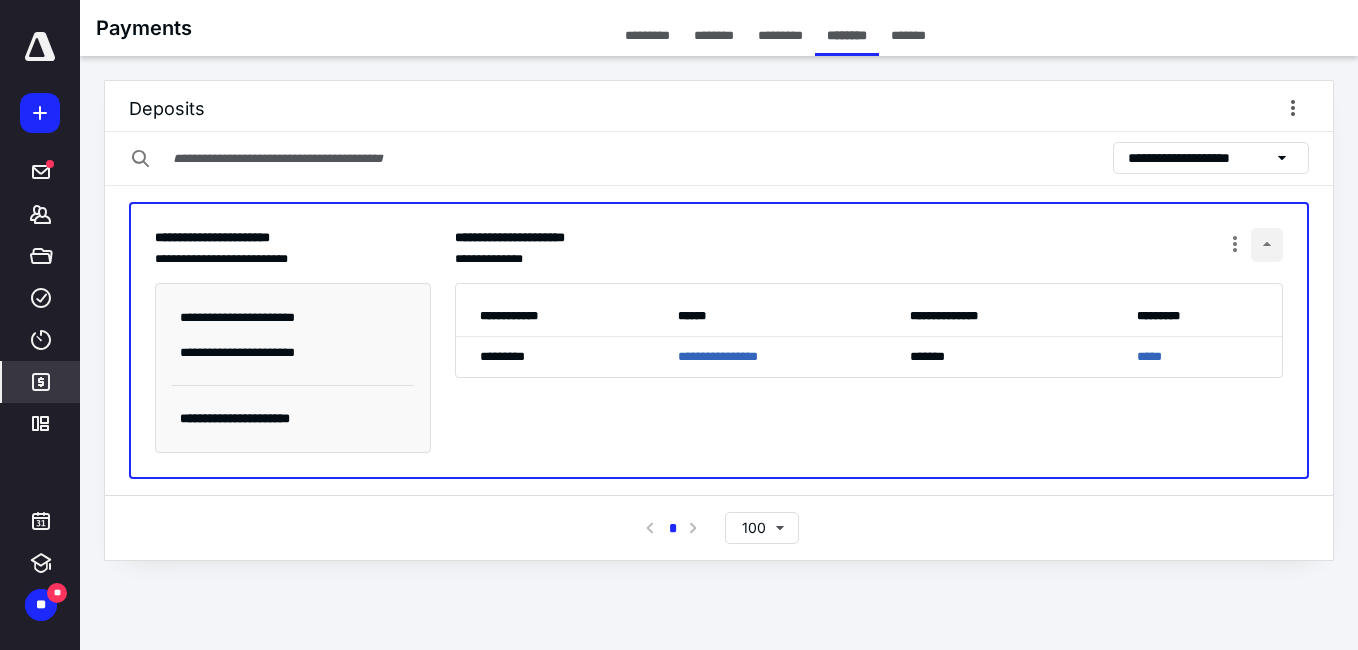 click at bounding box center [1267, 245] 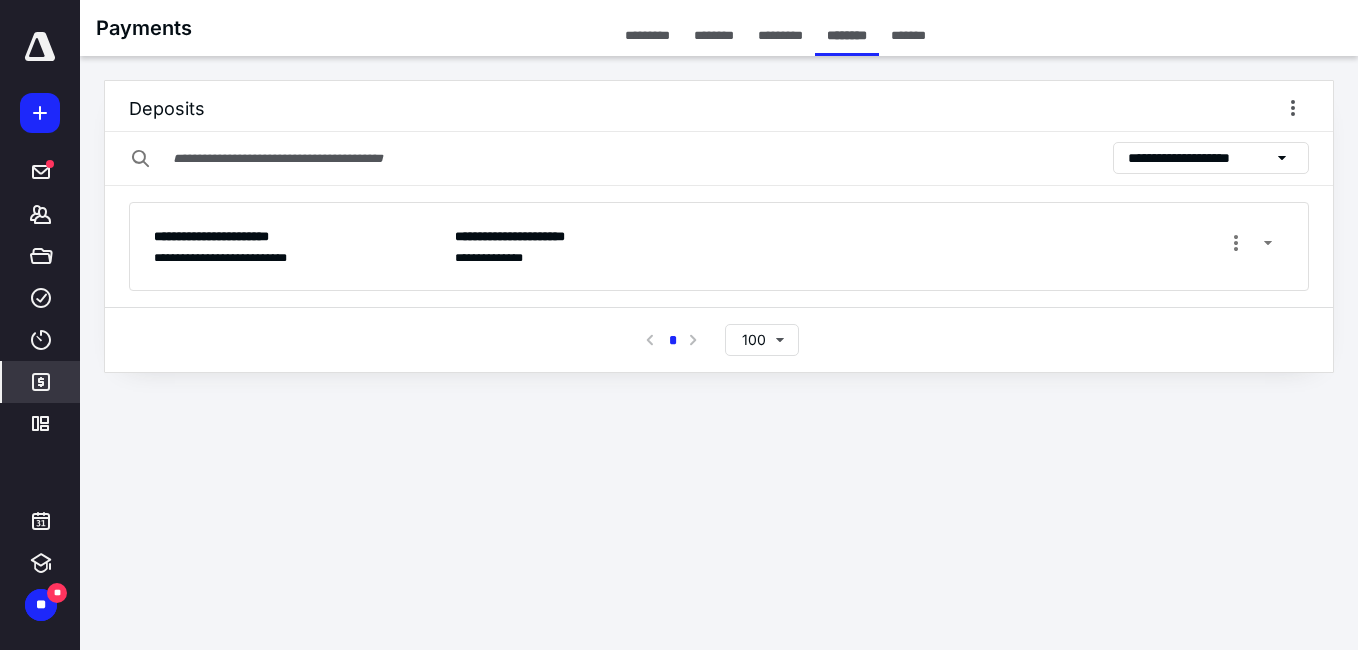 click 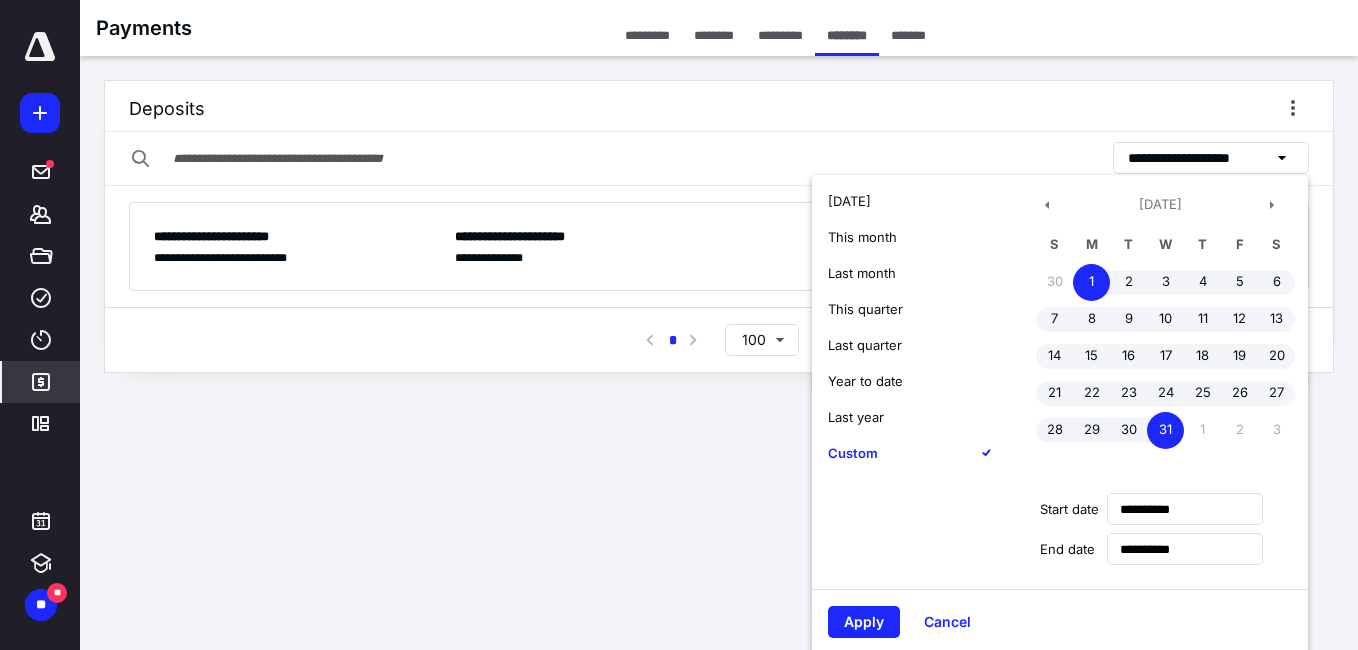 type on "**********" 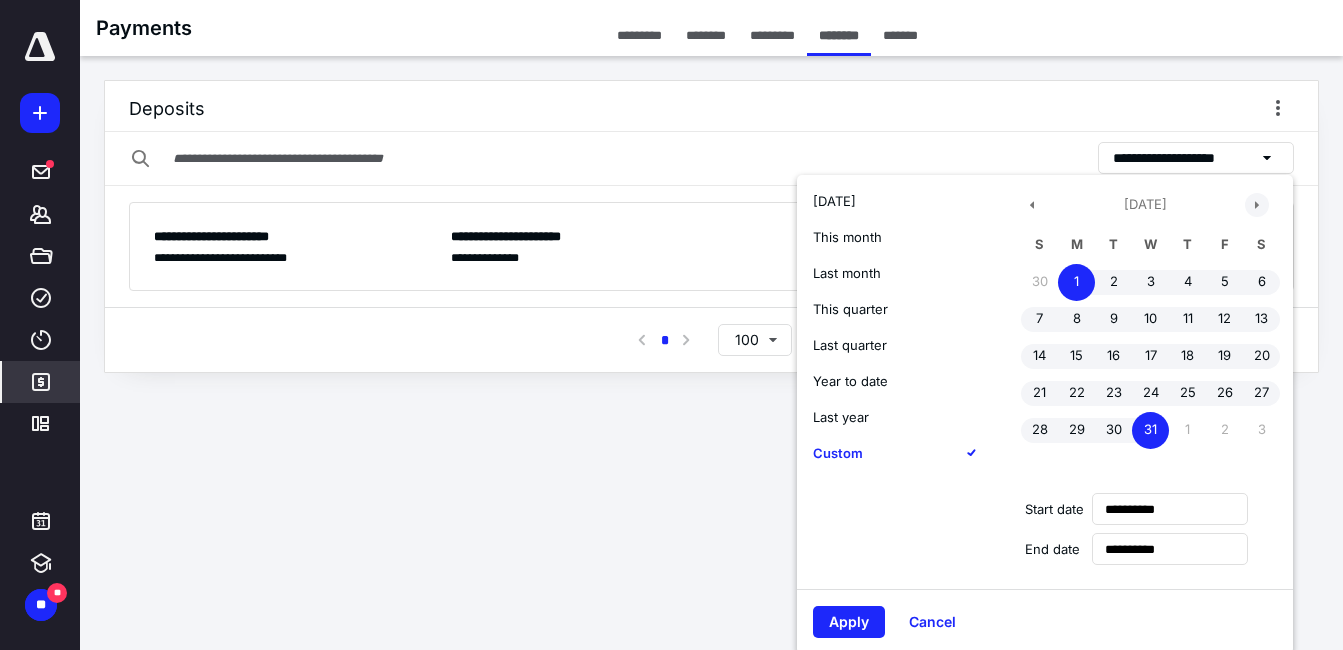 click at bounding box center [1257, 205] 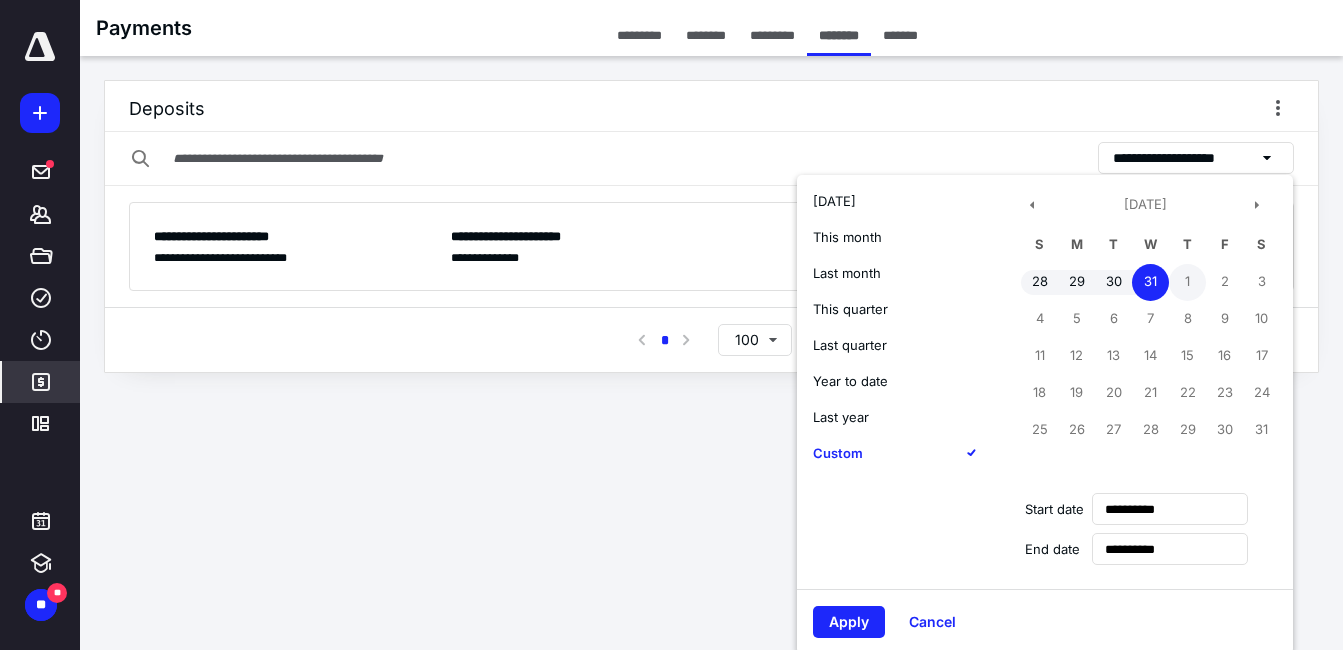 click on "1" at bounding box center [1187, 282] 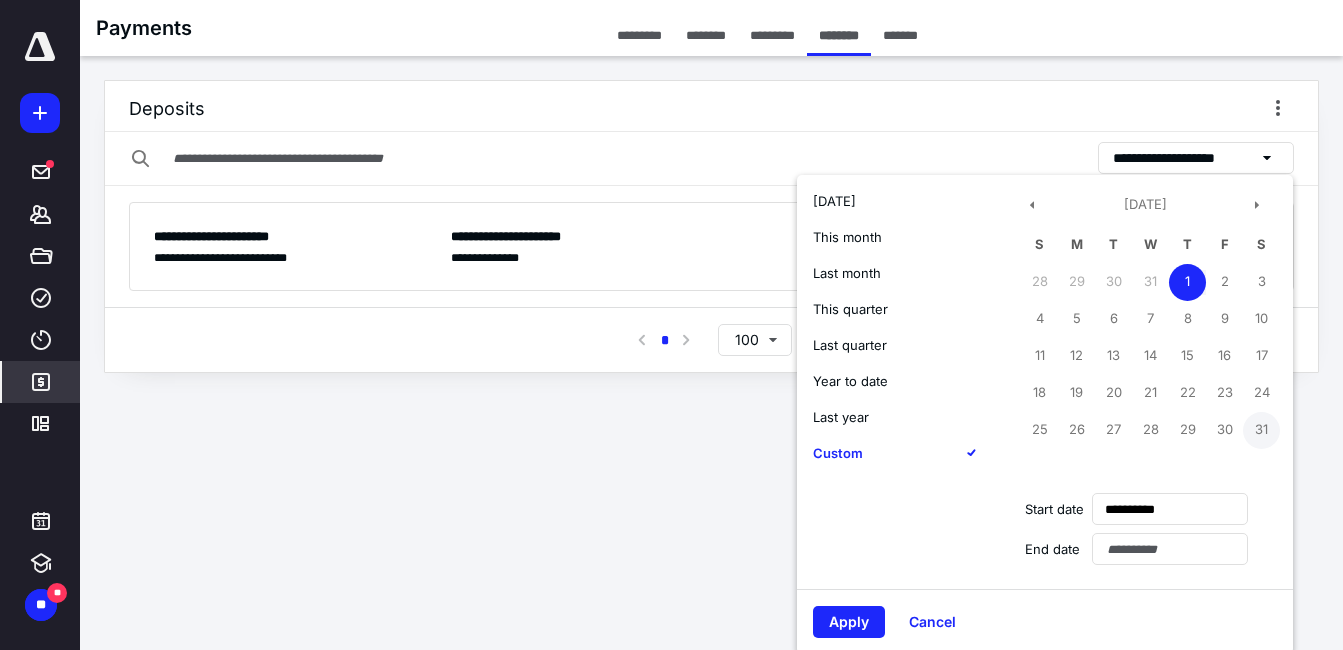 click on "31" at bounding box center (1261, 430) 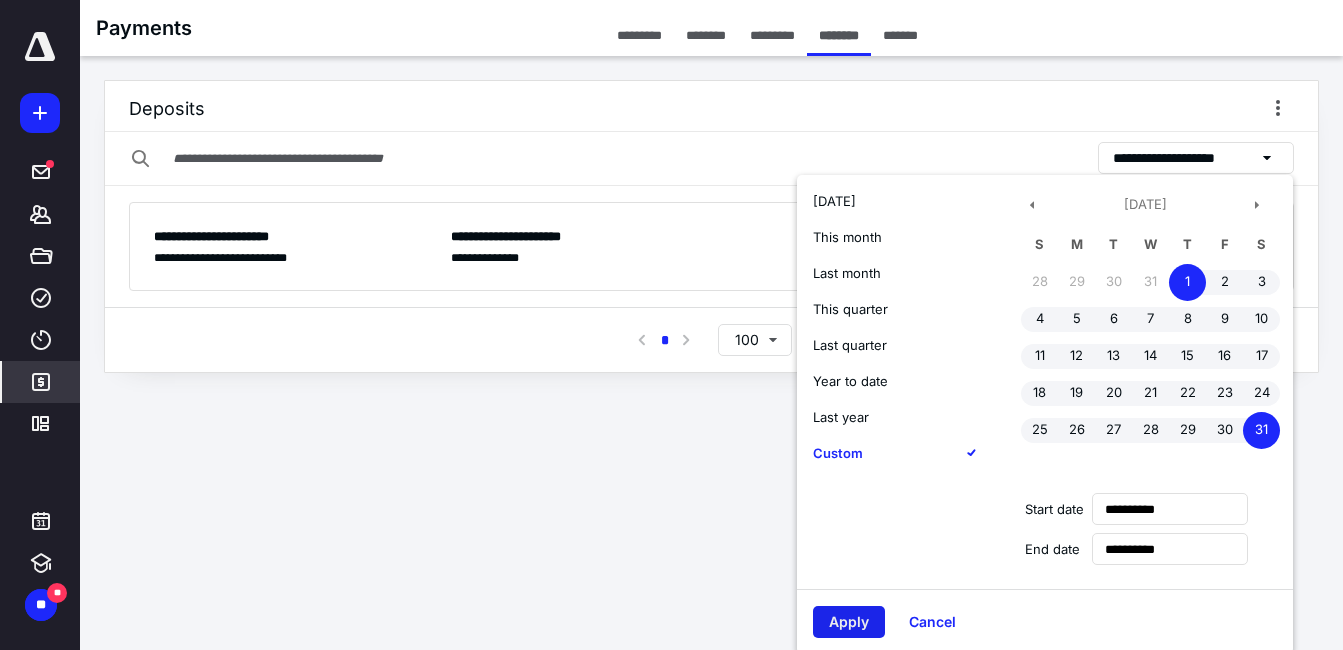 drag, startPoint x: 855, startPoint y: 614, endPoint x: 854, endPoint y: 577, distance: 37.01351 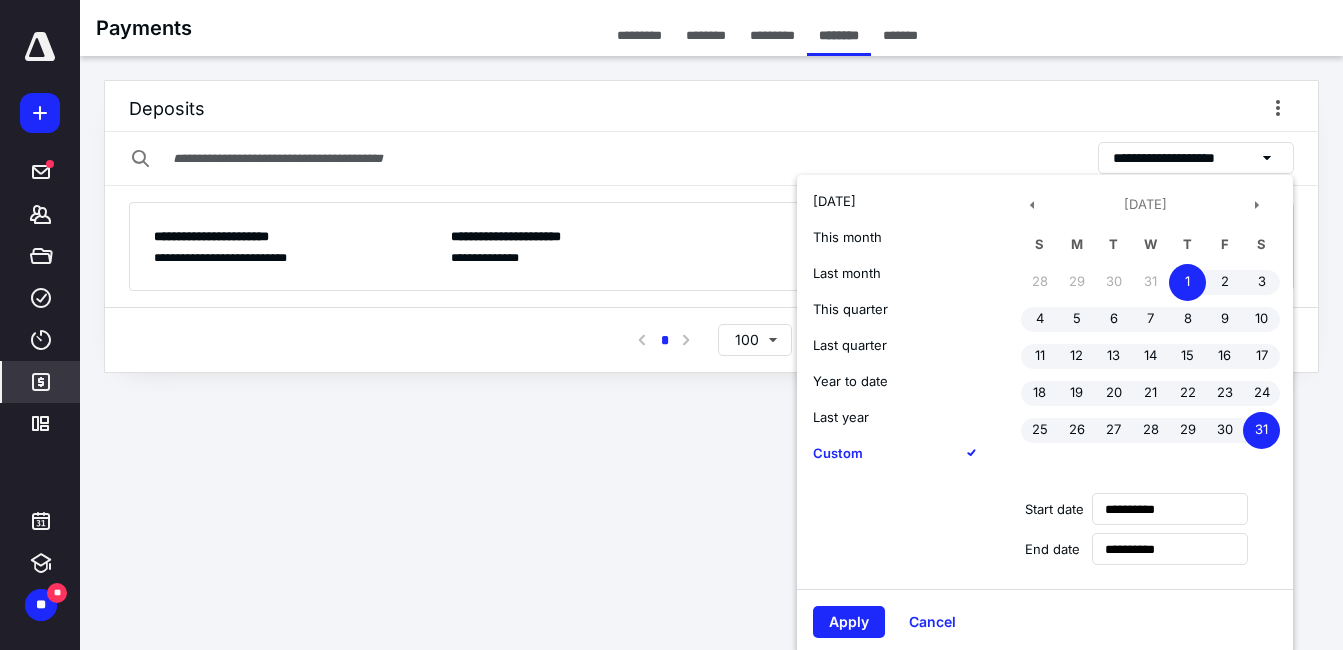click on "Apply" at bounding box center (849, 622) 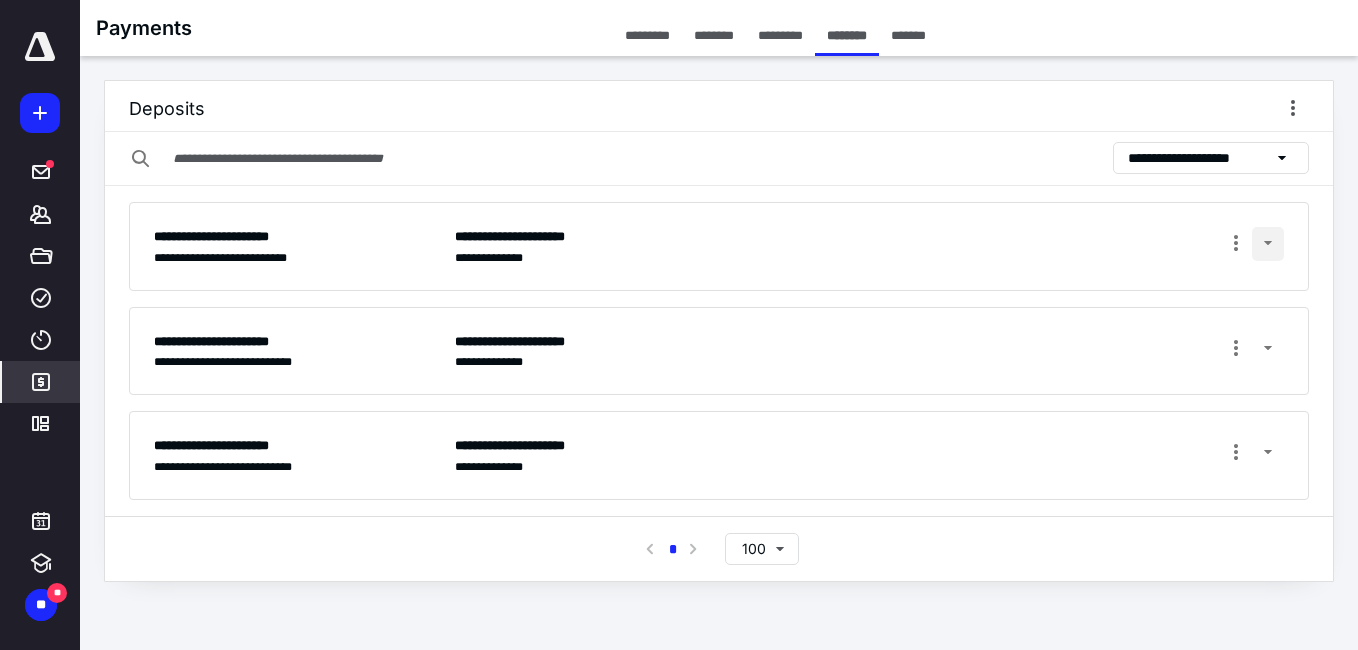 click at bounding box center [1268, 244] 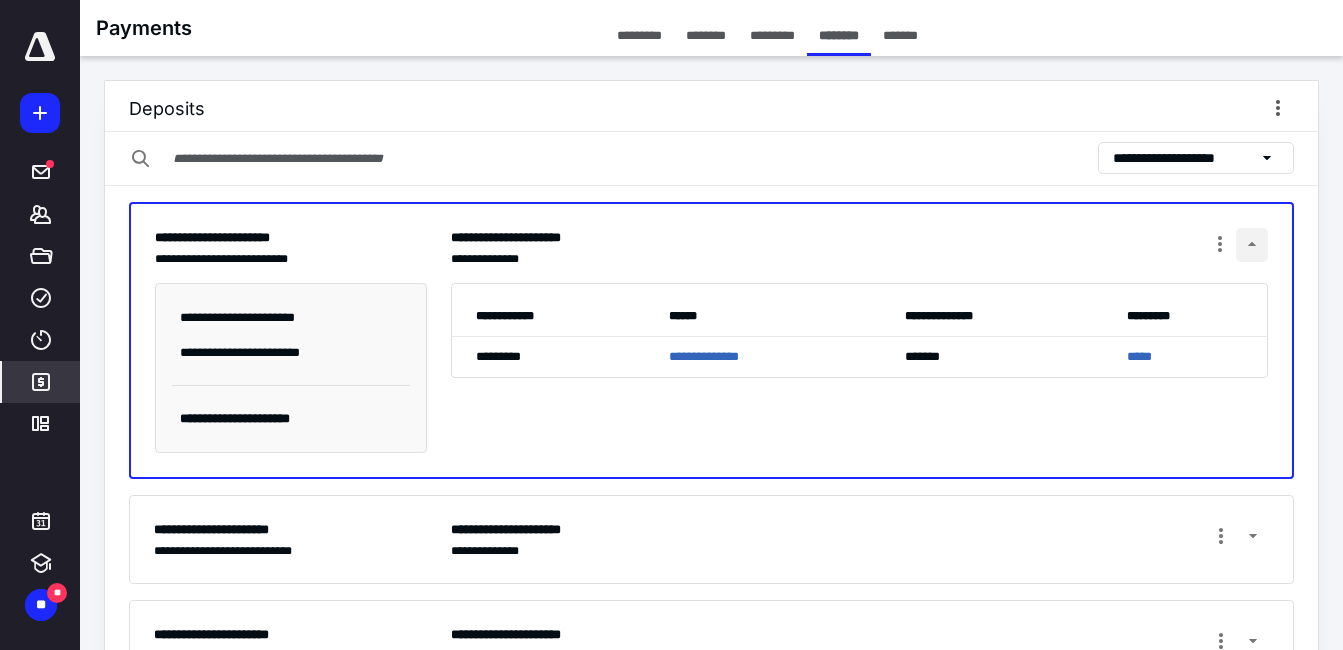 click at bounding box center (1252, 245) 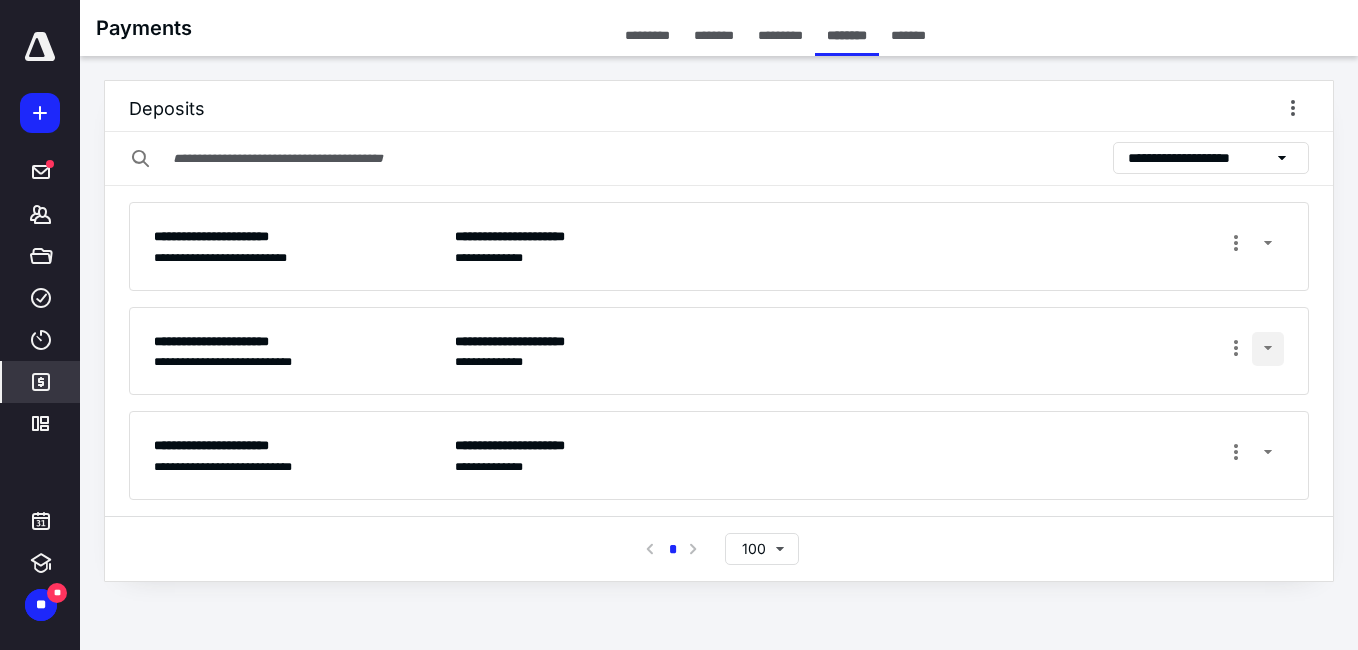click at bounding box center (1268, 349) 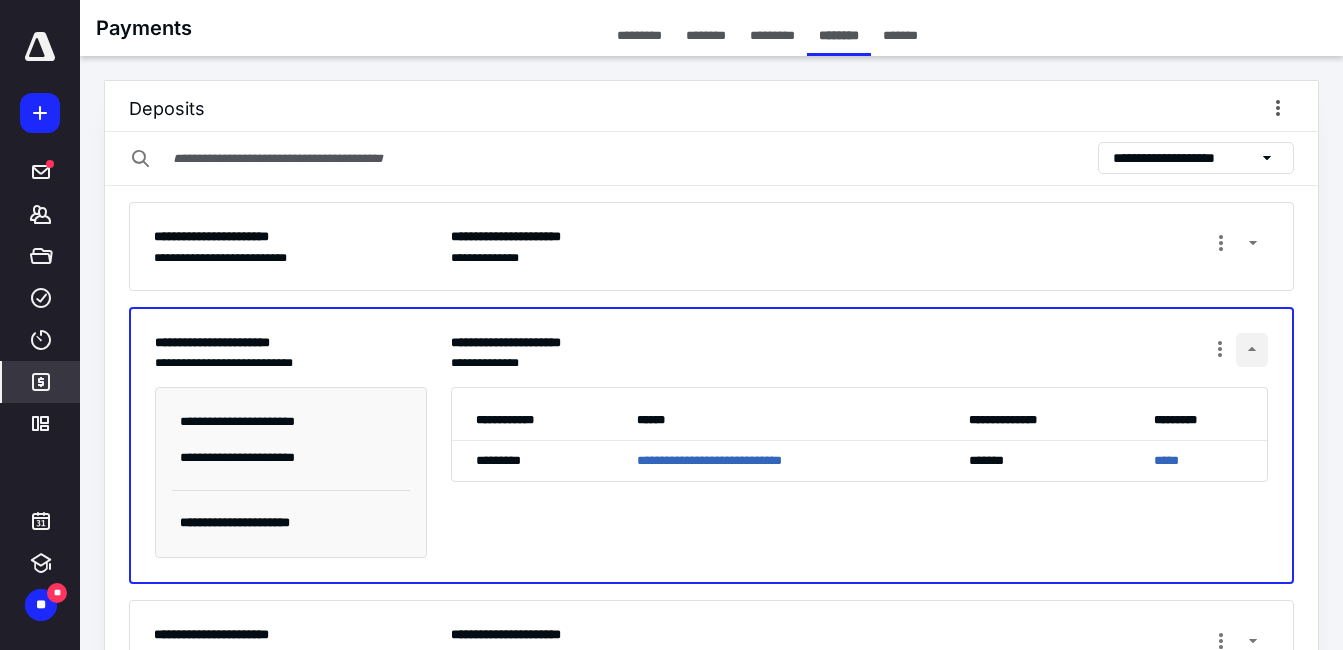 click at bounding box center (1252, 350) 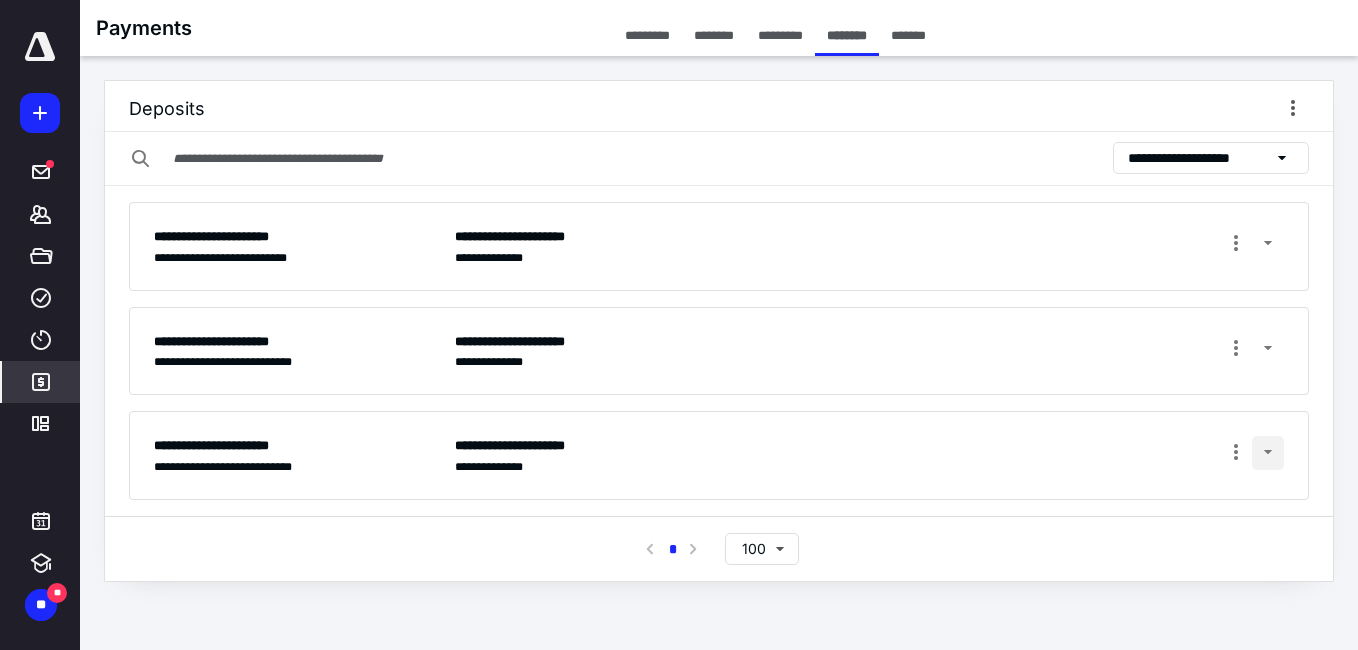 click at bounding box center (1268, 453) 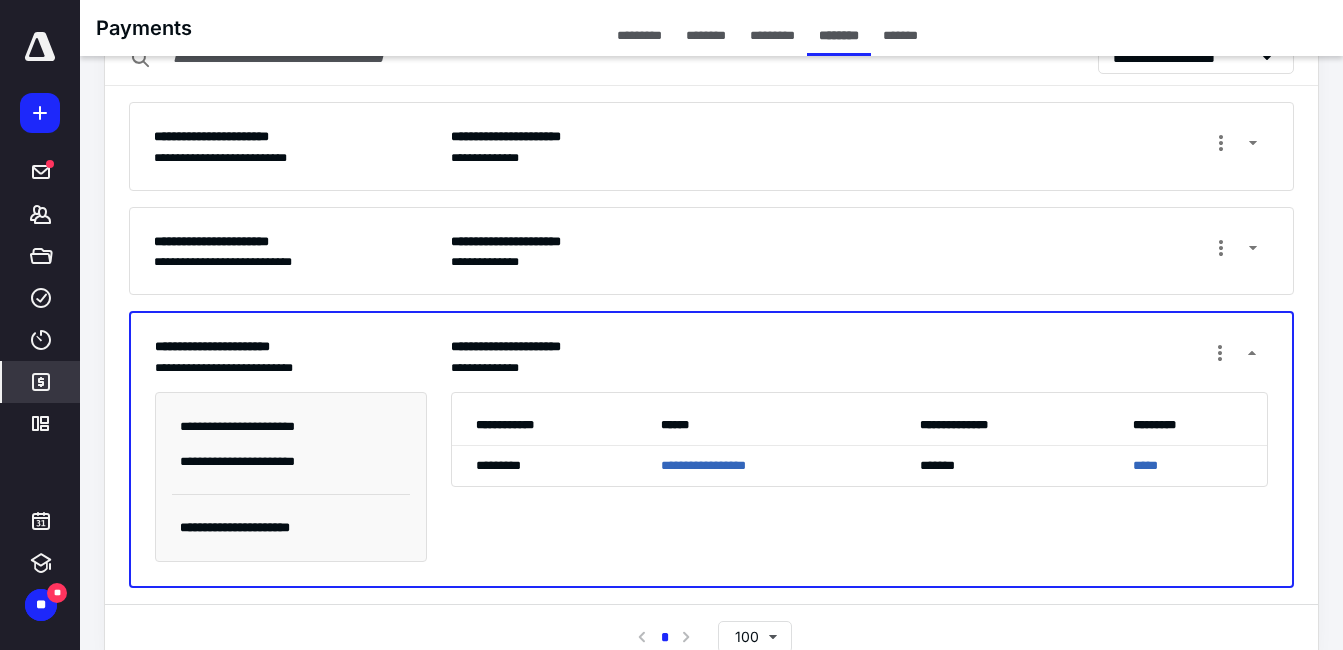scroll, scrollTop: 144, scrollLeft: 0, axis: vertical 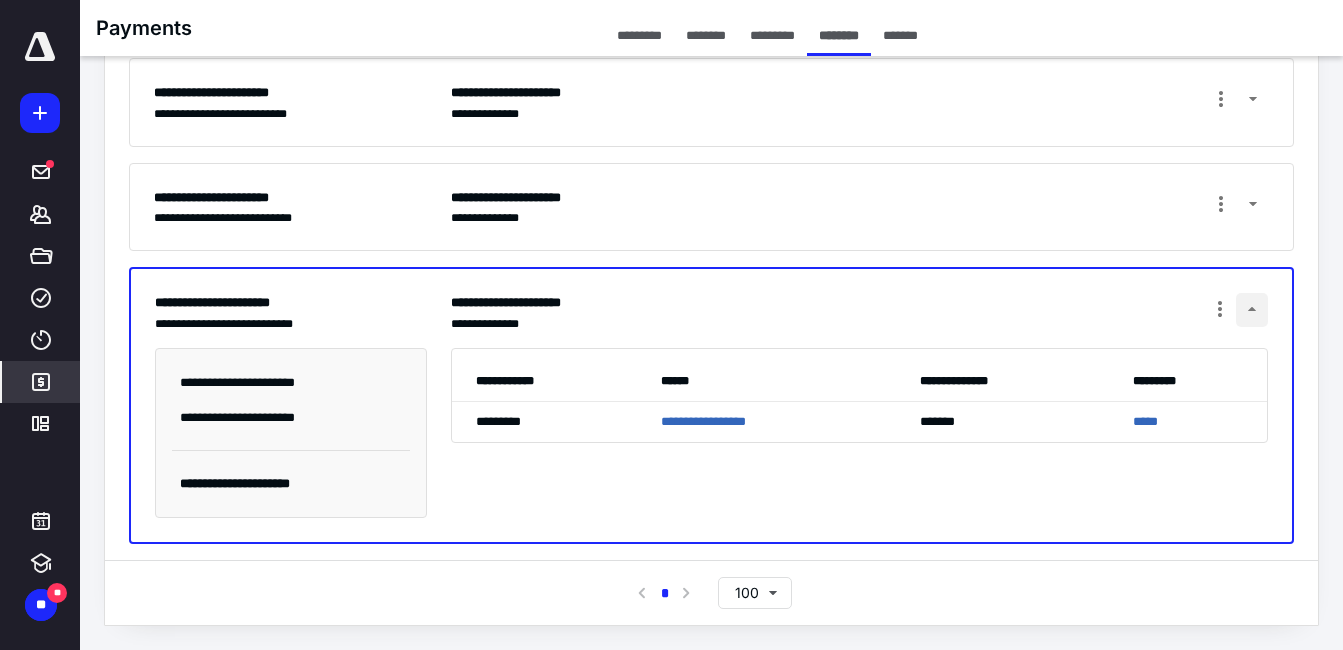 click at bounding box center [1252, 310] 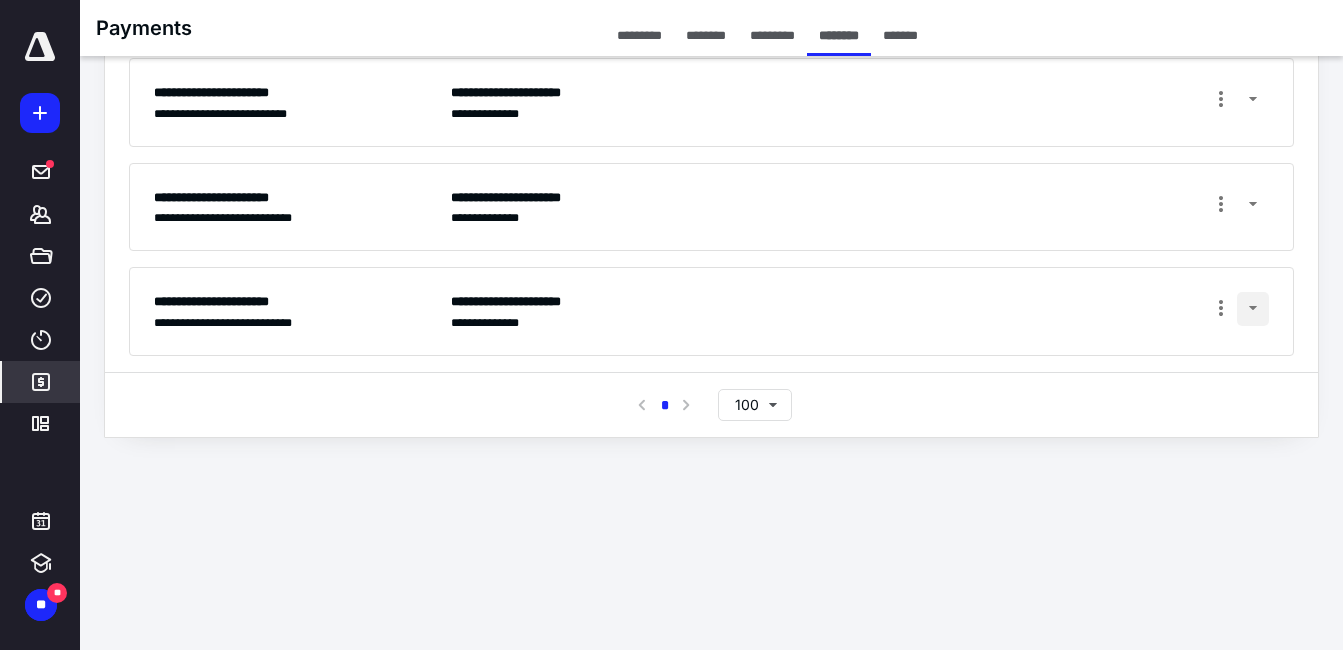 scroll, scrollTop: 0, scrollLeft: 0, axis: both 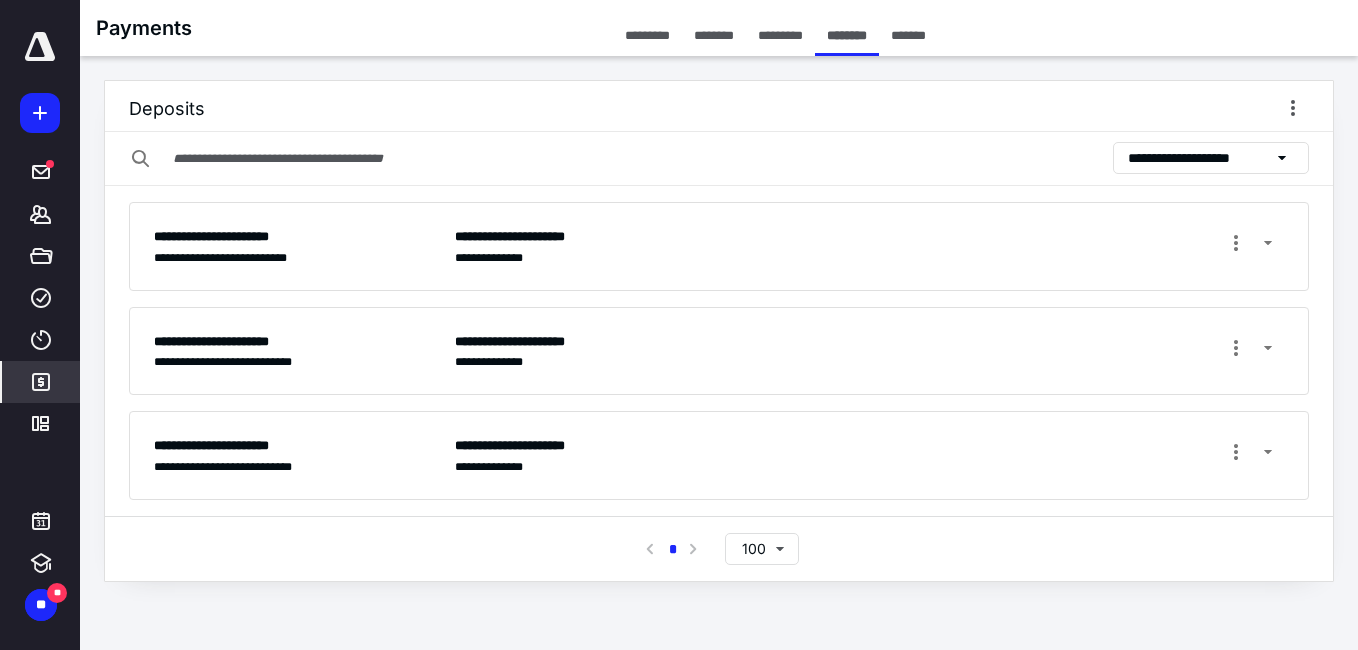 click 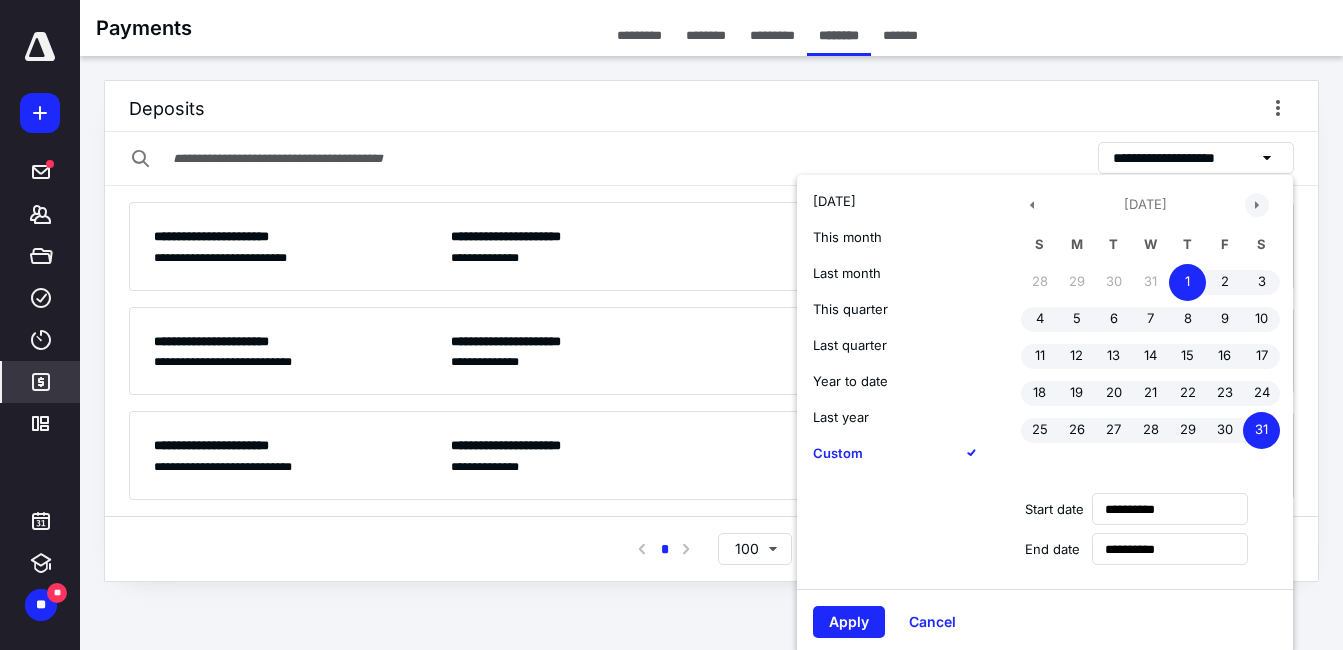 click at bounding box center (1257, 205) 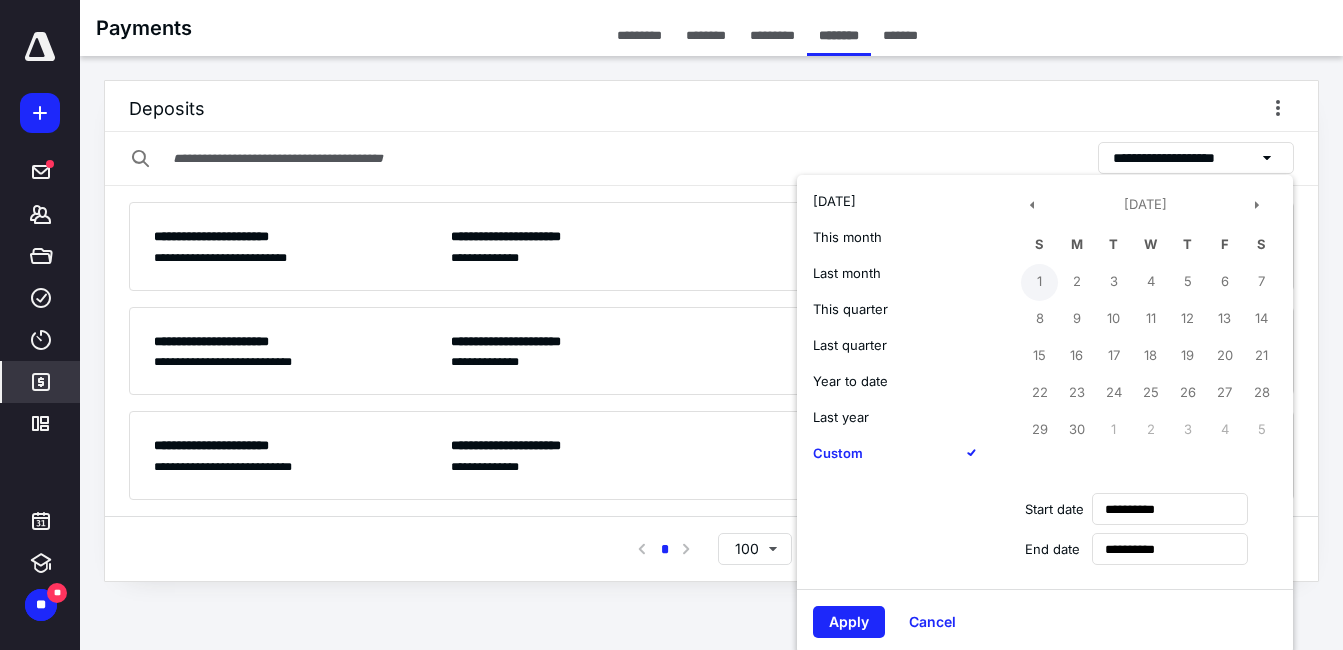 click on "1" at bounding box center (1039, 282) 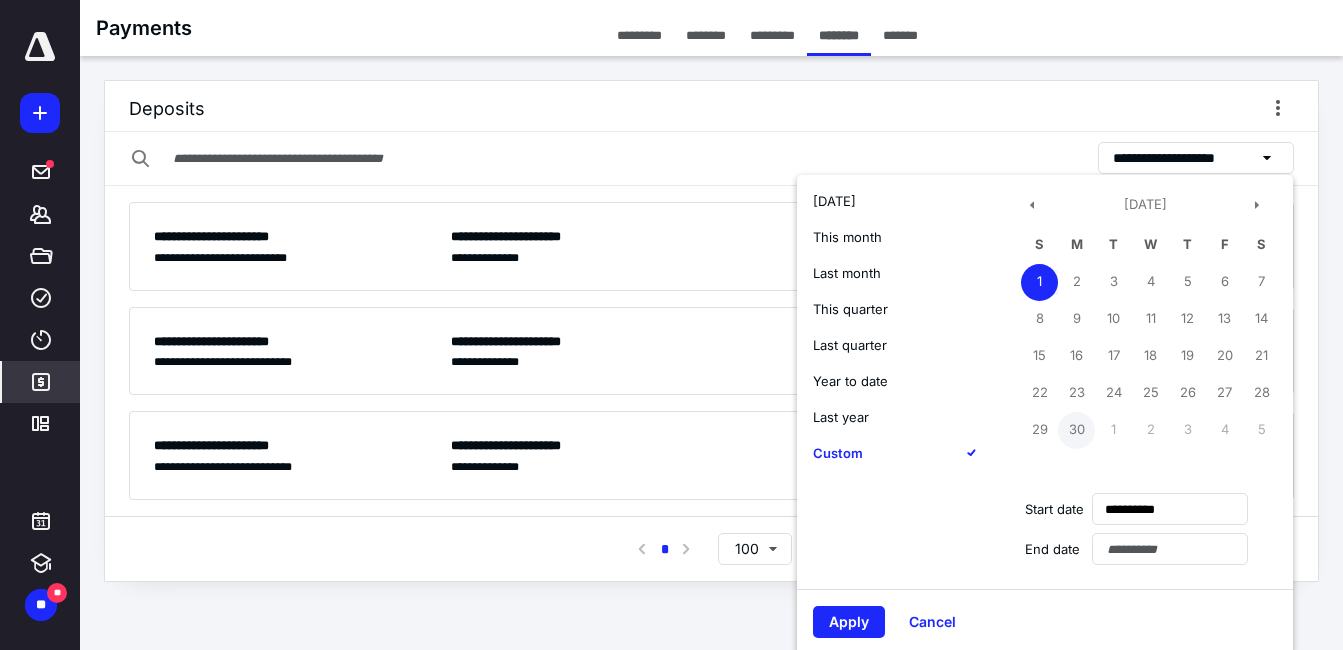 click on "30" at bounding box center [1076, 430] 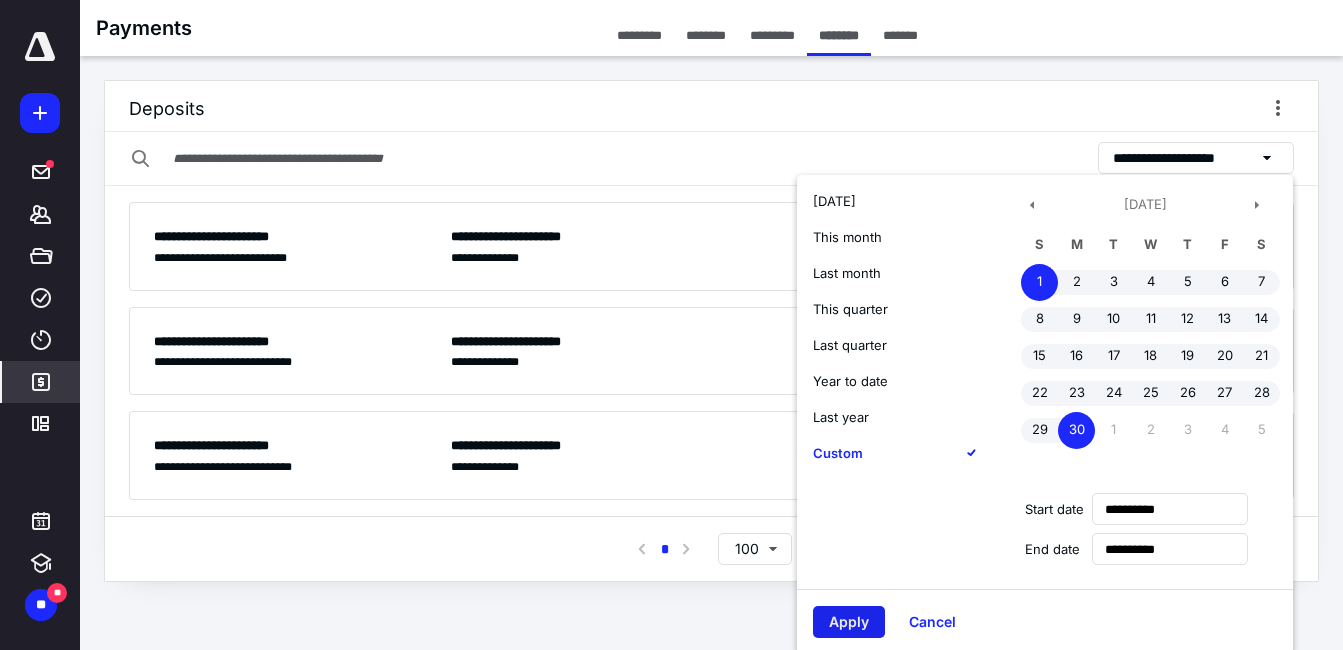 click on "Apply" at bounding box center [849, 622] 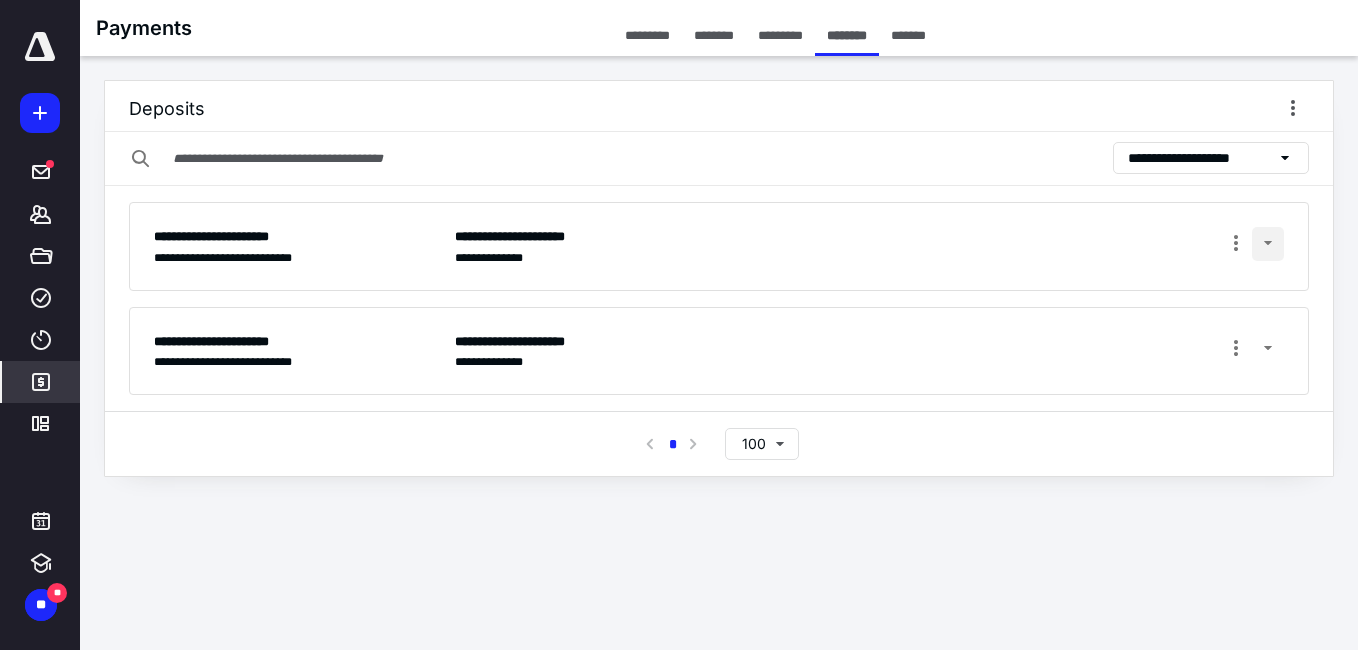 click at bounding box center [1268, 244] 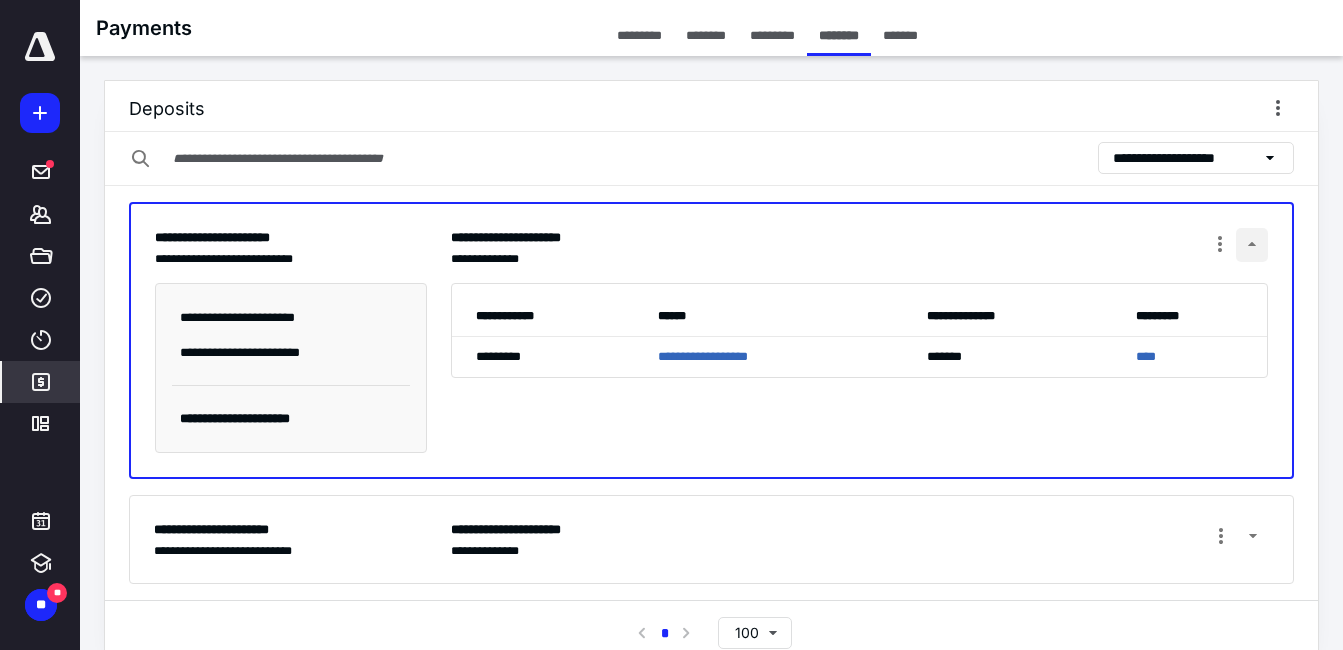 click at bounding box center (1252, 245) 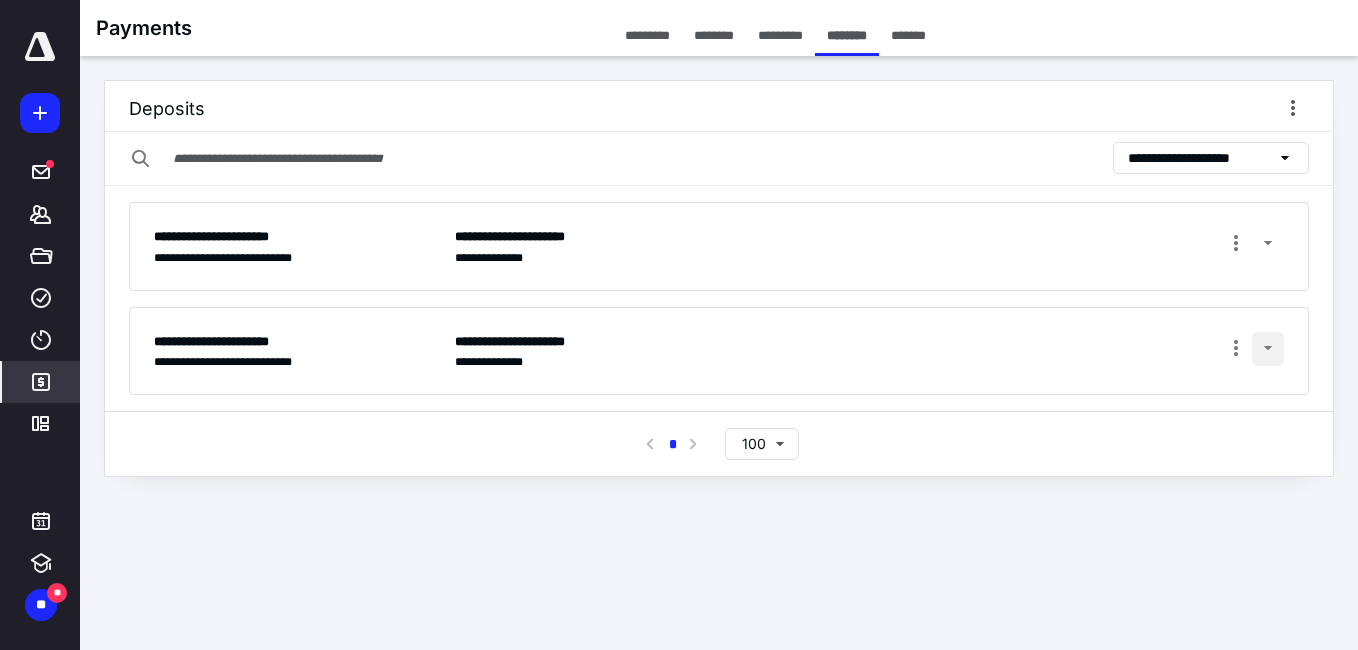 click at bounding box center (1268, 349) 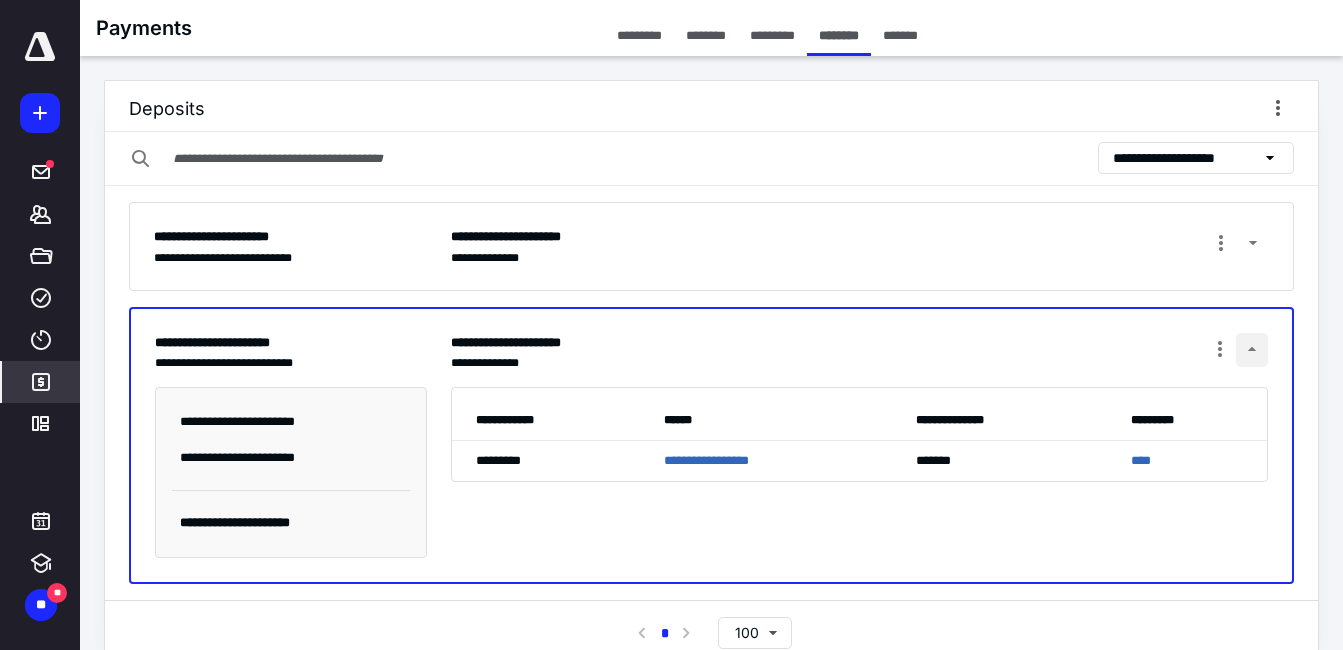 click at bounding box center (1252, 350) 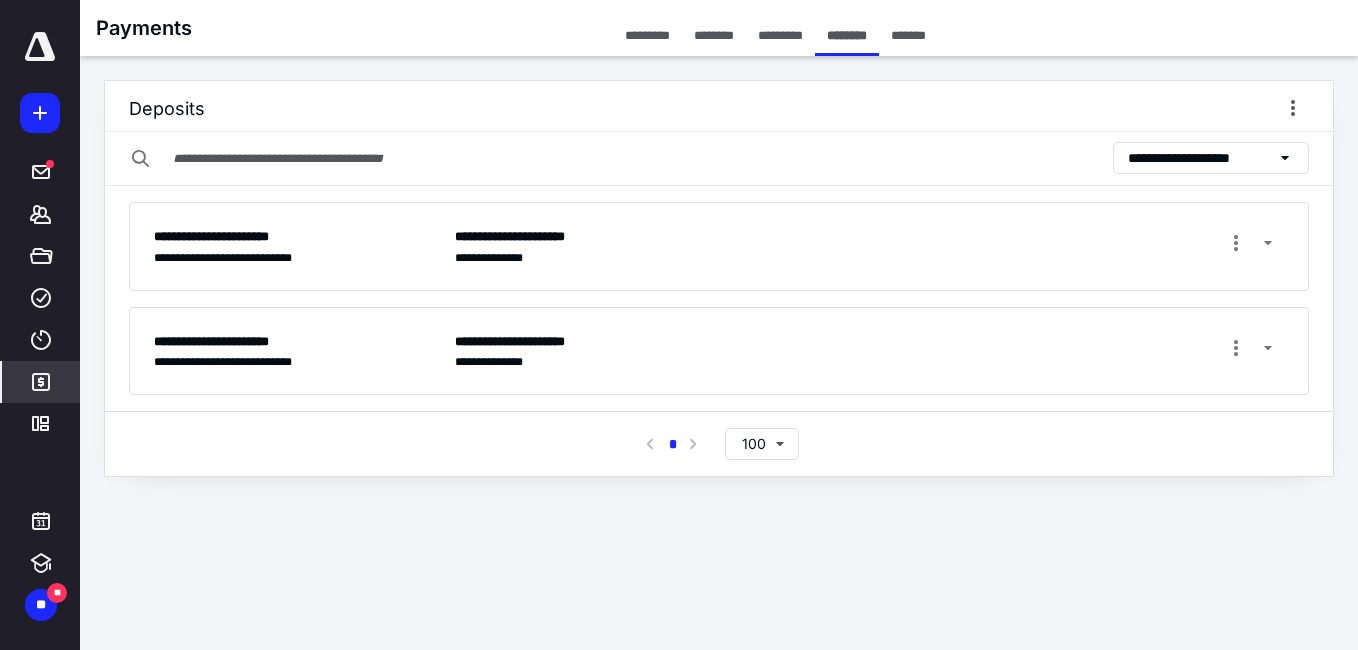 click on "**********" at bounding box center [1200, 158] 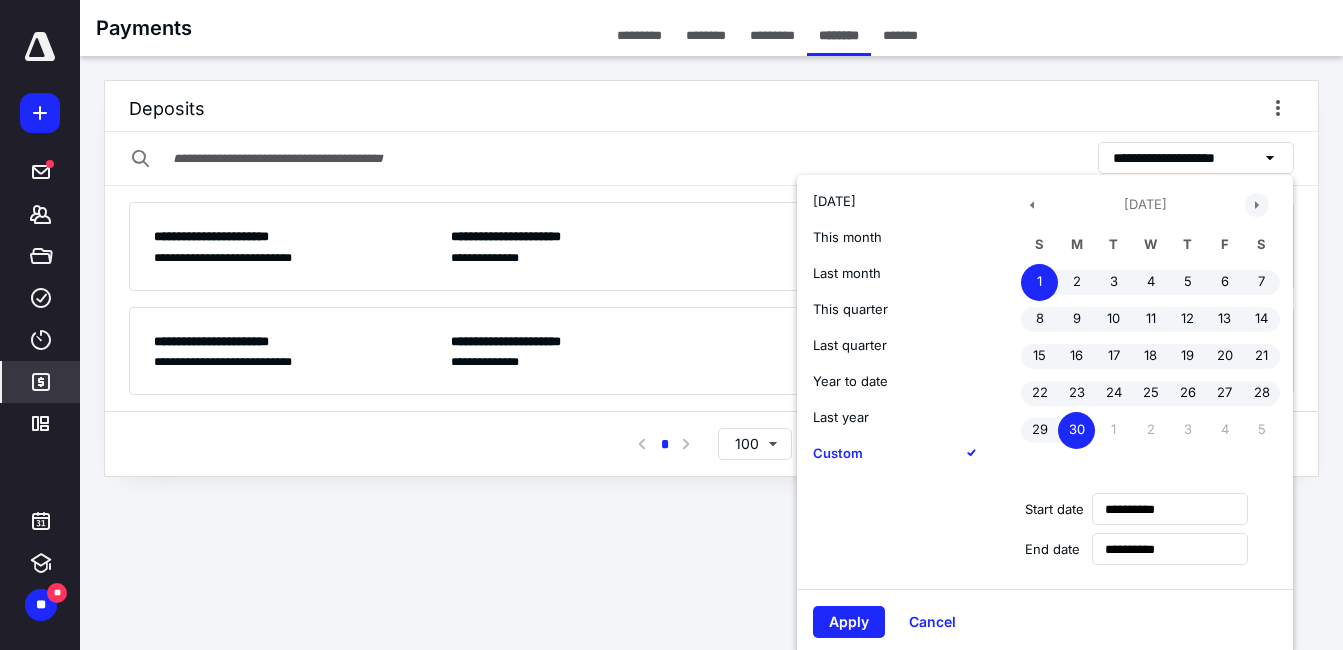 click at bounding box center [1257, 205] 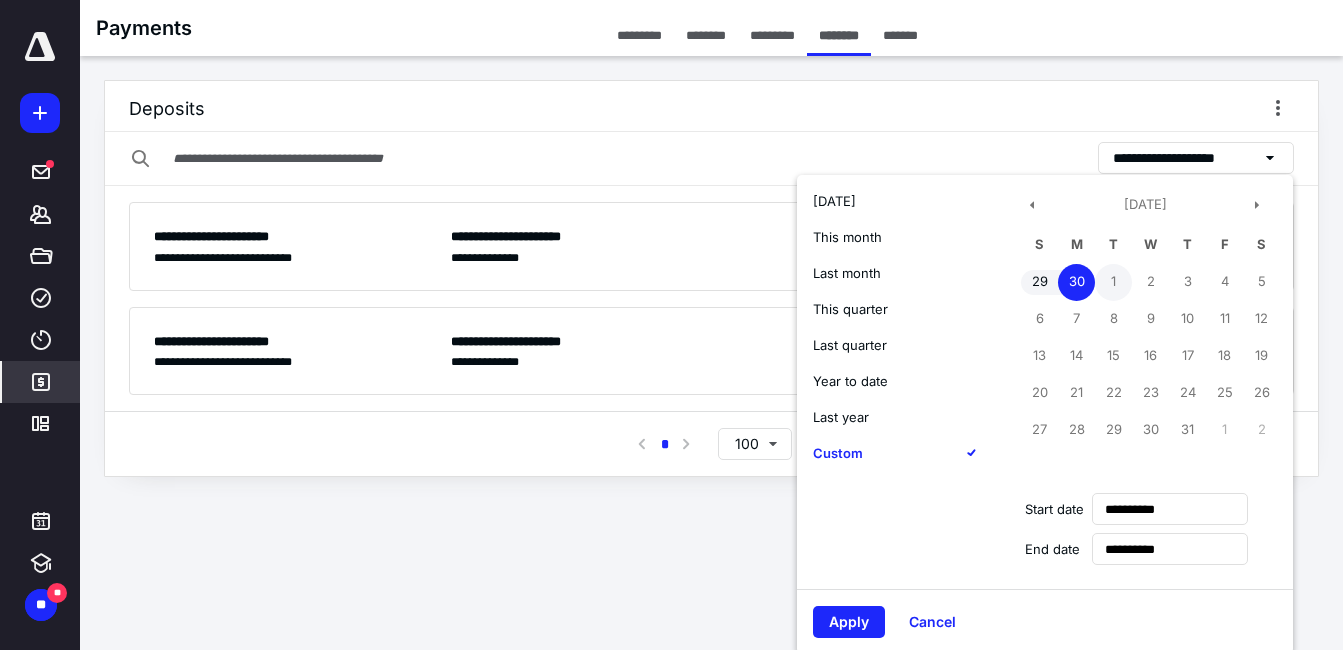 click on "1" at bounding box center (1113, 282) 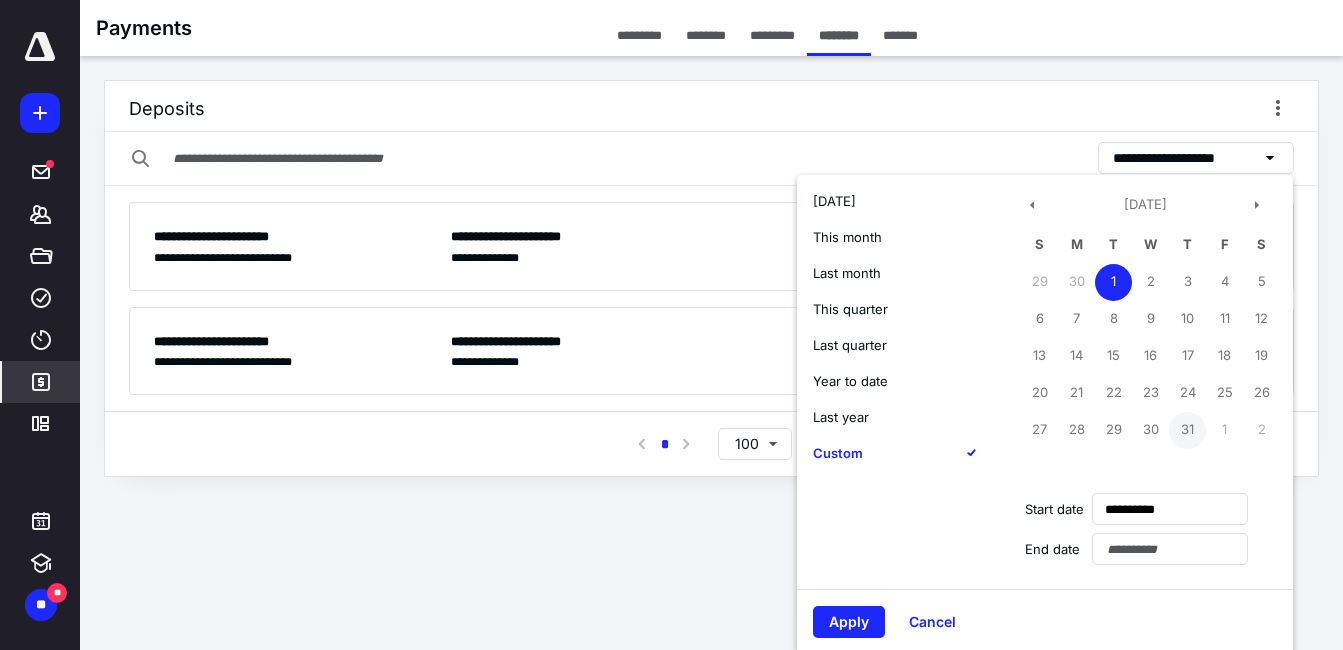 click on "31" at bounding box center (1187, 430) 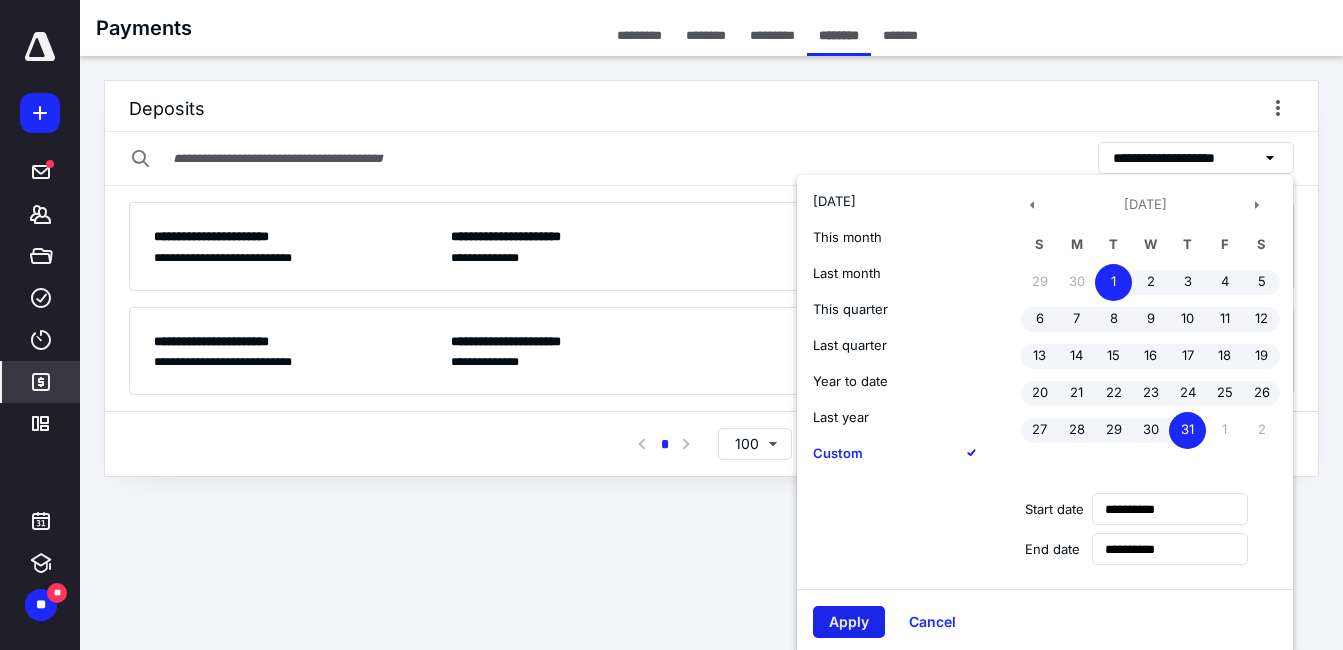 click on "Apply" at bounding box center (849, 622) 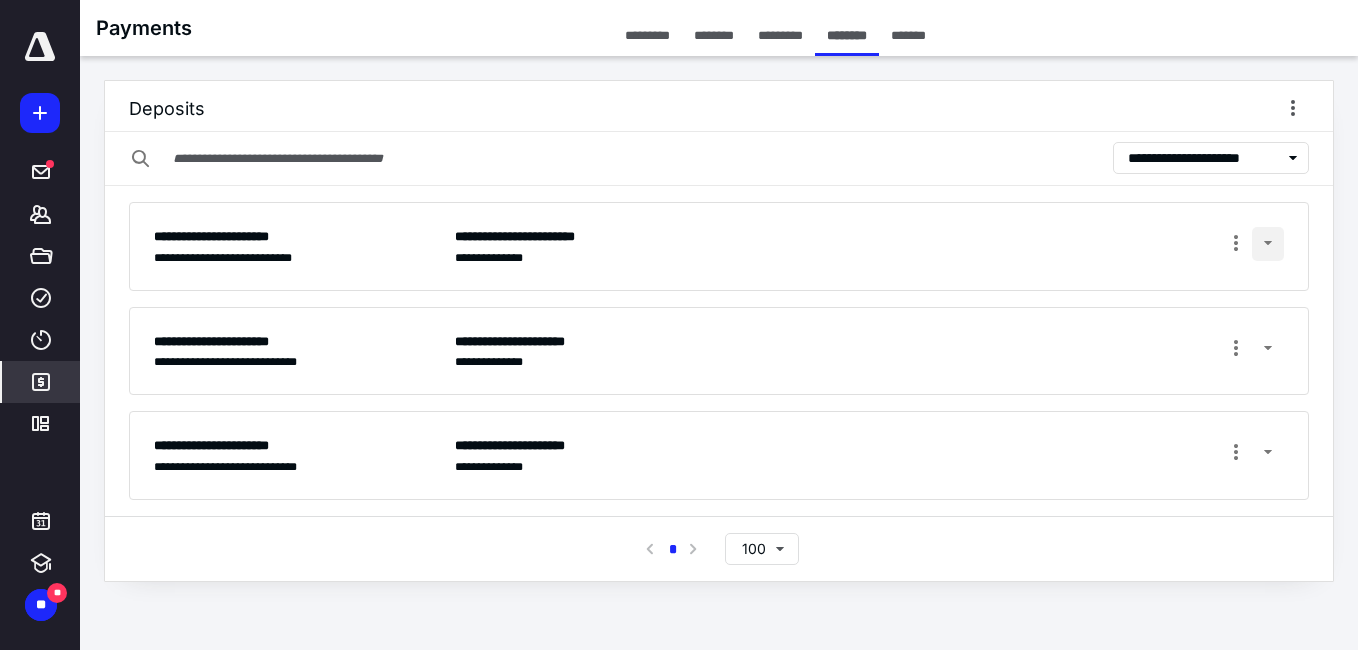 click at bounding box center (1268, 244) 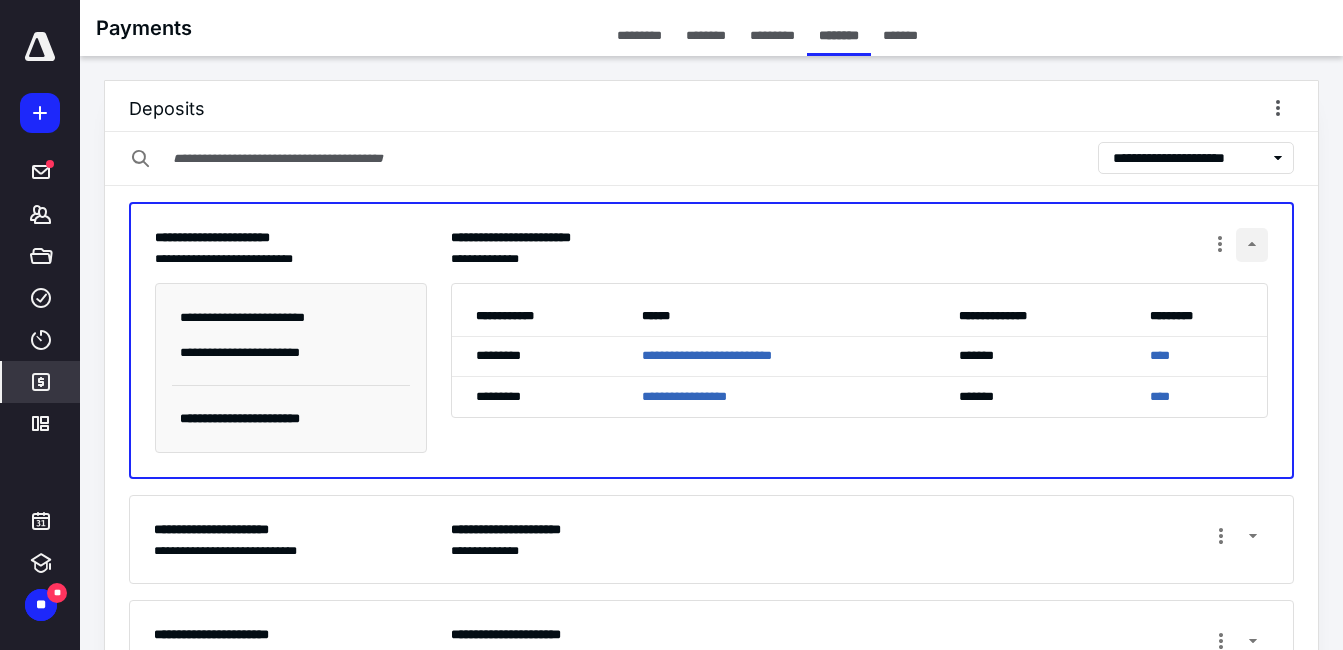 click at bounding box center (1252, 245) 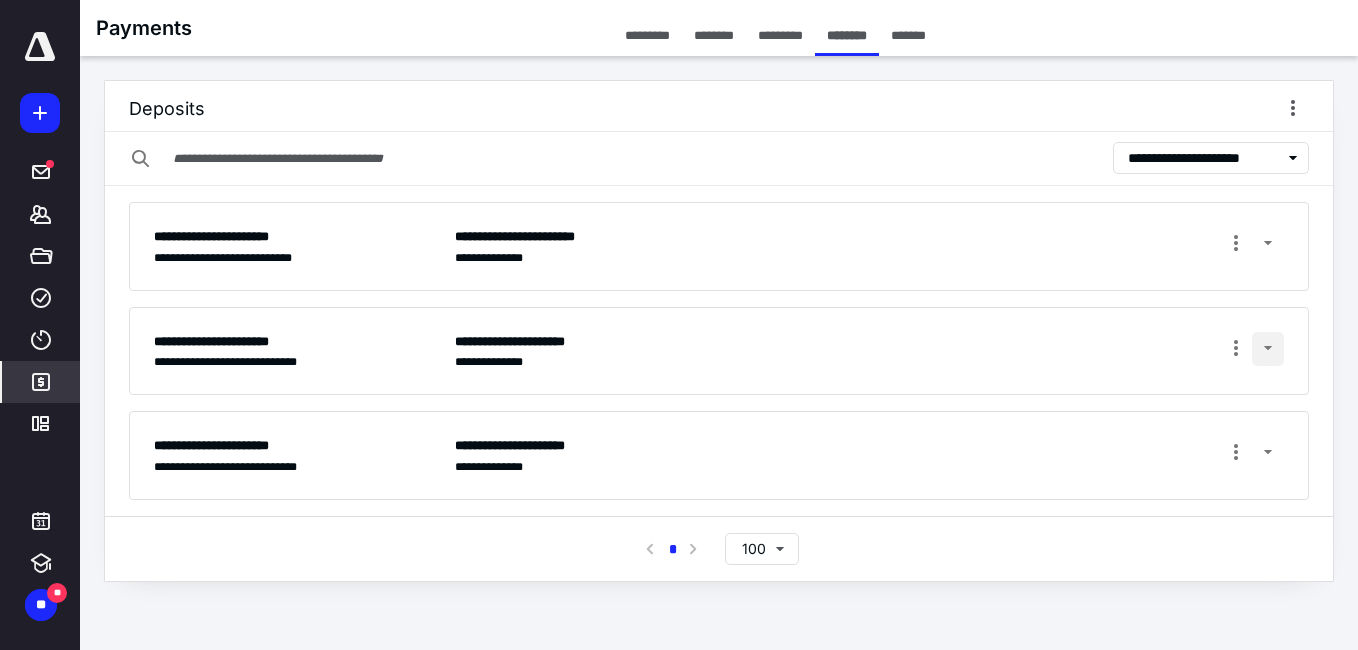 click at bounding box center [1268, 349] 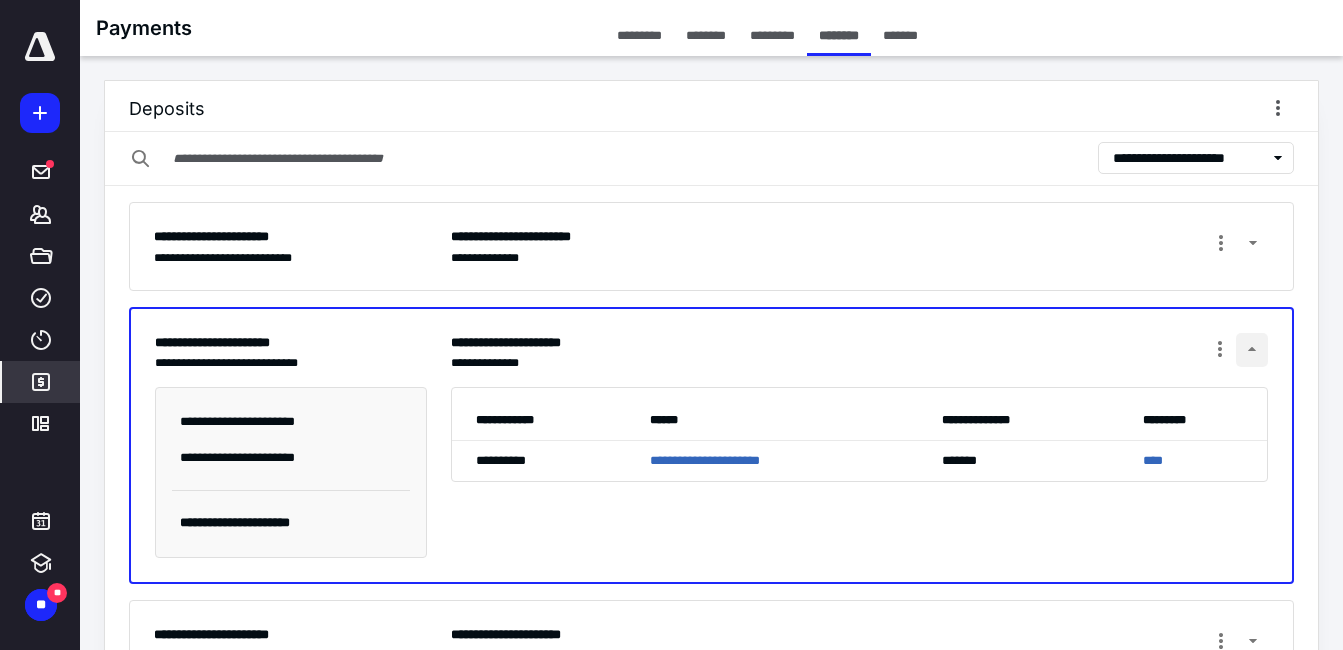 click at bounding box center (1252, 350) 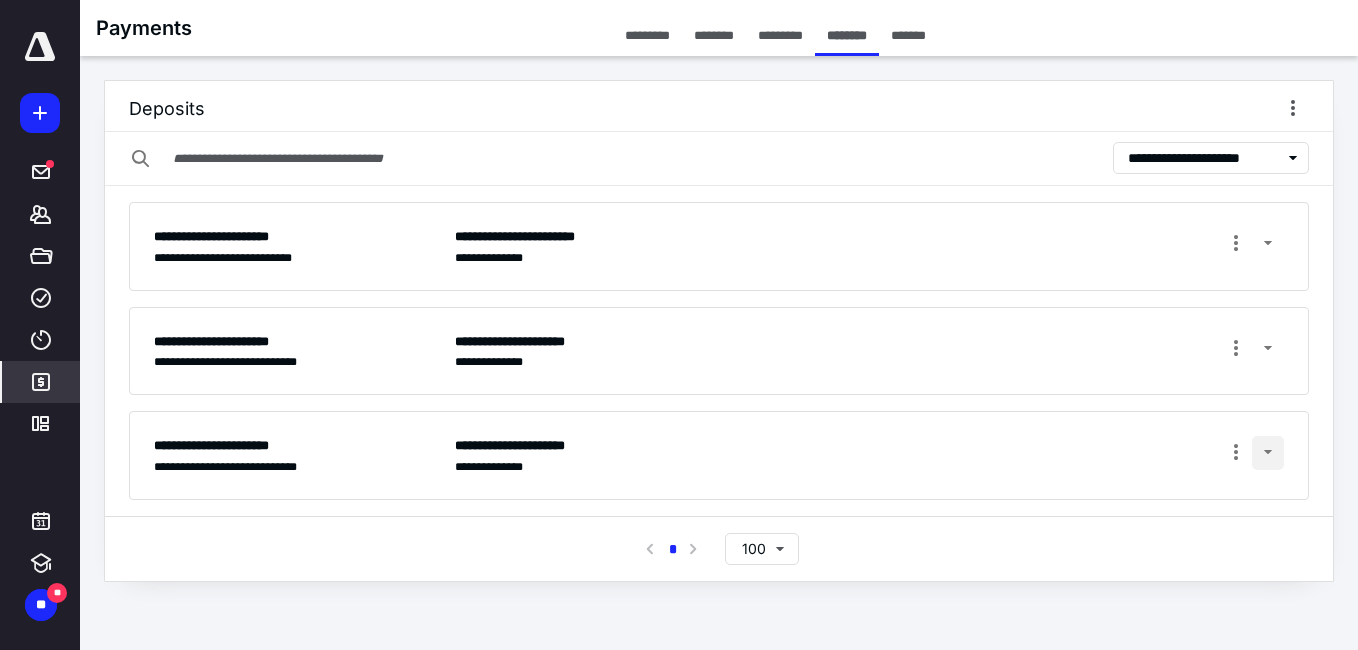 drag, startPoint x: 1272, startPoint y: 452, endPoint x: 1262, endPoint y: 451, distance: 10.049875 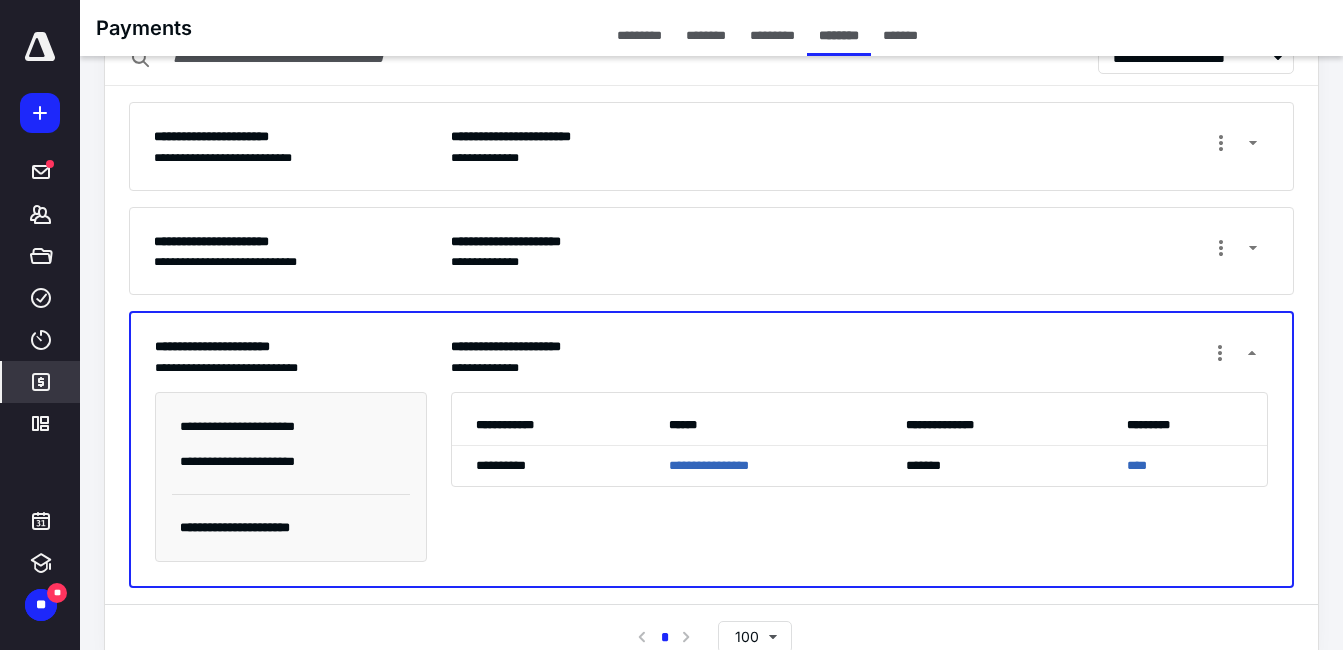 scroll, scrollTop: 144, scrollLeft: 0, axis: vertical 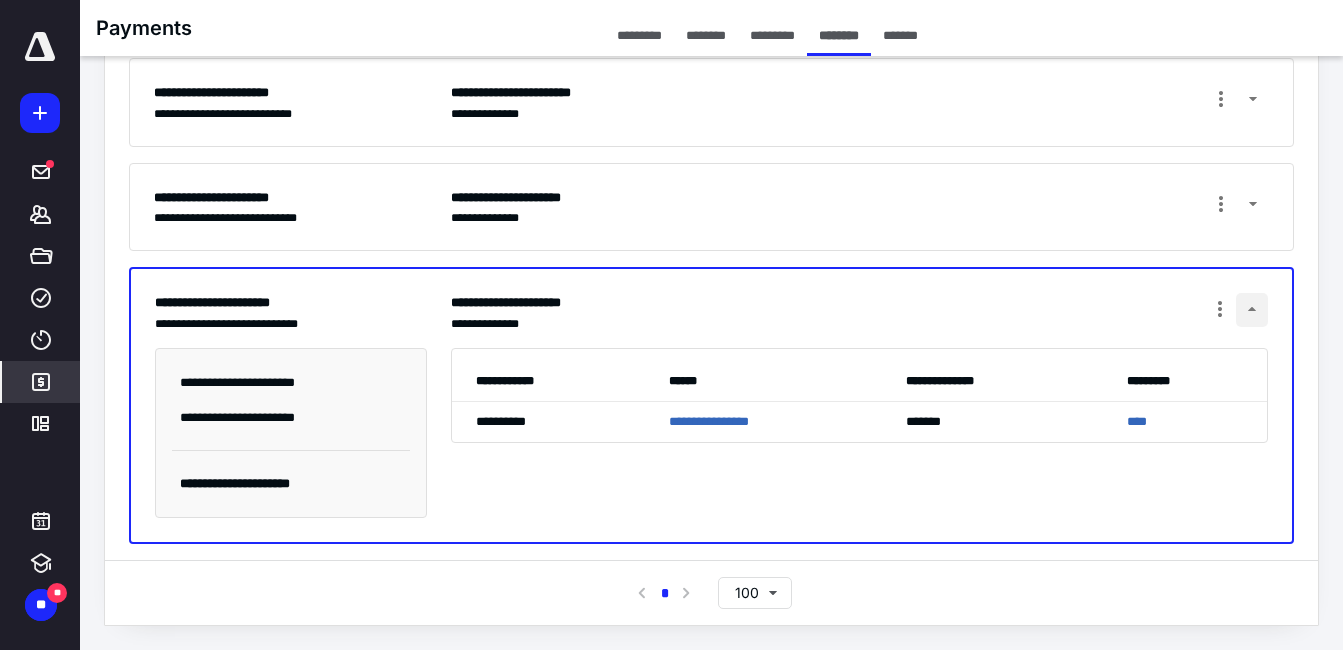 click at bounding box center [1252, 310] 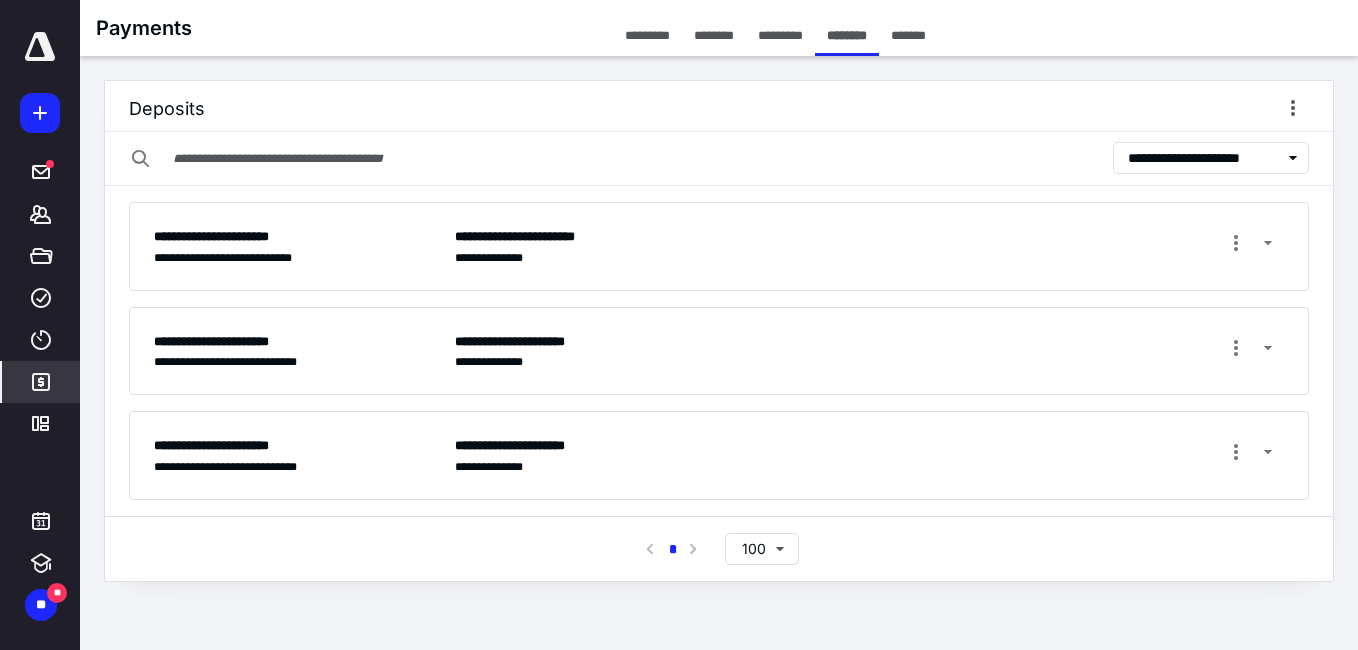 click on "**********" at bounding box center [1204, 158] 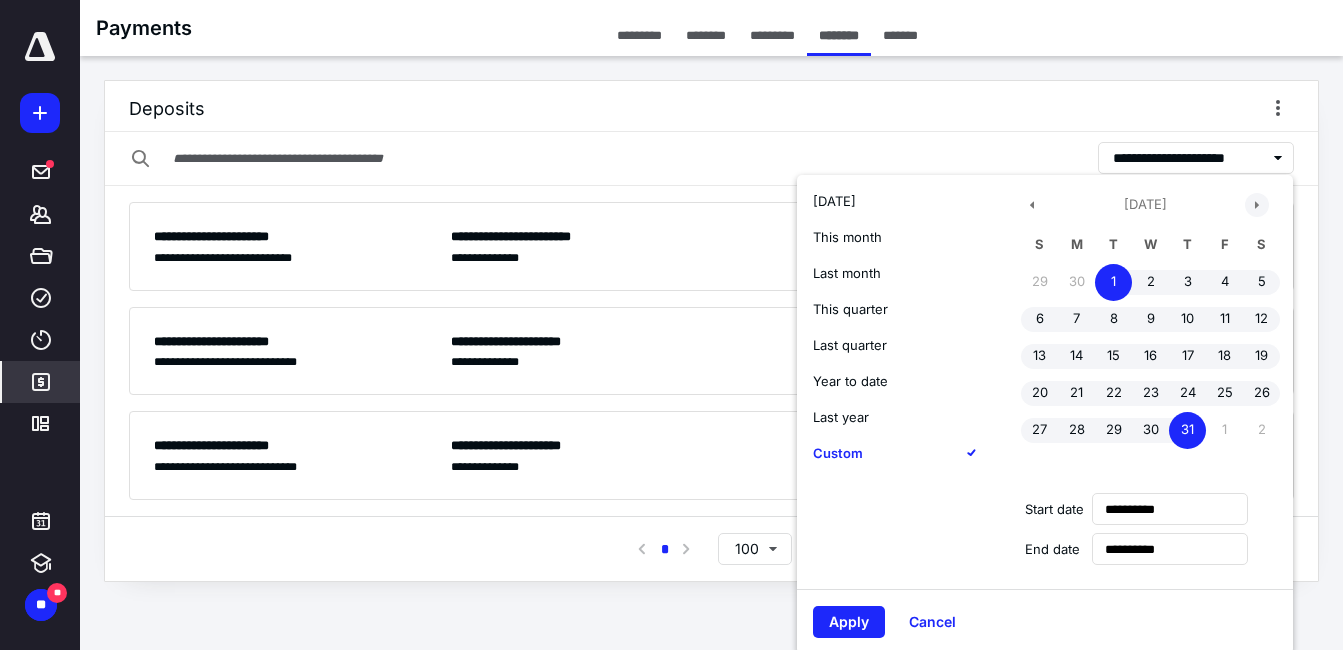 click at bounding box center (1257, 205) 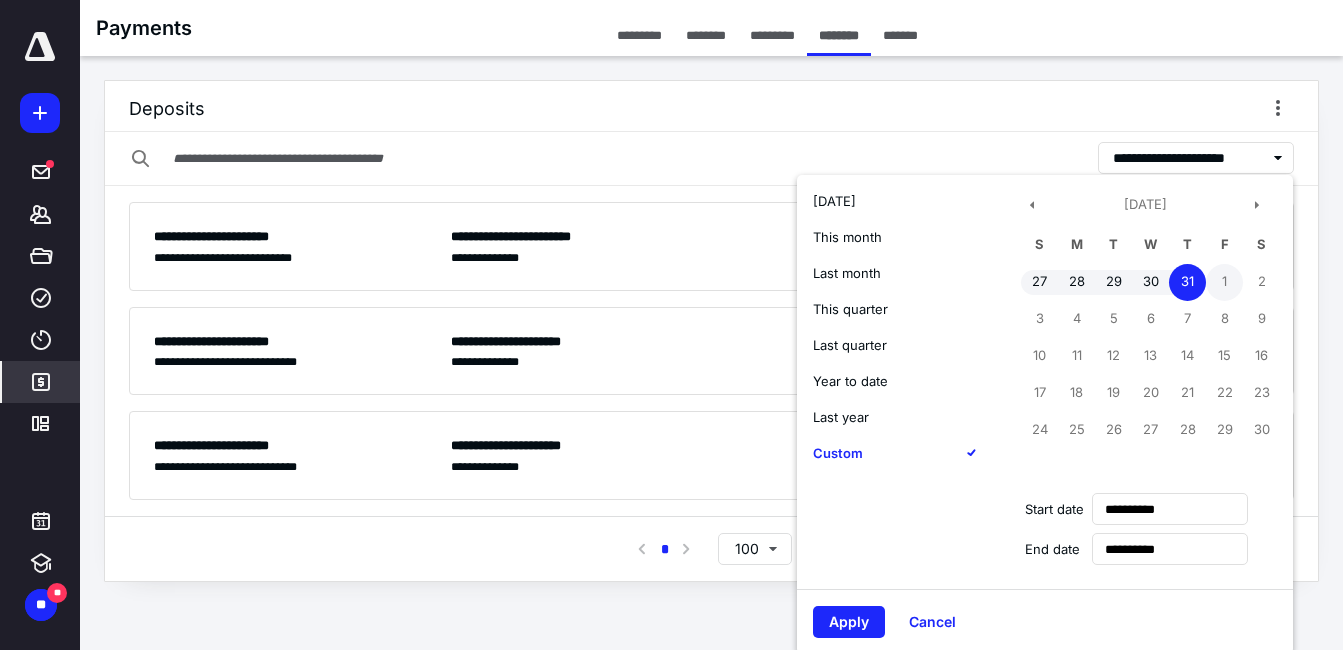 click on "1" at bounding box center [1224, 282] 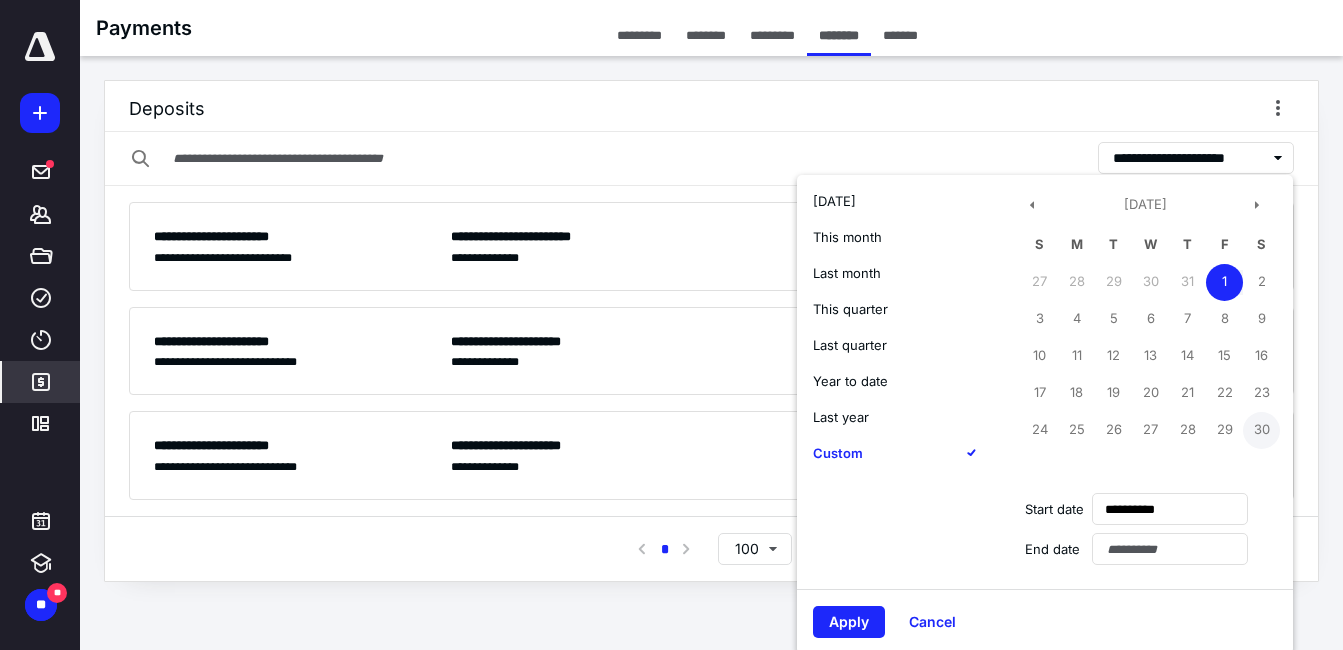 click on "30" at bounding box center (1261, 430) 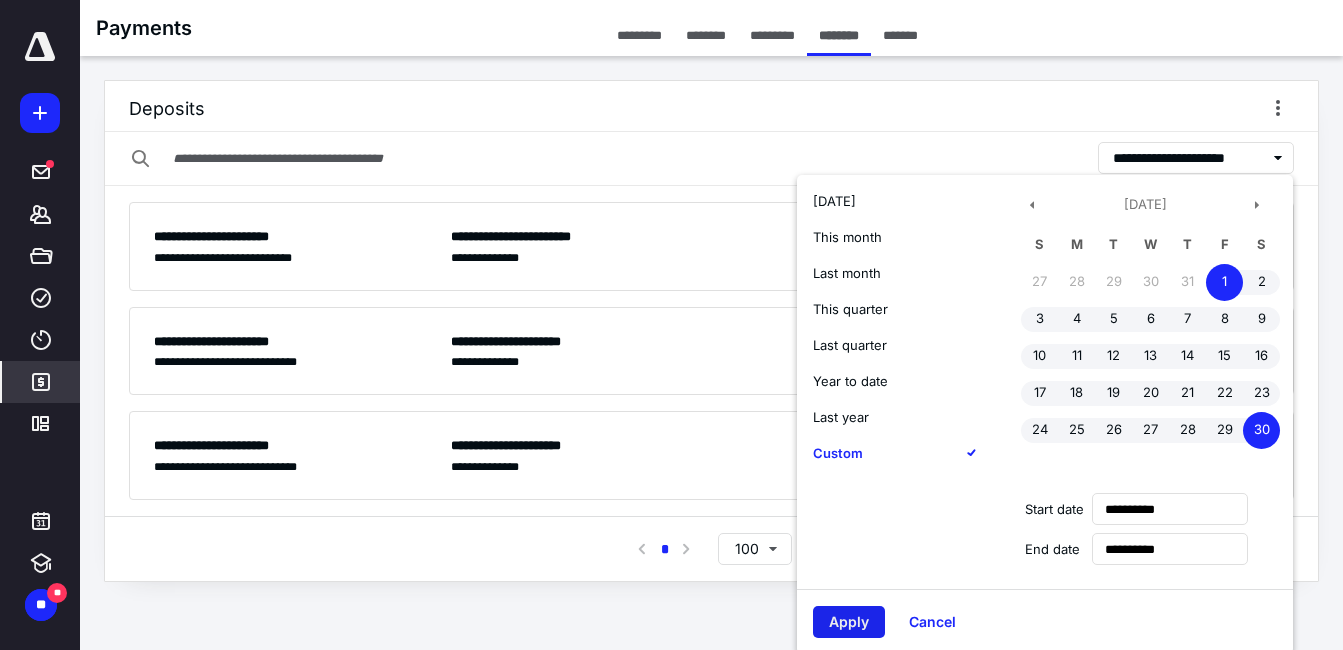click on "Apply" at bounding box center (849, 622) 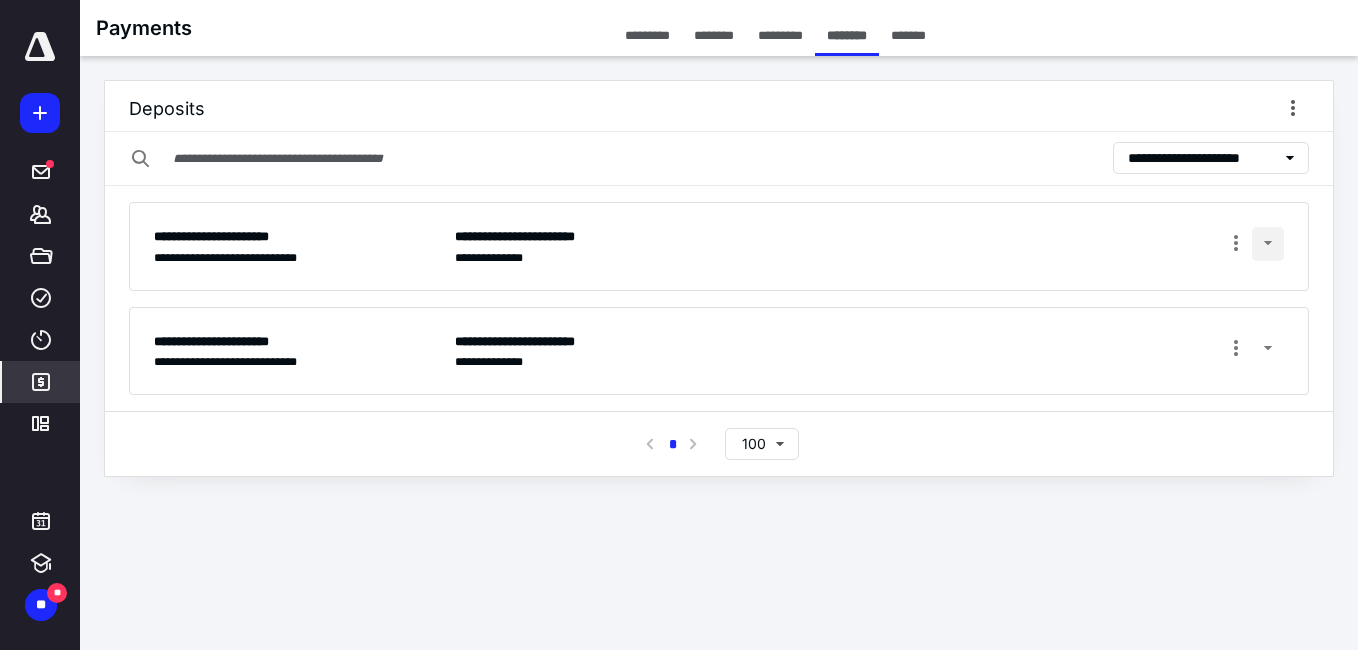 click at bounding box center [1268, 244] 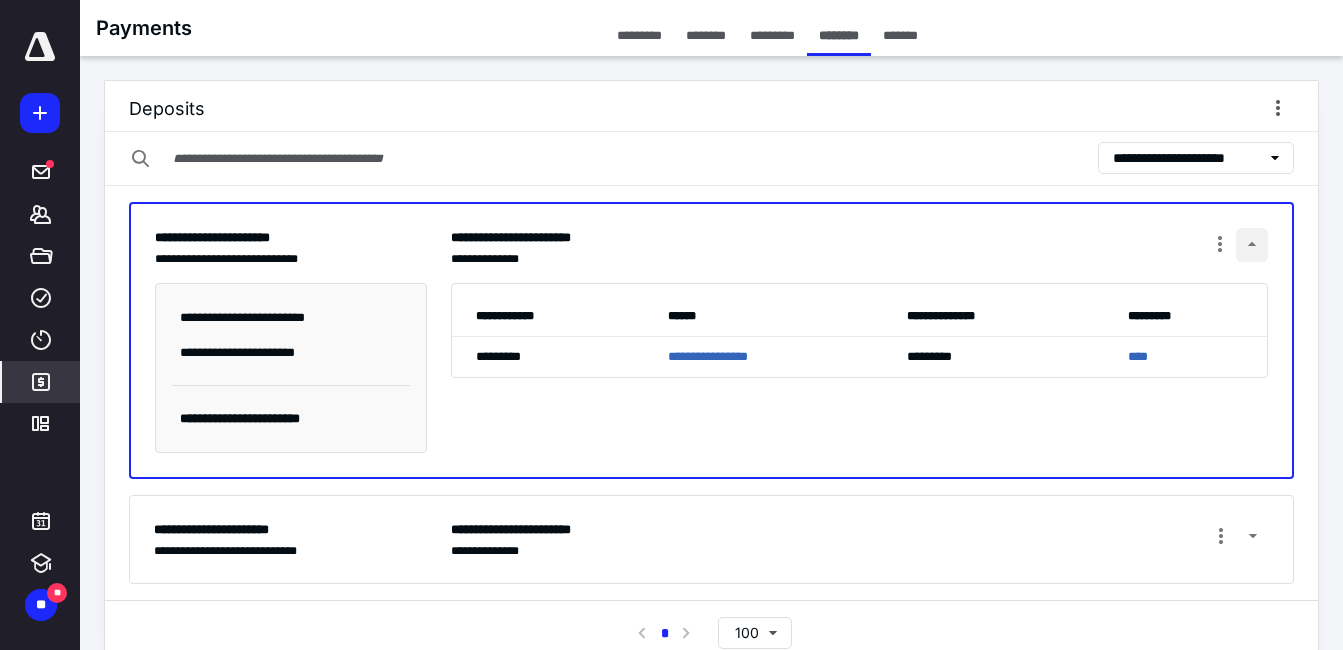 click at bounding box center [1252, 245] 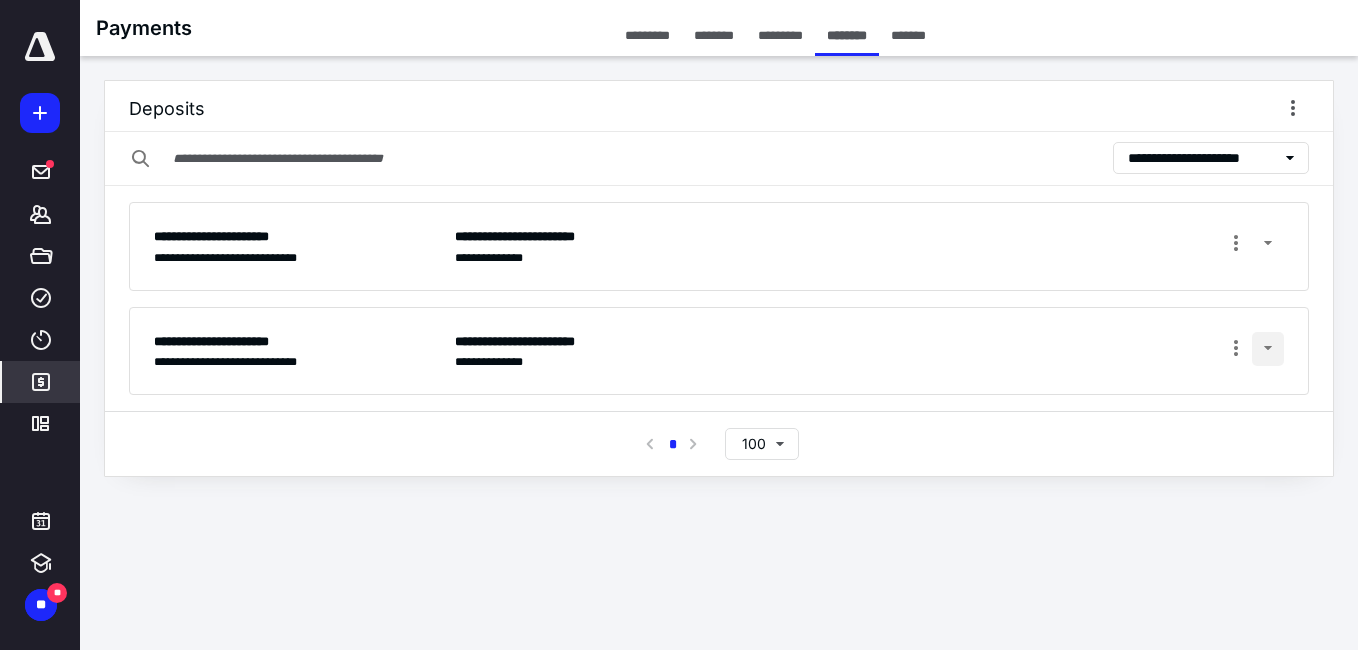 click at bounding box center [1268, 349] 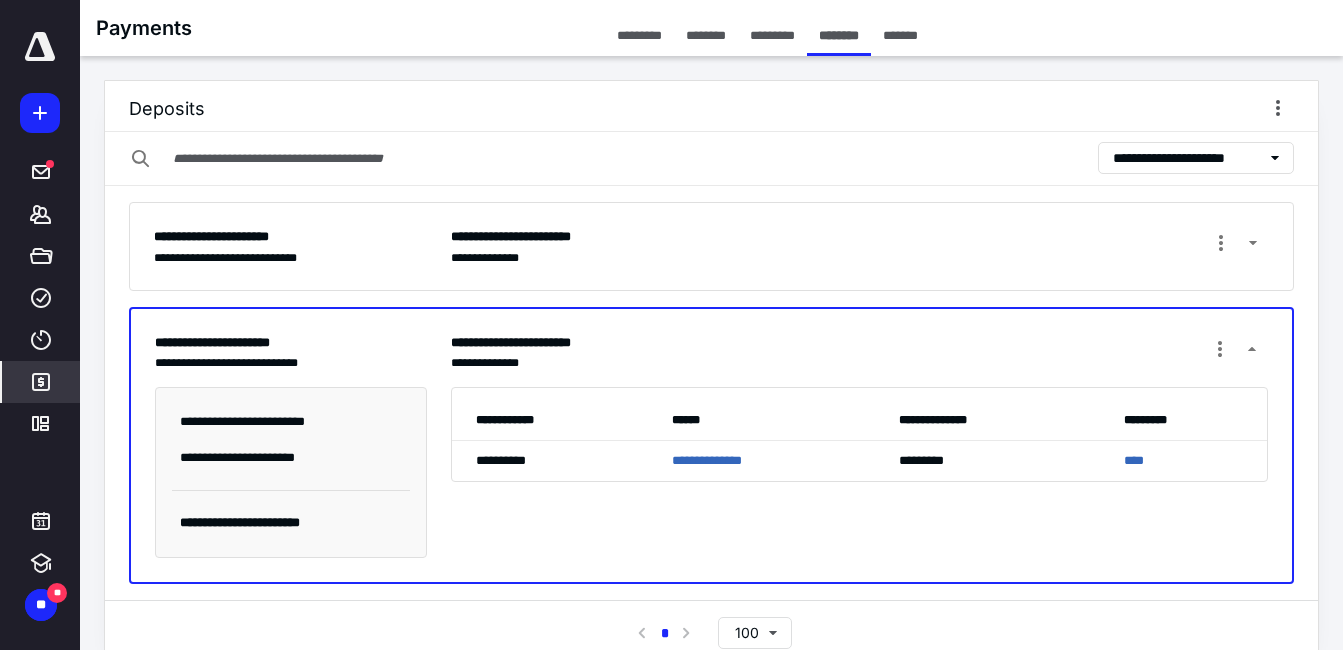 scroll, scrollTop: 40, scrollLeft: 0, axis: vertical 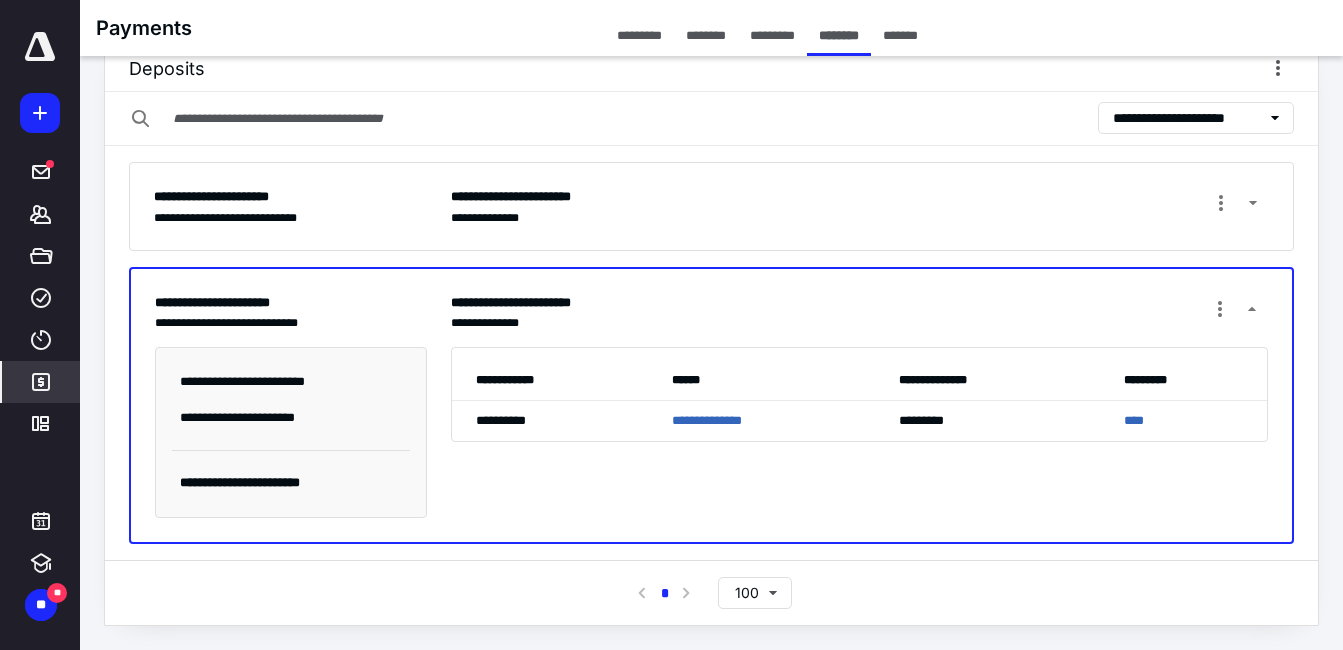 click 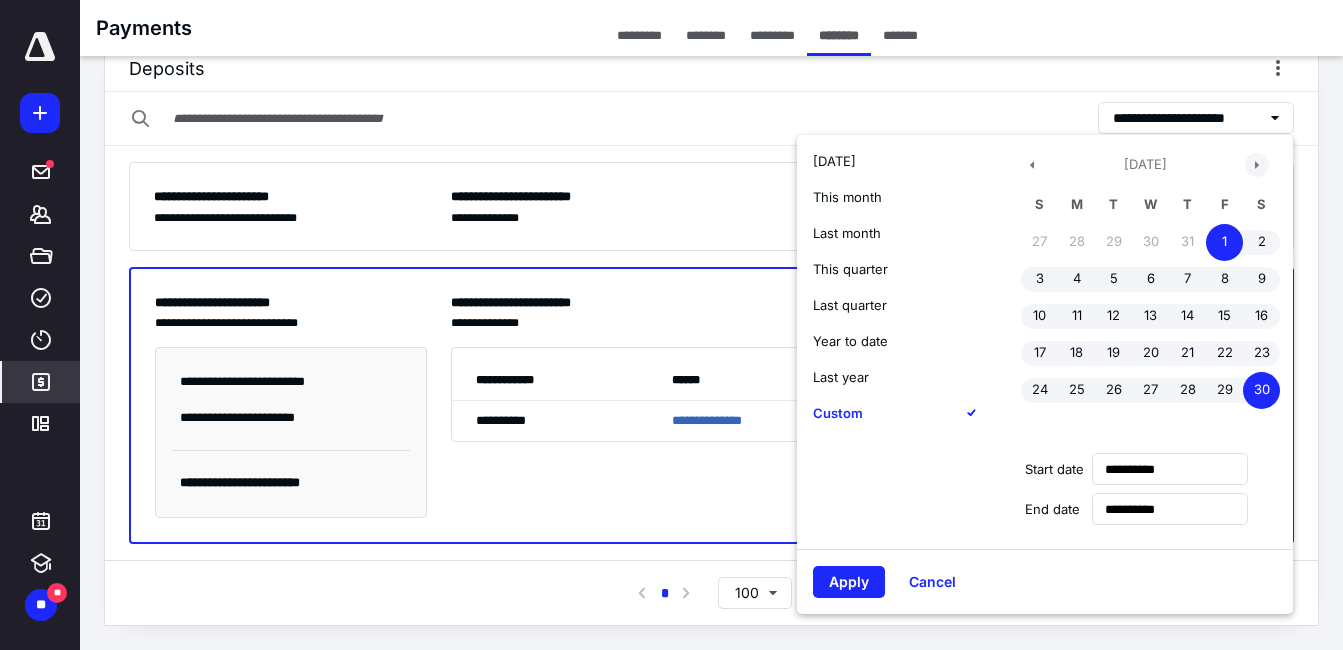 click at bounding box center (1257, 165) 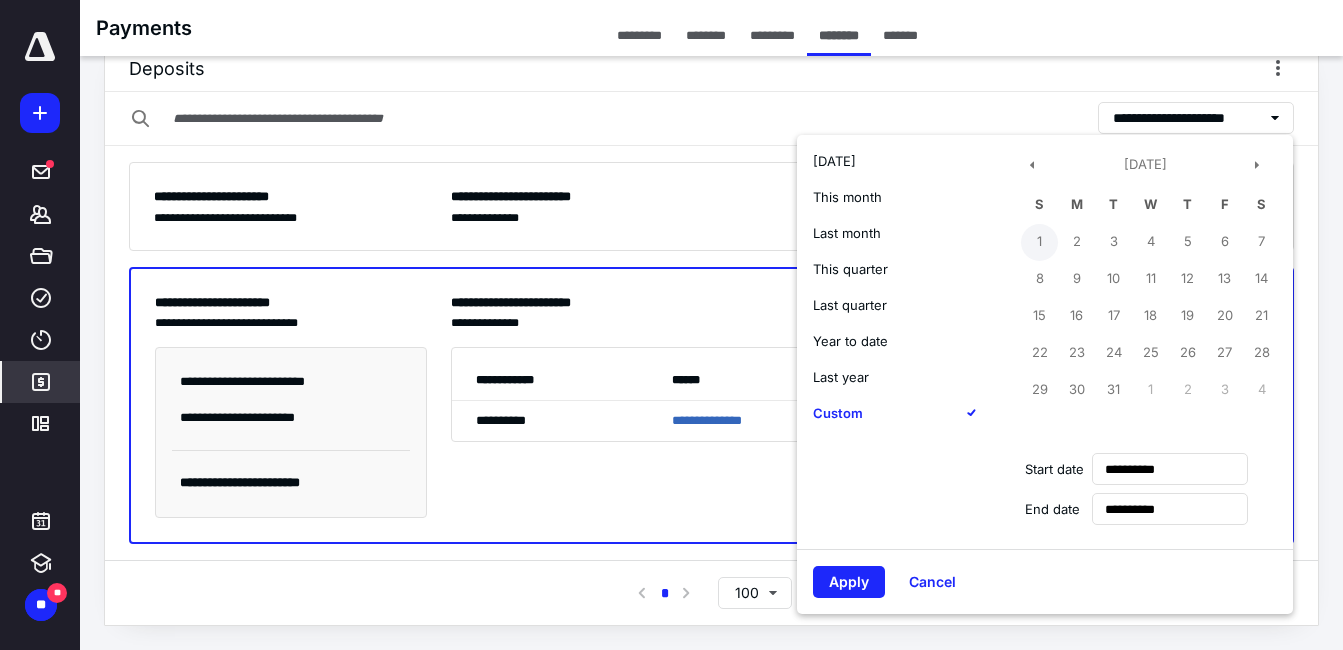 click on "1" at bounding box center [1039, 242] 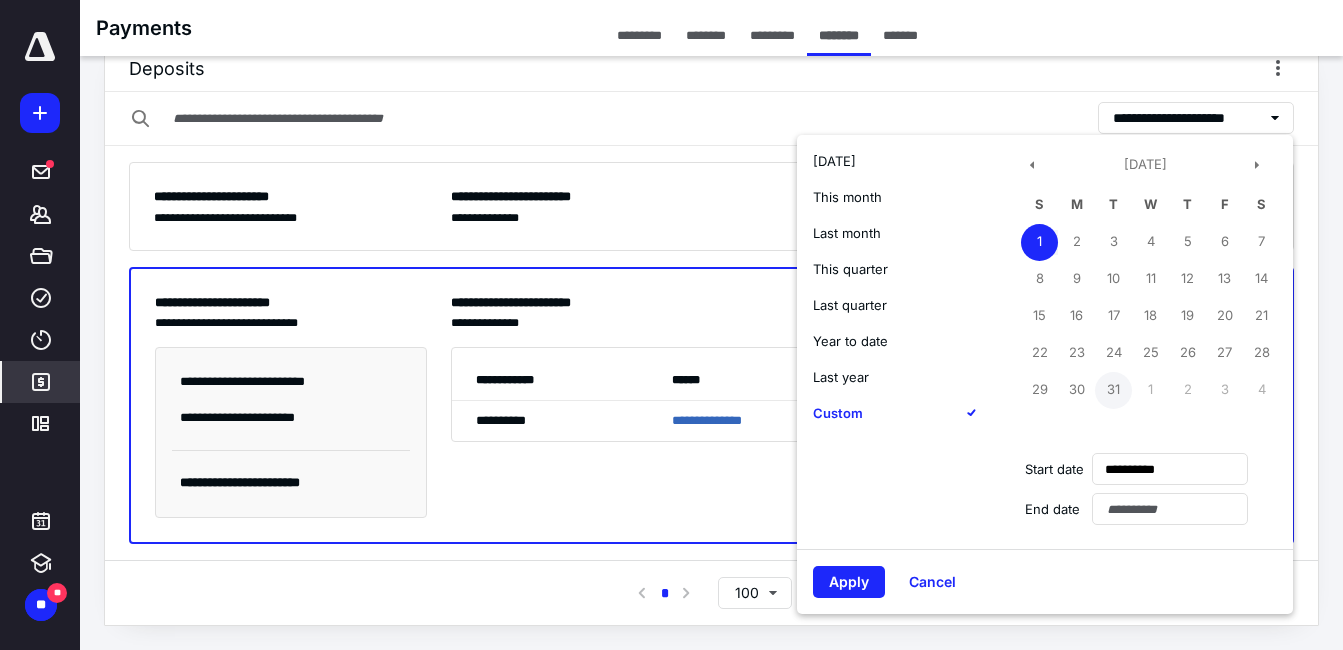 click on "31" at bounding box center [1113, 390] 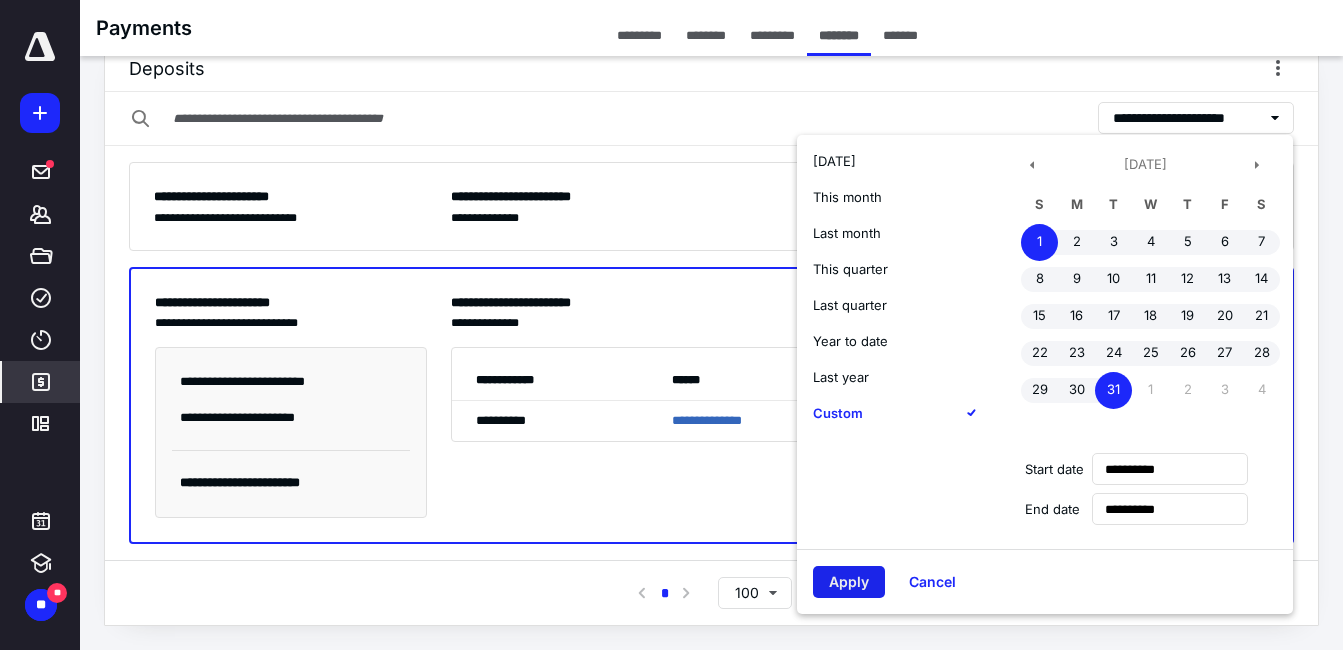 drag, startPoint x: 852, startPoint y: 580, endPoint x: 955, endPoint y: 408, distance: 200.48192 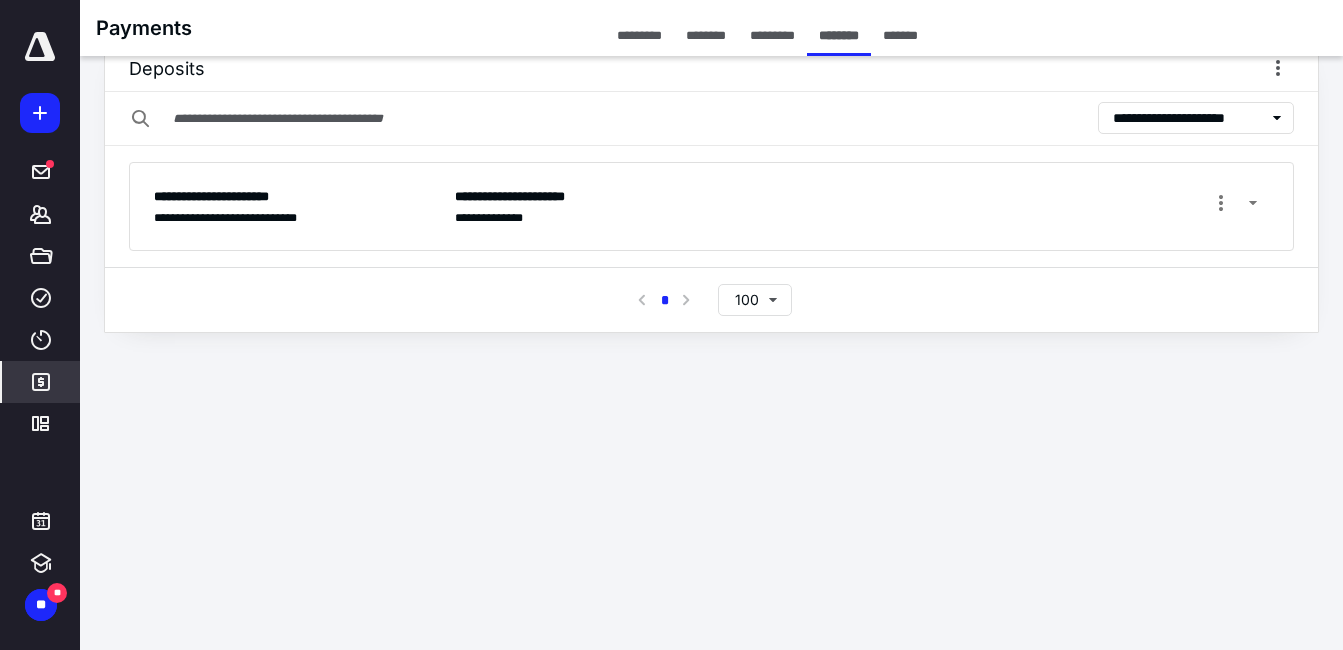 scroll, scrollTop: 0, scrollLeft: 0, axis: both 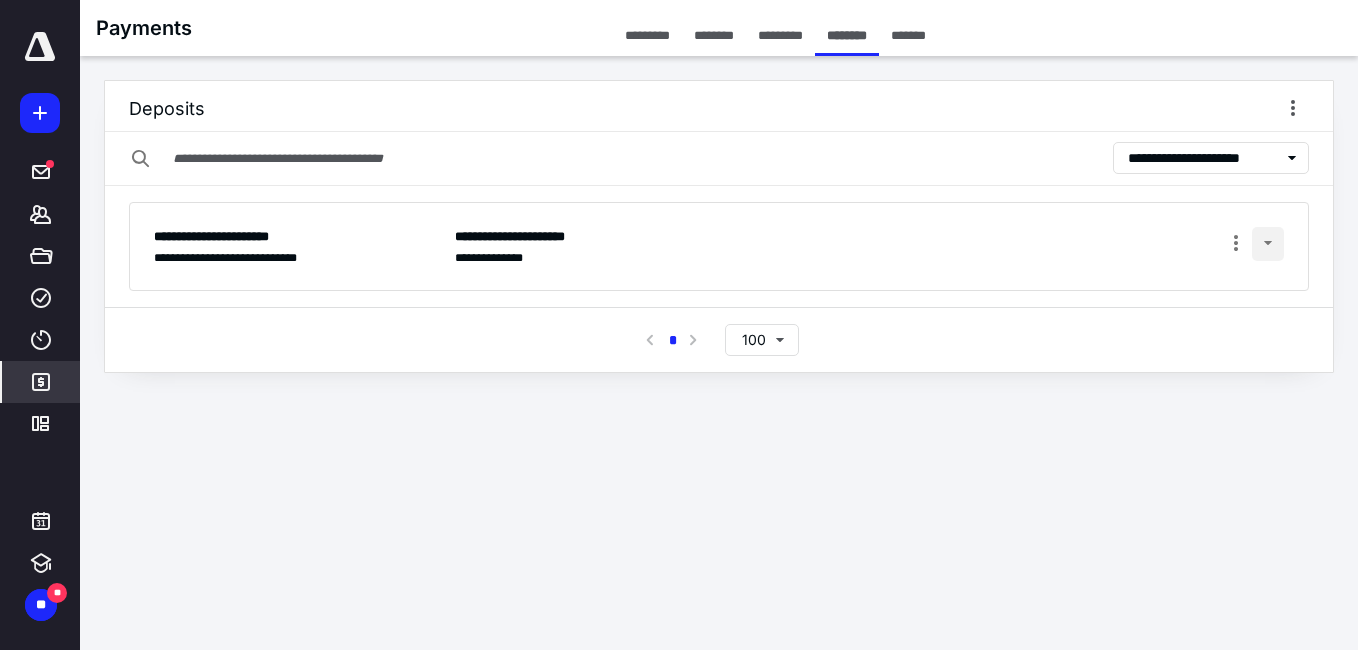click at bounding box center [1268, 244] 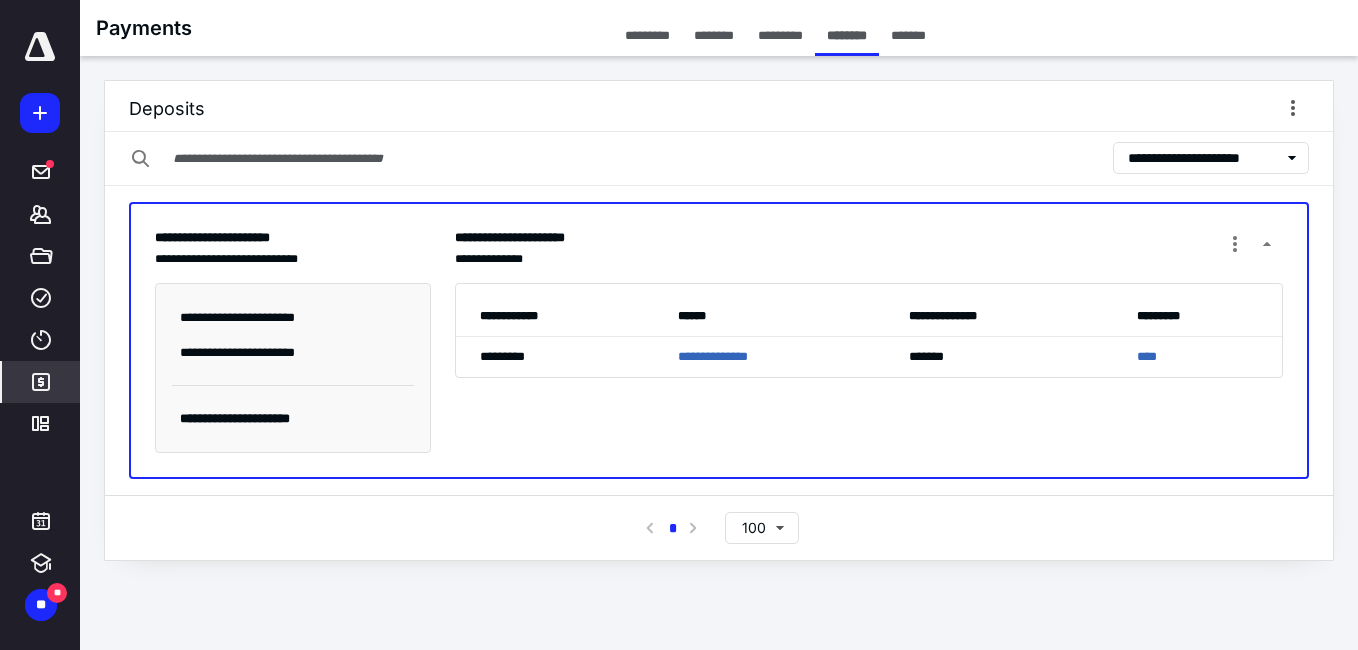 click 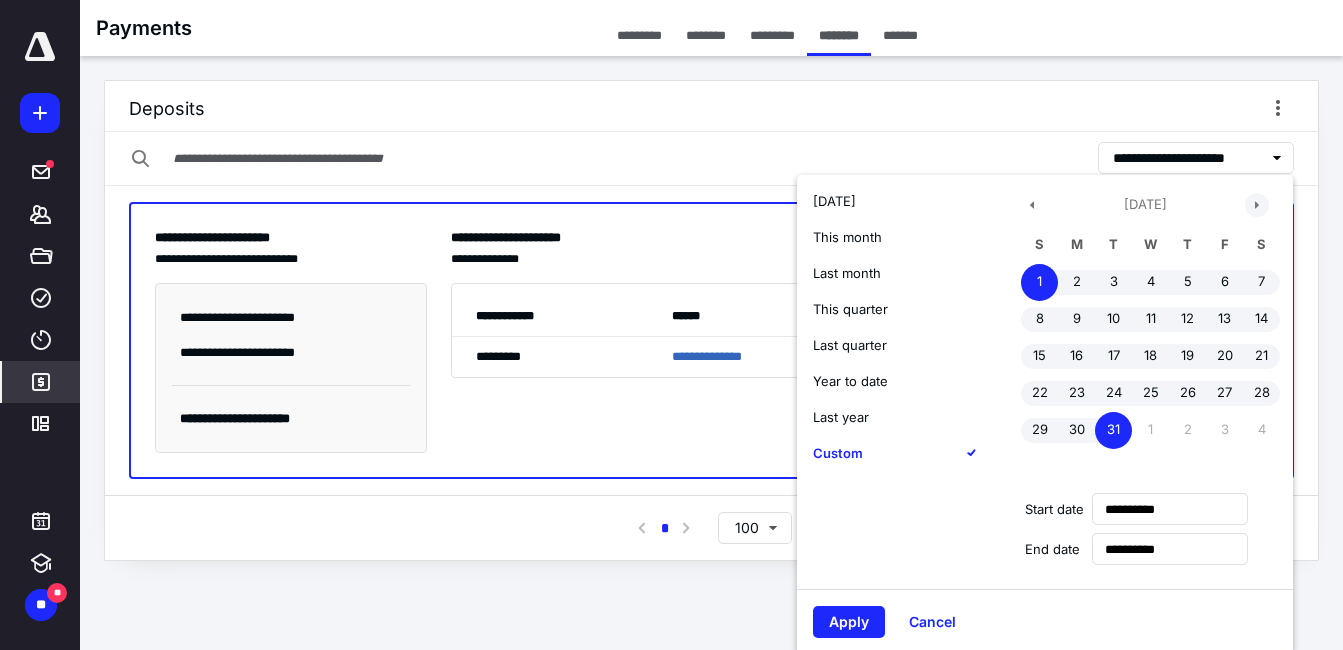 click at bounding box center (1257, 205) 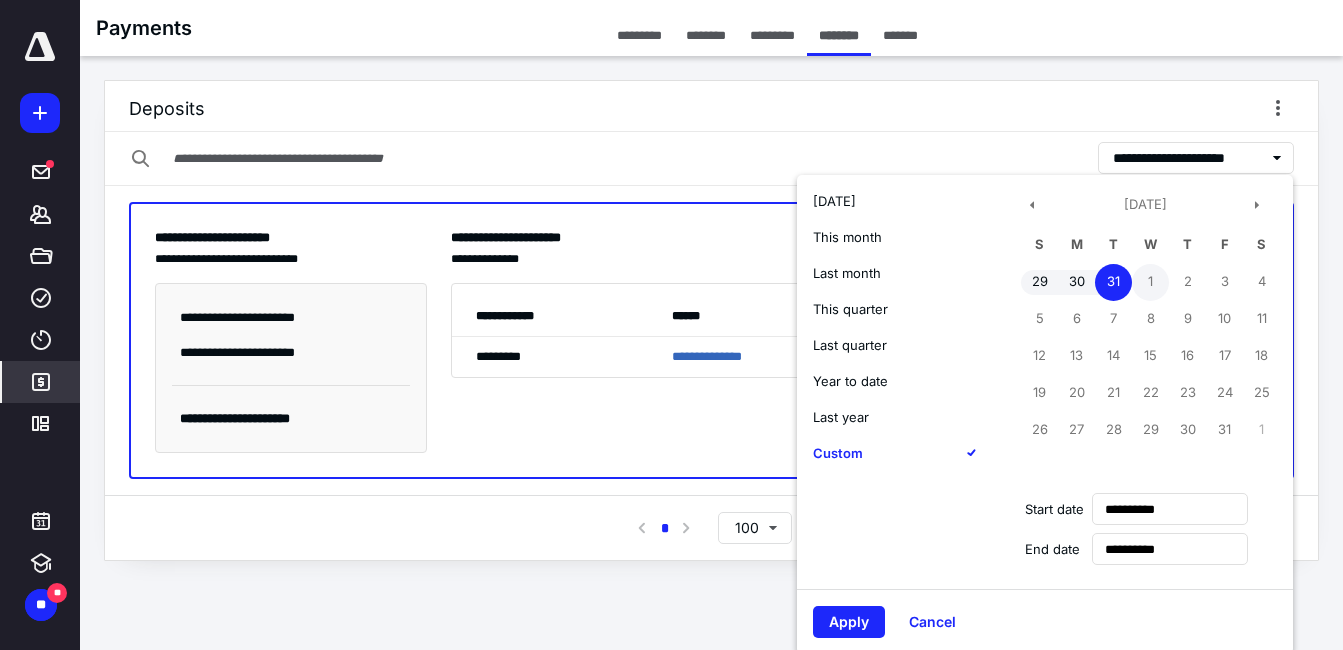 click on "1" at bounding box center (1150, 282) 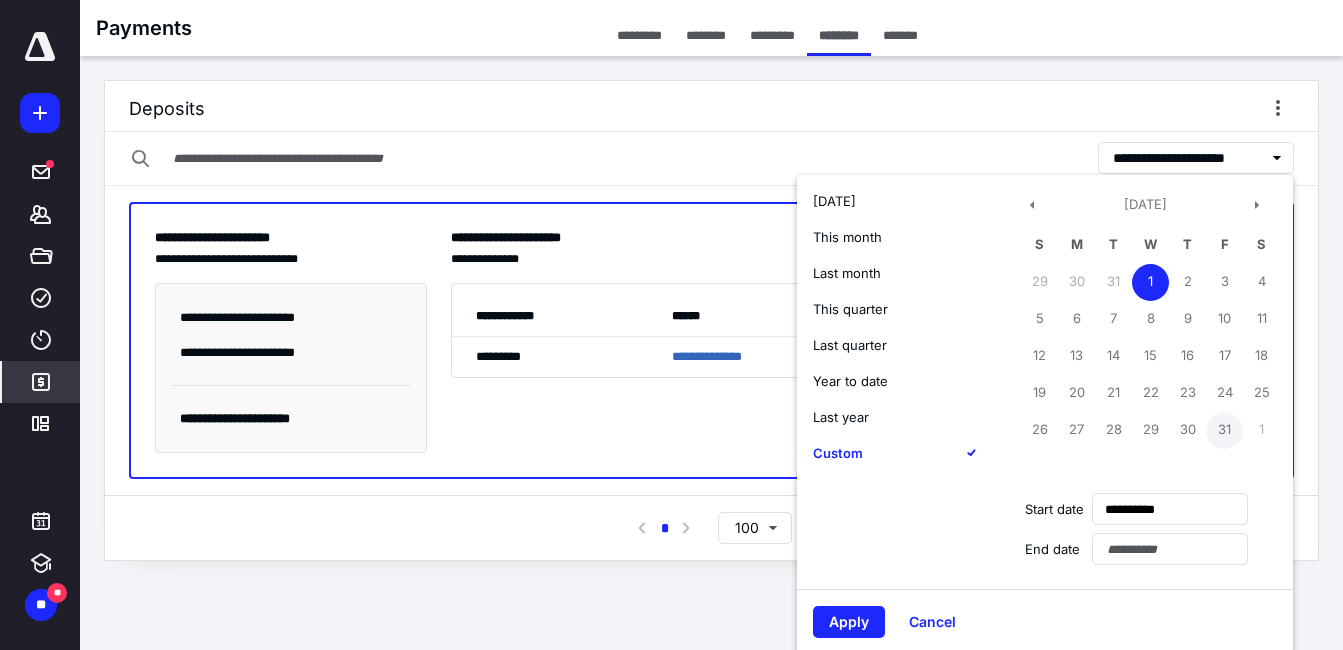 click on "31" at bounding box center [1224, 430] 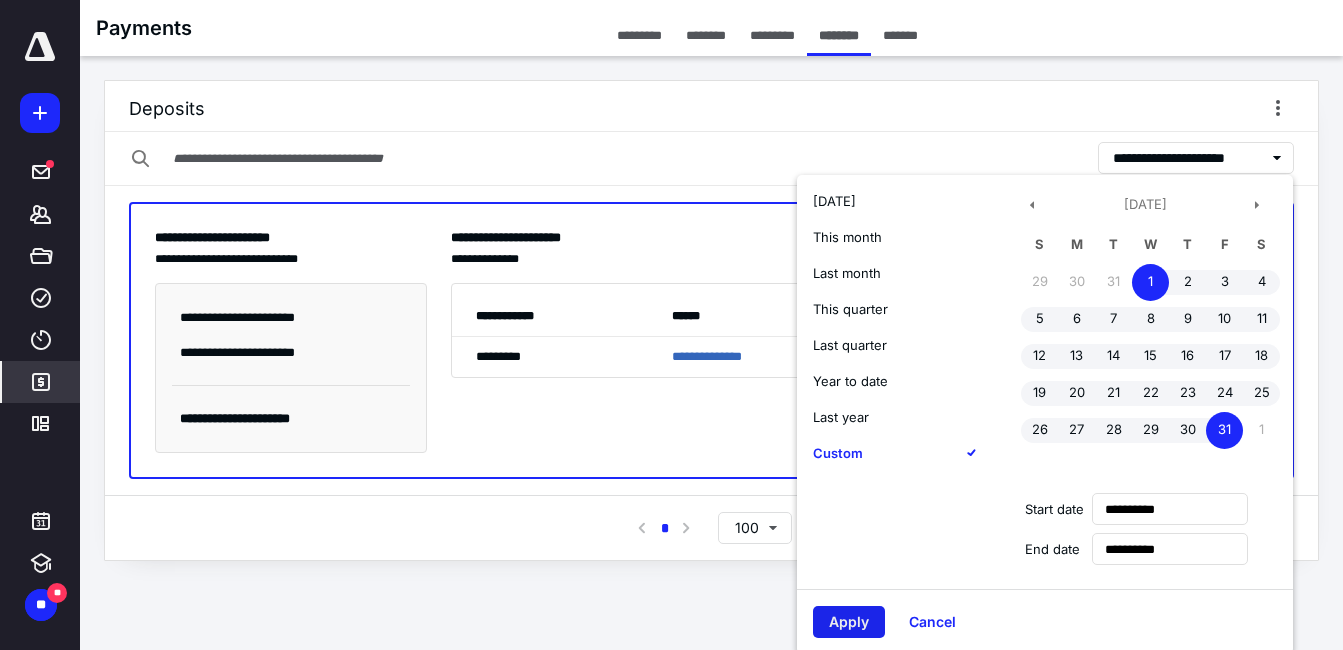click on "Apply" at bounding box center (849, 622) 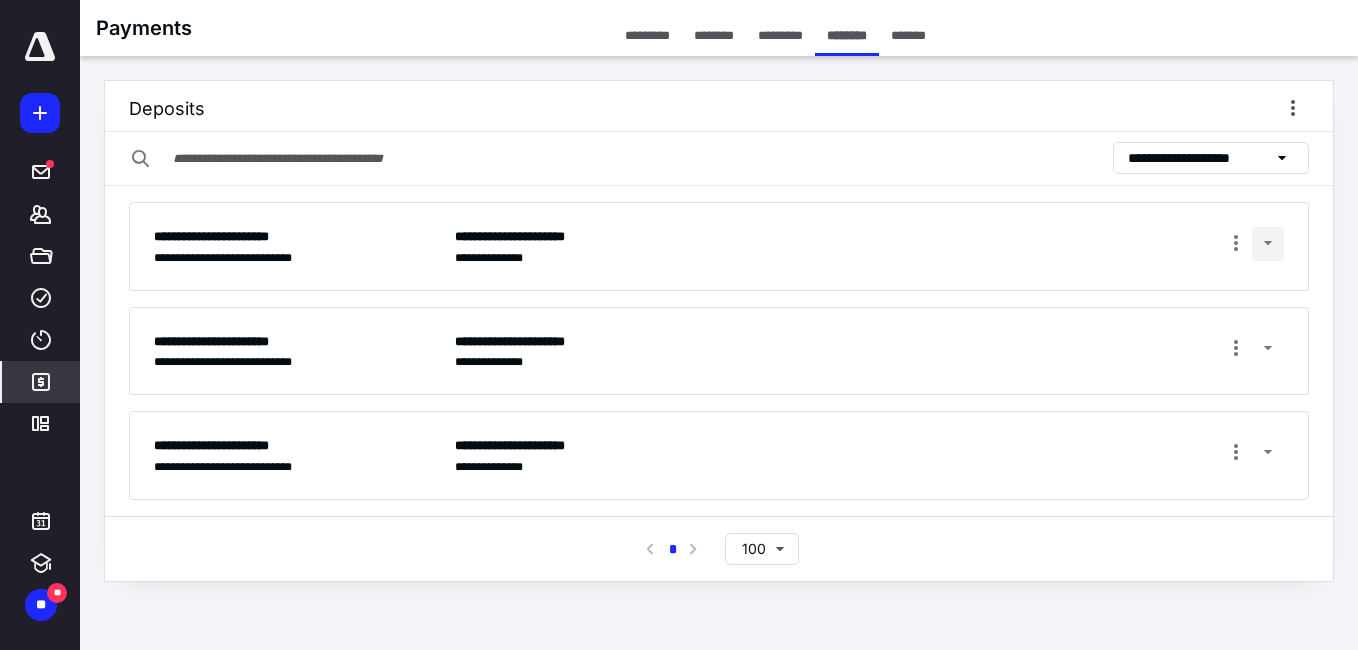 click at bounding box center [1268, 244] 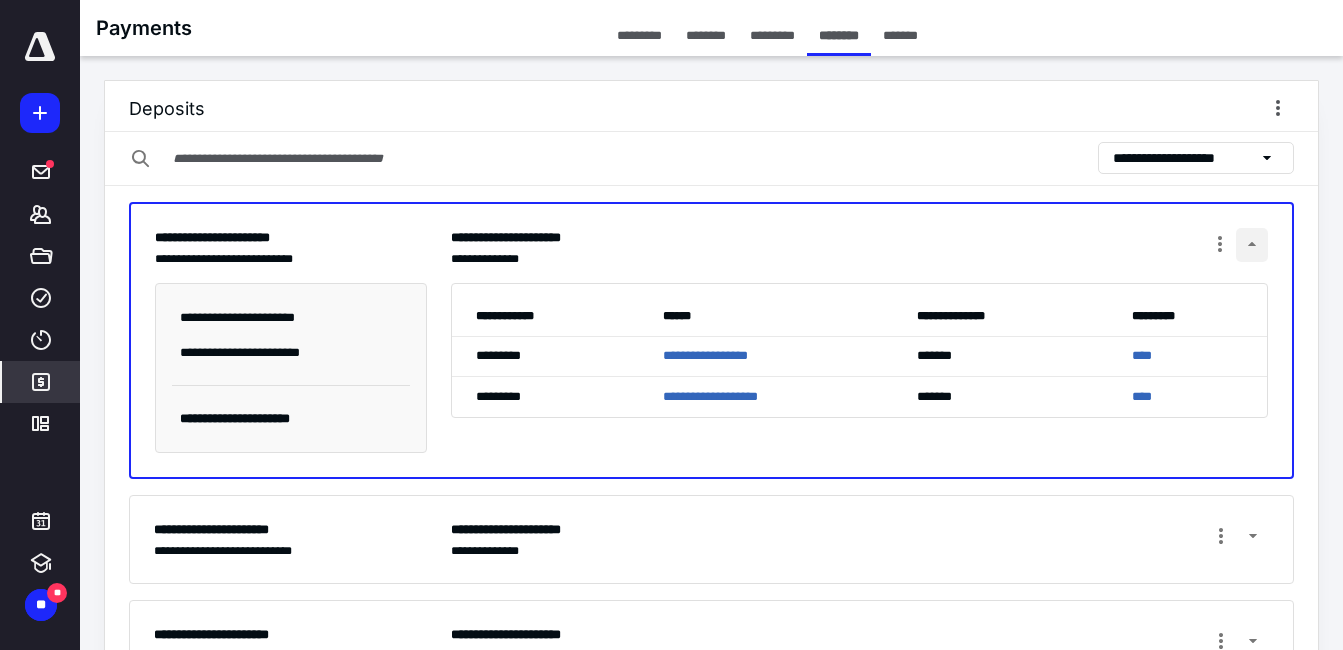 click at bounding box center (1252, 245) 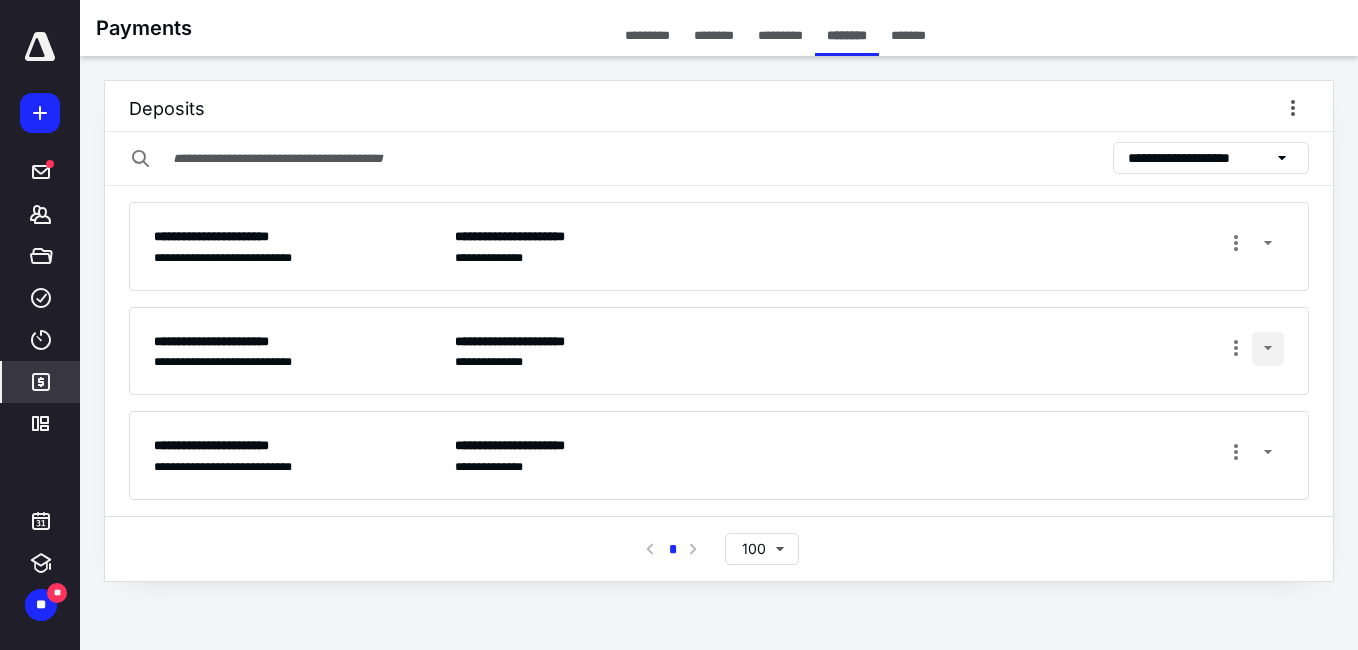 click at bounding box center [1268, 349] 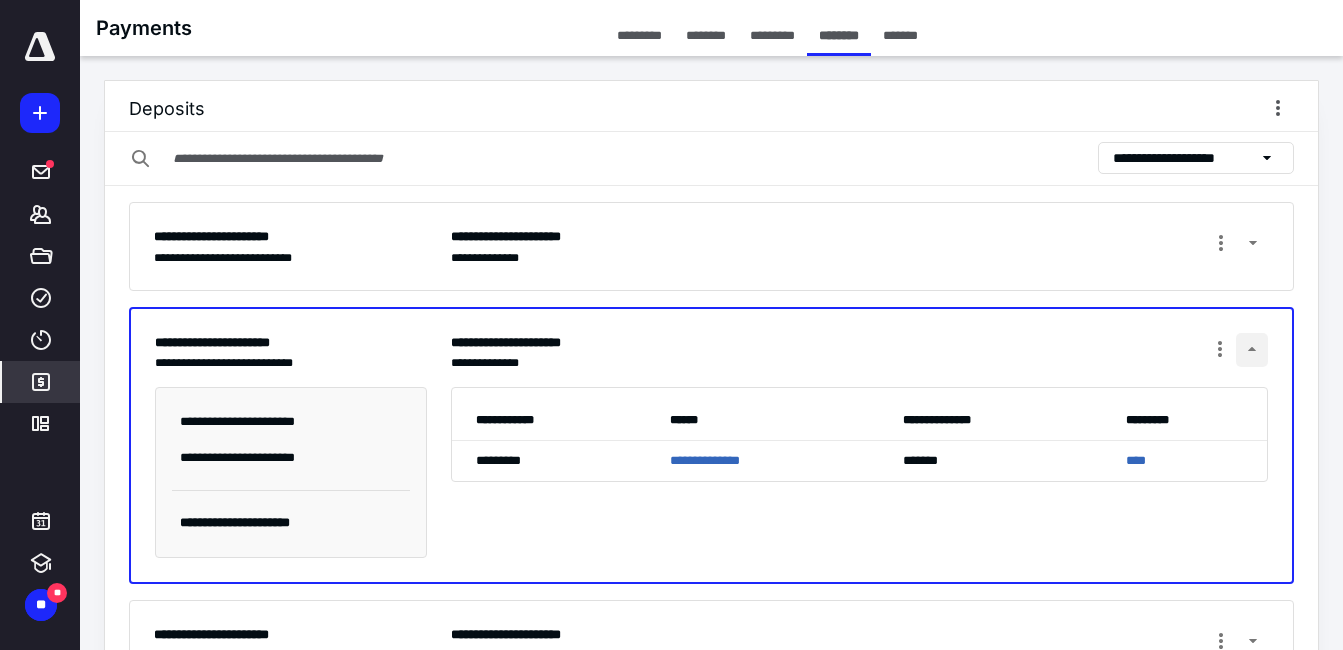 click at bounding box center (1252, 350) 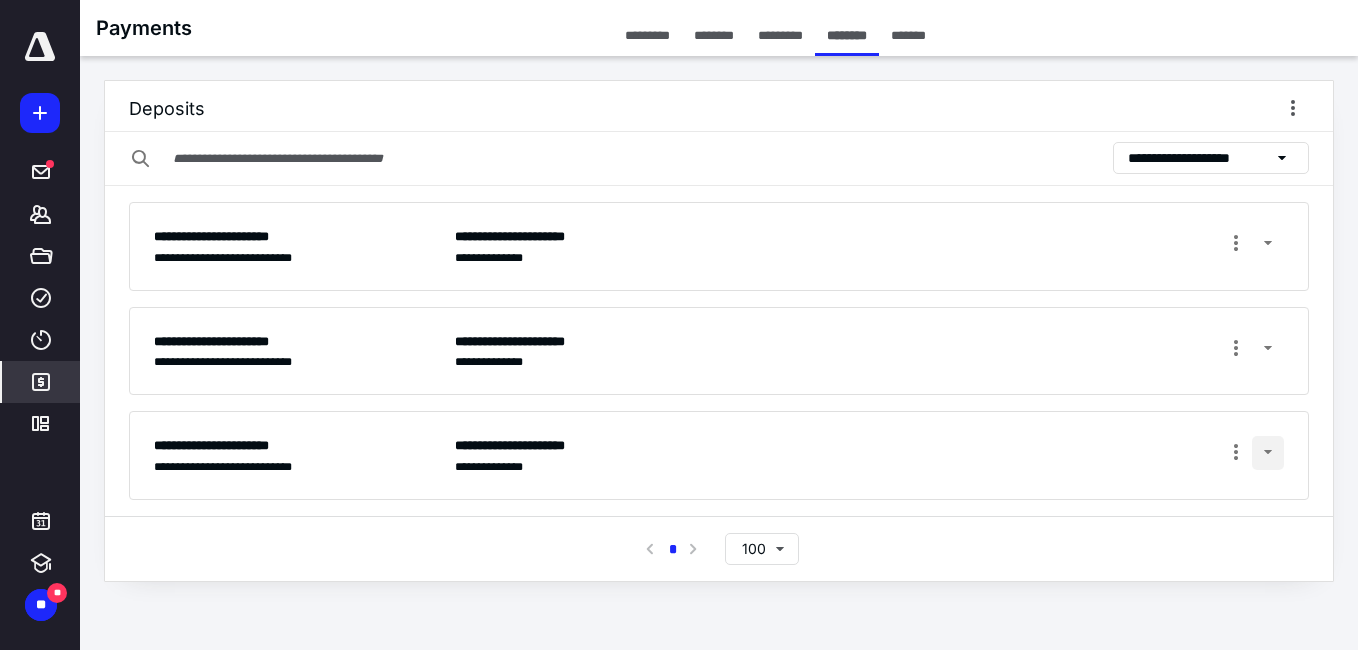 click at bounding box center (1268, 453) 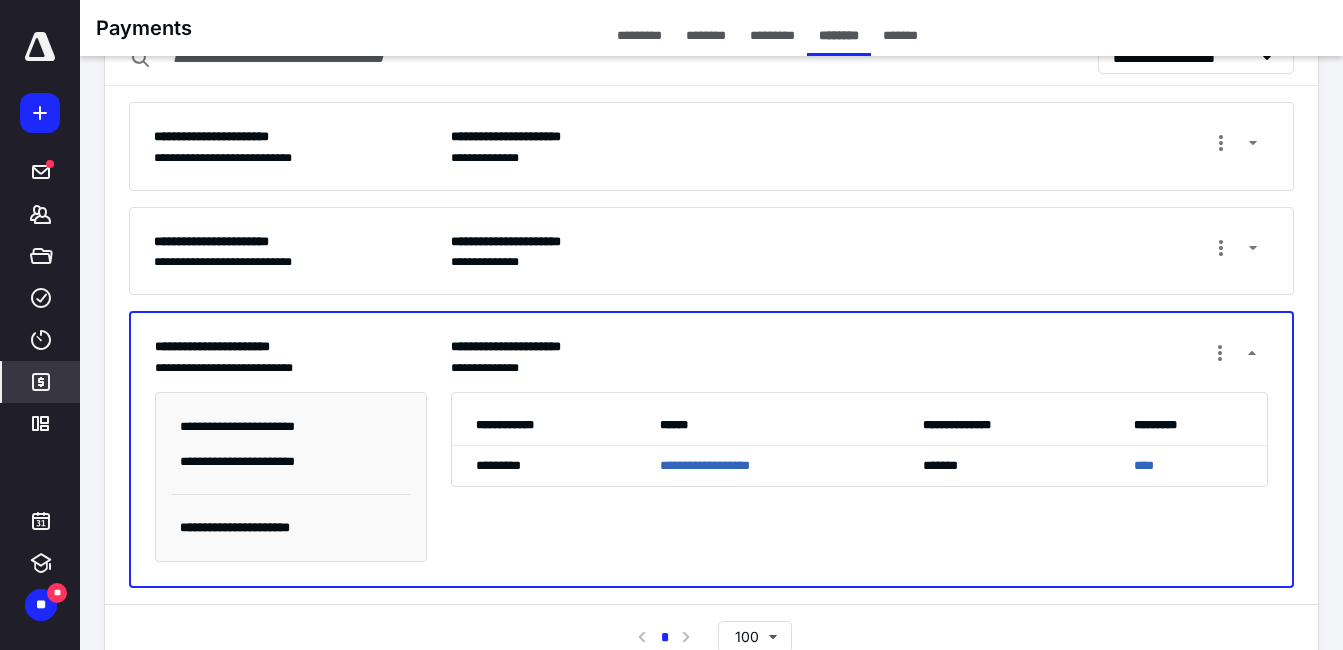 scroll, scrollTop: 144, scrollLeft: 0, axis: vertical 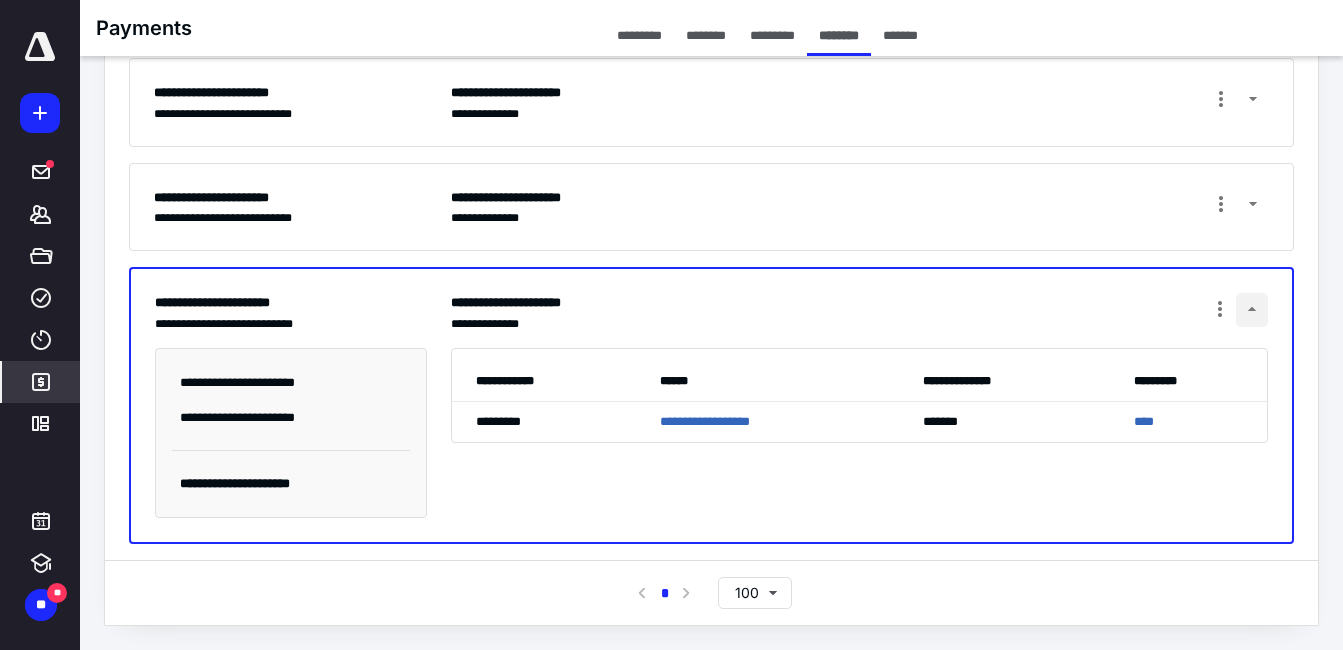 click at bounding box center [1252, 310] 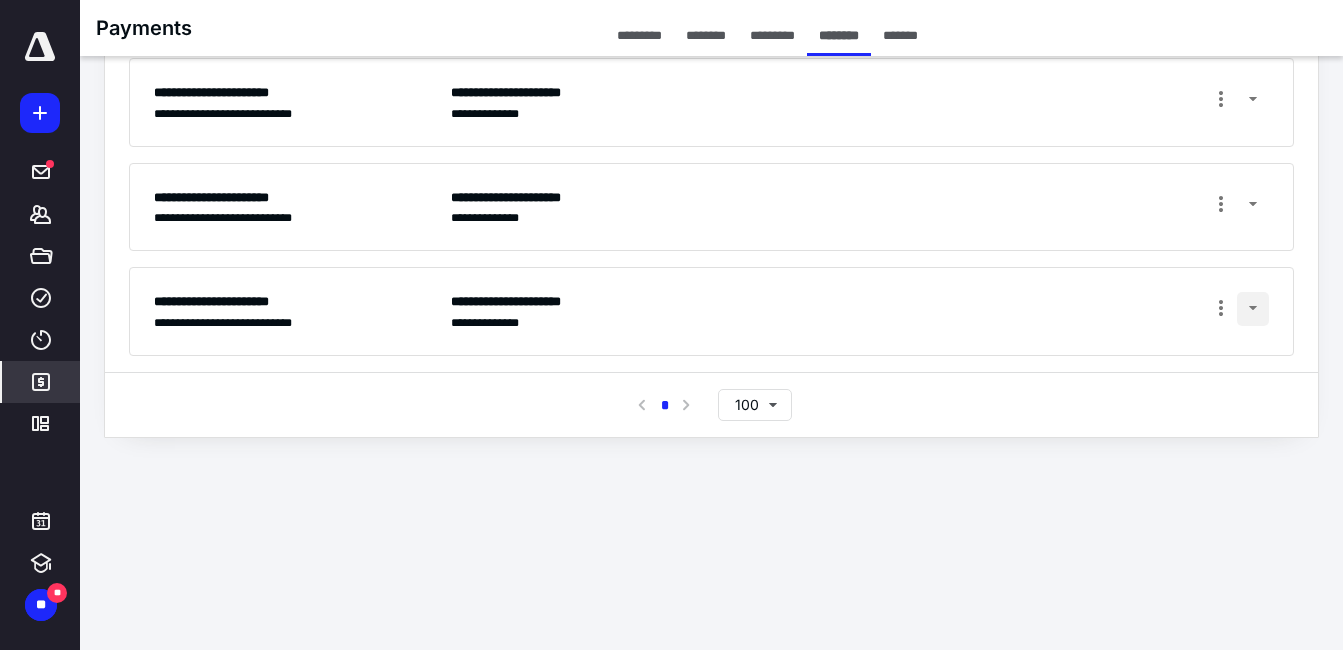 scroll, scrollTop: 0, scrollLeft: 0, axis: both 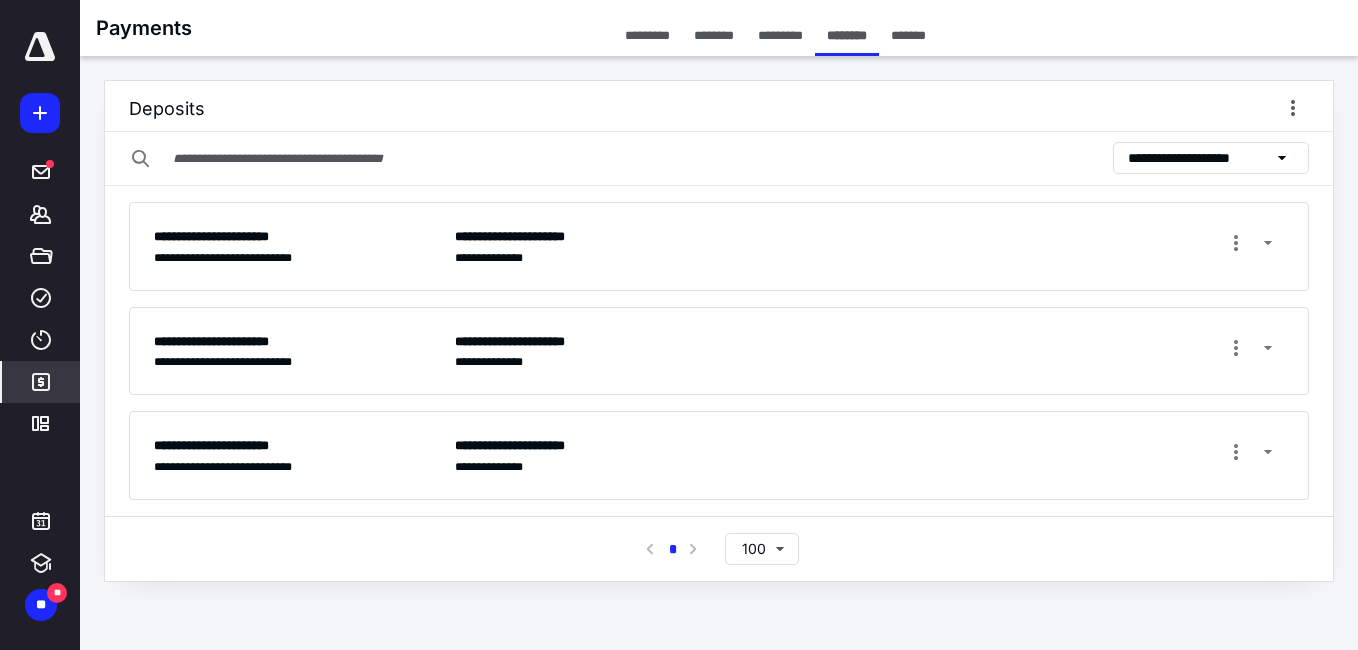 click 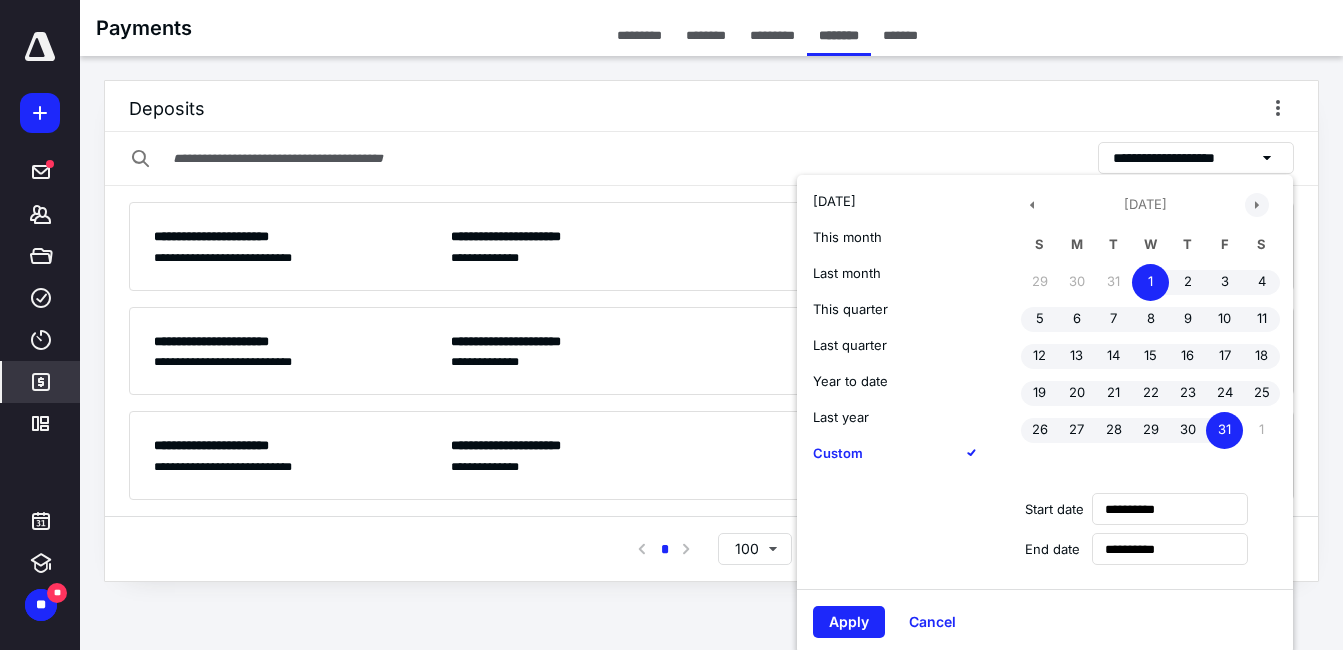 click at bounding box center (1257, 205) 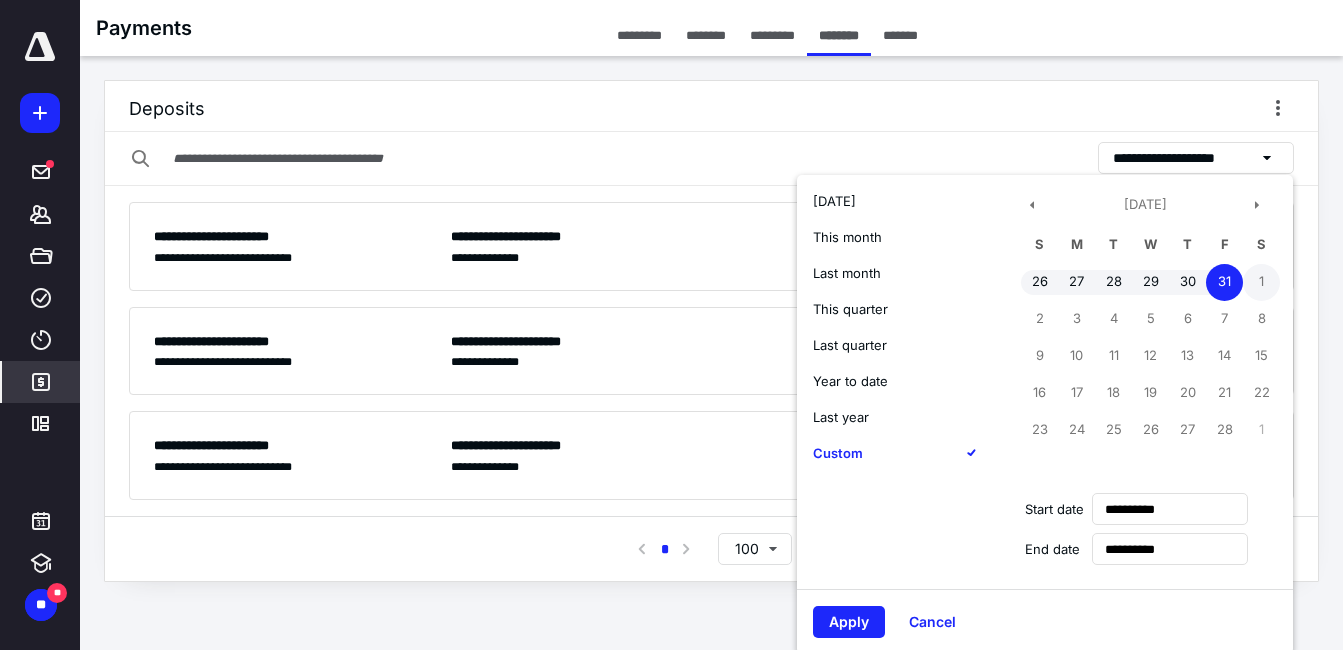 click on "1" at bounding box center [1261, 282] 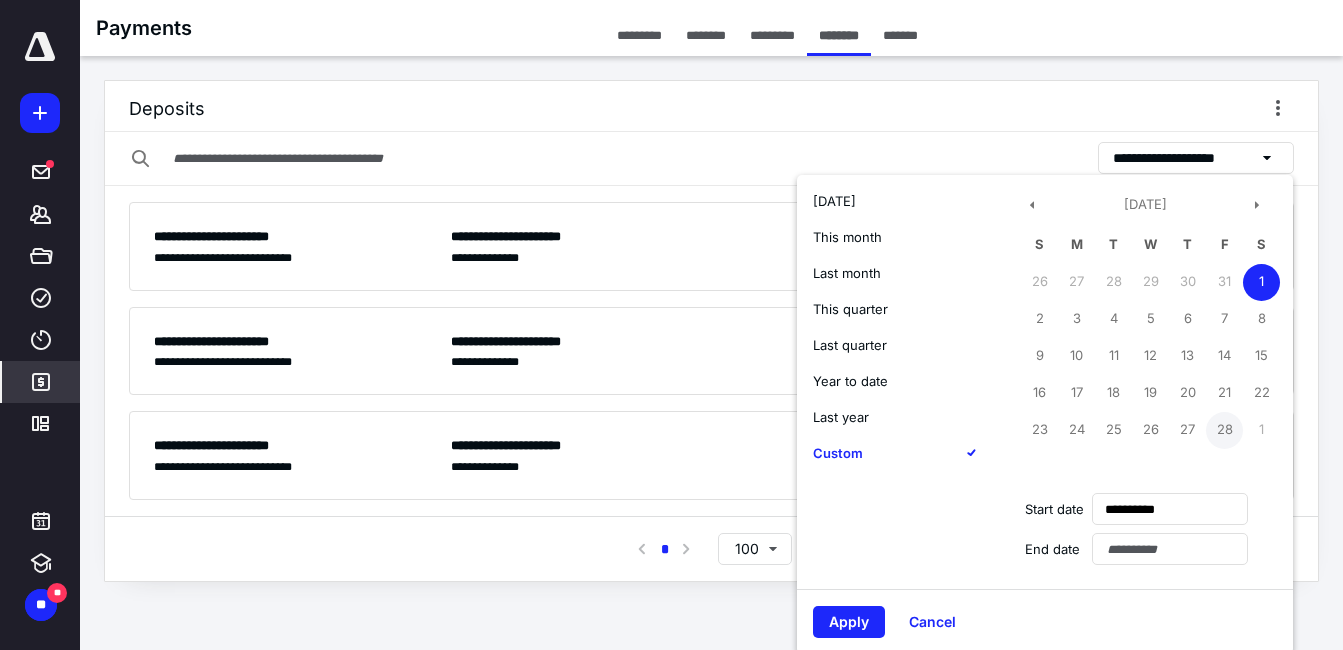 click on "28" at bounding box center (1224, 430) 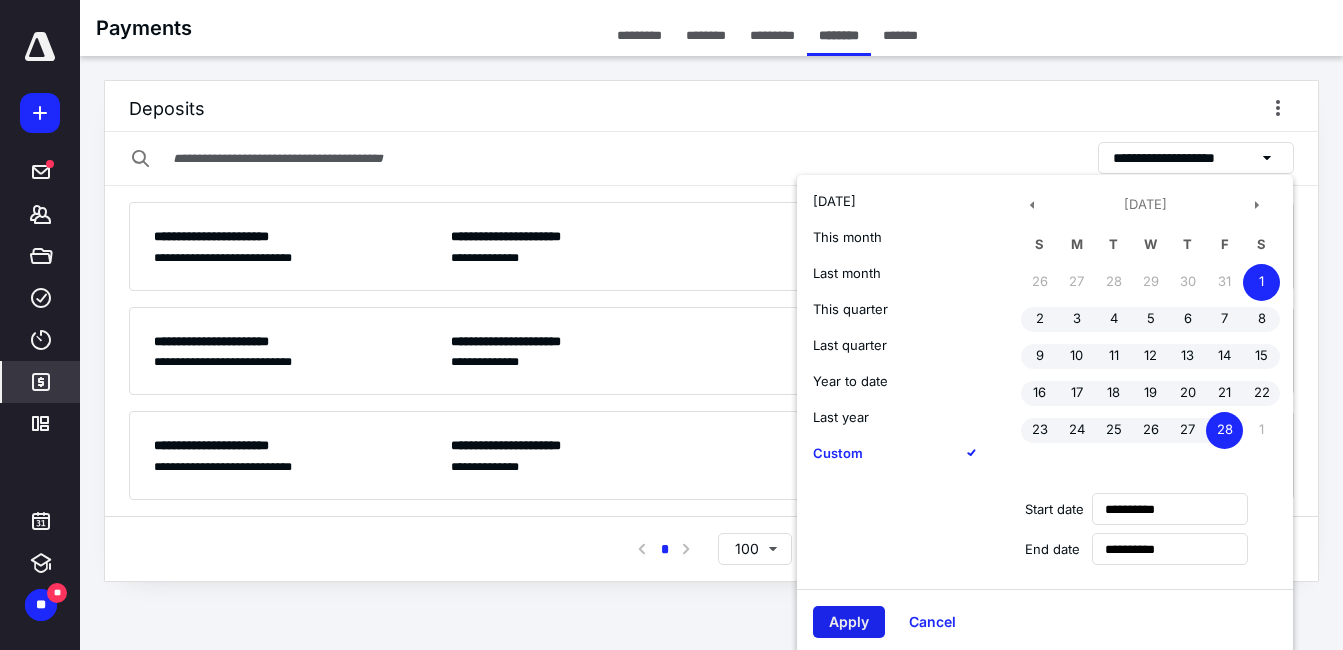 click on "Apply" at bounding box center (849, 622) 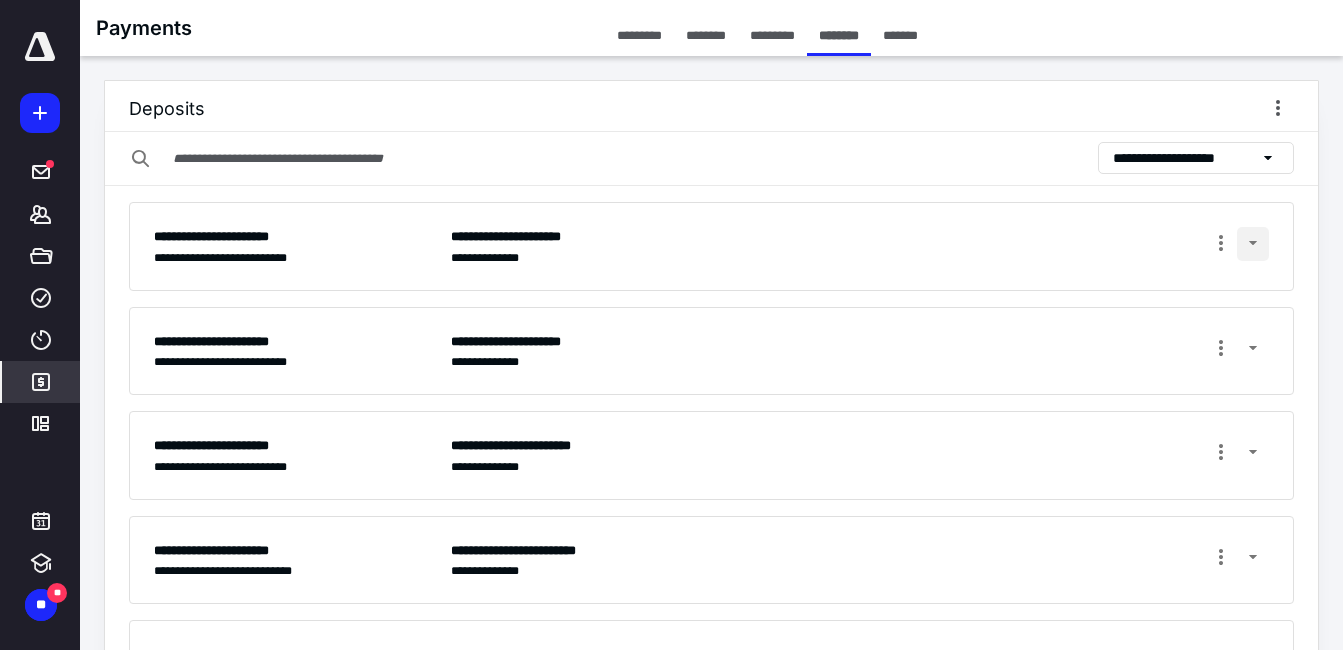click at bounding box center (1253, 244) 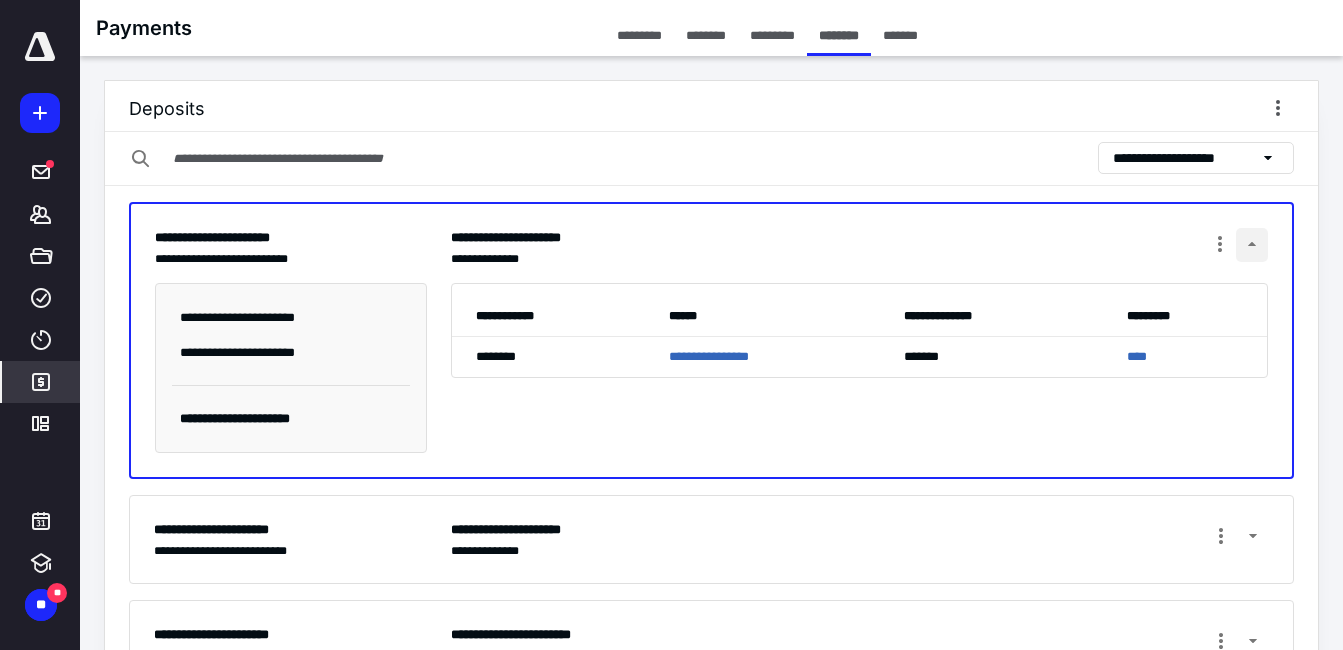 click at bounding box center (1252, 245) 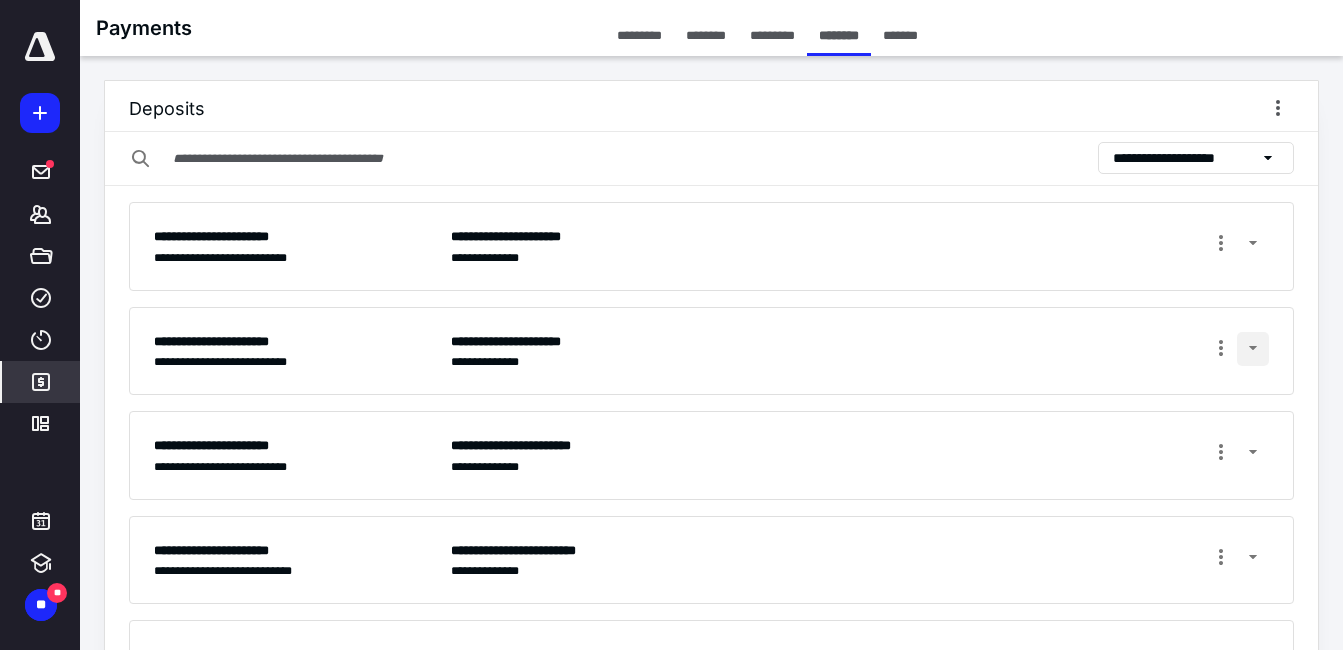 click at bounding box center (1253, 349) 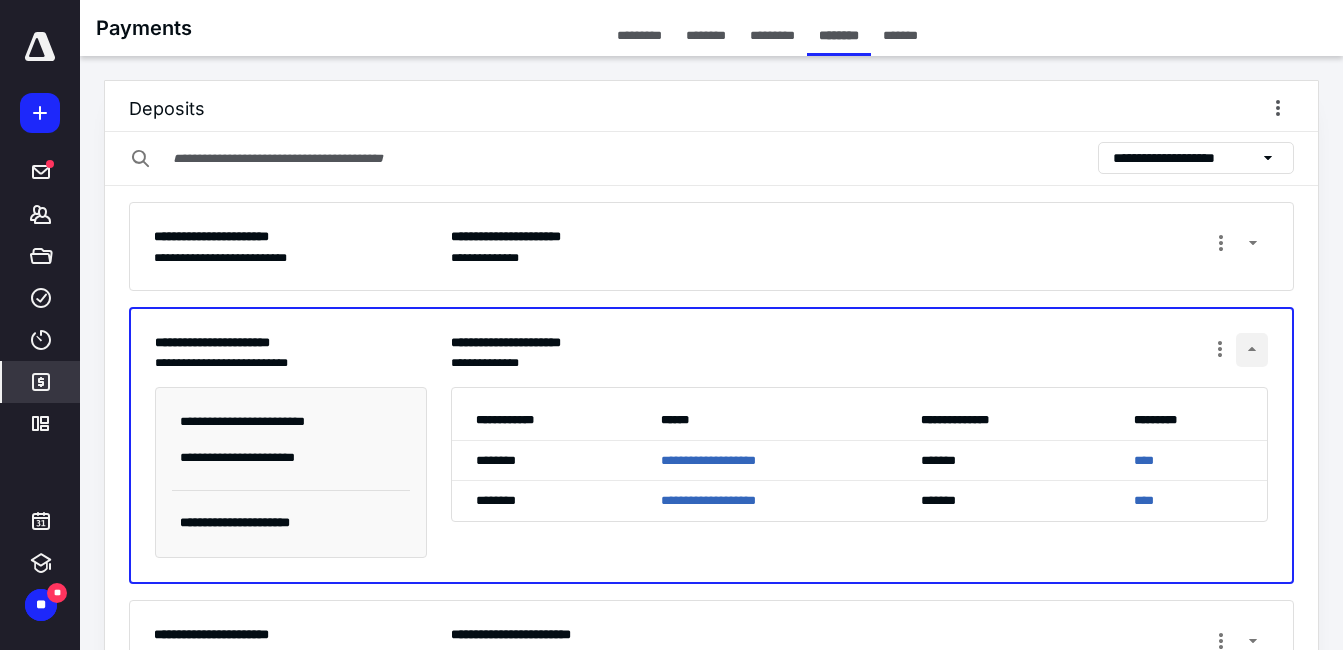 click at bounding box center (1252, 350) 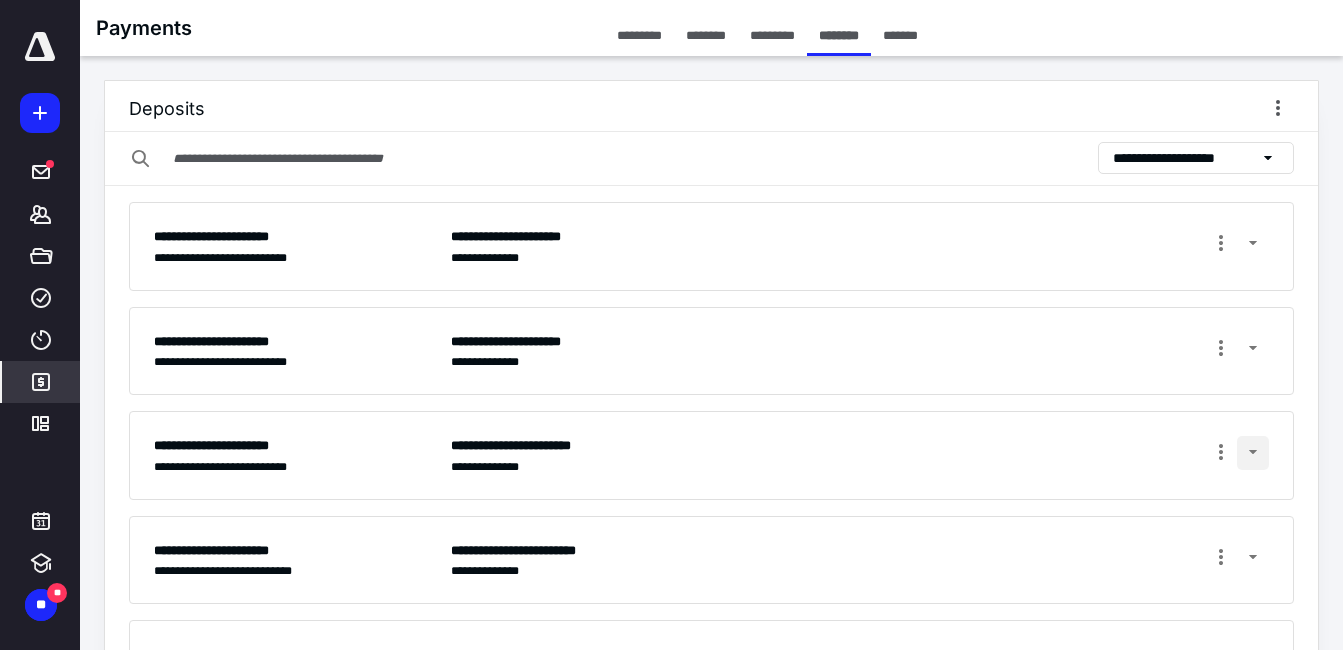 click at bounding box center [1253, 453] 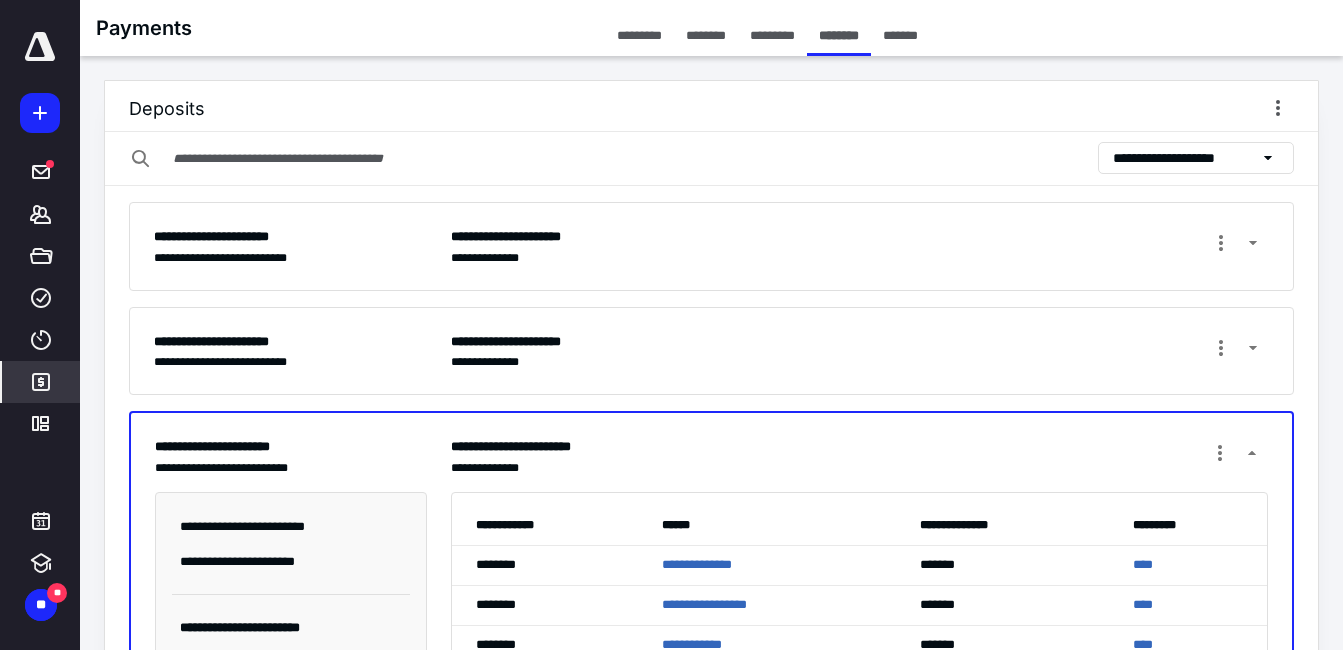 scroll, scrollTop: 100, scrollLeft: 0, axis: vertical 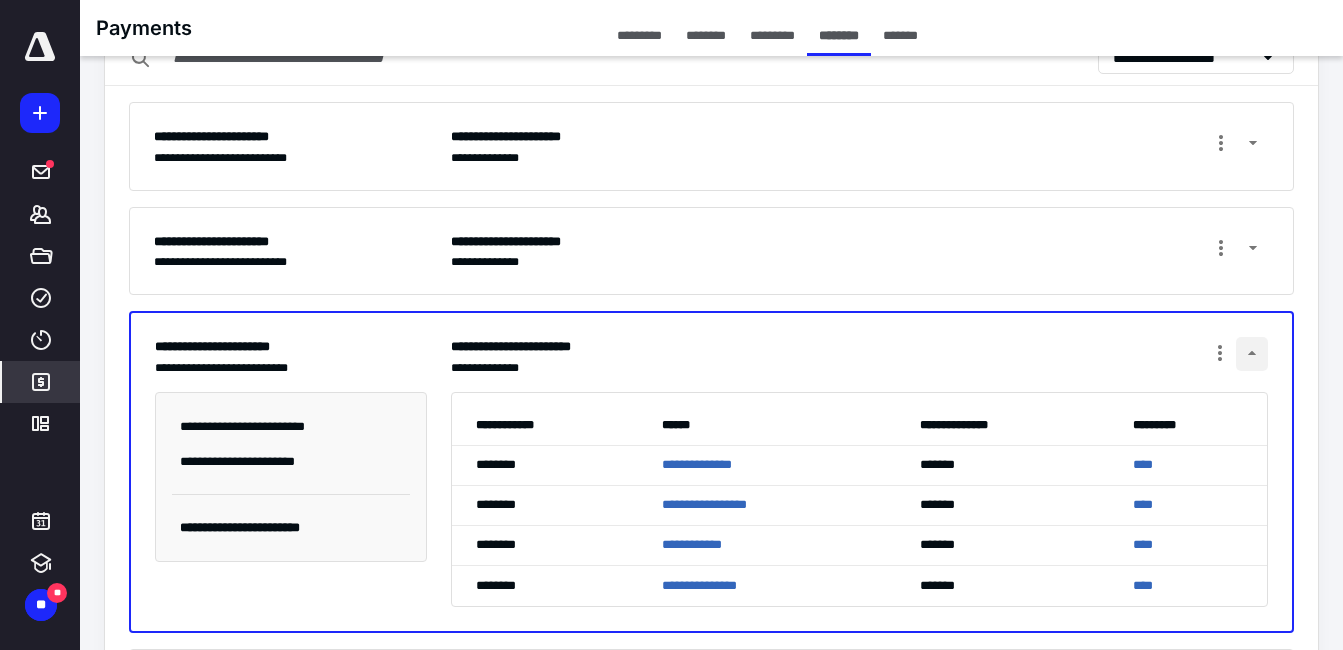 click at bounding box center [1252, 354] 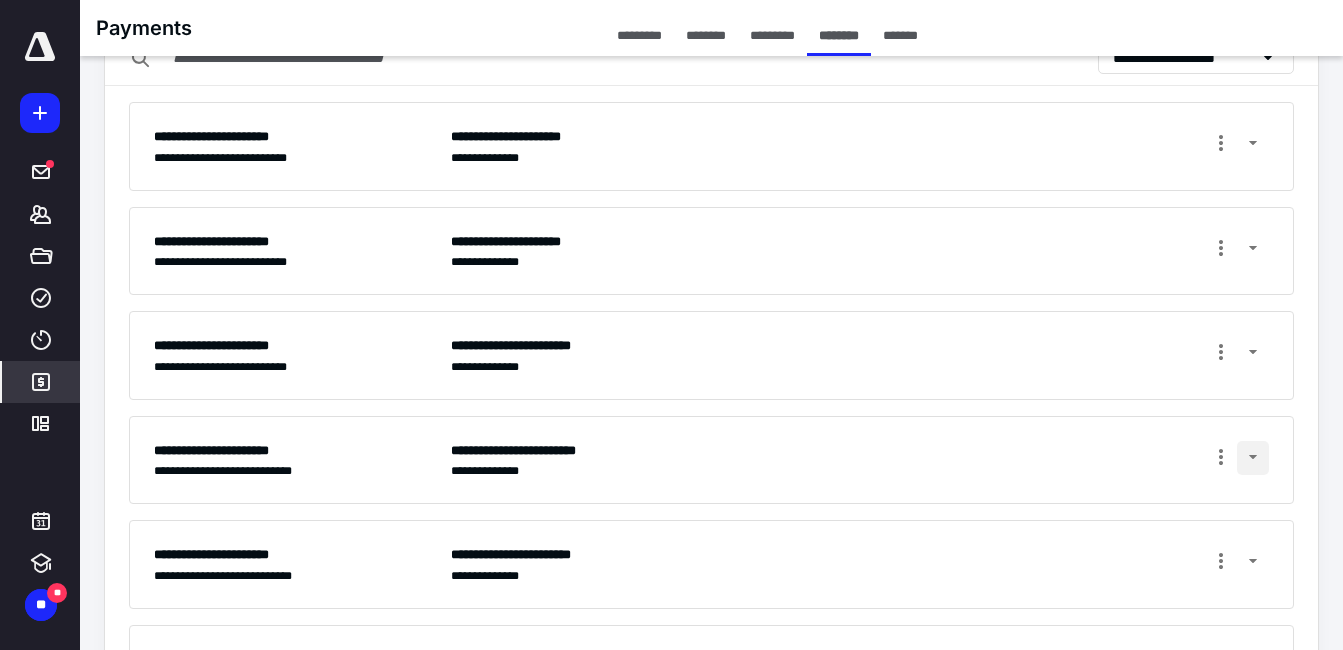 click at bounding box center [1253, 458] 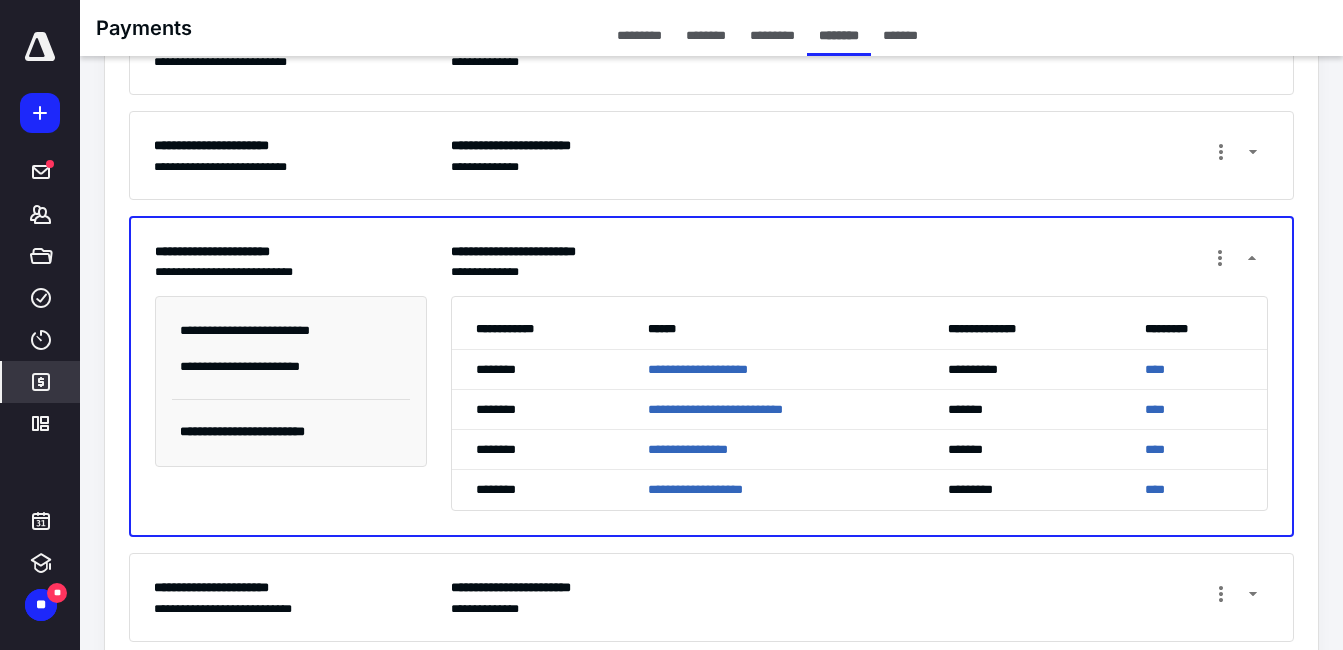 scroll, scrollTop: 500, scrollLeft: 0, axis: vertical 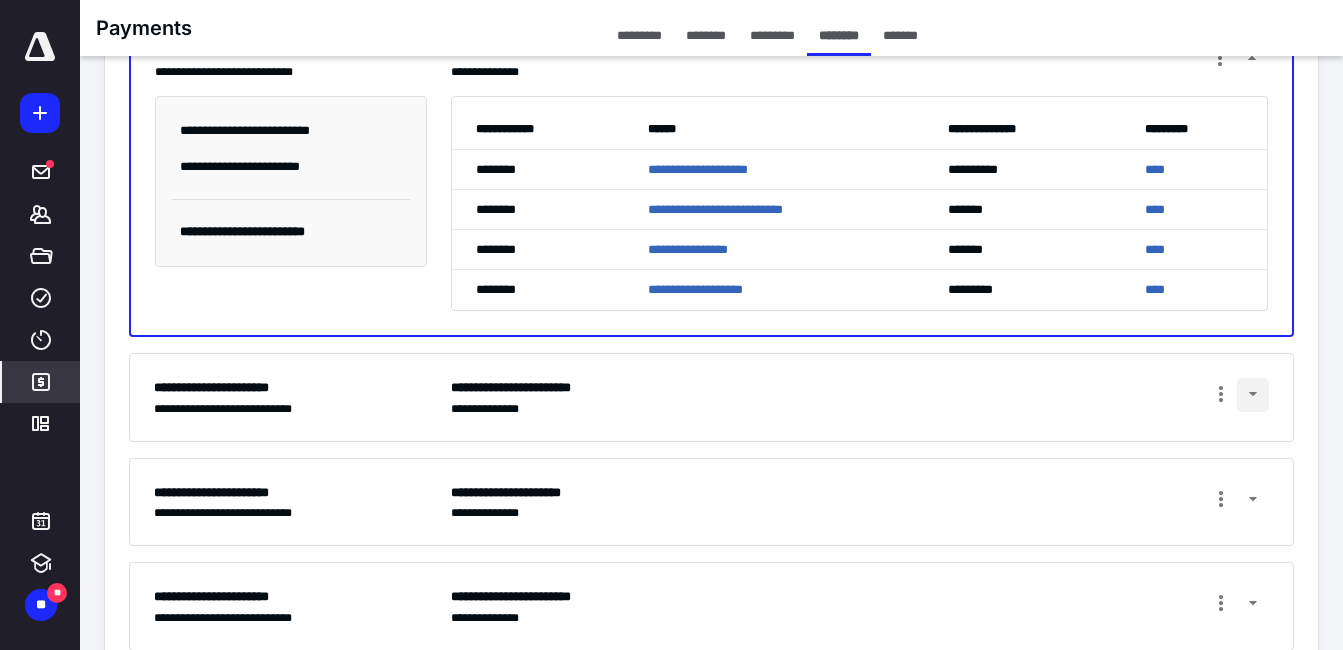 click at bounding box center [1253, 395] 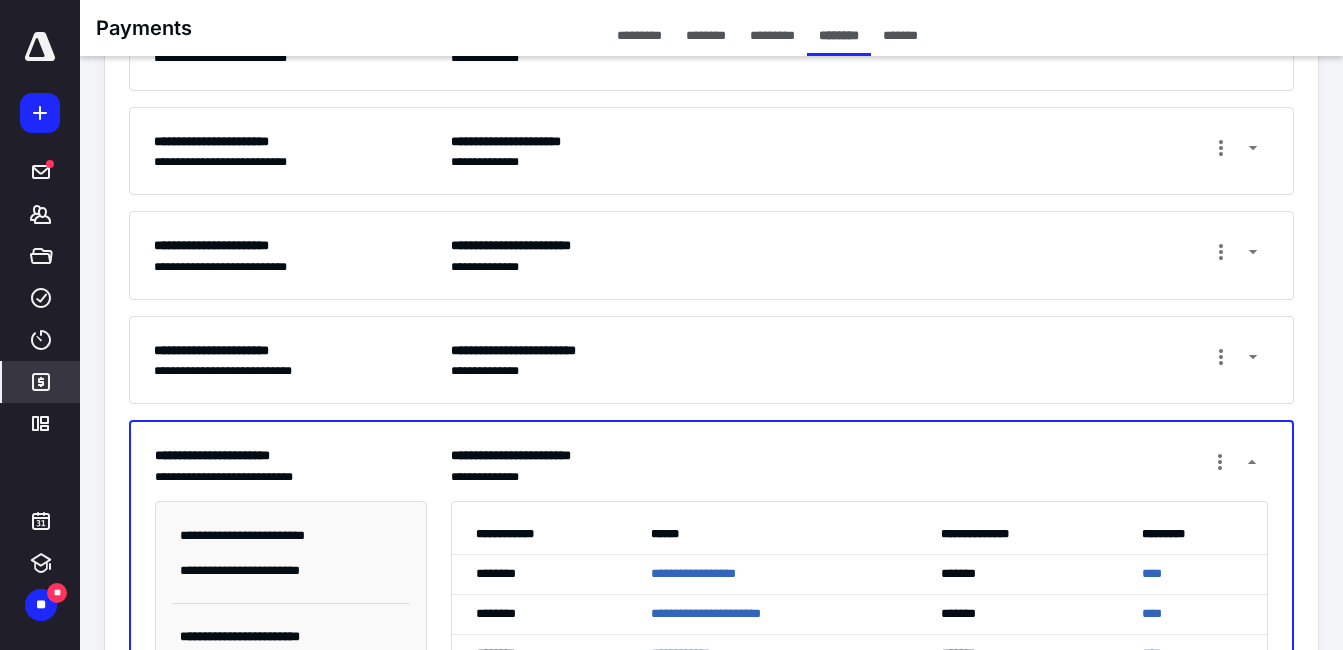 scroll, scrollTop: 0, scrollLeft: 0, axis: both 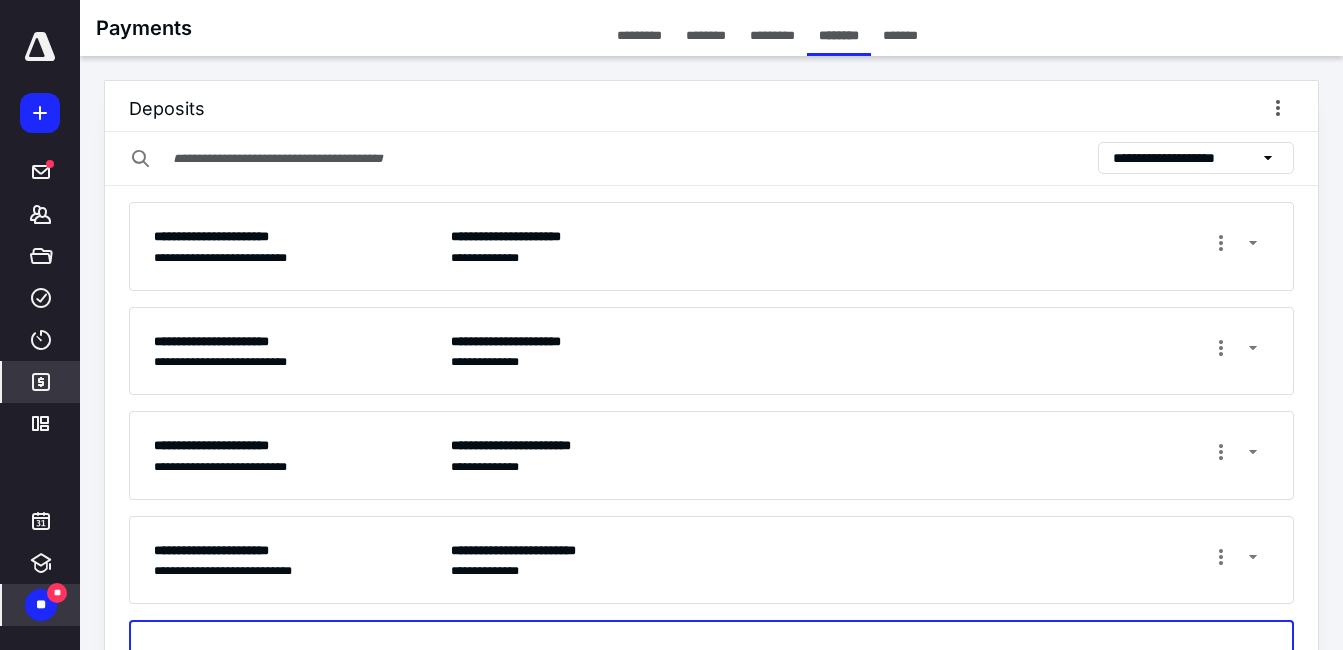 click on "**" at bounding box center (41, 605) 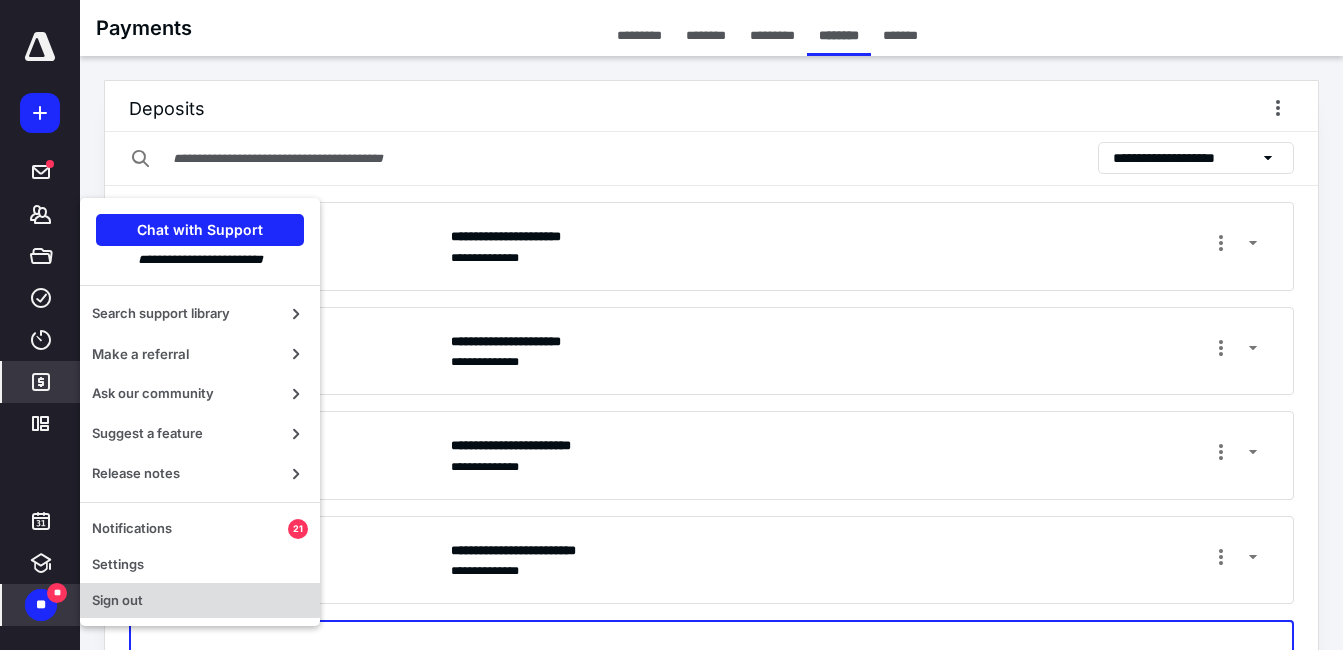 click on "Sign out" at bounding box center (200, 601) 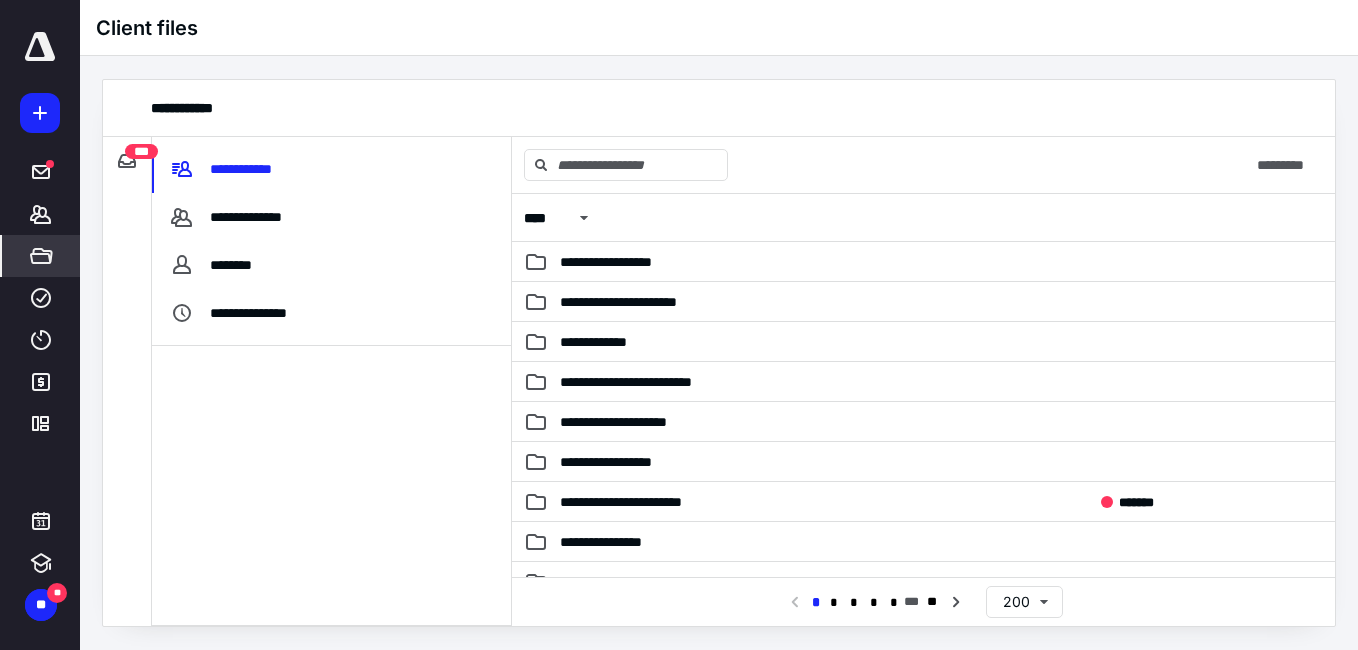 scroll, scrollTop: 0, scrollLeft: 0, axis: both 